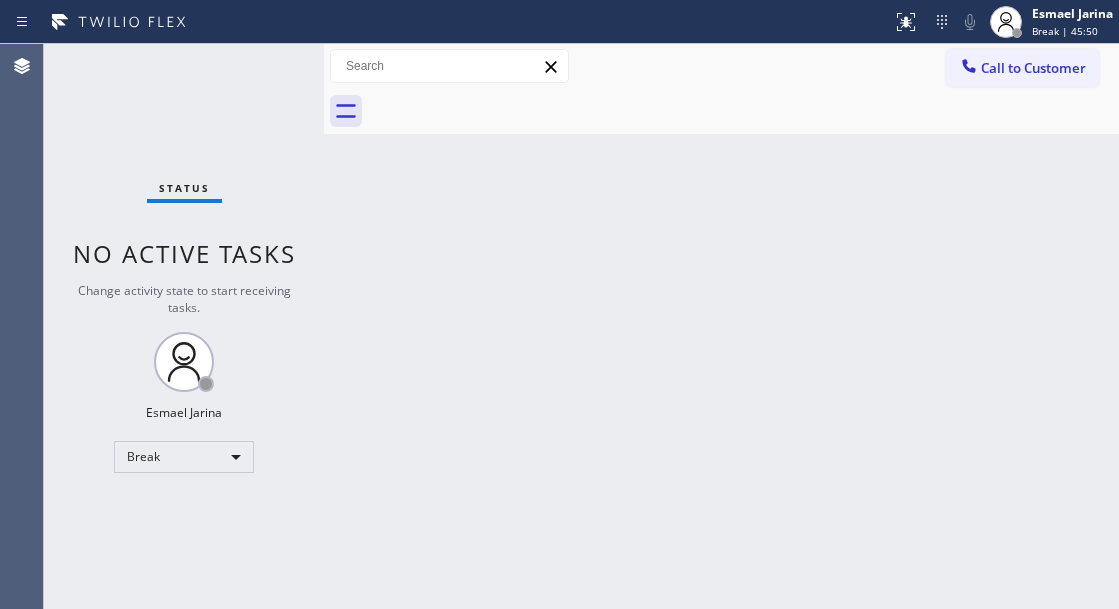 scroll, scrollTop: 0, scrollLeft: 0, axis: both 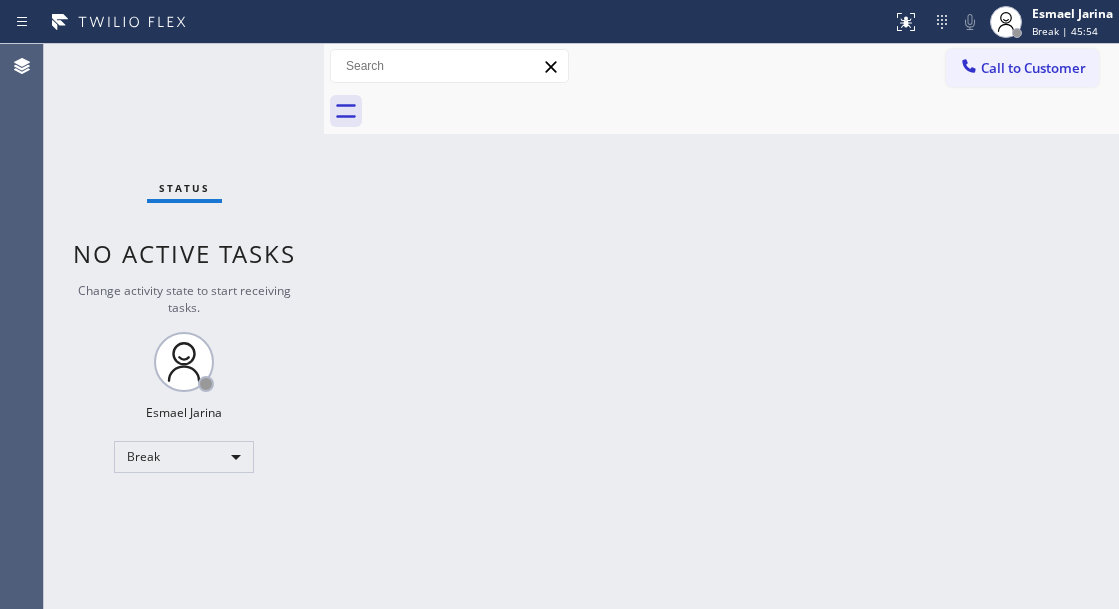 click on "Back to Dashboard Change Sender ID Customers Technicians Select a contact Outbound call Technician Search Technician Your caller id phone number Your caller id phone number Call Technician info Name   Phone none Address none Change Sender ID HVAC +1[PHONE] 5 Star Appliance +1[PHONE] Appliance Repair +1[PHONE] Plumbing +1[PHONE] Air Duct Cleaning +1[PHONE]  Electricians +1[PHONE] Cancel Change Check personal SMS Reset Change No tabs Call to Customer Outbound call Location The Top Appliance Repair Your caller id phone number [PHONE] Customer number Call Outbound call Technician Search Technician Your caller id phone number Your caller id phone number Call" at bounding box center [721, 326] 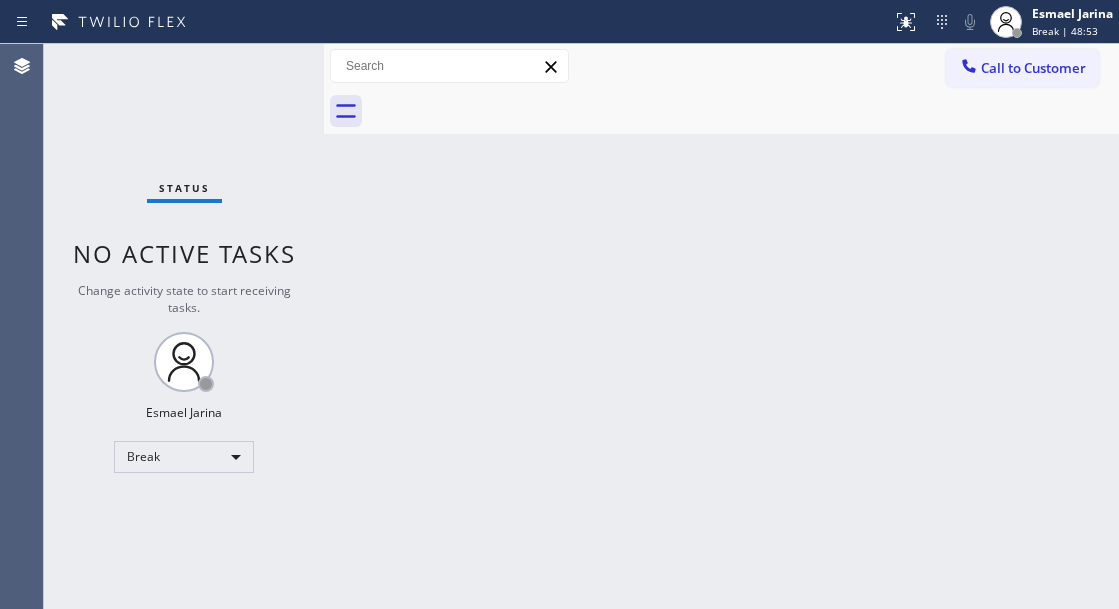 click on "Back to Dashboard Change Sender ID Customers Technicians Select a contact Outbound call Technician Search Technician Your caller id phone number Your caller id phone number Call Technician info Name   Phone none Address none Change Sender ID HVAC +1[PHONE] 5 Star Appliance +1[PHONE] Appliance Repair +1[PHONE] Plumbing +1[PHONE] Air Duct Cleaning +1[PHONE]  Electricians +1[PHONE] Cancel Change Check personal SMS Reset Change No tabs Call to Customer Outbound call Location The Top Appliance Repair Your caller id phone number [PHONE] Customer number Call Outbound call Technician Search Technician Your caller id phone number Your caller id phone number Call" at bounding box center [721, 326] 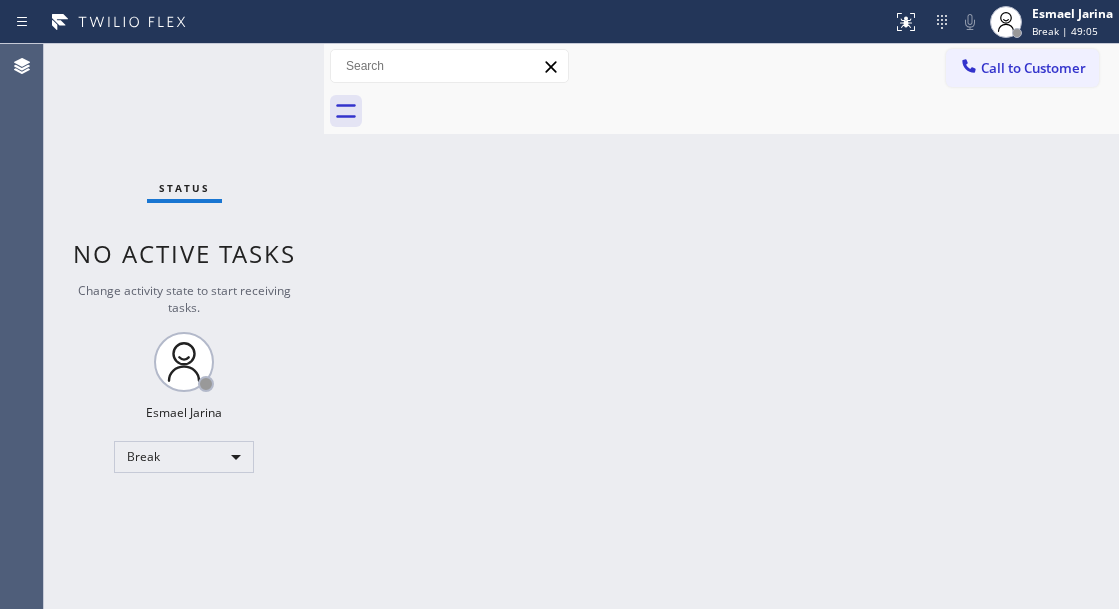 click on "Status   No active tasks     Change activity state to start receiving tasks.   [FIRST] [LAST] Break" at bounding box center (184, 326) 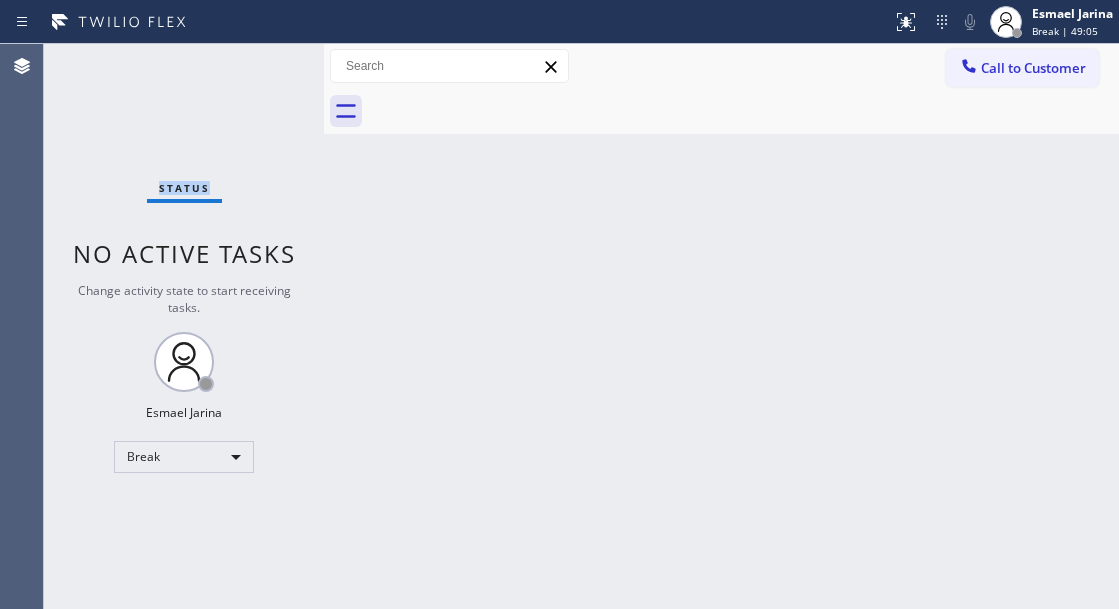 click on "Status   No active tasks     Change activity state to start receiving tasks.   [FIRST] [LAST] Break" at bounding box center (184, 326) 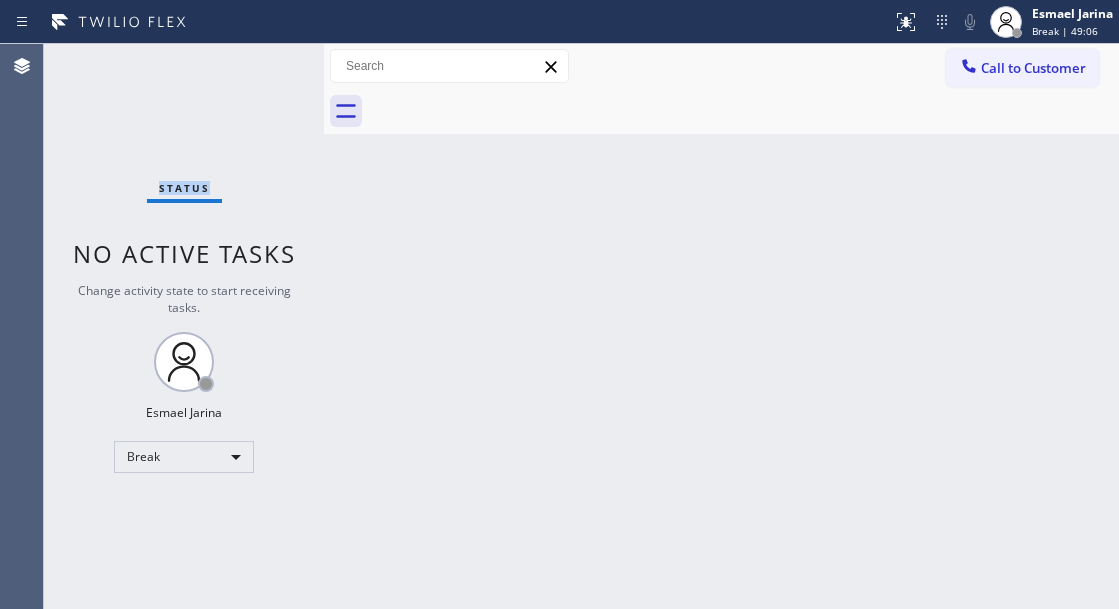 click on "Status   No active tasks     Change activity state to start receiving tasks.   [FIRST] [LAST] Break" at bounding box center (184, 326) 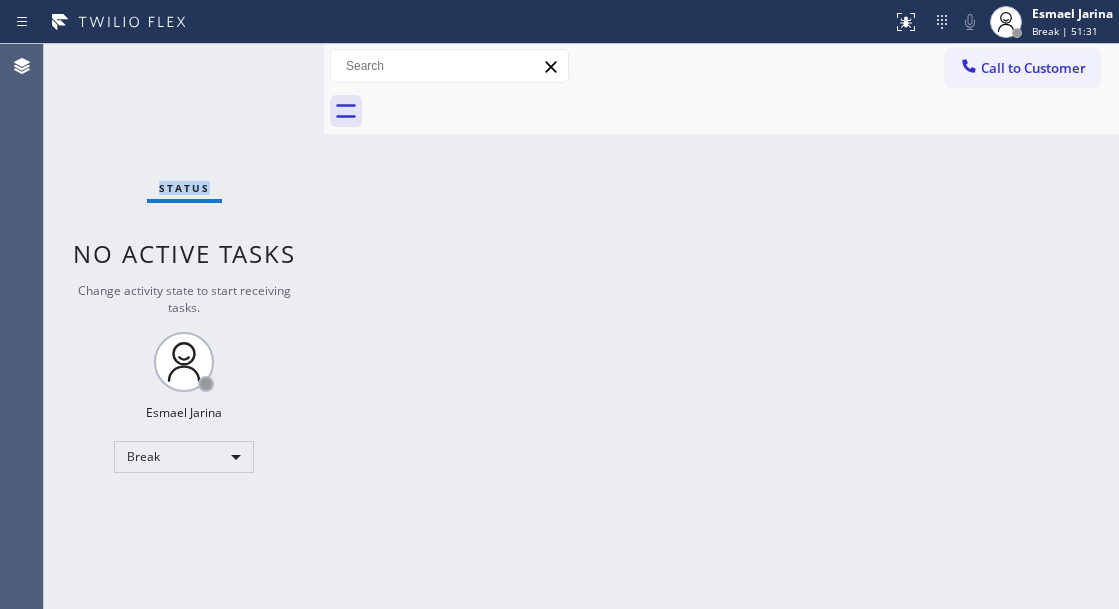 click on "Status   No active tasks     Change activity state to start receiving tasks.   [FIRST] [LAST] Break" at bounding box center (184, 326) 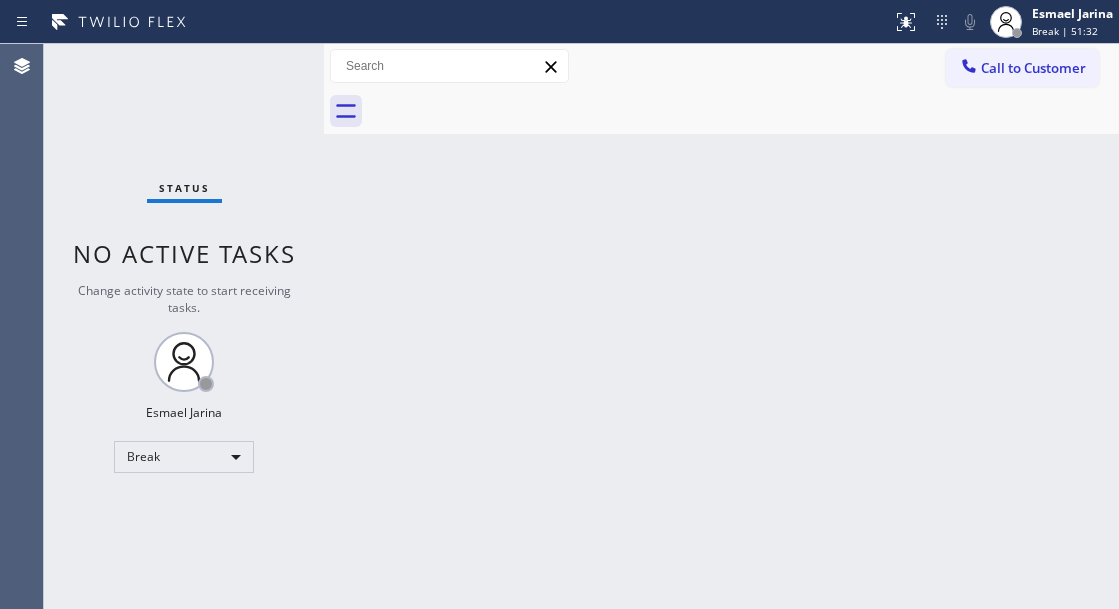 click on "Status   No active tasks     Change activity state to start receiving tasks.   [FIRST] [LAST] Break" at bounding box center (184, 326) 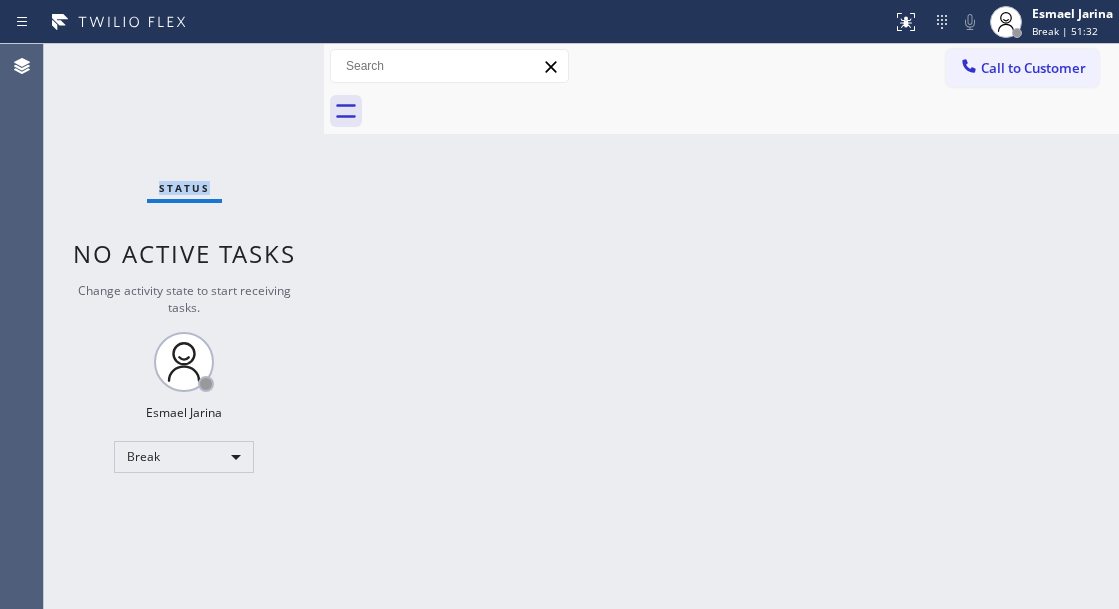 click on "Status   No active tasks     Change activity state to start receiving tasks.   [FIRST] [LAST] Break" at bounding box center (184, 326) 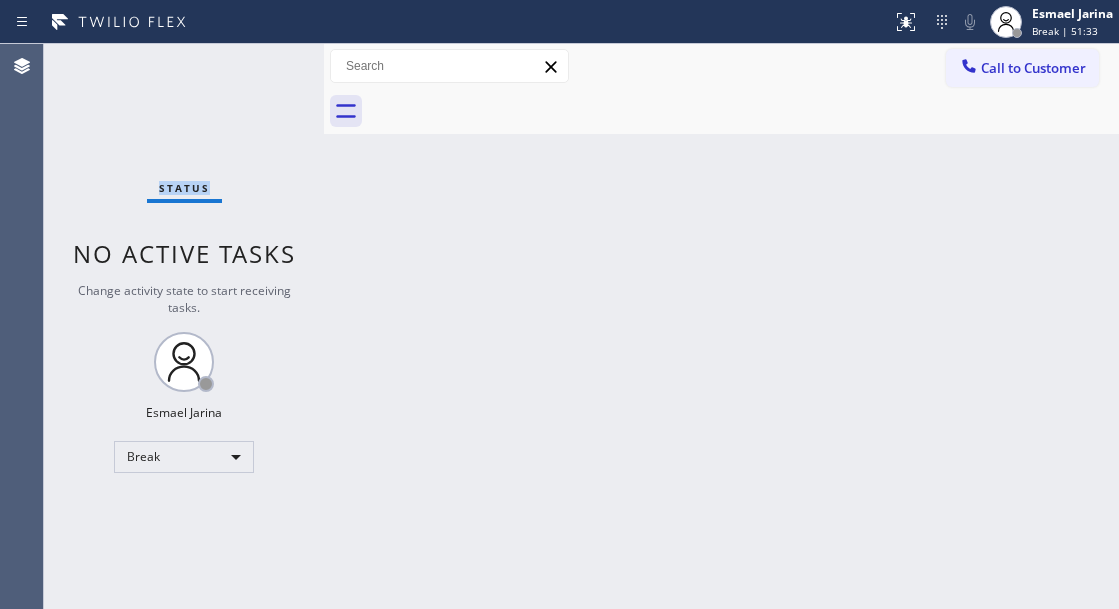 click on "Status   No active tasks     Change activity state to start receiving tasks.   [FIRST] [LAST] Break" at bounding box center (184, 326) 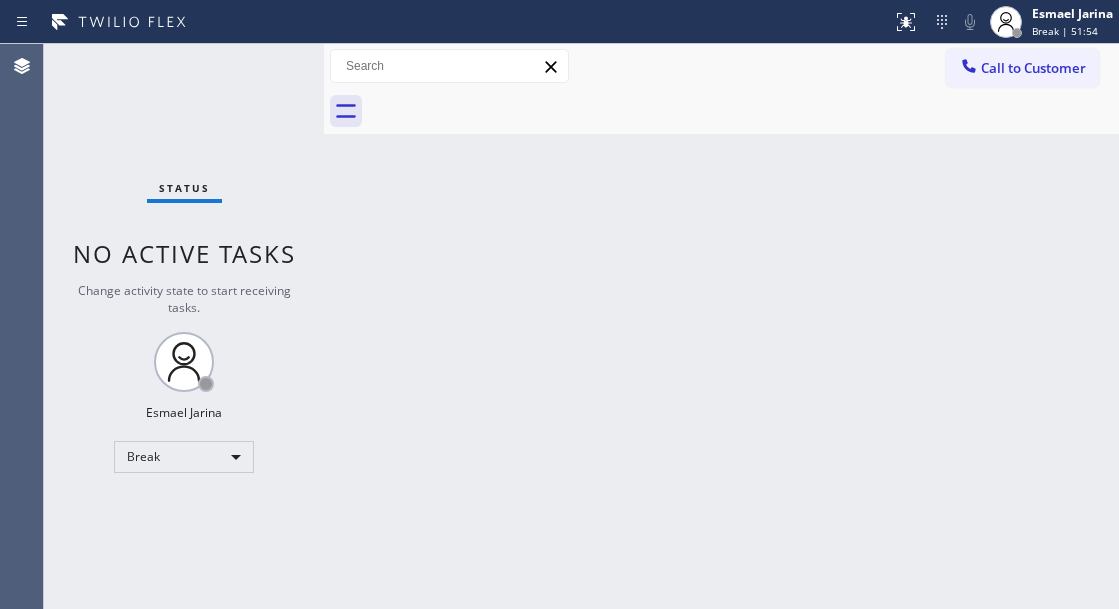 click on "Back to Dashboard Change Sender ID Customers Technicians Select a contact Outbound call Technician Search Technician Your caller id phone number Your caller id phone number Call Technician info Name   Phone none Address none Change Sender ID HVAC +1[PHONE] 5 Star Appliance +1[PHONE] Appliance Repair +1[PHONE] Plumbing +1[PHONE] Air Duct Cleaning +1[PHONE]  Electricians +1[PHONE] Cancel Change Check personal SMS Reset Change No tabs Call to Customer Outbound call Location The Top Appliance Repair Your caller id phone number [PHONE] Customer number Call Outbound call Technician Search Technician Your caller id phone number Your caller id phone number Call" at bounding box center (721, 326) 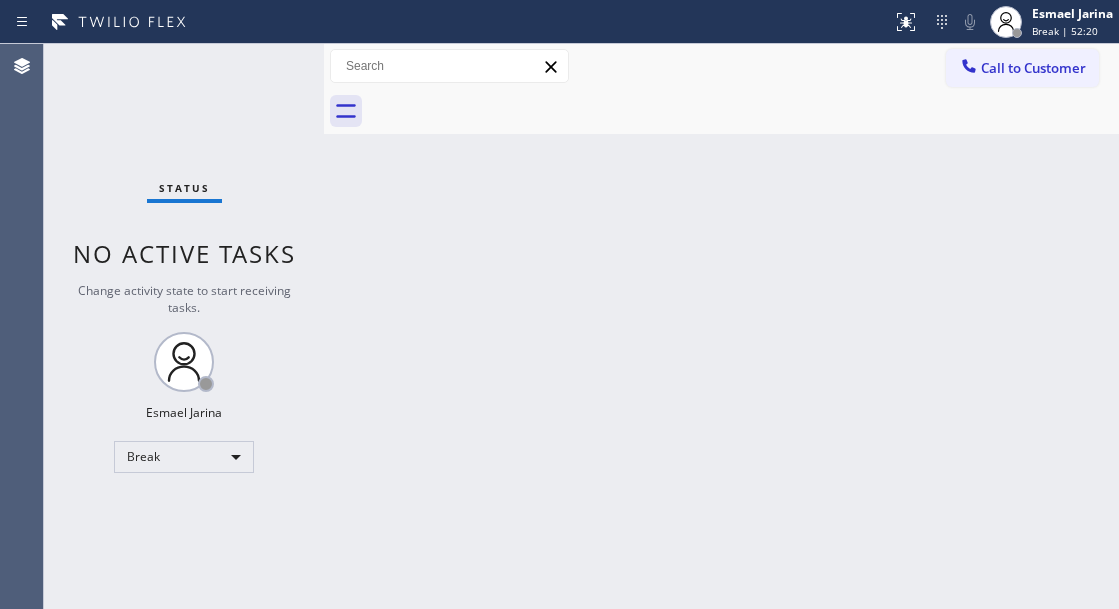 click on "Back to Dashboard Change Sender ID Customers Technicians Select a contact Outbound call Technician Search Technician Your caller id phone number Your caller id phone number Call Technician info Name   Phone none Address none Change Sender ID HVAC +1[PHONE] 5 Star Appliance +1[PHONE] Appliance Repair +1[PHONE] Plumbing +1[PHONE] Air Duct Cleaning +1[PHONE]  Electricians +1[PHONE] Cancel Change Check personal SMS Reset Change No tabs Call to Customer Outbound call Location The Top Appliance Repair Your caller id phone number [PHONE] Customer number Call Outbound call Technician Search Technician Your caller id phone number Your caller id phone number Call" at bounding box center [721, 326] 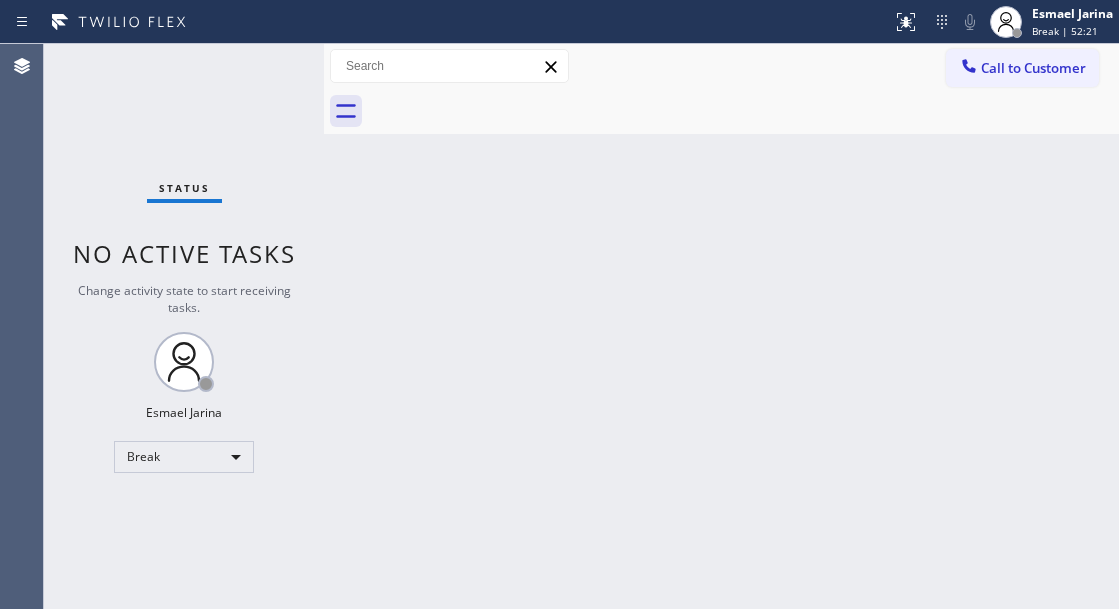 click on "Status   No active tasks     Change activity state to start receiving tasks.   [FIRST] [LAST] Break" at bounding box center [184, 326] 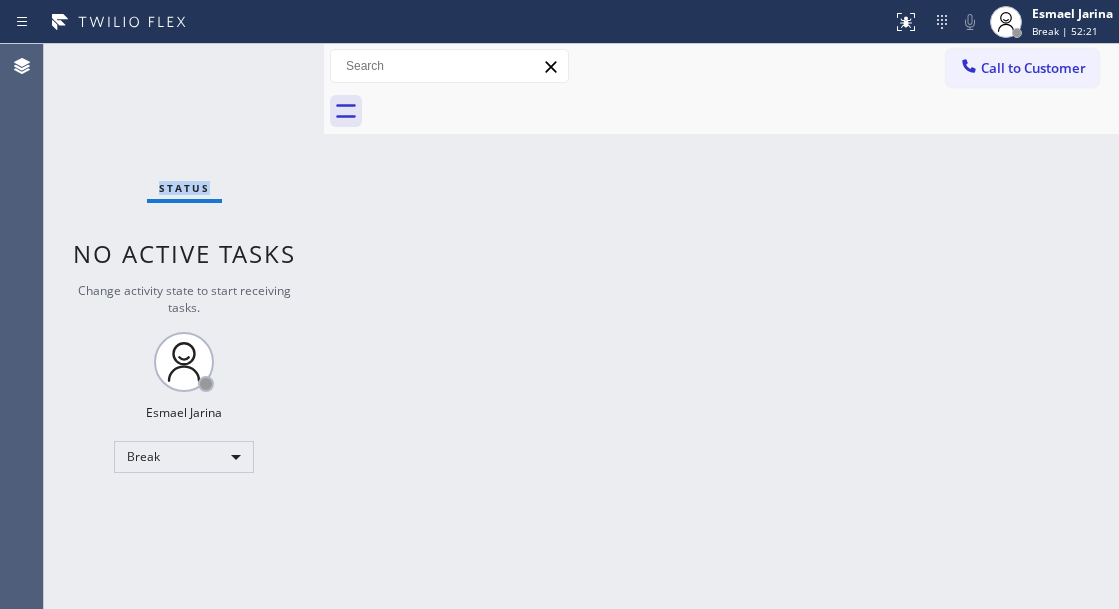 click on "Status   No active tasks     Change activity state to start receiving tasks.   [FIRST] [LAST] Break" at bounding box center [184, 326] 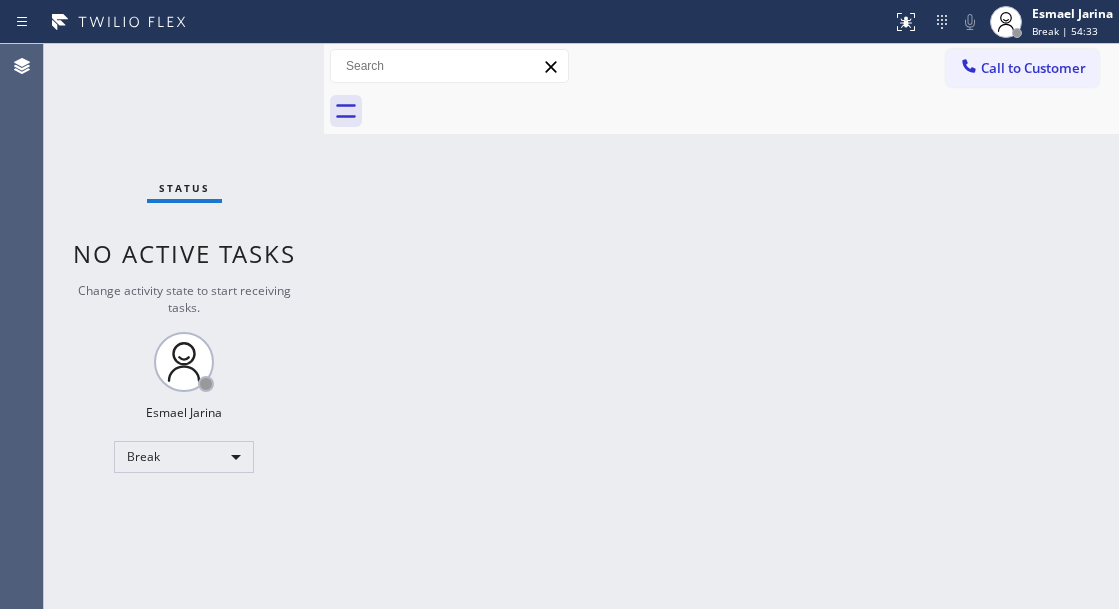click on "Back to Dashboard Change Sender ID Customers Technicians Select a contact Outbound call Technician Search Technician Your caller id phone number Your caller id phone number Call Technician info Name   Phone none Address none Change Sender ID HVAC +1[PHONE] 5 Star Appliance +1[PHONE] Appliance Repair +1[PHONE] Plumbing +1[PHONE] Air Duct Cleaning +1[PHONE]  Electricians +1[PHONE] Cancel Change Check personal SMS Reset Change No tabs Call to Customer Outbound call Location The Top Appliance Repair Your caller id phone number [PHONE] Customer number Call Outbound call Technician Search Technician Your caller id phone number Your caller id phone number Call" at bounding box center [721, 326] 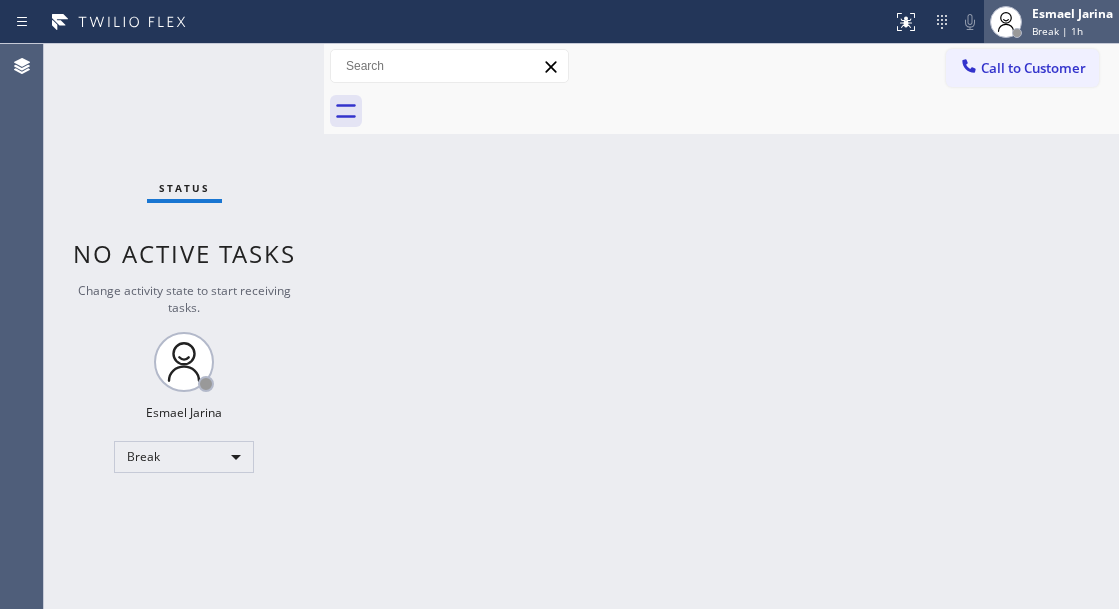 click on "Esmael Jarina" at bounding box center (1072, 13) 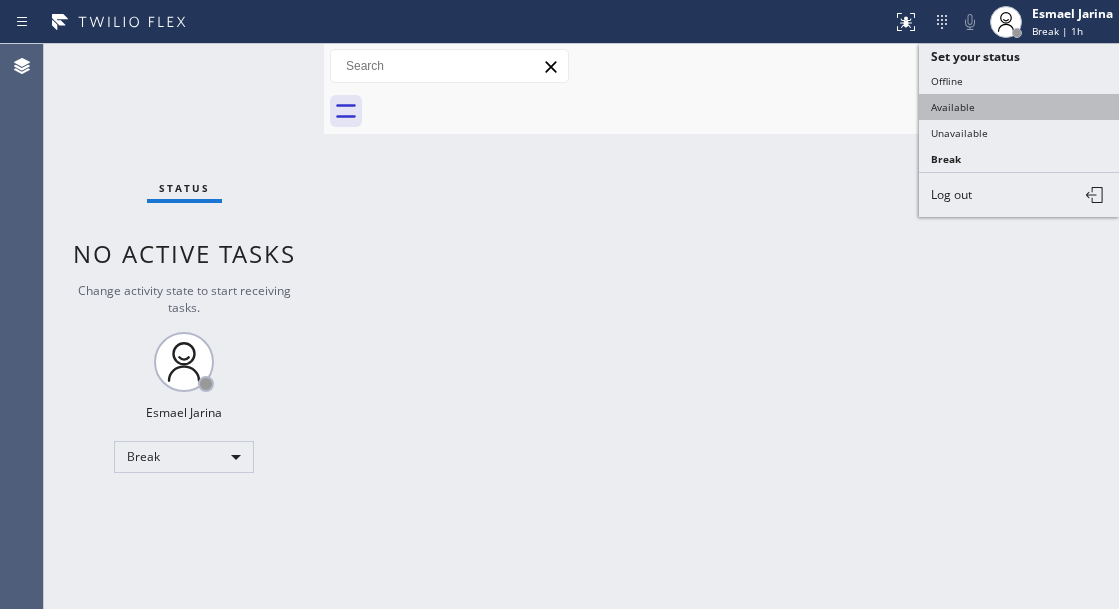 click on "Available" at bounding box center [1019, 107] 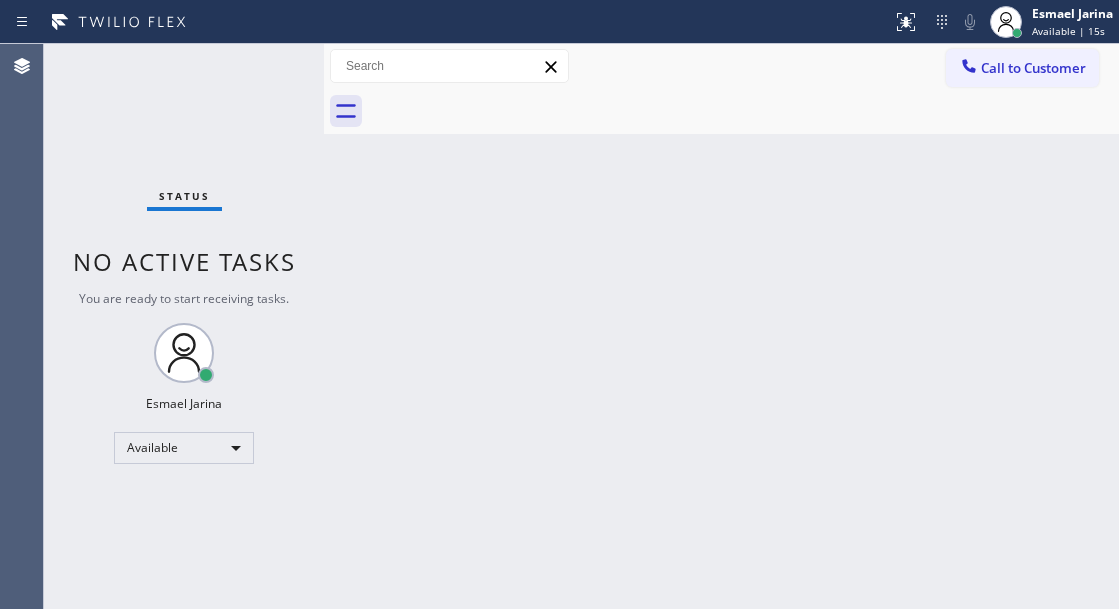 drag, startPoint x: 1070, startPoint y: 189, endPoint x: 1051, endPoint y: 177, distance: 22.472204 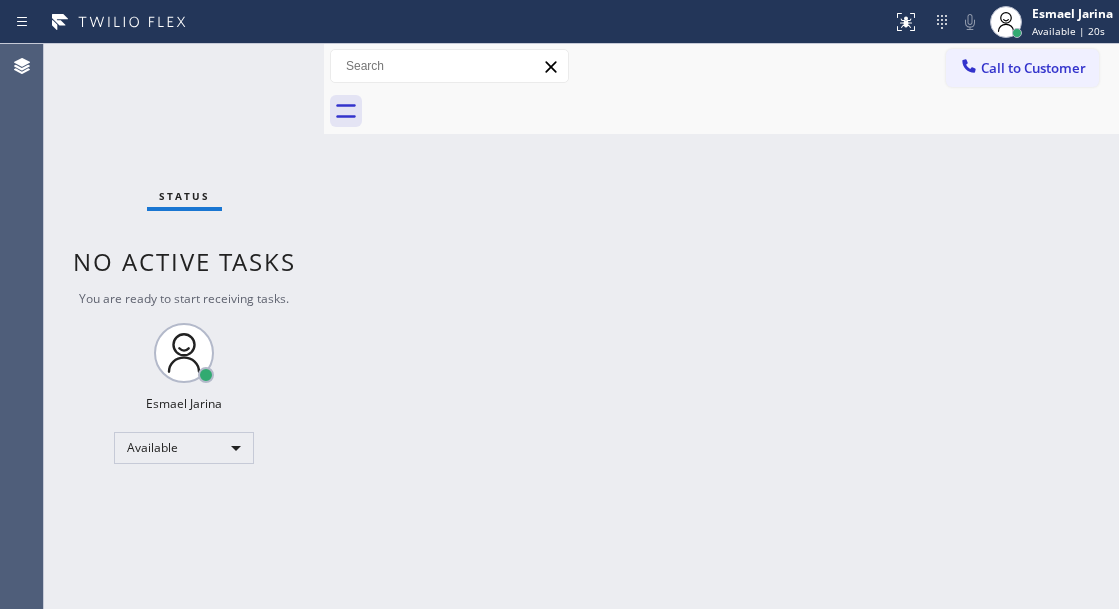 click on "Status   No active tasks     You are ready to start receiving tasks.   [FIRST] [LAST] Available" at bounding box center (184, 326) 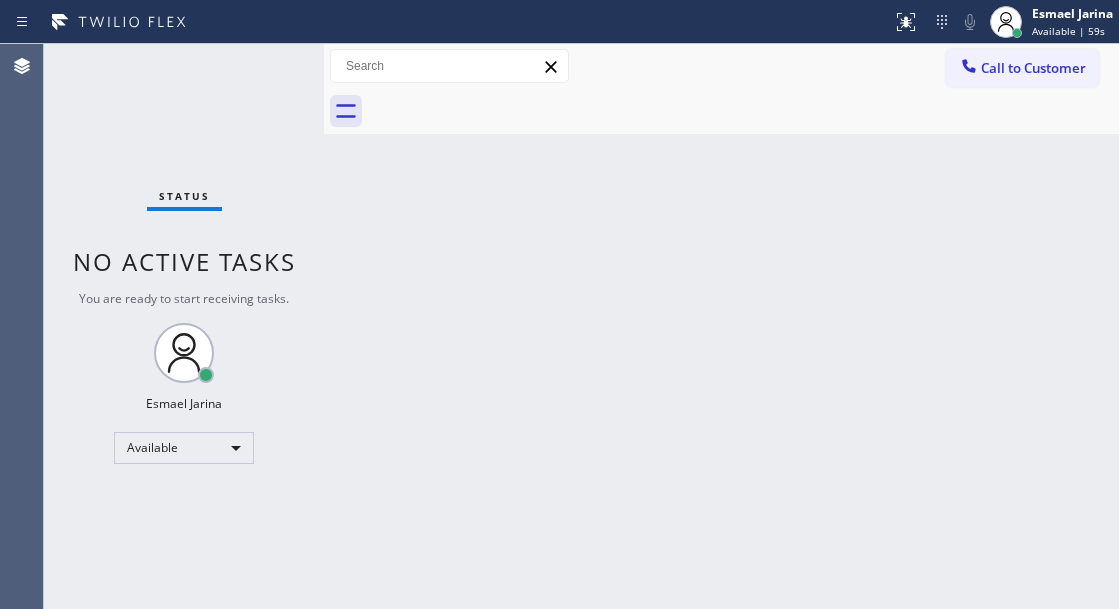click on "Status   No active tasks     You are ready to start receiving tasks.   [FIRST] [LAST] Available" at bounding box center (184, 326) 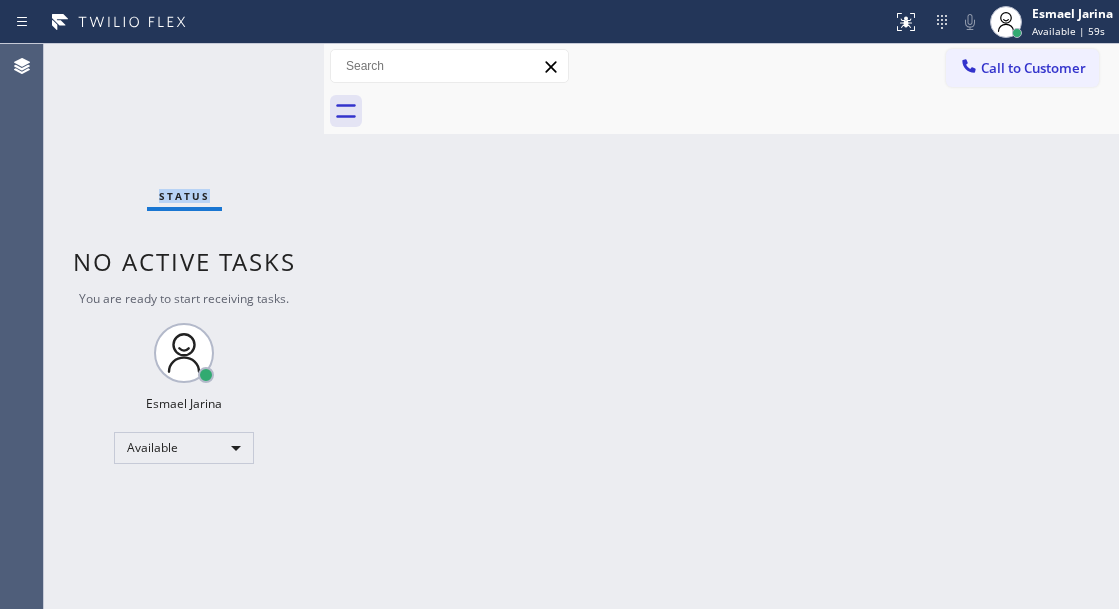 click on "Status   No active tasks     You are ready to start receiving tasks.   [FIRST] [LAST] Available" at bounding box center (184, 326) 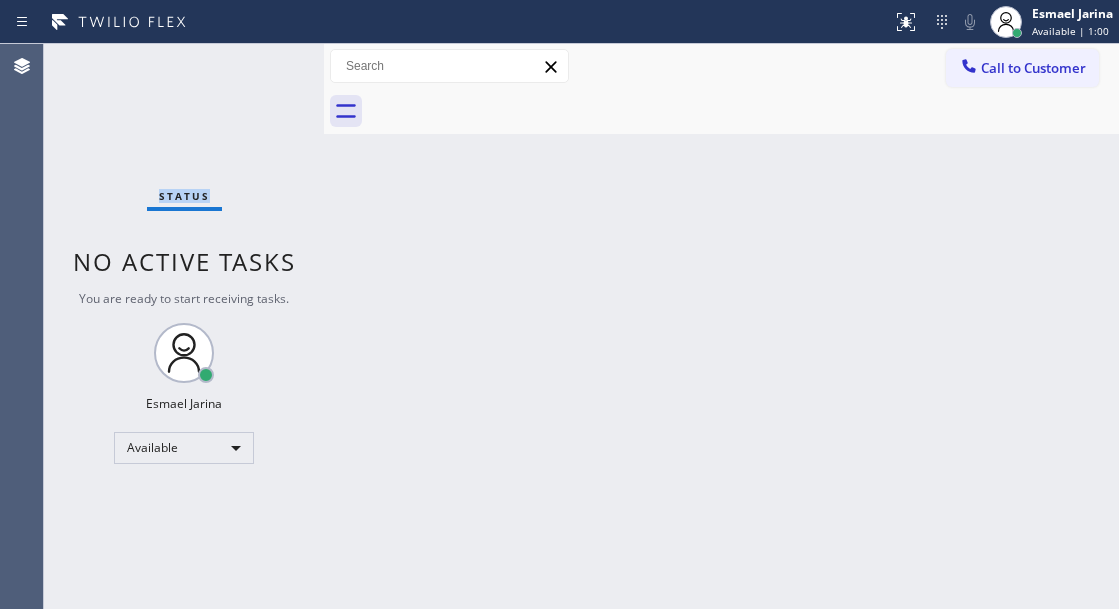 click on "Status   No active tasks     You are ready to start receiving tasks.   [FIRST] [LAST] Available" at bounding box center (184, 326) 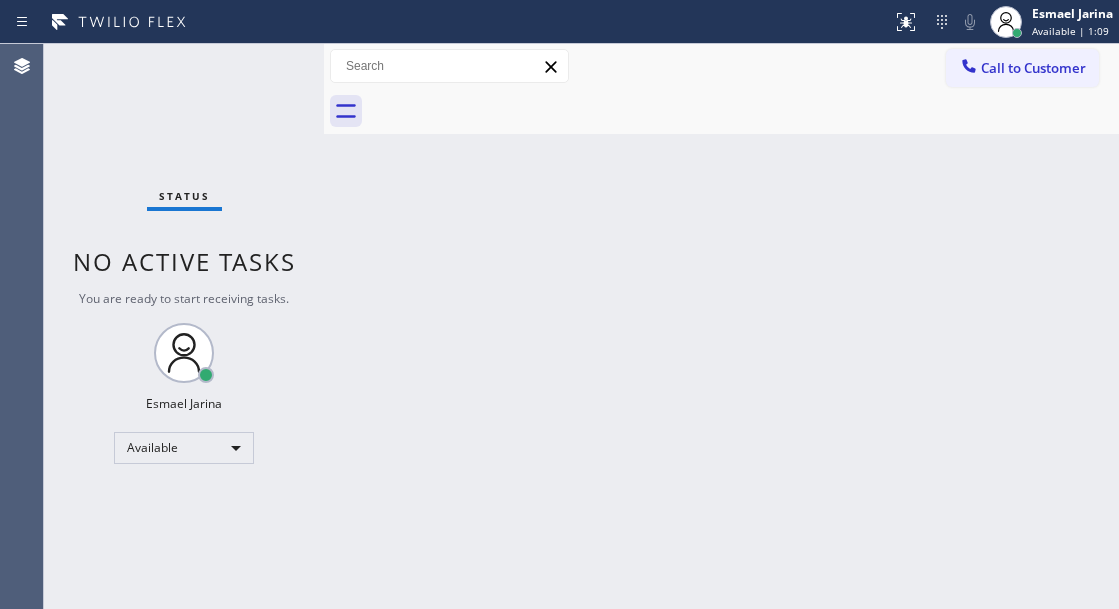 click on "Back to Dashboard Change Sender ID Customers Technicians Select a contact Outbound call Technician Search Technician Your caller id phone number Your caller id phone number Call Technician info Name   Phone none Address none Change Sender ID HVAC +1[PHONE] 5 Star Appliance +1[PHONE] Appliance Repair +1[PHONE] Plumbing +1[PHONE] Air Duct Cleaning +1[PHONE]  Electricians +1[PHONE] Cancel Change Check personal SMS Reset Change No tabs Call to Customer Outbound call Location The Top Appliance Repair Your caller id phone number [PHONE] Customer number Call Outbound call Technician Search Technician Your caller id phone number Your caller id phone number Call" at bounding box center (721, 326) 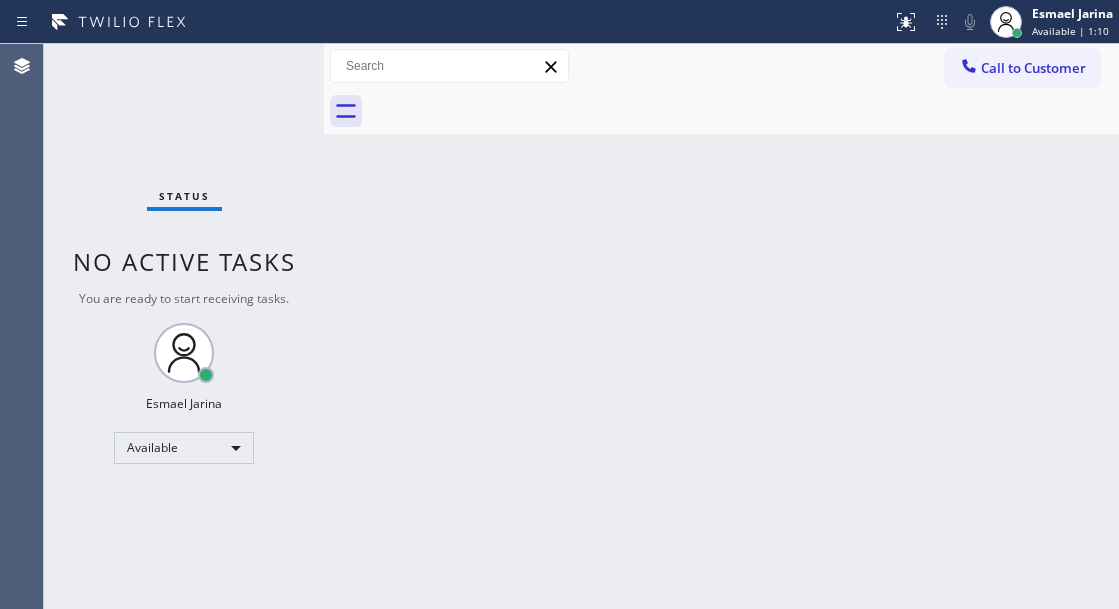 click on "Status   No active tasks     You are ready to start receiving tasks.   [FIRST] [LAST] Available" at bounding box center [184, 326] 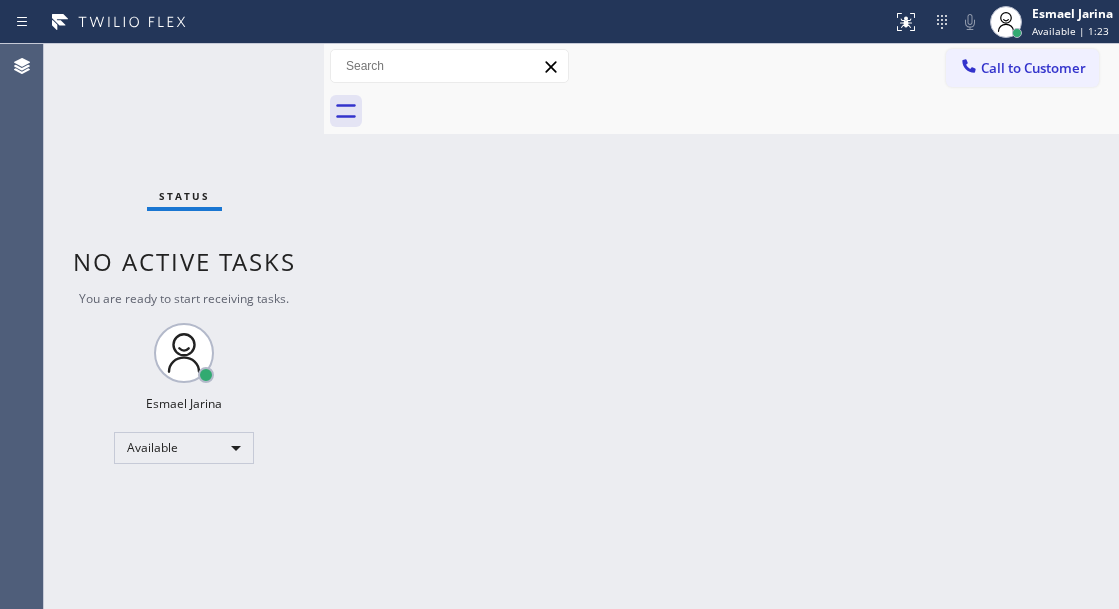 click on "Back to Dashboard Change Sender ID Customers Technicians Select a contact Outbound call Technician Search Technician Your caller id phone number Your caller id phone number Call Technician info Name   Phone none Address none Change Sender ID HVAC +1[PHONE] 5 Star Appliance +1[PHONE] Appliance Repair +1[PHONE] Plumbing +1[PHONE] Air Duct Cleaning +1[PHONE]  Electricians +1[PHONE] Cancel Change Check personal SMS Reset Change No tabs Call to Customer Outbound call Location The Top Appliance Repair Your caller id phone number [PHONE] Customer number Call Outbound call Technician Search Technician Your caller id phone number Your caller id phone number Call" at bounding box center [721, 326] 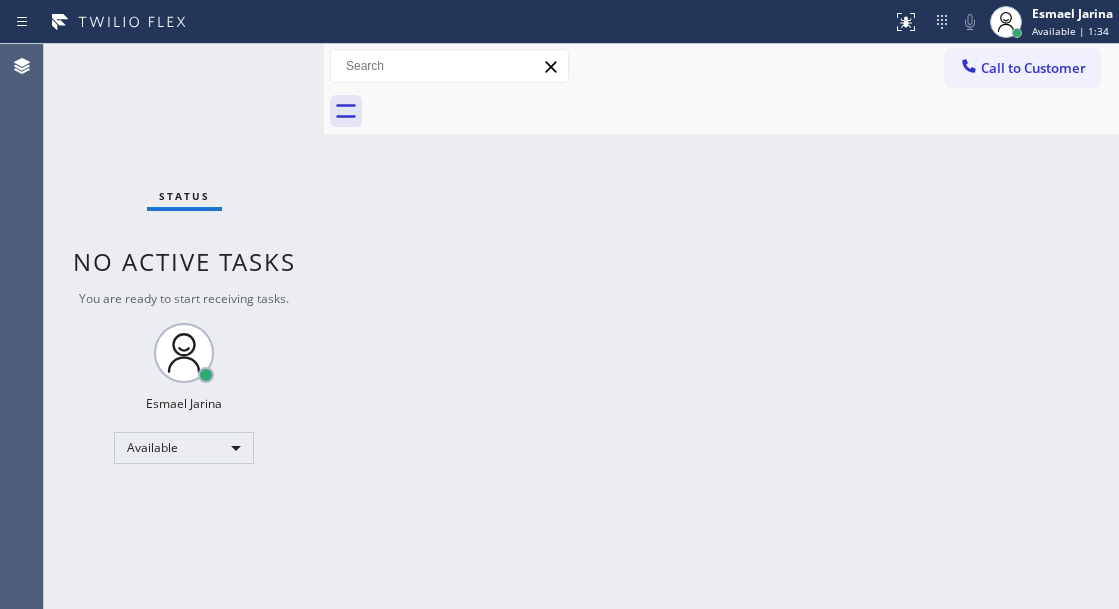 click on "Status   No active tasks     You are ready to start receiving tasks.   [FIRST] [LAST] Available" at bounding box center [184, 326] 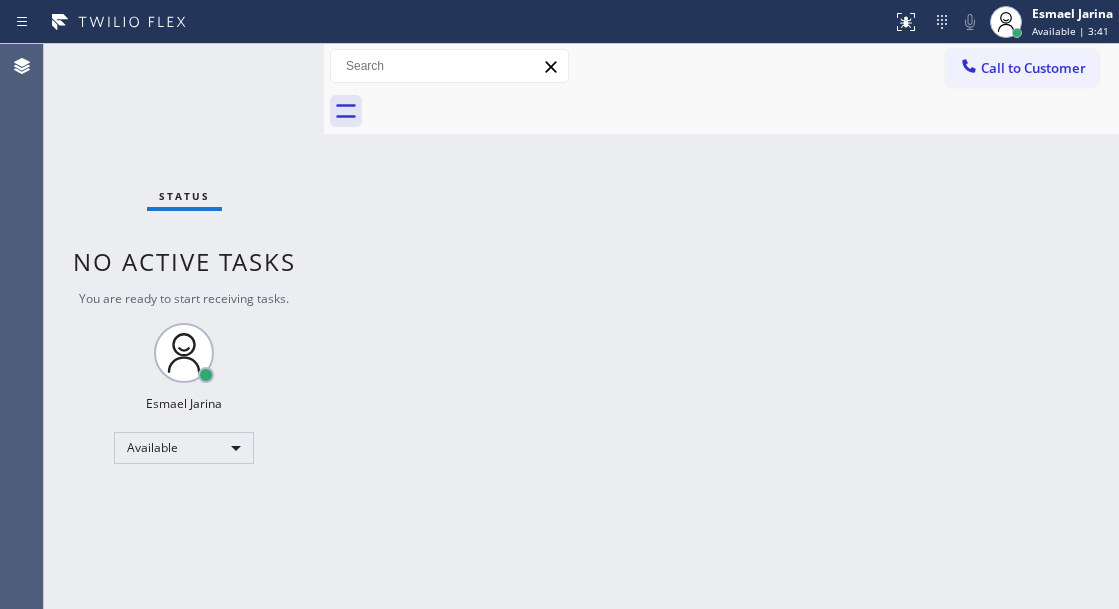 click on "Back to Dashboard Change Sender ID Customers Technicians Select a contact Outbound call Technician Search Technician Your caller id phone number Your caller id phone number Call Technician info Name   Phone none Address none Change Sender ID HVAC +1[PHONE] 5 Star Appliance +1[PHONE] Appliance Repair +1[PHONE] Plumbing +1[PHONE] Air Duct Cleaning +1[PHONE]  Electricians +1[PHONE] Cancel Change Check personal SMS Reset Change No tabs Call to Customer Outbound call Location The Top Appliance Repair Your caller id phone number [PHONE] Customer number Call Outbound call Technician Search Technician Your caller id phone number Your caller id phone number Call" at bounding box center (721, 326) 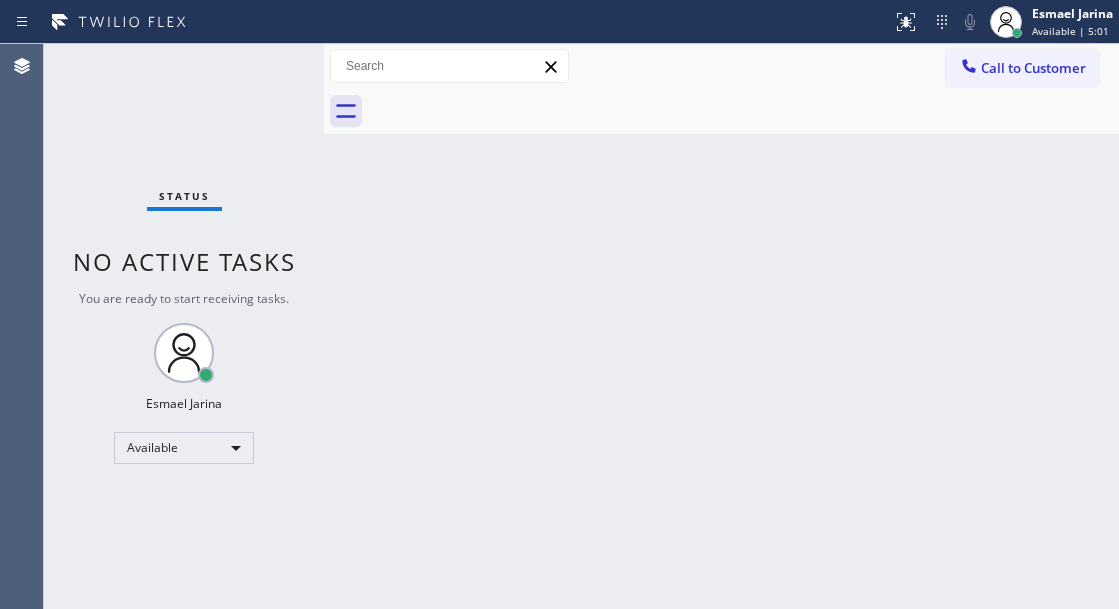 click on "Status   No active tasks     You are ready to start receiving tasks.   [FIRST] [LAST] Available" at bounding box center (184, 326) 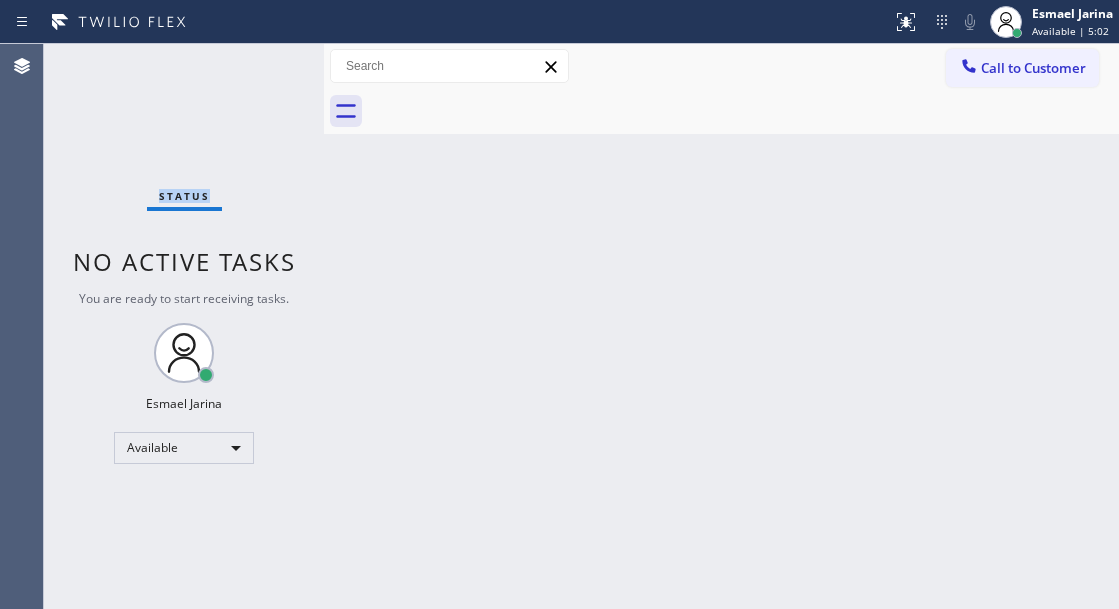 click on "Status   No active tasks     You are ready to start receiving tasks.   [FIRST] [LAST] Available" at bounding box center [184, 326] 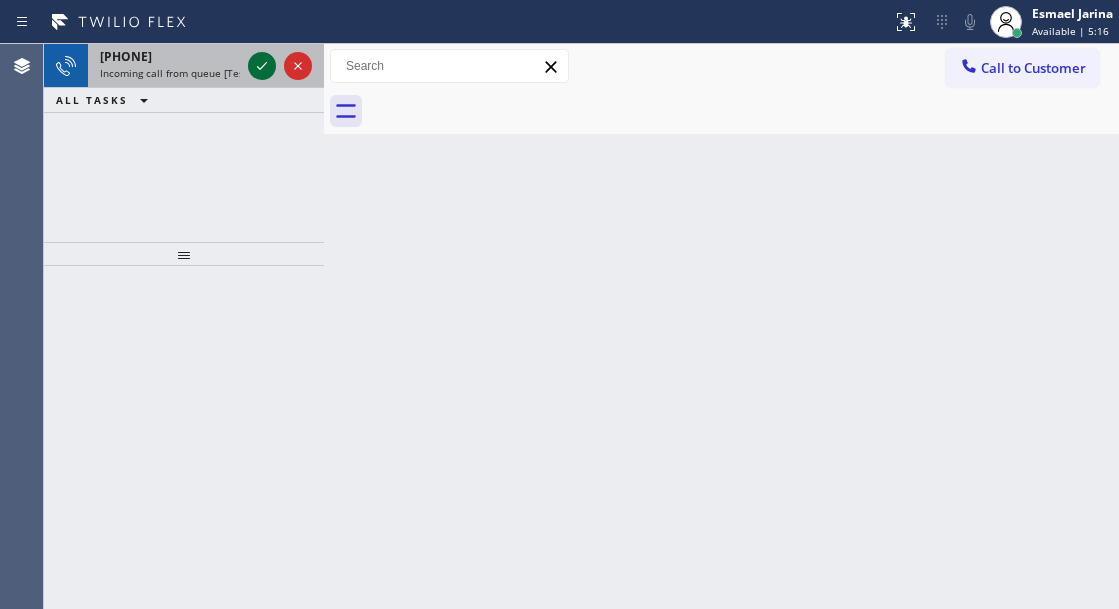 click 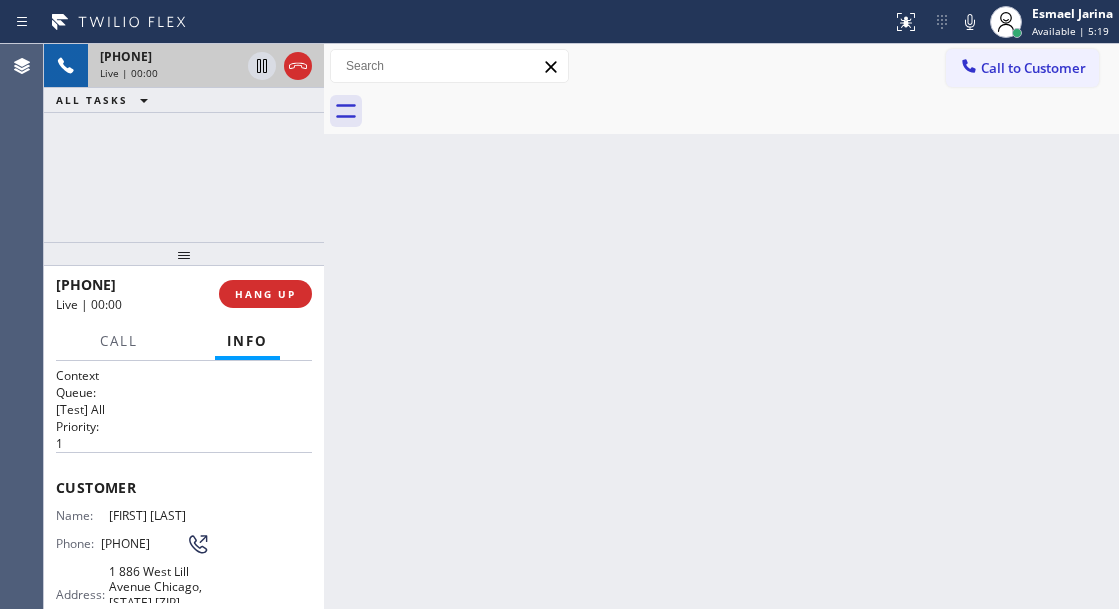 scroll, scrollTop: 200, scrollLeft: 0, axis: vertical 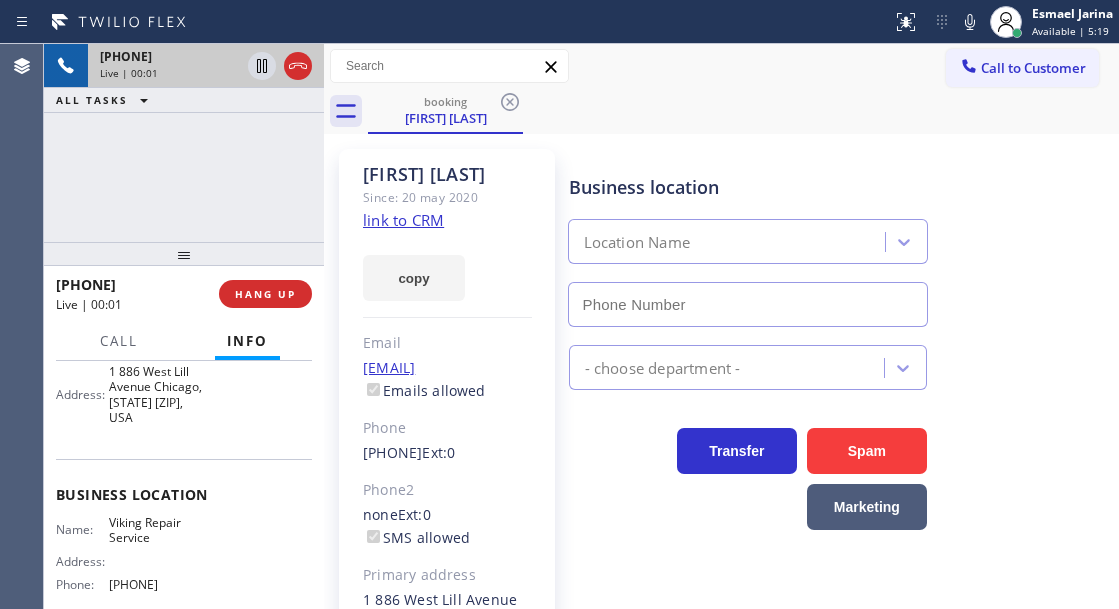 click on "Viking Repair  Service" at bounding box center [159, 530] 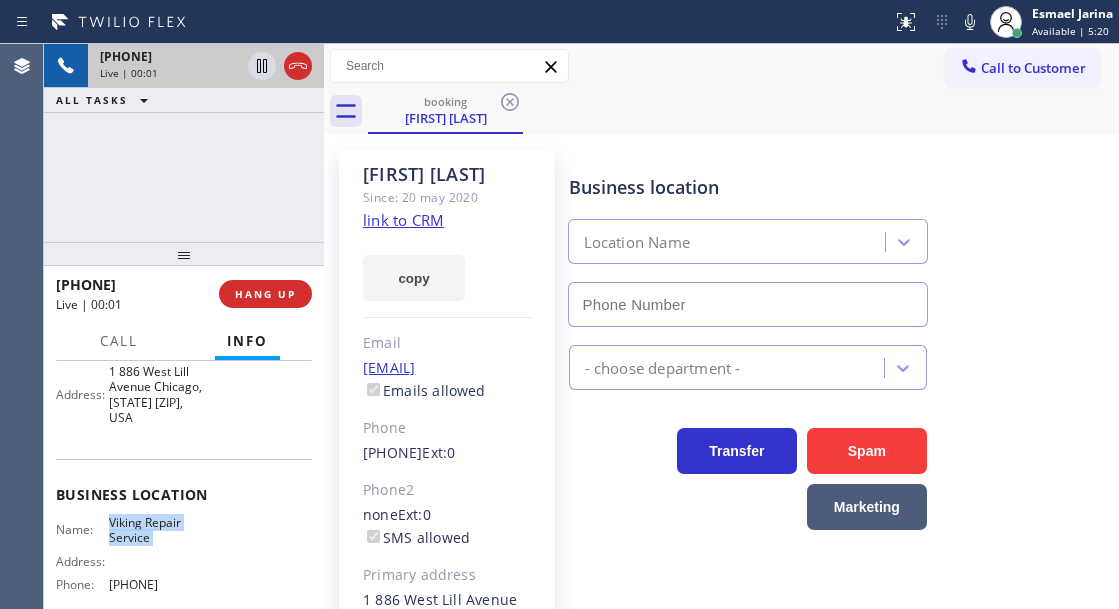 click on "Viking Repair  Service" at bounding box center (159, 530) 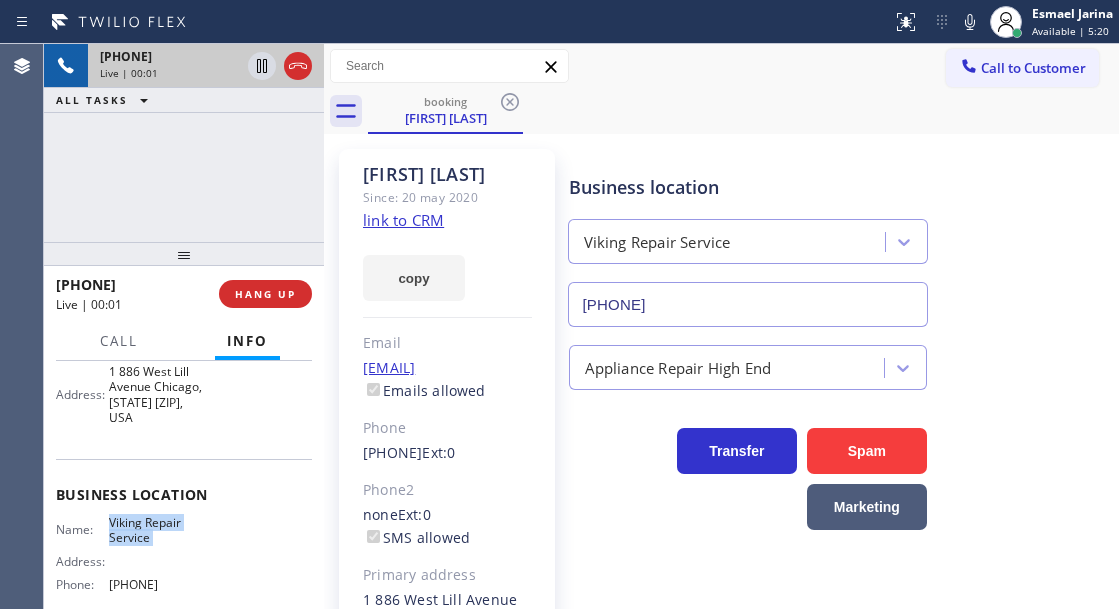 click on "Viking Repair  Service" at bounding box center (159, 530) 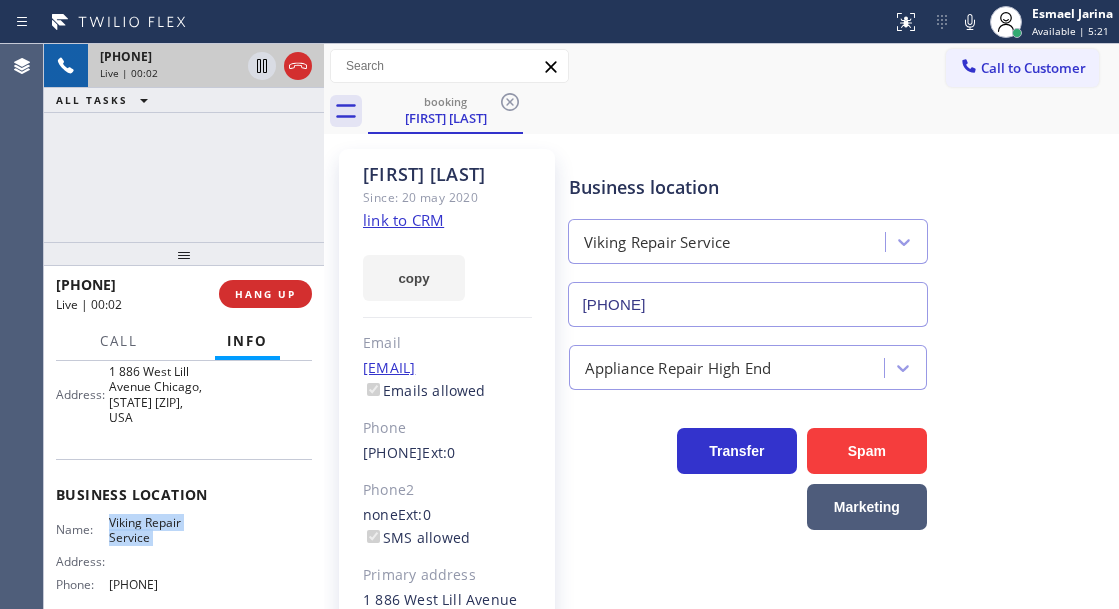 click on "link to CRM" 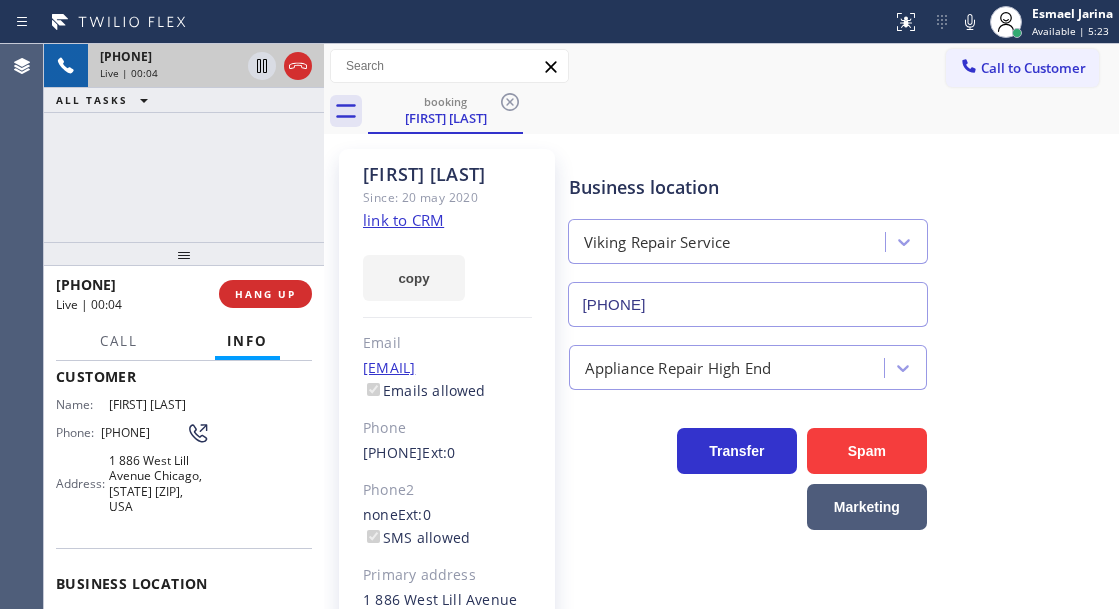 scroll, scrollTop: 100, scrollLeft: 0, axis: vertical 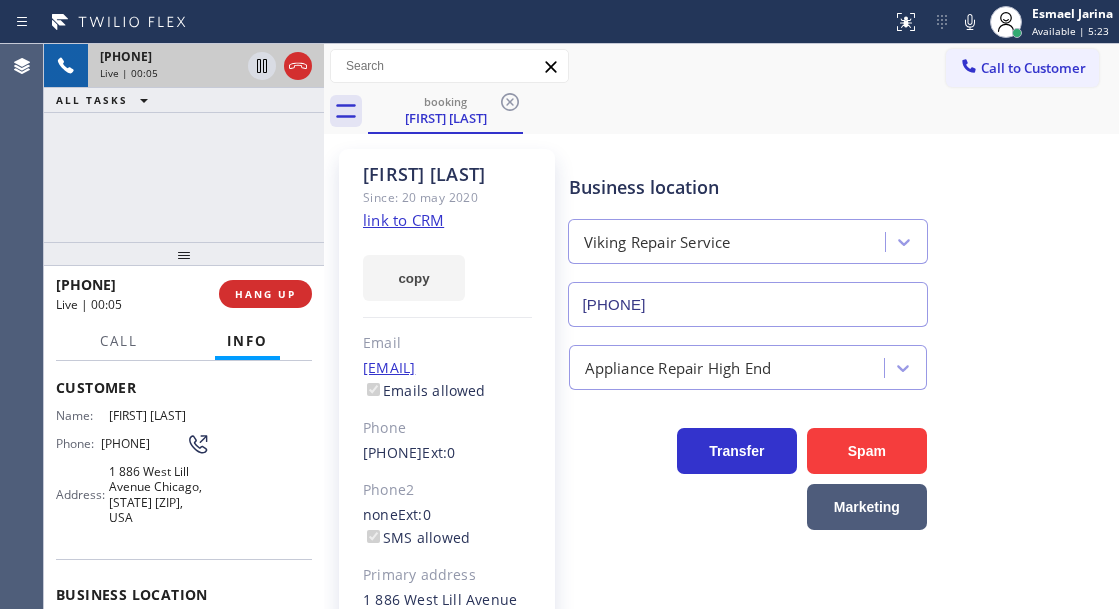click on "[PHONE]" at bounding box center (143, 443) 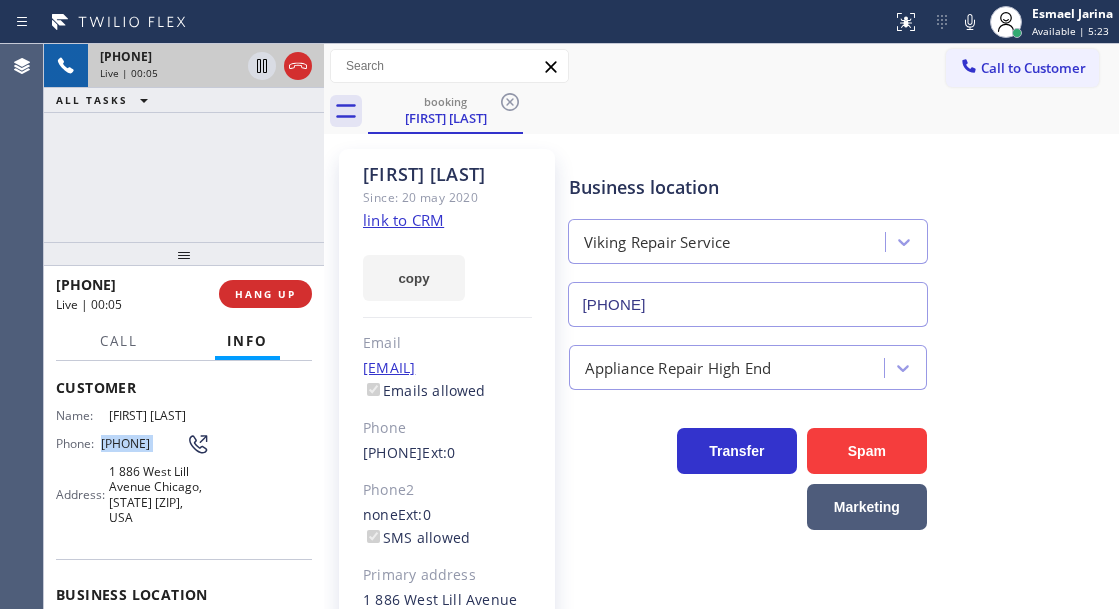 click on "[PHONE]" at bounding box center (143, 443) 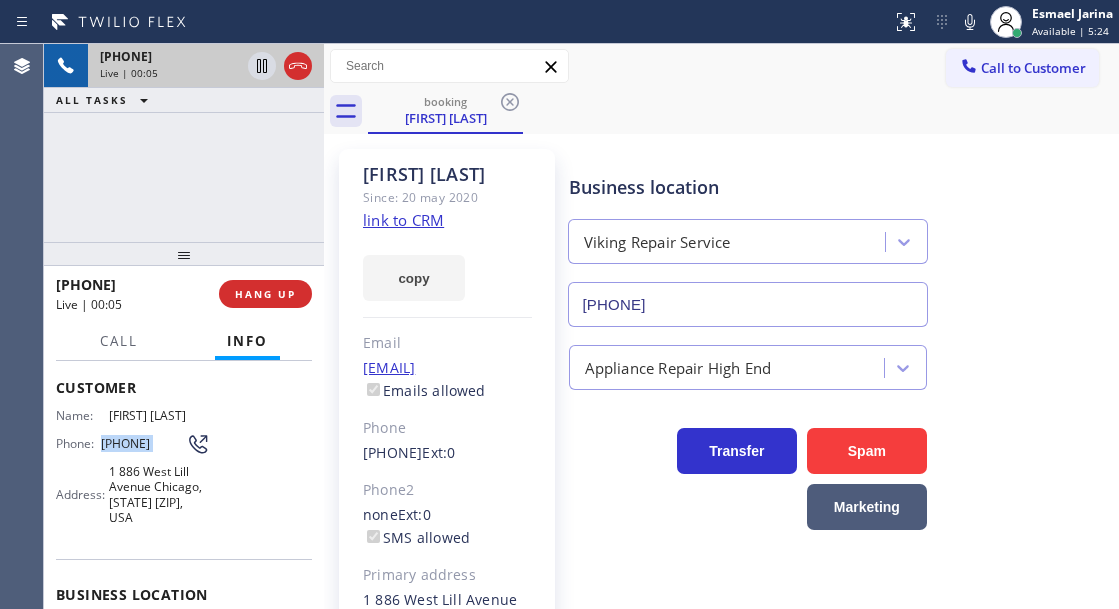 copy on "[PHONE]" 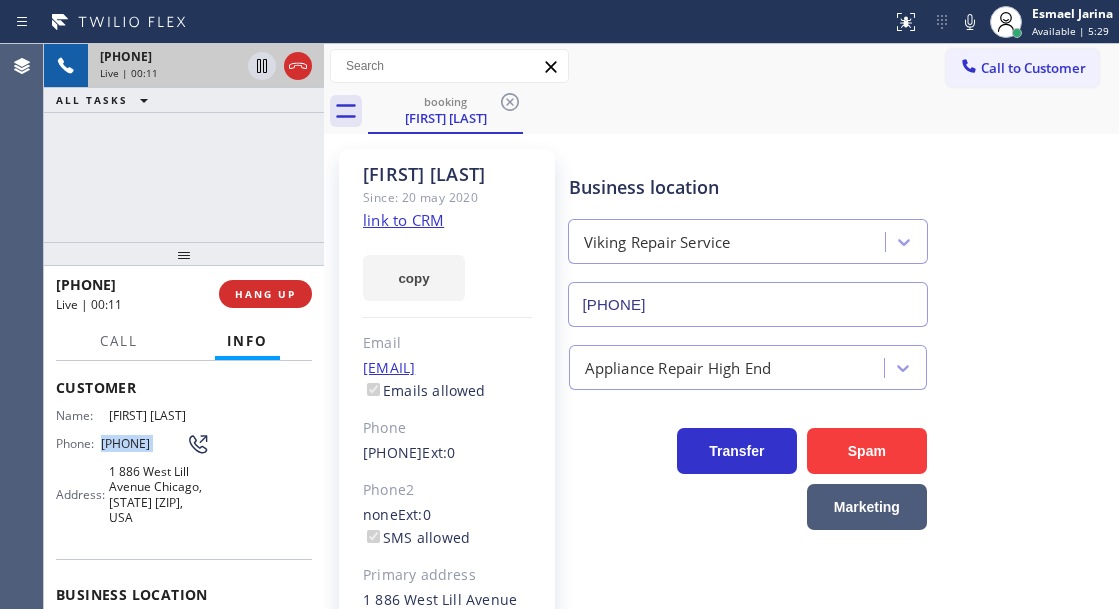 scroll, scrollTop: 200, scrollLeft: 0, axis: vertical 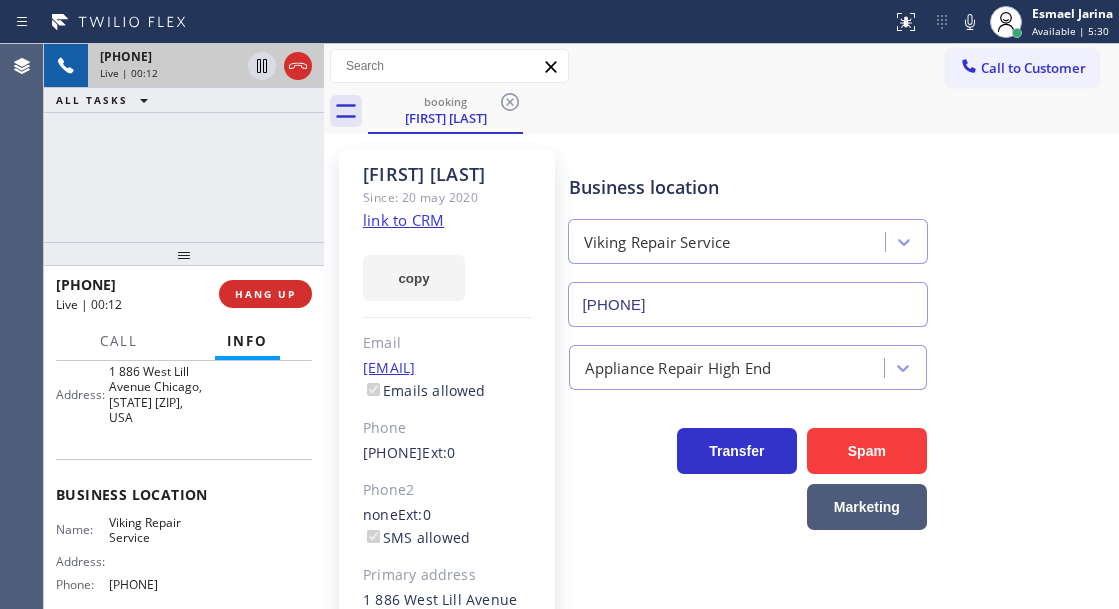 click on "Viking Repair  Service" at bounding box center [159, 530] 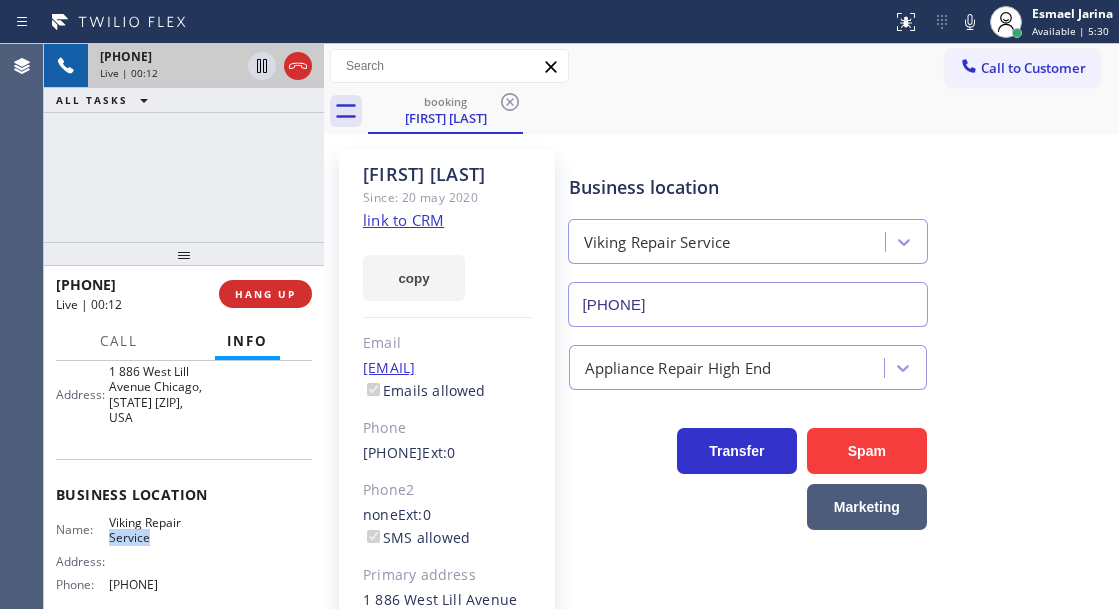click on "Viking Repair  Service" at bounding box center [159, 530] 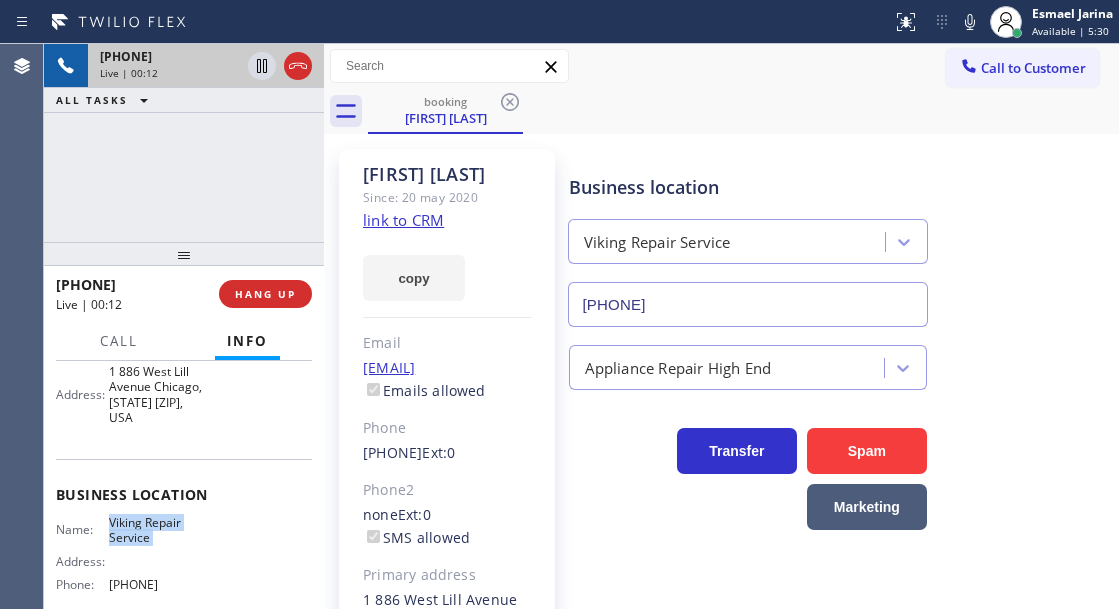 click on "Viking Repair  Service" at bounding box center [159, 530] 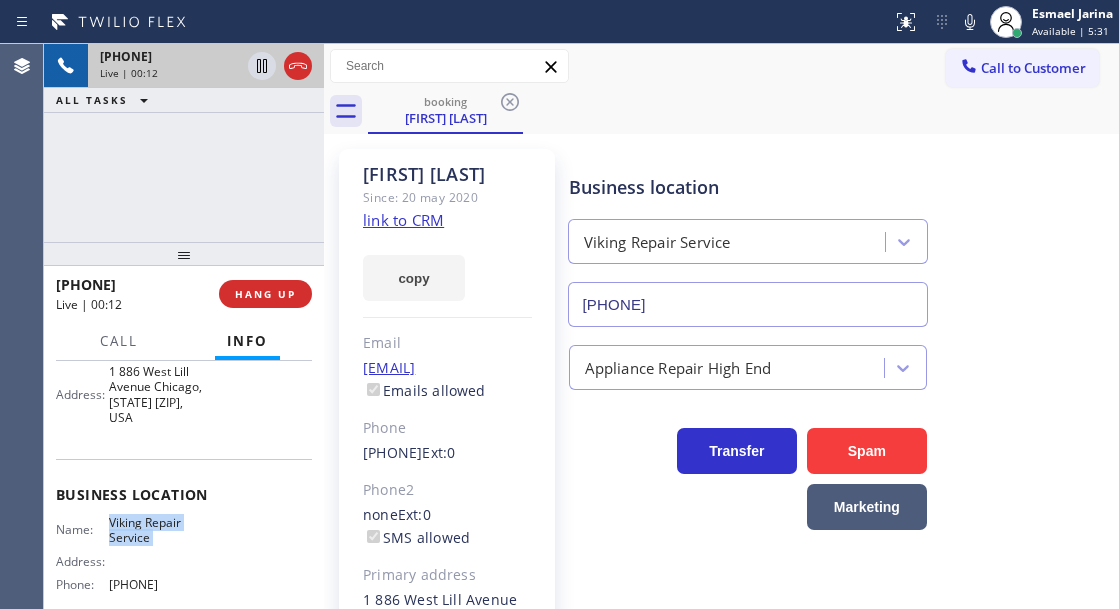 copy on "Viking Repair  Service" 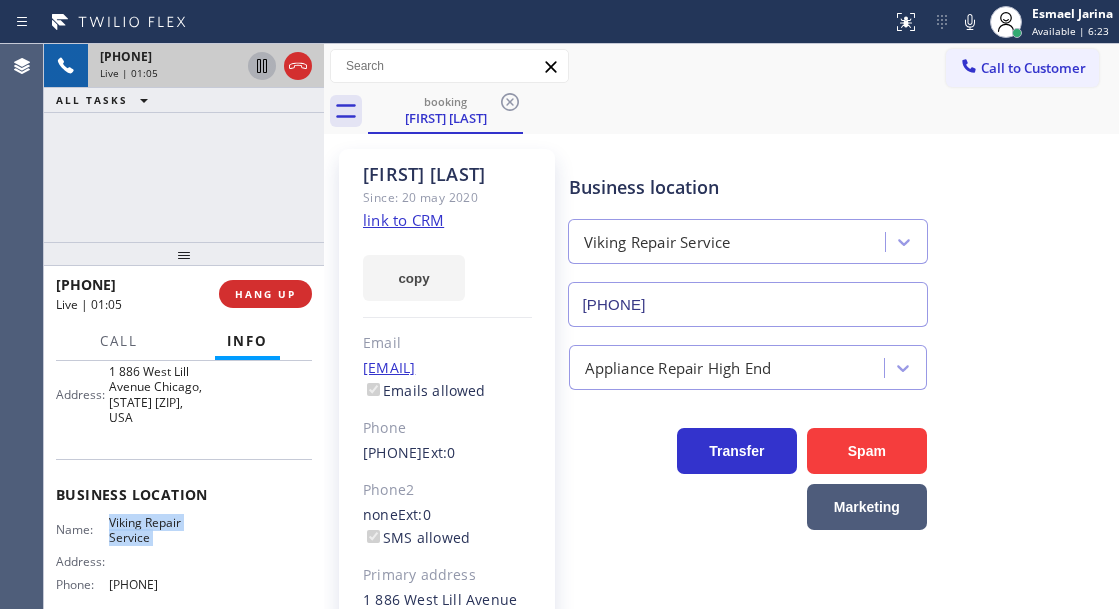 click 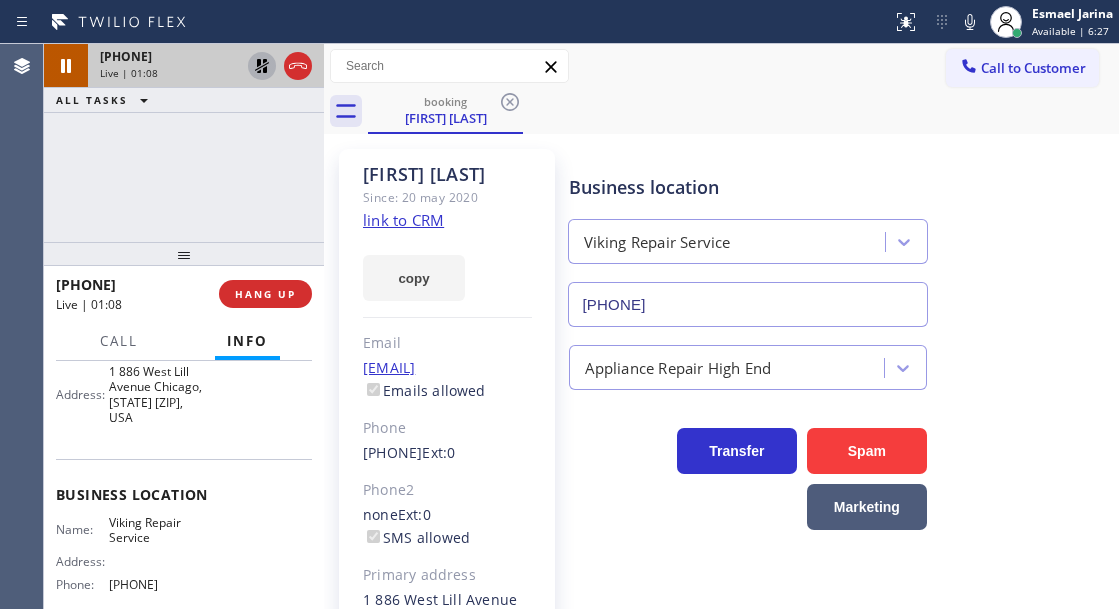 click at bounding box center (446, 22) 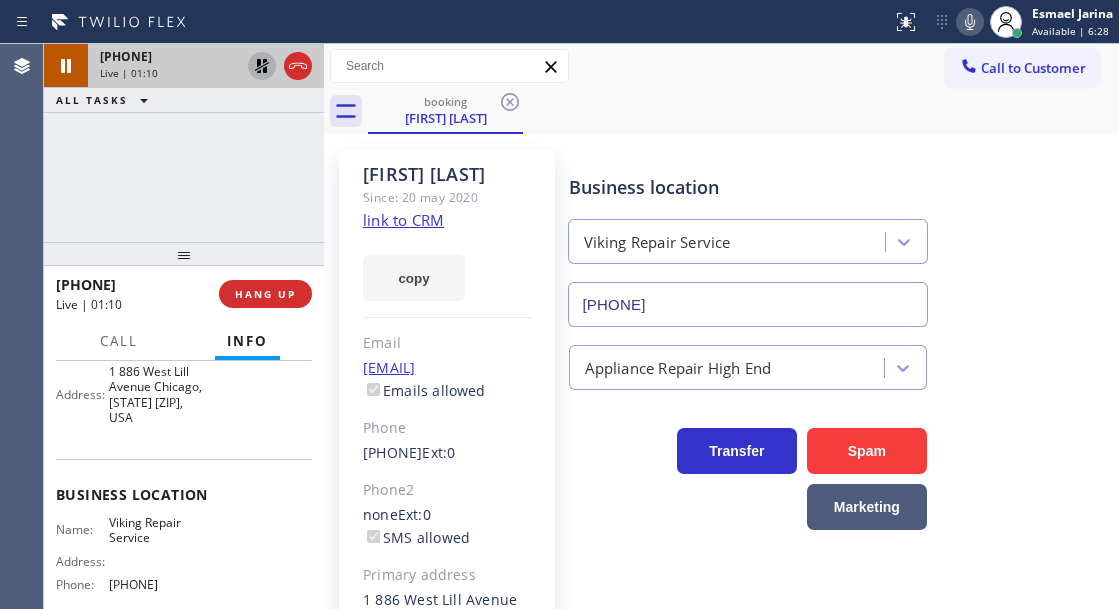 click 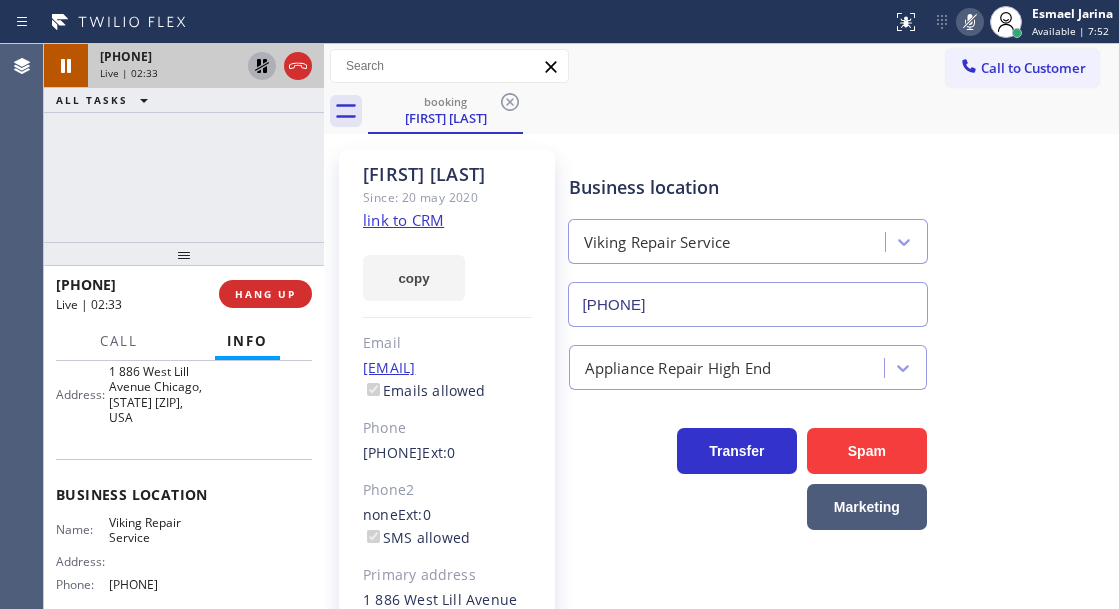 click on "[PHONE] Live | 02:33 ALL TASKS ALL TASKS ACTIVE TASKS TASKS IN WRAP UP" at bounding box center [184, 143] 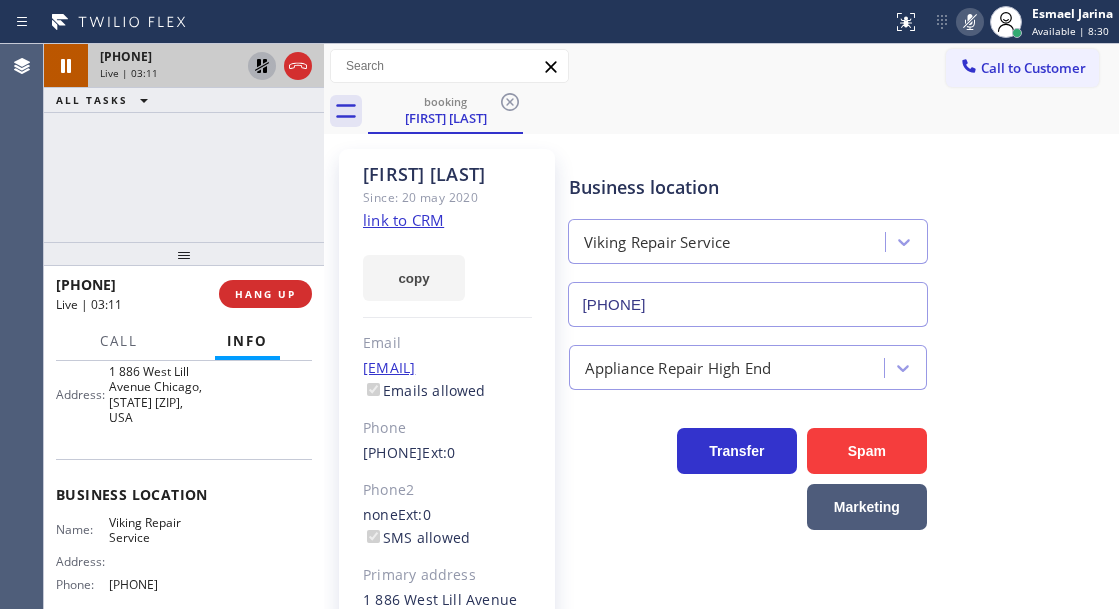 click on "Business location Viking Repair Service [PHONE]" at bounding box center (840, 236) 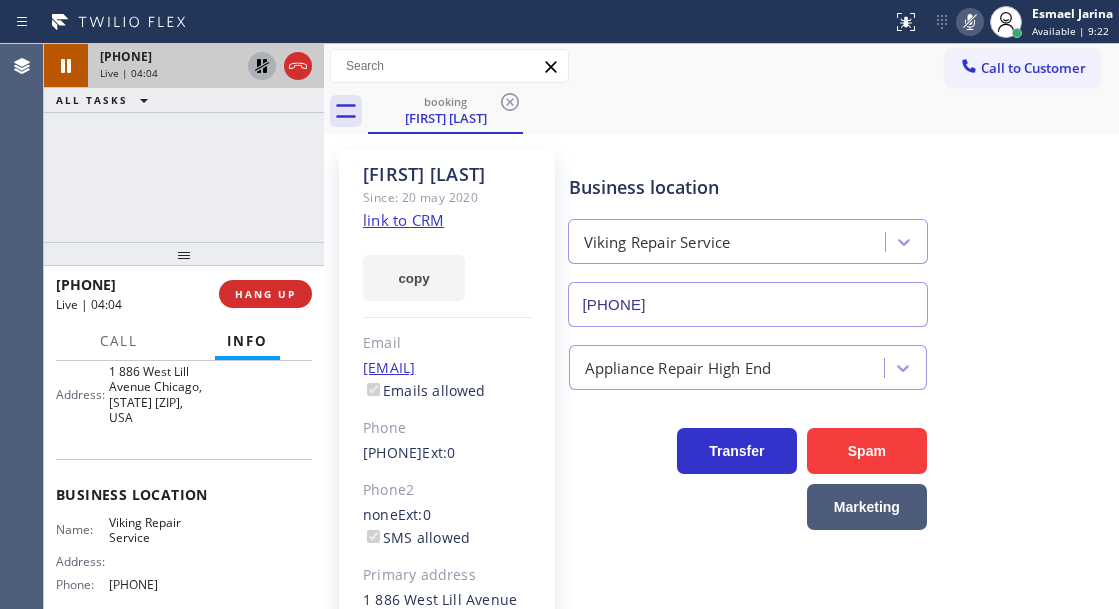 click on "Business location Viking Repair Service [PHONE]" at bounding box center [840, 236] 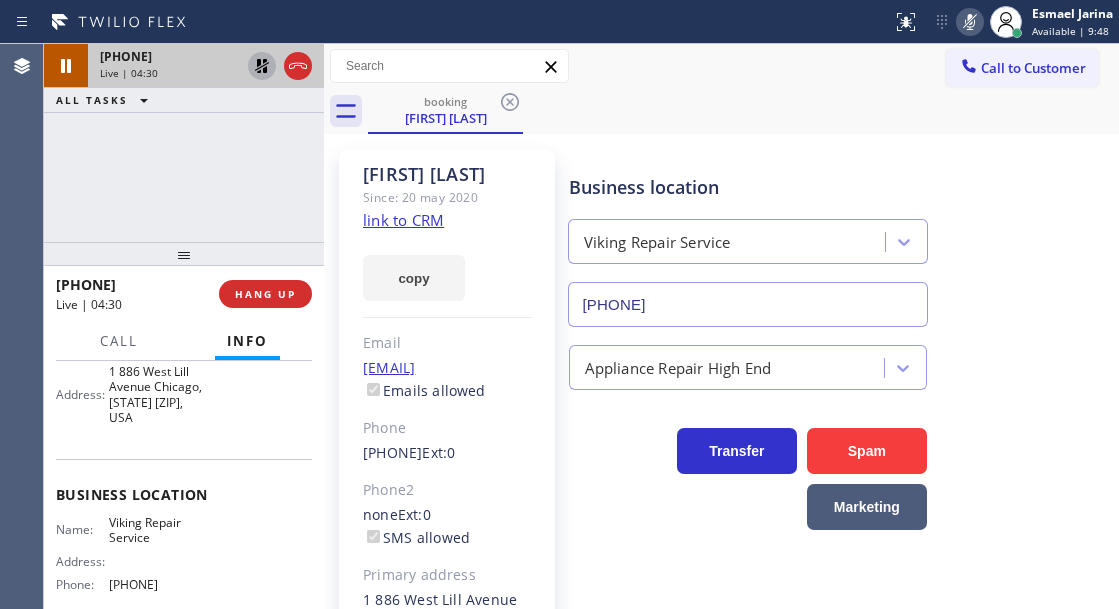 click on "Appliance Repair High End" at bounding box center (840, 358) 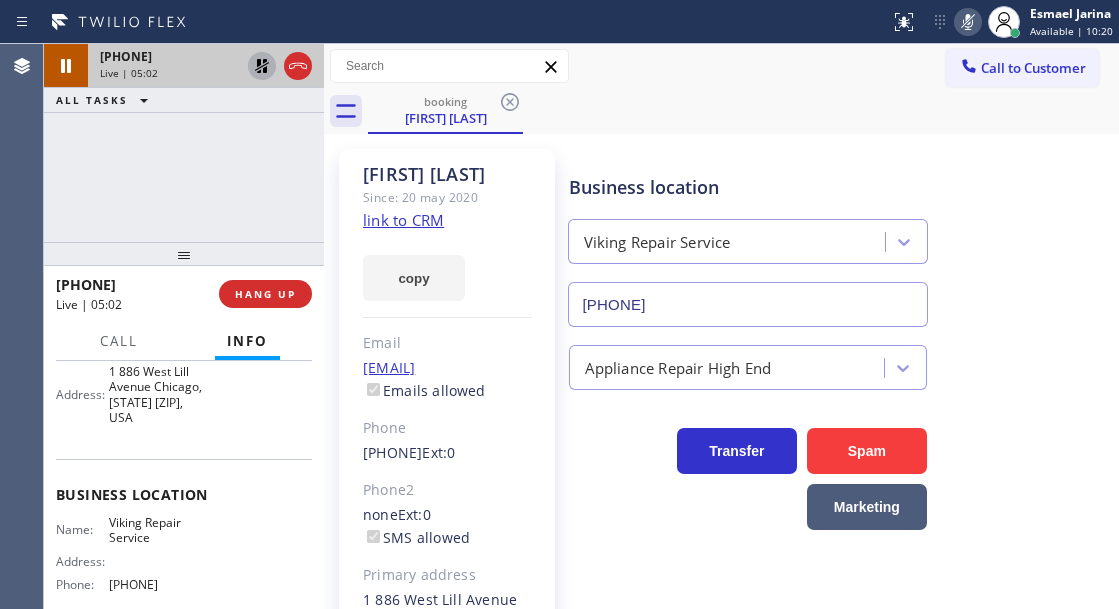 click 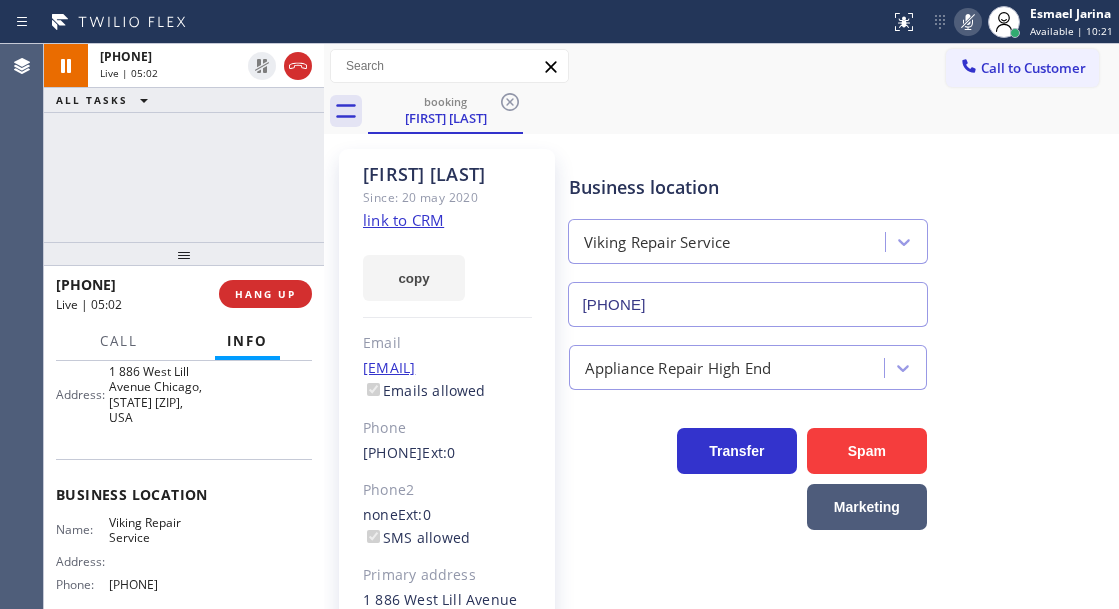 click 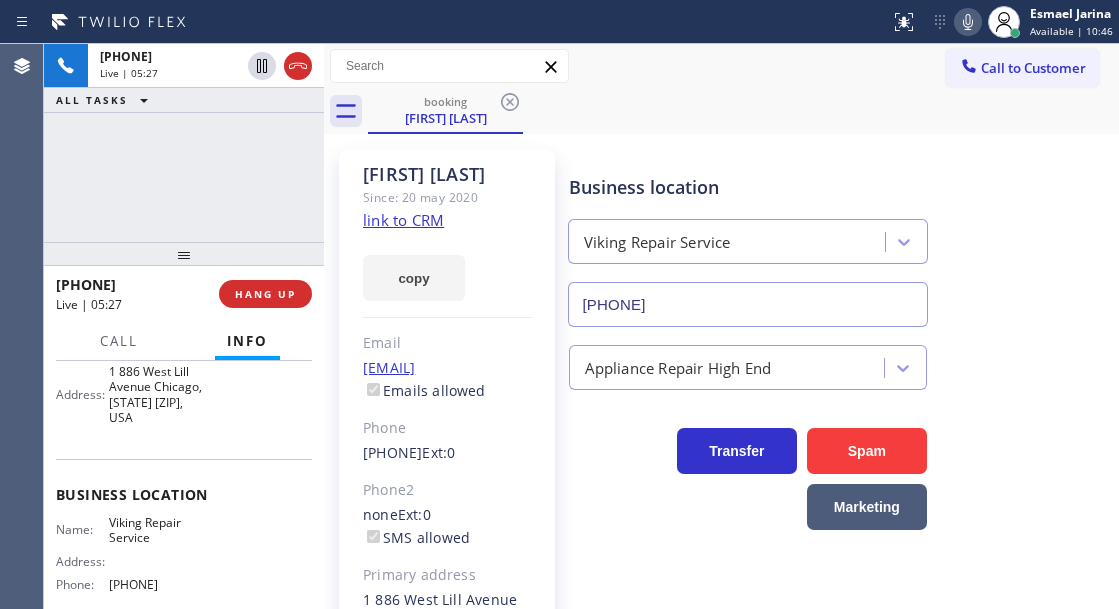 drag, startPoint x: 999, startPoint y: 364, endPoint x: 999, endPoint y: 153, distance: 211 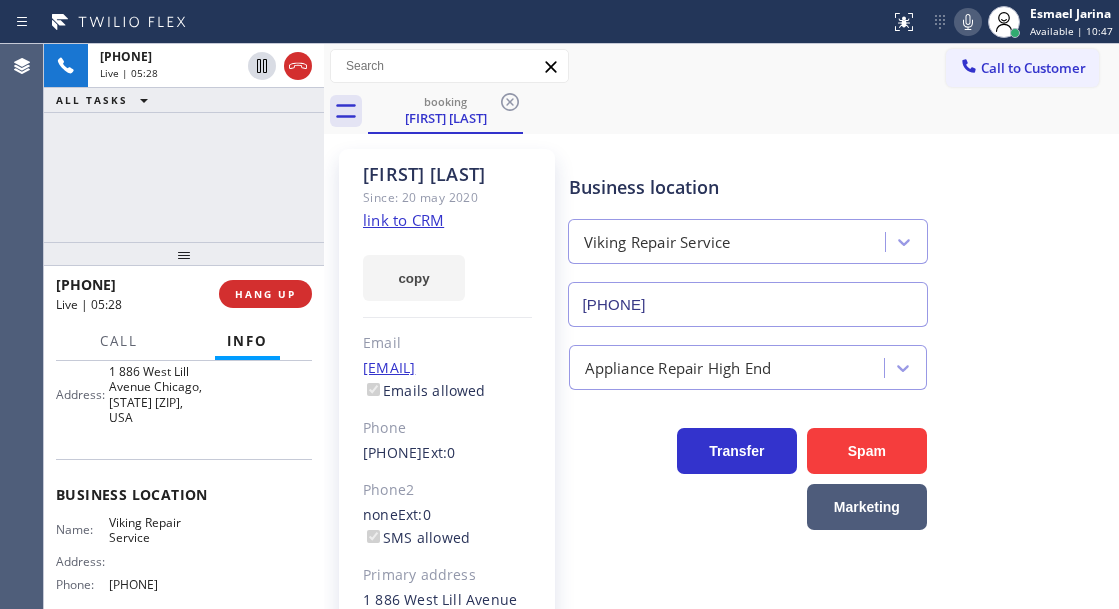 click at bounding box center (968, 22) 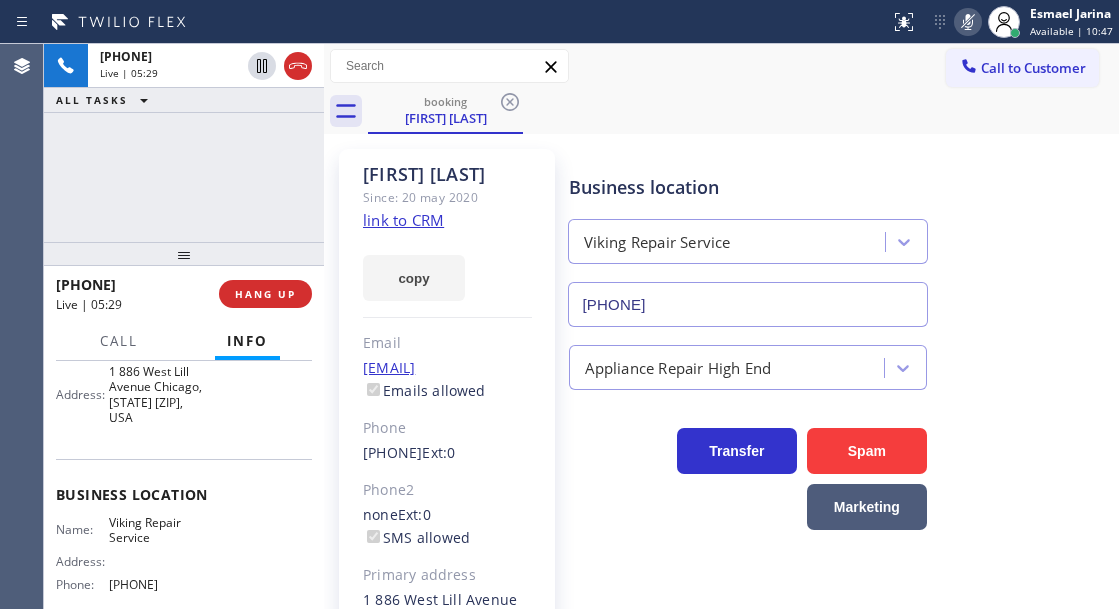 click at bounding box center (968, 22) 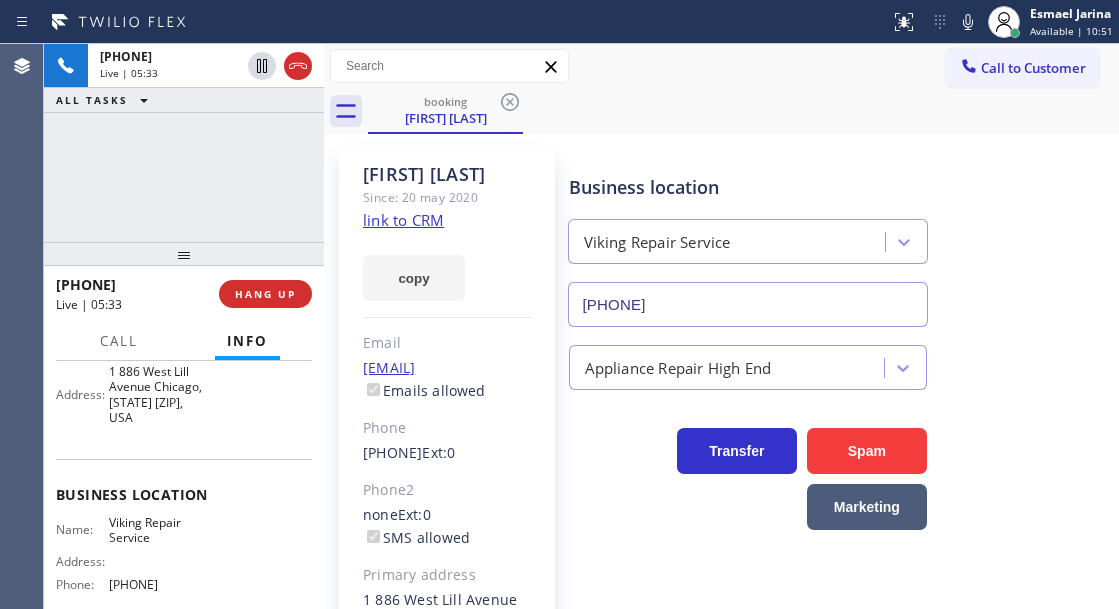 drag, startPoint x: 1037, startPoint y: 318, endPoint x: 961, endPoint y: 260, distance: 95.60335 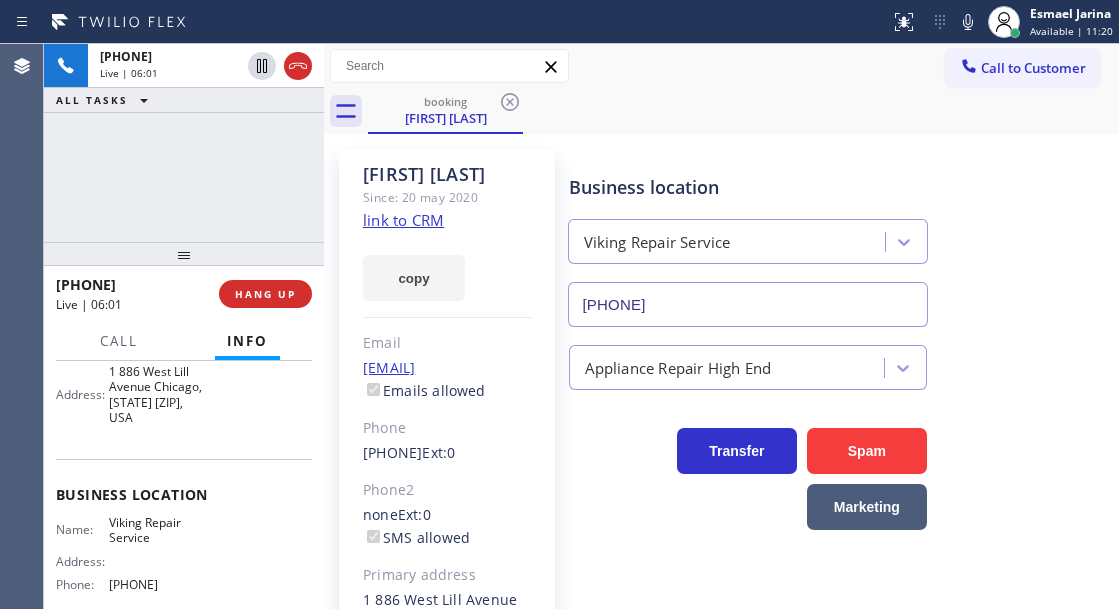 click 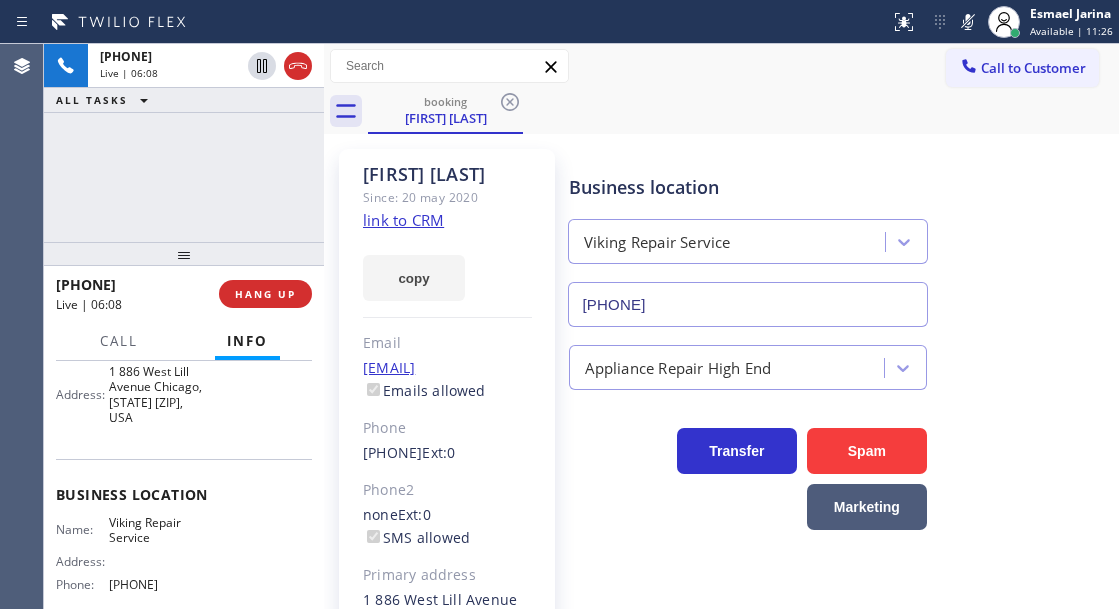 drag, startPoint x: 965, startPoint y: 29, endPoint x: 712, endPoint y: 27, distance: 253.0079 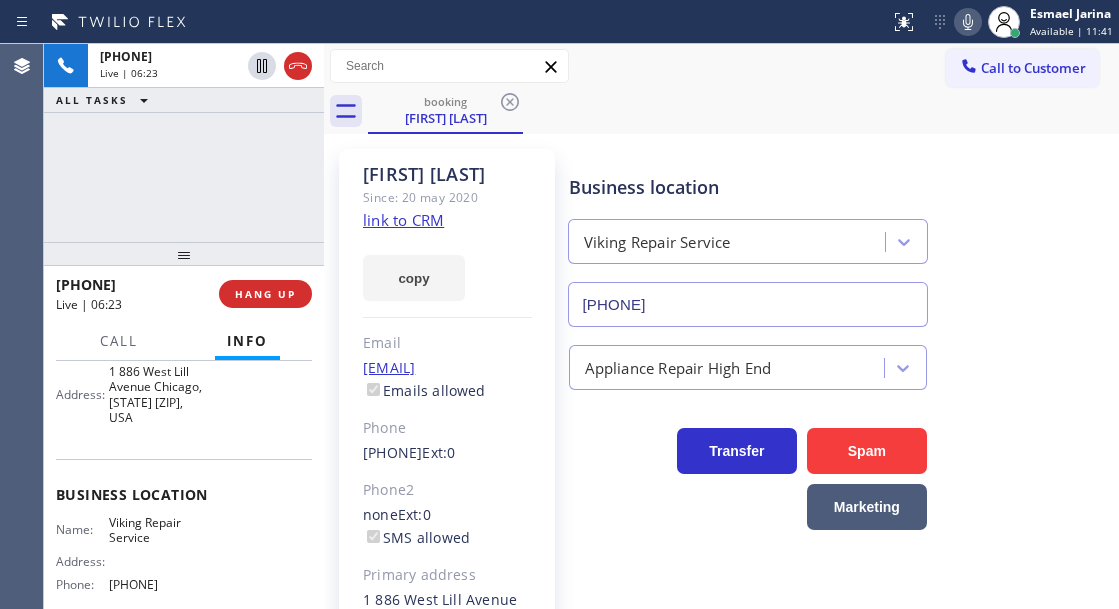 click 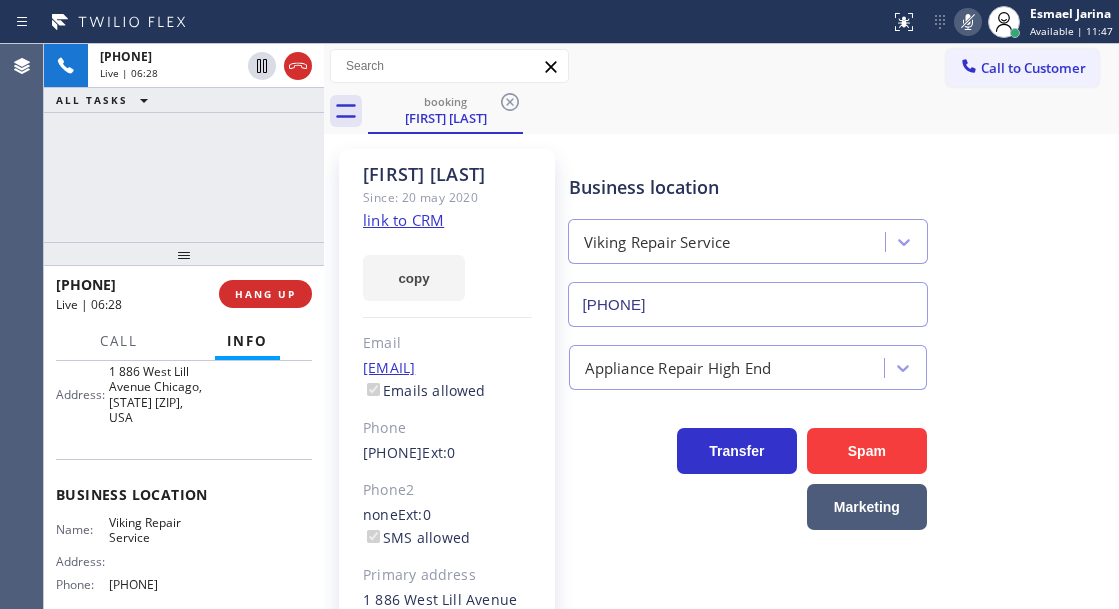 click 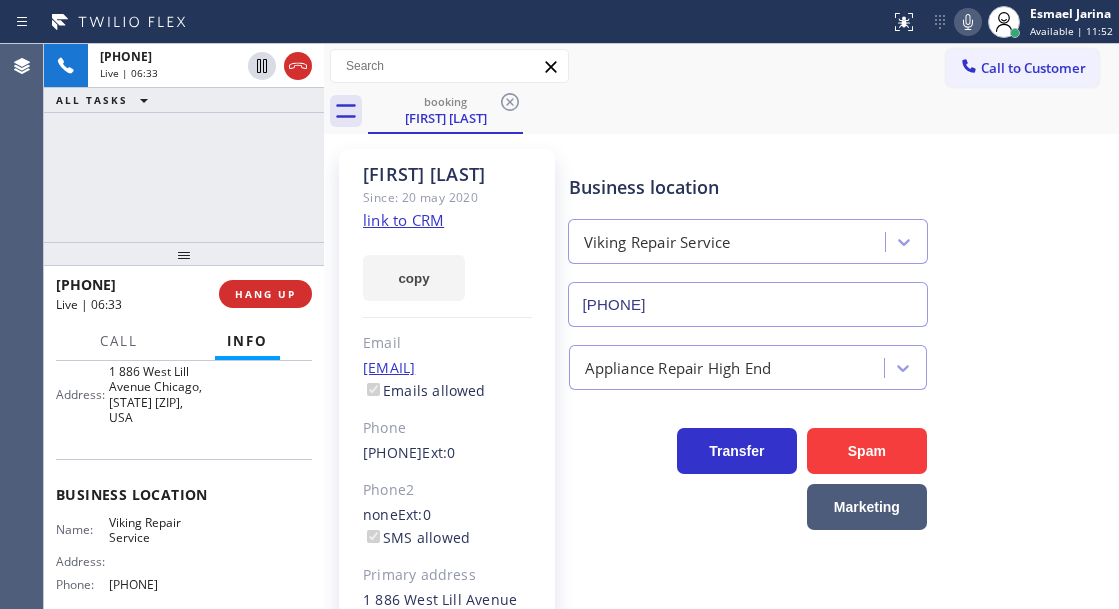 click on "Appliance Repair High End" at bounding box center [840, 363] 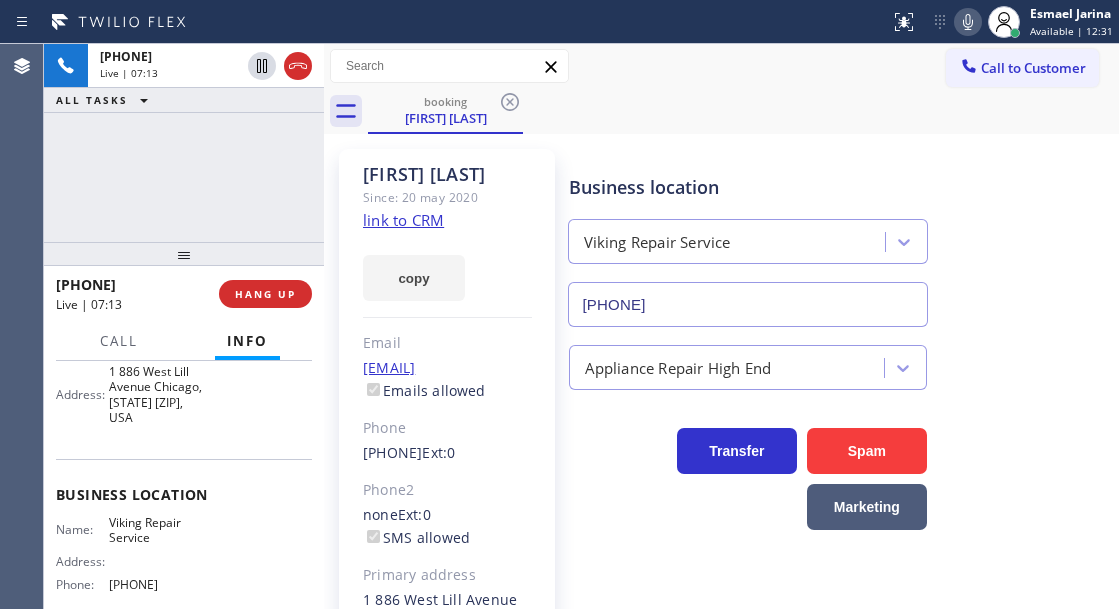 click on "[PHONE] Live | 07:13 ALL TASKS ALL TASKS ACTIVE TASKS TASKS IN WRAP UP" at bounding box center [184, 143] 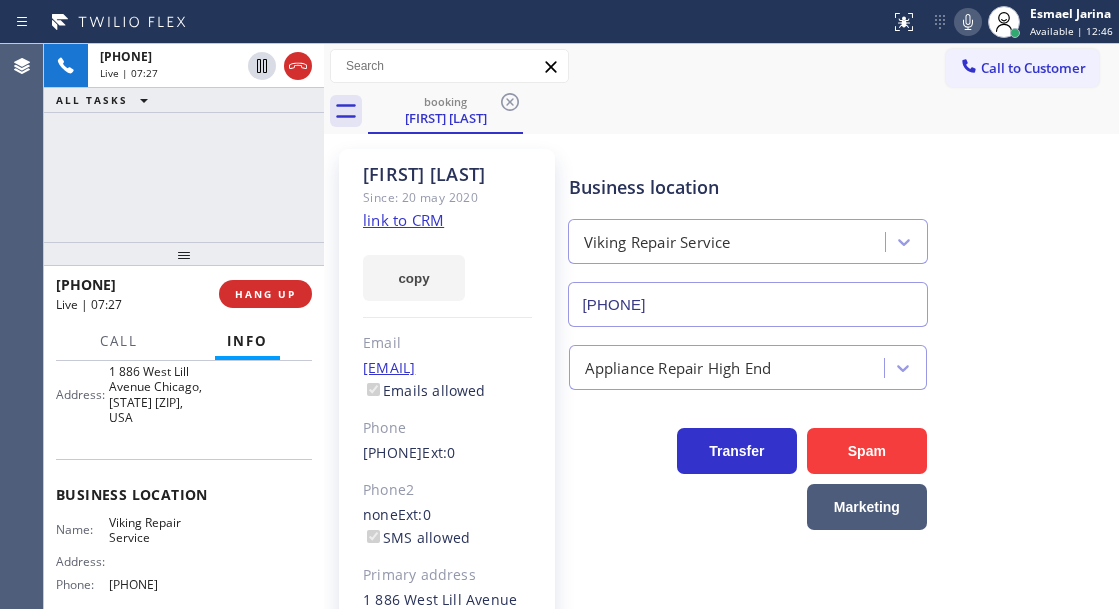 drag, startPoint x: 1102, startPoint y: 279, endPoint x: 1104, endPoint y: 208, distance: 71.02816 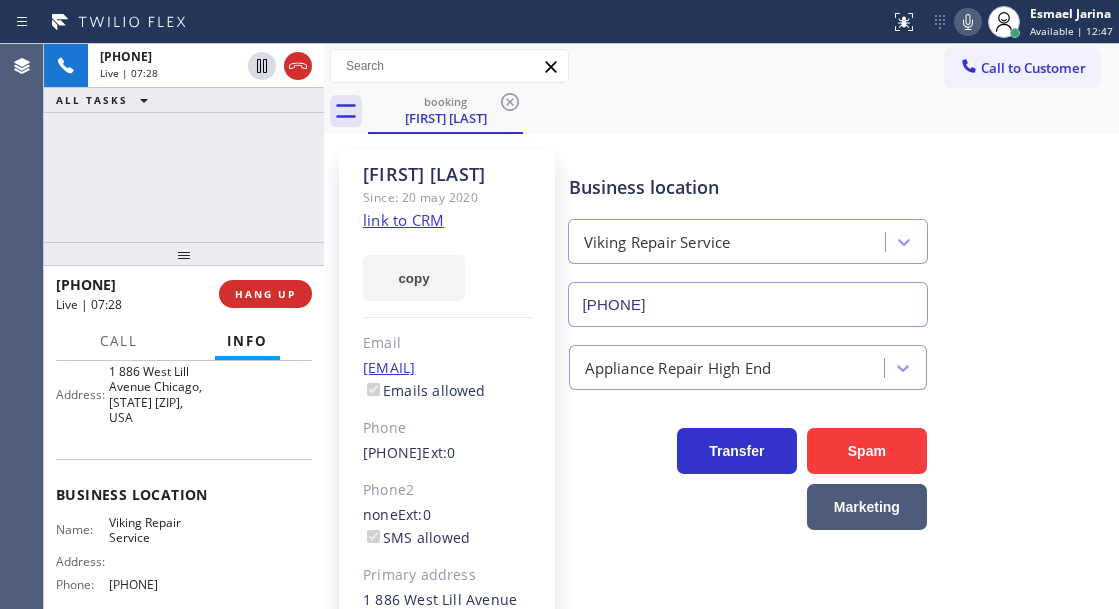 click 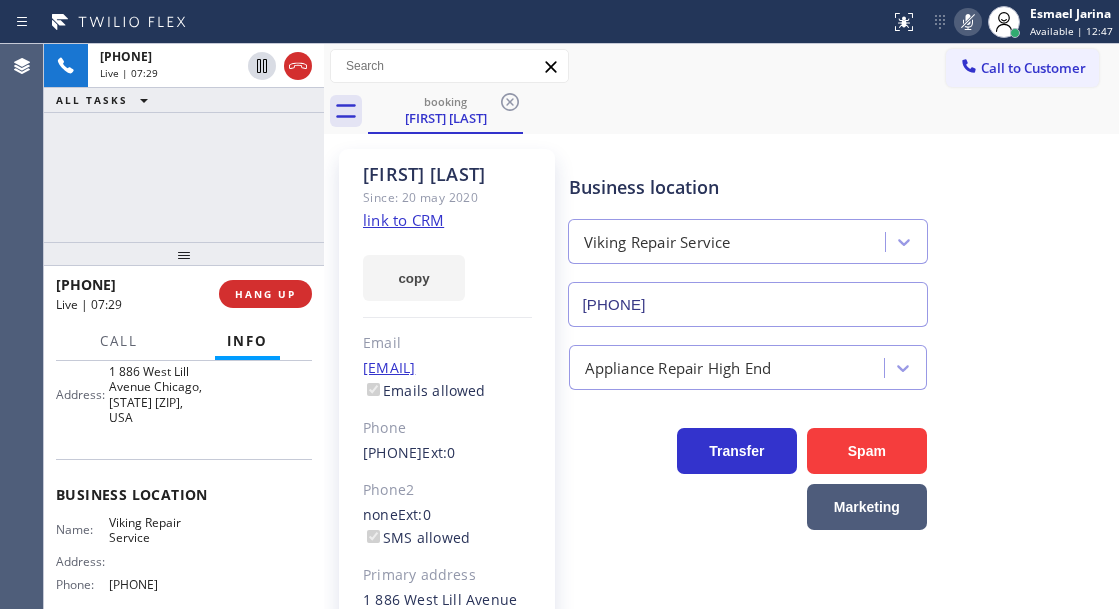 click 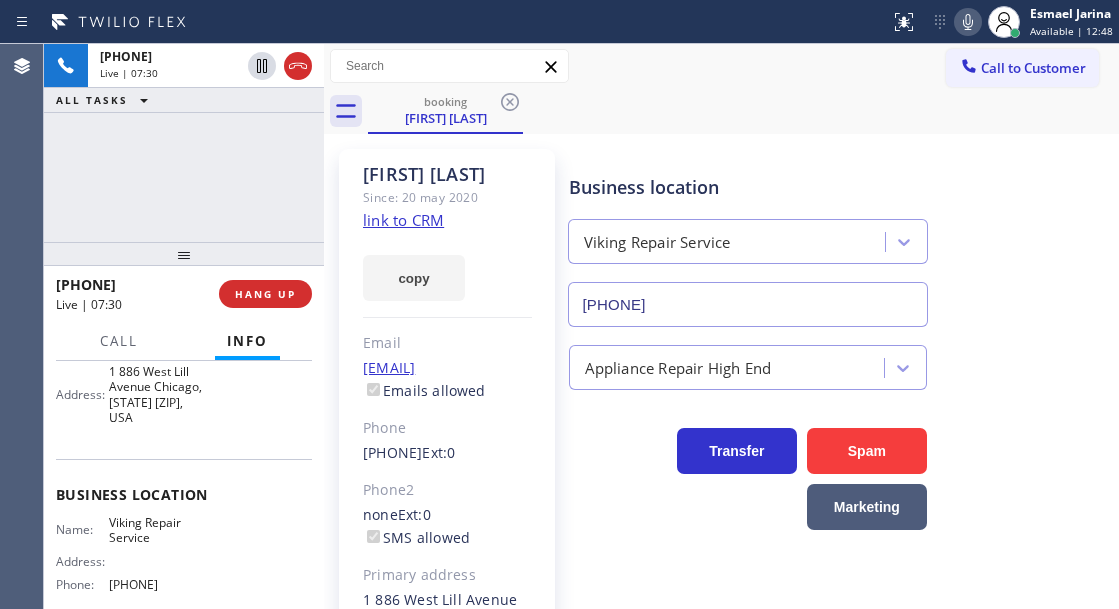 click on "[PHONE] Live | 07:30 ALL TASKS ALL TASKS ACTIVE TASKS TASKS IN WRAP UP" at bounding box center [184, 143] 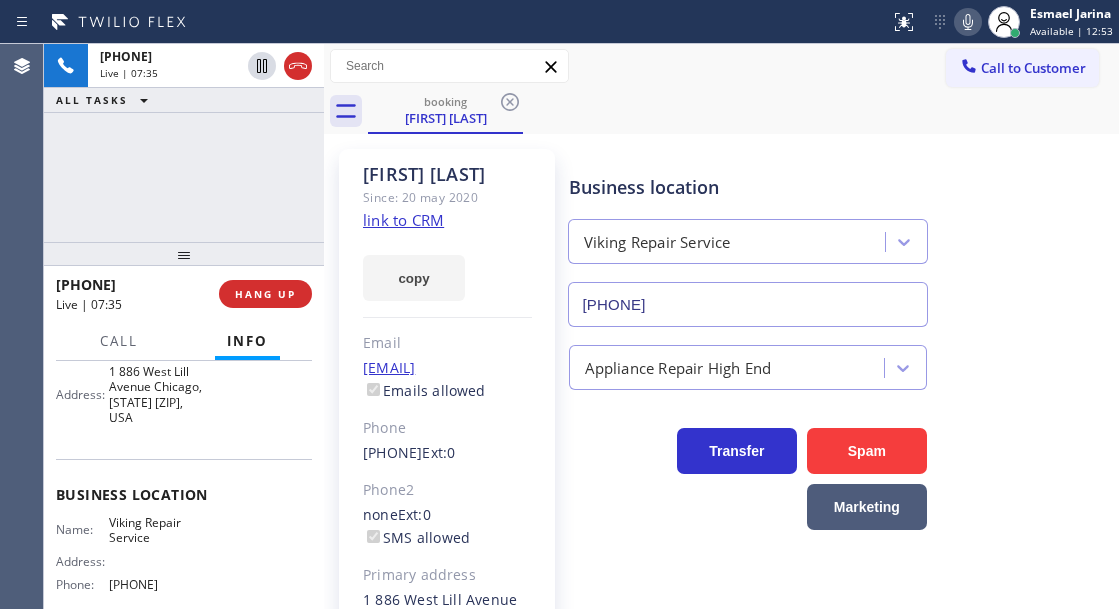 click on "[PHONE] Live | 07:35 ALL TASKS ALL TASKS ACTIVE TASKS TASKS IN WRAP UP" at bounding box center [184, 143] 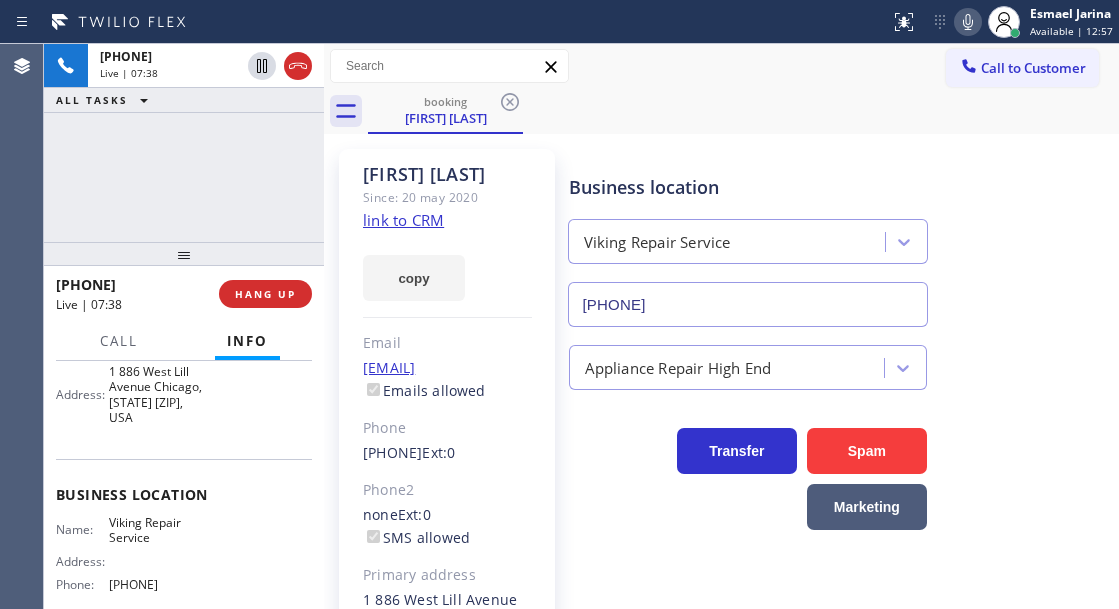 click on "[PHONE] Live | 07:38 ALL TASKS ALL TASKS ACTIVE TASKS TASKS IN WRAP UP" at bounding box center [184, 143] 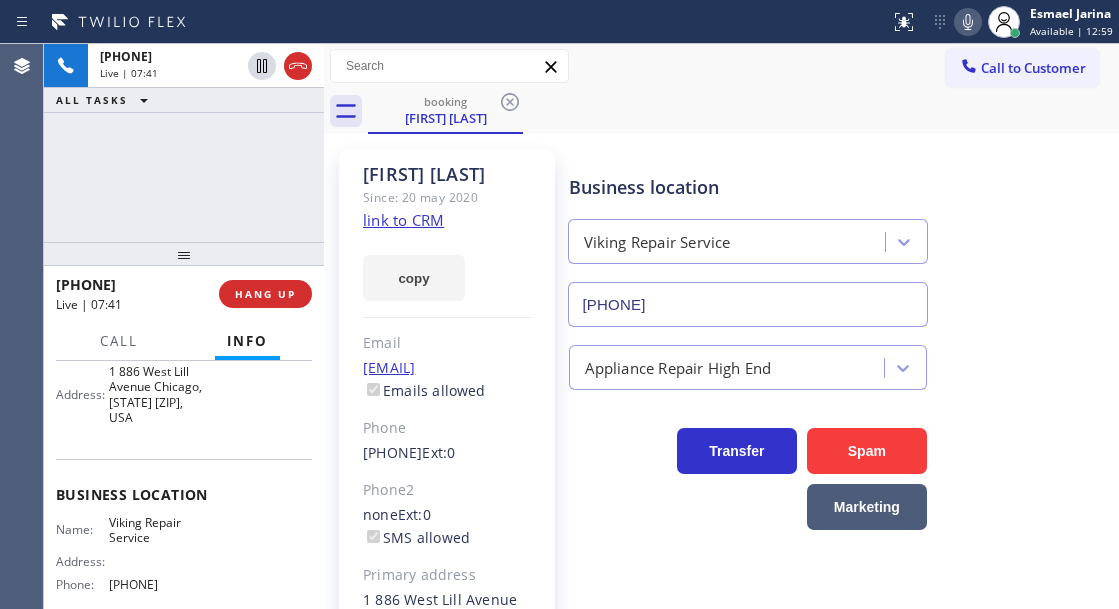 click on "[PHONE] Live | 07:41 ALL TASKS ALL TASKS ACTIVE TASKS TASKS IN WRAP UP" at bounding box center [184, 143] 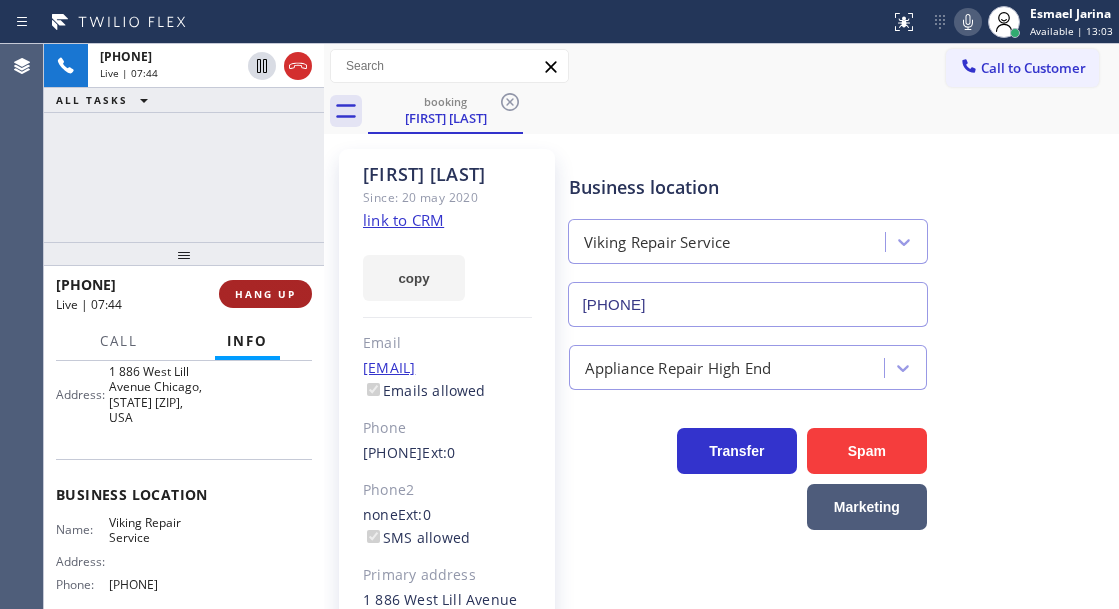 click on "HANG UP" at bounding box center [265, 294] 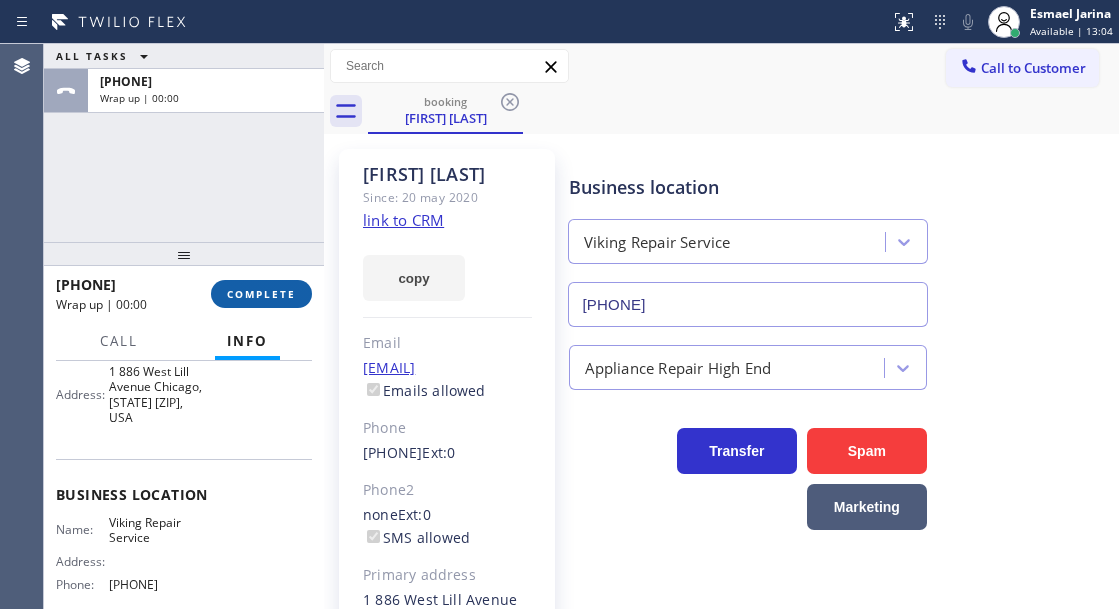 click on "COMPLETE" at bounding box center [261, 294] 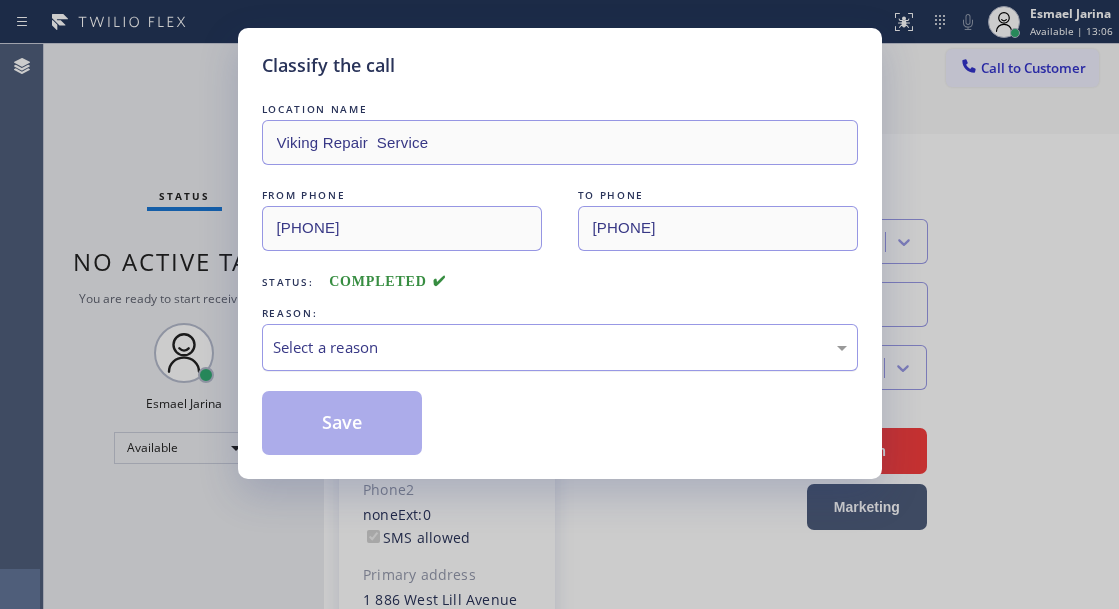 click on "Select a reason" at bounding box center [560, 347] 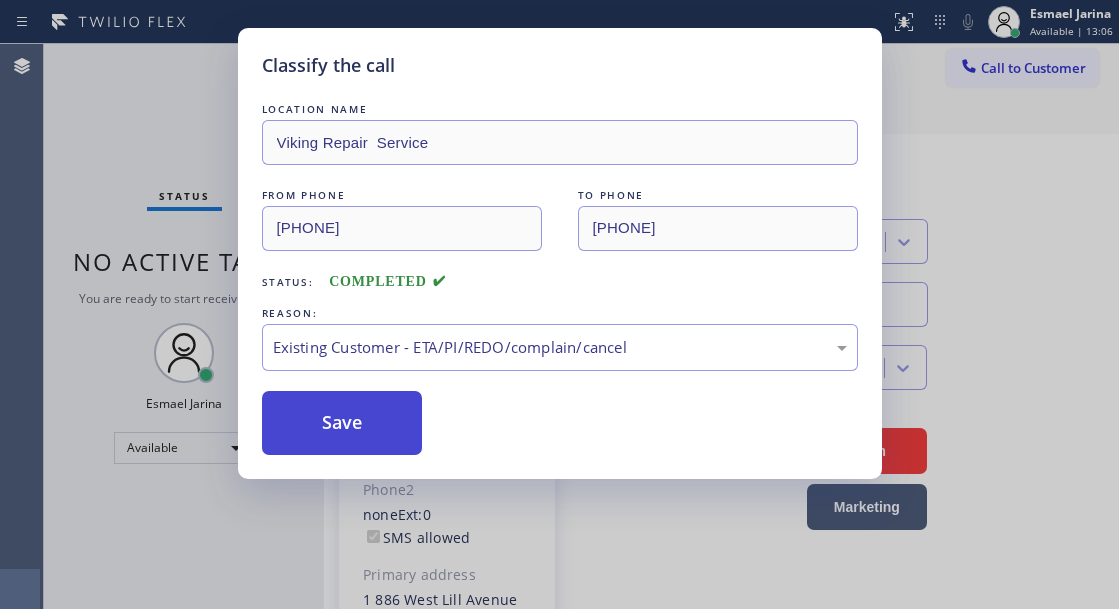 click on "Save" at bounding box center (342, 423) 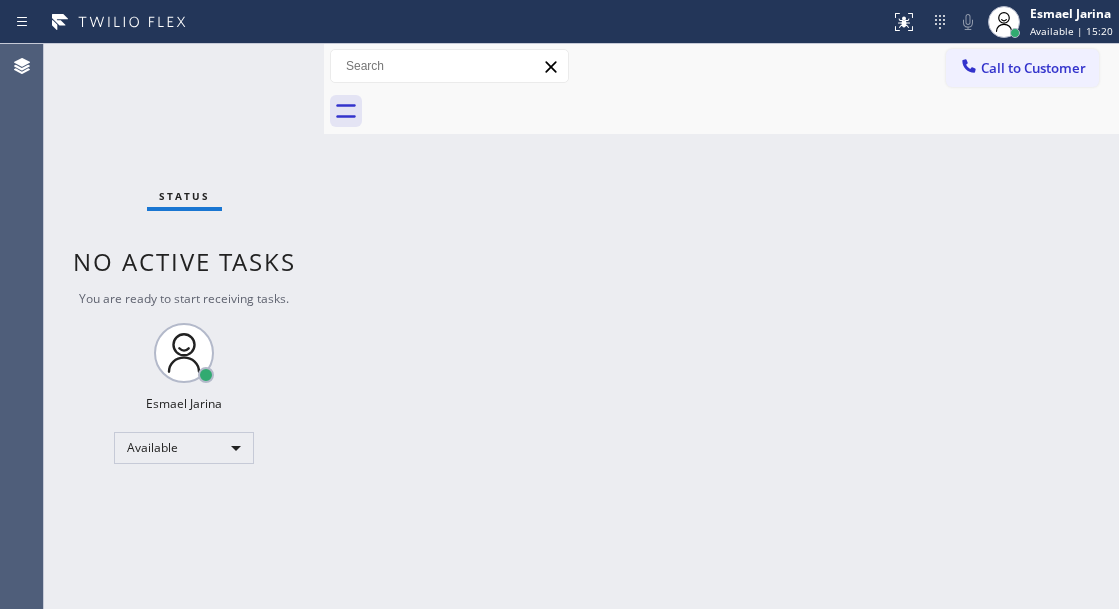 click on "Back to Dashboard Change Sender ID Customers Technicians Select a contact Outbound call Technician Search Technician Your caller id phone number Your caller id phone number Call Technician info Name   Phone none Address none Change Sender ID HVAC +1[PHONE] 5 Star Appliance +1[PHONE] Appliance Repair +1[PHONE] Plumbing +1[PHONE] Air Duct Cleaning +1[PHONE]  Electricians +1[PHONE] Cancel Change Check personal SMS Reset Change No tabs Call to Customer Outbound call Location The Top Appliance Repair Your caller id phone number [PHONE] Customer number Call Outbound call Technician Search Technician Your caller id phone number Your caller id phone number Call" at bounding box center [721, 326] 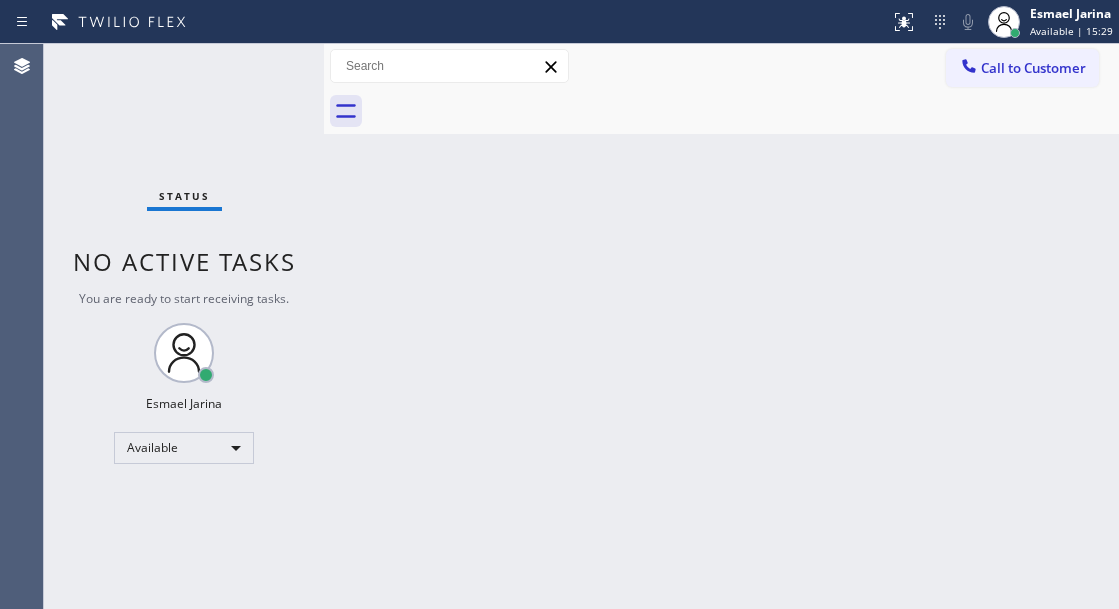 click on "Back to Dashboard Change Sender ID Customers Technicians Select a contact Outbound call Technician Search Technician Your caller id phone number Your caller id phone number Call Technician info Name   Phone none Address none Change Sender ID HVAC +1[PHONE] 5 Star Appliance +1[PHONE] Appliance Repair +1[PHONE] Plumbing +1[PHONE] Air Duct Cleaning +1[PHONE]  Electricians +1[PHONE] Cancel Change Check personal SMS Reset Change No tabs Call to Customer Outbound call Location The Top Appliance Repair Your caller id phone number [PHONE] Customer number Call Outbound call Technician Search Technician Your caller id phone number Your caller id phone number Call" at bounding box center [721, 326] 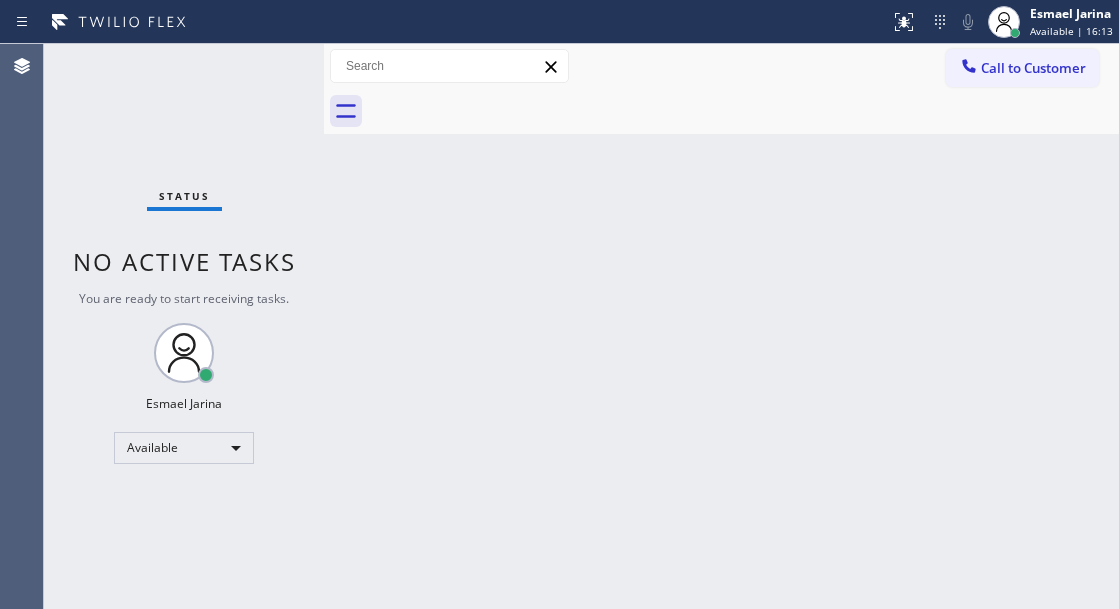 click on "Status   No active tasks     You are ready to start receiving tasks.   [FIRST] [LAST] Available" at bounding box center [184, 326] 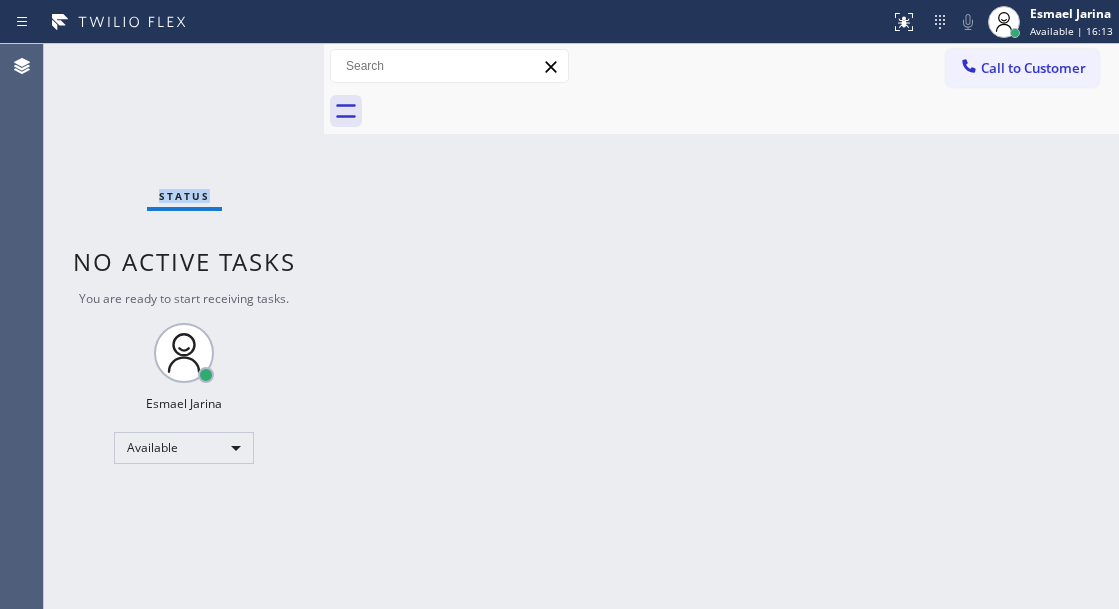 click on "Status   No active tasks     You are ready to start receiving tasks.   [FIRST] [LAST] Available" at bounding box center (184, 326) 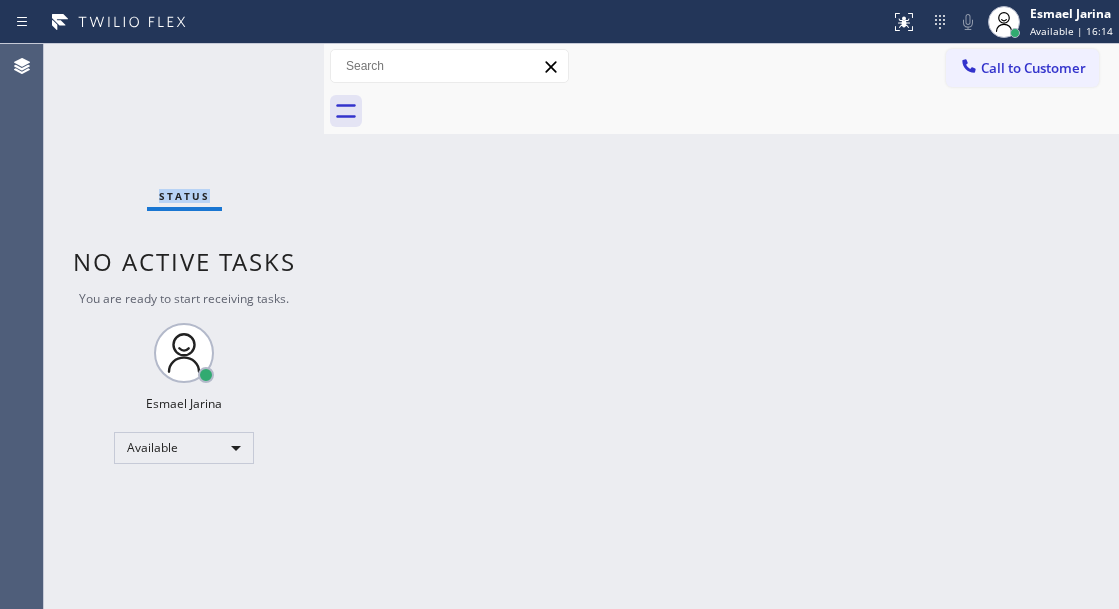 click on "Status   No active tasks     You are ready to start receiving tasks.   [FIRST] [LAST] Available" at bounding box center [184, 326] 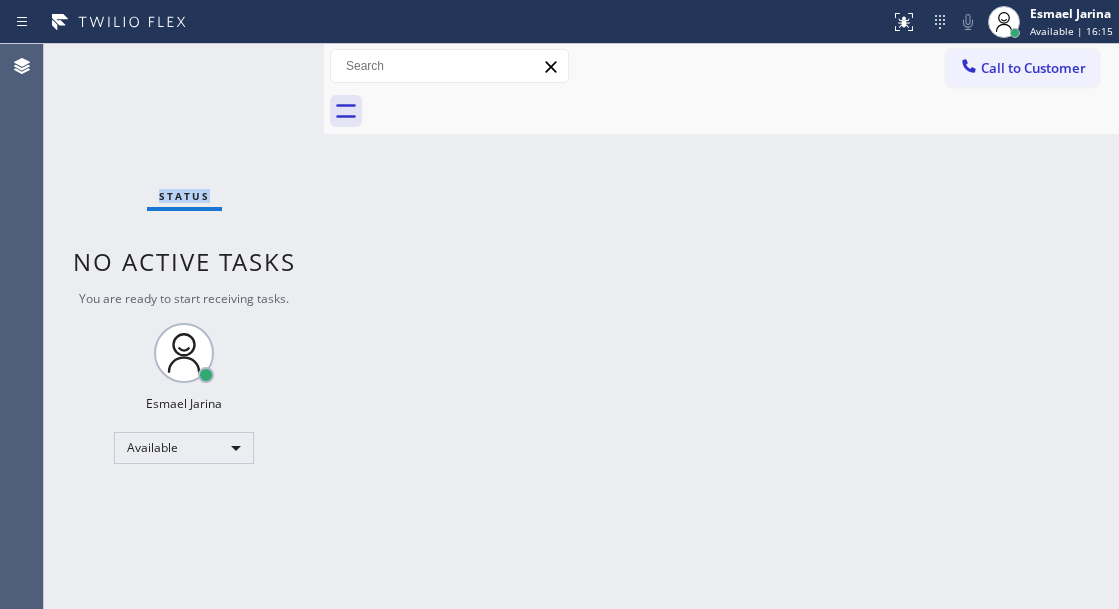 click on "Status   No active tasks     You are ready to start receiving tasks.   [FIRST] [LAST] Available" at bounding box center (184, 326) 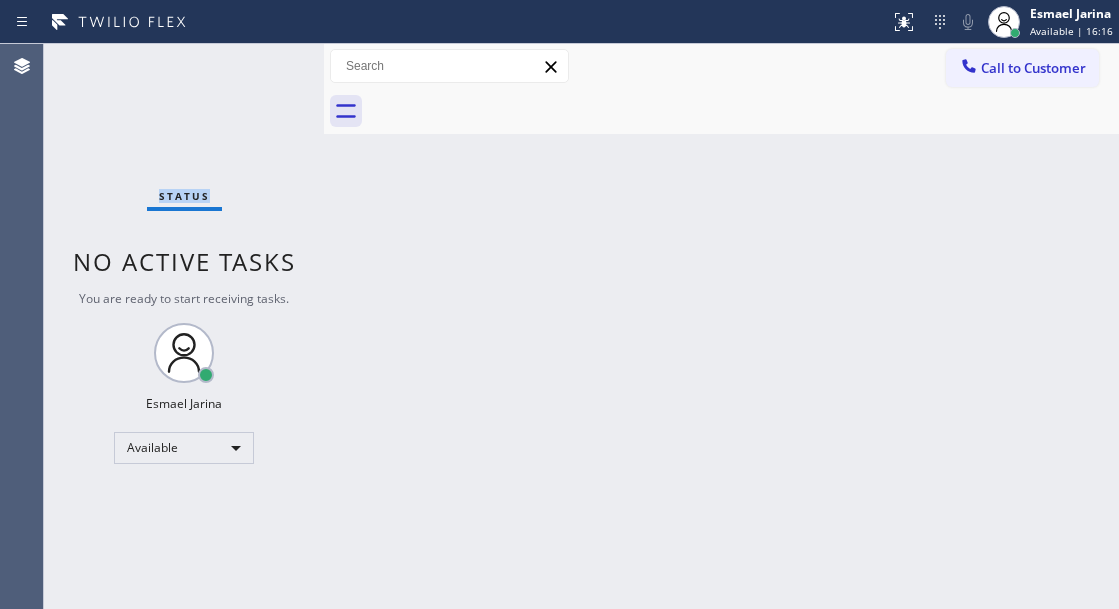 click on "Status   No active tasks     You are ready to start receiving tasks.   [FIRST] [LAST] Available" at bounding box center [184, 326] 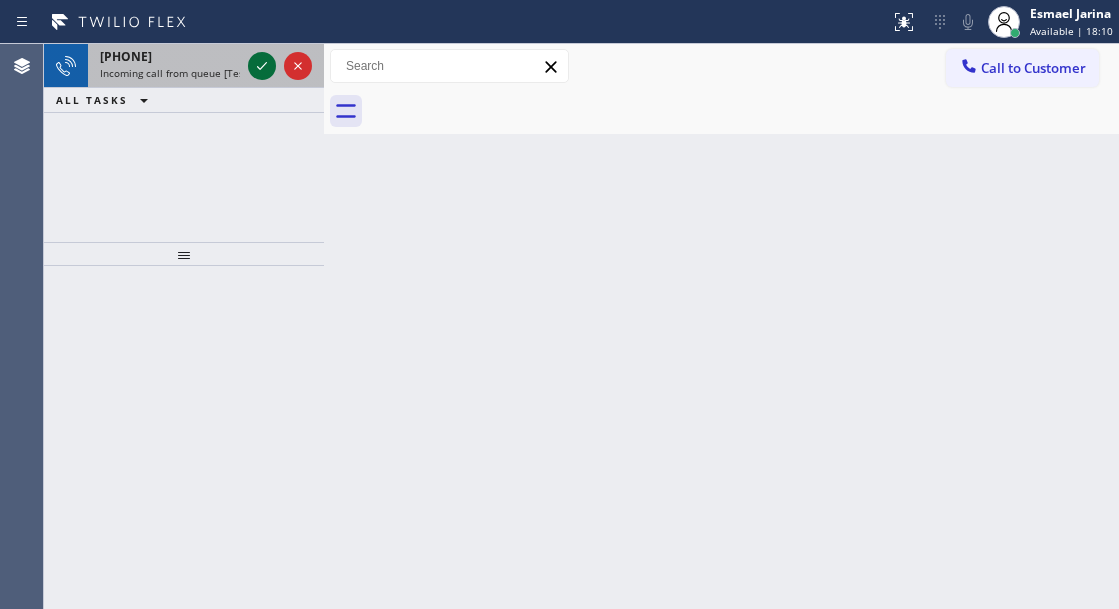 click 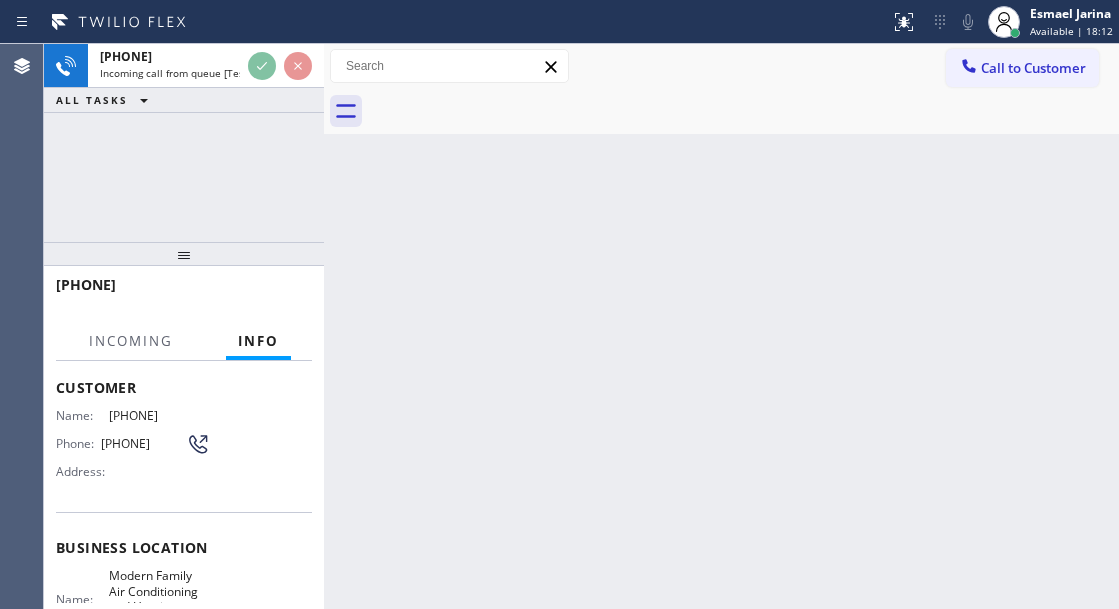 scroll, scrollTop: 200, scrollLeft: 0, axis: vertical 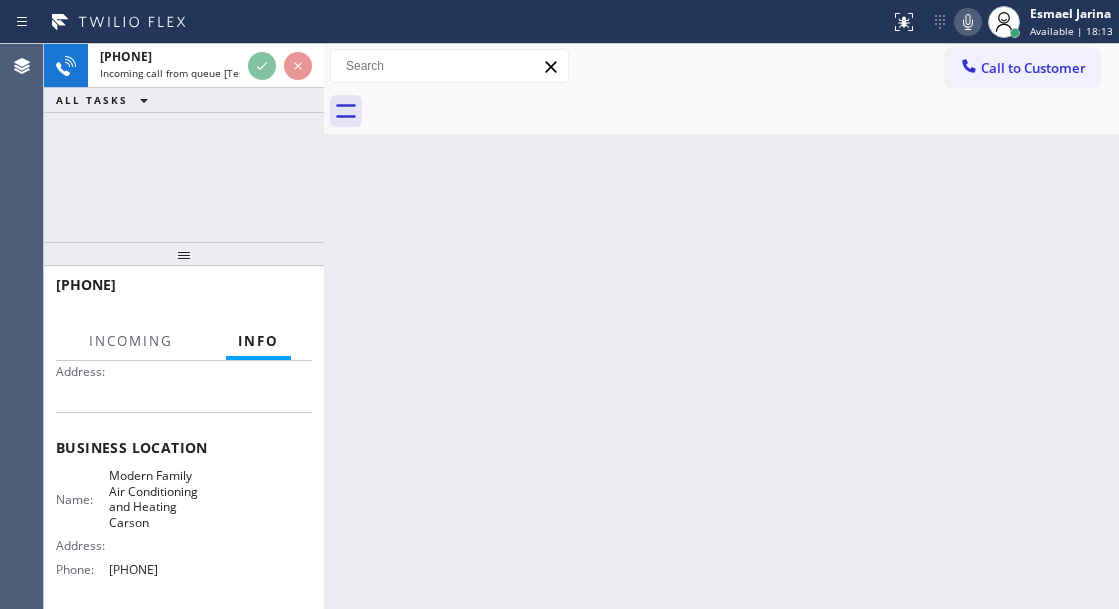 click on "Modern Family Air Conditioning and Heating Carson" at bounding box center (159, 499) 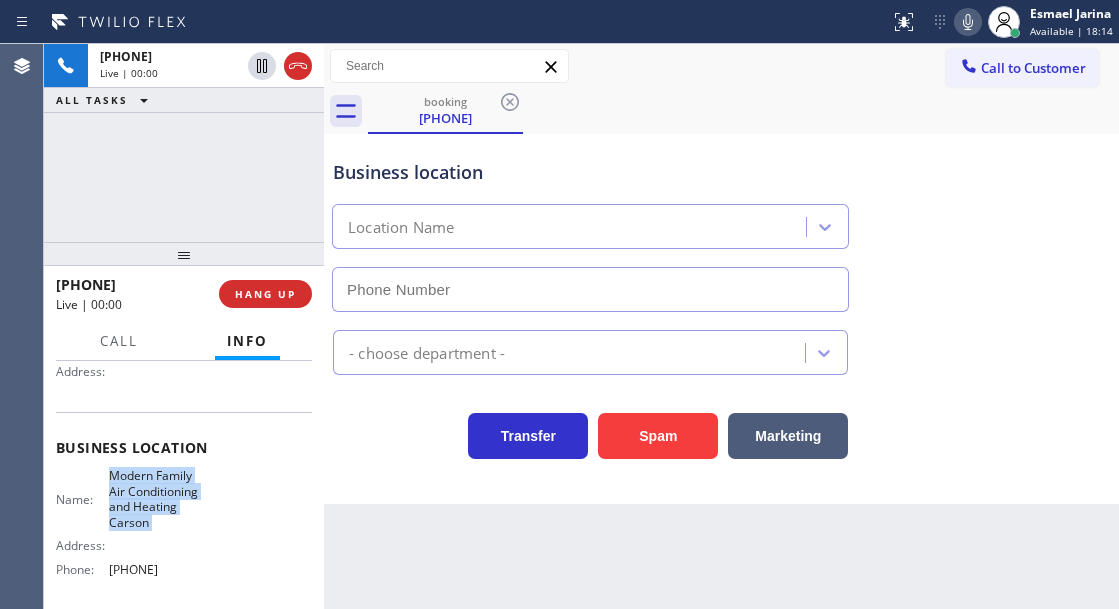 click on "Modern Family Air Conditioning and Heating Carson" at bounding box center [159, 499] 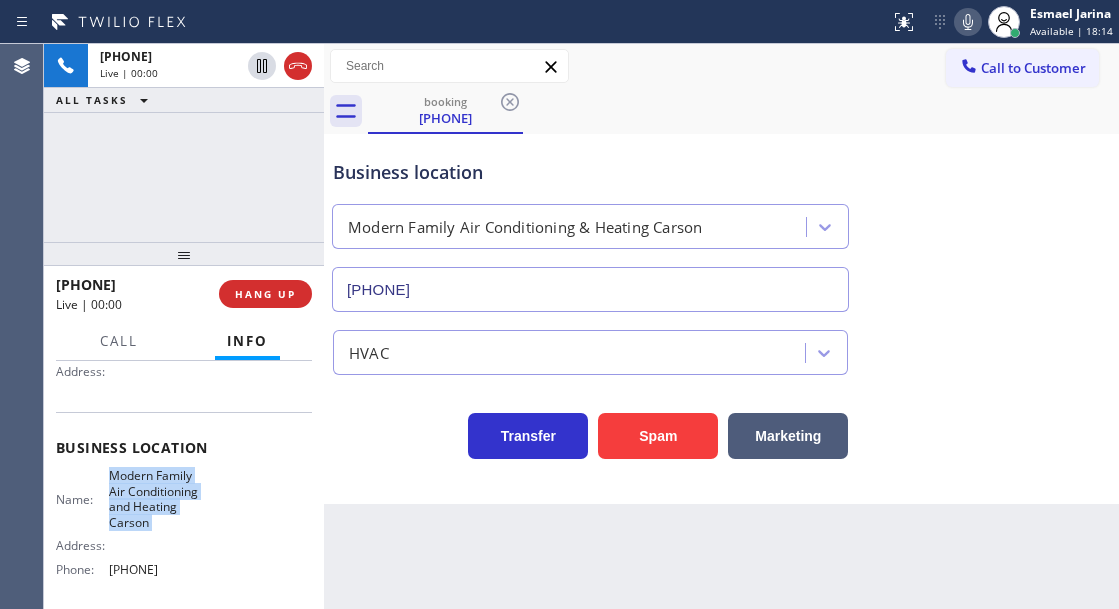 type on "[PHONE]" 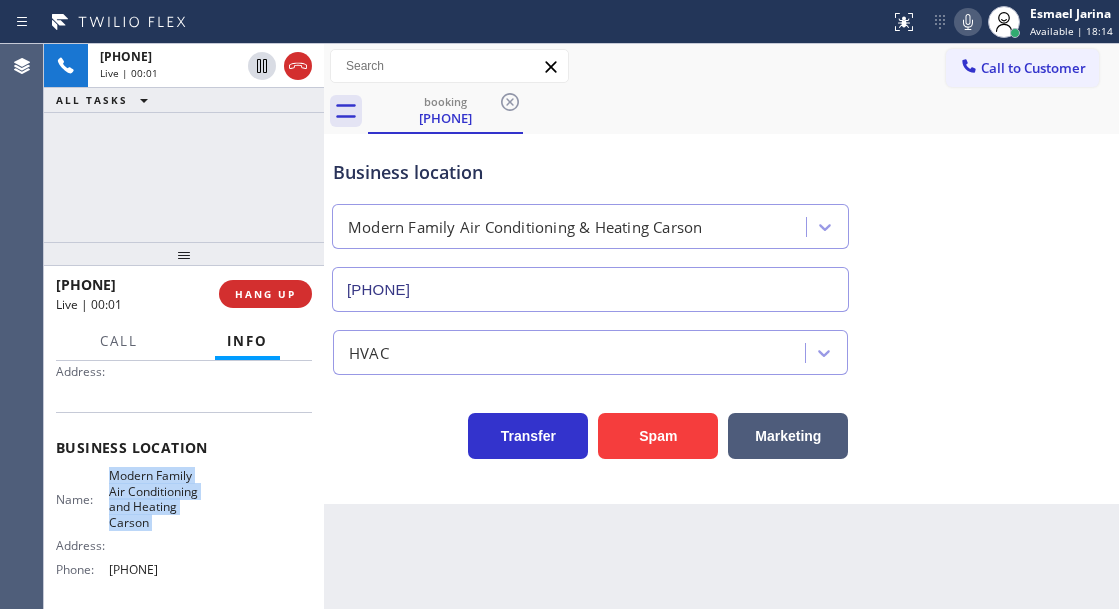 click on "Modern Family Air Conditioning and Heating Carson" at bounding box center (159, 499) 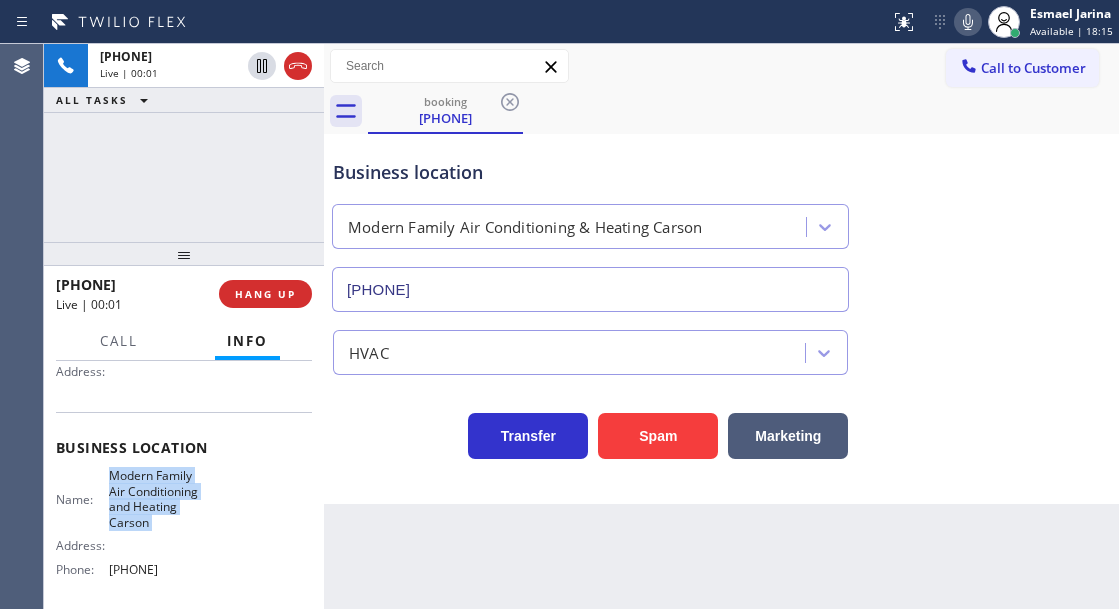 click on "Modern Family Air Conditioning and Heating Carson" at bounding box center [159, 499] 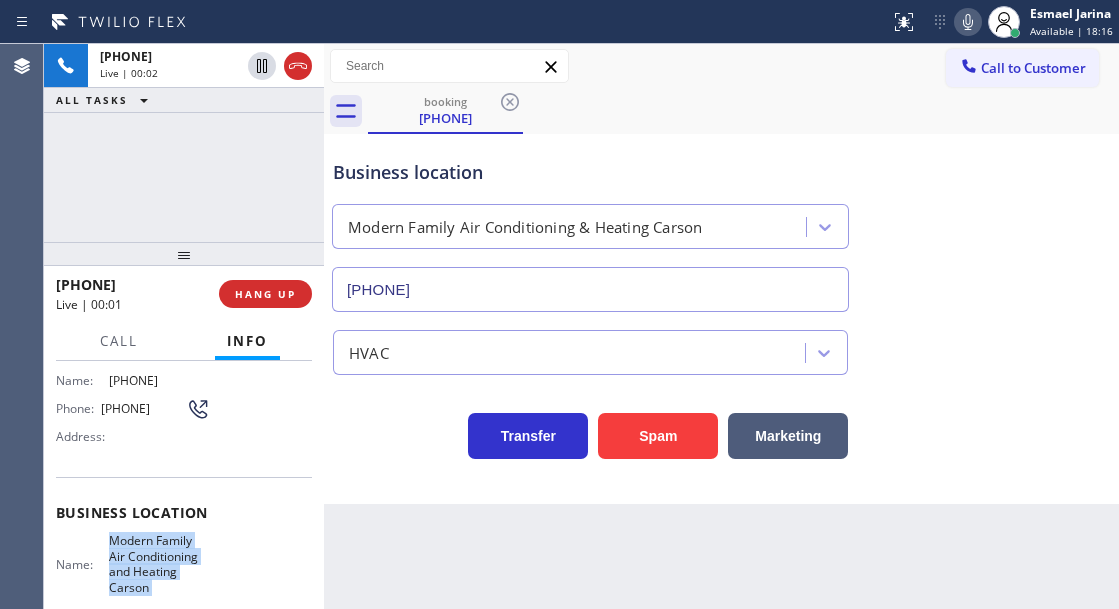 scroll, scrollTop: 100, scrollLeft: 0, axis: vertical 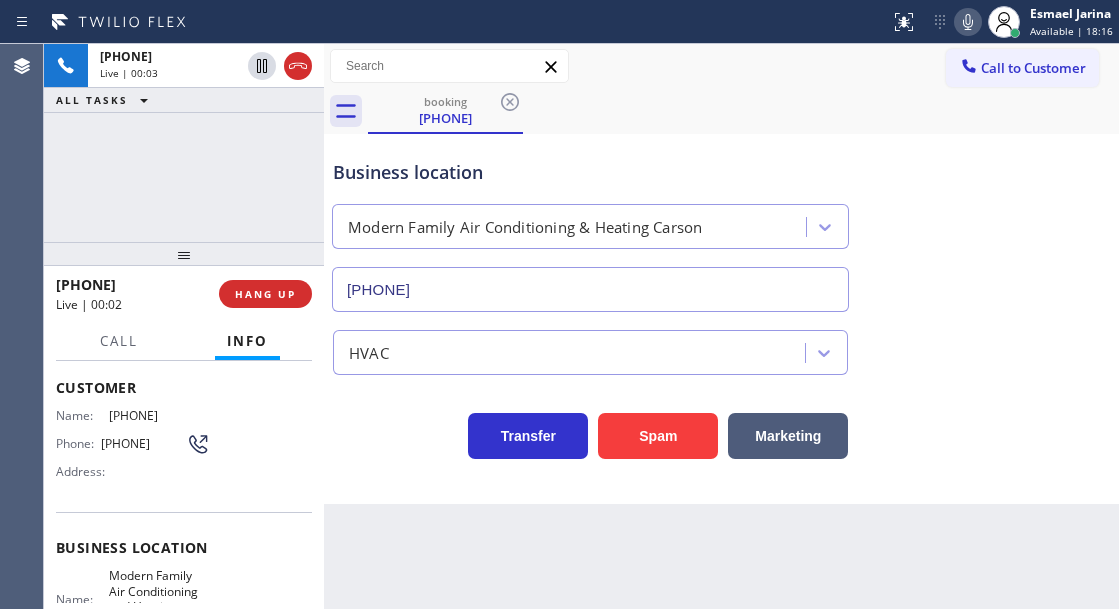 click on "[PHONE]" at bounding box center [143, 443] 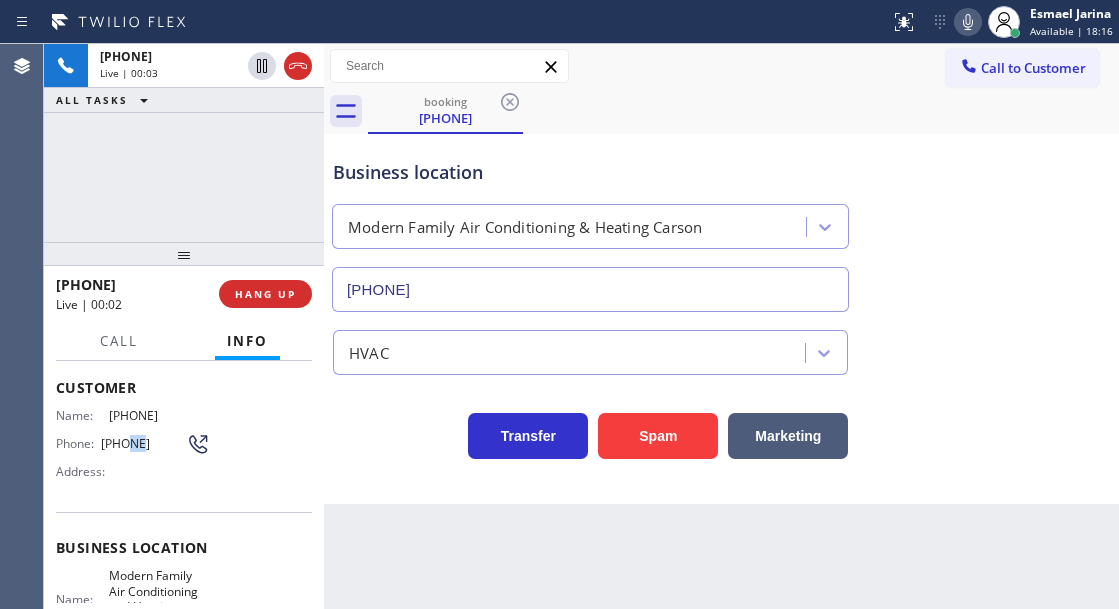 click on "[PHONE]" at bounding box center (143, 443) 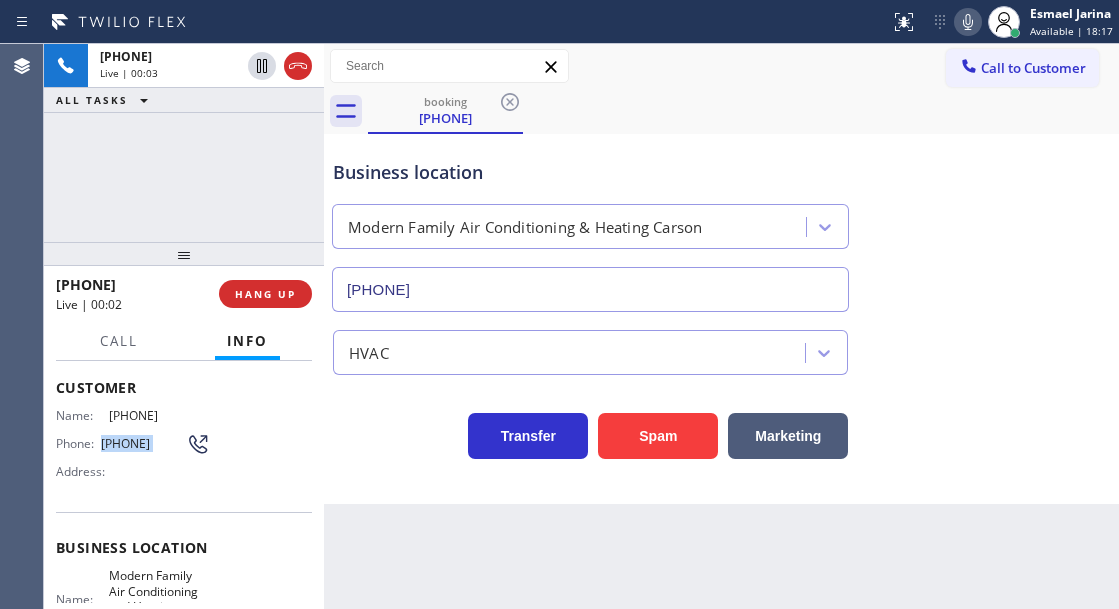 click on "[PHONE]" at bounding box center (143, 443) 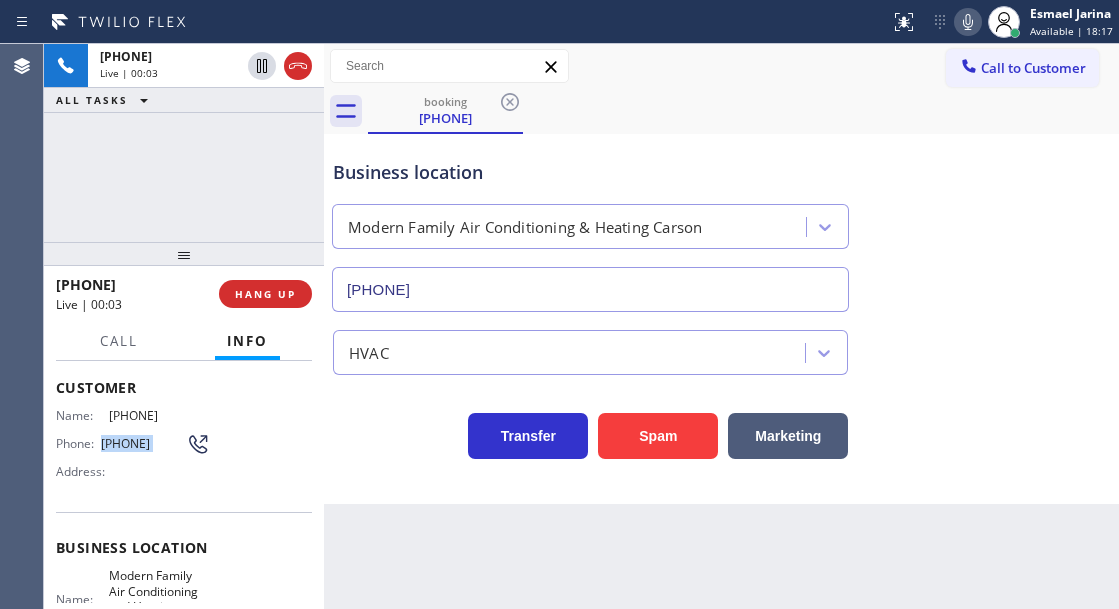 copy on "[PHONE]" 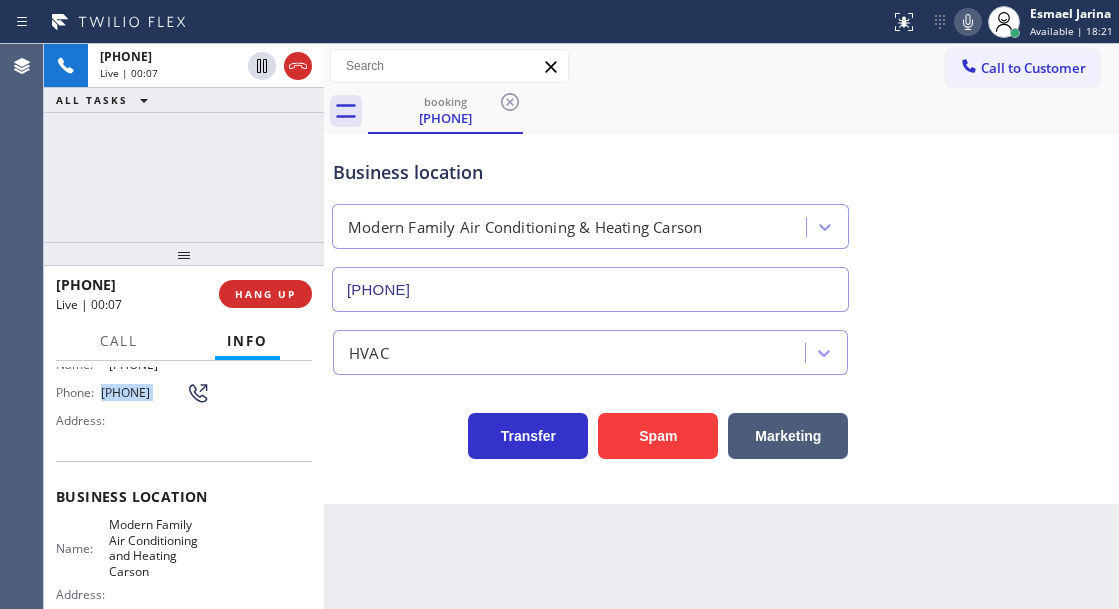 scroll, scrollTop: 300, scrollLeft: 0, axis: vertical 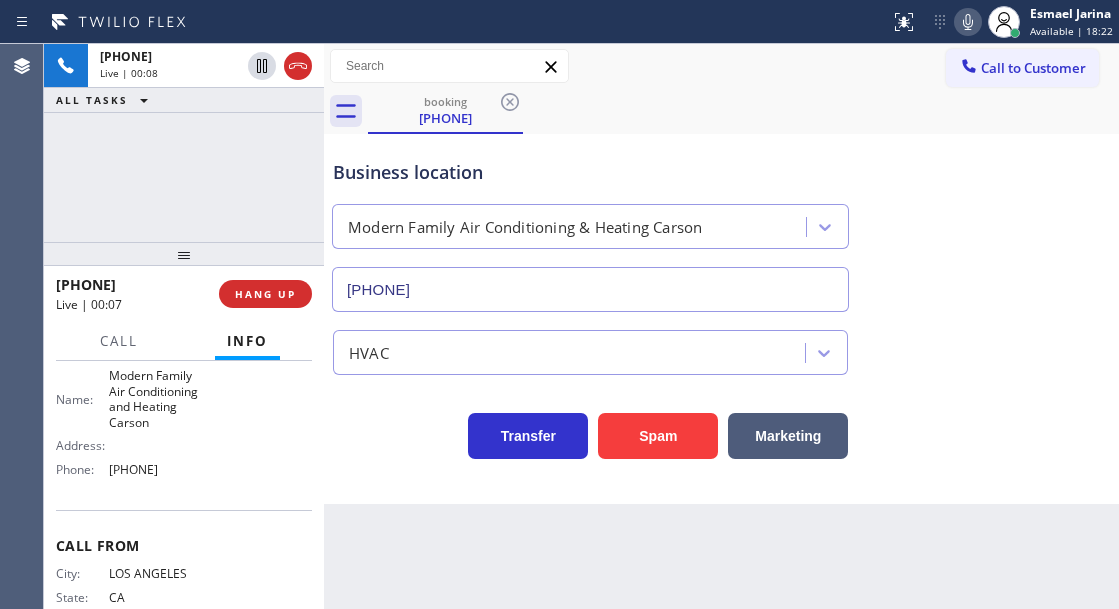 click on "Modern Family Air Conditioning and Heating Carson" at bounding box center [159, 399] 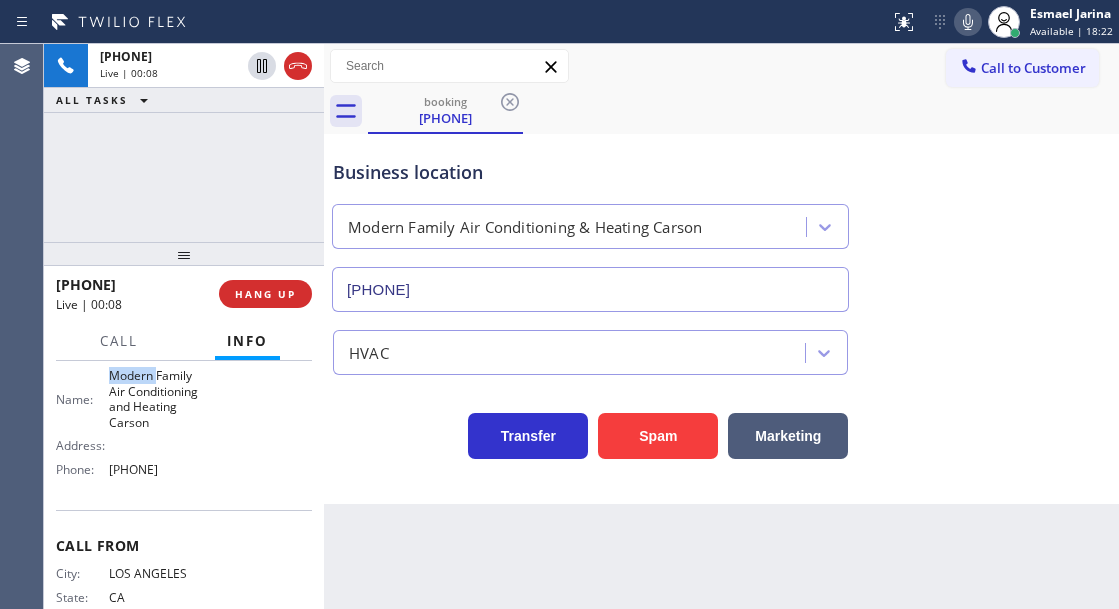 click on "Modern Family Air Conditioning and Heating Carson" at bounding box center [159, 399] 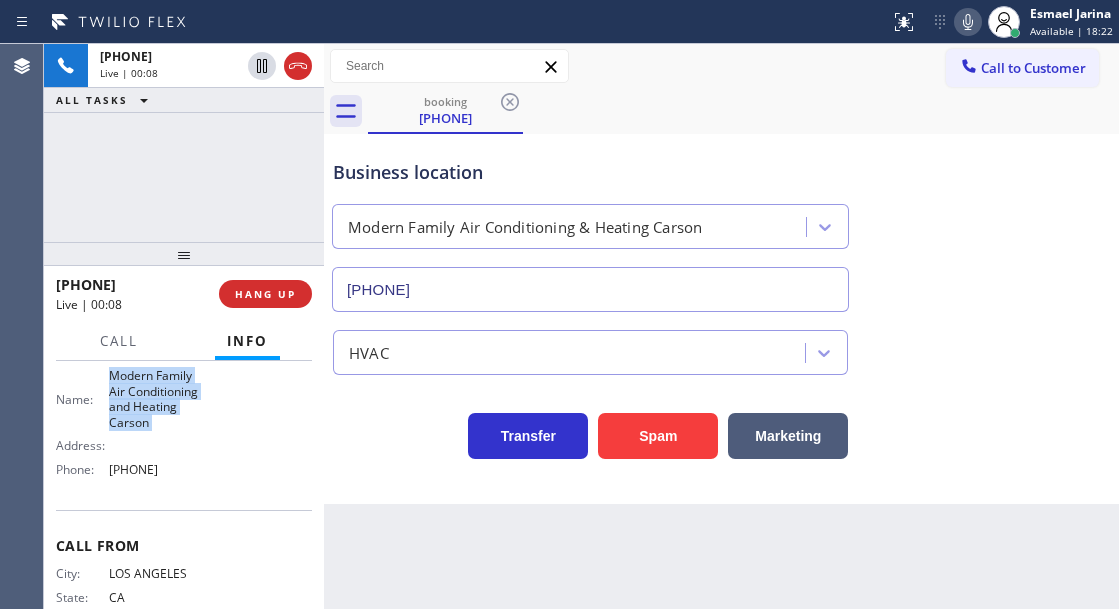click on "Modern Family Air Conditioning and Heating Carson" at bounding box center (159, 399) 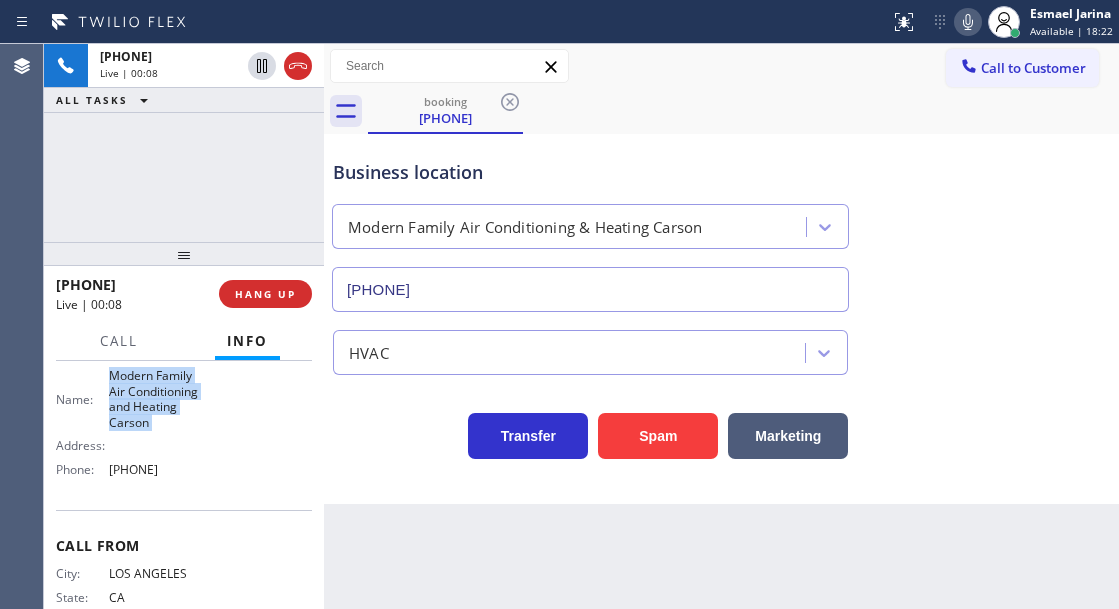 copy on "Modern Family Air Conditioning and Heating Carson" 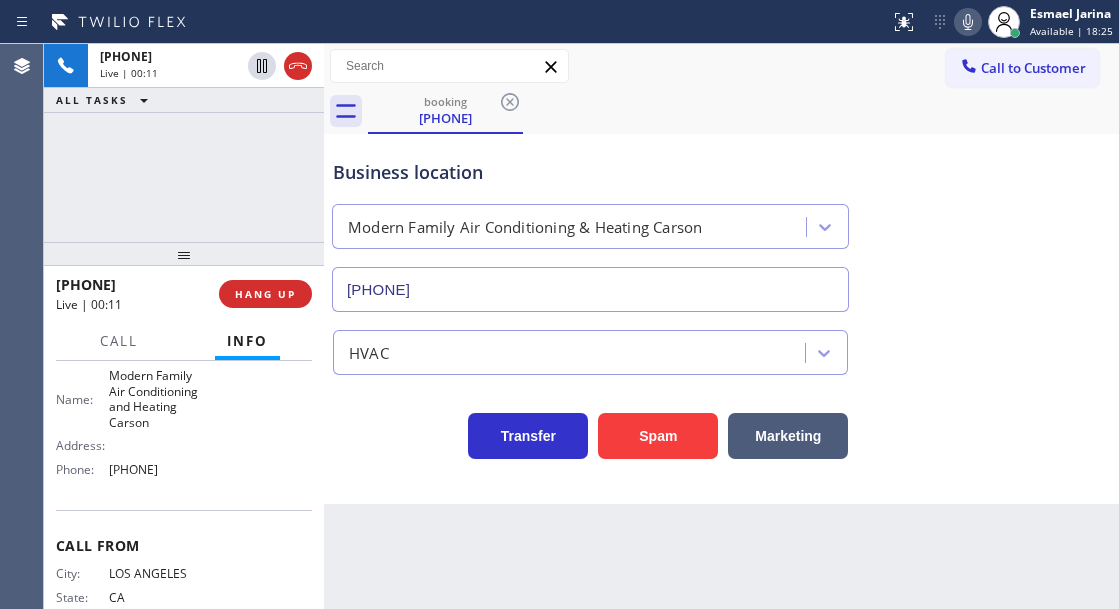 click on "Back to Dashboard Change Sender ID Customers Technicians Select a contact Outbound call Technician Search Technician Your caller id phone number Your caller id phone number Call Technician info Name   Phone none Address none Change Sender ID HVAC +1[PHONE] 5 Star Appliance +1[PHONE] Appliance Repair +1[PHONE] Plumbing +1[PHONE] Air Duct Cleaning +1[PHONE]  Electricians +1[PHONE] Cancel Change Check personal SMS Reset Change booking [PHONE] Call to Customer Outbound call Location The Top Appliance Repair Your caller id phone number [PHONE] Customer number Call Outbound call Technician Search Technician Your caller id phone number Your caller id phone number Call booking [PHONE] Business location Modern Family Air Conditioning & Heating Carson [PHONE] HVAC Transfer Spam Marketing" at bounding box center [721, 326] 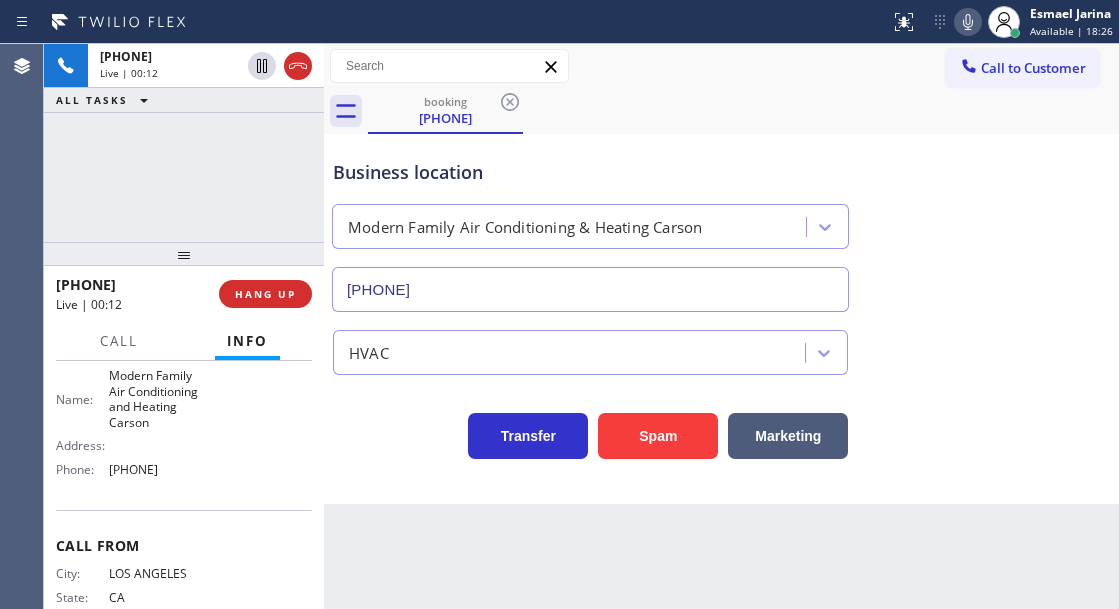 click on "[PHONE]" at bounding box center [159, 469] 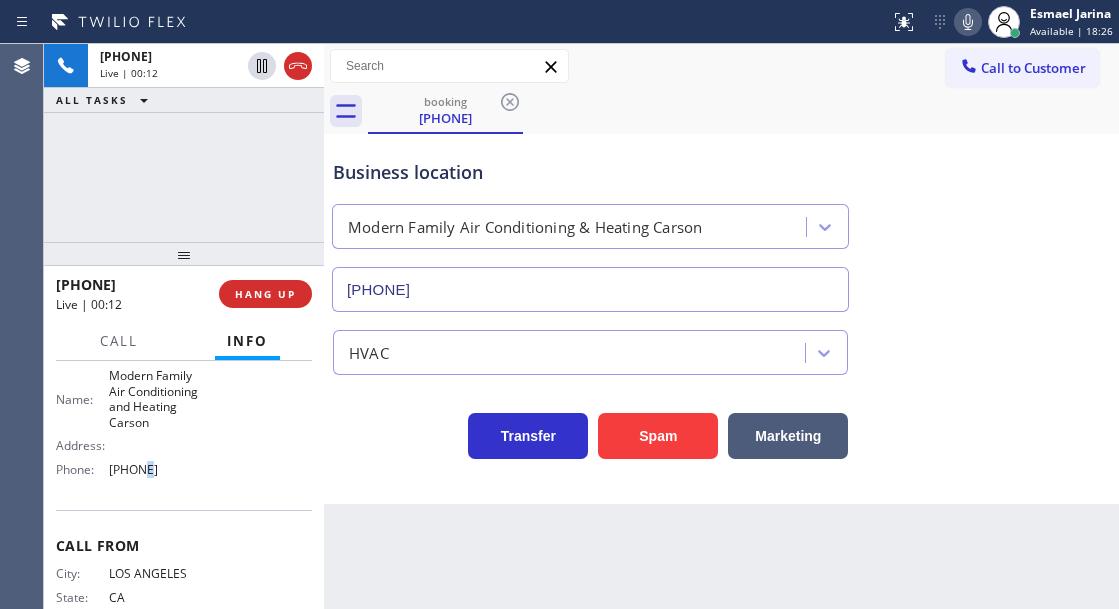 click on "[PHONE]" at bounding box center (159, 469) 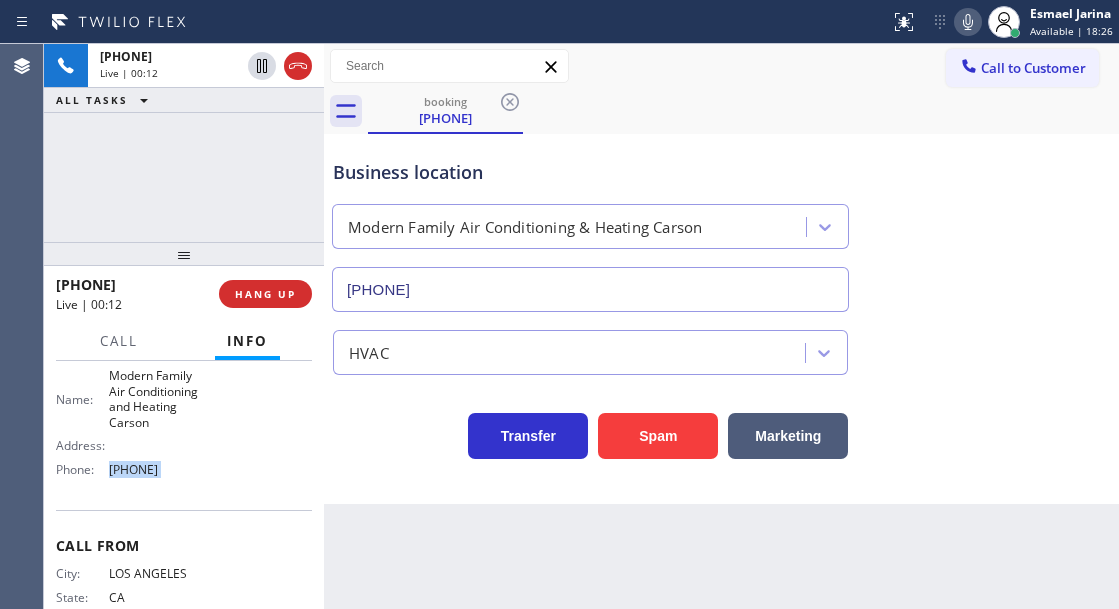click on "[PHONE]" at bounding box center (159, 469) 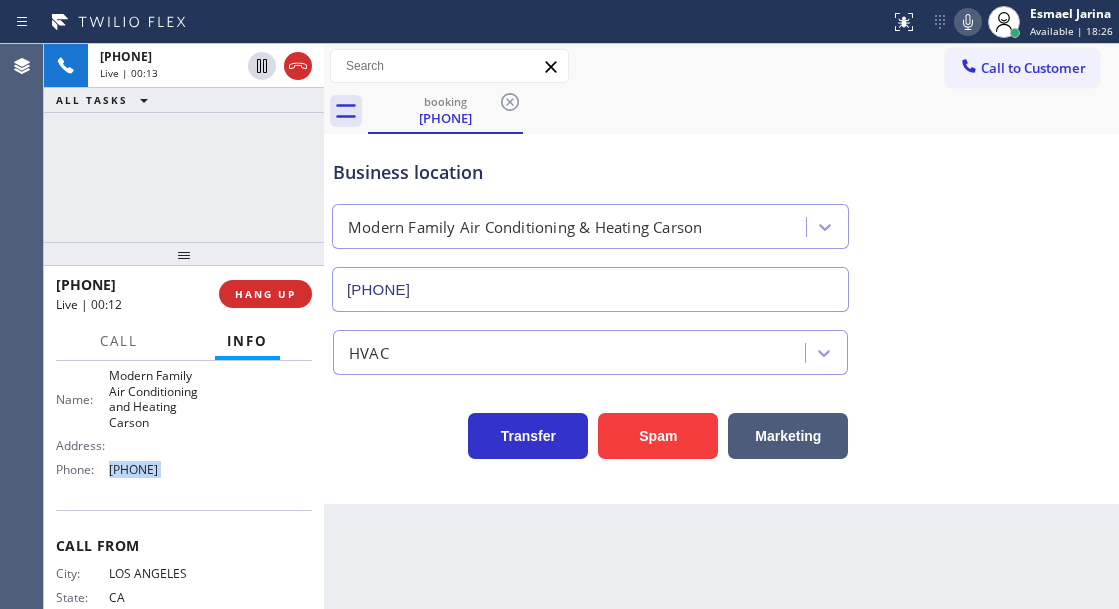 copy on "[PHONE]" 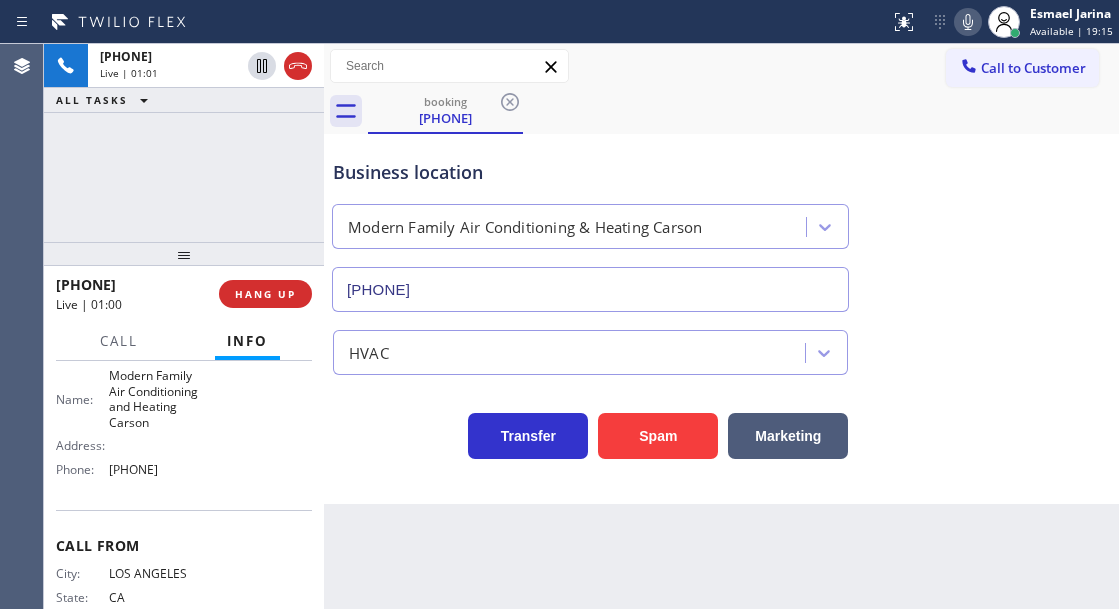 click on "Business location" at bounding box center (590, 172) 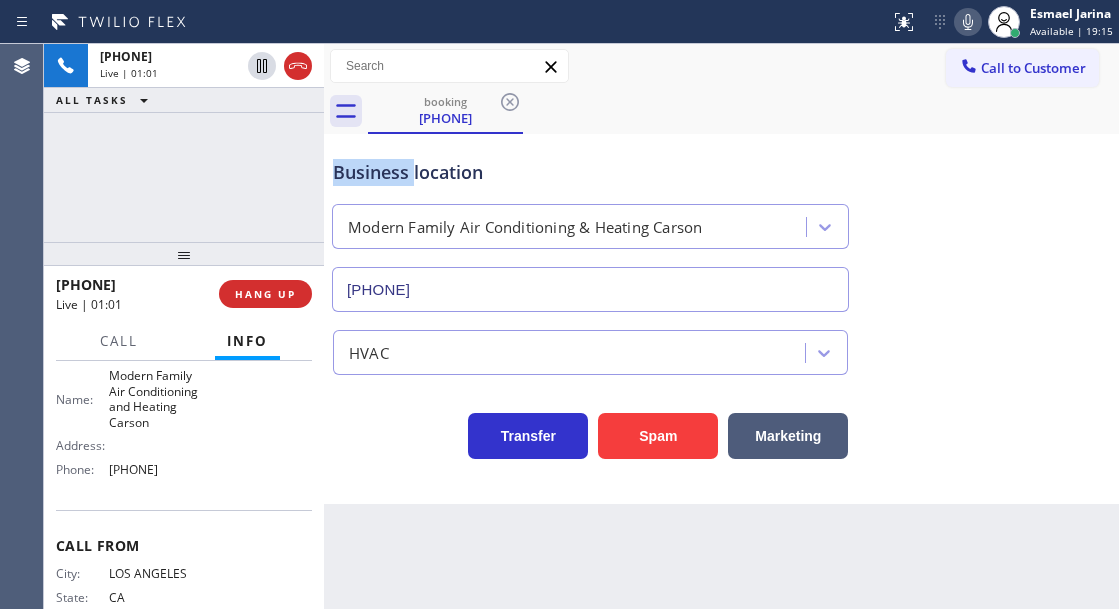 click on "Business location" at bounding box center (590, 172) 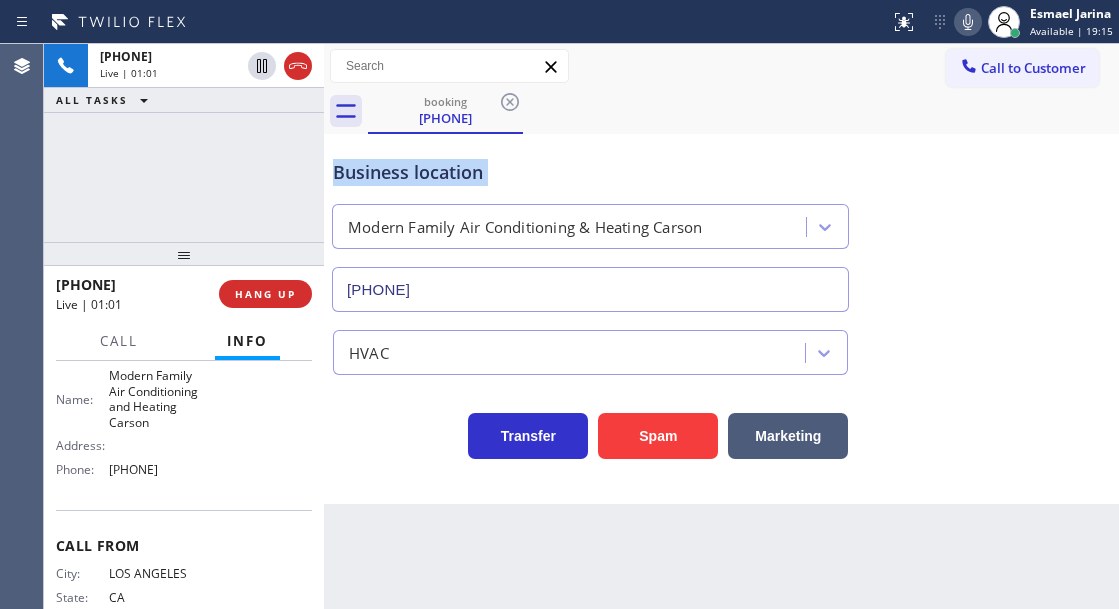 click on "Business location" at bounding box center (590, 172) 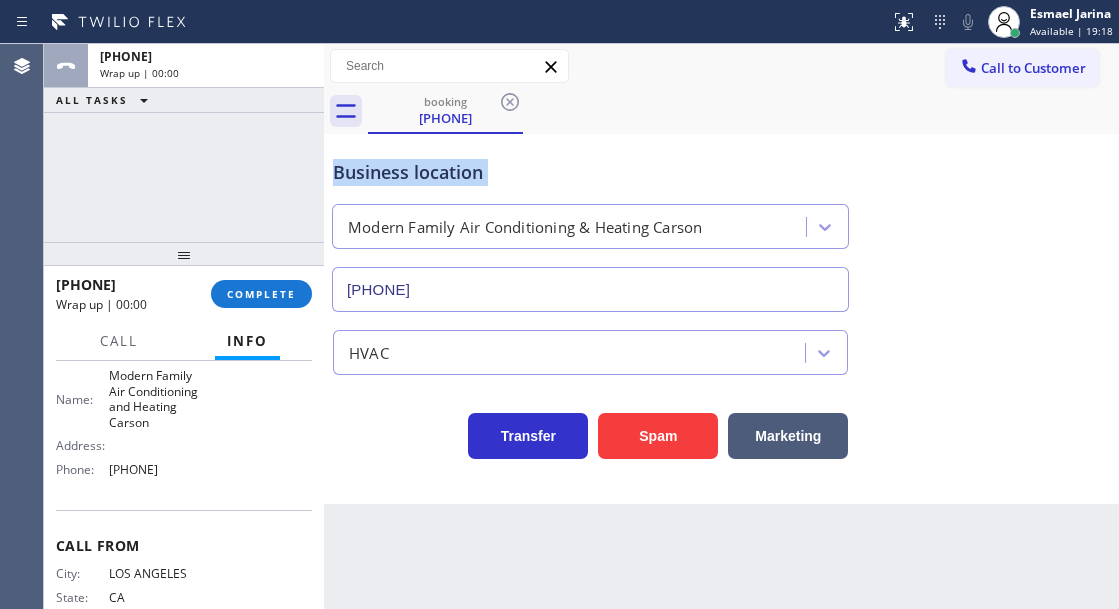 click on "ALL TASKS ALL TASKS ACTIVE TASKS TASKS IN WRAP UP [PHONE] Wrap up | 00:00" at bounding box center [184, 143] 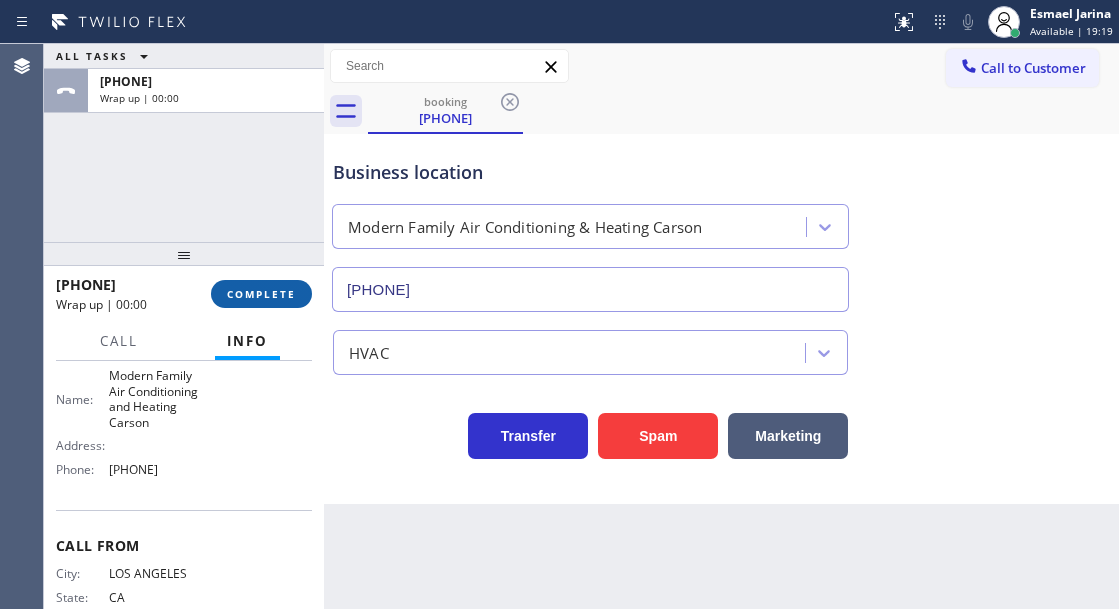 click on "COMPLETE" at bounding box center [261, 294] 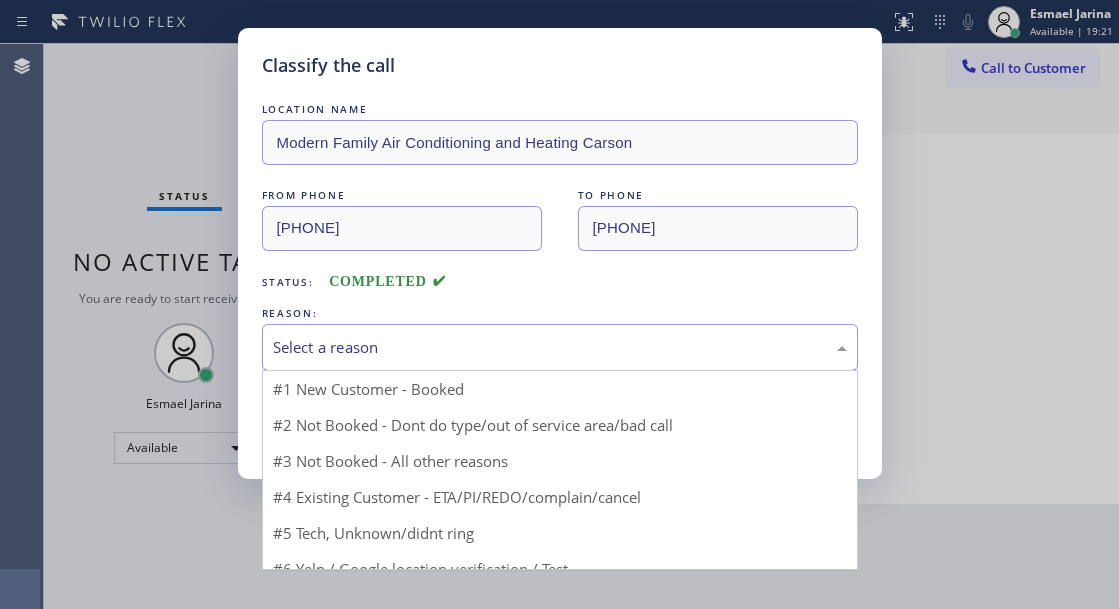 click on "Select a reason" at bounding box center [560, 347] 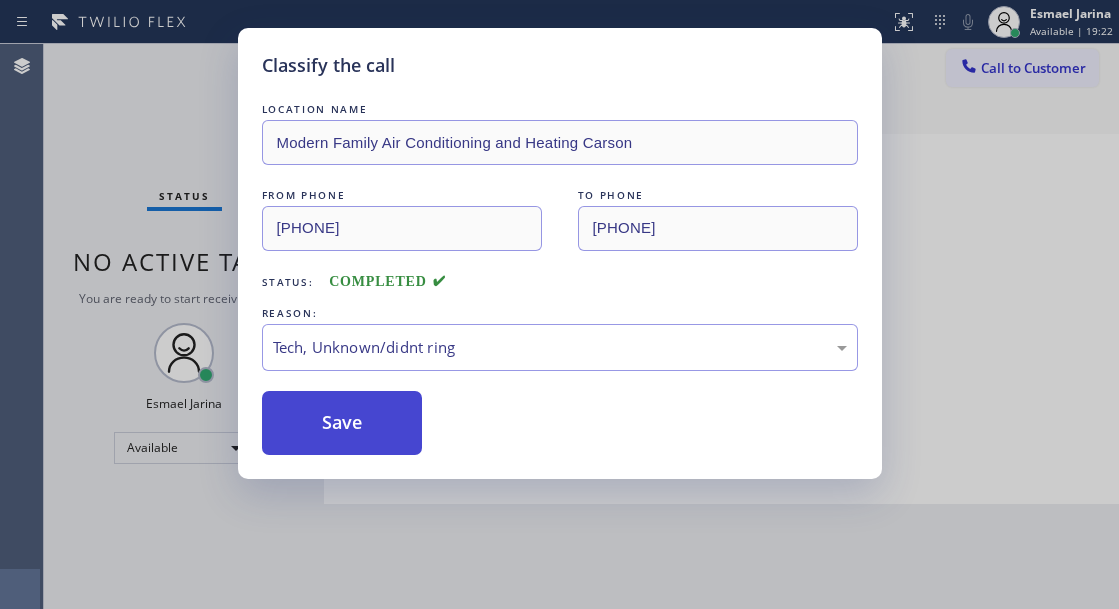 click on "Save" at bounding box center [342, 423] 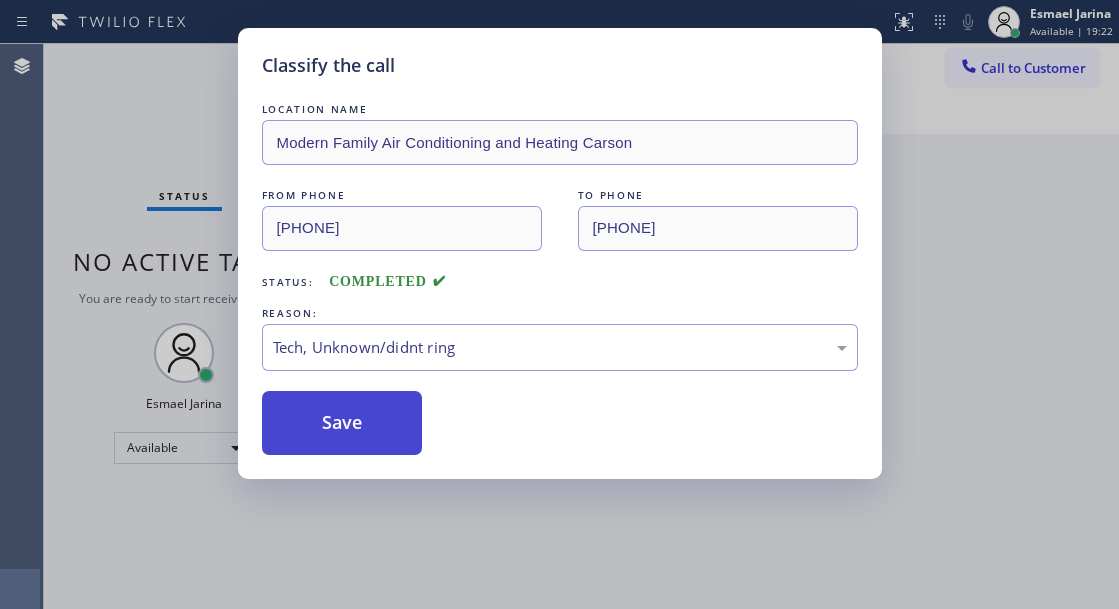 click on "Save" at bounding box center [342, 423] 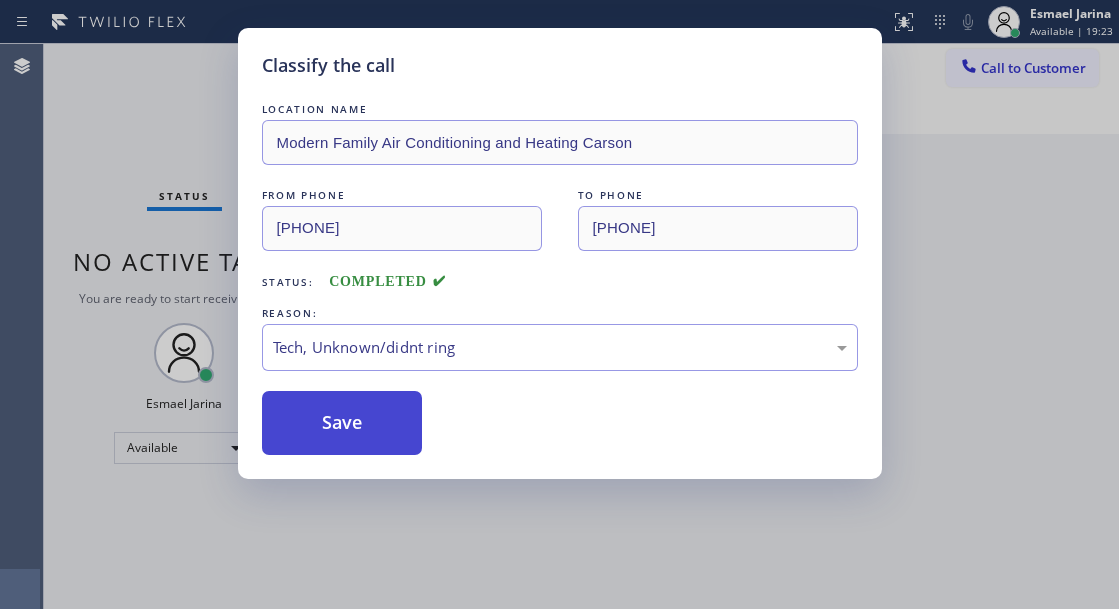 click on "Save" at bounding box center (342, 423) 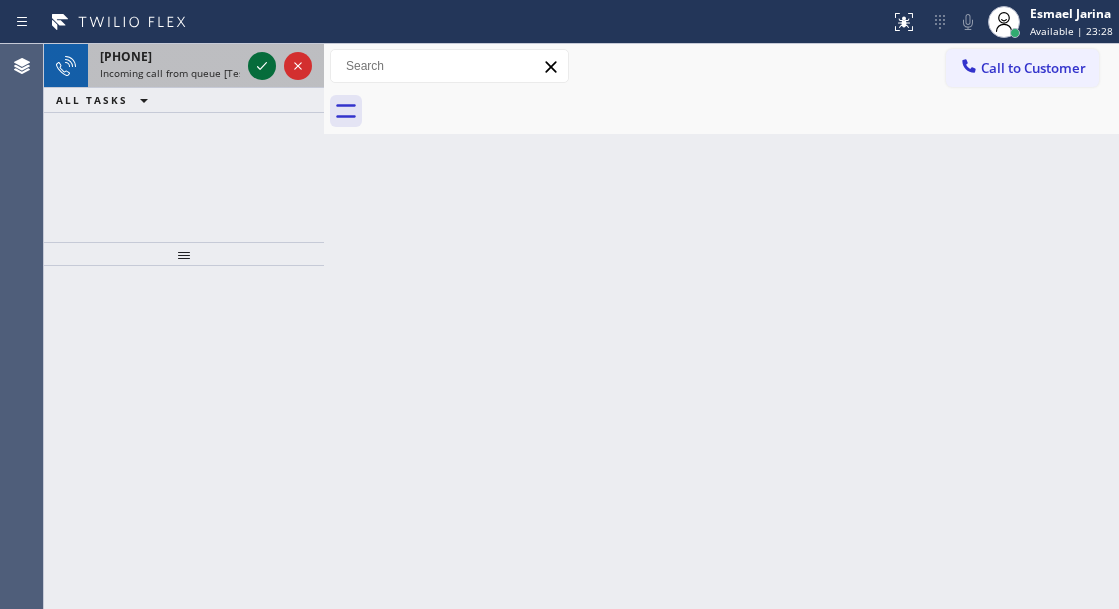 click 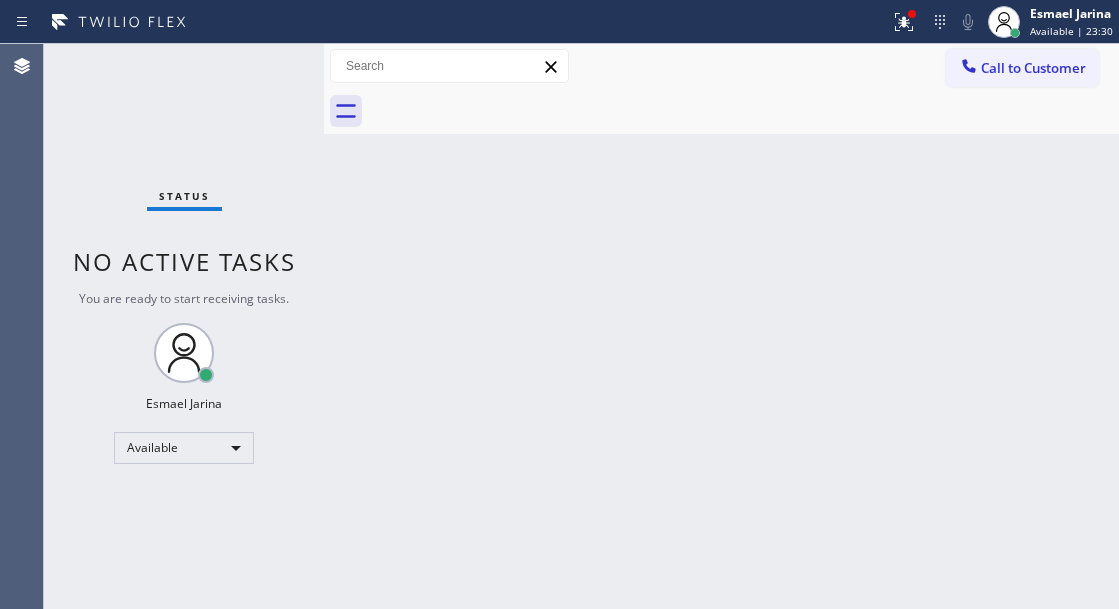 click on "Status   No active tasks     You are ready to start receiving tasks.   [FIRST] [LAST] Available" at bounding box center (184, 326) 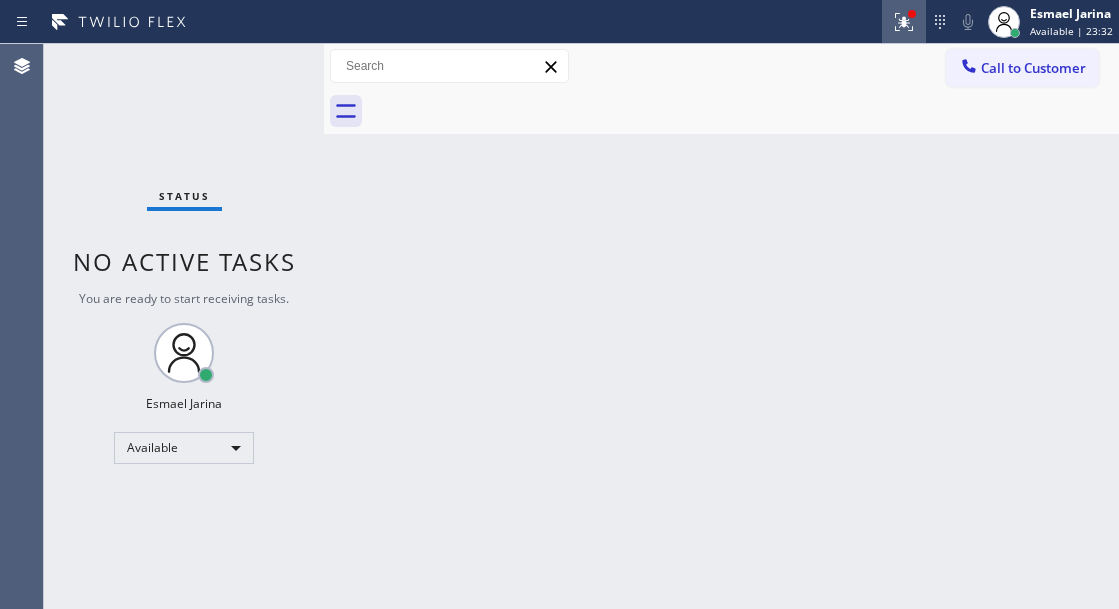 click 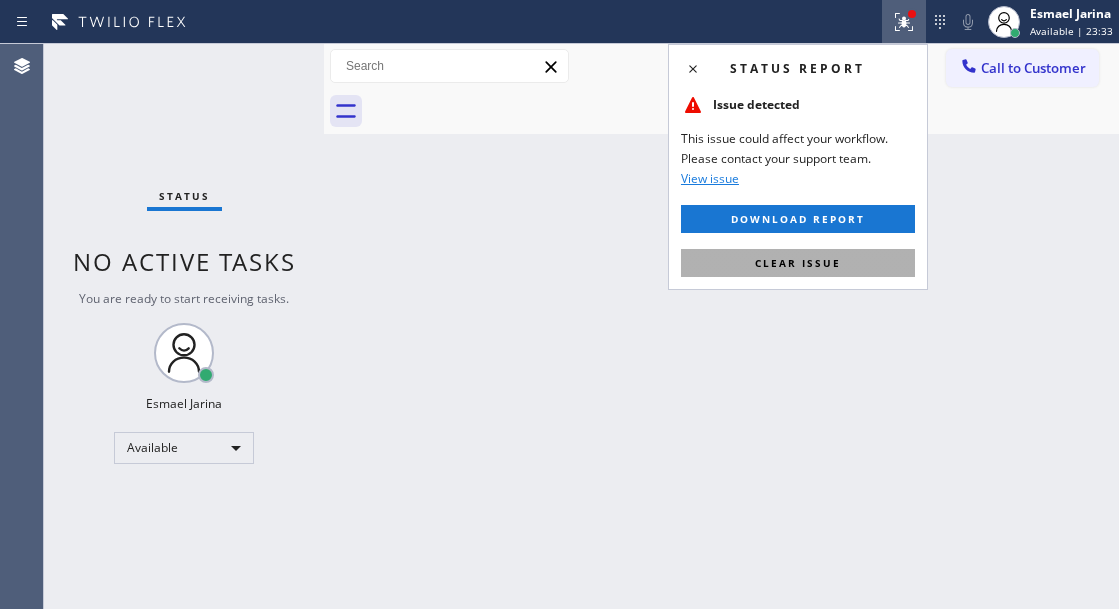 click on "Clear issue" at bounding box center [798, 263] 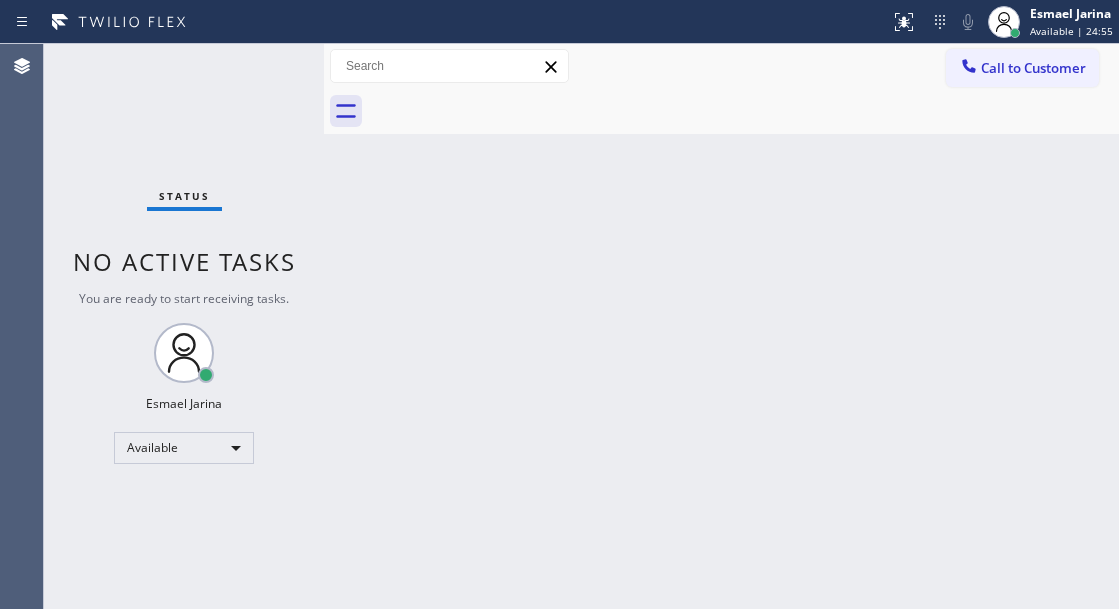 click on "Back to Dashboard Change Sender ID Customers Technicians Select a contact Outbound call Technician Search Technician Your caller id phone number Your caller id phone number Call Technician info Name   Phone none Address none Change Sender ID HVAC +1[PHONE] 5 Star Appliance +1[PHONE] Appliance Repair +1[PHONE] Plumbing +1[PHONE] Air Duct Cleaning +1[PHONE]  Electricians +1[PHONE] Cancel Change Check personal SMS Reset Change No tabs Call to Customer Outbound call Location The Top Appliance Repair Your caller id phone number [PHONE] Customer number Call Outbound call Technician Search Technician Your caller id phone number Your caller id phone number Call" at bounding box center (721, 326) 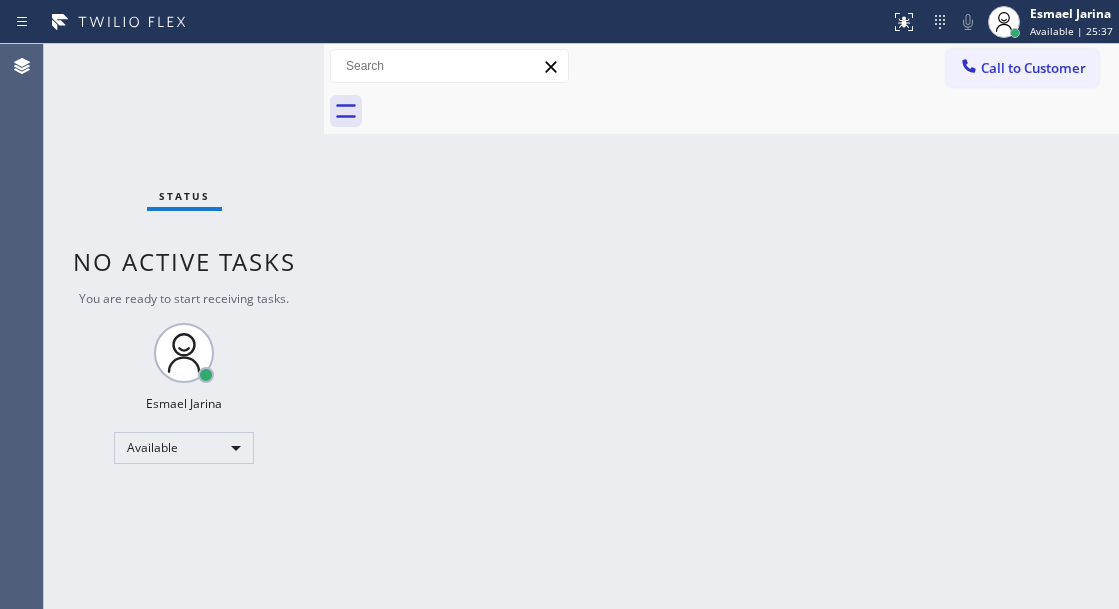 click on "Status   No active tasks     You are ready to start receiving tasks.   [FIRST] [LAST] Available" at bounding box center (184, 326) 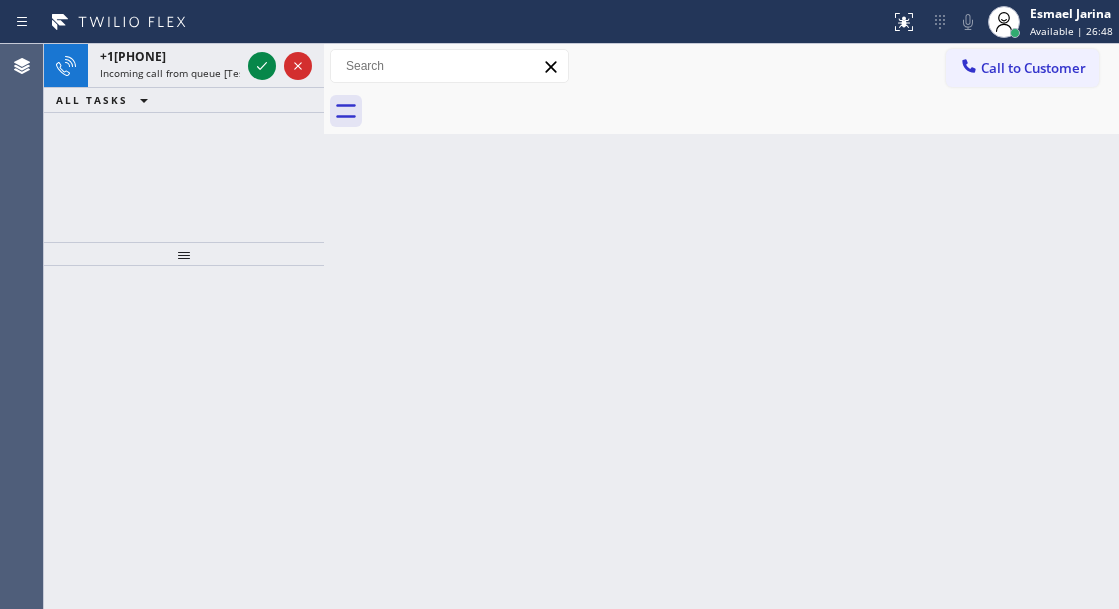 click on "Back to Dashboard Change Sender ID Customers Technicians Select a contact Outbound call Technician Search Technician Your caller id phone number Your caller id phone number Call Technician info Name   Phone none Address none Change Sender ID HVAC +1[PHONE] 5 Star Appliance +1[PHONE] Appliance Repair +1[PHONE] Plumbing +1[PHONE] Air Duct Cleaning +1[PHONE]  Electricians +1[PHONE] Cancel Change Check personal SMS Reset Change No tabs Call to Customer Outbound call Location The Top Appliance Repair Your caller id phone number [PHONE] Customer number Call Outbound call Technician Search Technician Your caller id phone number Your caller id phone number Call" at bounding box center [721, 326] 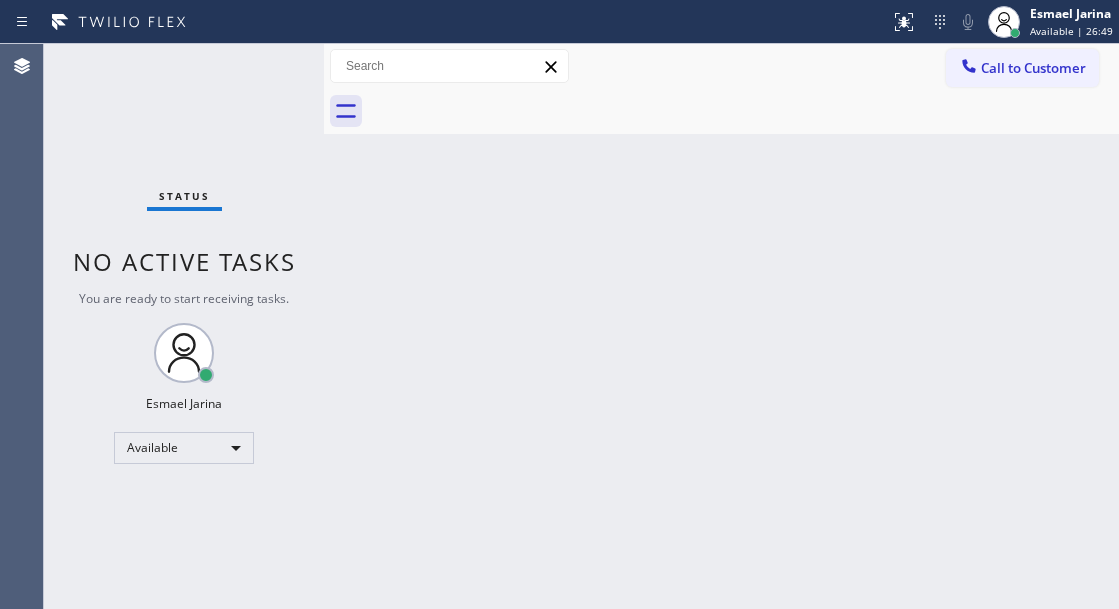 click on "Status   No active tasks     You are ready to start receiving tasks.   [FIRST] [LAST] Available" at bounding box center [184, 326] 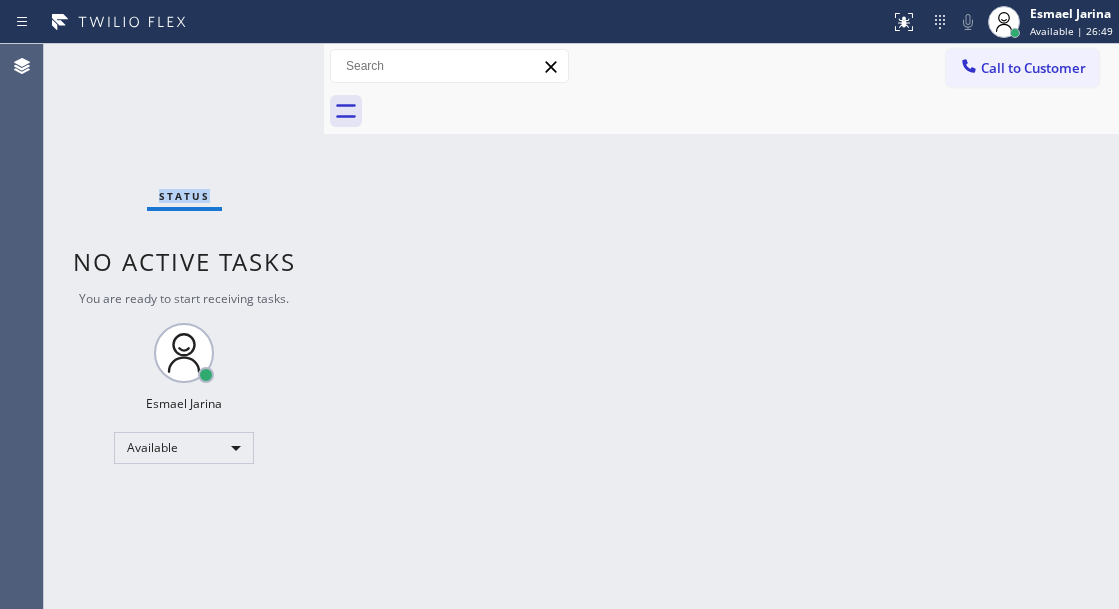 click on "Status   No active tasks     You are ready to start receiving tasks.   [FIRST] [LAST] Available" at bounding box center (184, 326) 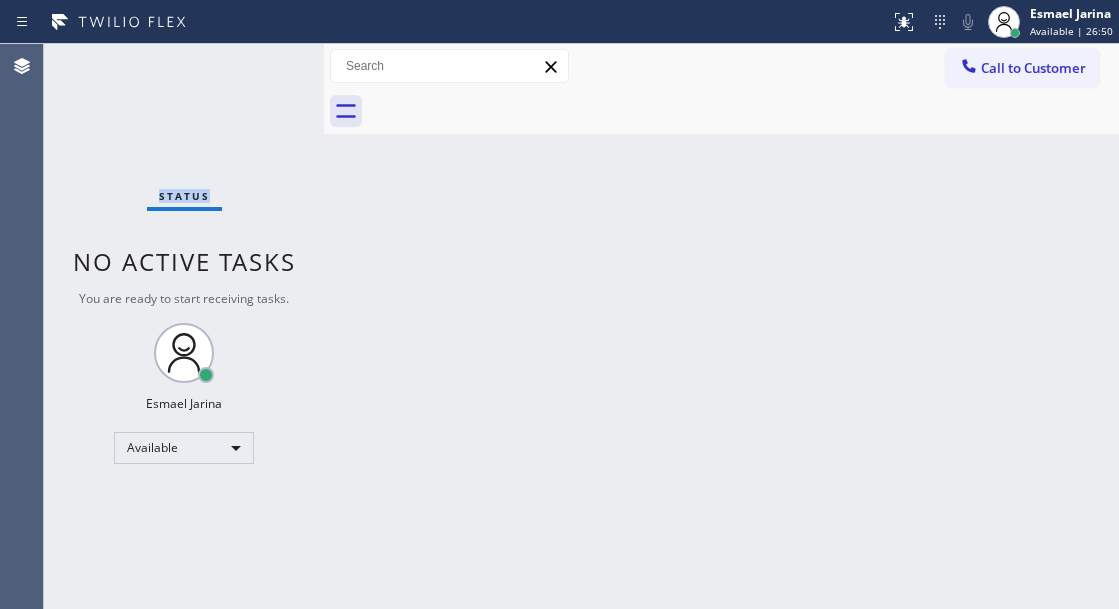click on "Status   No active tasks     You are ready to start receiving tasks.   [FIRST] [LAST] Available" at bounding box center [184, 326] 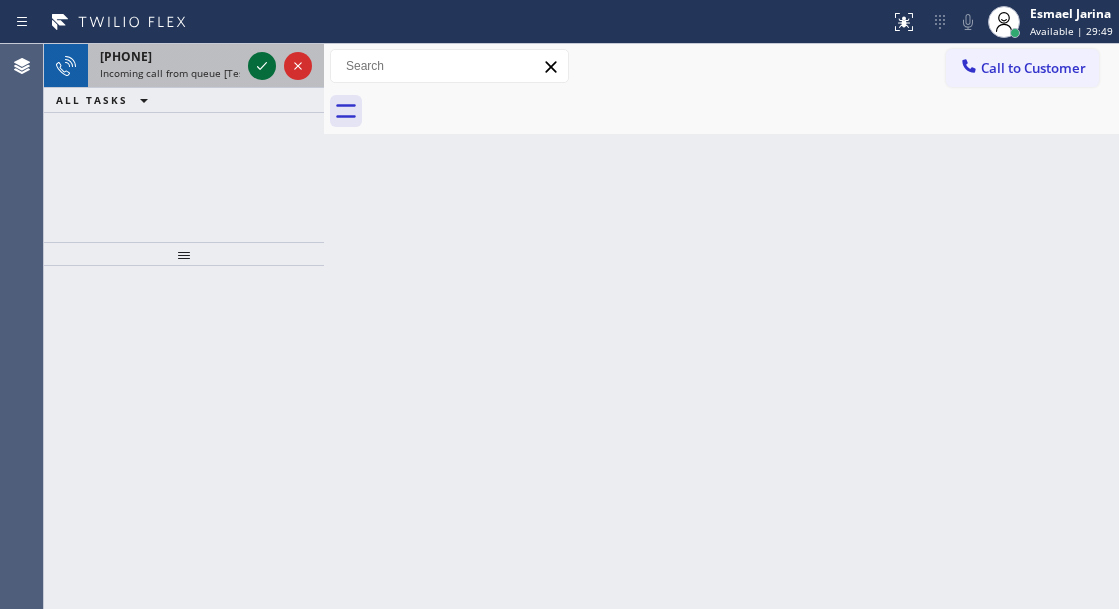 click 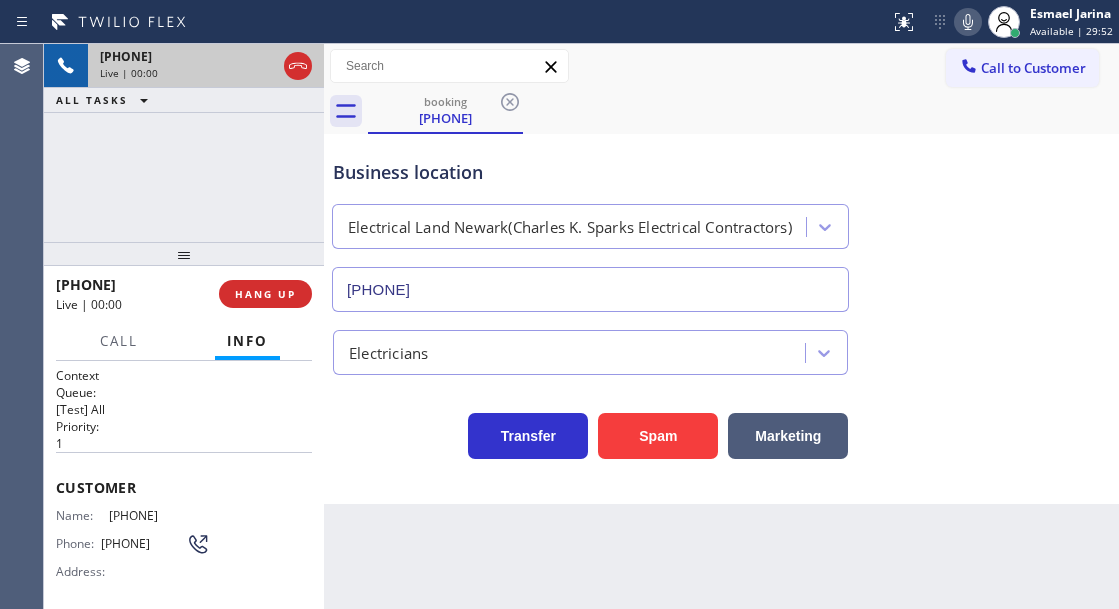 type on "[PHONE]" 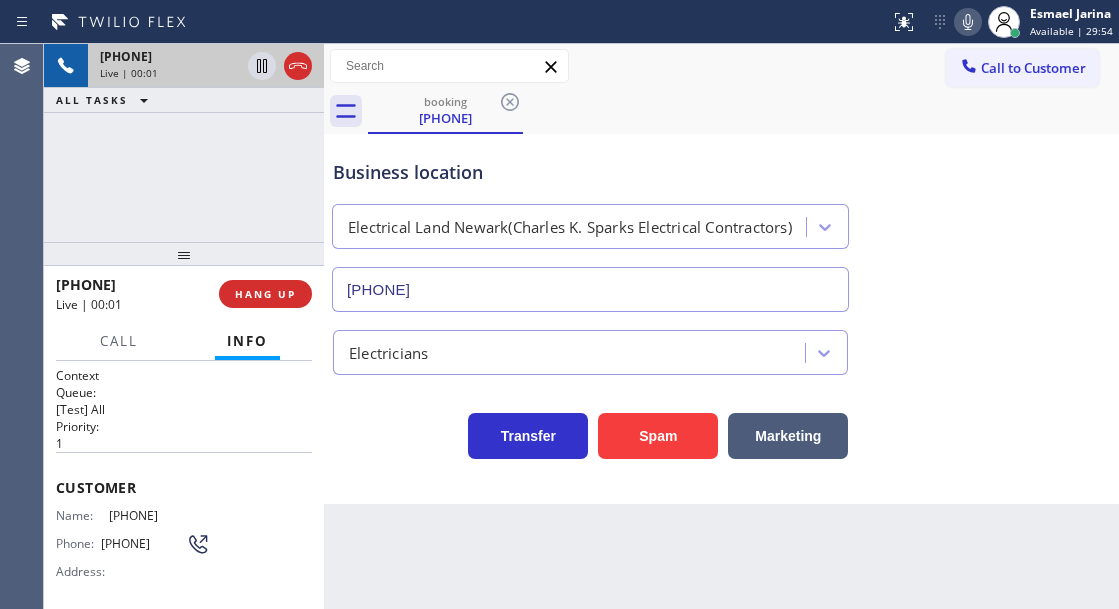 click on "Business location" at bounding box center (590, 172) 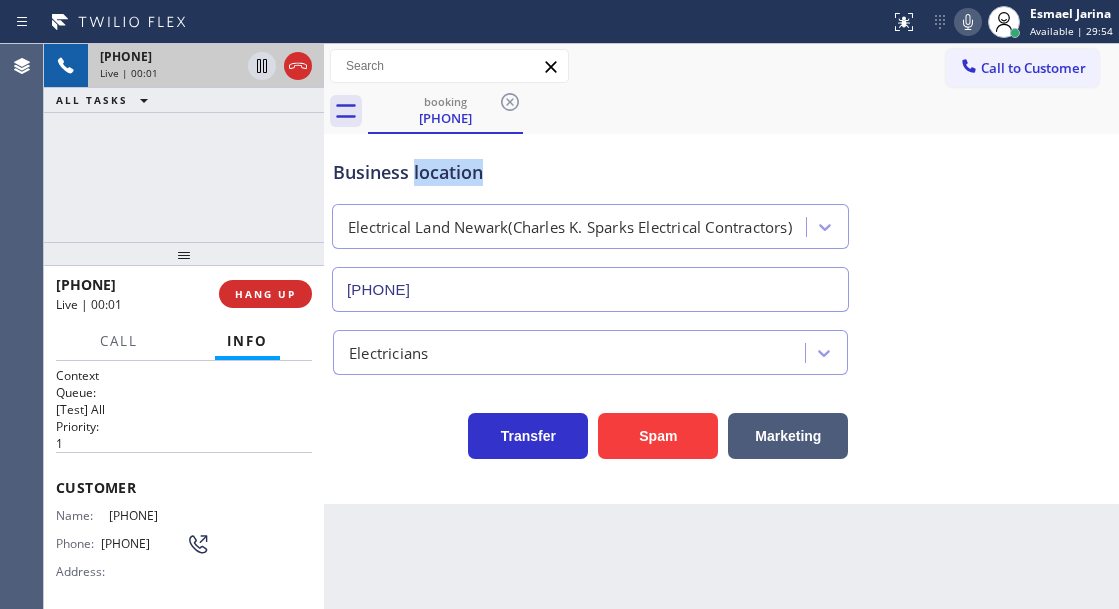 click on "Business location" at bounding box center (590, 172) 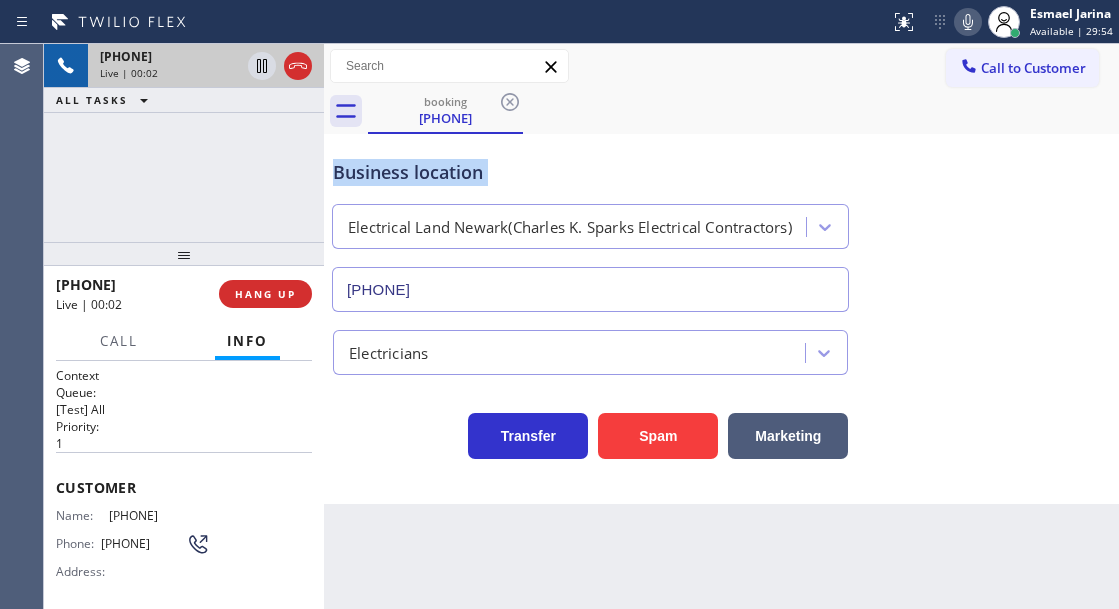 click on "Business location" at bounding box center [590, 172] 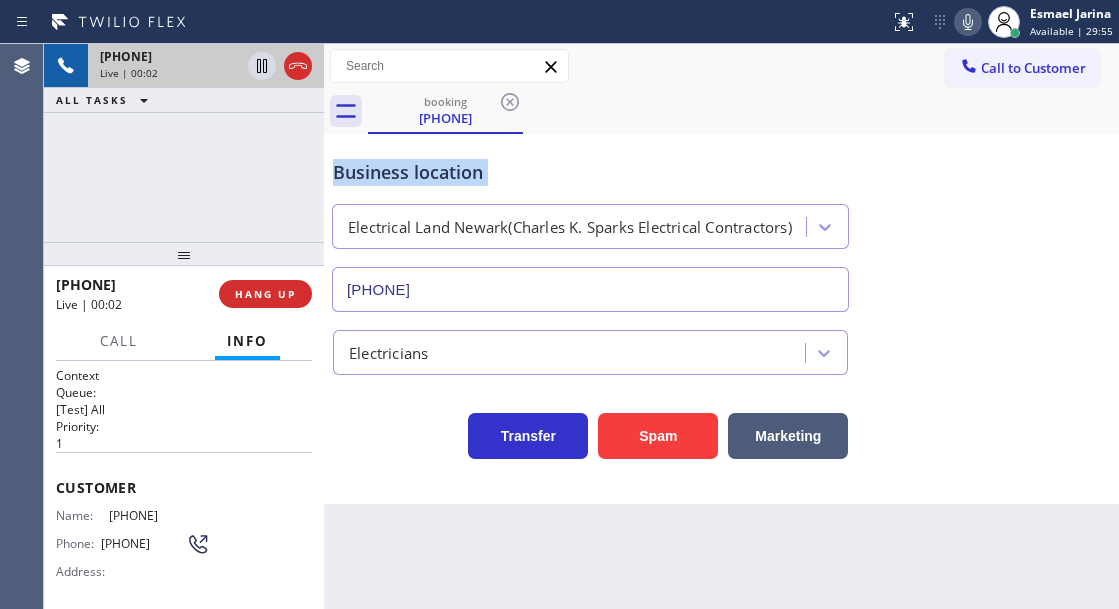 click on "Business location" at bounding box center [590, 172] 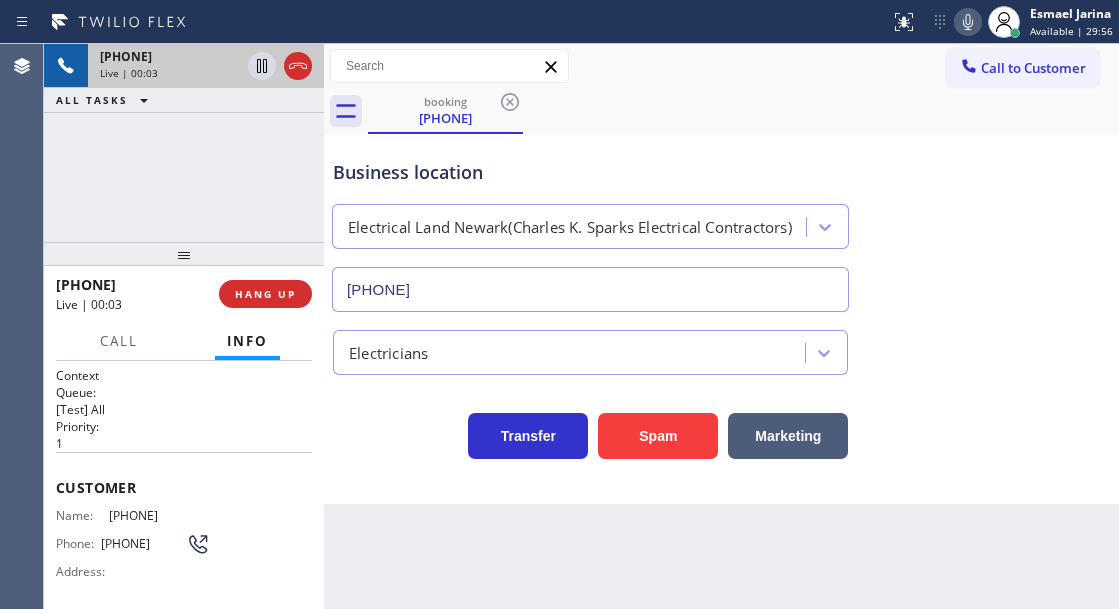 click on "Customer Name: [PHONE] Phone: [PHONE] Address:" at bounding box center (184, 532) 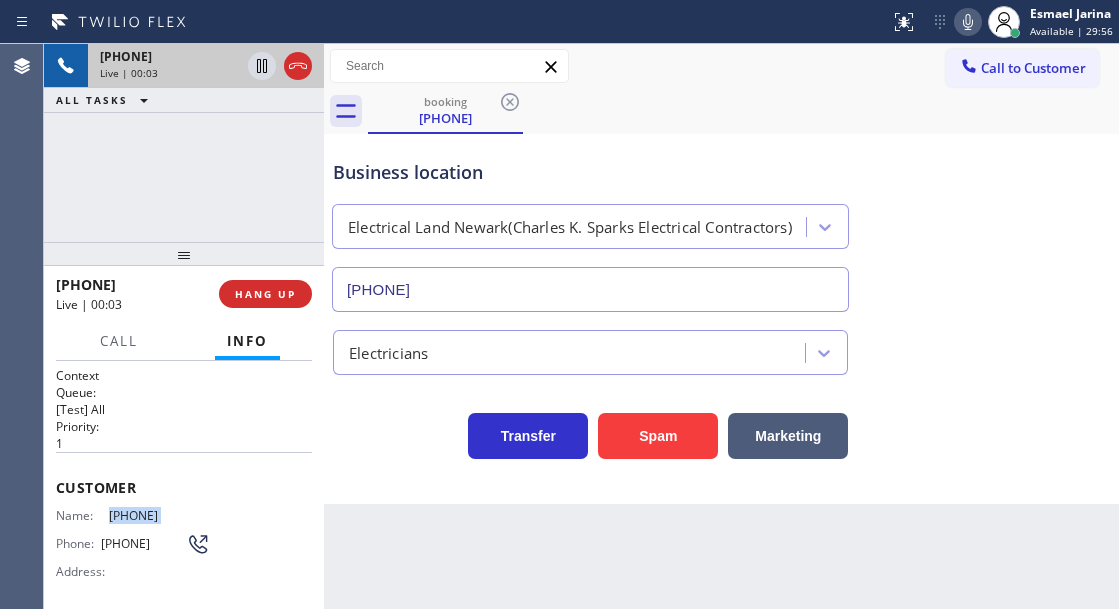 click on "Customer Name: [PHONE] Phone: [PHONE] Address:" at bounding box center [184, 532] 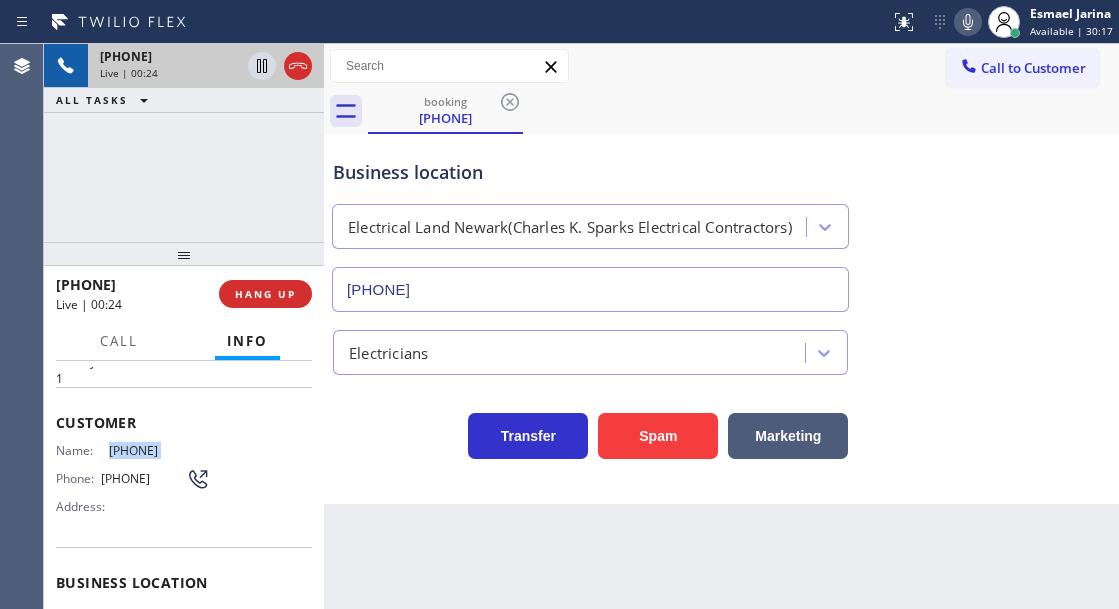 scroll, scrollTop: 100, scrollLeft: 0, axis: vertical 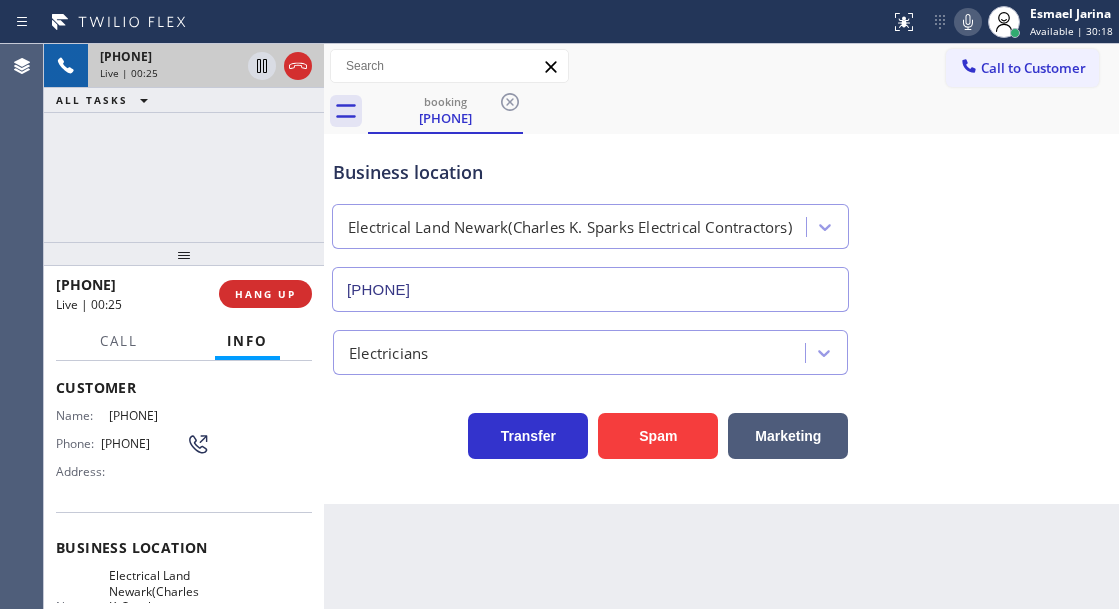 click on "Electrical Land Newark(Charles K. Sparks Electrical Contractors)" at bounding box center [159, 606] 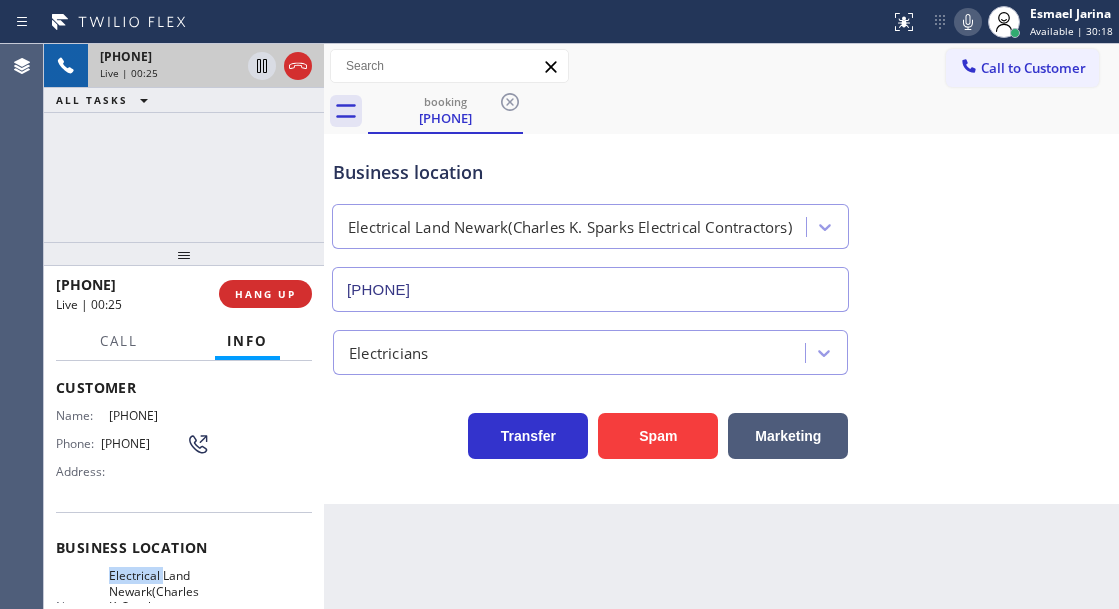 click on "Electrical Land Newark(Charles K. Sparks Electrical Contractors)" at bounding box center (159, 606) 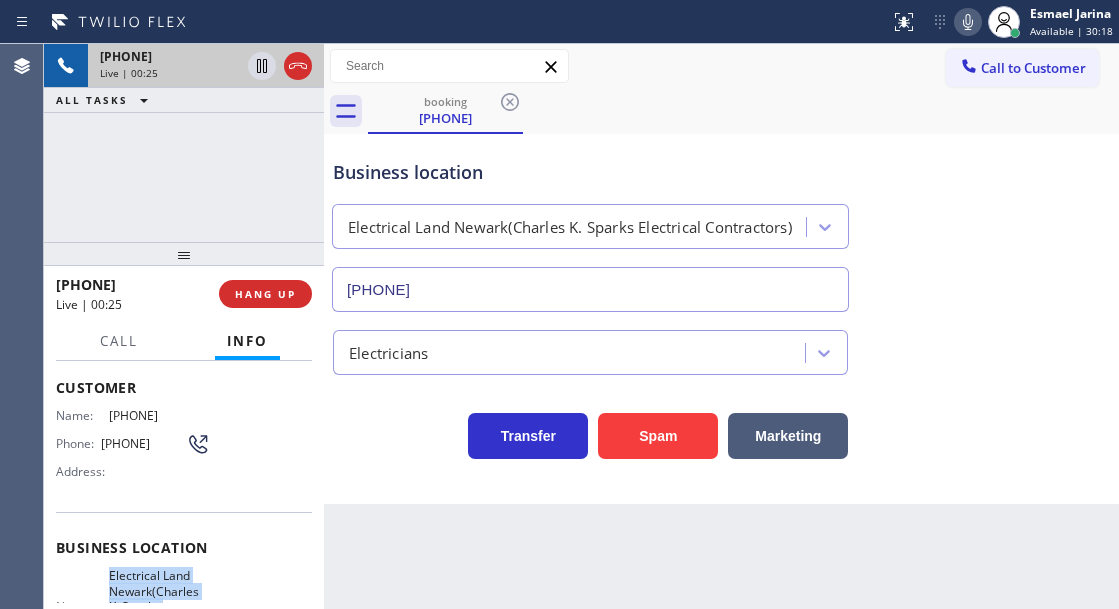 click on "Electrical Land Newark(Charles K. Sparks Electrical Contractors)" at bounding box center [159, 606] 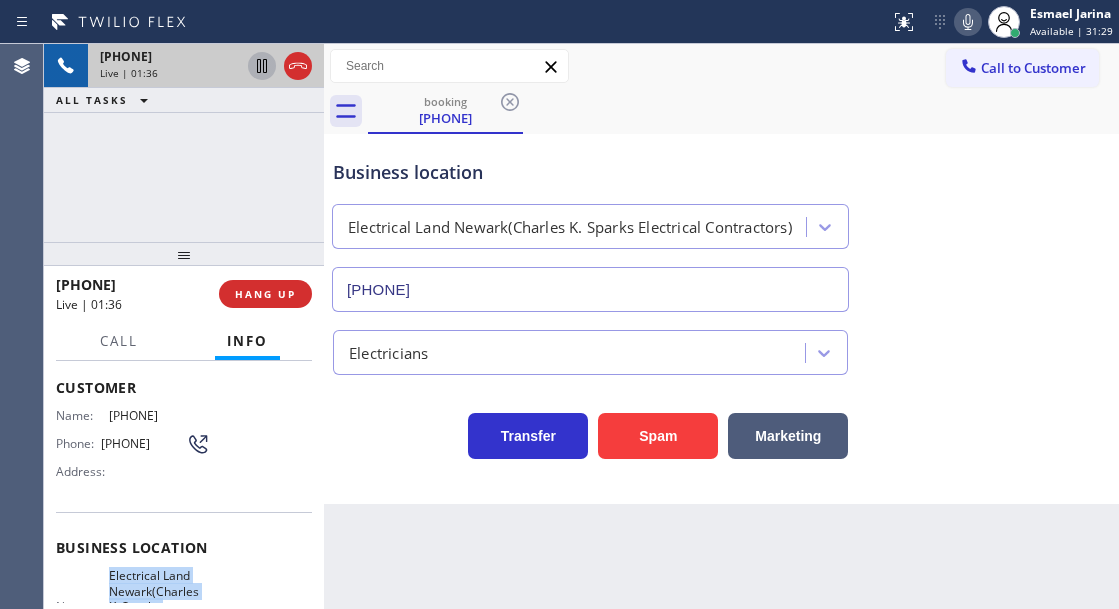 click 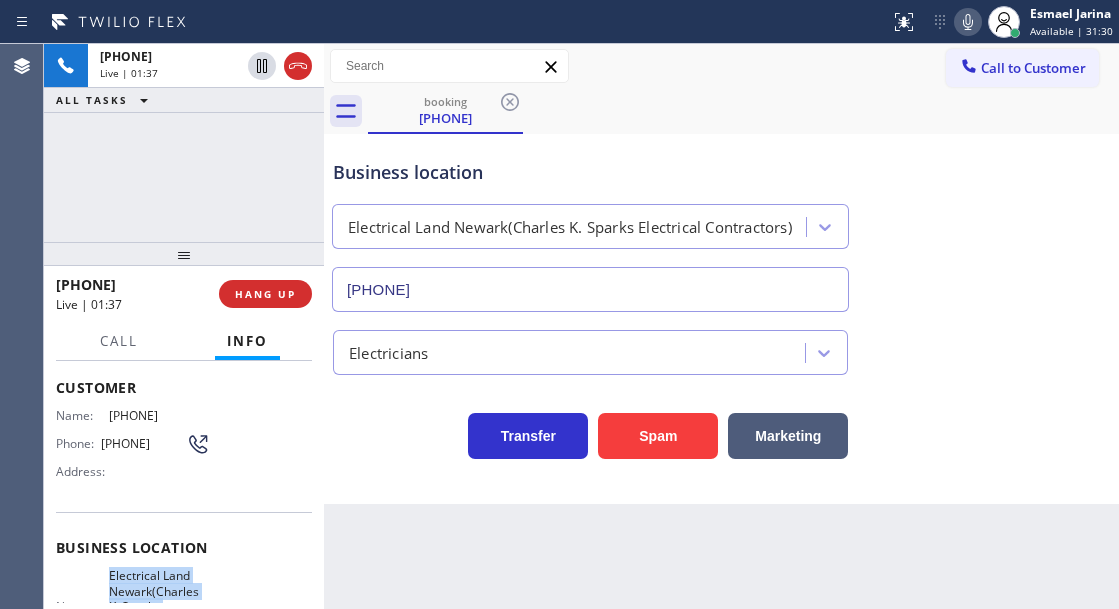 click 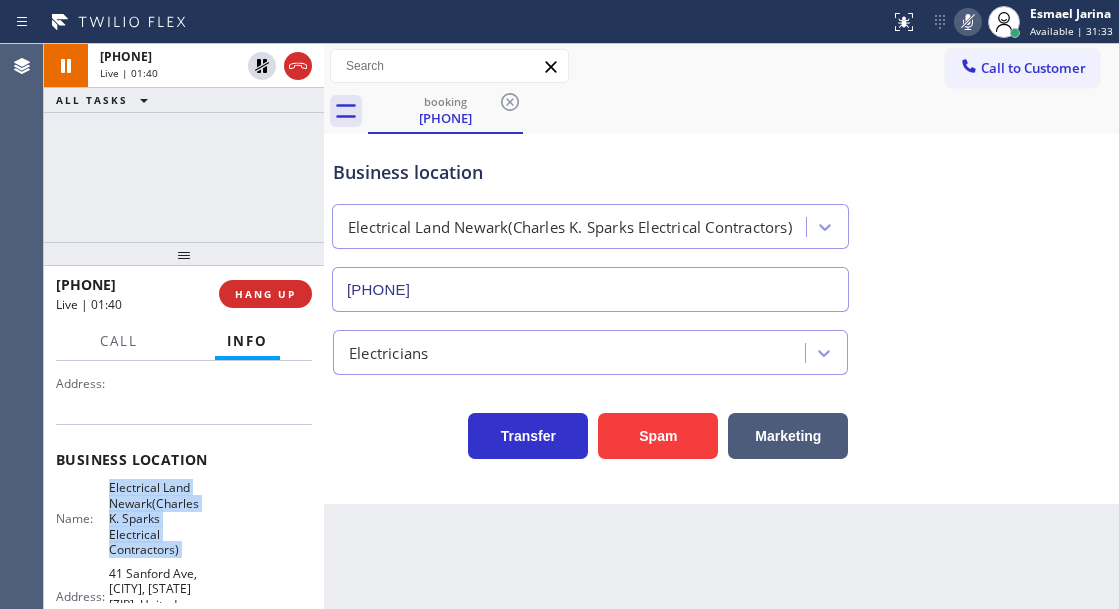 scroll, scrollTop: 300, scrollLeft: 0, axis: vertical 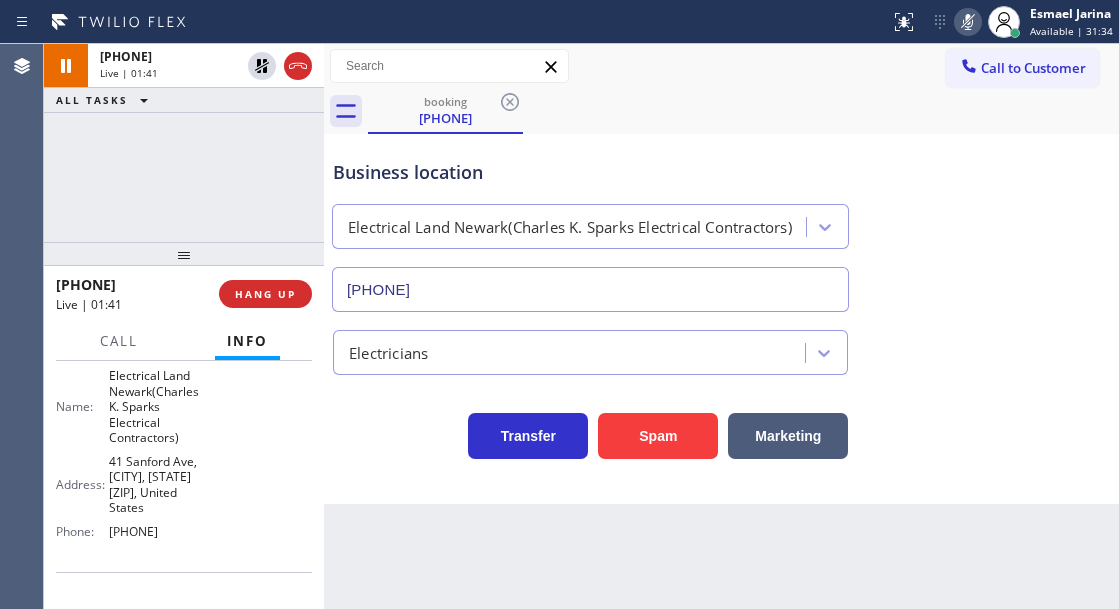 click on "[PHONE]" at bounding box center [159, 531] 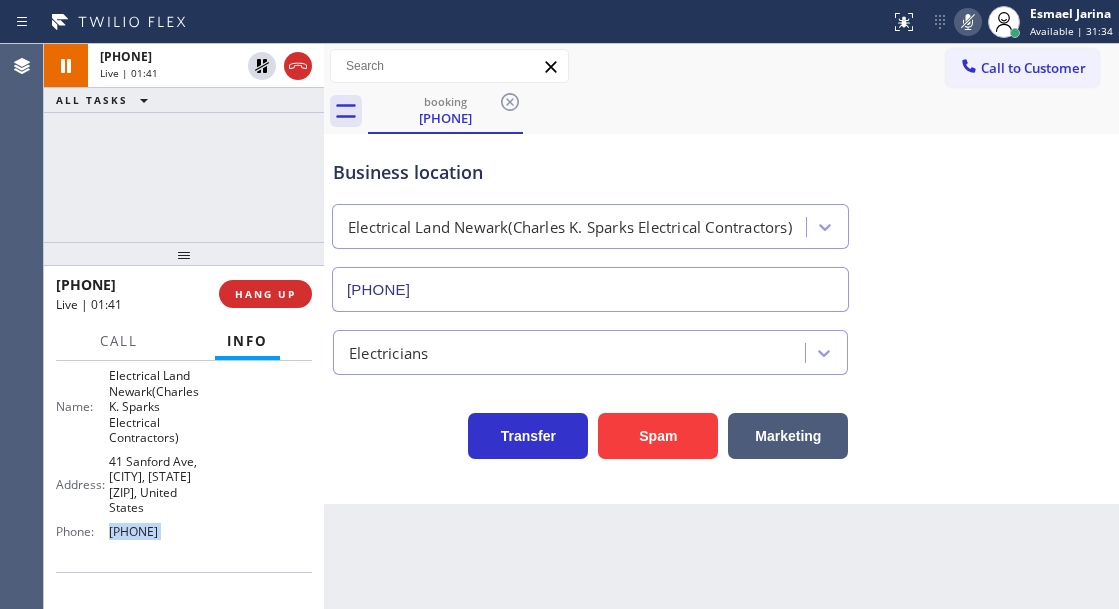 click on "[PHONE]" at bounding box center [159, 531] 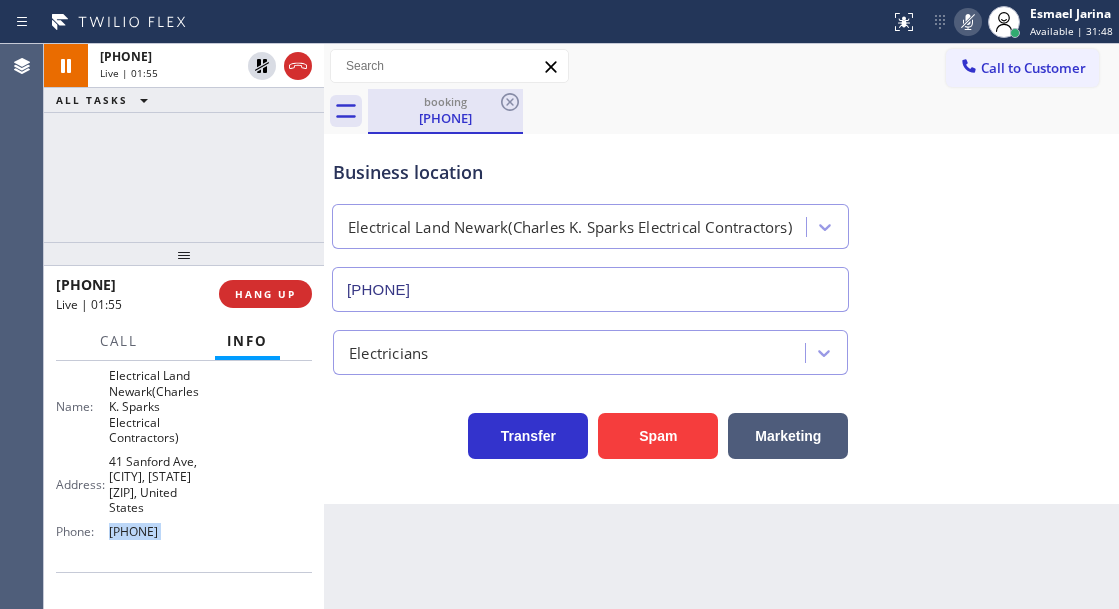 drag, startPoint x: 262, startPoint y: 66, endPoint x: 482, endPoint y: 110, distance: 224.35686 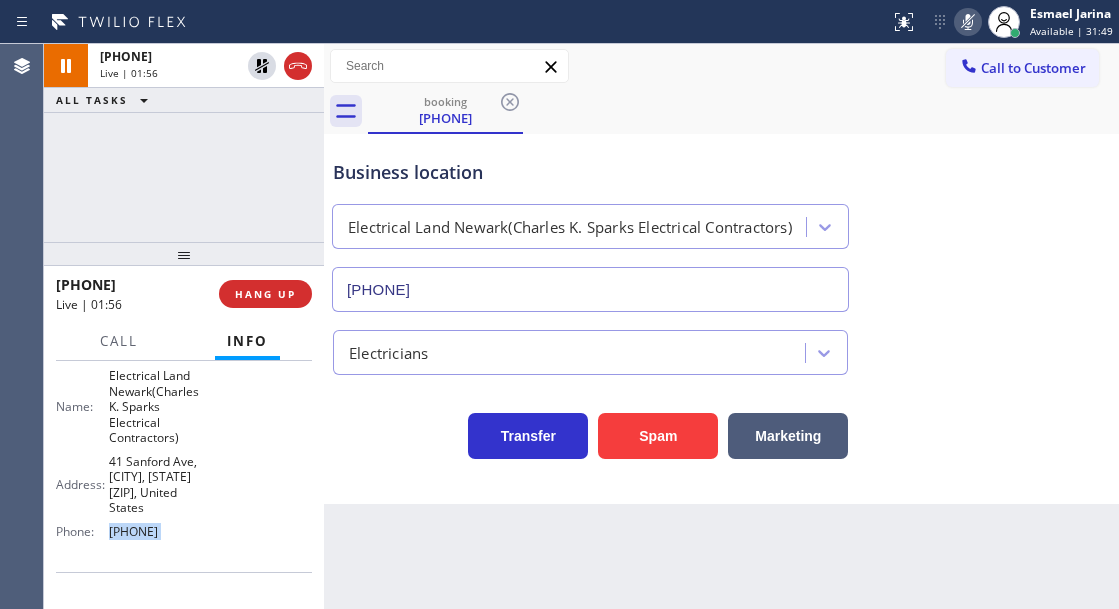 click 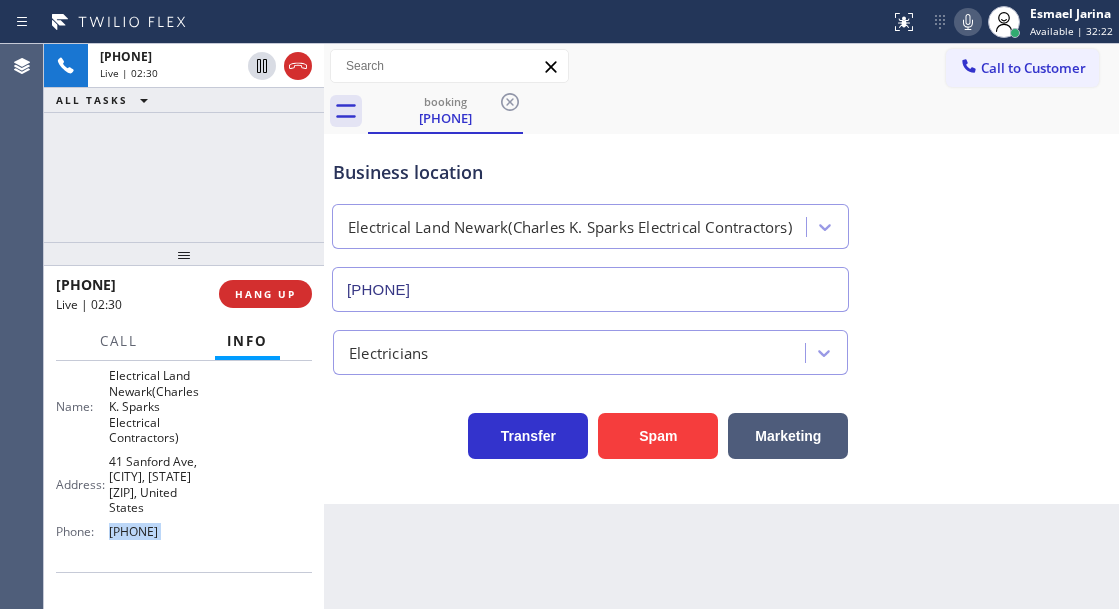 click on "Business location Electrical Land Newark(Charles K. Sparks Electrical Contractors) [PHONE]" at bounding box center [721, 221] 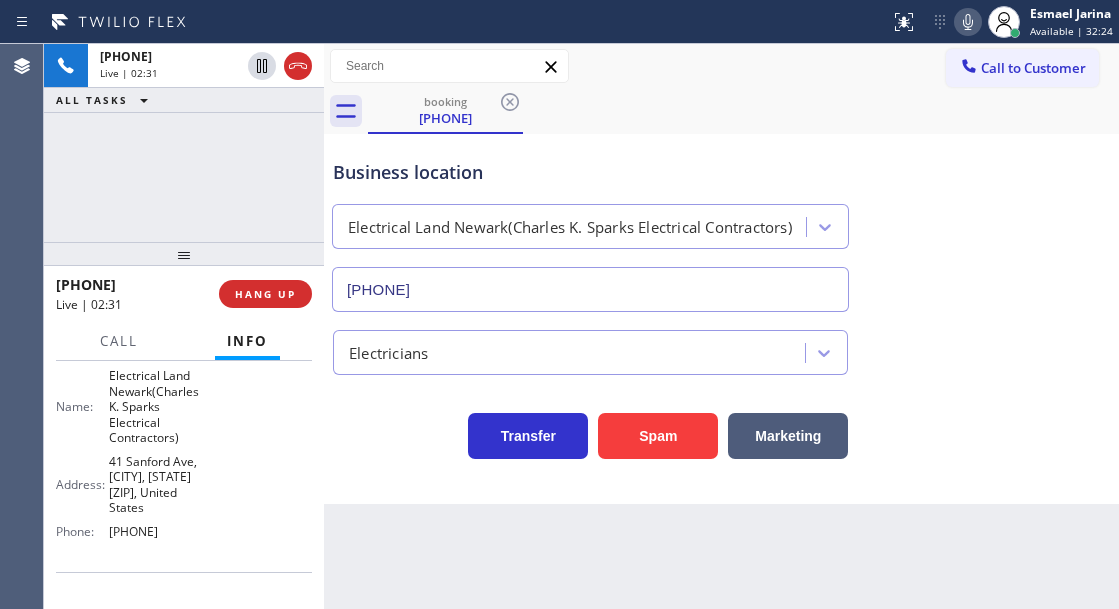 click on "Business location" at bounding box center [590, 172] 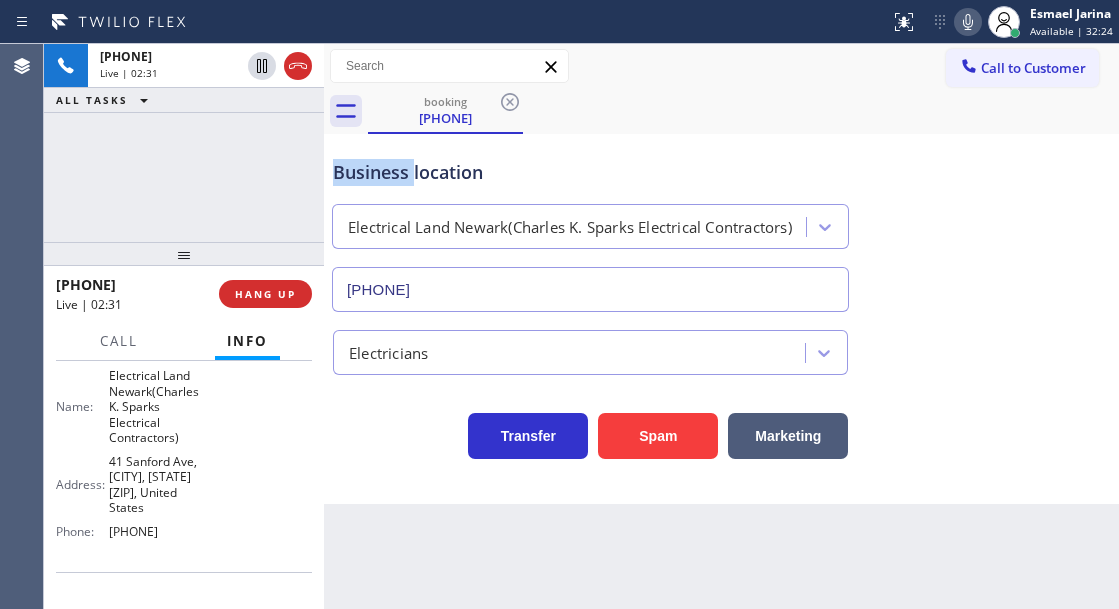 click on "Business location" at bounding box center [590, 172] 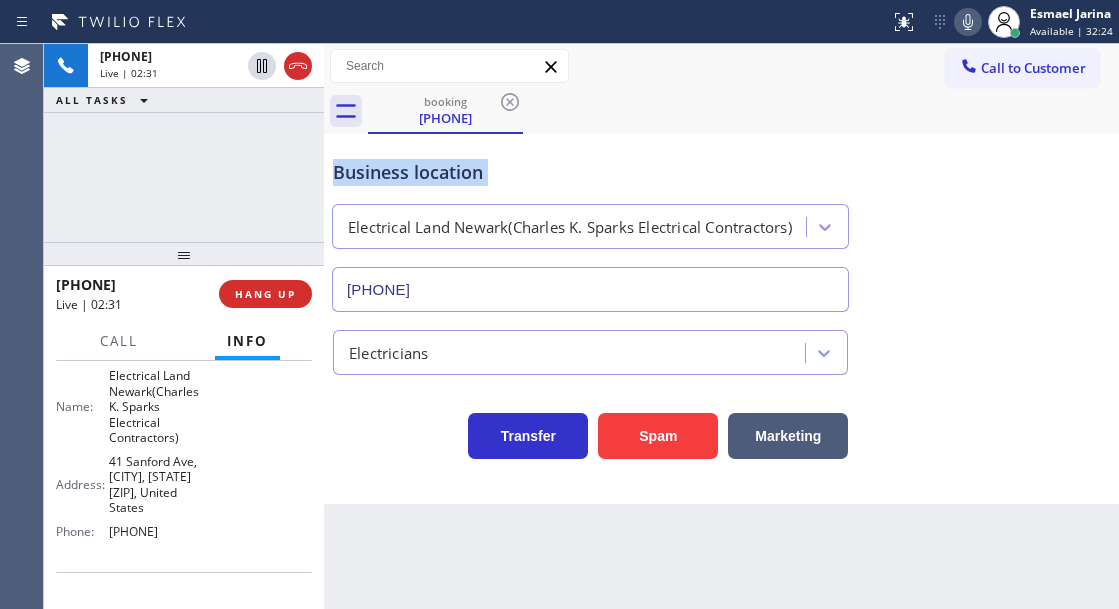 click on "Business location" at bounding box center [590, 172] 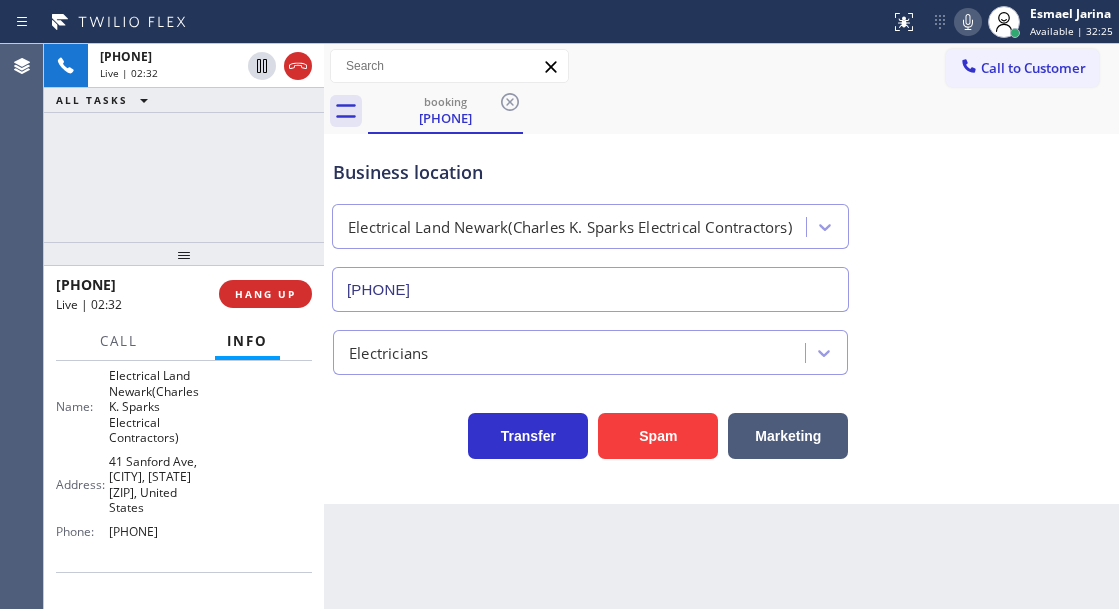 click on "[PHONE] Live | 02:32 ALL TASKS ALL TASKS ACTIVE TASKS TASKS IN WRAP UP" at bounding box center [184, 143] 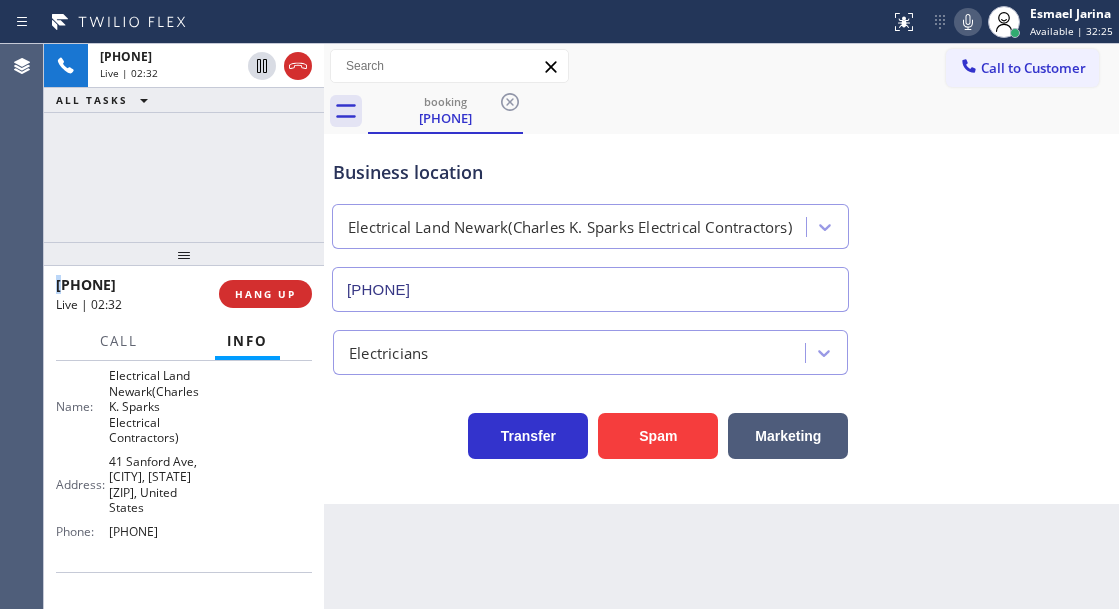 click on "[PHONE] Live | 02:32 ALL TASKS ALL TASKS ACTIVE TASKS TASKS IN WRAP UP" at bounding box center [184, 143] 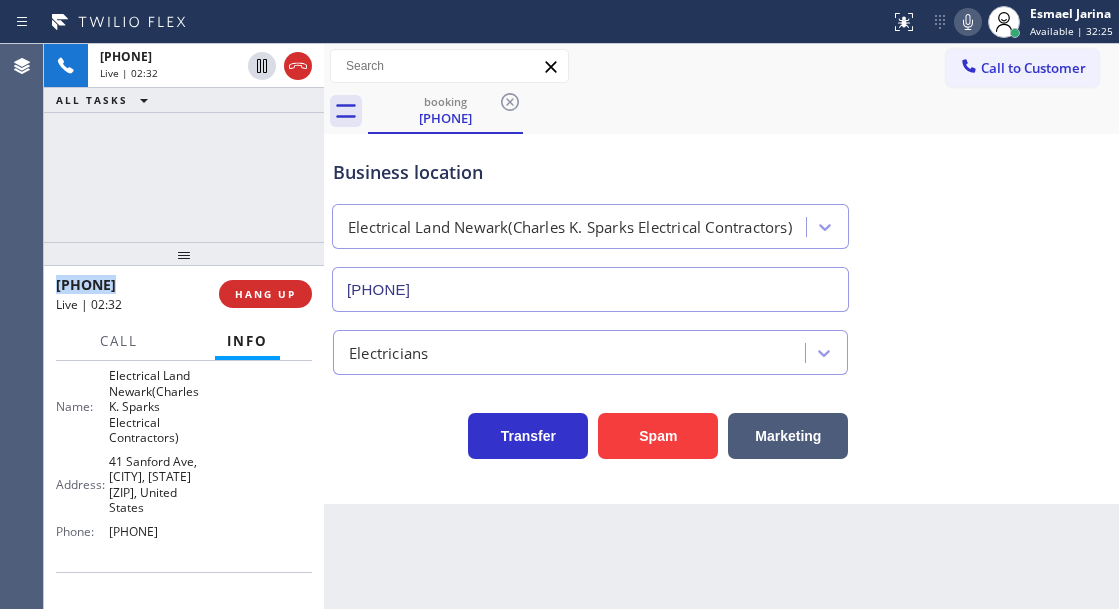 click on "[PHONE] Live | 02:32 ALL TASKS ALL TASKS ACTIVE TASKS TASKS IN WRAP UP" at bounding box center [184, 143] 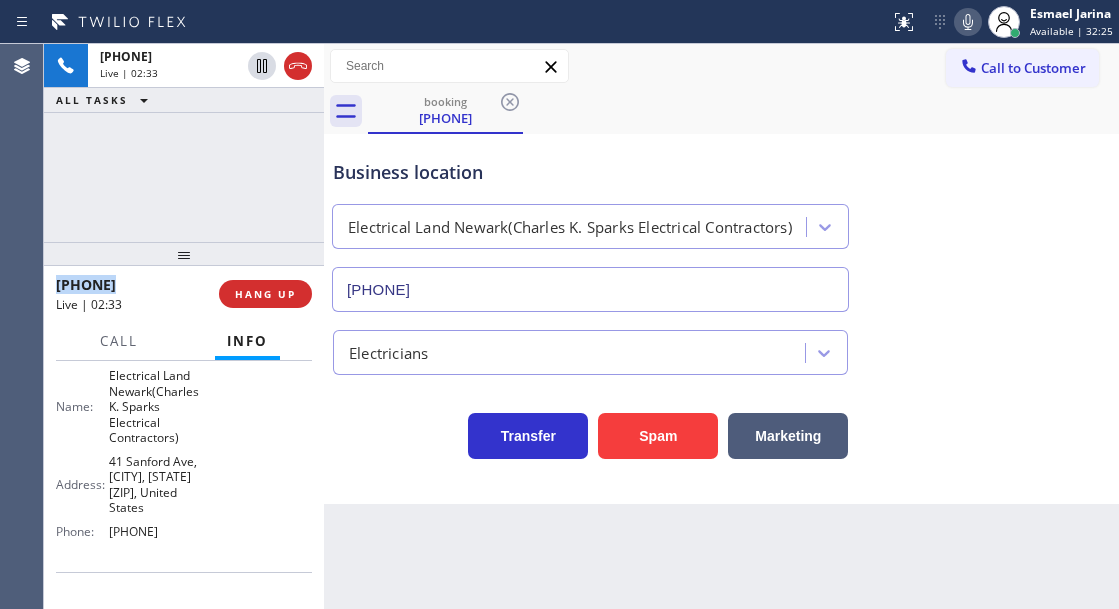 click on "[PHONE] Live | 02:33 ALL TASKS ALL TASKS ACTIVE TASKS TASKS IN WRAP UP" at bounding box center (184, 143) 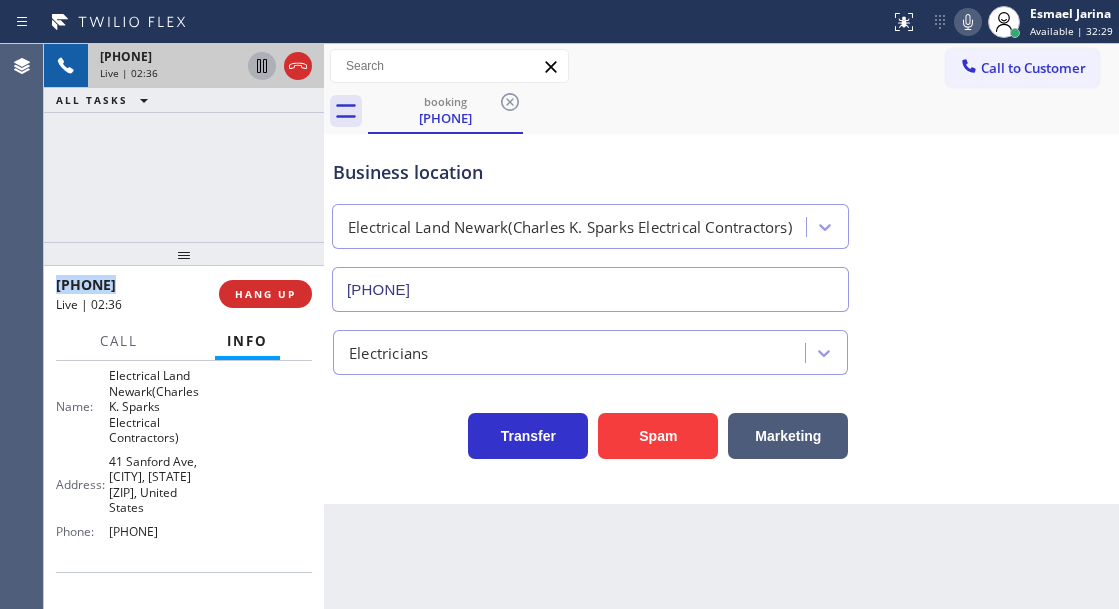 click 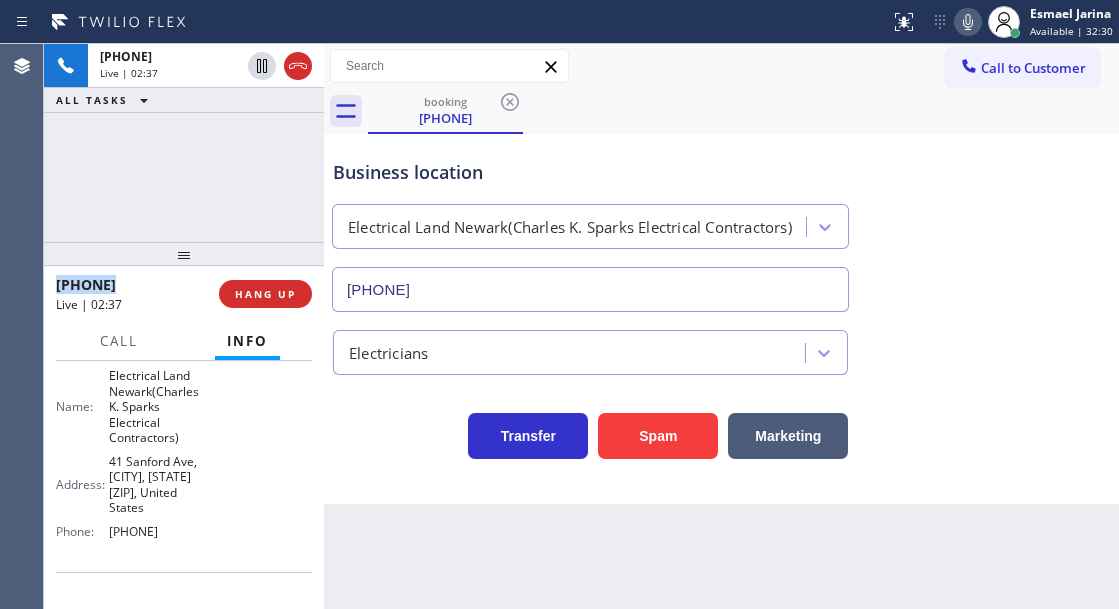 click 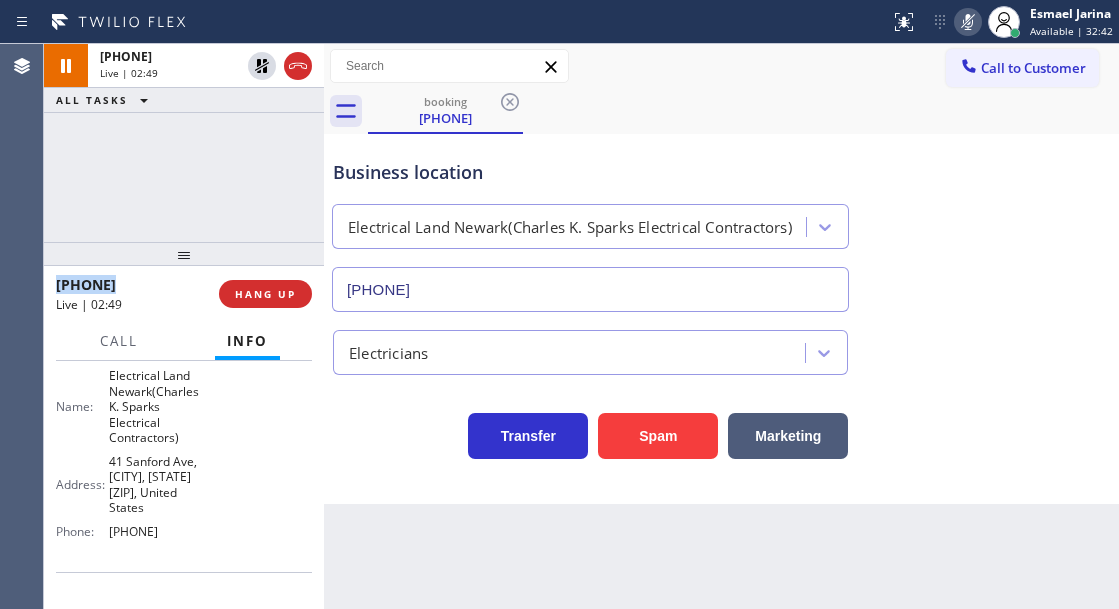 click on "Electricians" at bounding box center (721, 348) 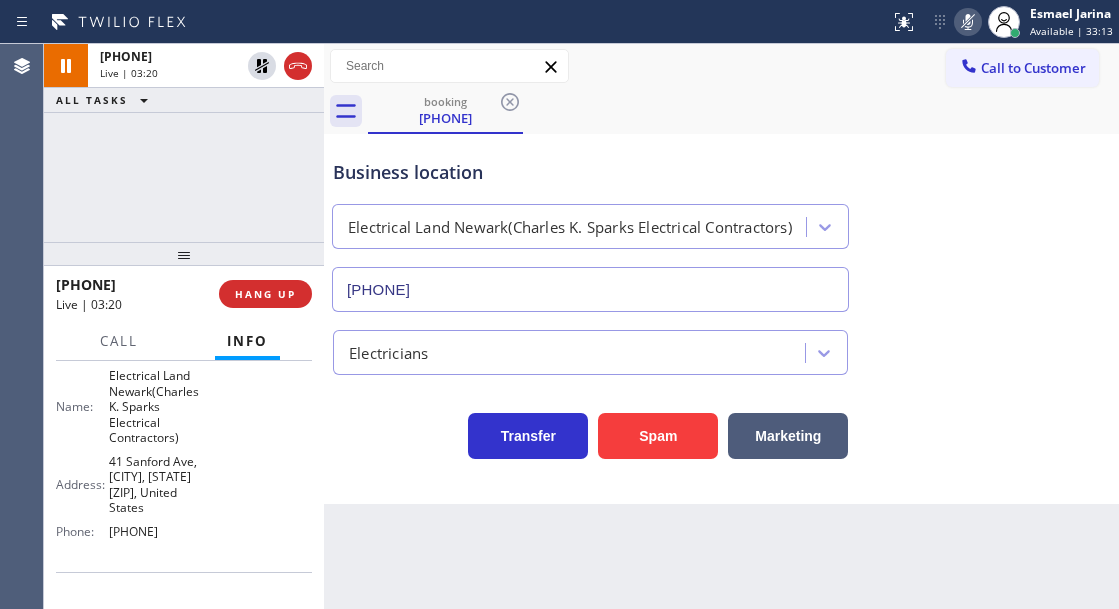 click on "Name: Electrical Land Newark(Charles K. Sparks Electrical Contractors) Address: 41 Sanford Ave, Newark, [STATE] [ZIP], United States Phone: [PHONE]" at bounding box center [133, 457] 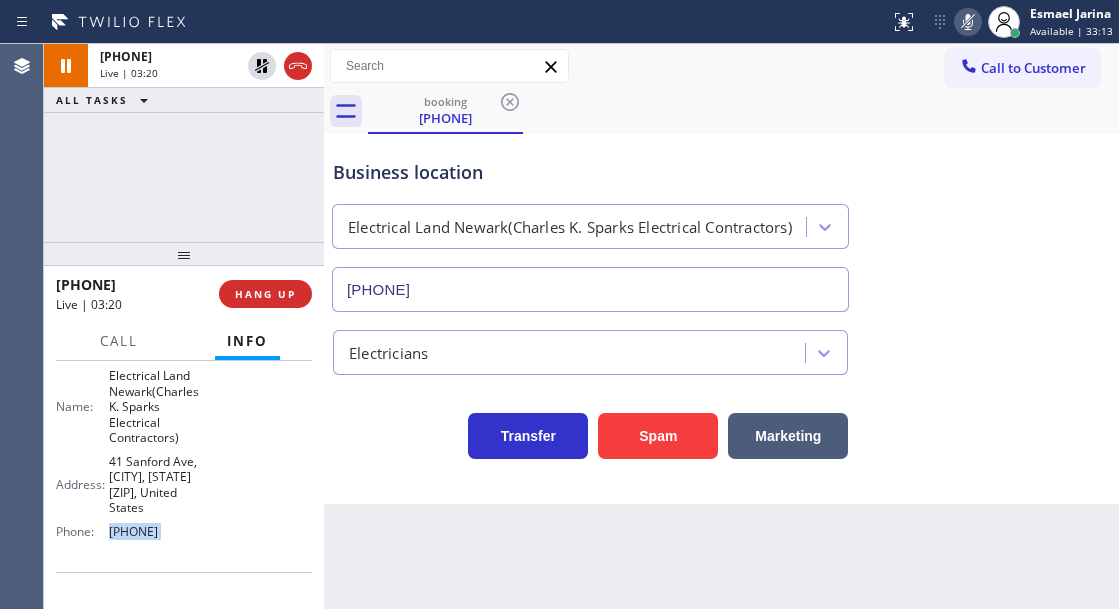 click on "Name: Electrical Land Newark(Charles K. Sparks Electrical Contractors) Address: 41 Sanford Ave, Newark, [STATE] [ZIP], United States Phone: [PHONE]" at bounding box center (133, 457) 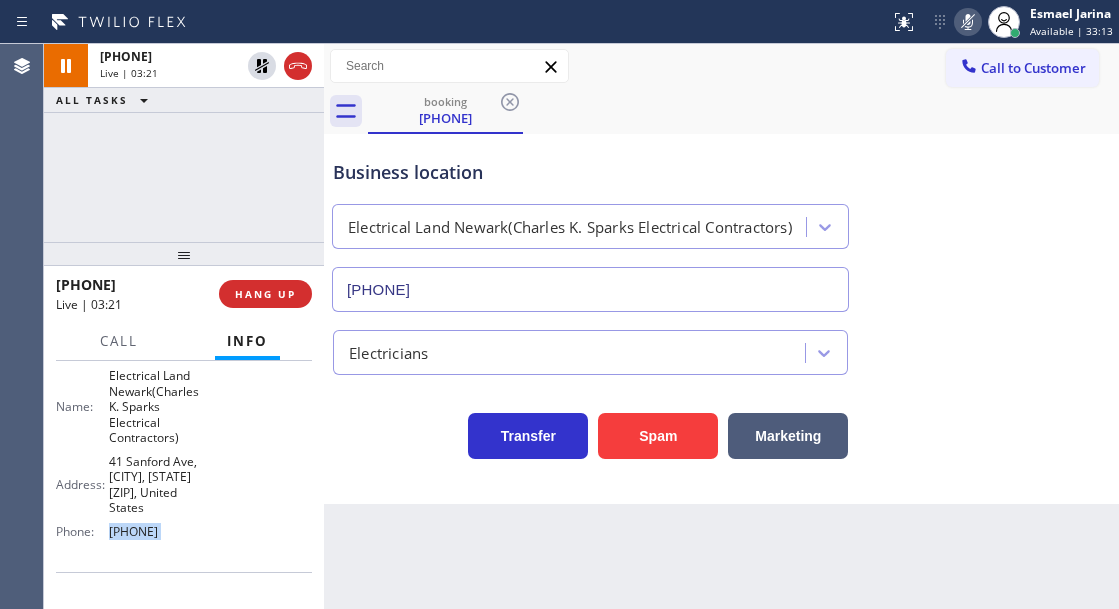 copy on "[PHONE]" 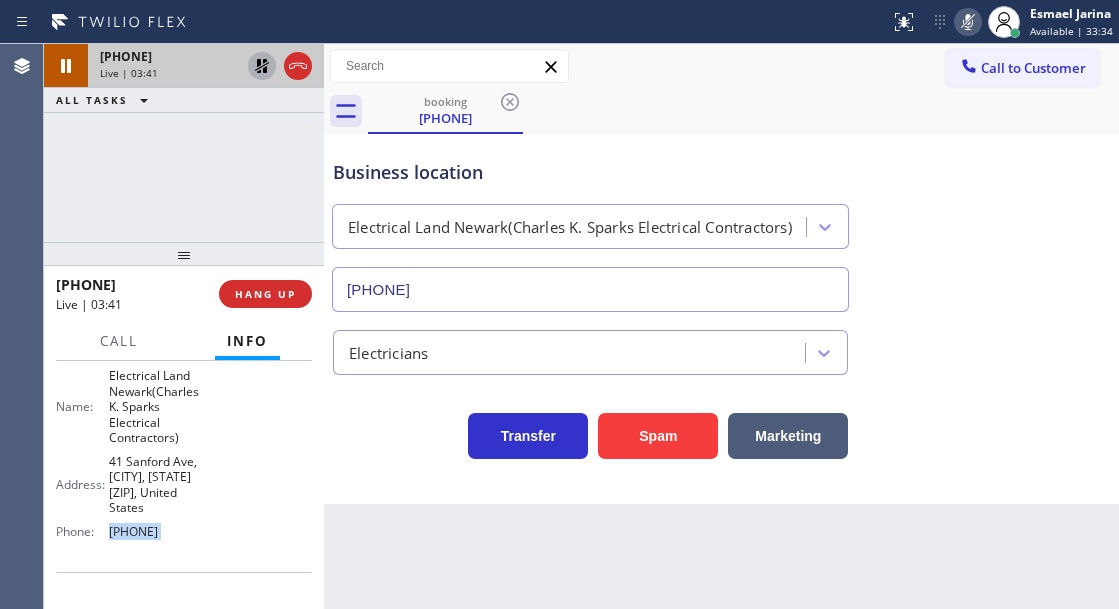click 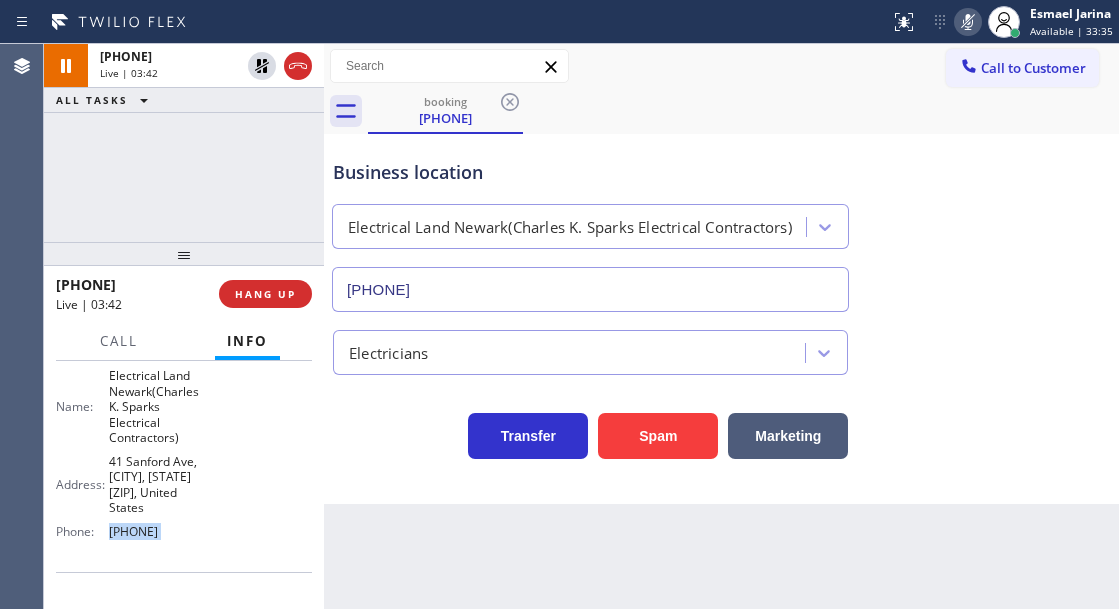 click 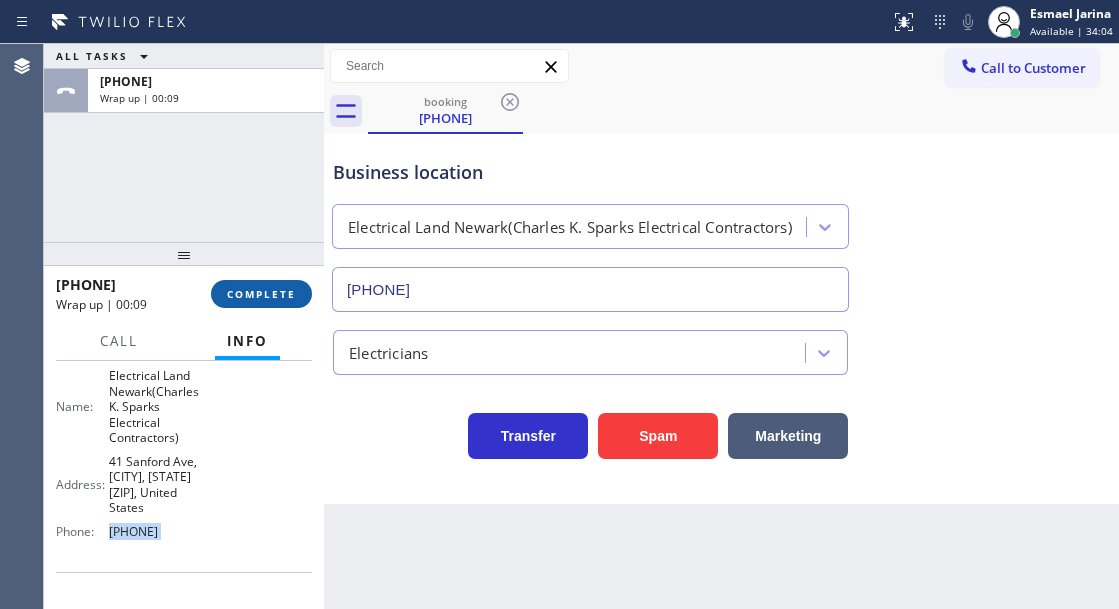 click on "COMPLETE" at bounding box center [261, 294] 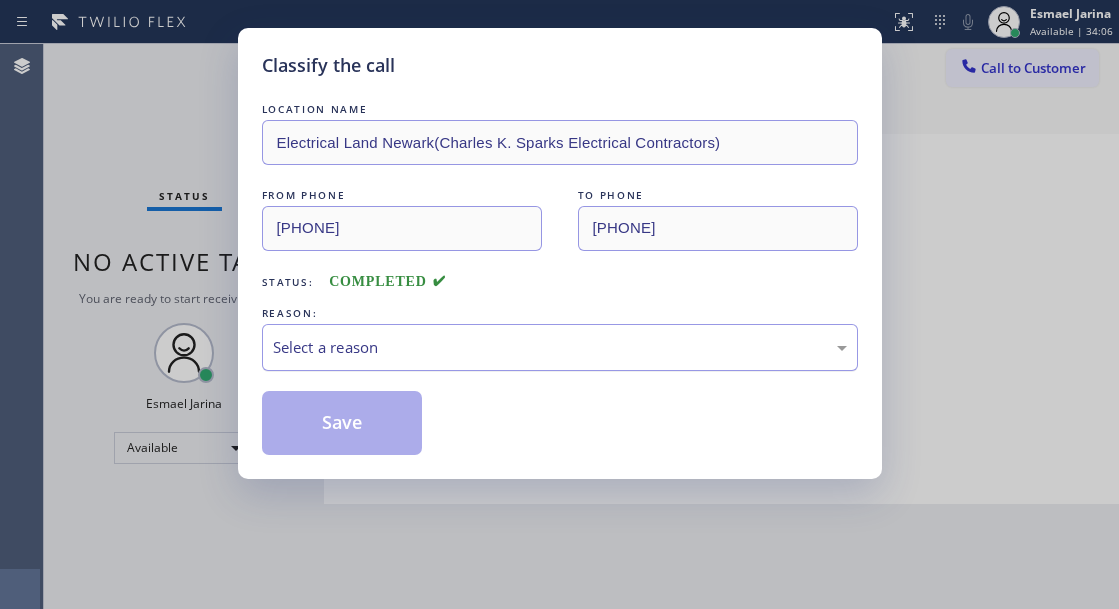 click on "Select a reason" at bounding box center (560, 347) 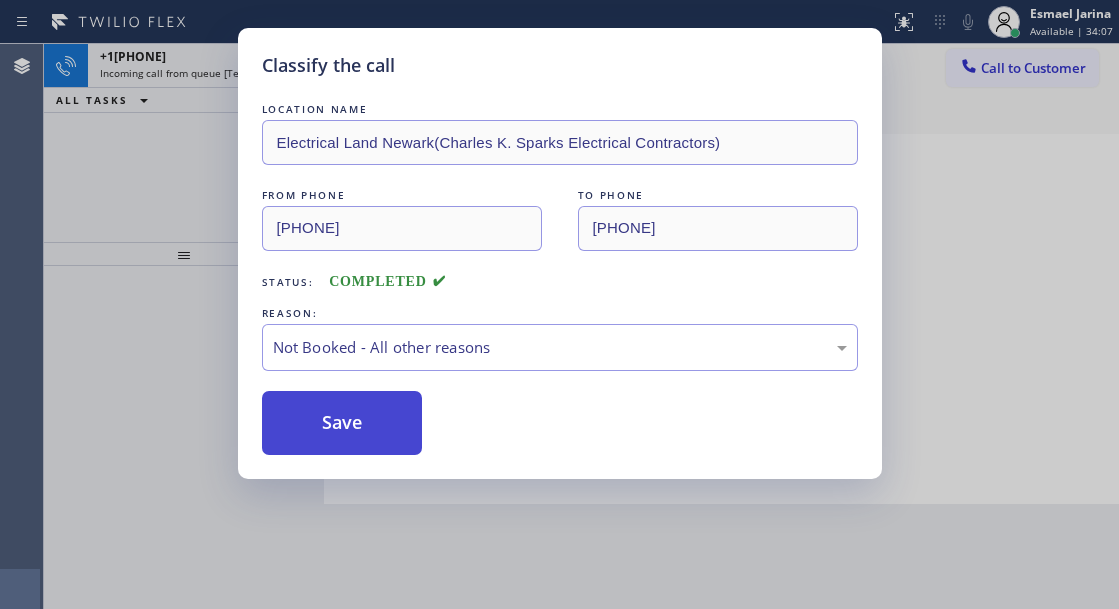 click on "Save" at bounding box center (342, 423) 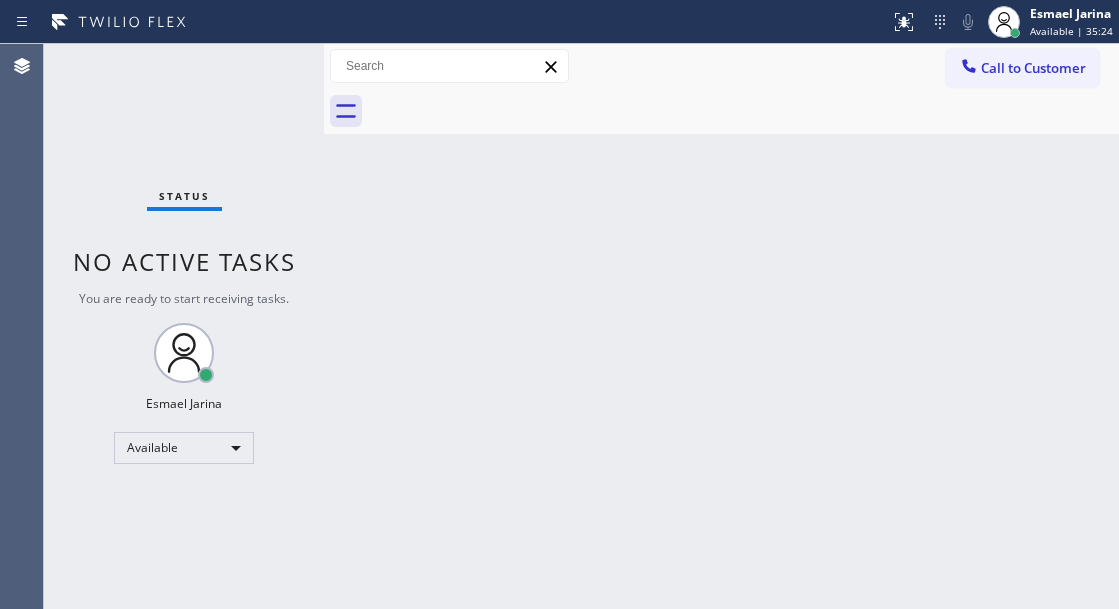 click on "Back to Dashboard Change Sender ID Customers Technicians Select a contact Outbound call Technician Search Technician Your caller id phone number Your caller id phone number Call Technician info Name   Phone none Address none Change Sender ID HVAC +1[PHONE] 5 Star Appliance +1[PHONE] Appliance Repair +1[PHONE] Plumbing +1[PHONE] Air Duct Cleaning +1[PHONE]  Electricians +1[PHONE] Cancel Change Check personal SMS Reset Change No tabs Call to Customer Outbound call Location The Top Appliance Repair Your caller id phone number [PHONE] Customer number Call Outbound call Technician Search Technician Your caller id phone number Your caller id phone number Call" at bounding box center (721, 326) 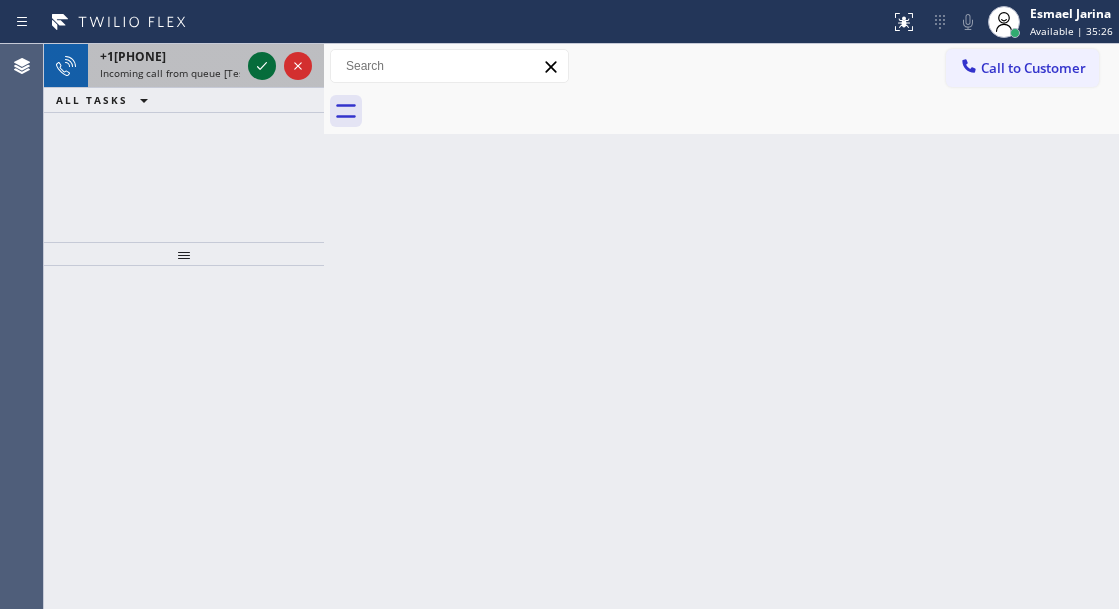 click 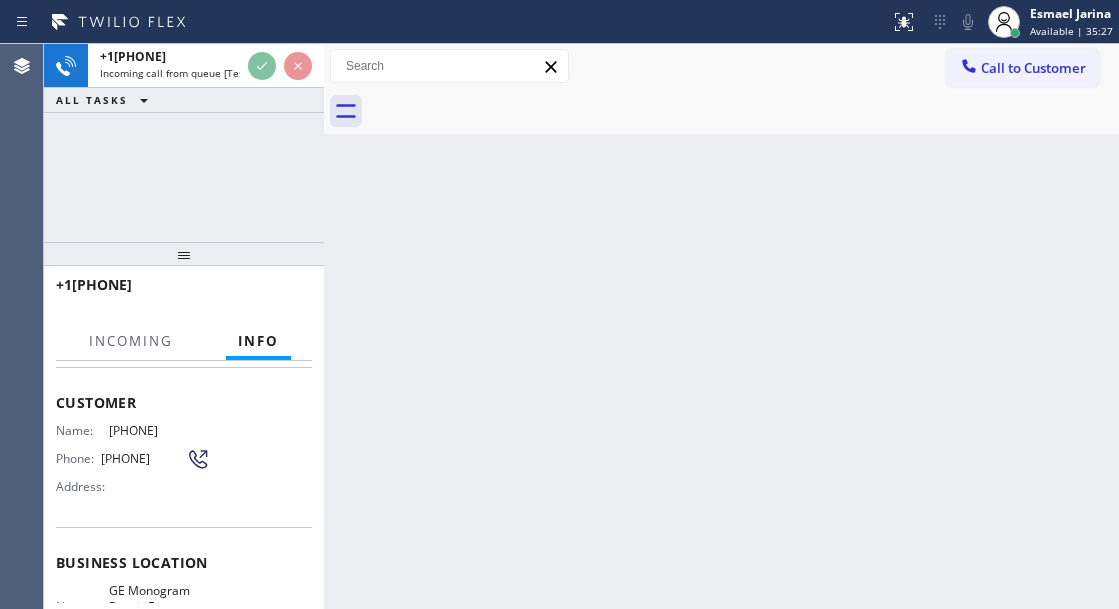 scroll, scrollTop: 200, scrollLeft: 0, axis: vertical 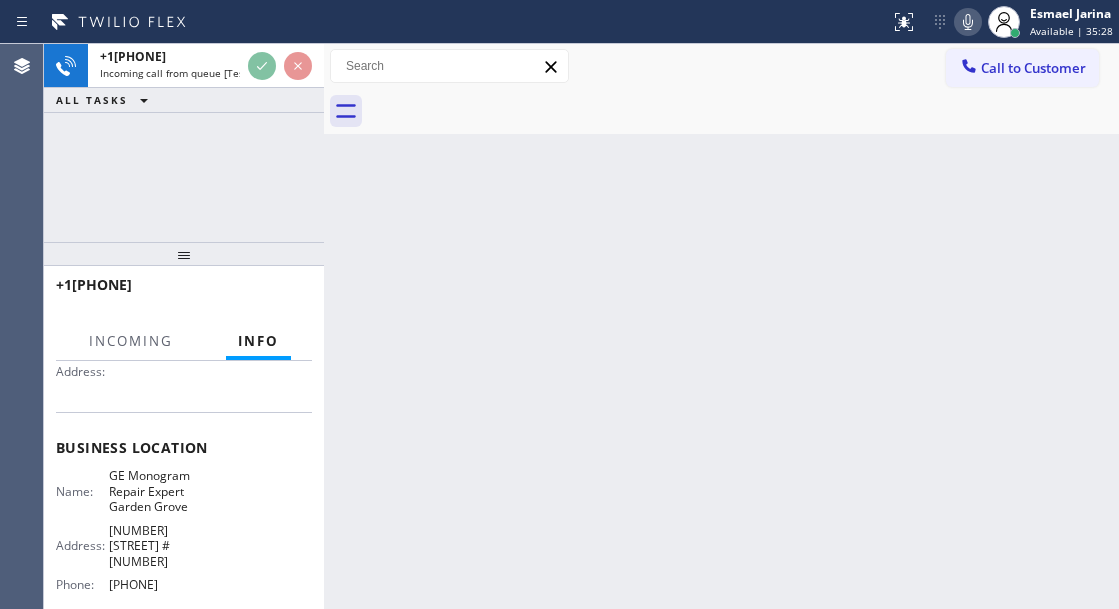 click on "GE Monogram Repair Expert Garden Grove" at bounding box center (159, 491) 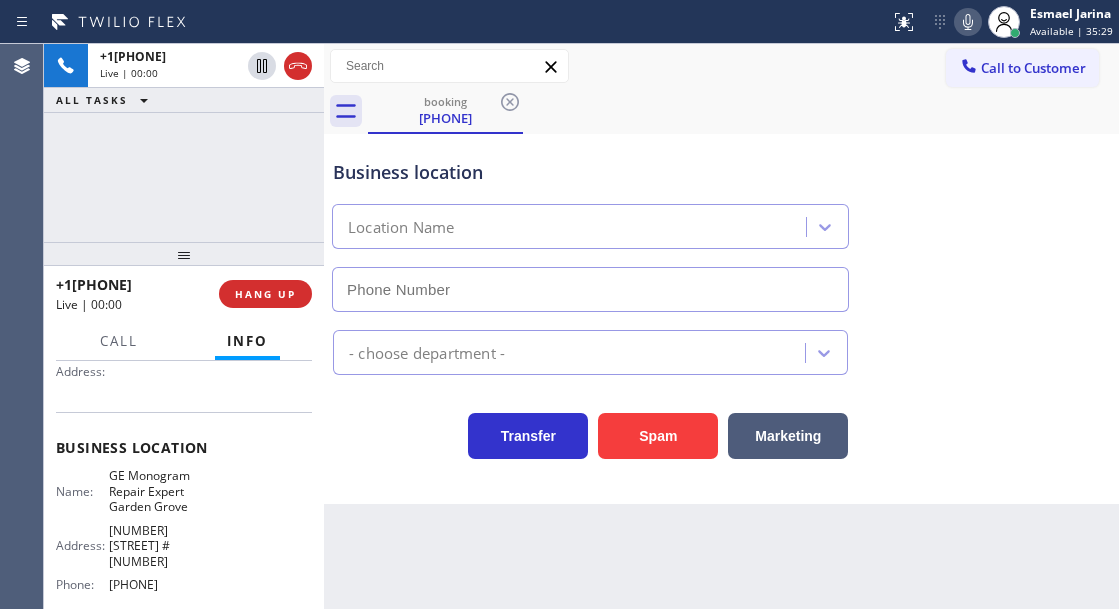 click on "GE Monogram Repair Expert Garden Grove" at bounding box center [159, 491] 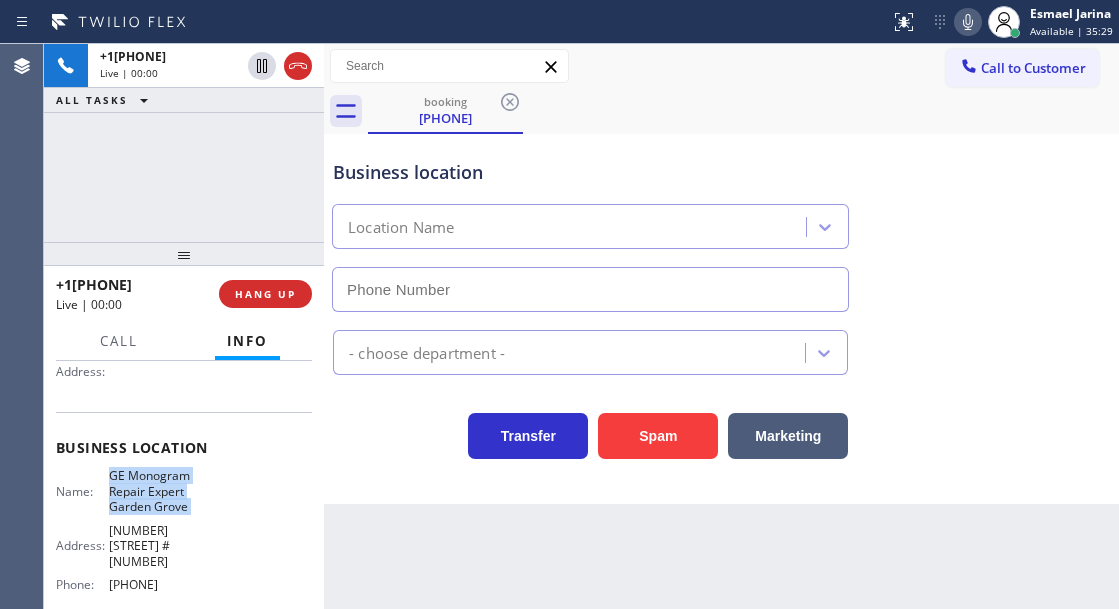 click on "GE Monogram Repair Expert Garden Grove" at bounding box center (159, 491) 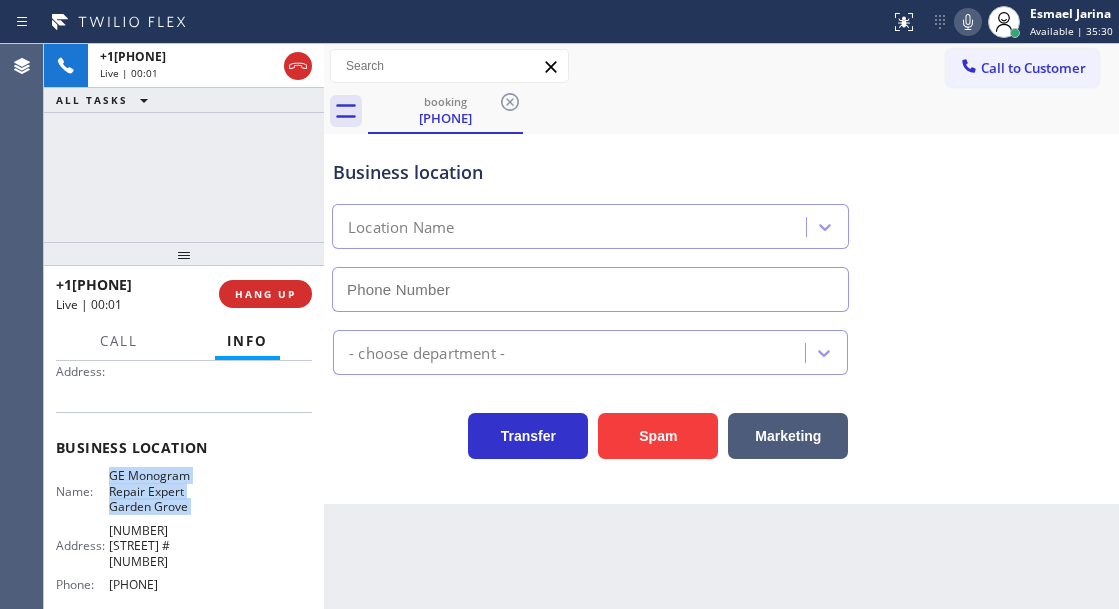 type on "[PHONE]" 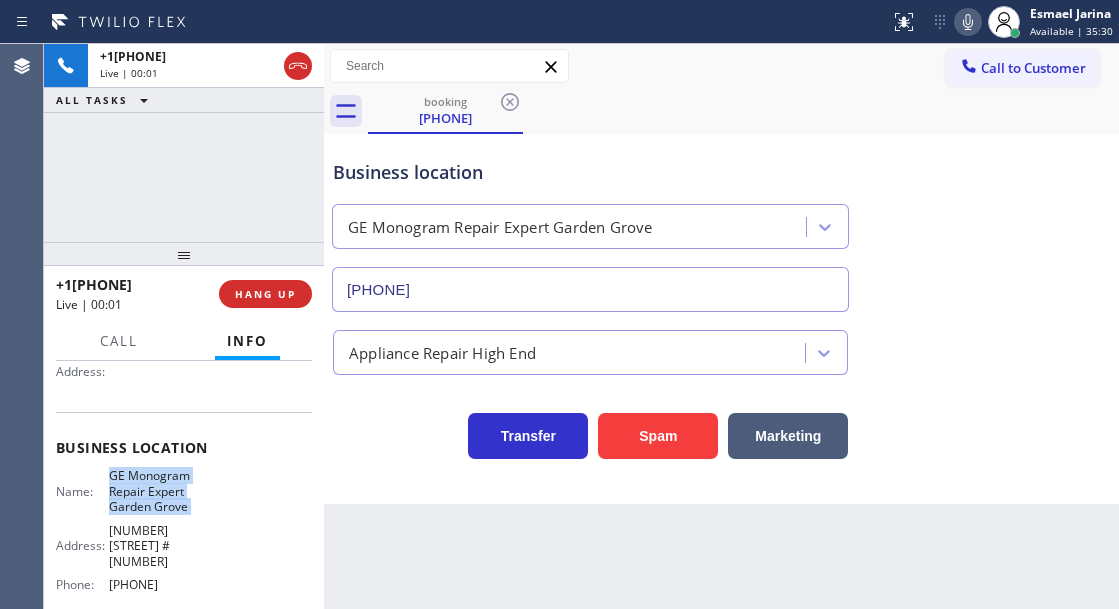 click on "GE Monogram Repair Expert Garden Grove" at bounding box center [159, 491] 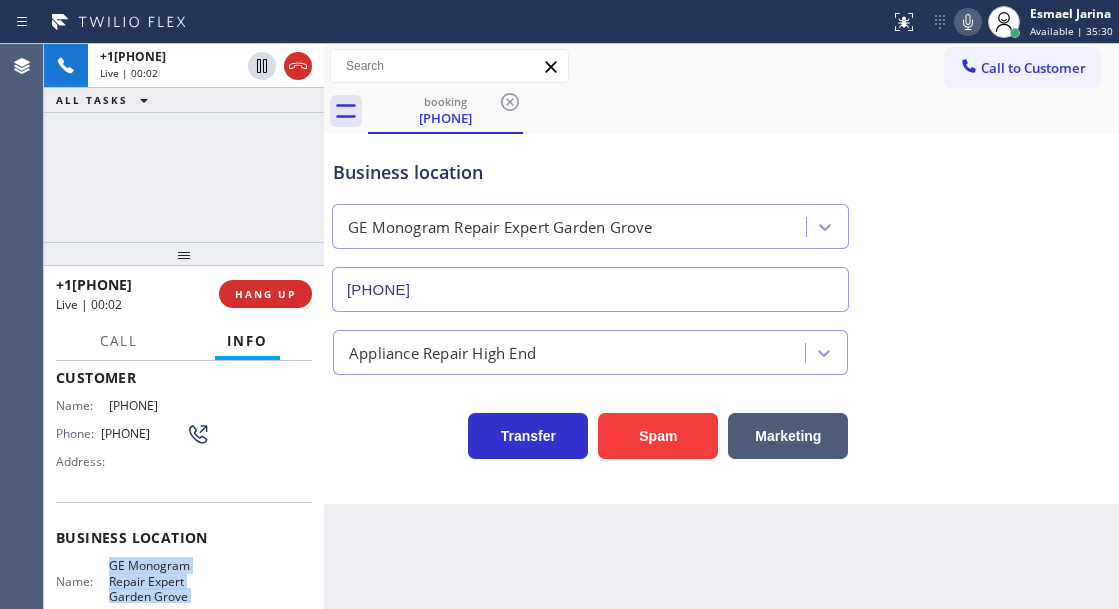 scroll, scrollTop: 100, scrollLeft: 0, axis: vertical 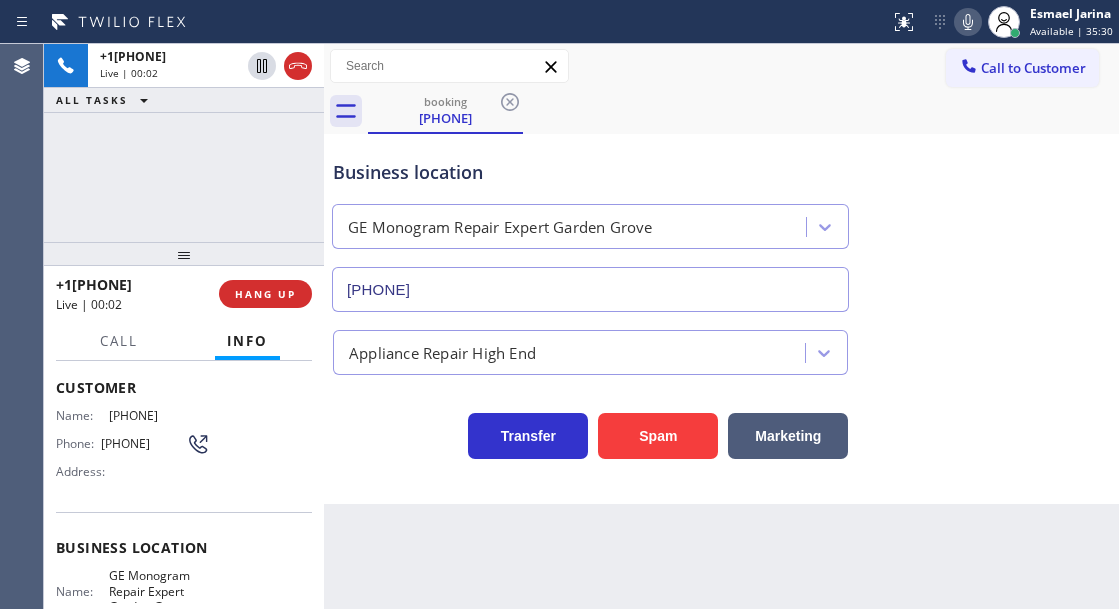 click on "[PHONE]" at bounding box center [143, 443] 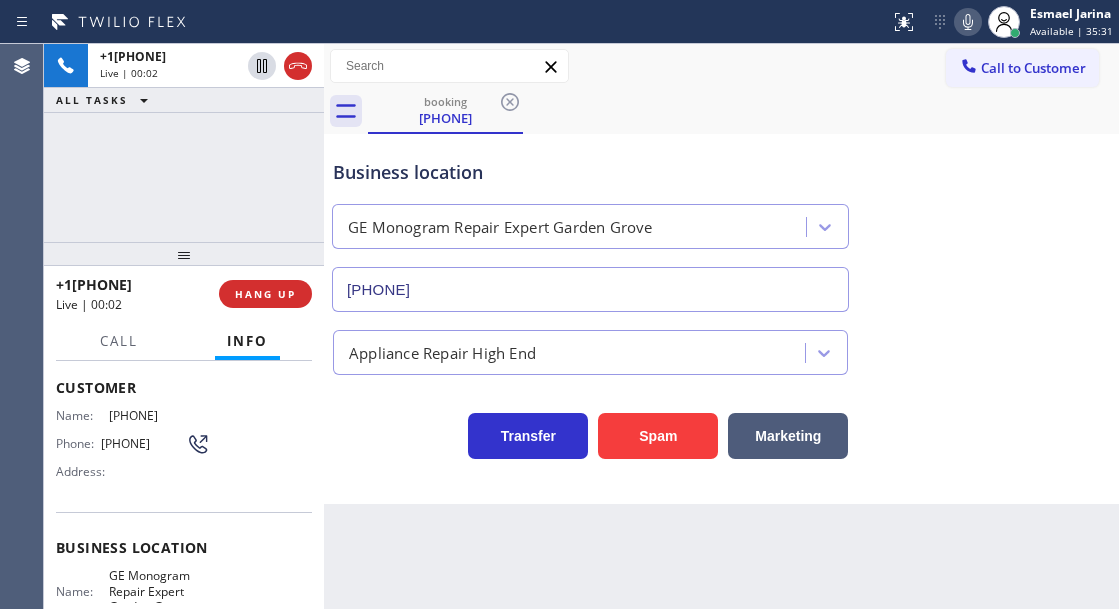 click on "[PHONE]" at bounding box center [143, 443] 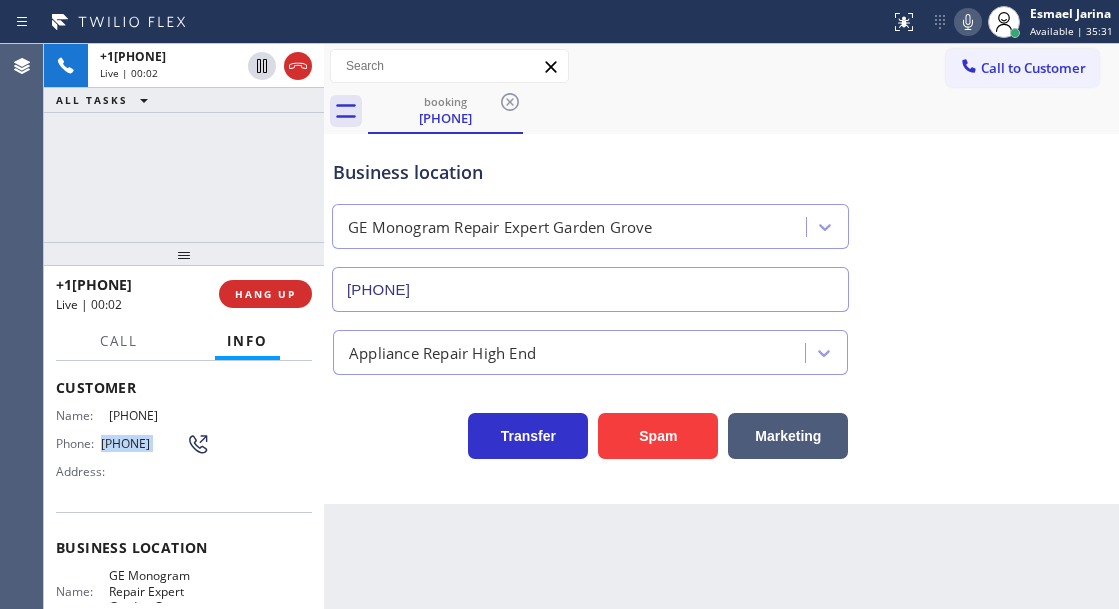 click on "[PHONE]" at bounding box center [143, 443] 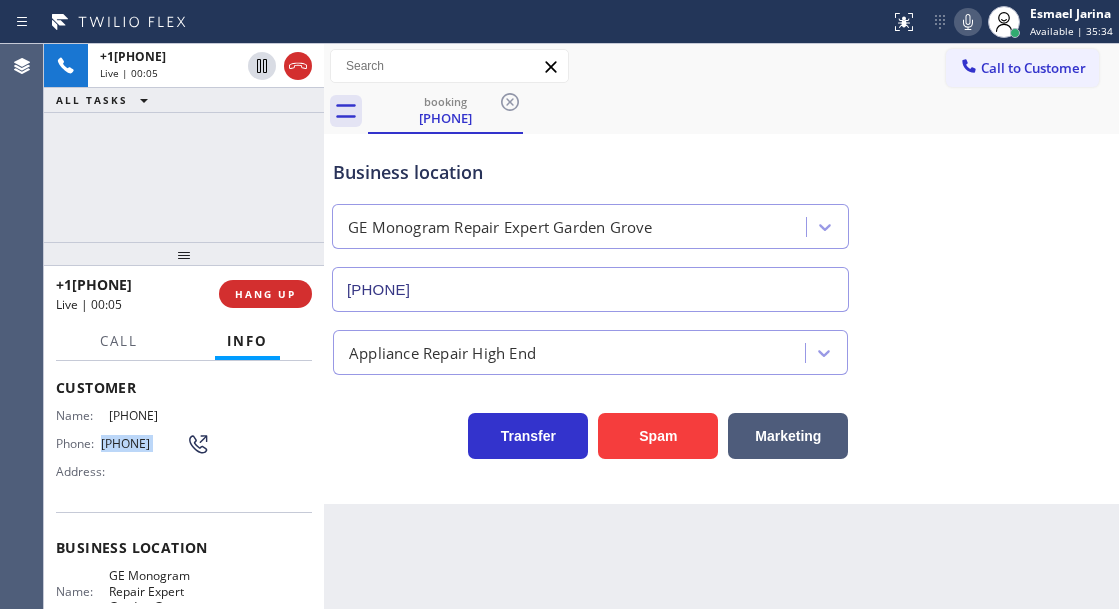 click on "Context Queue: [Test] All Priority: 1 Customer Name: [PHONE] Phone: [PHONE] Address: Business location Name: GE Monogram Repair Expert Garden Grove Address: [NUMBER] [STREET]  Phone: [PHONE] Call From City: [CITY] State: [STATE] Zipcode: [ZIPCODE] Outbound call Location GE Monogram Repair Expert Garden Grove Your caller id phone number [PHONE] Customer number [PHONE] Call" at bounding box center [184, 485] 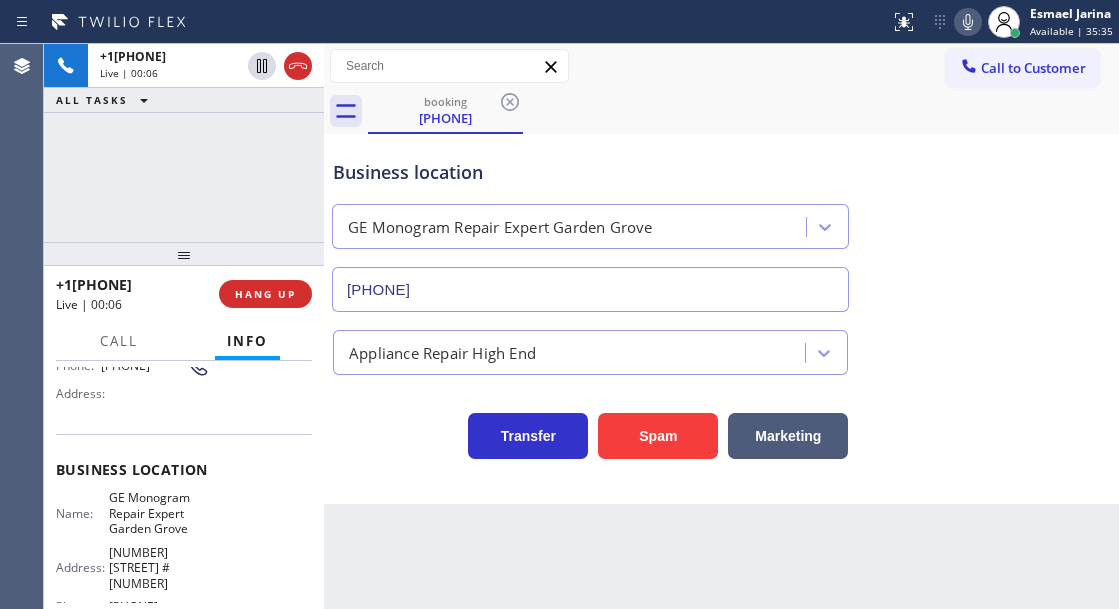 scroll, scrollTop: 200, scrollLeft: 0, axis: vertical 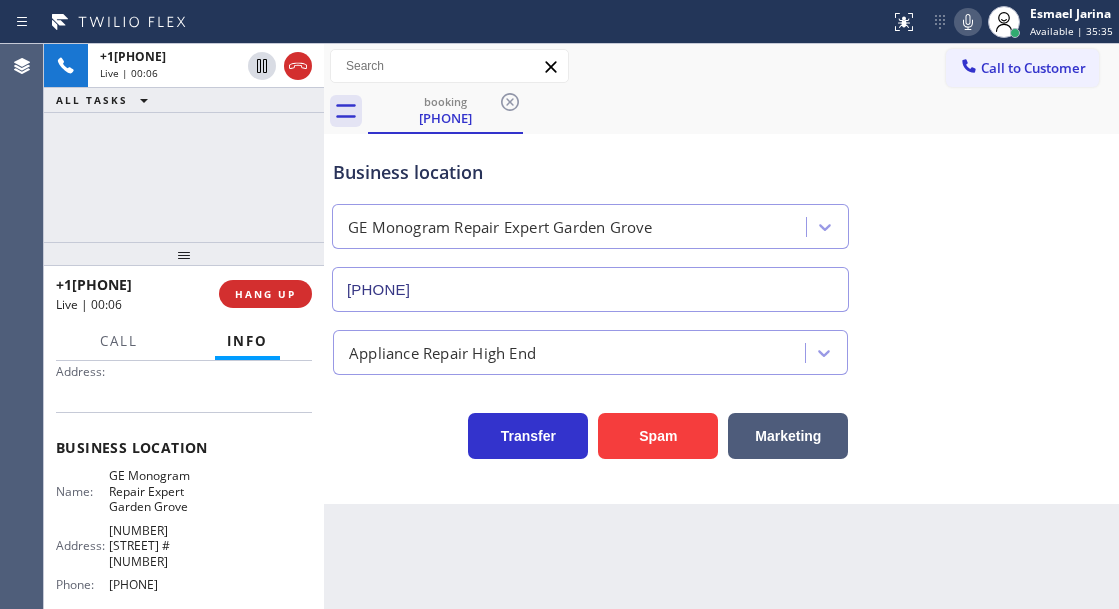 click on "GE Monogram Repair Expert Garden Grove" at bounding box center [159, 491] 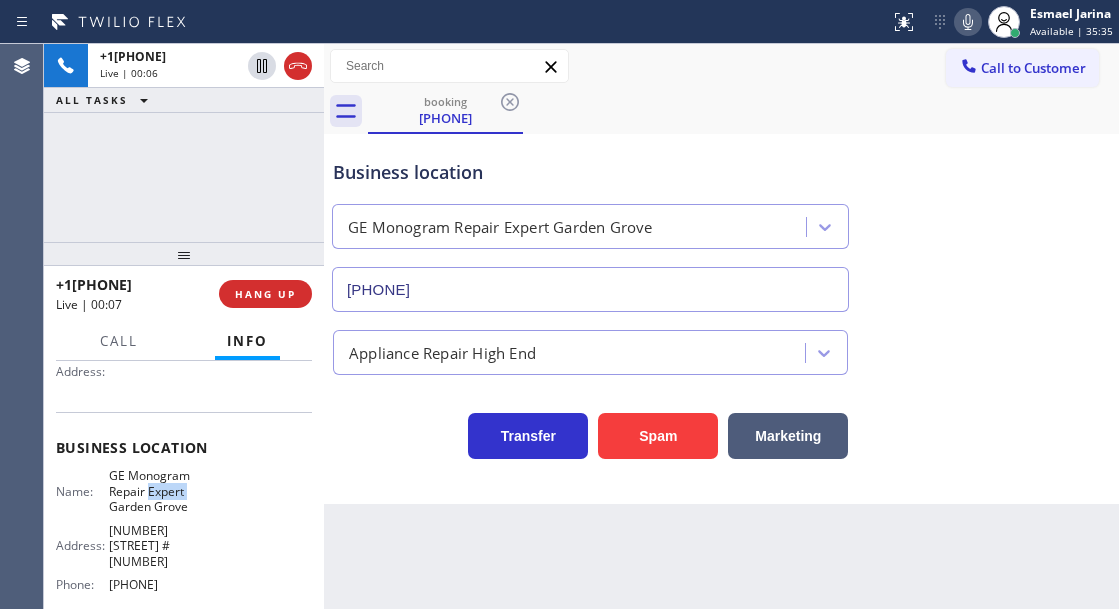 click on "GE Monogram Repair Expert Garden Grove" at bounding box center (159, 491) 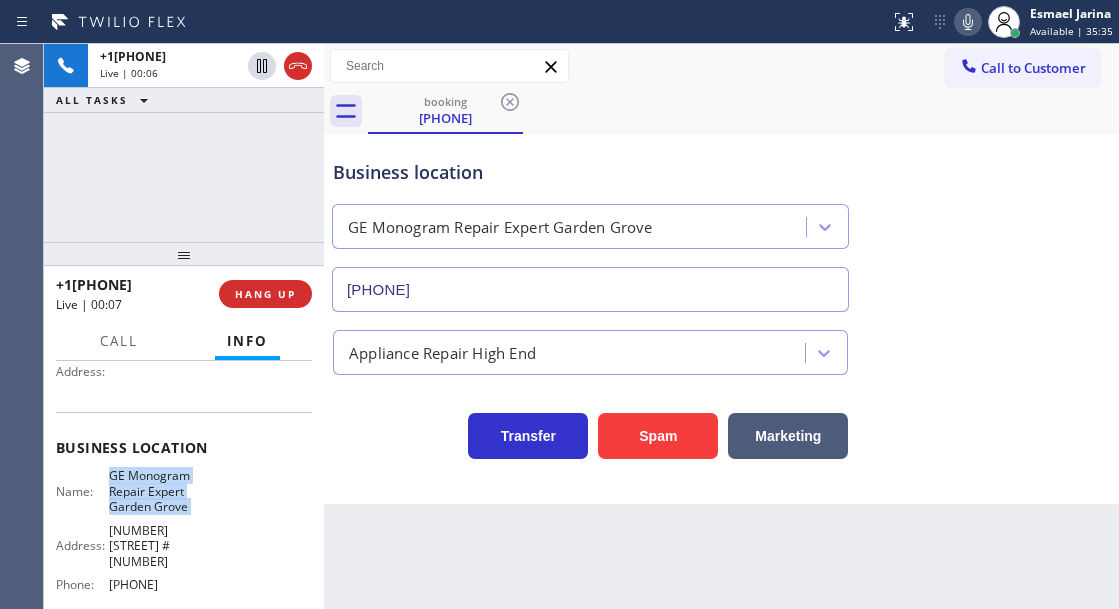 click on "GE Monogram Repair Expert Garden Grove" at bounding box center [159, 491] 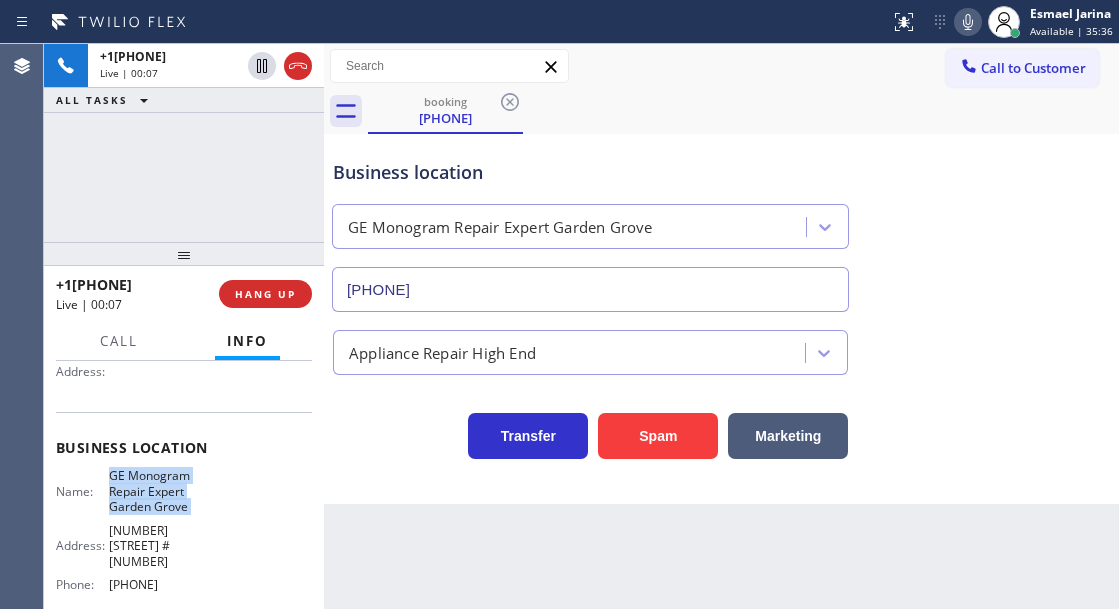 copy on "GE Monogram Repair Expert Garden Grove" 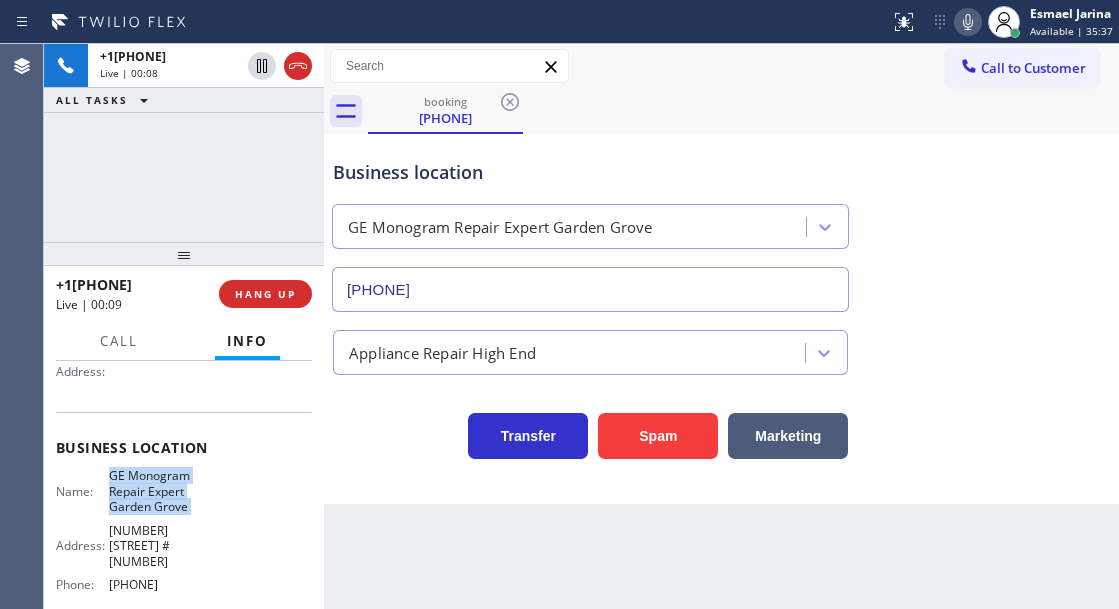 click on "Name: GE Monogram Repair Expert Garden Grove Address: 12881 Knott St #110 Phone: [PHONE]" at bounding box center (184, 534) 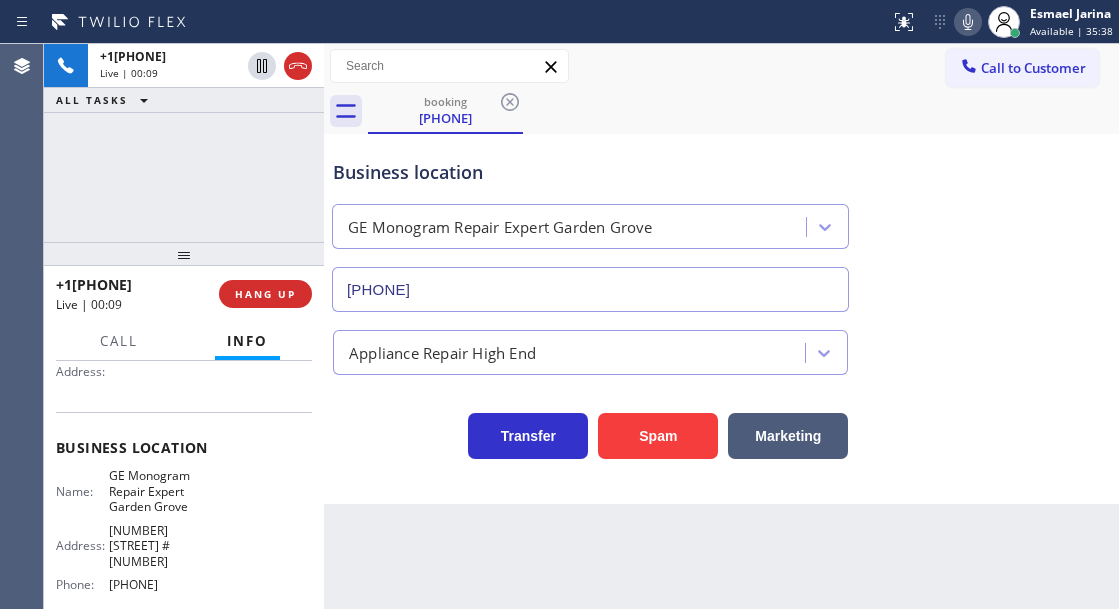 scroll, scrollTop: 300, scrollLeft: 0, axis: vertical 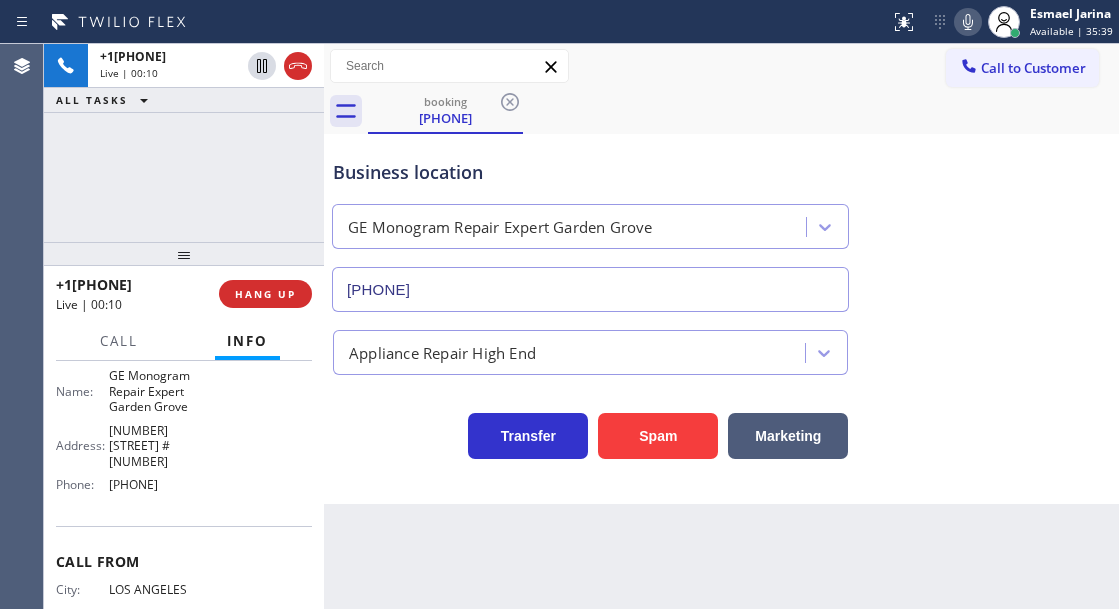 click on "[PHONE]" at bounding box center (159, 484) 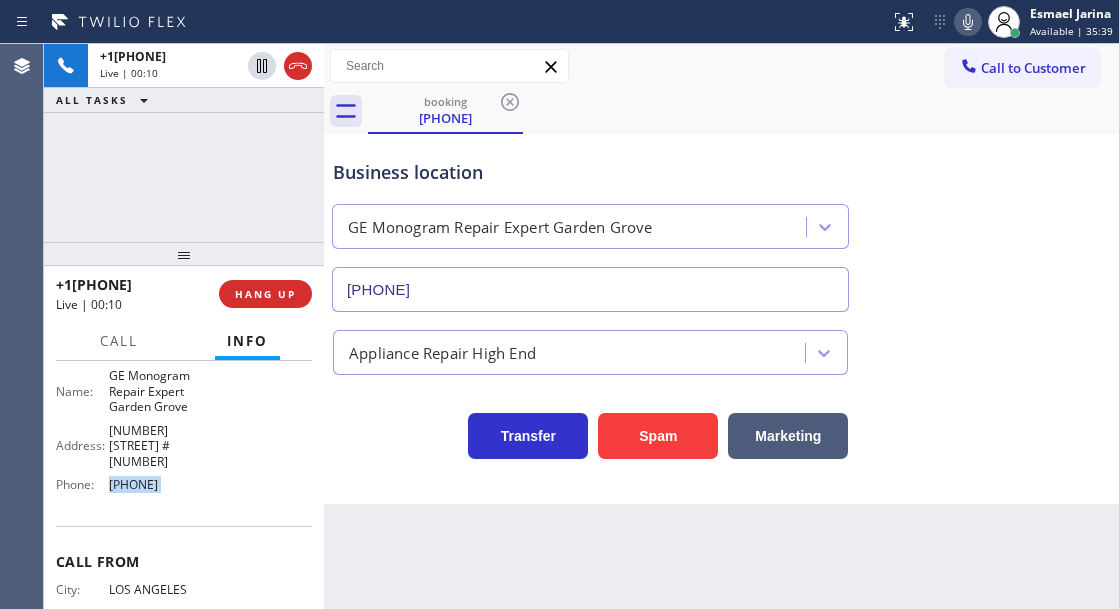 click on "[PHONE]" at bounding box center (159, 484) 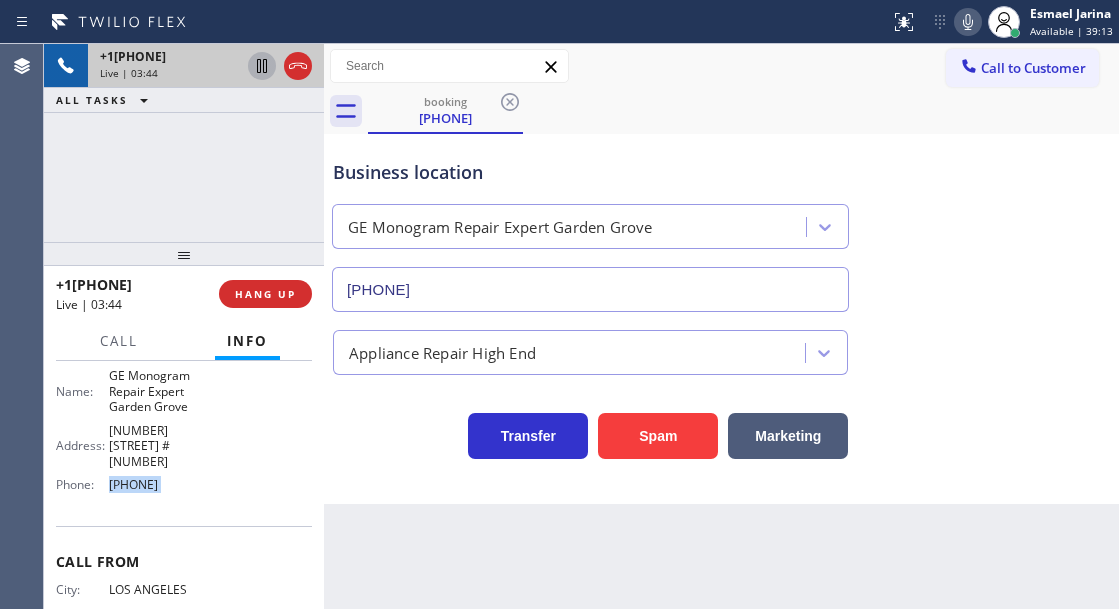 click 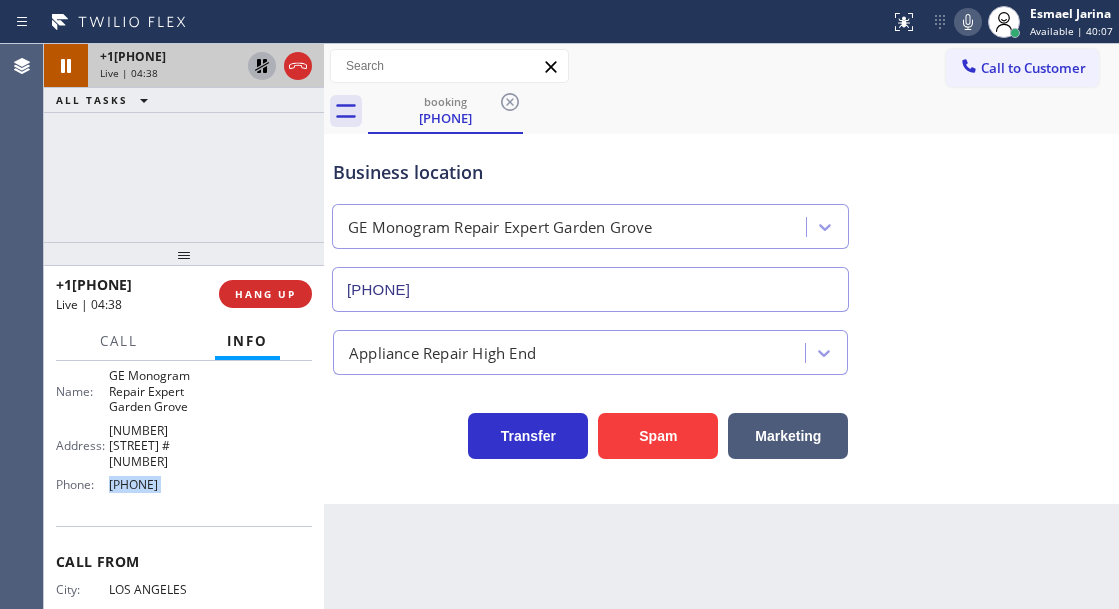 click 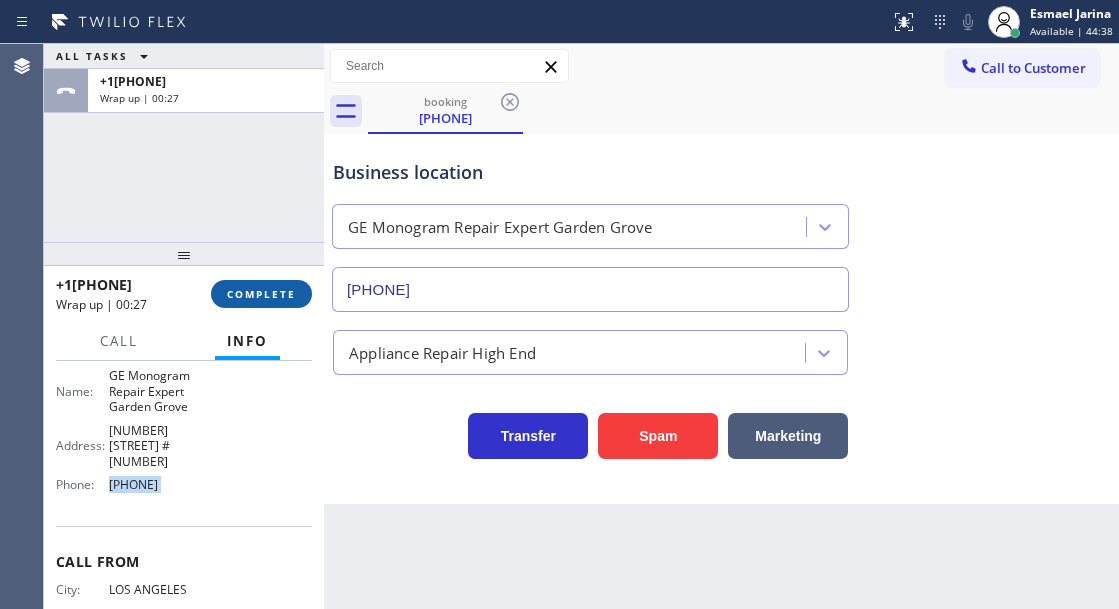 click on "COMPLETE" at bounding box center (261, 294) 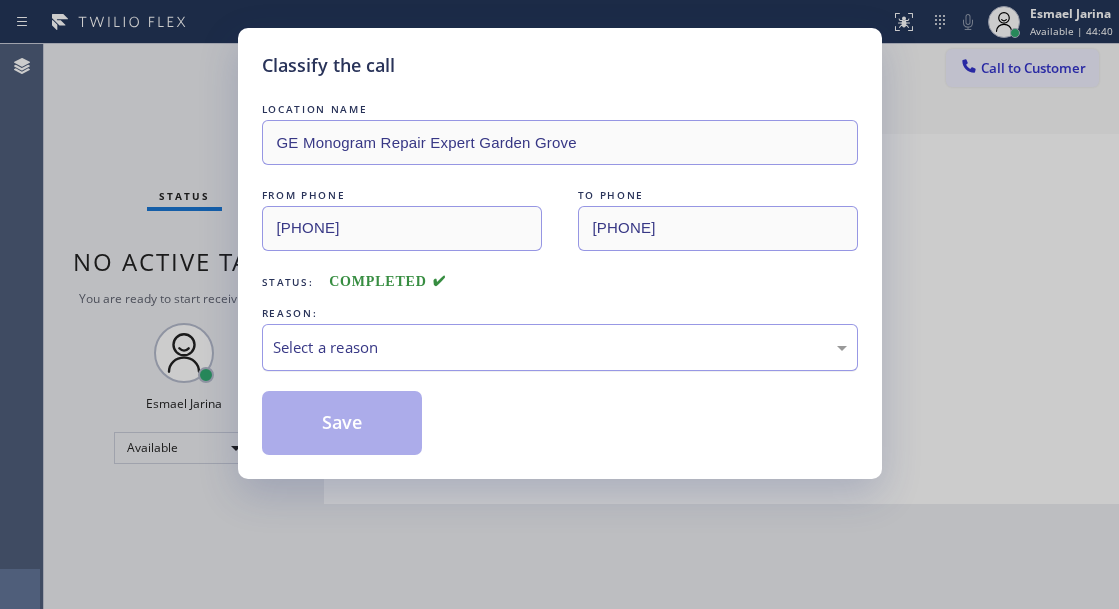 click on "Select a reason" at bounding box center (560, 347) 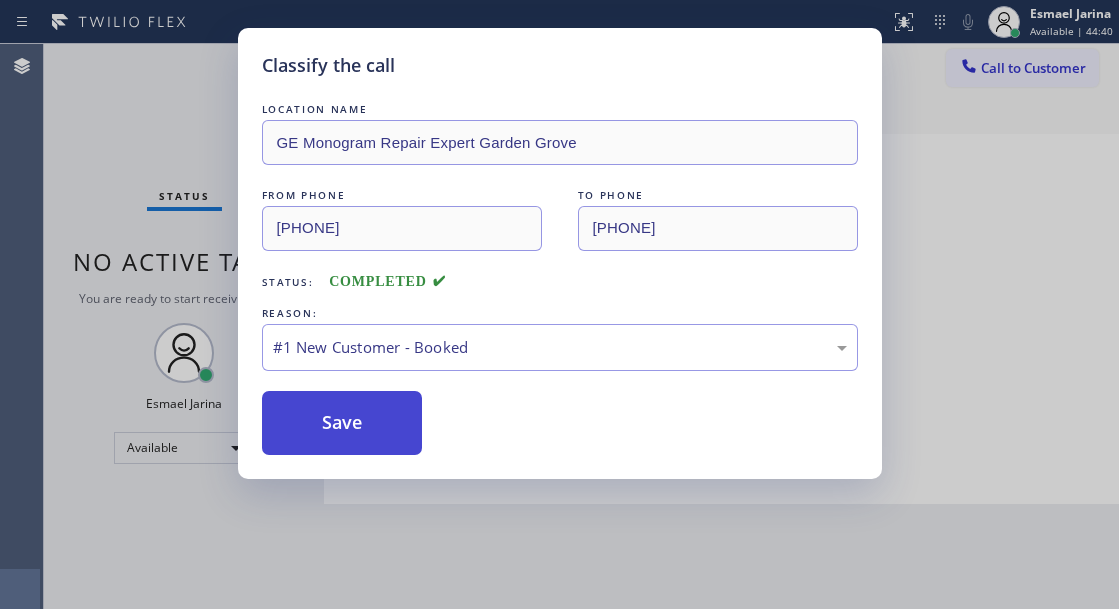 click on "Save" at bounding box center [342, 423] 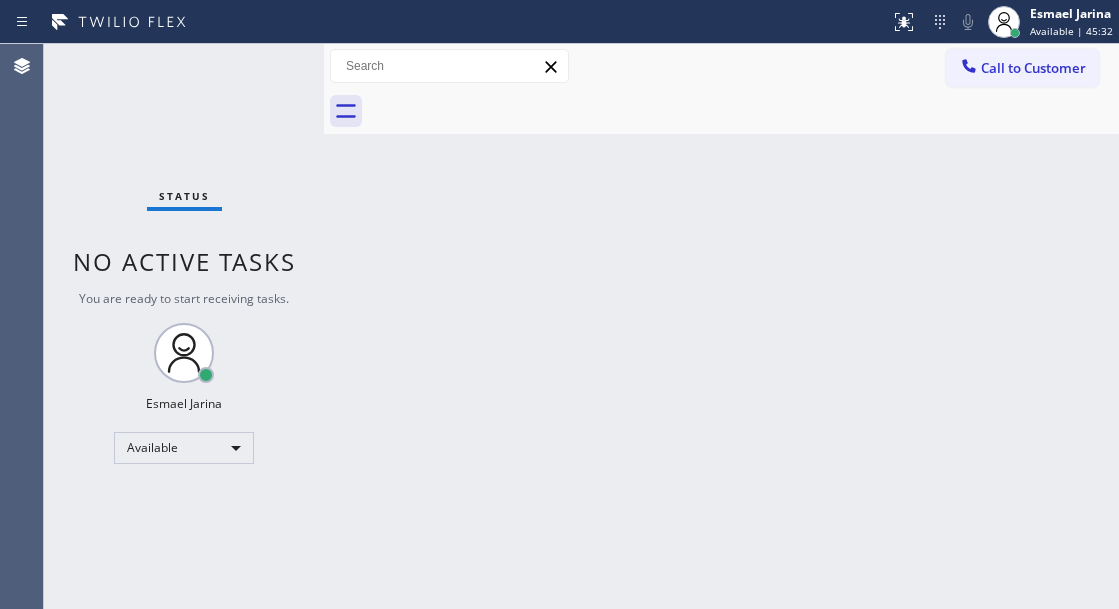 click on "Back to Dashboard Change Sender ID Customers Technicians Select a contact Outbound call Technician Search Technician Your caller id phone number Your caller id phone number Call Technician info Name   Phone none Address none Change Sender ID HVAC +1[PHONE] 5 Star Appliance +1[PHONE] Appliance Repair +1[PHONE] Plumbing +1[PHONE] Air Duct Cleaning +1[PHONE]  Electricians +1[PHONE] Cancel Change Check personal SMS Reset Change No tabs Call to Customer Outbound call Location The Top Appliance Repair Your caller id phone number [PHONE] Customer number Call Outbound call Technician Search Technician Your caller id phone number Your caller id phone number Call" at bounding box center [721, 326] 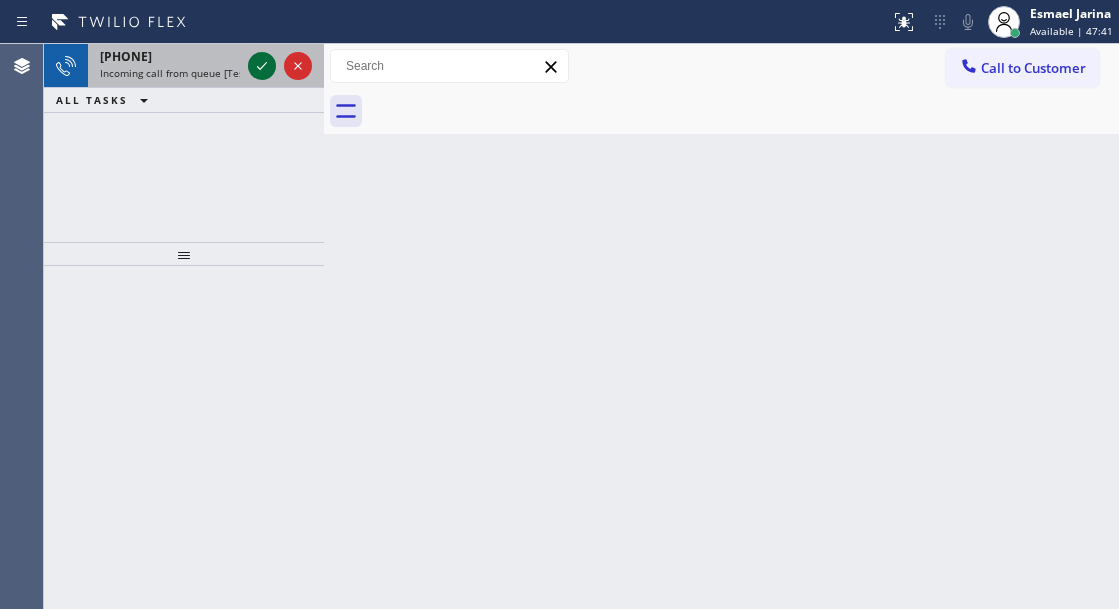 click 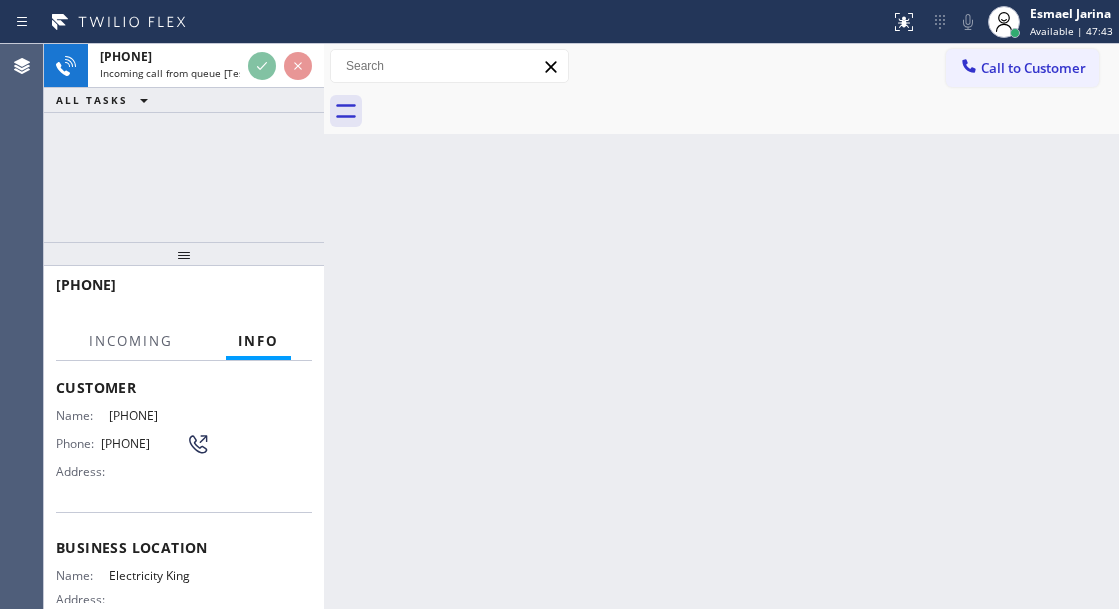 scroll, scrollTop: 200, scrollLeft: 0, axis: vertical 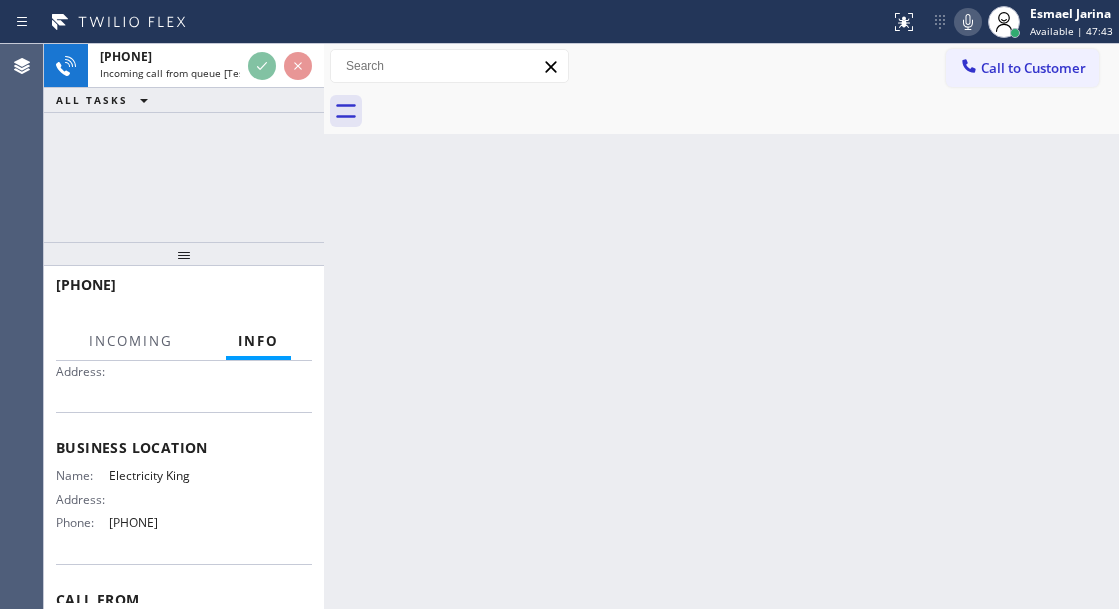 click on "Name: Electricity King Address:   Phone: [PHONE]" at bounding box center [184, 503] 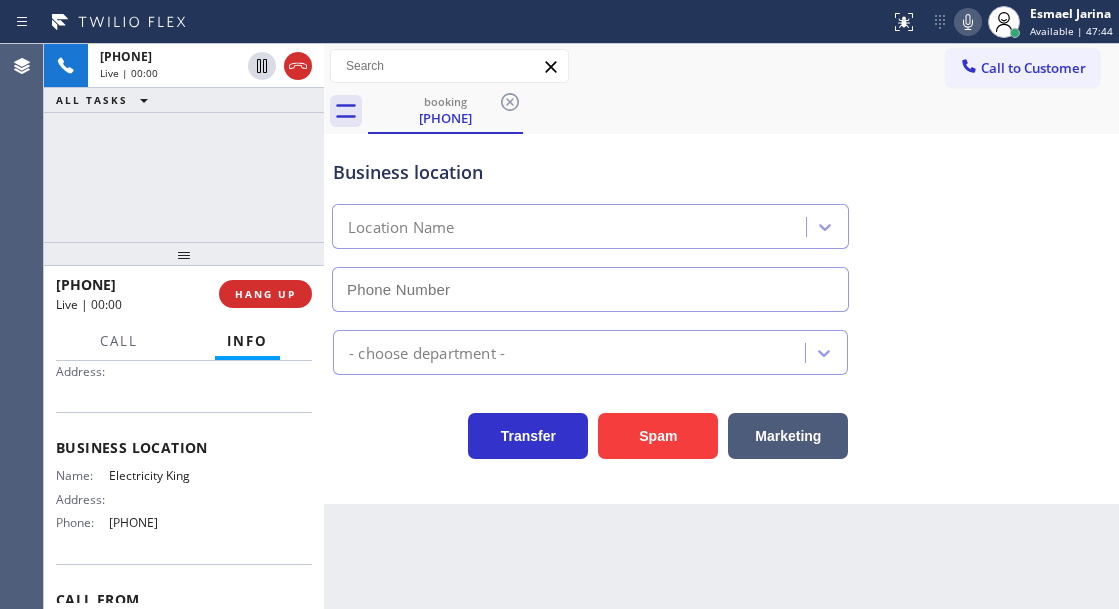 click on "Name: Electricity King Address:   Phone: [PHONE]" at bounding box center [184, 503] 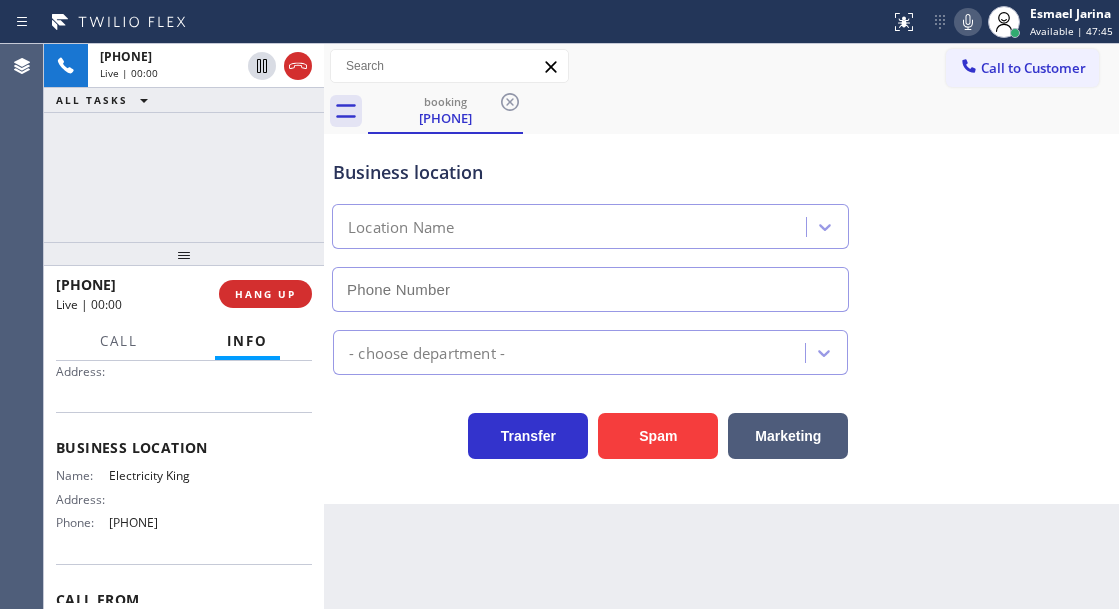 click on "Name: Electricity King Address:   Phone: [PHONE]" at bounding box center [184, 503] 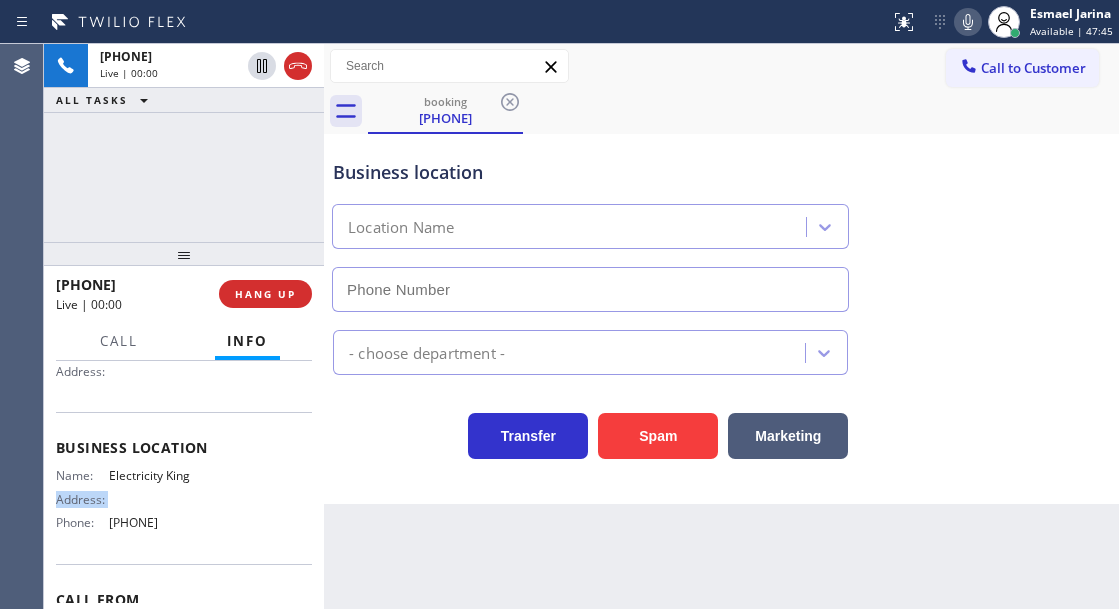 click on "Name: Electricity King Address:   Phone: [PHONE]" at bounding box center (184, 503) 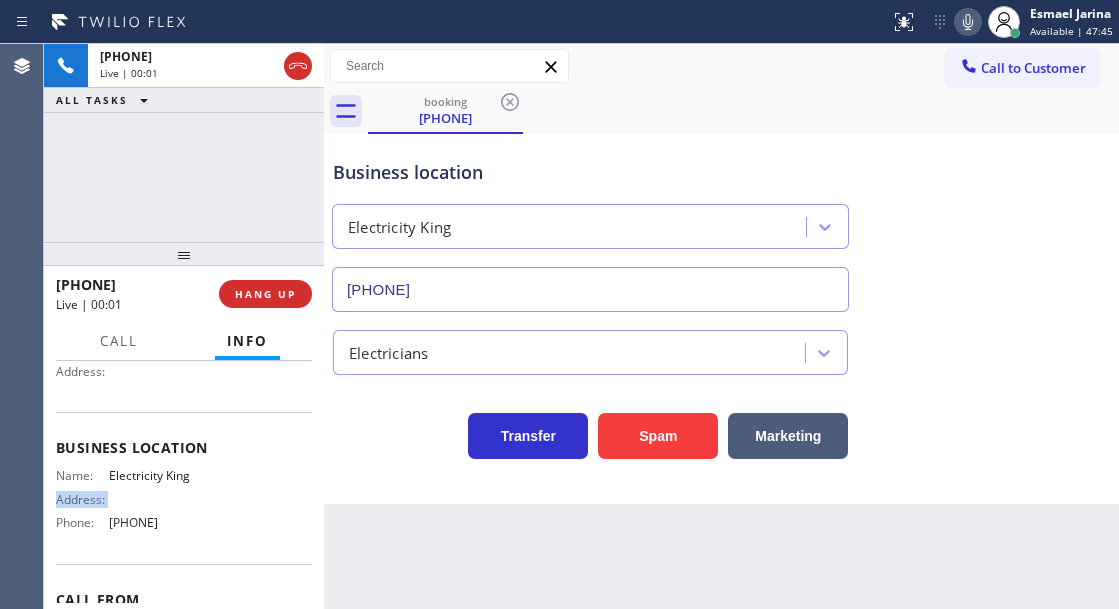 type on "[PHONE]" 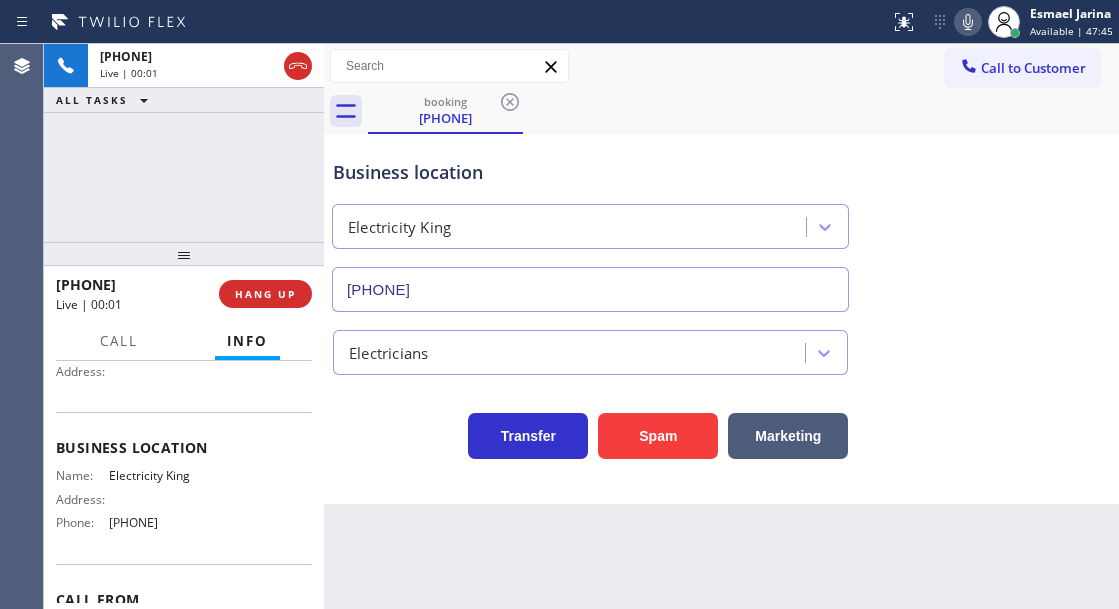 click on "Name: Electricity King Address:   Phone: [PHONE]" at bounding box center [184, 503] 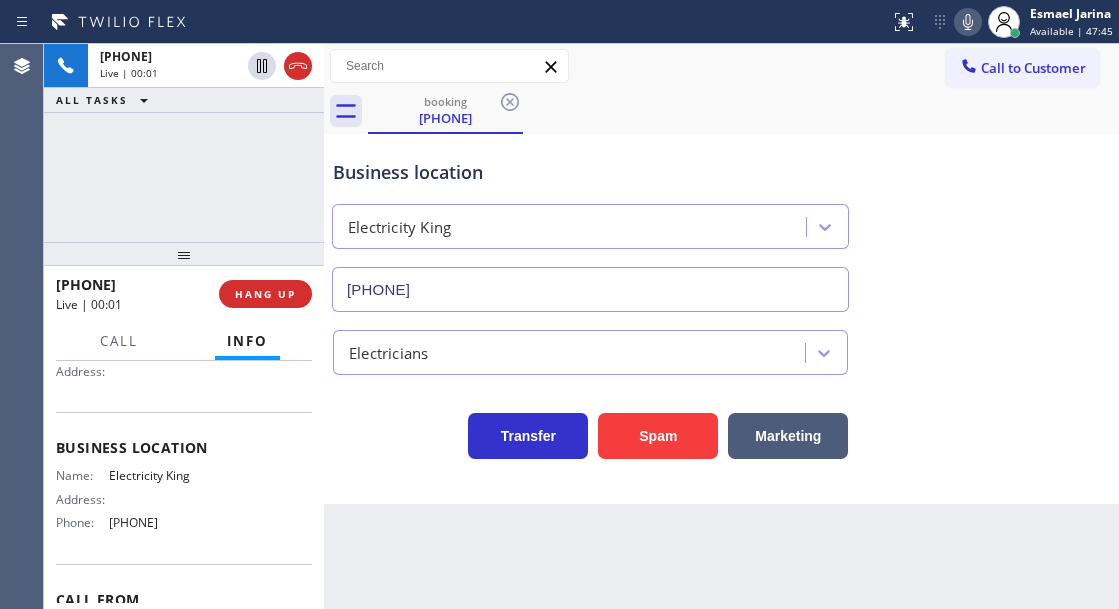 click on "Name: Electricity King Address:   Phone: [PHONE]" at bounding box center [184, 503] 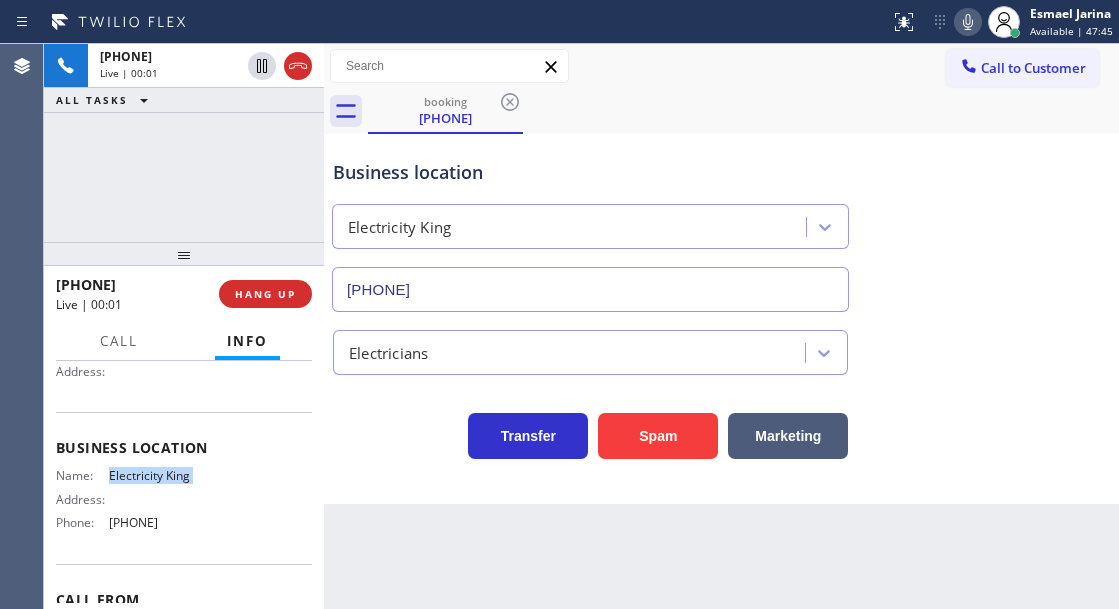 click on "Name: Electricity King Address:   Phone: [PHONE]" at bounding box center (184, 503) 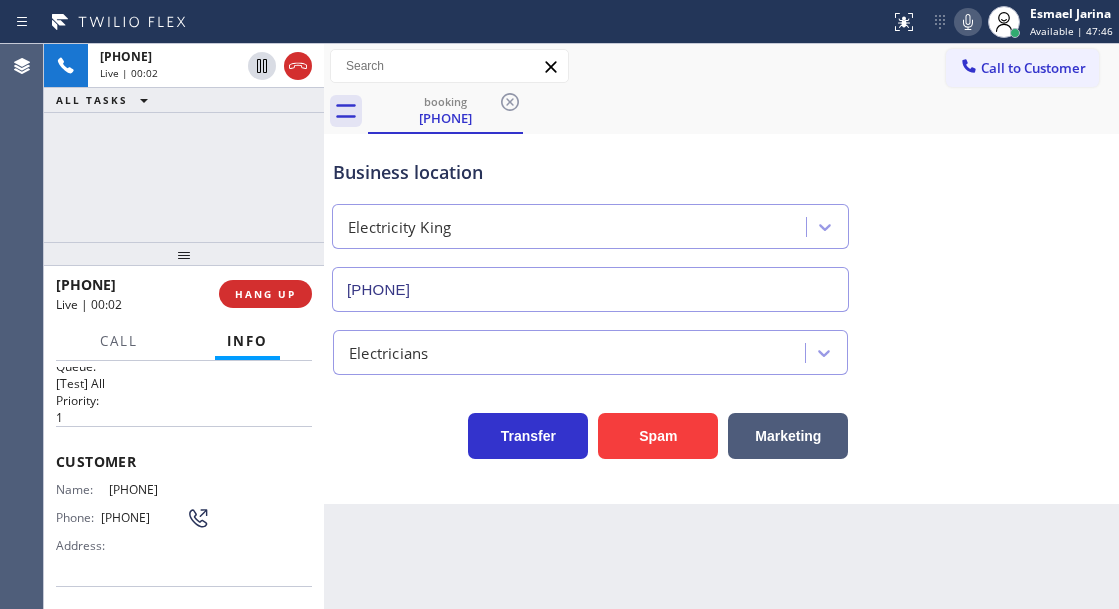 scroll, scrollTop: 0, scrollLeft: 0, axis: both 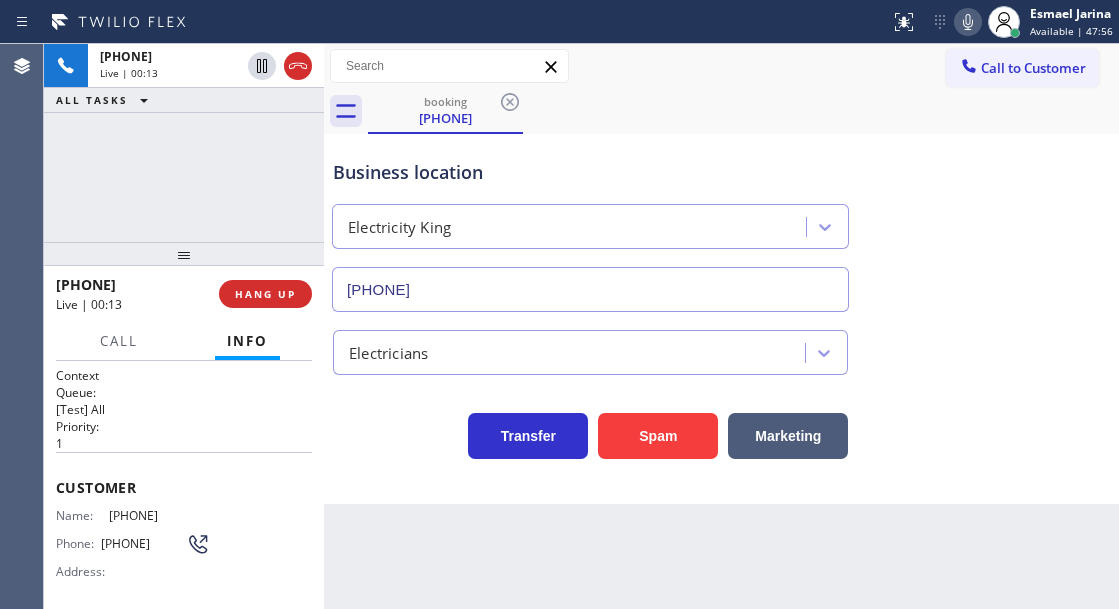 click on "Business location Electricity King [PHONE]" at bounding box center [721, 221] 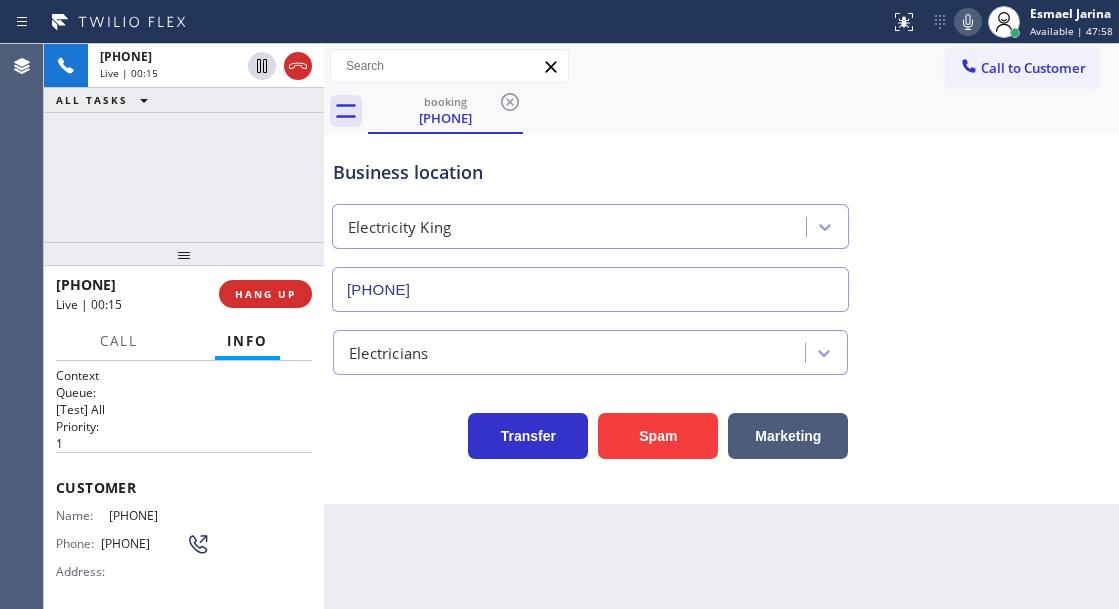 click on "[PHONE]" at bounding box center (159, 515) 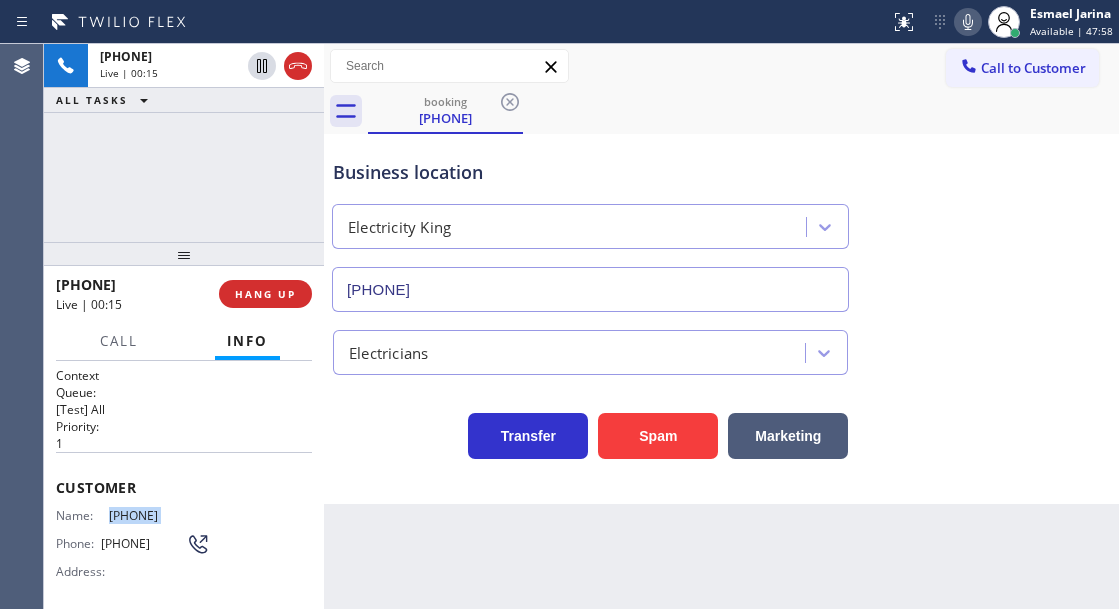 click on "[PHONE]" at bounding box center (159, 515) 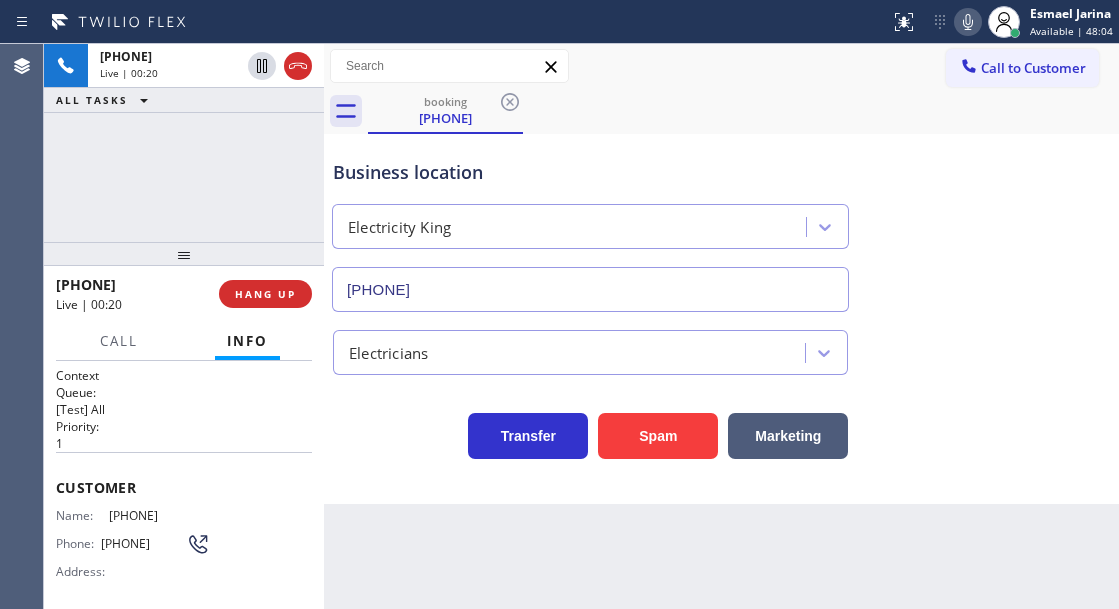 drag, startPoint x: 1038, startPoint y: 256, endPoint x: 929, endPoint y: 272, distance: 110.16805 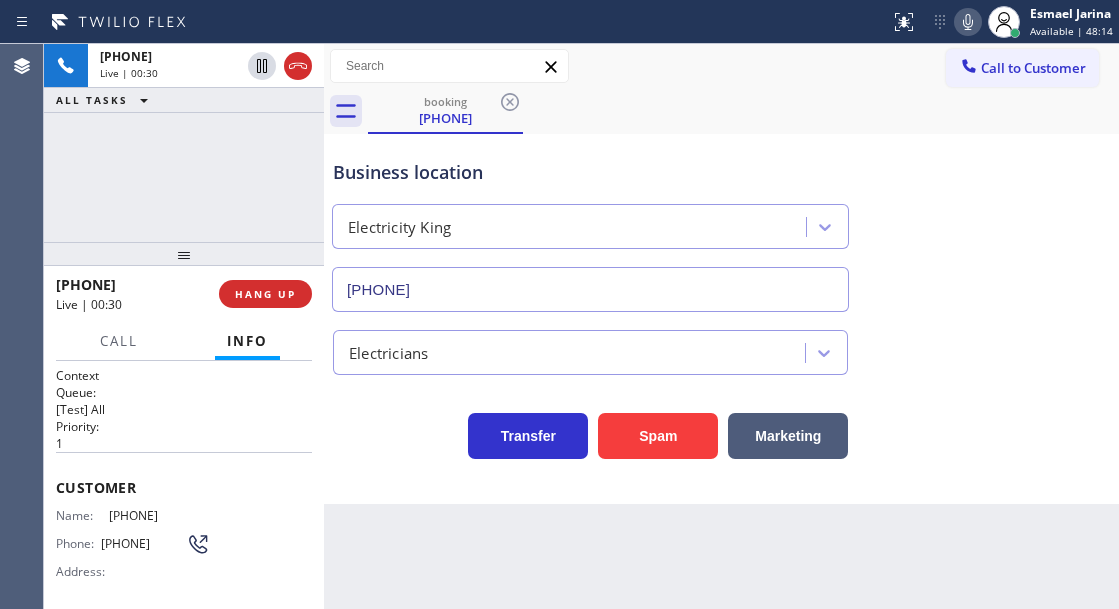 click on "Priority:" at bounding box center (184, 426) 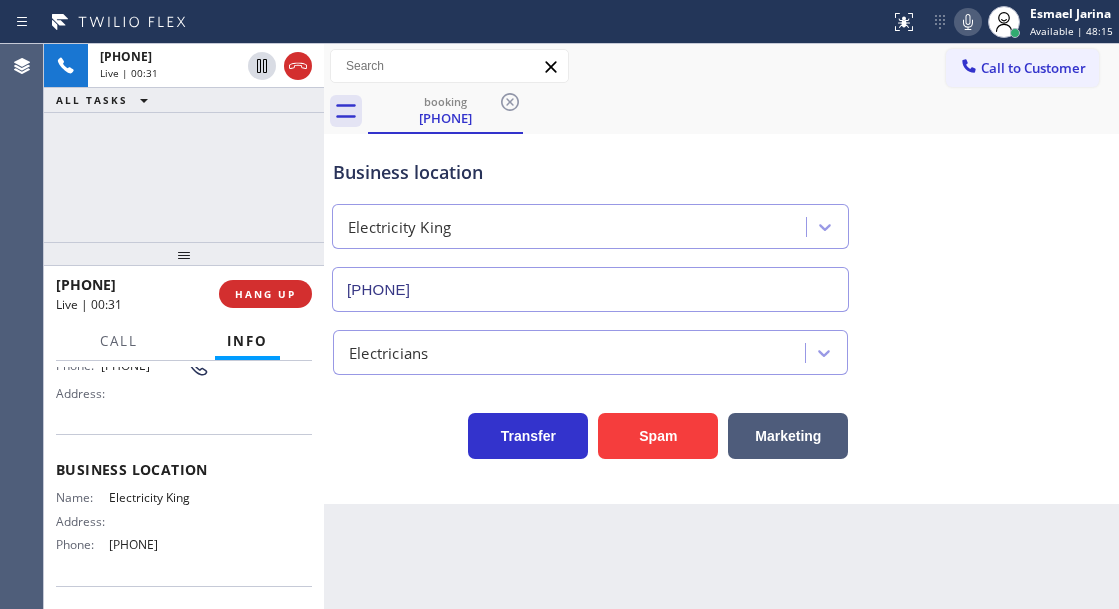 scroll, scrollTop: 200, scrollLeft: 0, axis: vertical 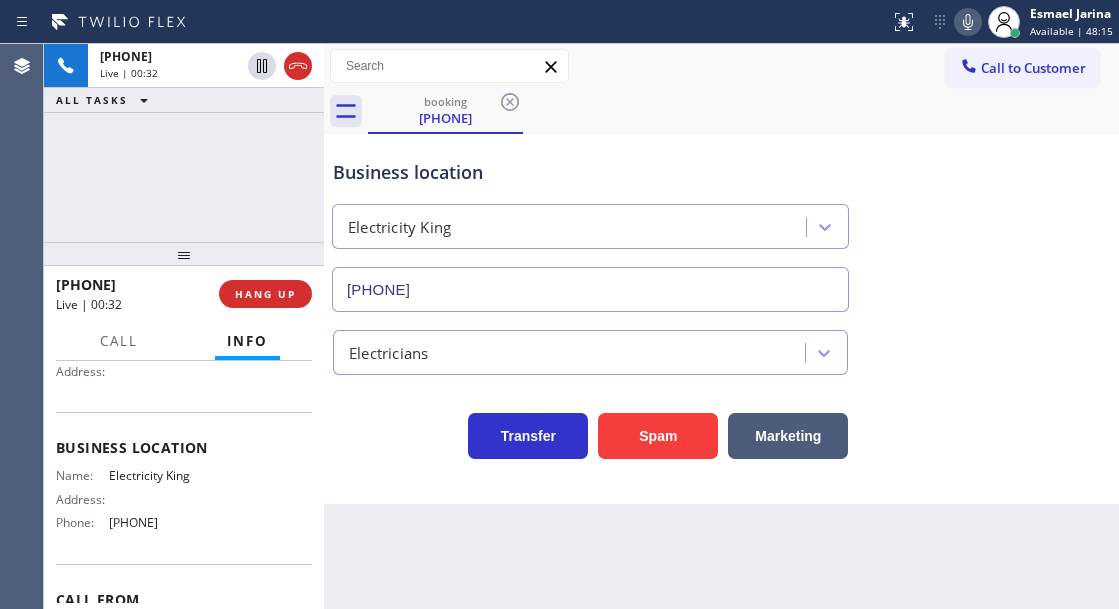 click on "Name: Electricity King Address:   Phone: [PHONE]" at bounding box center [133, 503] 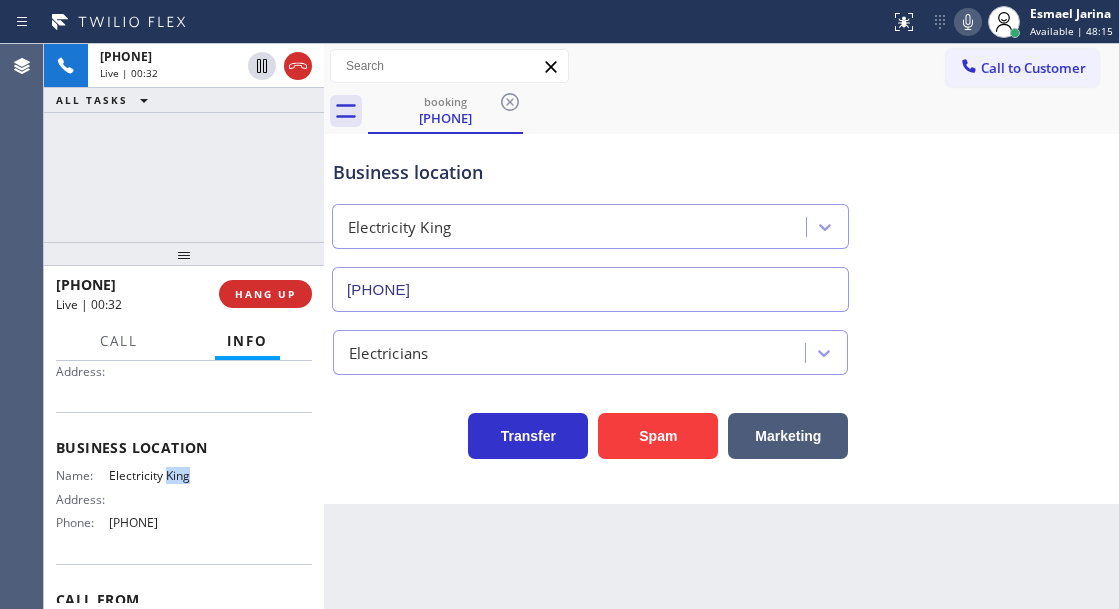 click on "Name: Electricity King Address:   Phone: [PHONE]" at bounding box center (133, 503) 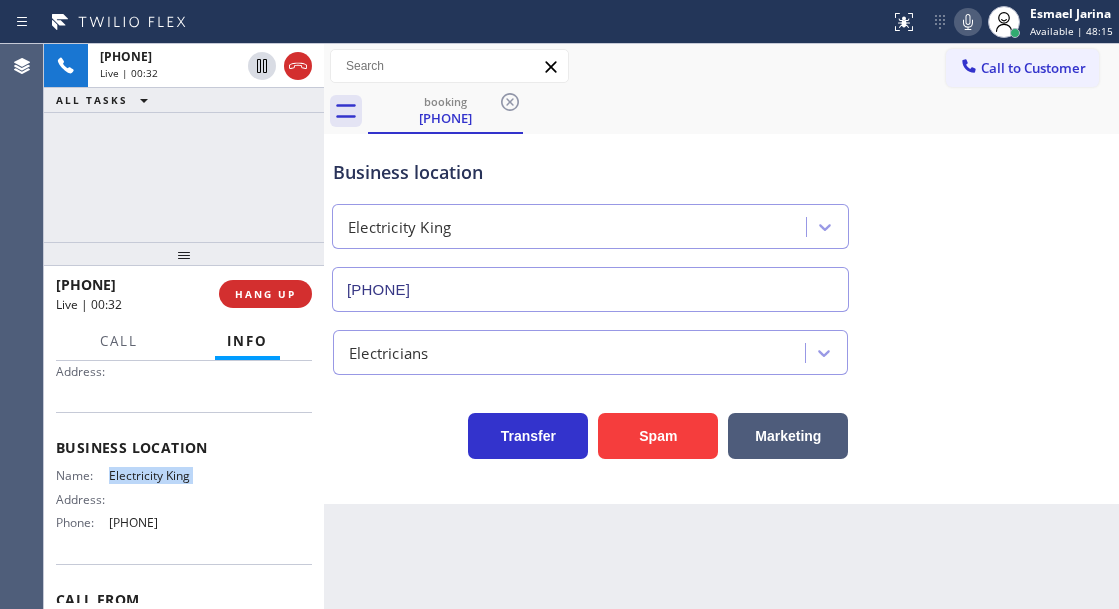 click on "Name: Electricity King Address:   Phone: [PHONE]" at bounding box center (133, 503) 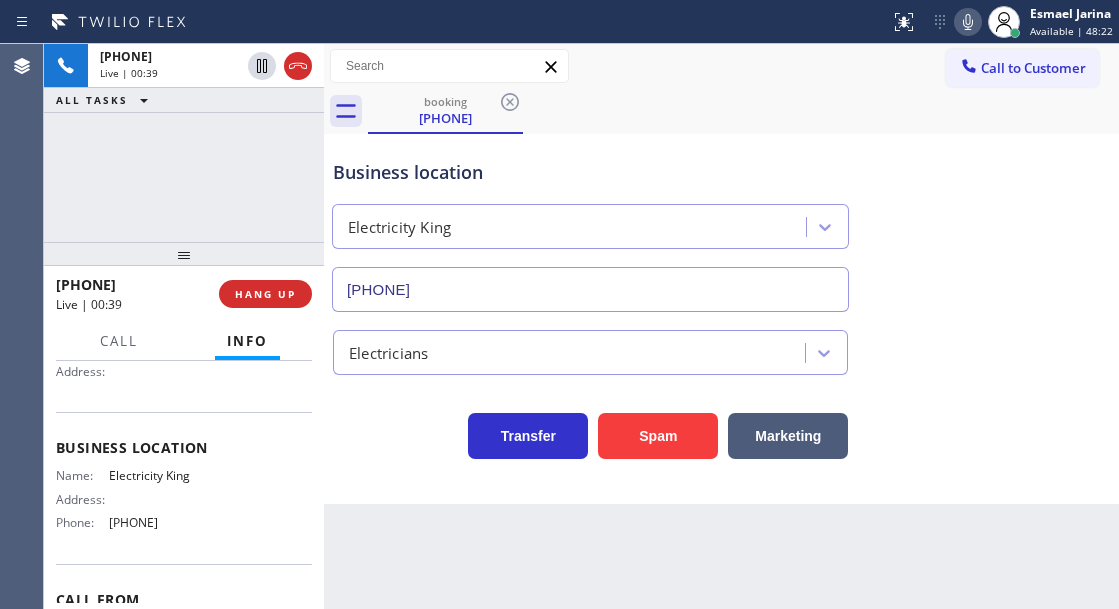click on "Business location Electricity King [PHONE]" at bounding box center [721, 221] 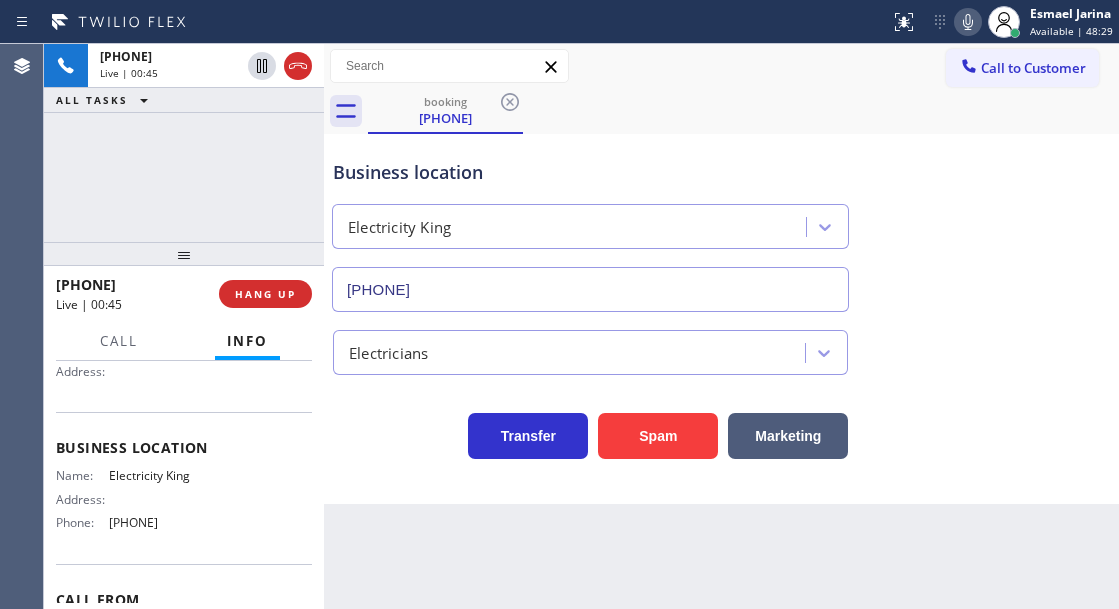 click on "Business location" at bounding box center [590, 172] 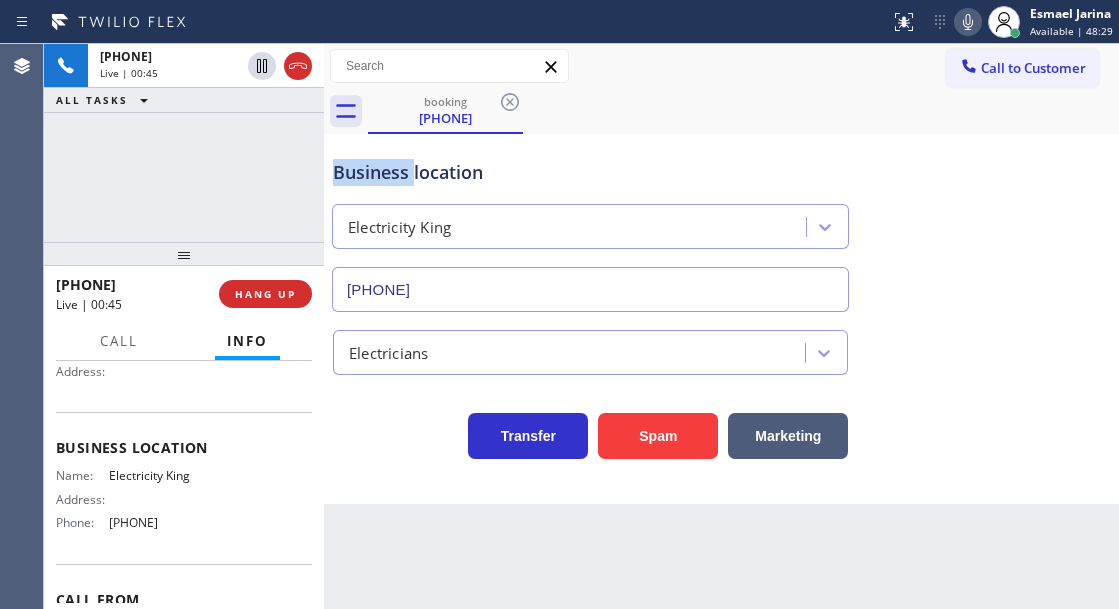 click on "Business location" at bounding box center (590, 172) 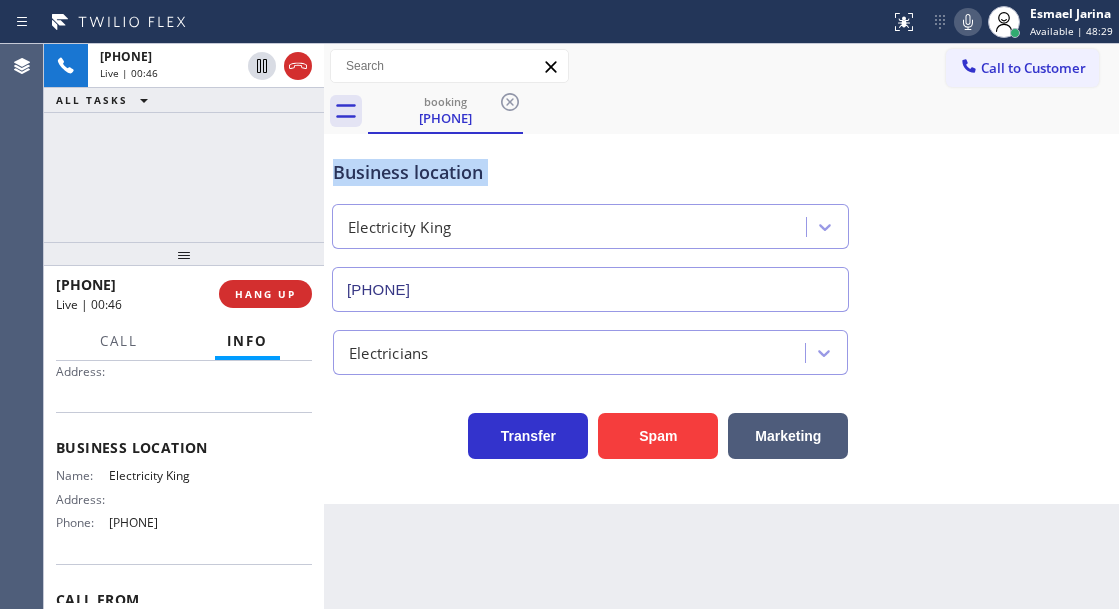 click on "Business location" at bounding box center [590, 172] 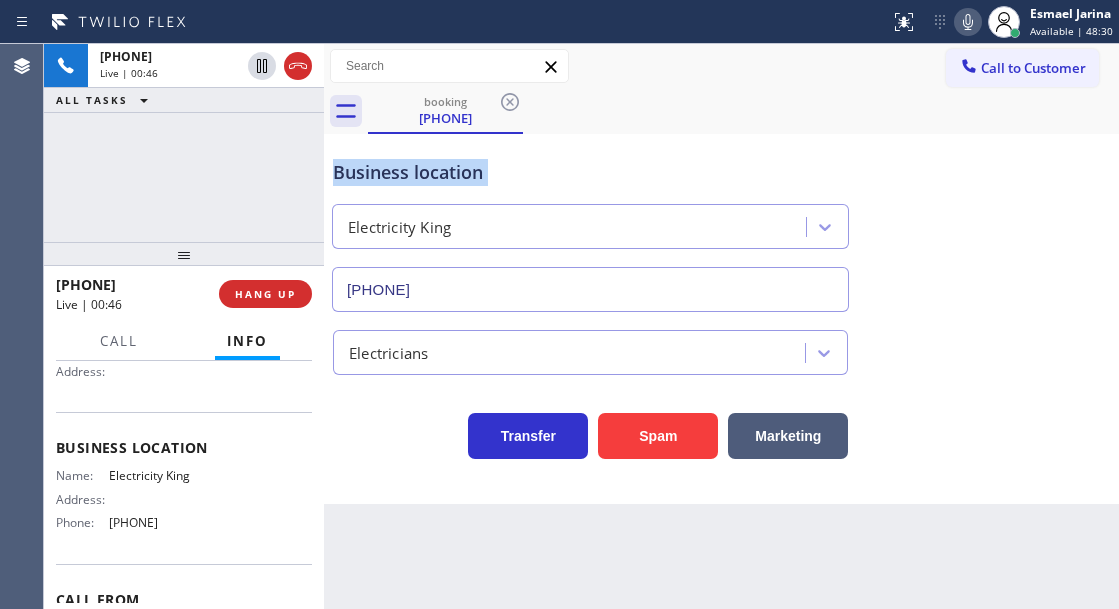 click on "Business location" at bounding box center [590, 172] 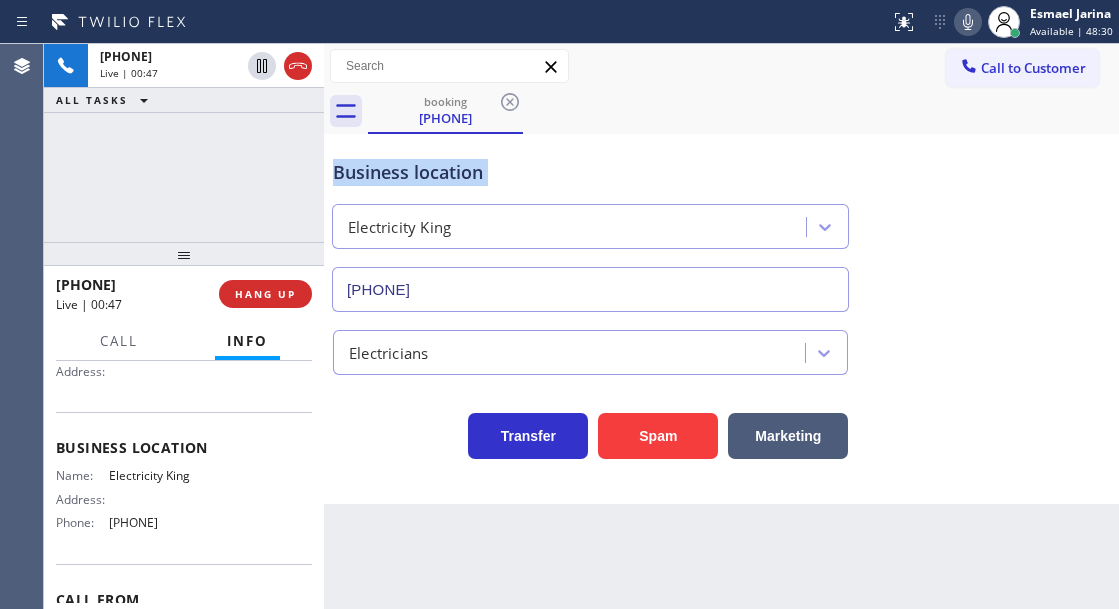 click on "Business location" at bounding box center (590, 172) 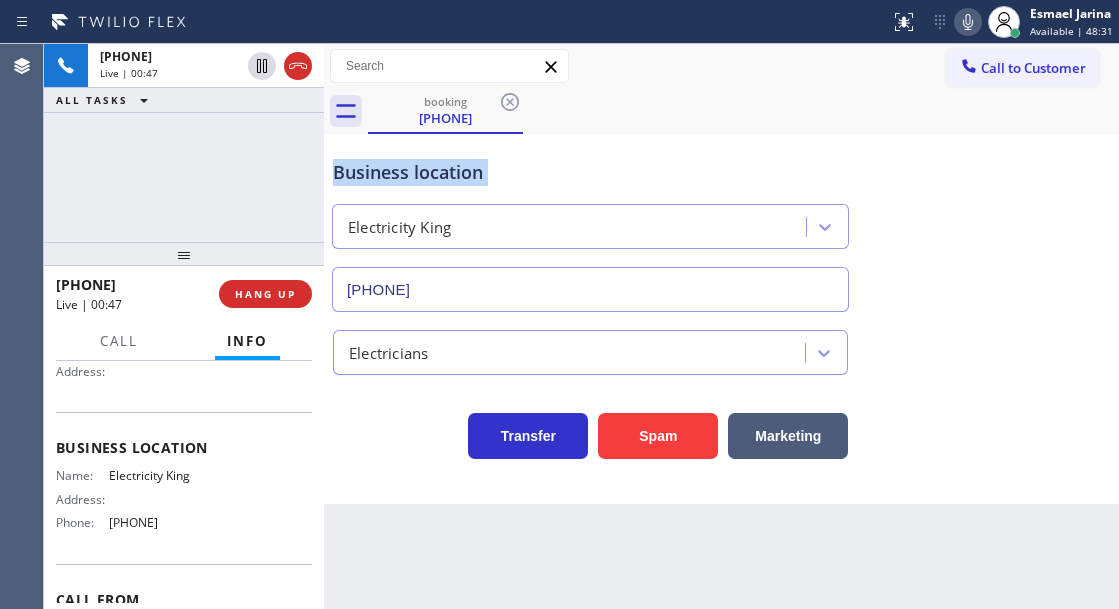 click on "Business location" at bounding box center (590, 172) 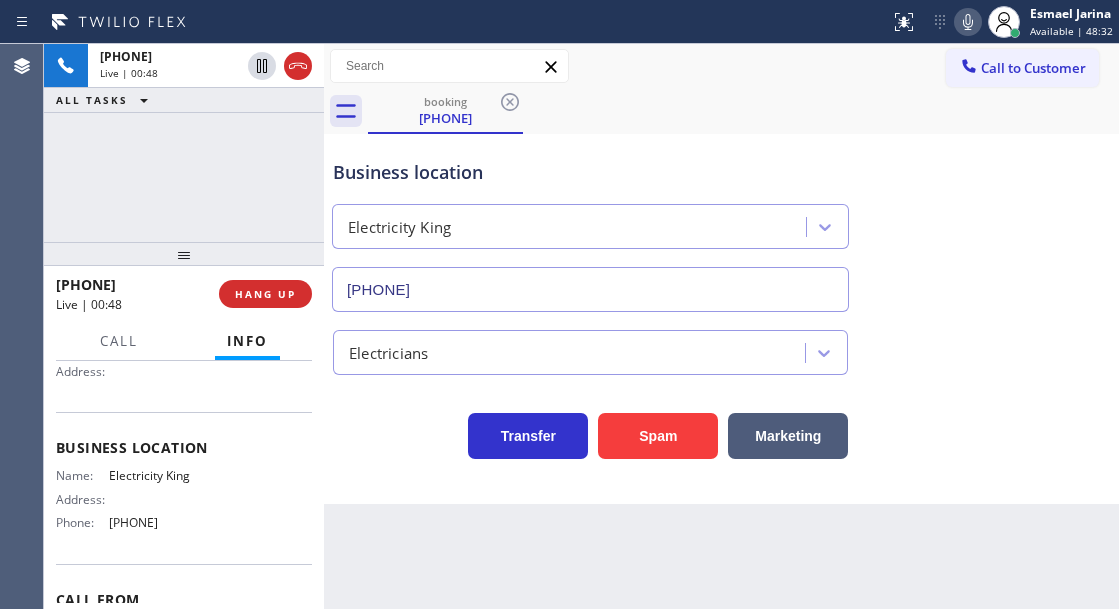 click on "[PHONE] Live | 00:48 ALL TASKS ALL TASKS ACTIVE TASKS TASKS IN WRAP UP" at bounding box center [184, 143] 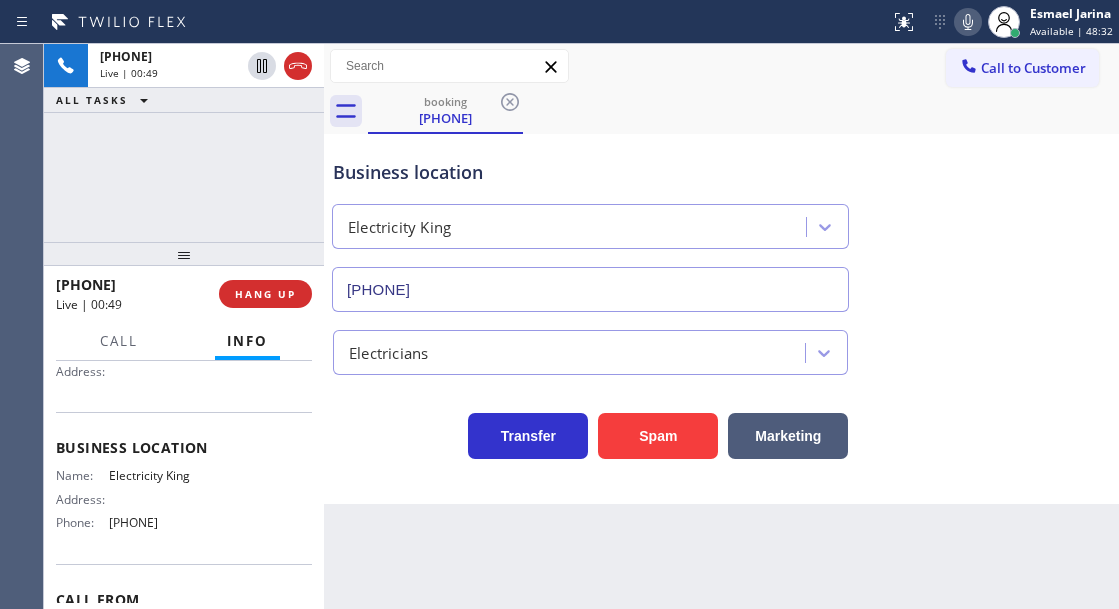 click on "Business location" at bounding box center (590, 172) 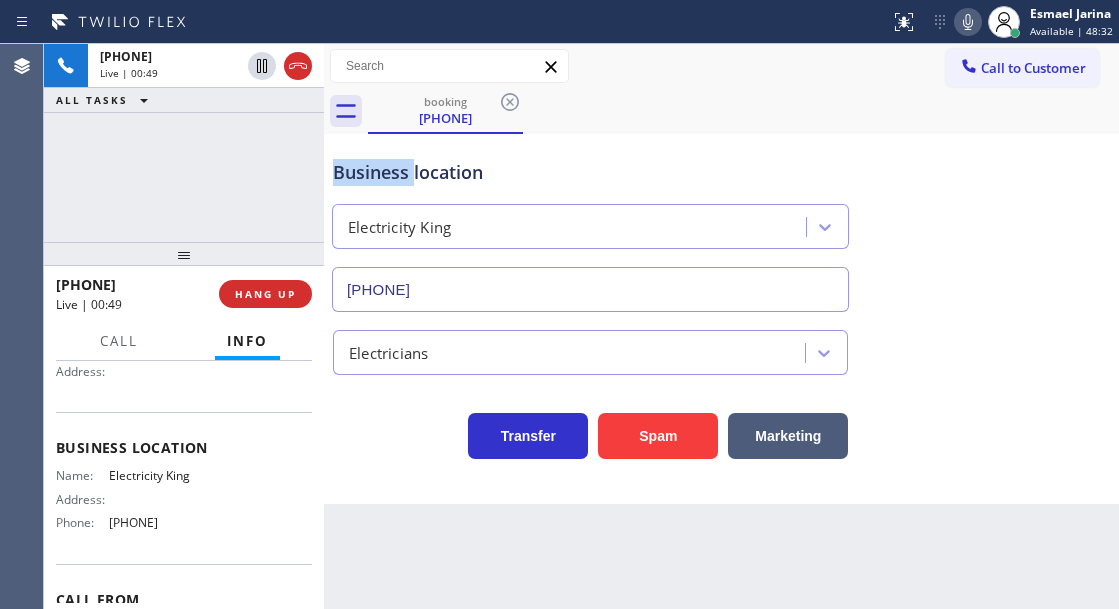 click on "Business location" at bounding box center [590, 172] 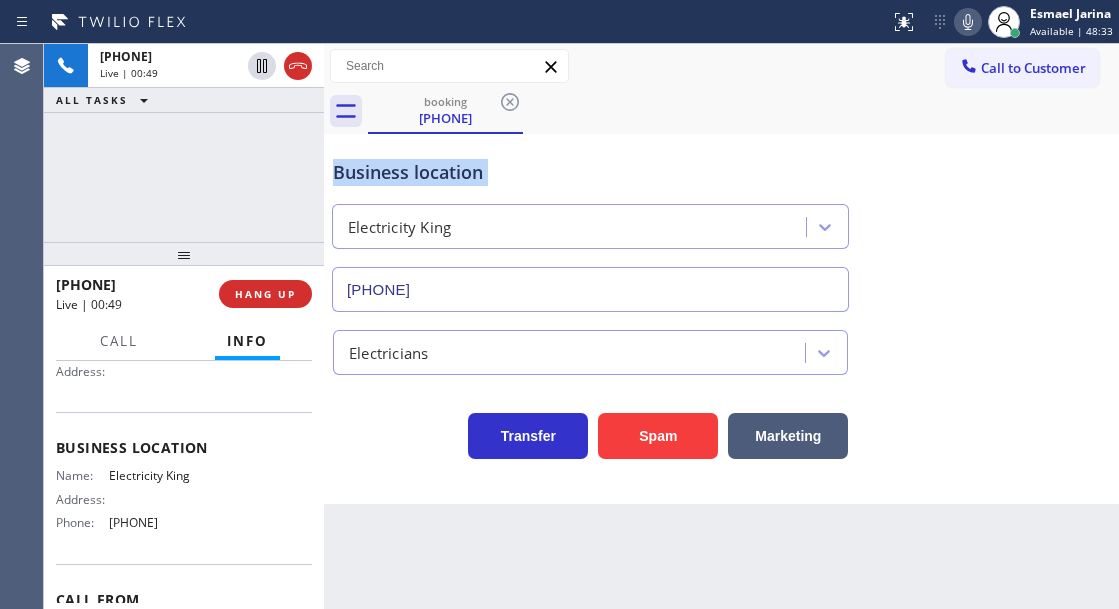 click on "Business location" at bounding box center [590, 172] 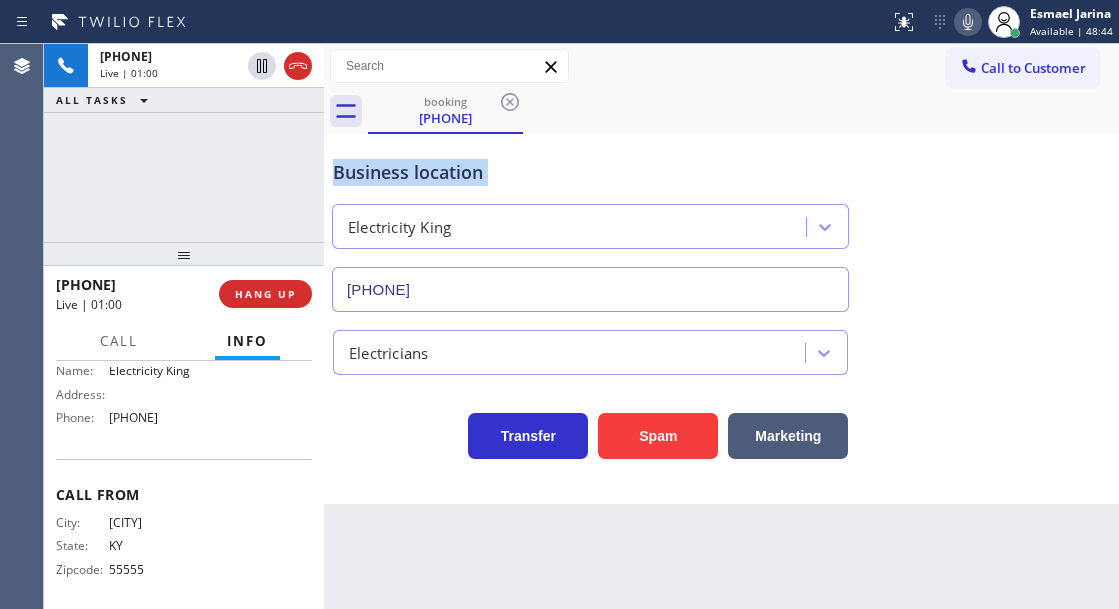 scroll, scrollTop: 319, scrollLeft: 0, axis: vertical 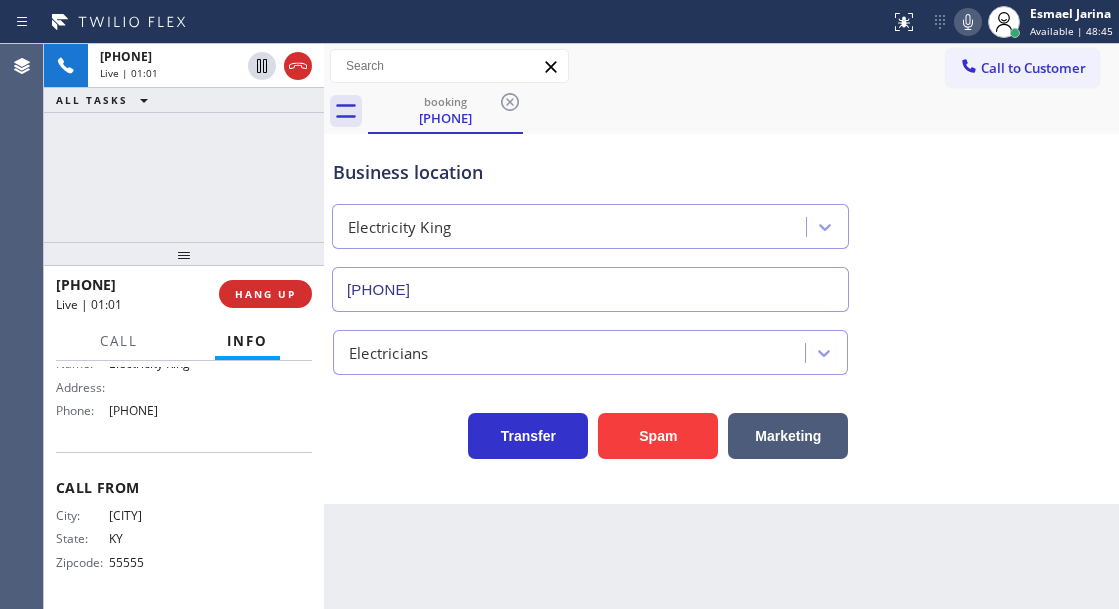 click on "Name: Electricity King Address:   Phone: [PHONE]" at bounding box center (133, 391) 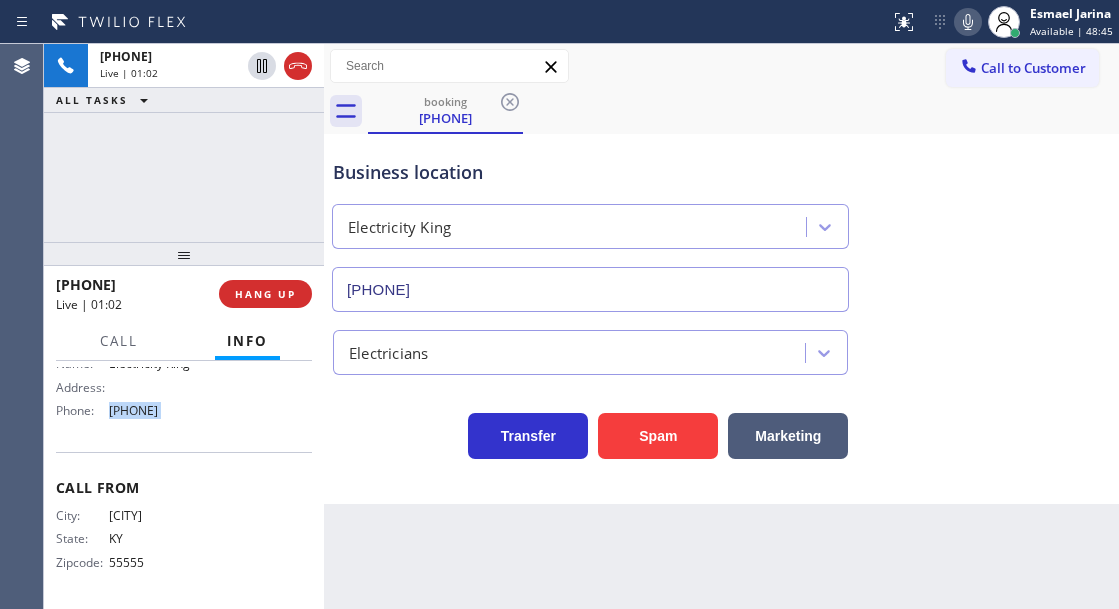 click on "Name: Electricity King Address:   Phone: [PHONE]" at bounding box center (133, 391) 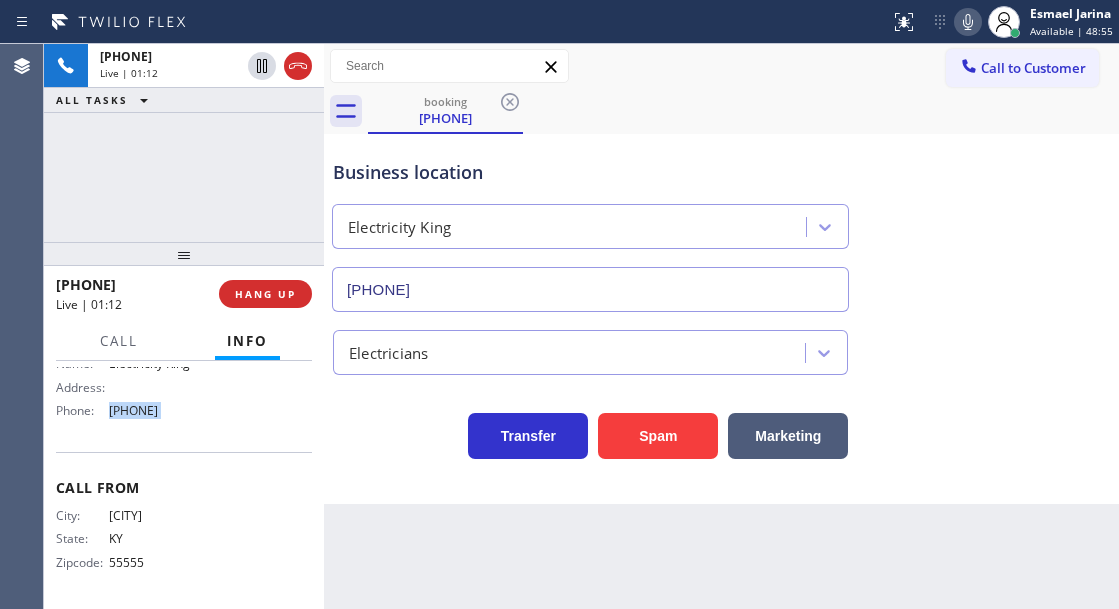 click on "Name: Electricity King Address:   Phone: [PHONE]" at bounding box center [133, 391] 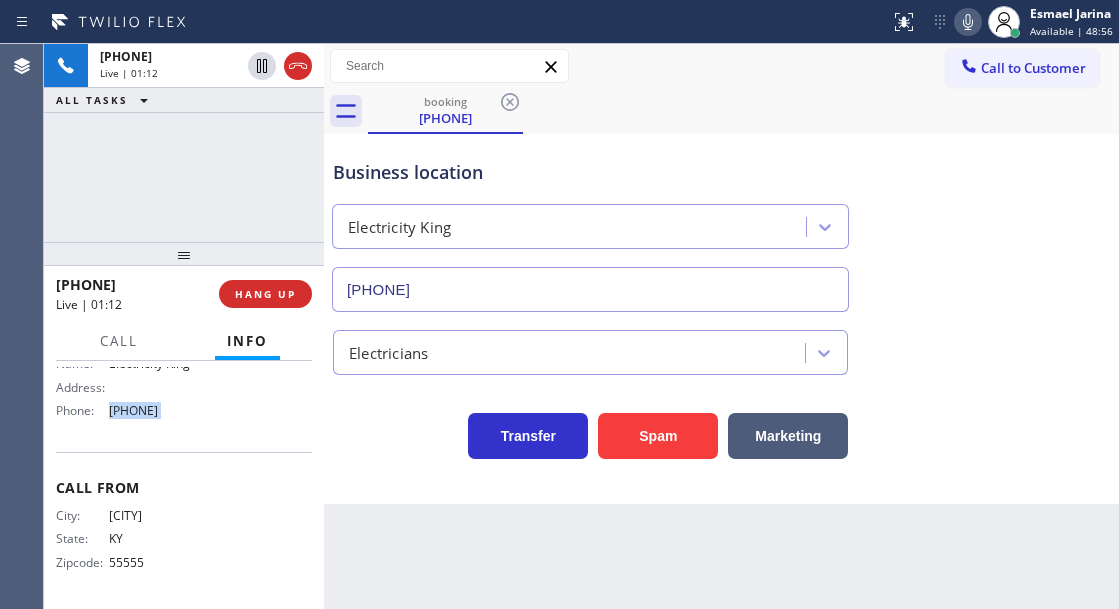 click on "Name: Electricity King Address:   Phone: [PHONE]" at bounding box center [133, 391] 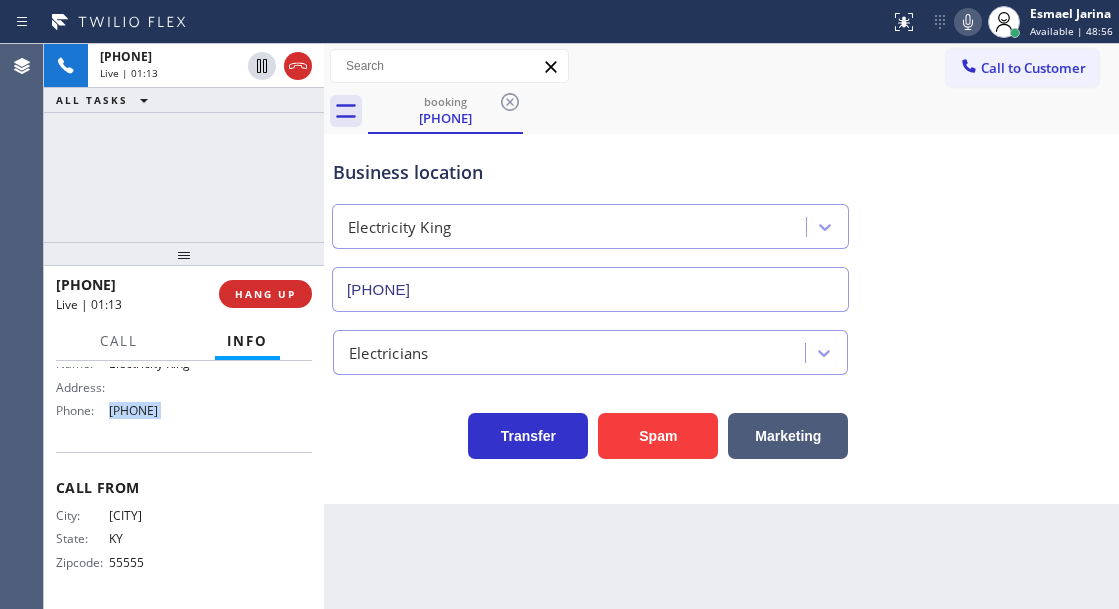 click on "Name: Electricity King Address:   Phone: [PHONE]" at bounding box center (133, 391) 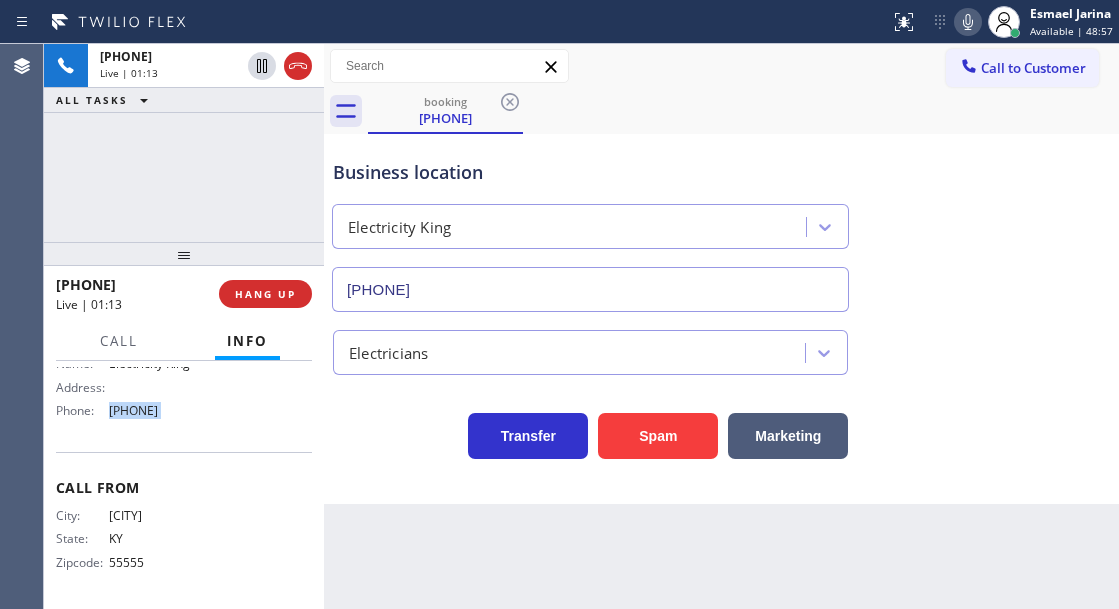 click on "Name: Electricity King Address:   Phone: [PHONE]" at bounding box center (133, 391) 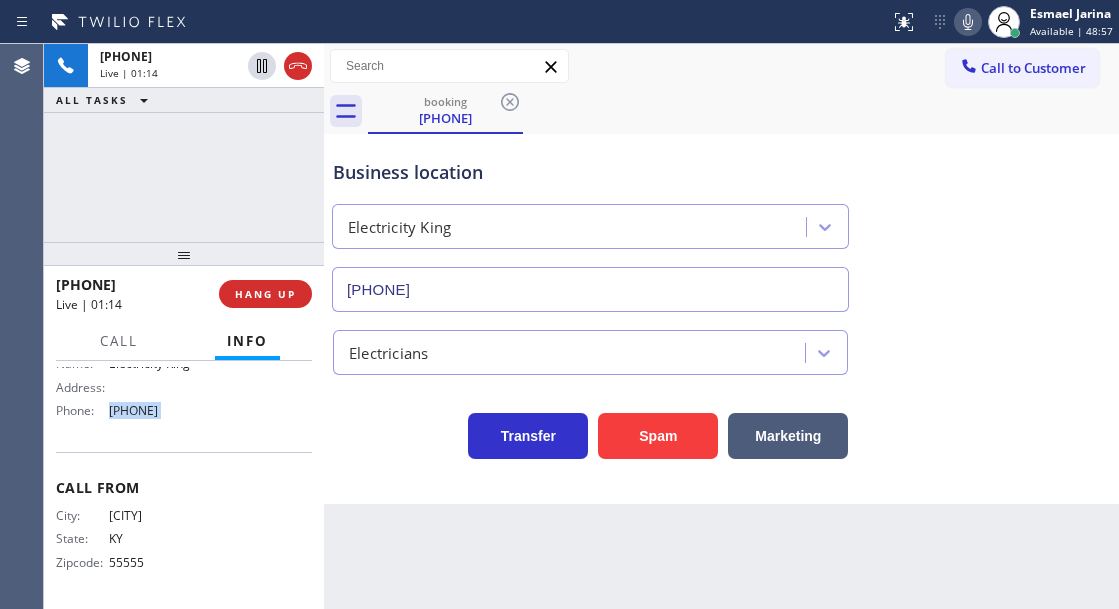 click on "Name: Electricity King Address:   Phone: [PHONE]" at bounding box center [133, 391] 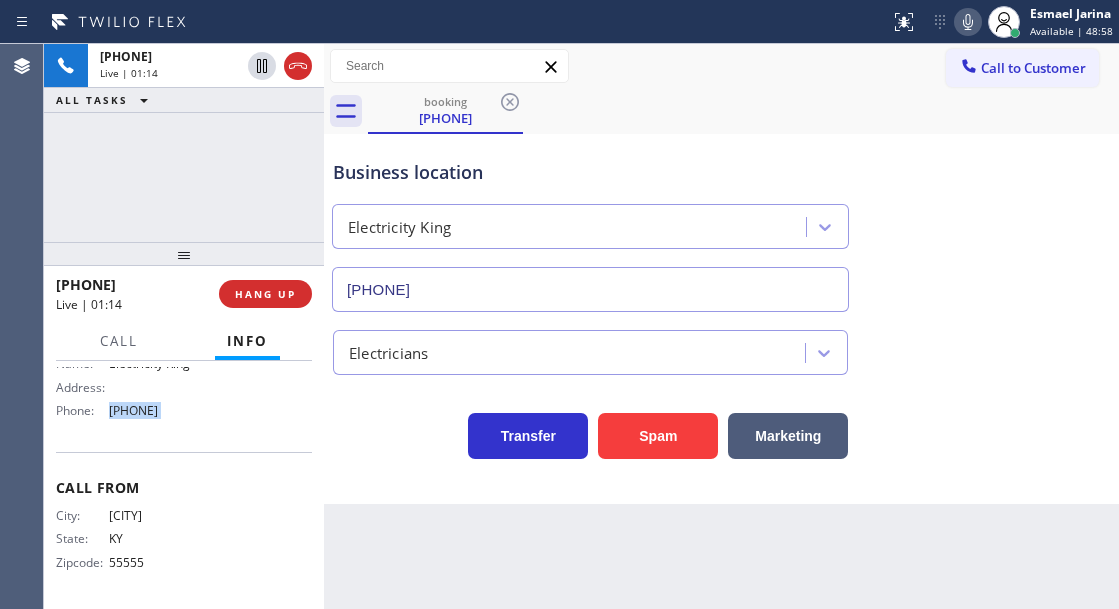 click on "Name: Electricity King Address:   Phone: [PHONE]" at bounding box center (133, 391) 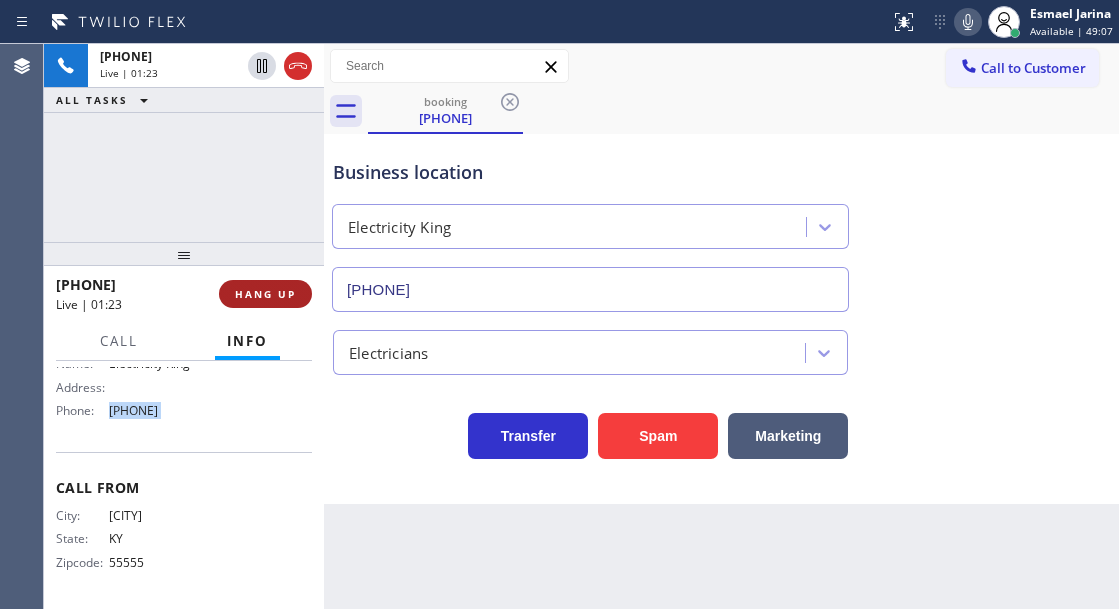 click on "HANG UP" at bounding box center (265, 294) 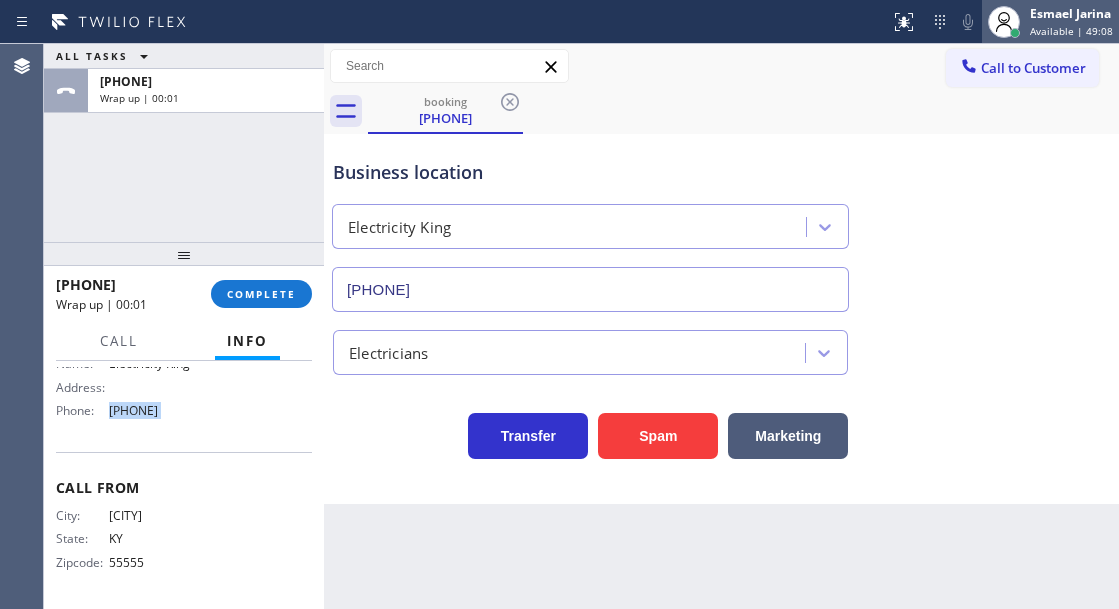 click on "Available | 49:08" at bounding box center (1071, 31) 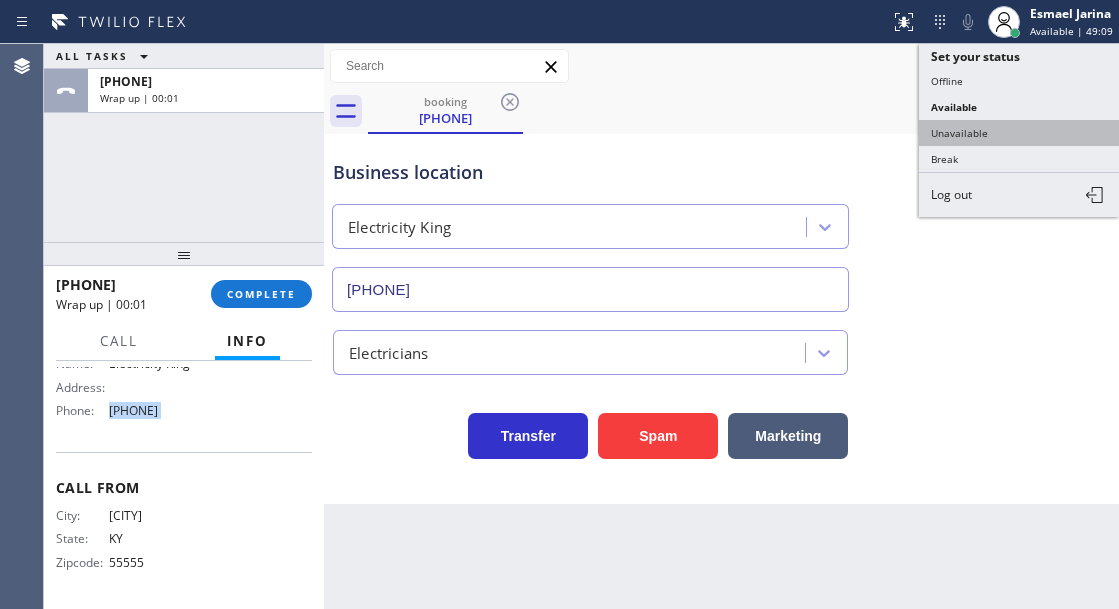 click on "Unavailable" at bounding box center (1019, 133) 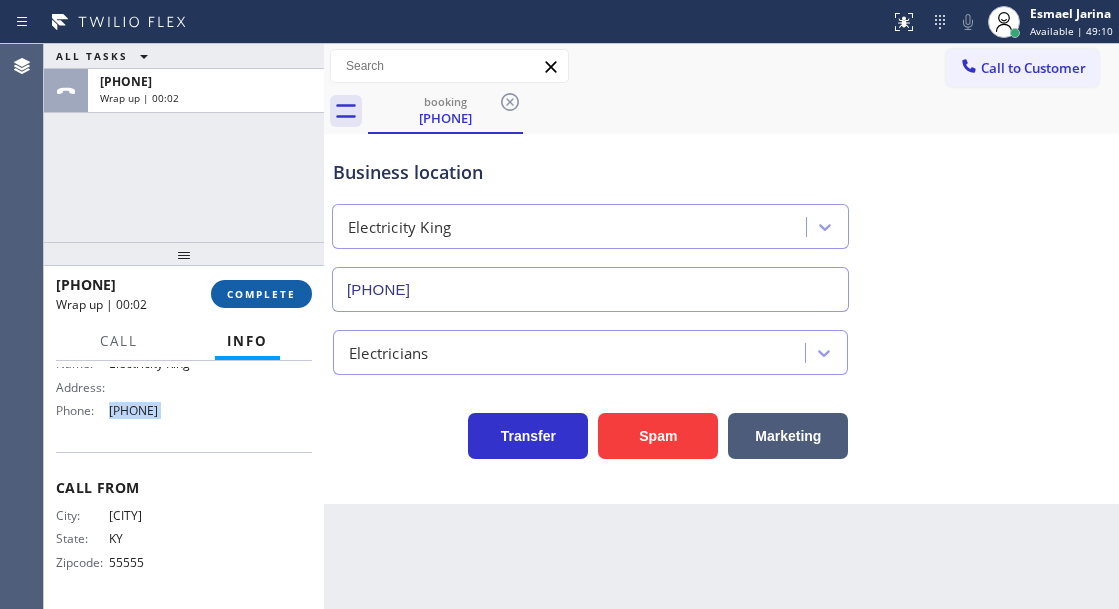 click on "COMPLETE" at bounding box center [261, 294] 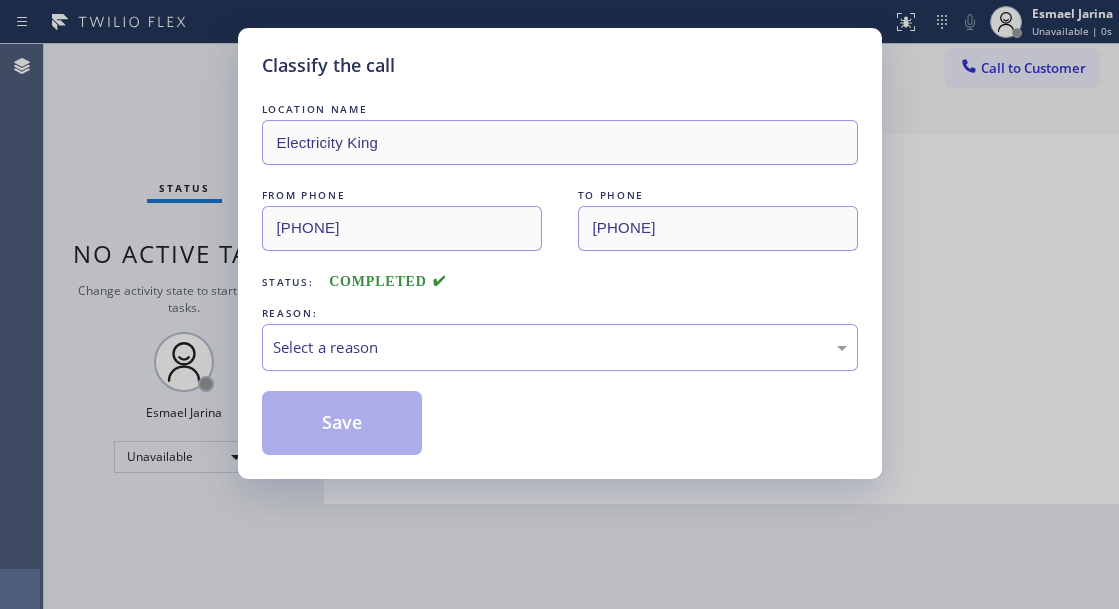 click on "LOCATION NAME Electricity King FROM PHONE [PHONE] TO PHONE [PHONE] Status: COMPLETED REASON: Select a reason Save" at bounding box center [560, 277] 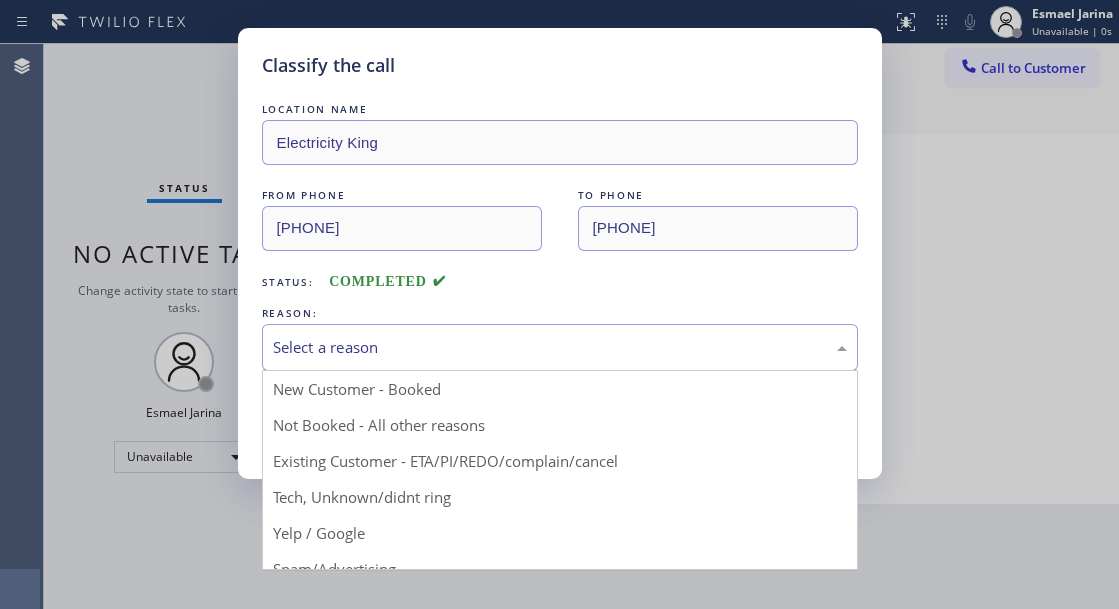 click on "Select a reason" at bounding box center [560, 347] 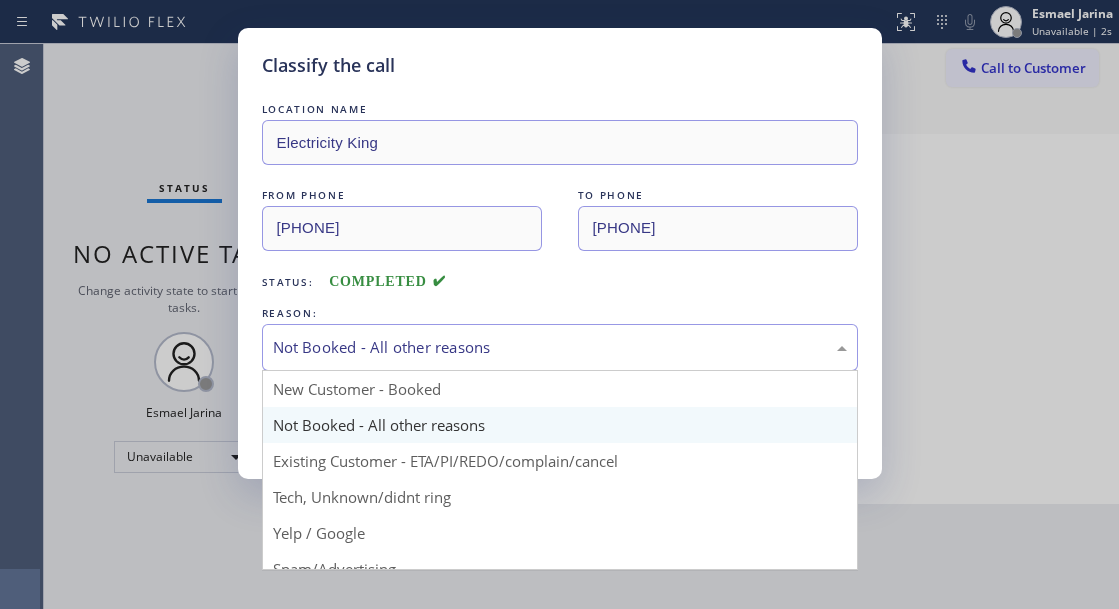 click on "Not Booked - All other reasons" at bounding box center (560, 347) 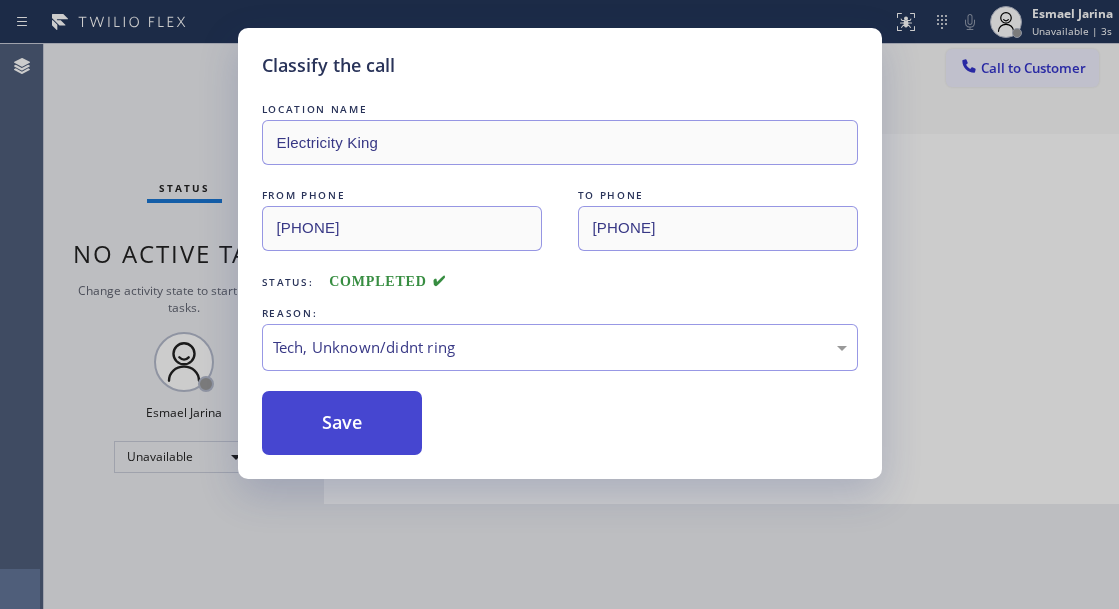 click on "Save" at bounding box center [342, 423] 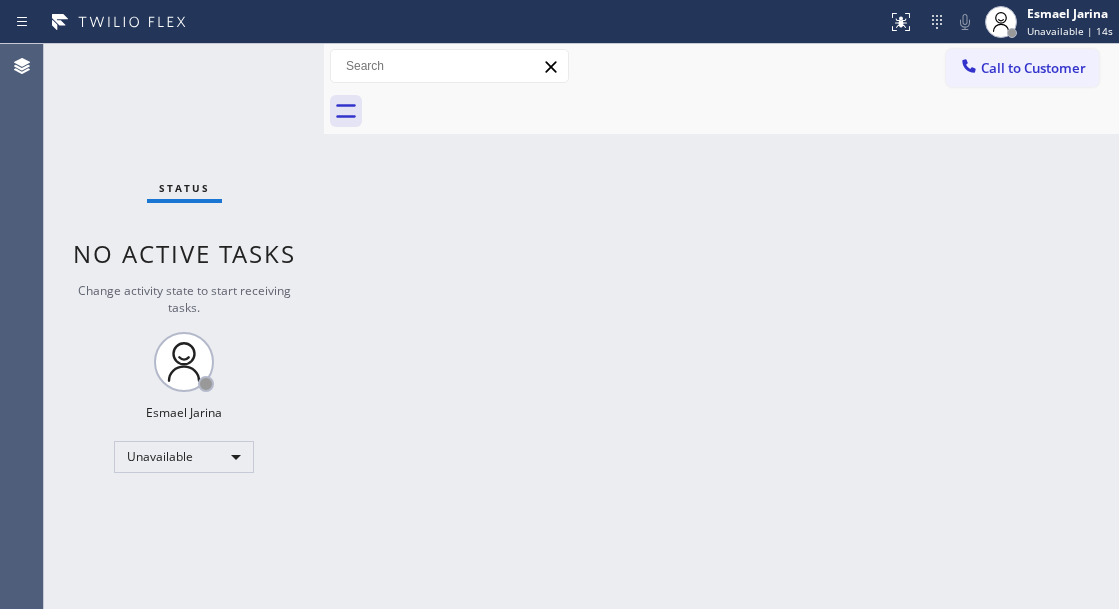 drag, startPoint x: 1094, startPoint y: 311, endPoint x: 1094, endPoint y: 300, distance: 11 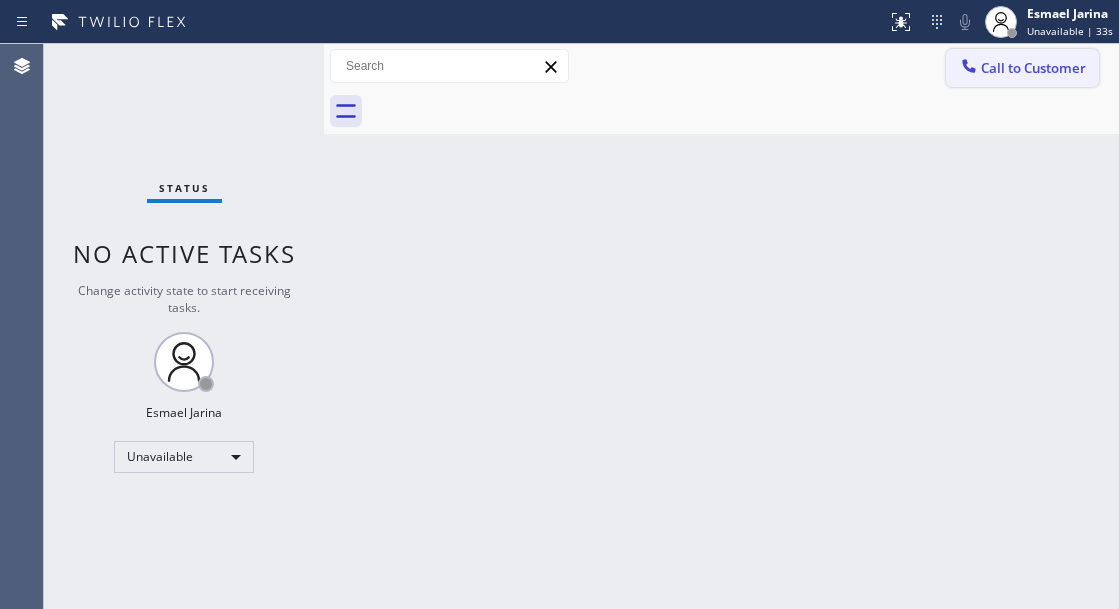 click on "Call to Customer" at bounding box center (1033, 68) 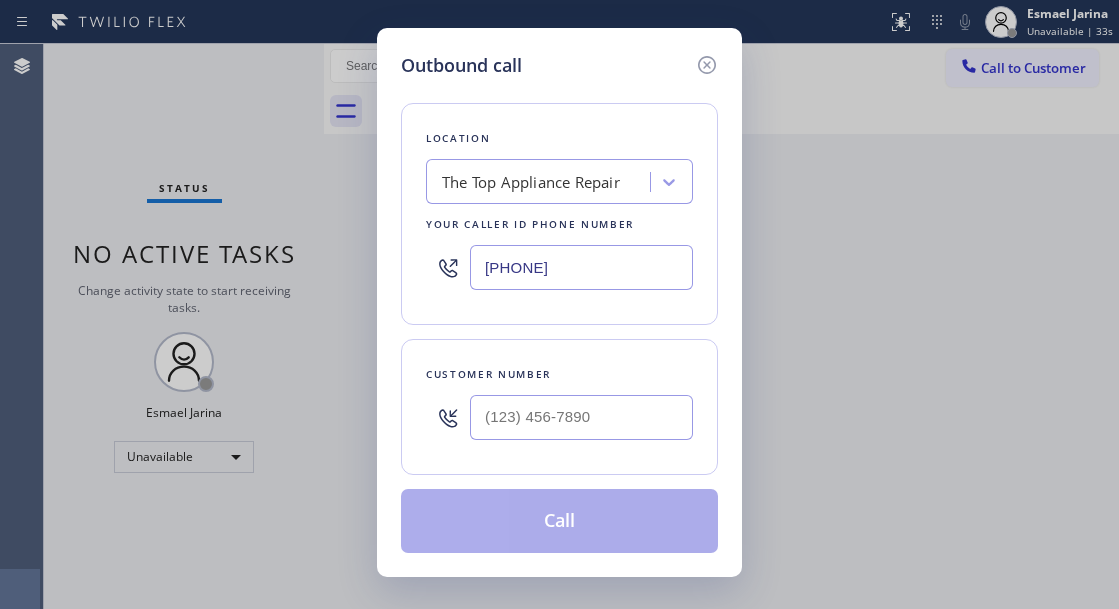 click on "[PHONE]" at bounding box center [581, 267] 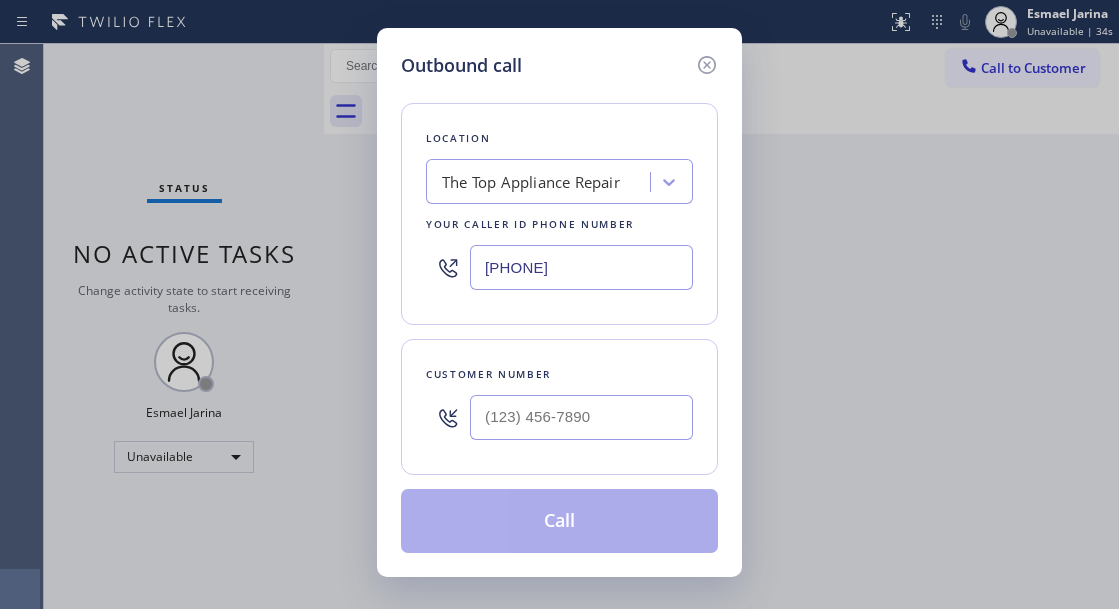 click on "[PHONE]" at bounding box center [581, 267] 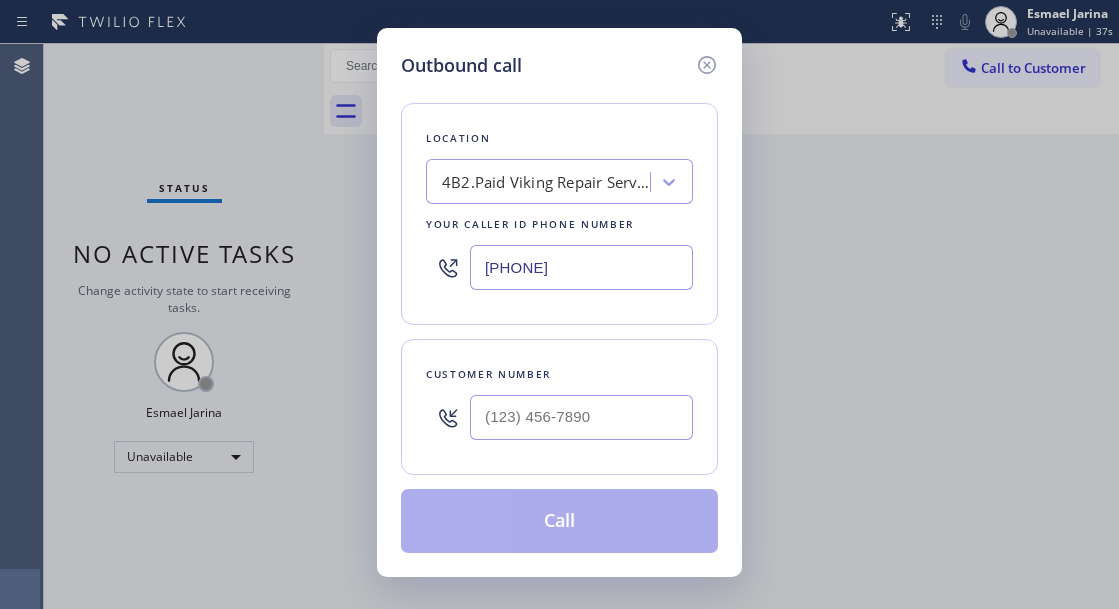 type on "[PHONE]" 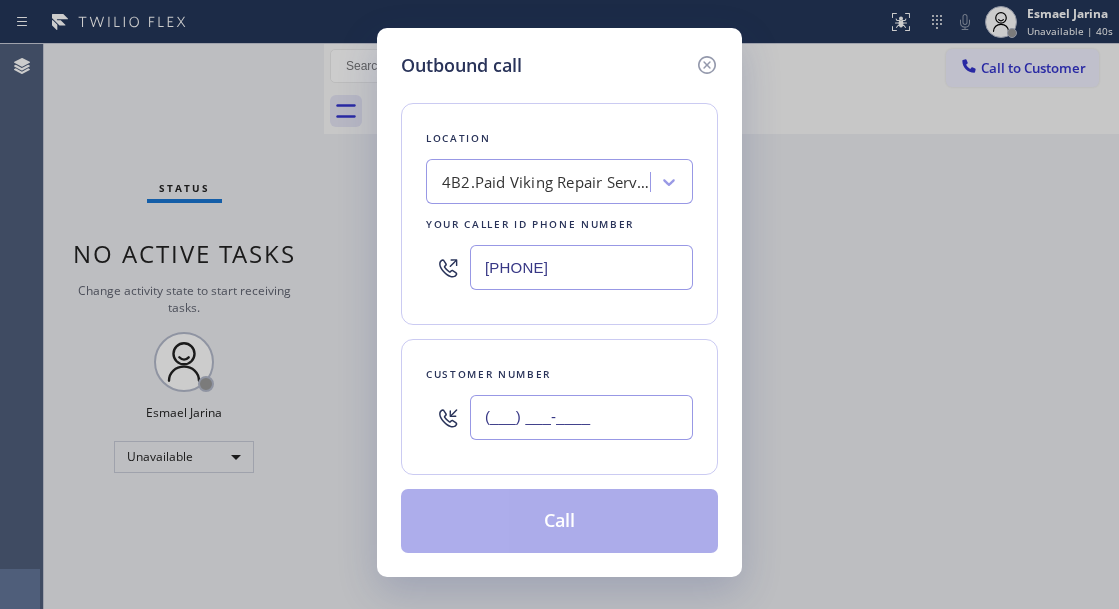 click on "(___) ___-____" at bounding box center (581, 417) 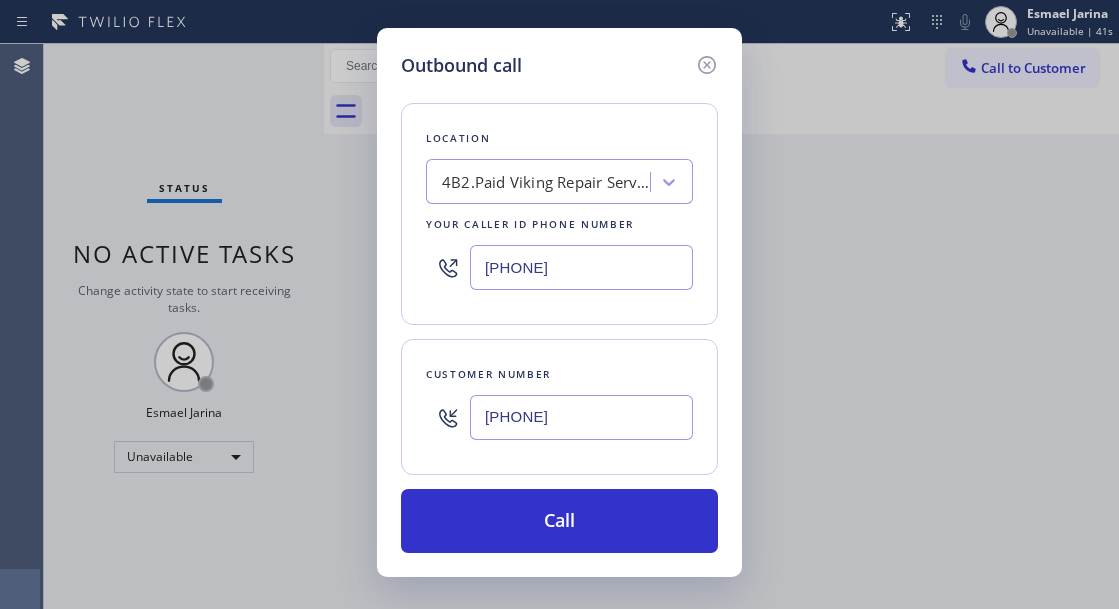 type on "[PHONE]" 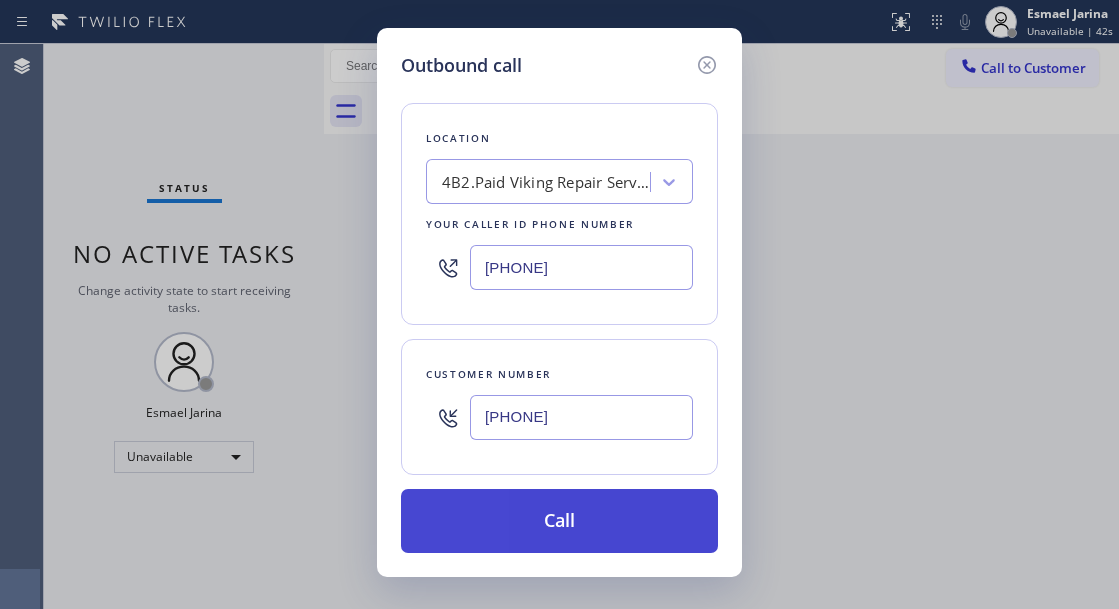 click on "Call" at bounding box center (559, 521) 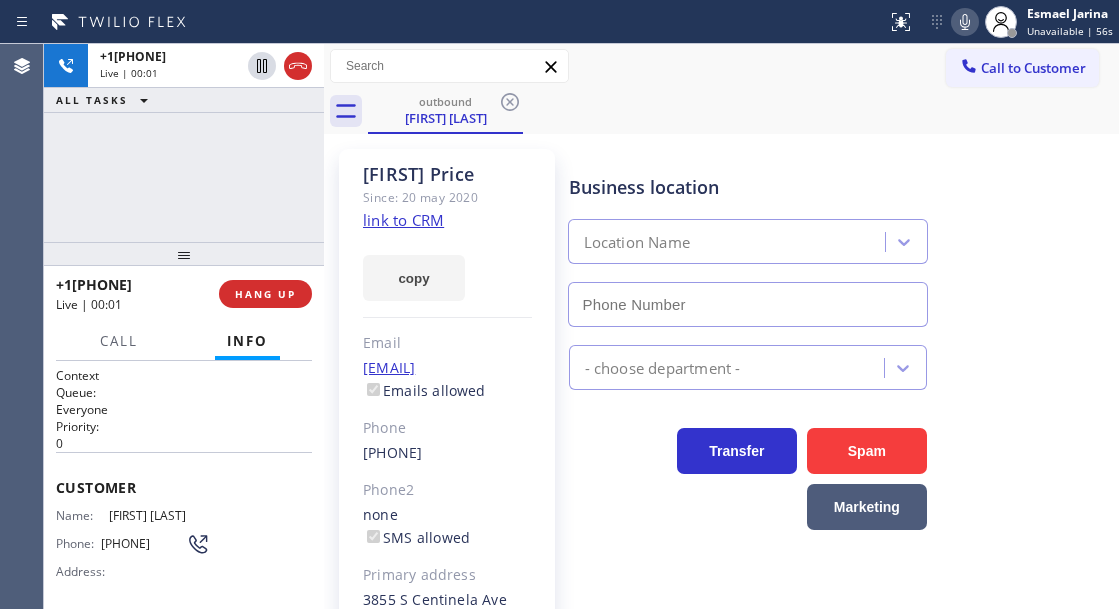 type on "[PHONE]" 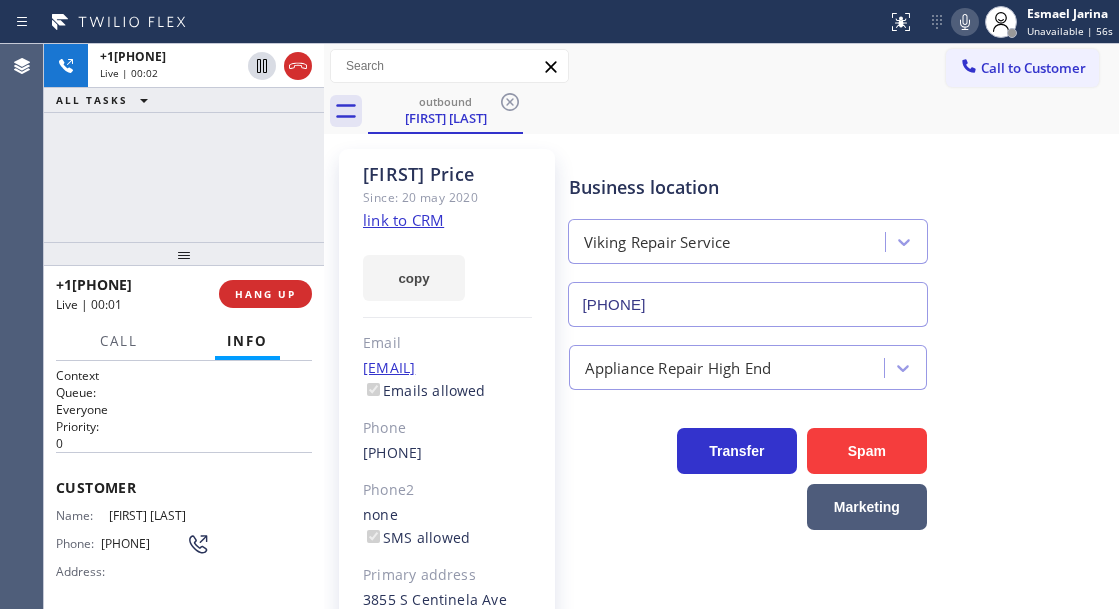 click on "Business location Viking Repair Service [PHONE]" at bounding box center (840, 236) 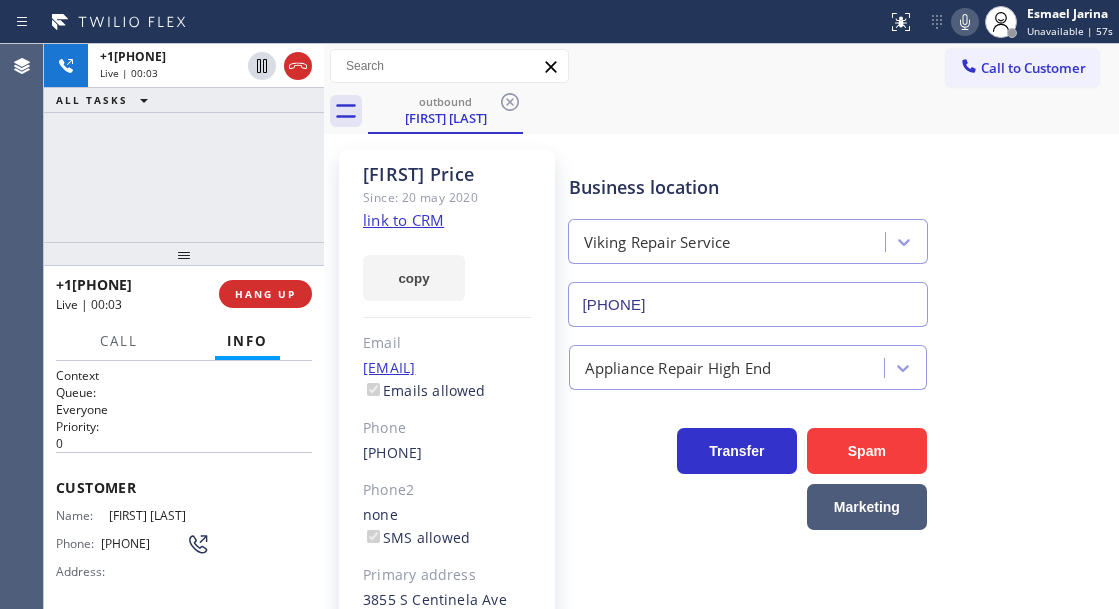 click on "link to CRM" 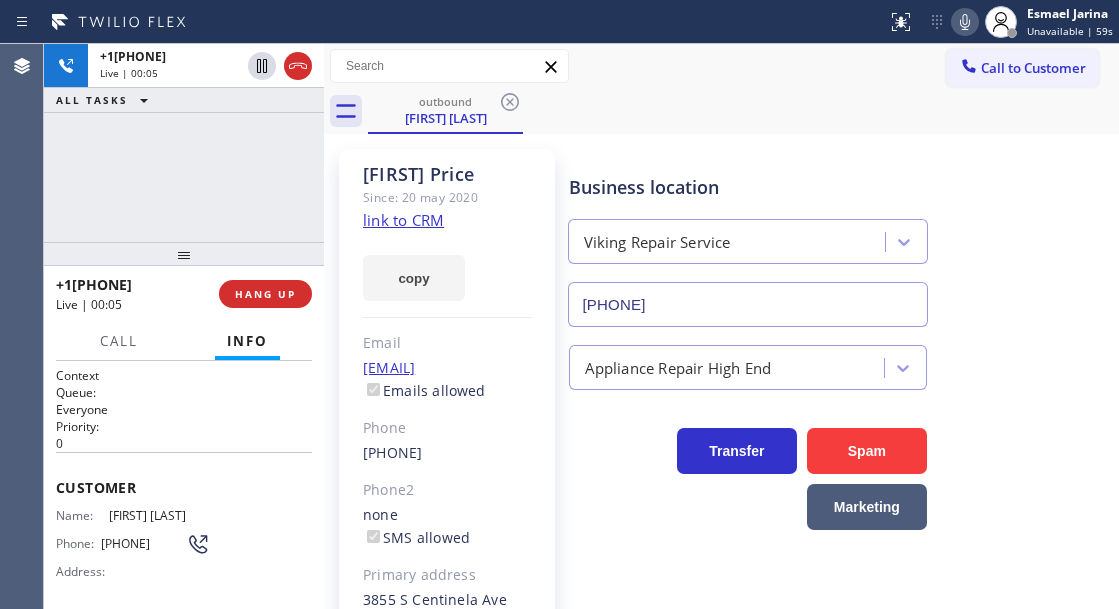 click on "[PHONE] Live | 00:05 ALL TASKS ALL TASKS ACTIVE TASKS TASKS IN WRAP UP" at bounding box center (184, 143) 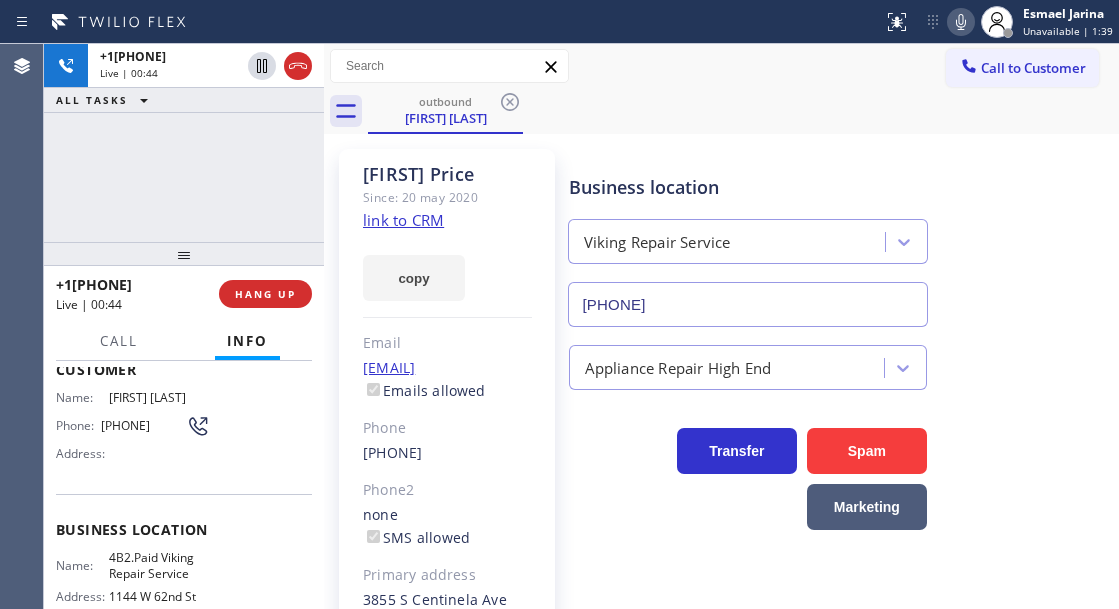 scroll, scrollTop: 0, scrollLeft: 0, axis: both 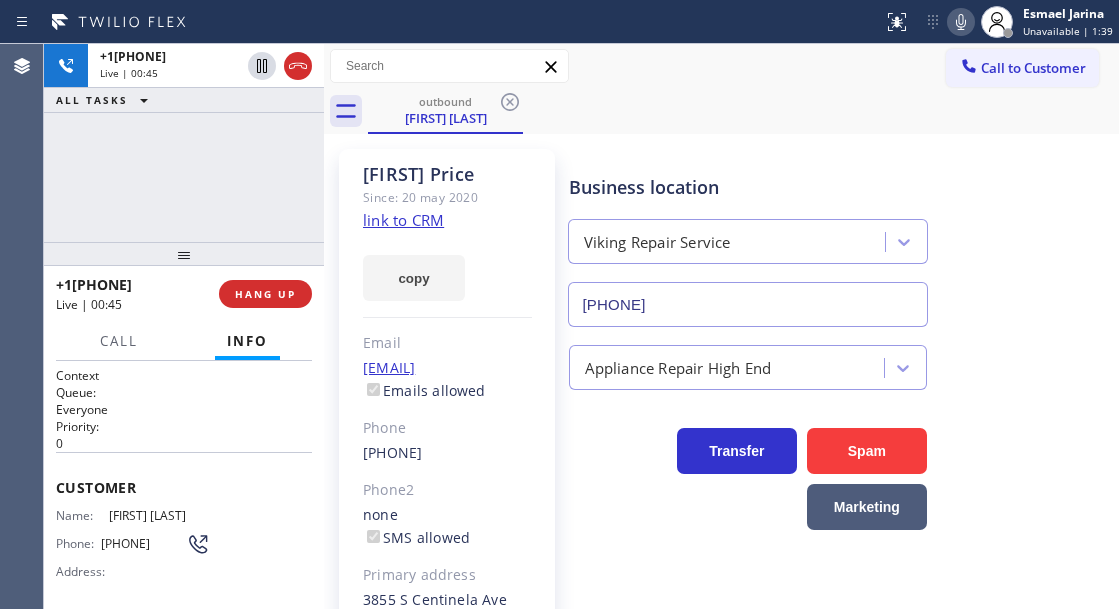 click on "[PHONE]" at bounding box center [143, 543] 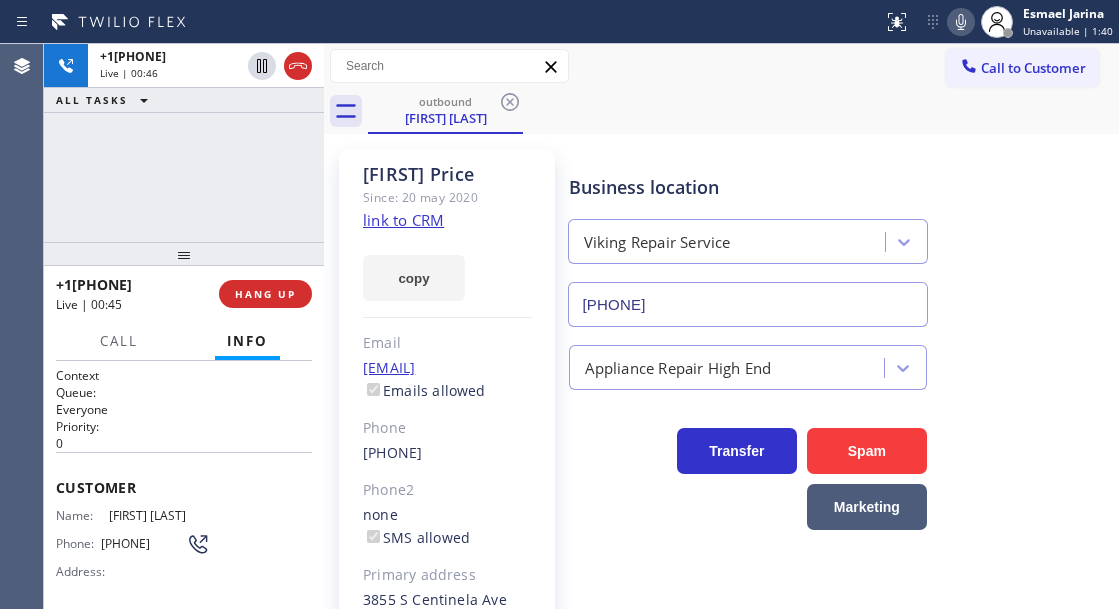 click on "[PHONE]" at bounding box center [143, 543] 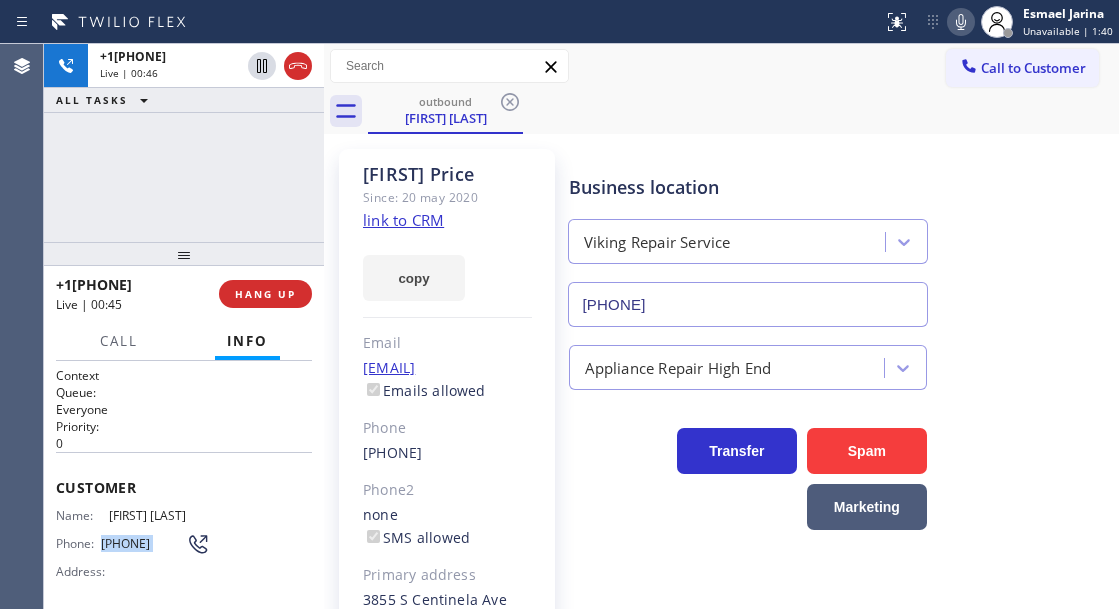 click on "[PHONE]" at bounding box center (143, 543) 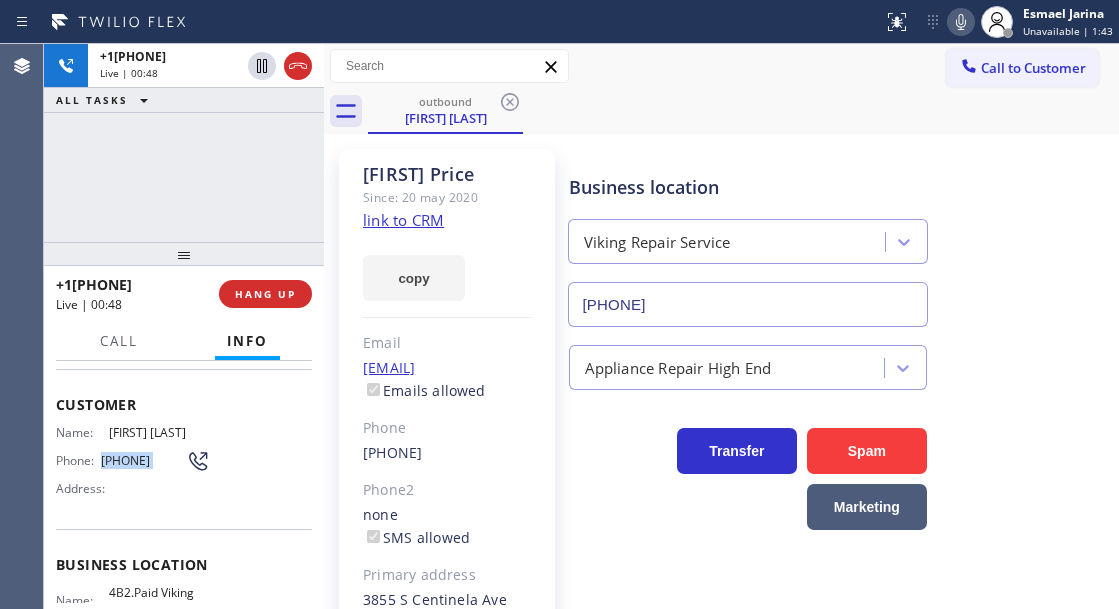 scroll, scrollTop: 200, scrollLeft: 0, axis: vertical 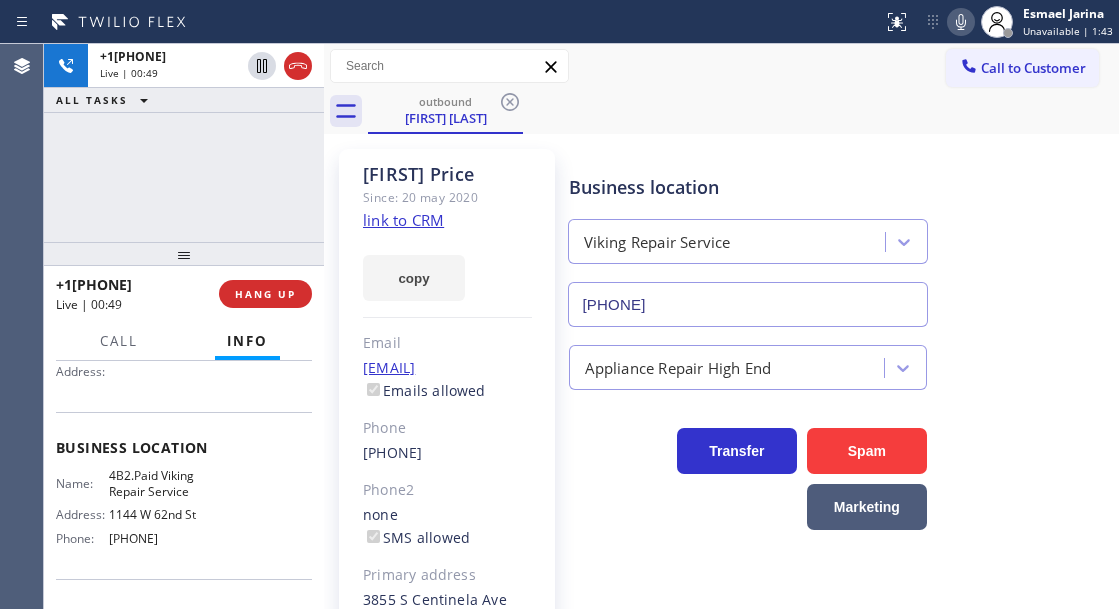 click on "4B2.Paid Viking Repair  Service" at bounding box center (159, 483) 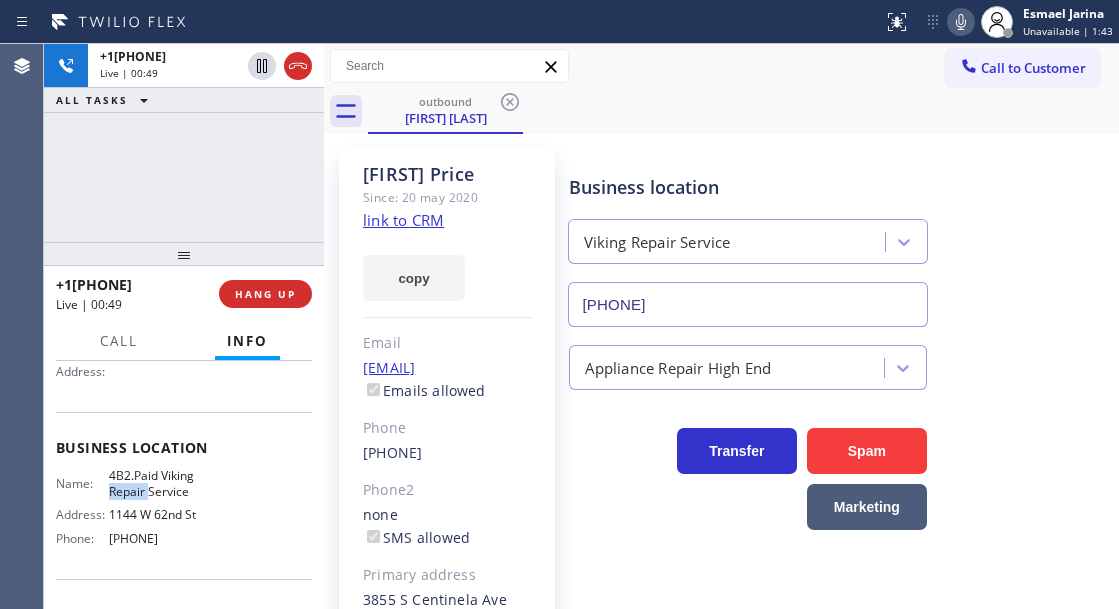 click on "4B2.Paid Viking Repair  Service" at bounding box center [159, 483] 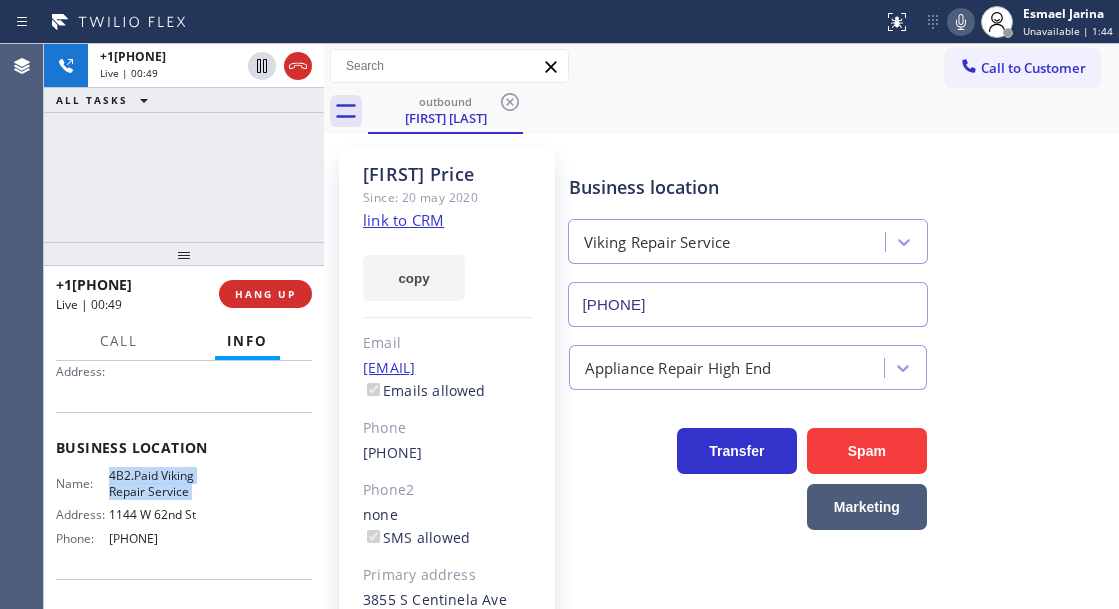 click on "4B2.Paid Viking Repair  Service" at bounding box center (159, 483) 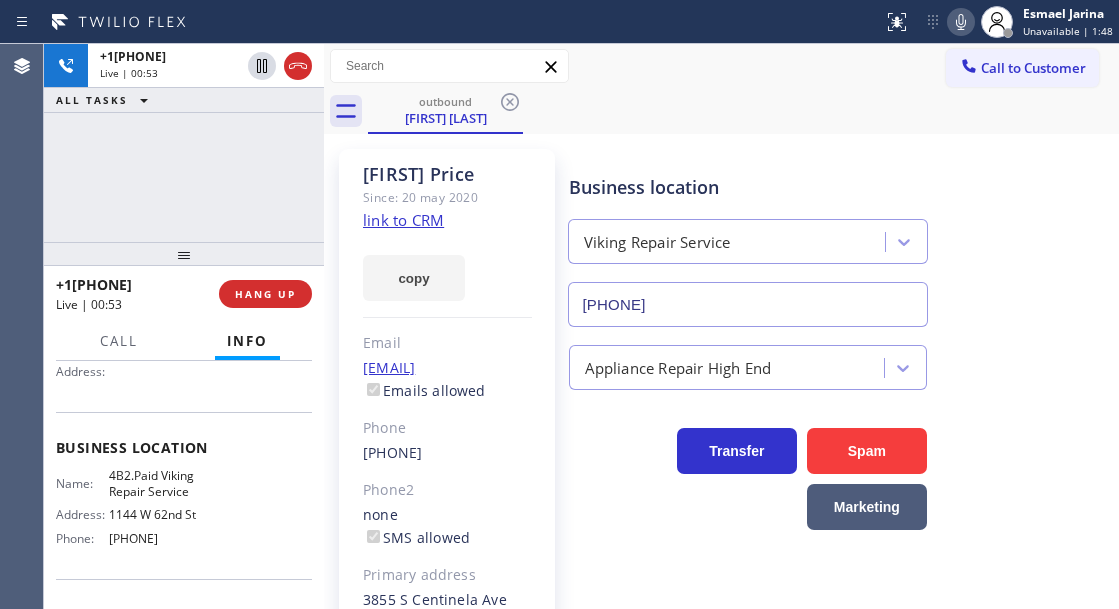 click on "Name: 4B2.Paid Viking Repair Service Address: 1144 W 62nd St Phone: [PHONE]" at bounding box center (133, 511) 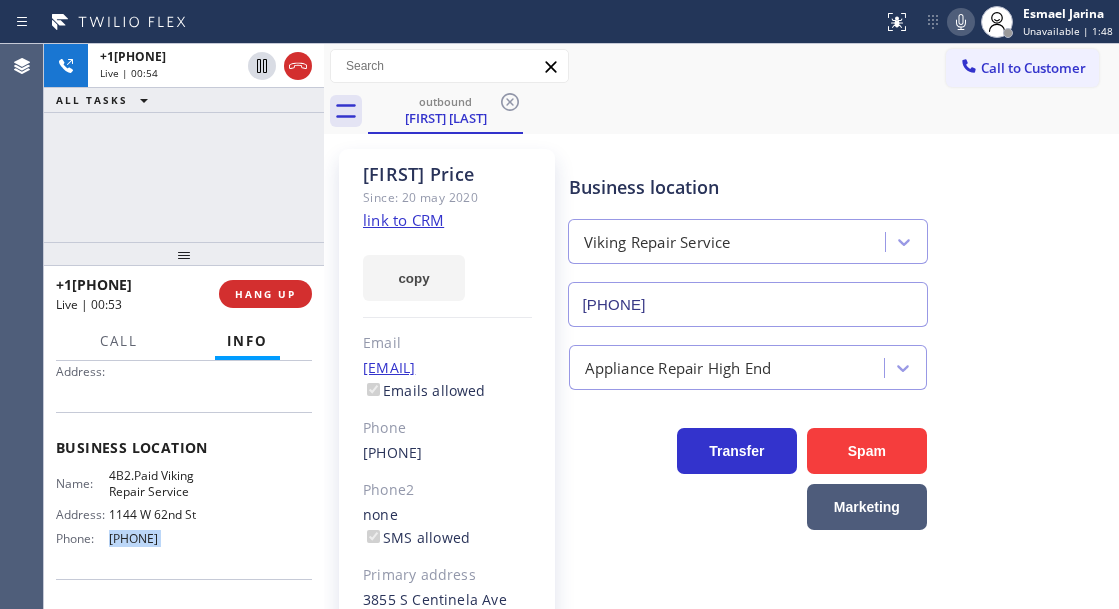click on "Name: 4B2.Paid Viking Repair Service Address: 1144 W 62nd St Phone: [PHONE]" at bounding box center (133, 511) 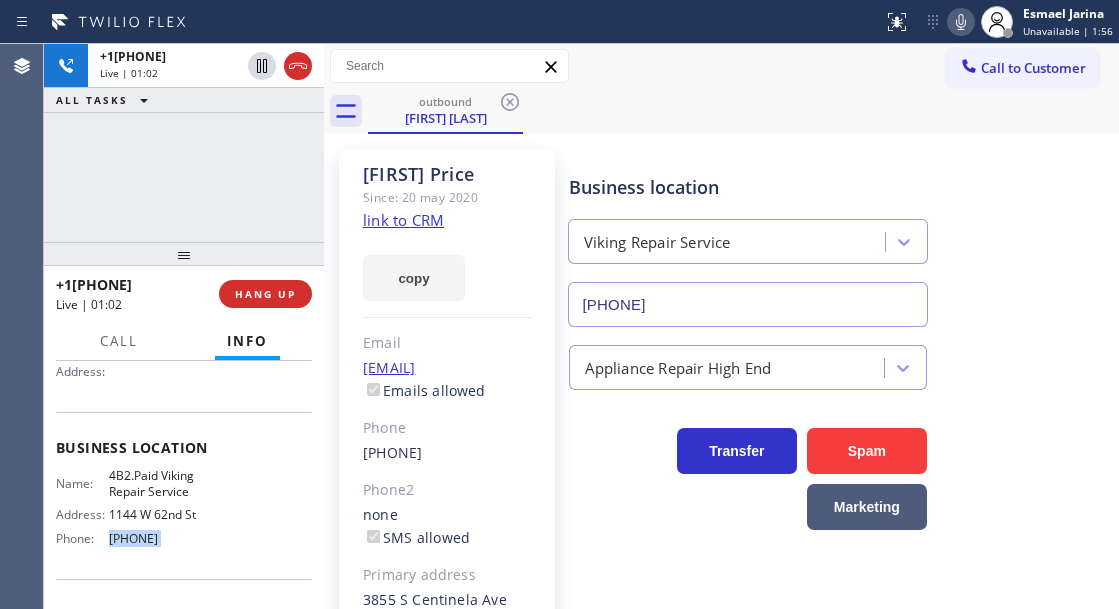 click 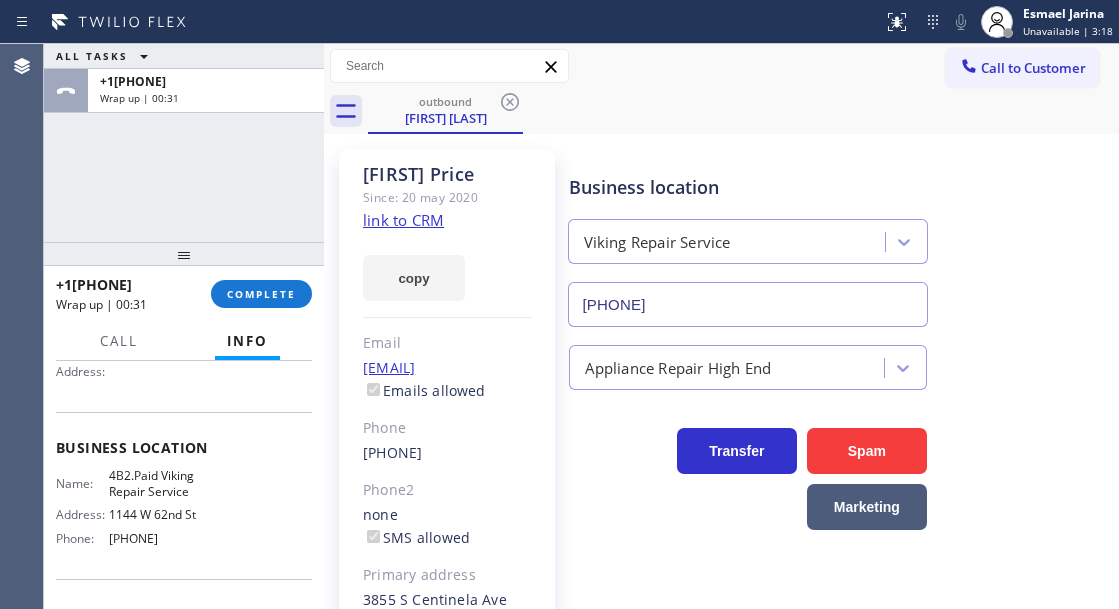 click on "Transfer Spam Marketing" at bounding box center (840, 470) 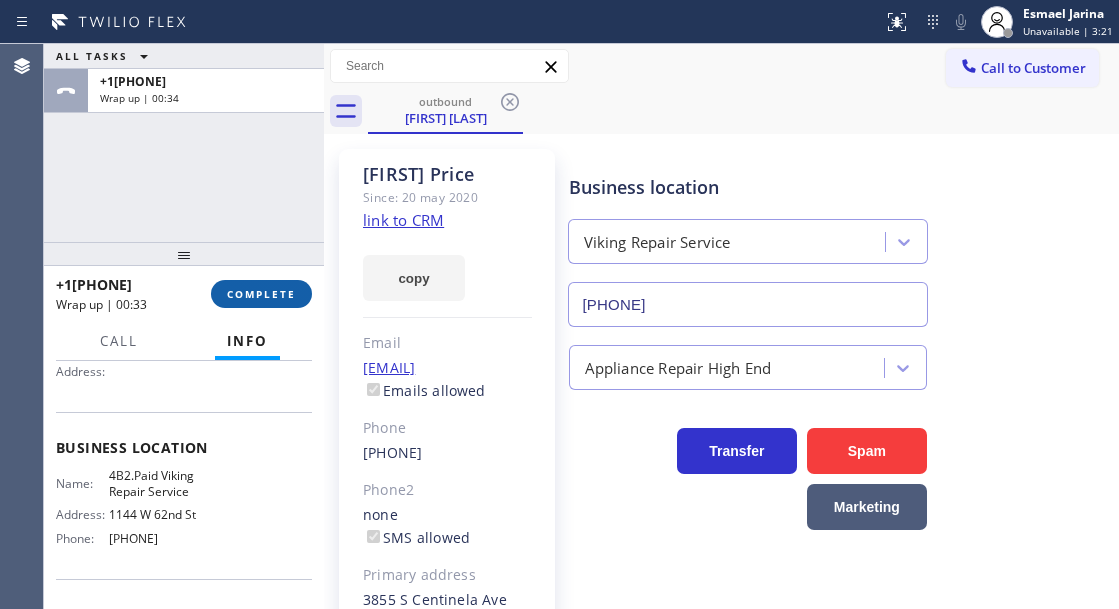 click on "COMPLETE" at bounding box center [261, 294] 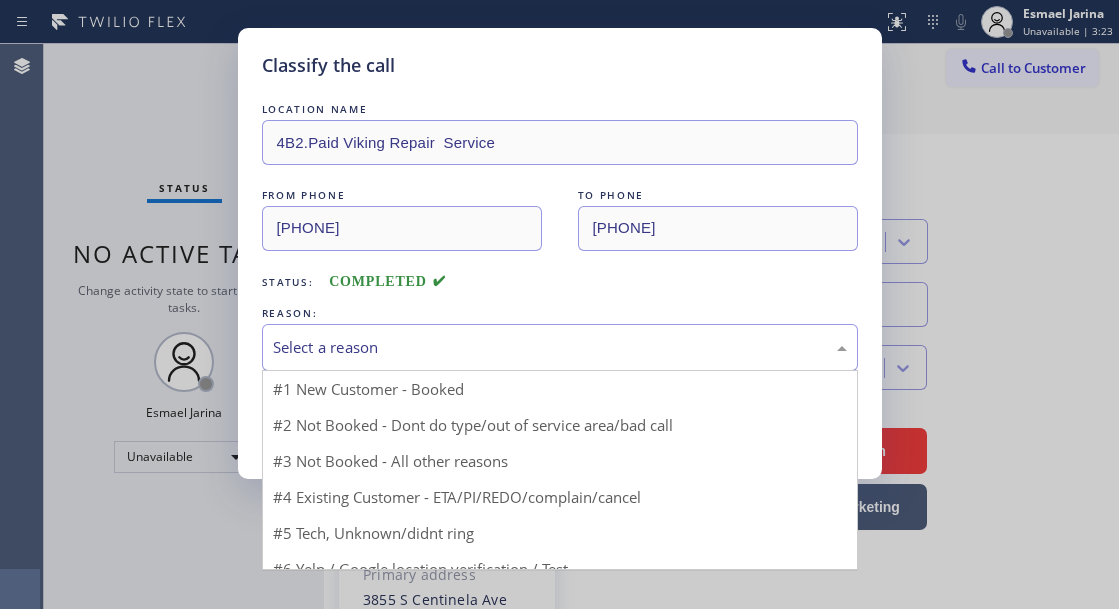 click on "Select a reason" at bounding box center [560, 347] 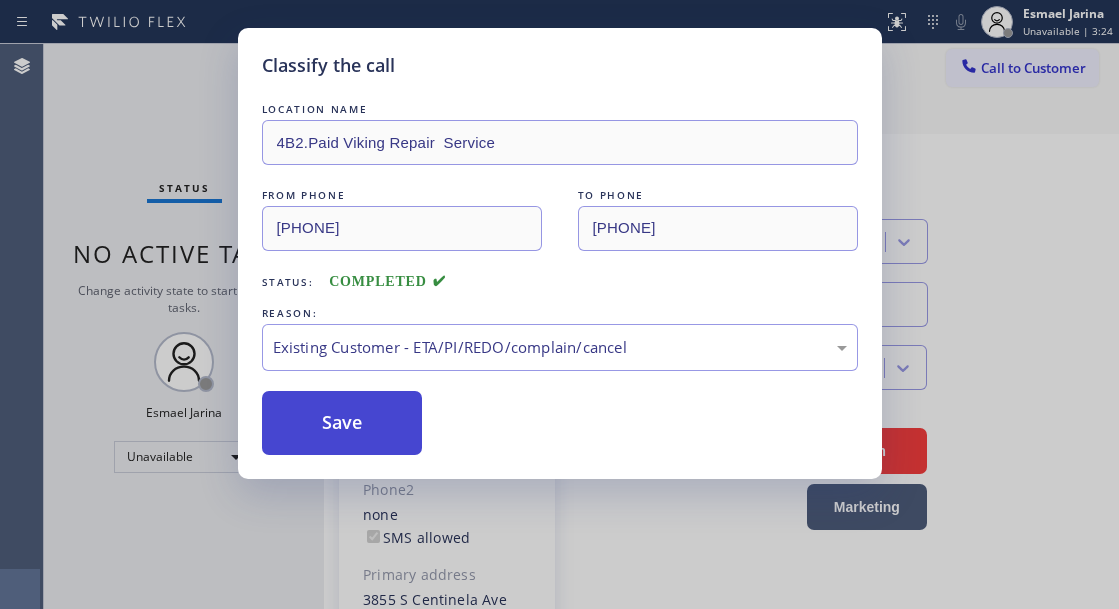 click on "Save" at bounding box center (342, 423) 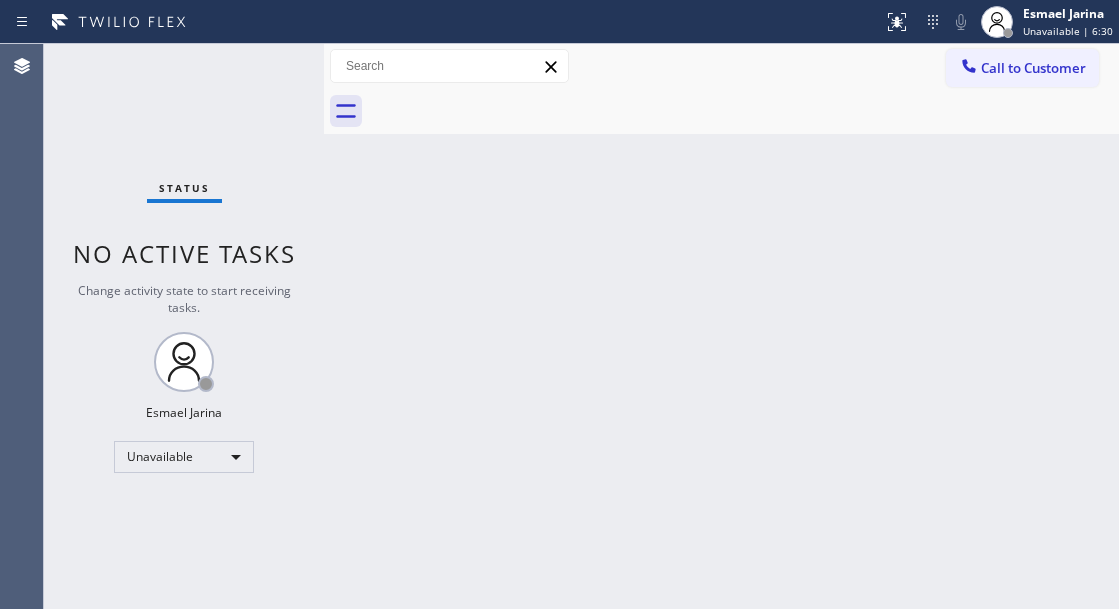 drag, startPoint x: 859, startPoint y: 584, endPoint x: 277, endPoint y: 102, distance: 755.6772 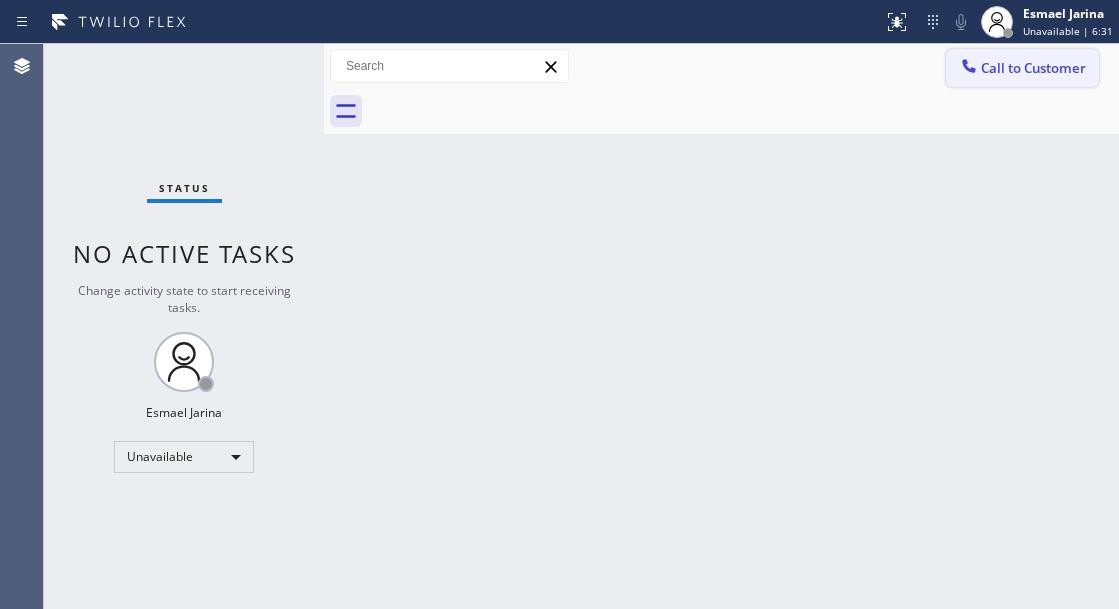 click on "Call to Customer" at bounding box center [1033, 68] 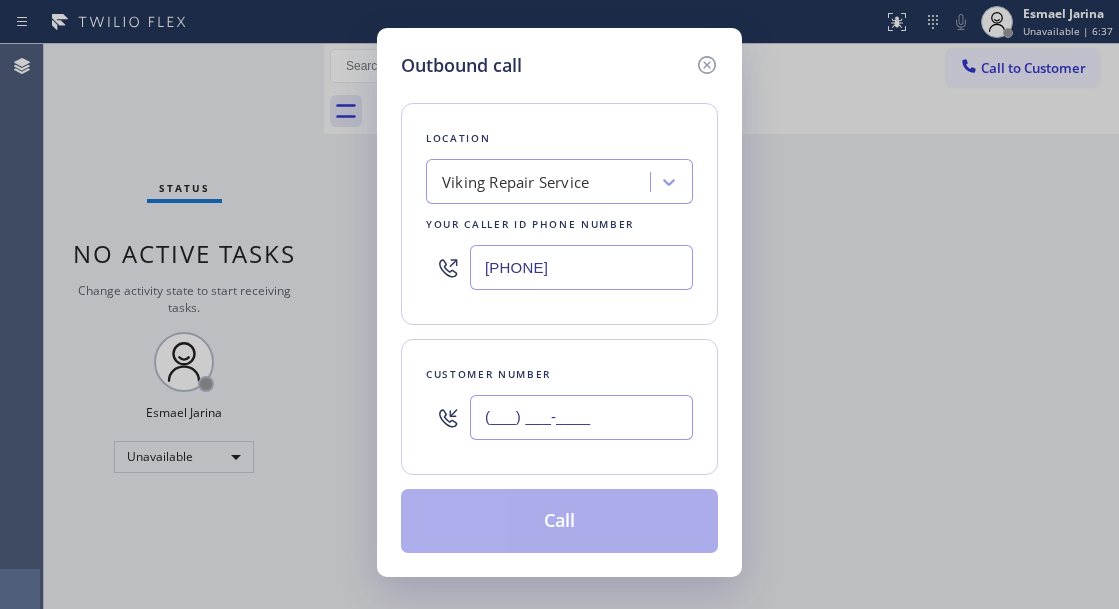 click on "(___) ___-____" at bounding box center (581, 417) 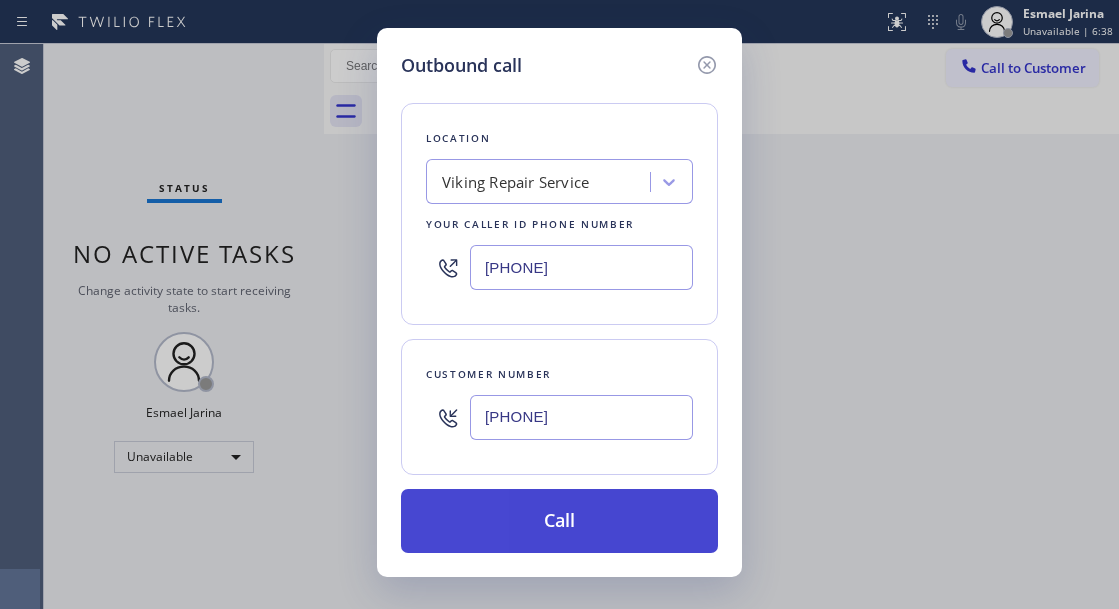 type on "[PHONE]" 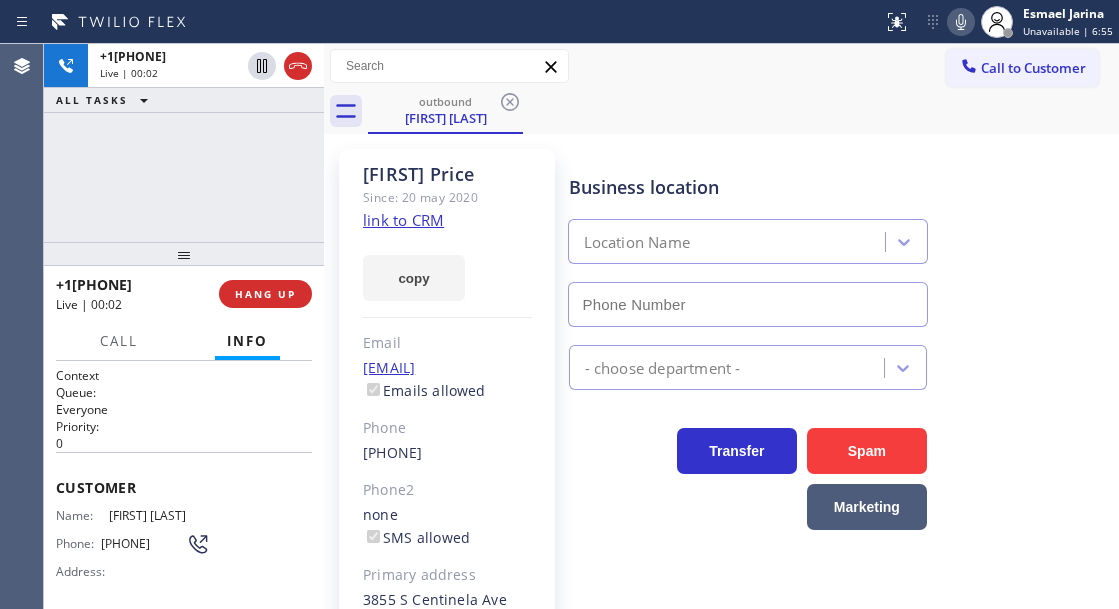 type on "[PHONE]" 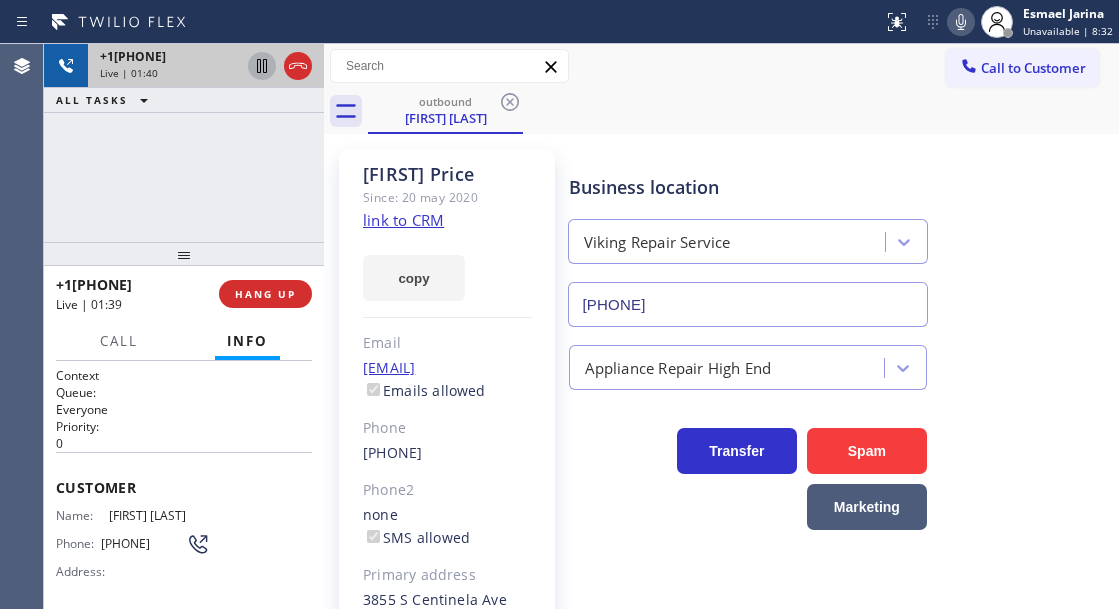 click 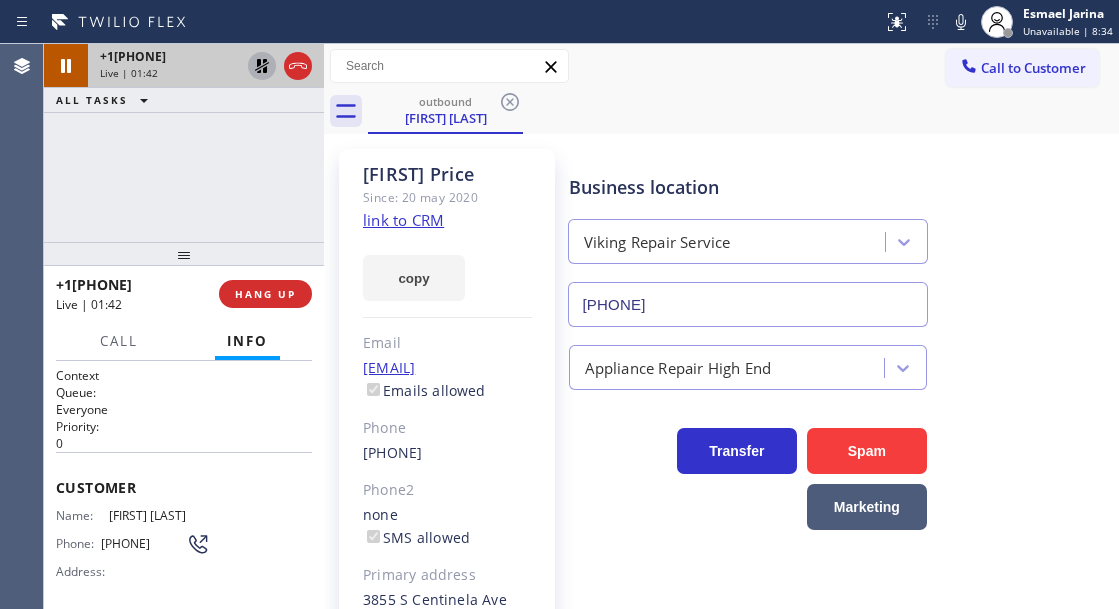 drag, startPoint x: 968, startPoint y: 20, endPoint x: 911, endPoint y: 80, distance: 82.75868 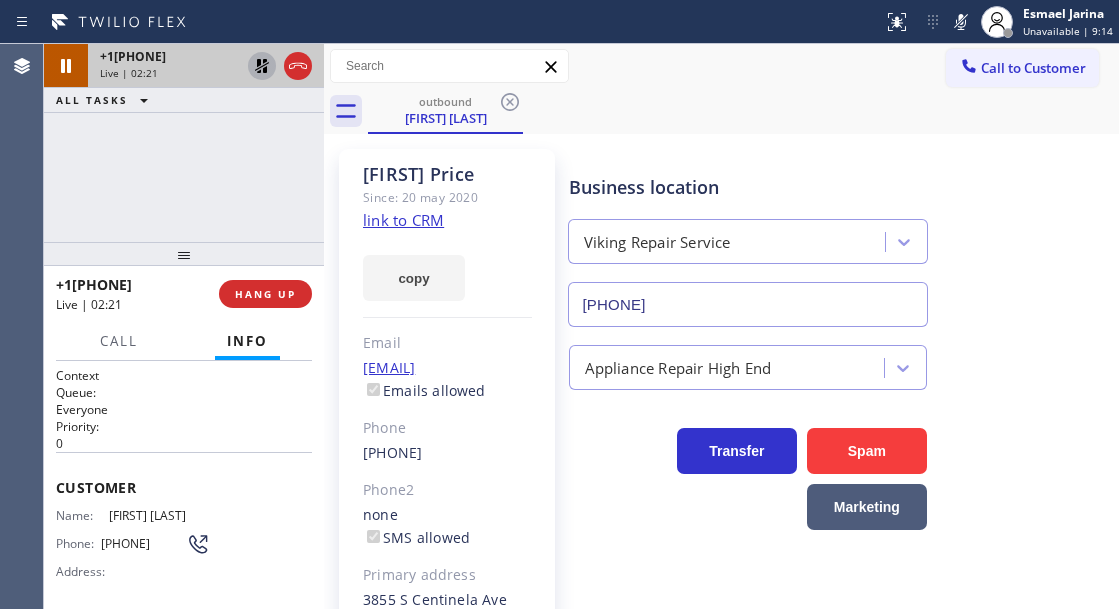 click on "Appliance Repair High End" at bounding box center (840, 363) 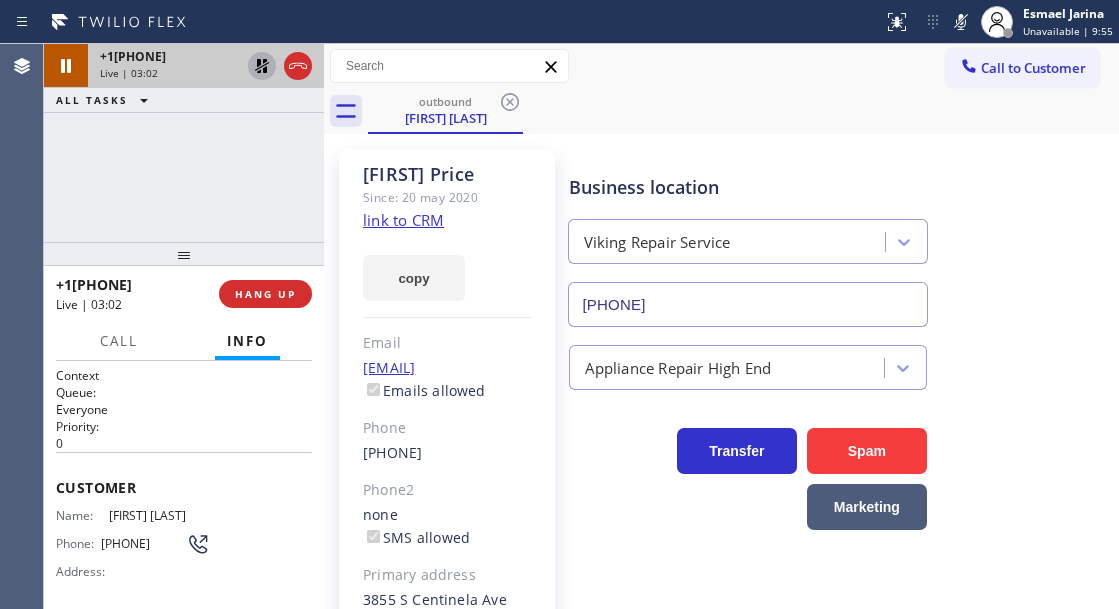 click 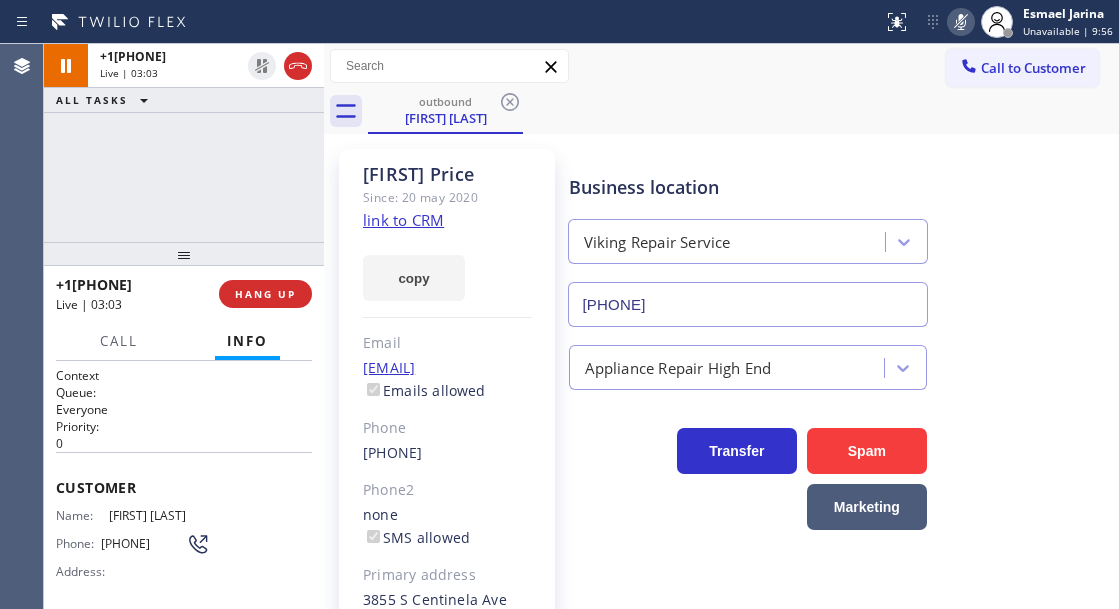 click 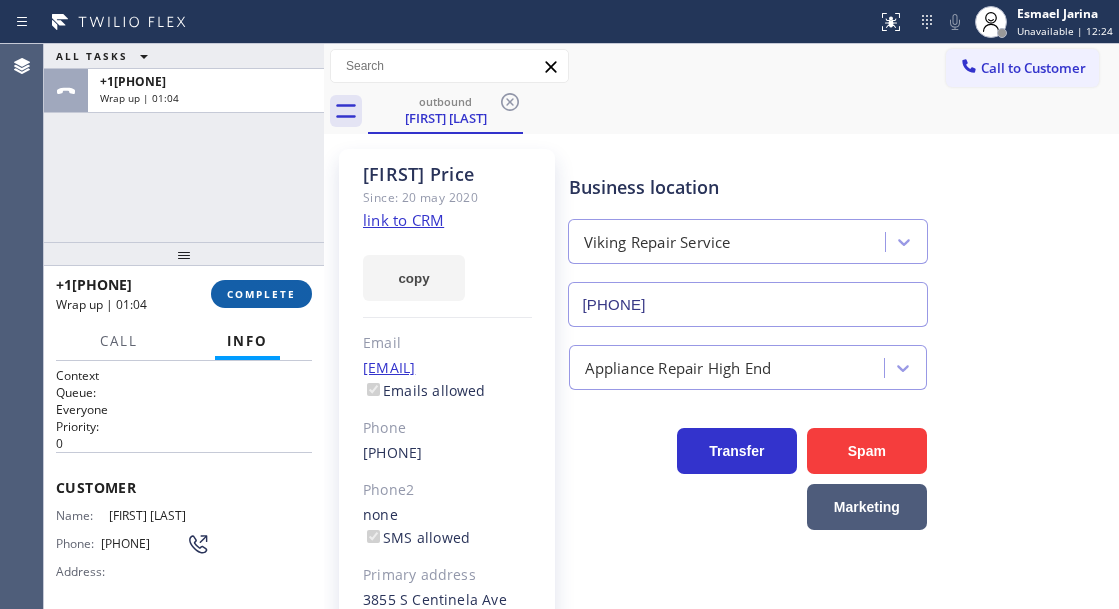 click on "COMPLETE" at bounding box center [261, 294] 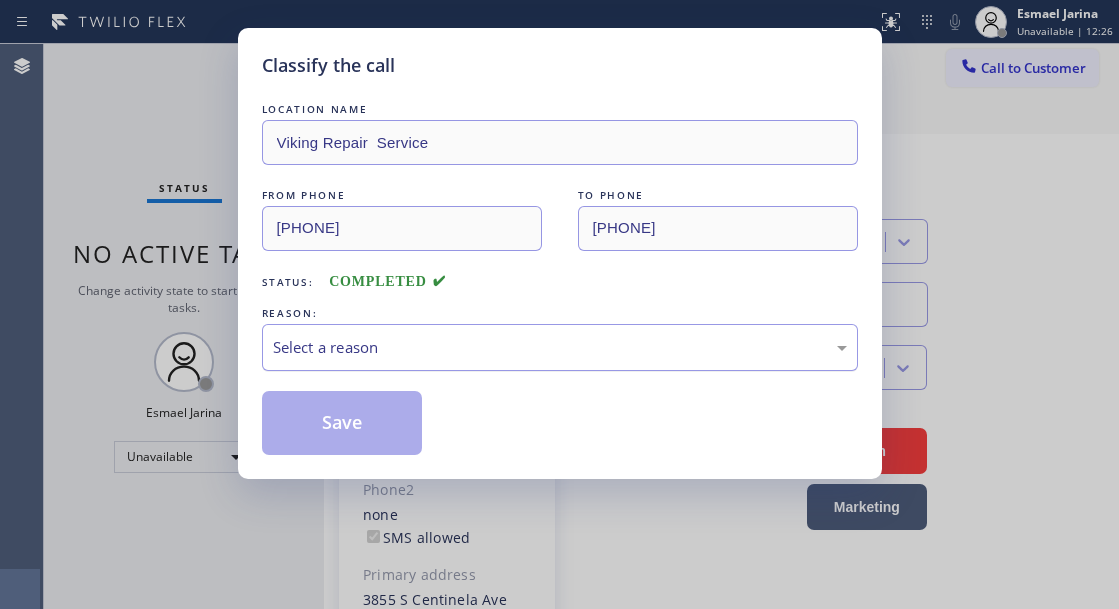 click on "Select a reason" at bounding box center [560, 347] 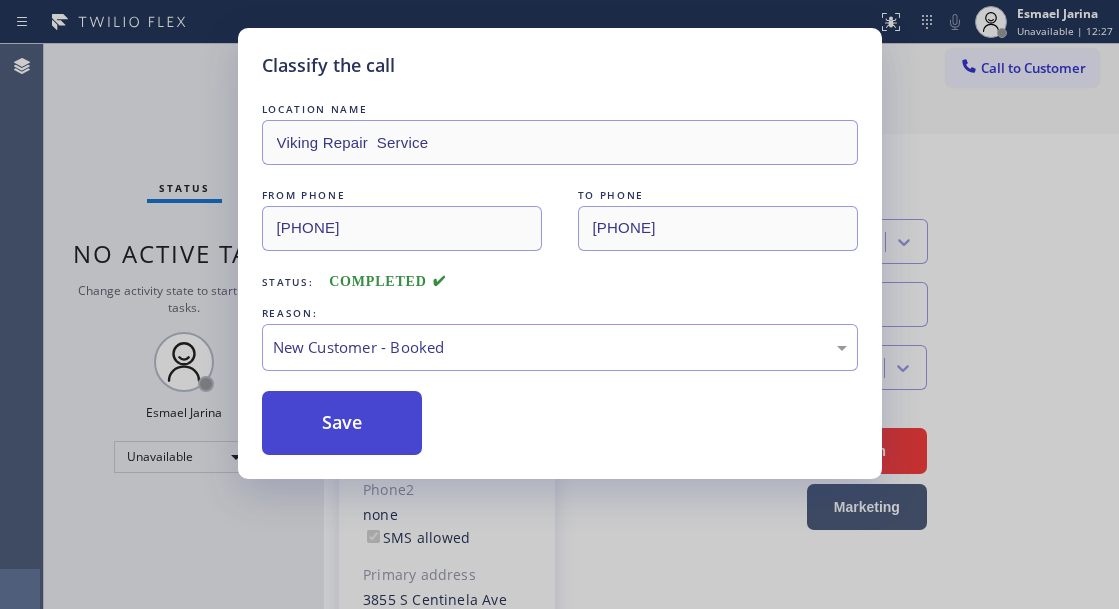 click on "Save" at bounding box center (342, 423) 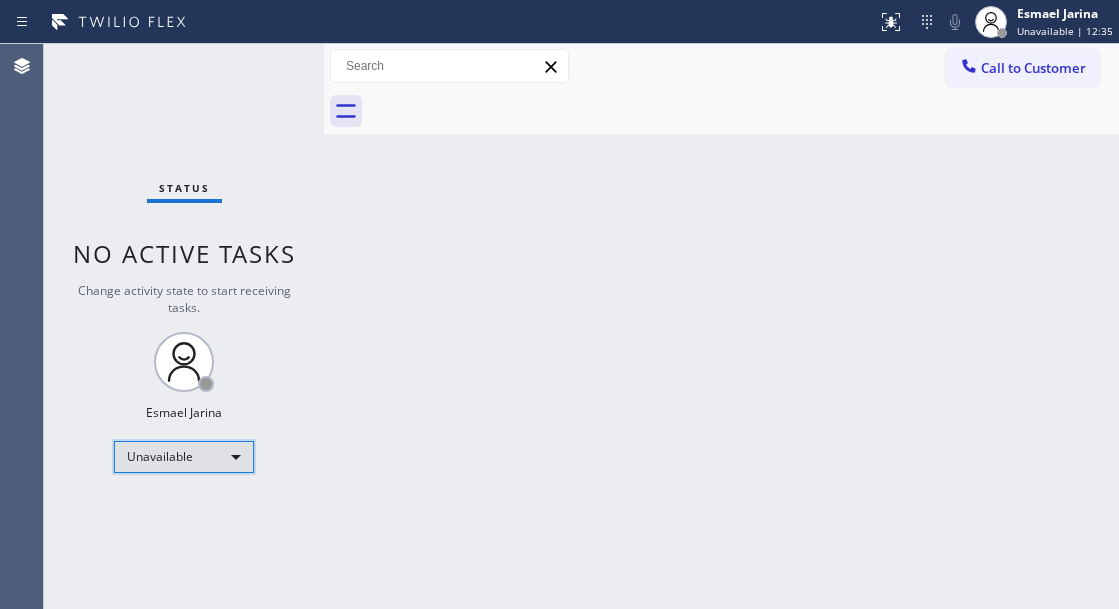 click on "Unavailable" at bounding box center [184, 457] 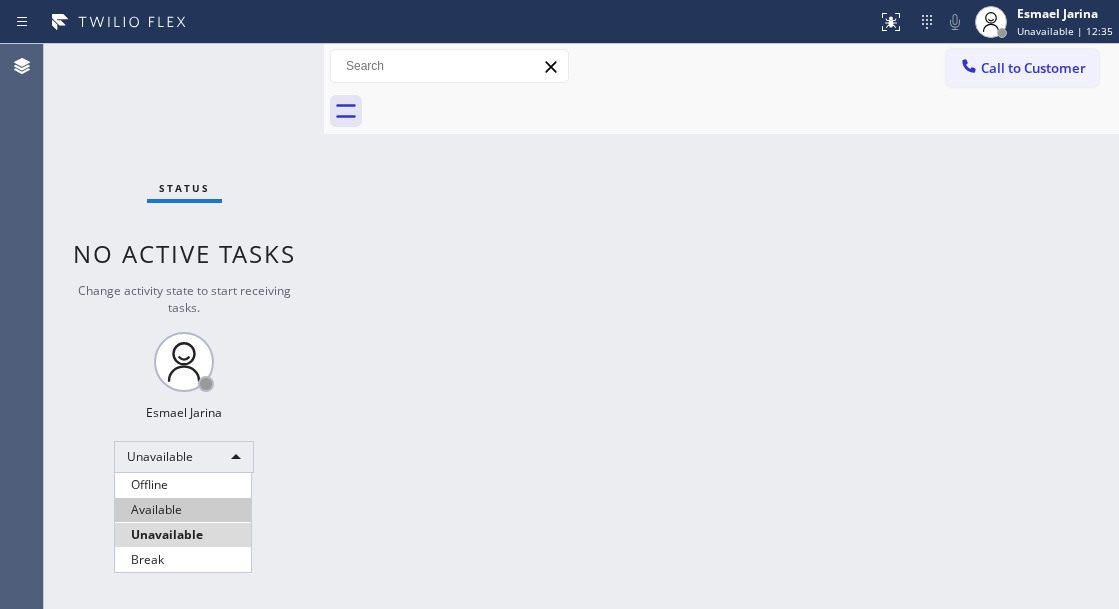 click on "Available" at bounding box center [183, 510] 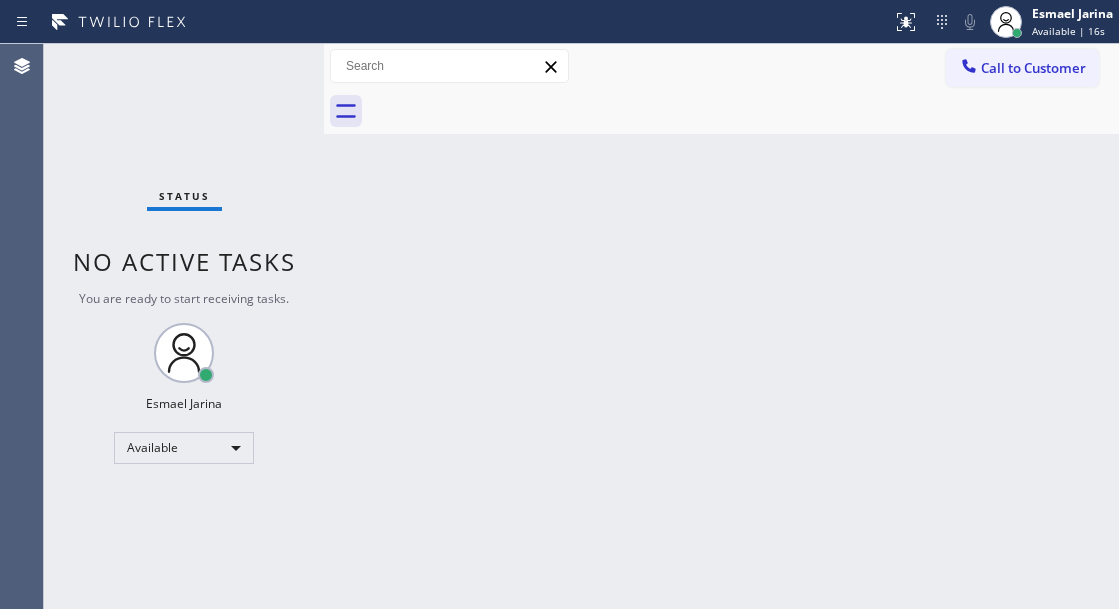 click on "Back to Dashboard Change Sender ID Customers Technicians Select a contact Outbound call Technician Search Technician Your caller id phone number Your caller id phone number Call Technician info Name Phone none Address none Change Sender ID HVAC [PHONE] 5 Star Appliance [PHONE] Appliance Repair [PHONE] Plumbing [PHONE] Air Duct Cleaning [PHONE] Electricians [PHONE] Cancel Change Check personal SMS Reset Change No tabs Call to Customer Outbound call Location Viking Repair Service Your caller id phone number [PHONE] Customer number Call Outbound call Technician Search Technician Your caller id phone number Your caller id phone number Call" at bounding box center (721, 326) 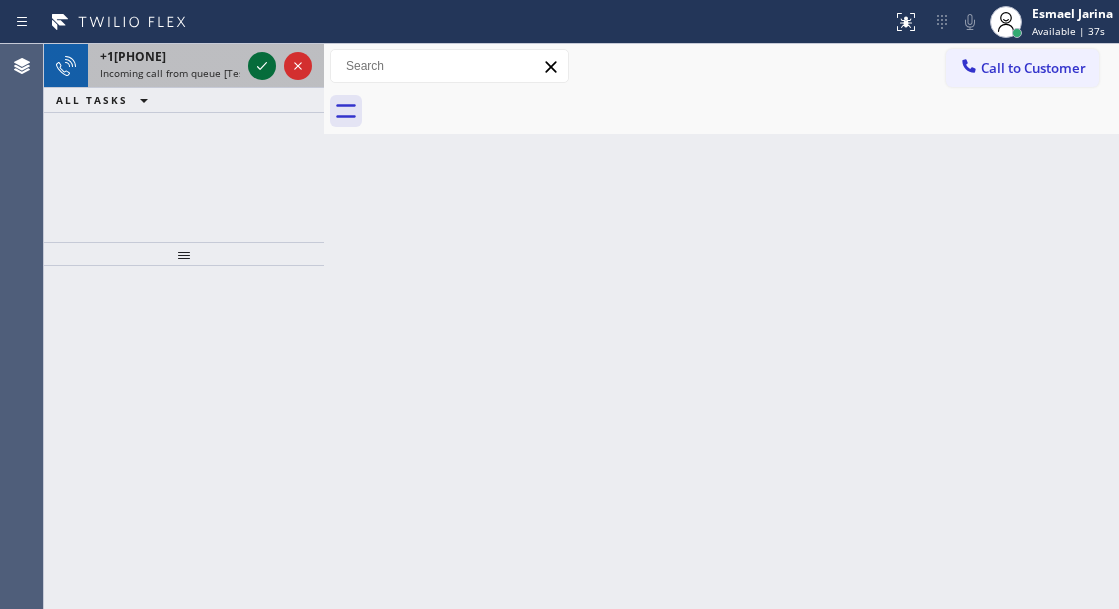 click 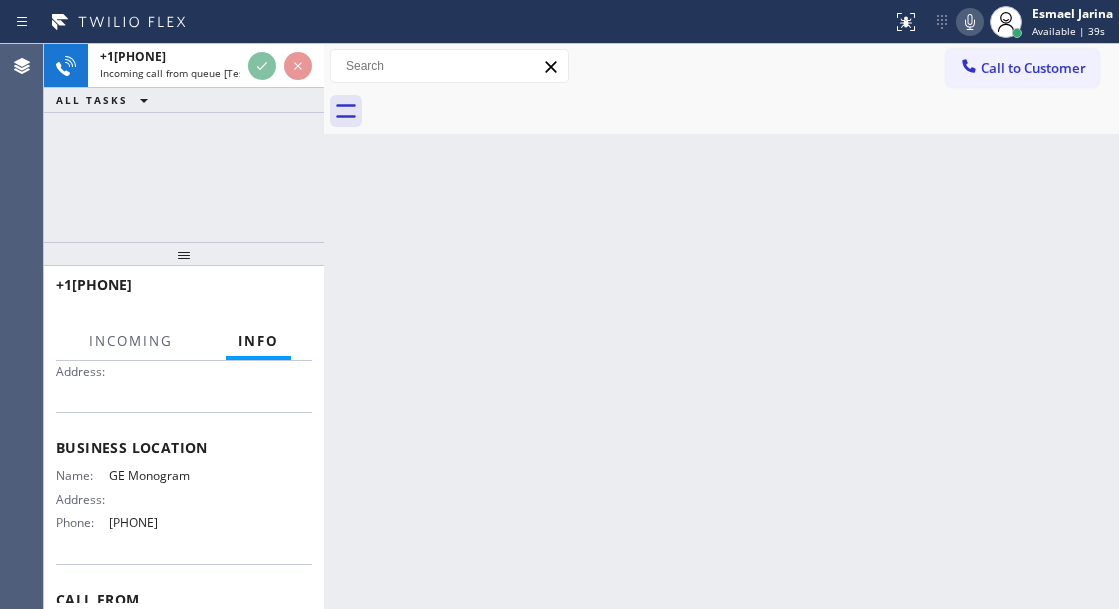 scroll, scrollTop: 300, scrollLeft: 0, axis: vertical 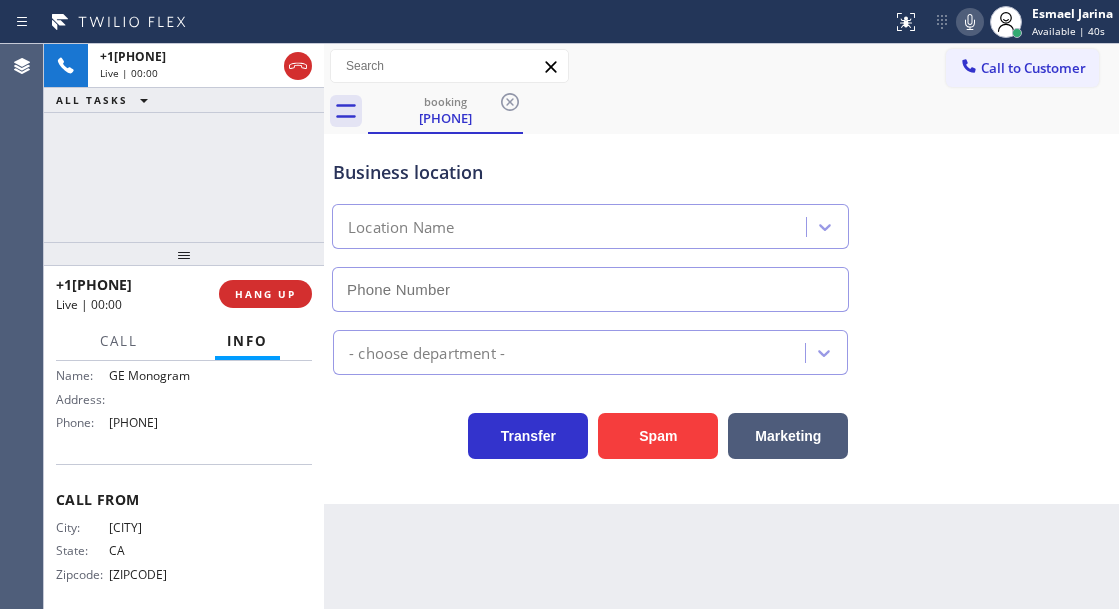 type on "[PHONE]" 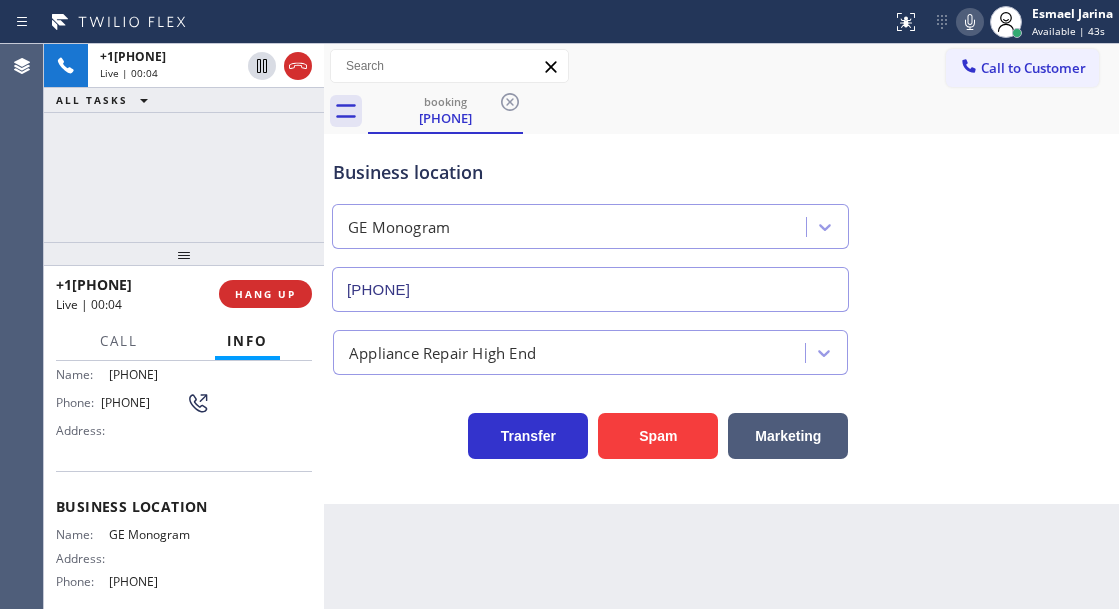 scroll, scrollTop: 100, scrollLeft: 0, axis: vertical 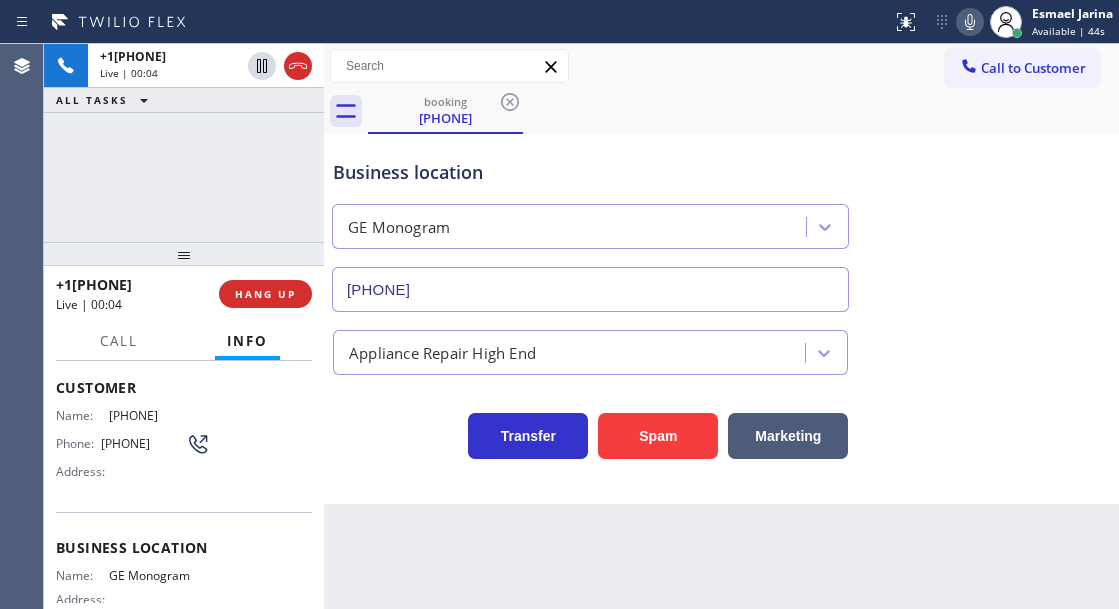 click on "[PHONE]" at bounding box center [159, 415] 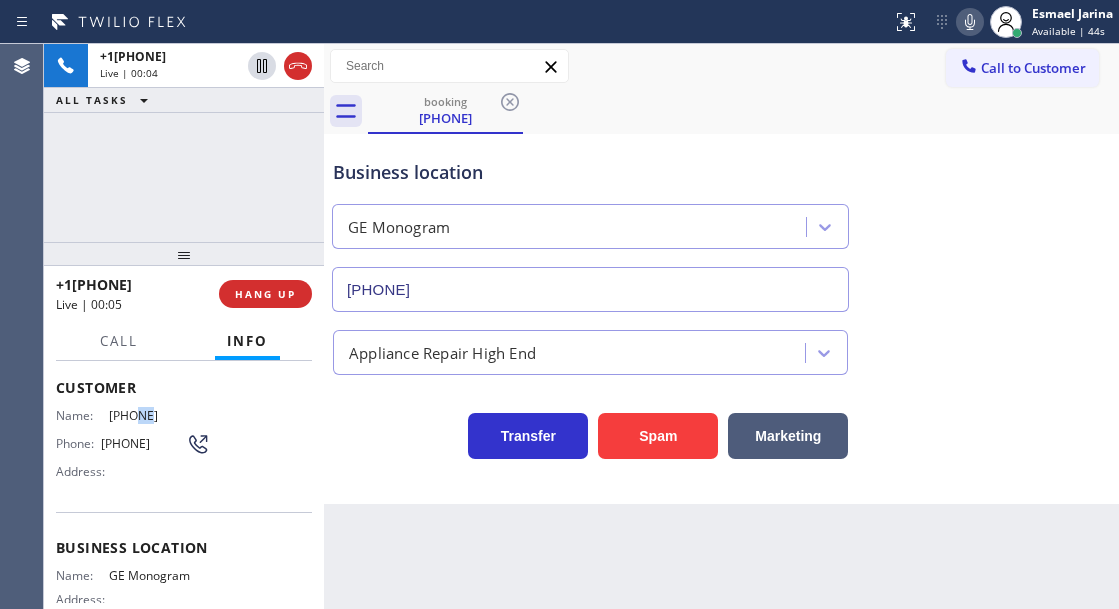 click on "[PHONE]" at bounding box center [159, 415] 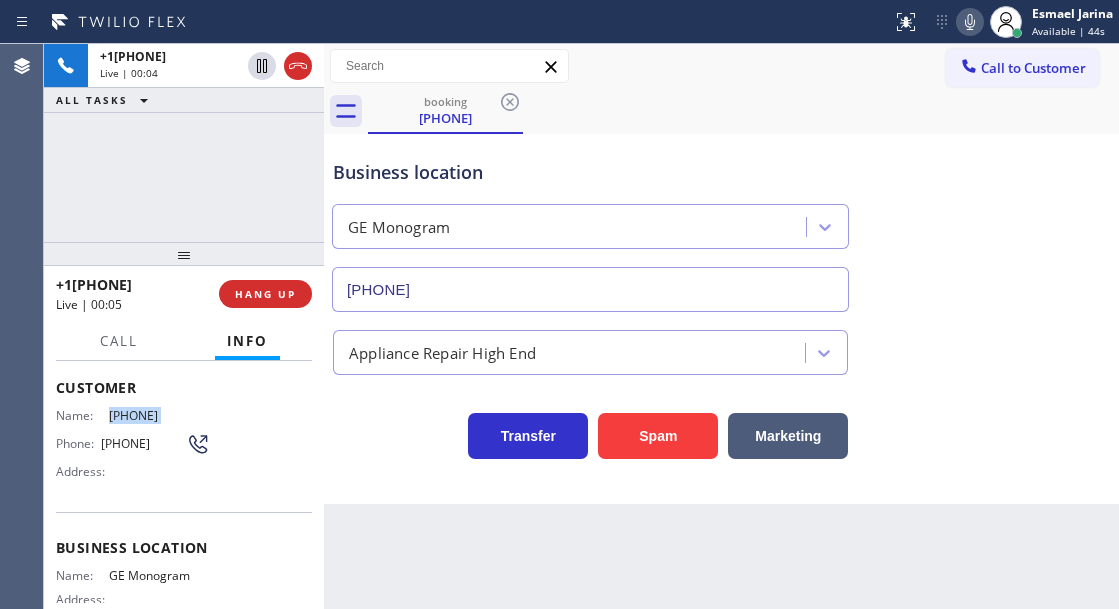 click on "[PHONE]" at bounding box center [159, 415] 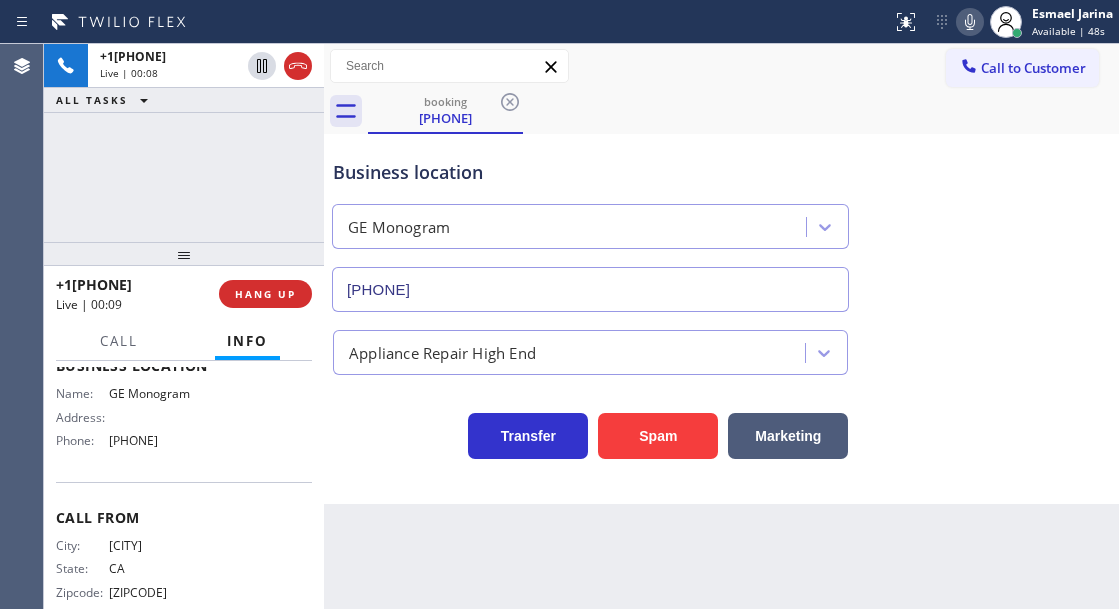 scroll, scrollTop: 300, scrollLeft: 0, axis: vertical 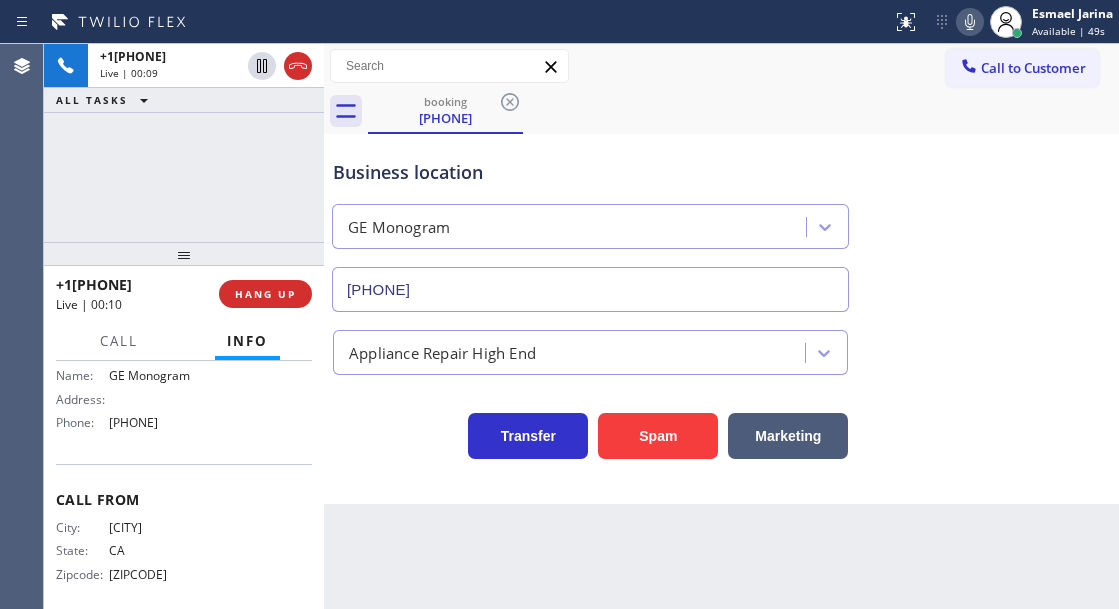 click on "Address:" at bounding box center (133, 399) 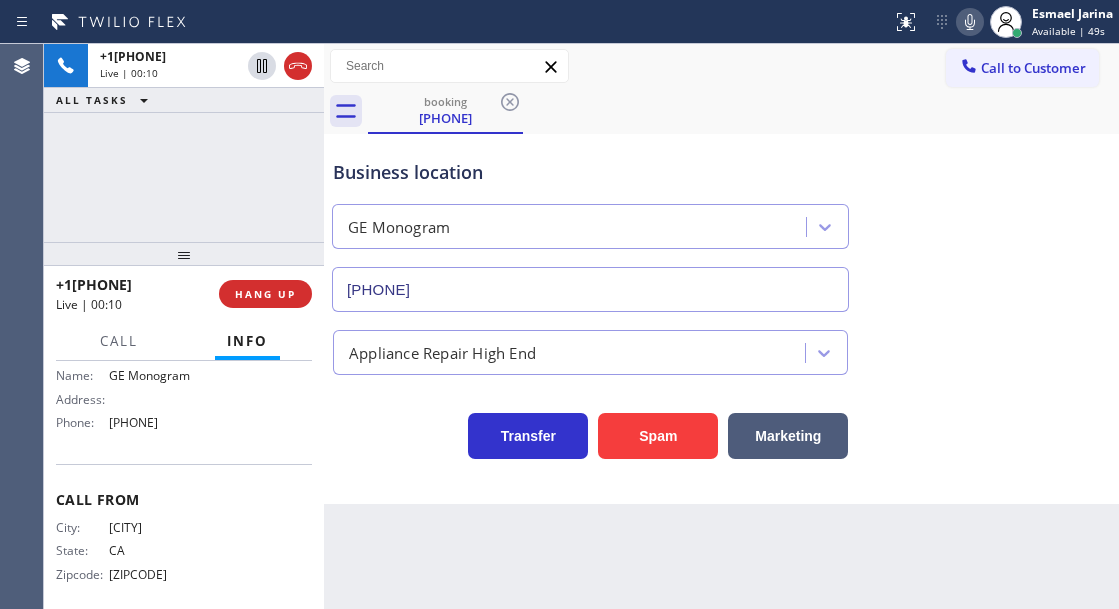 click on "Address:" at bounding box center (133, 399) 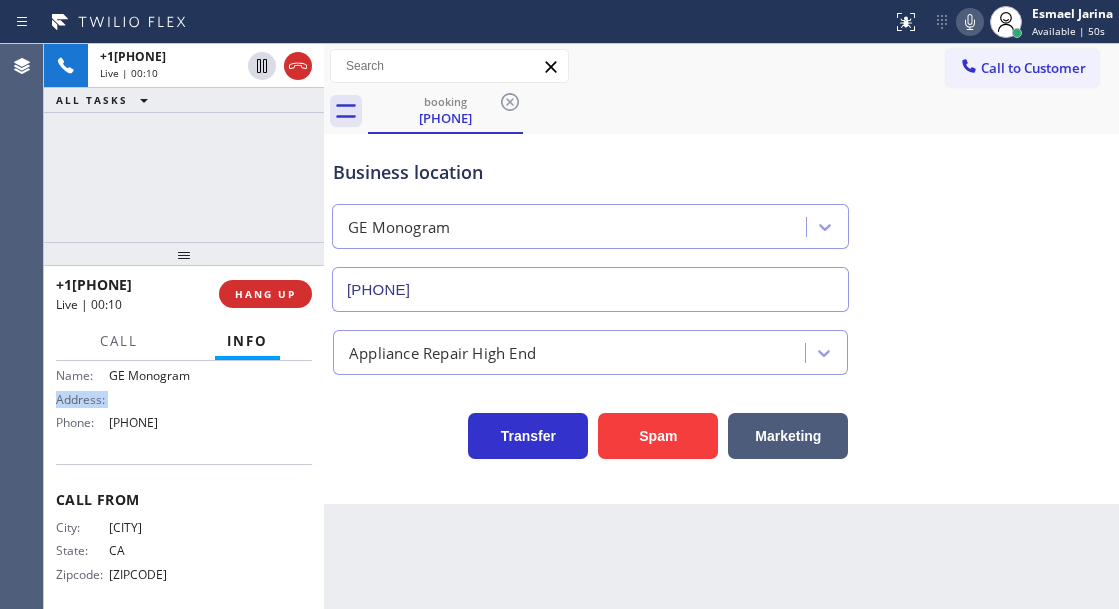 click on "Address:" at bounding box center (133, 399) 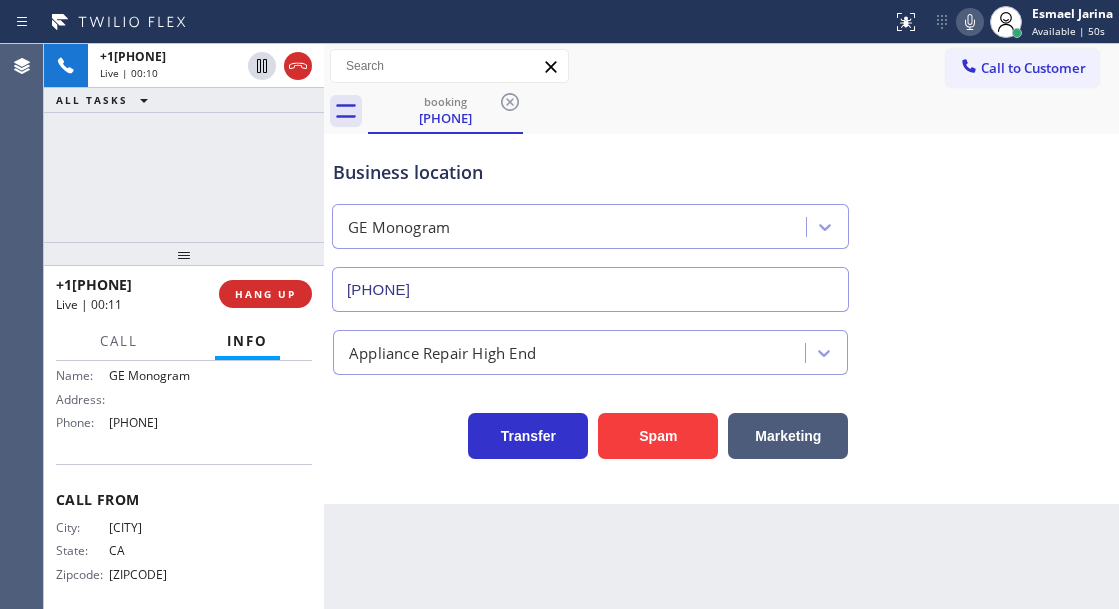 click on "GE Monogram" at bounding box center (159, 375) 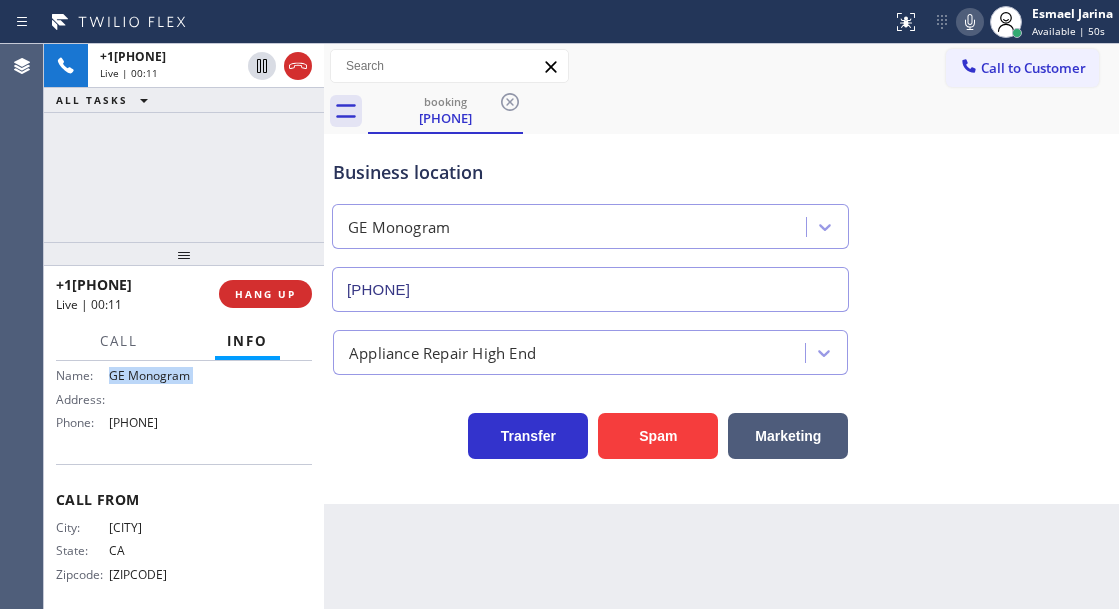 click on "GE Monogram" at bounding box center (159, 375) 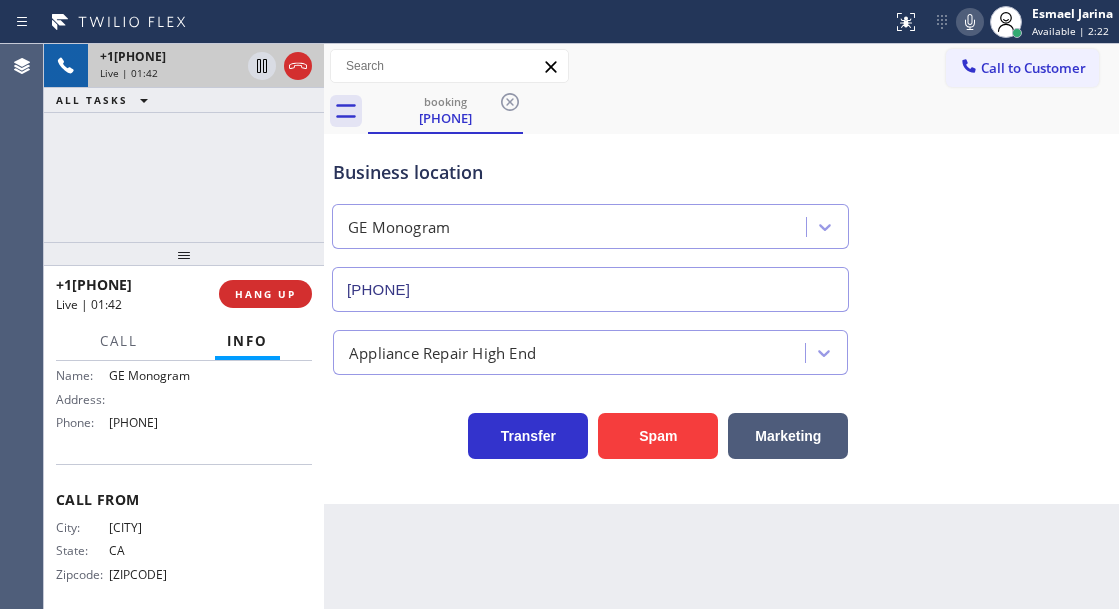 drag, startPoint x: 255, startPoint y: 144, endPoint x: 255, endPoint y: 86, distance: 58 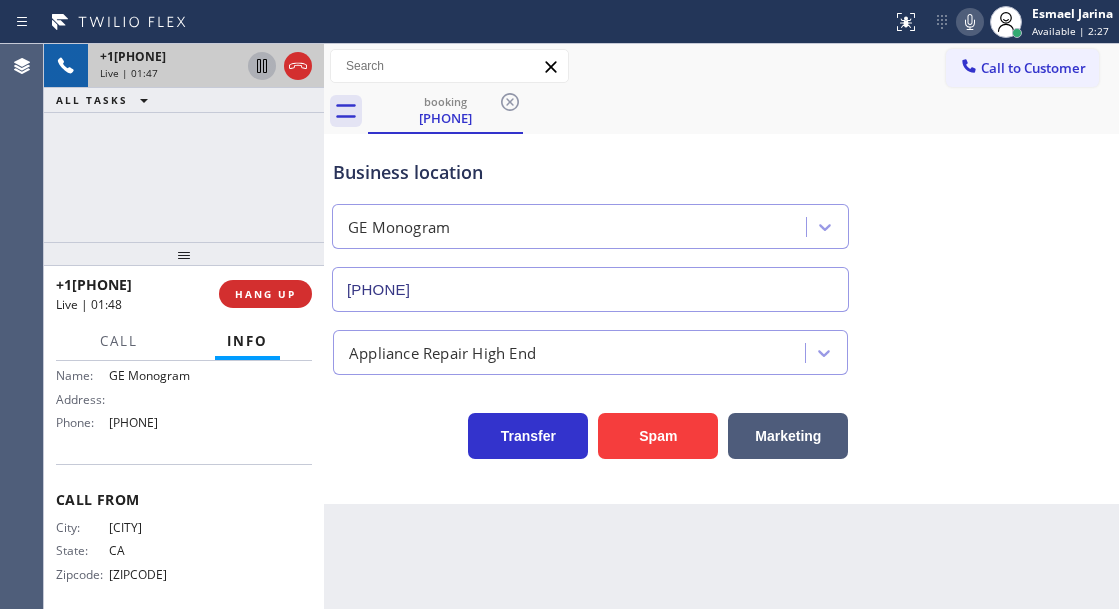 click 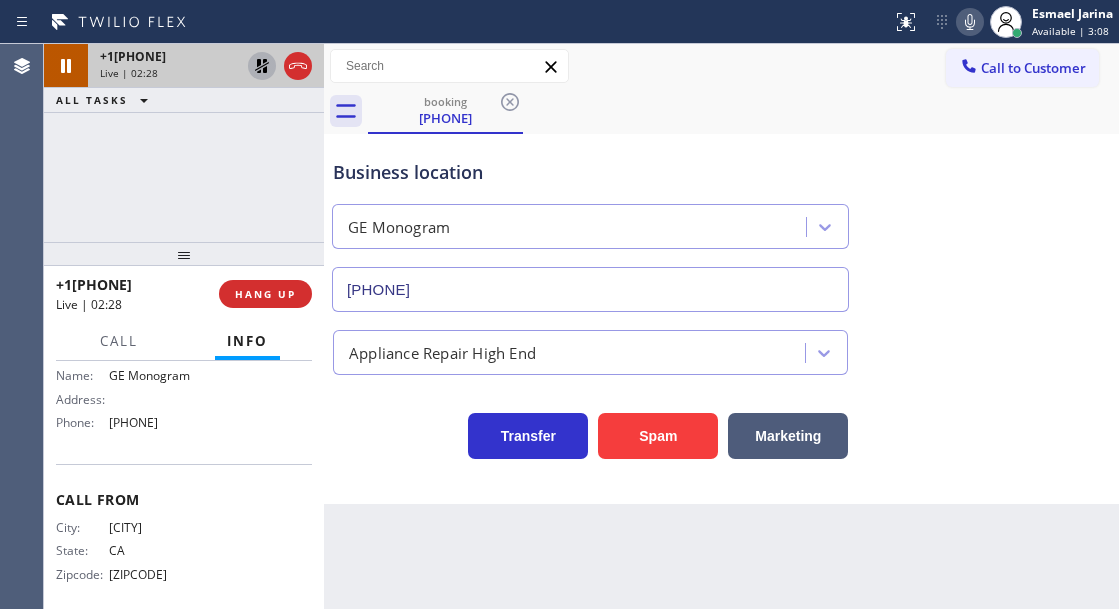 click on "[PHONE]" at bounding box center (159, 422) 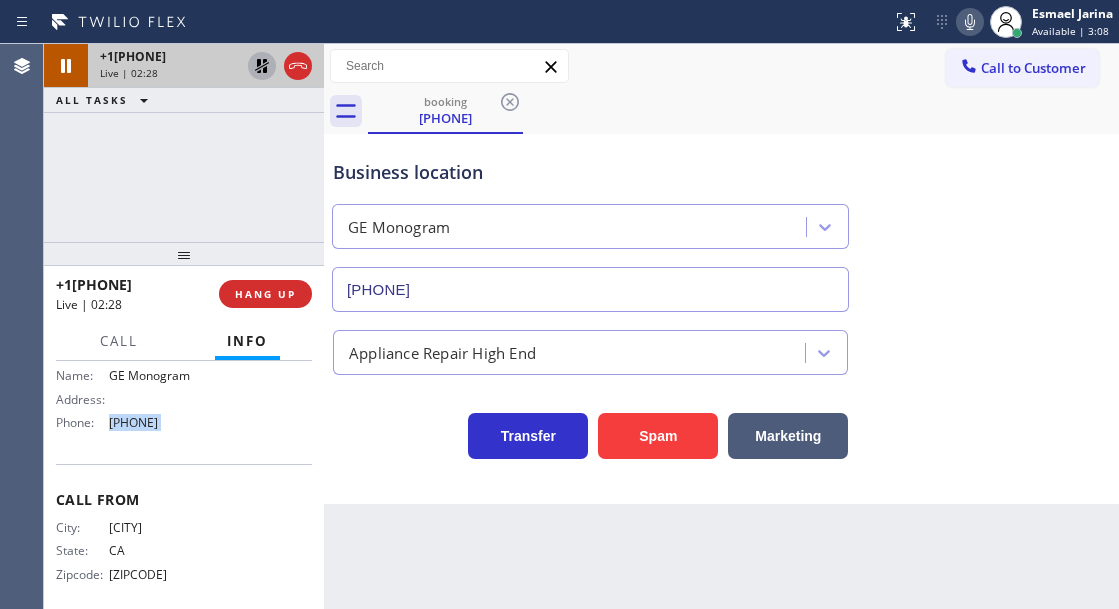 click on "[PHONE]" at bounding box center (159, 422) 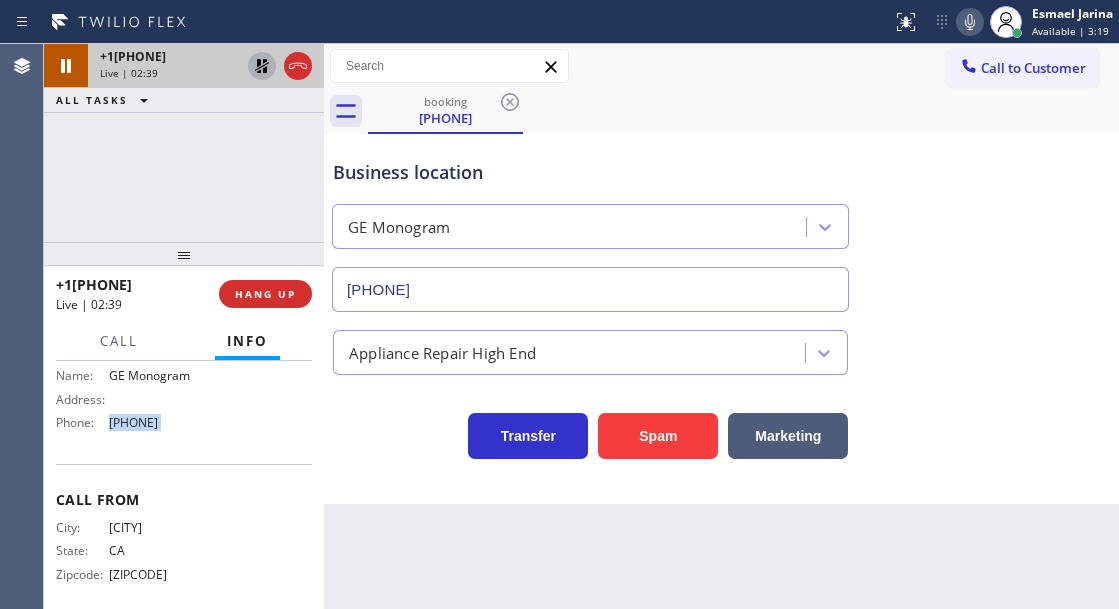 click at bounding box center [262, 66] 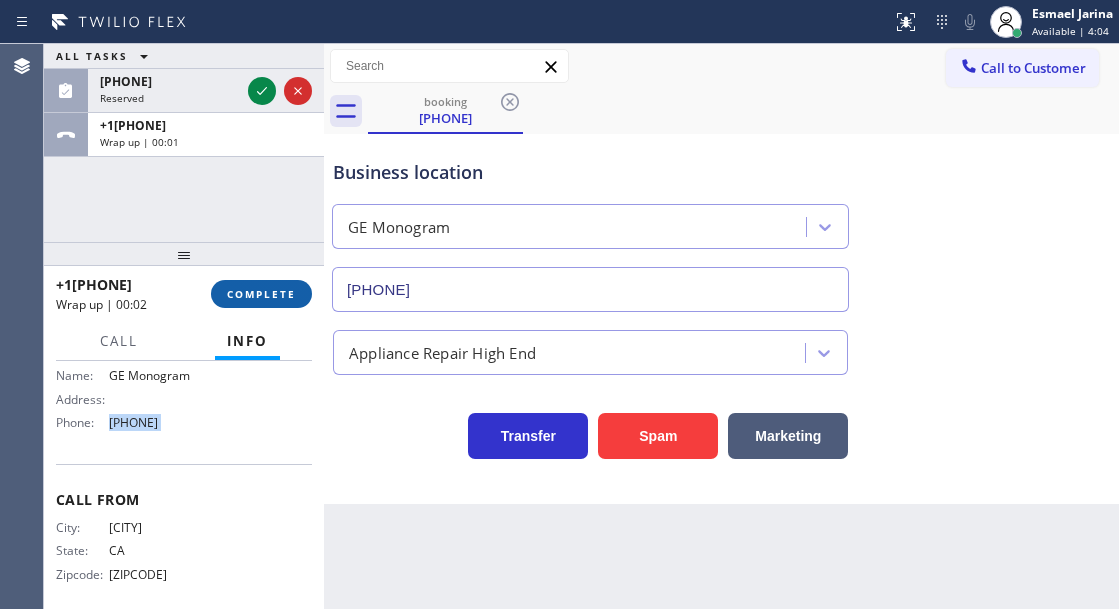 click on "COMPLETE" at bounding box center [261, 294] 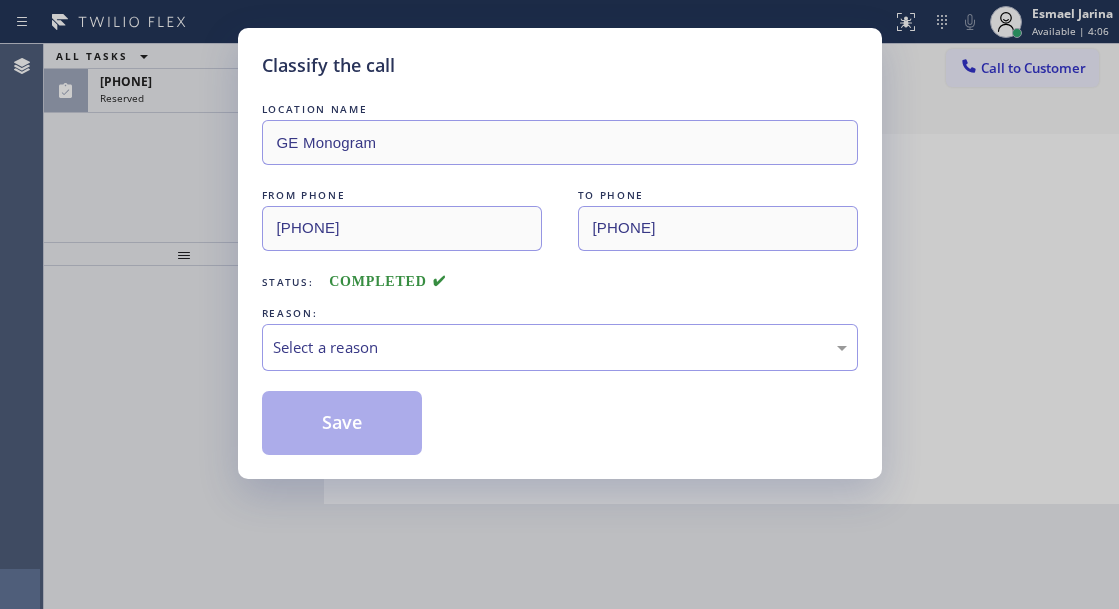 click on "Select a reason" at bounding box center [560, 347] 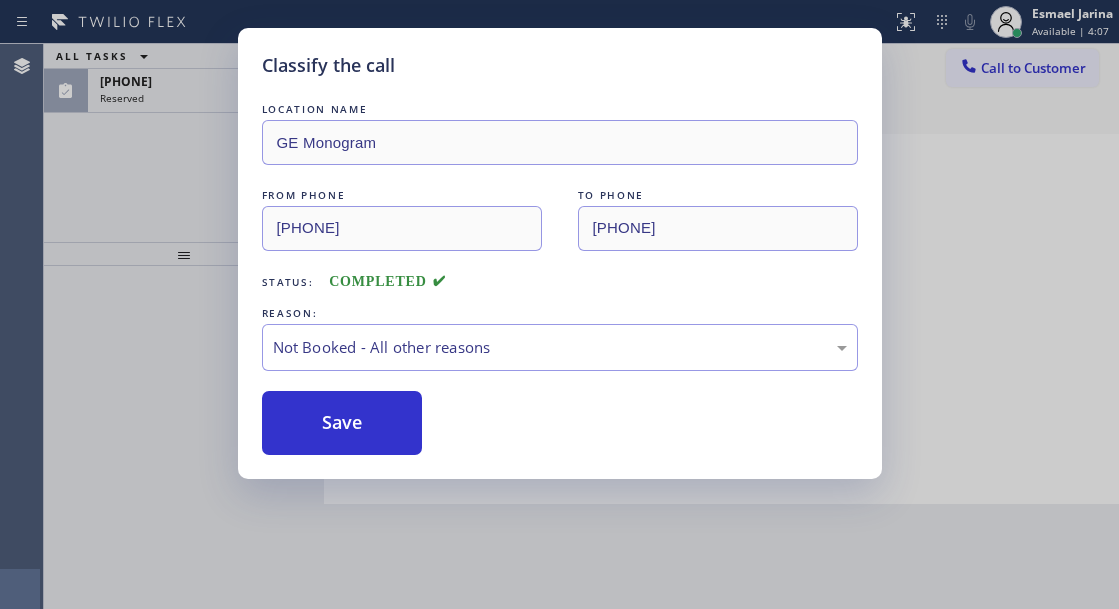 click on "Save" at bounding box center [342, 423] 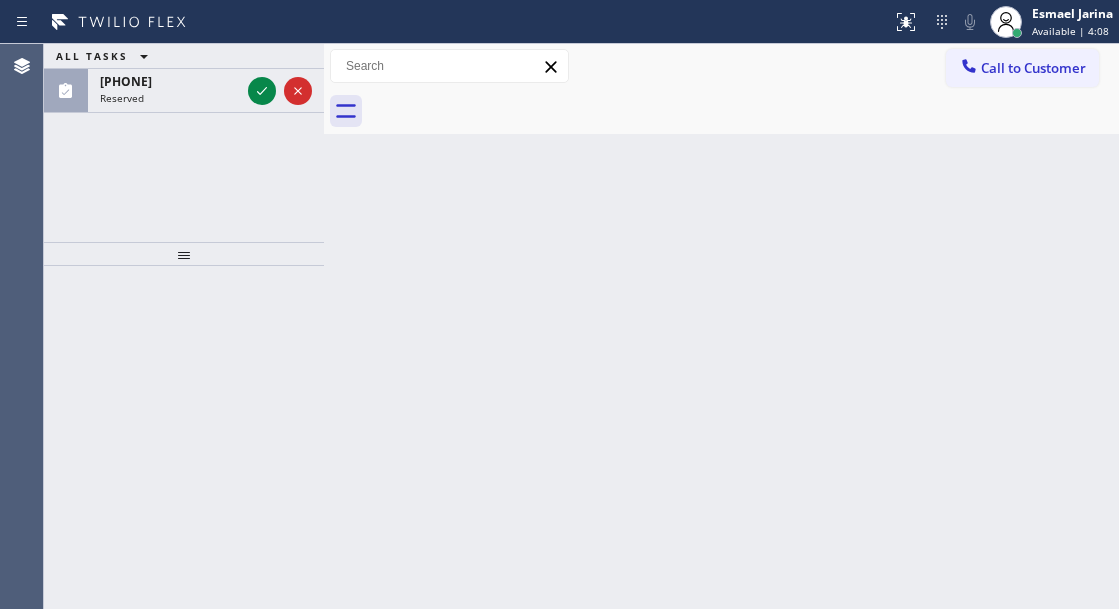 click on "ALL TASKS ALL TASKS ACTIVE TASKS TASKS IN WRAP UP [PHONE] Reserved" at bounding box center [184, 143] 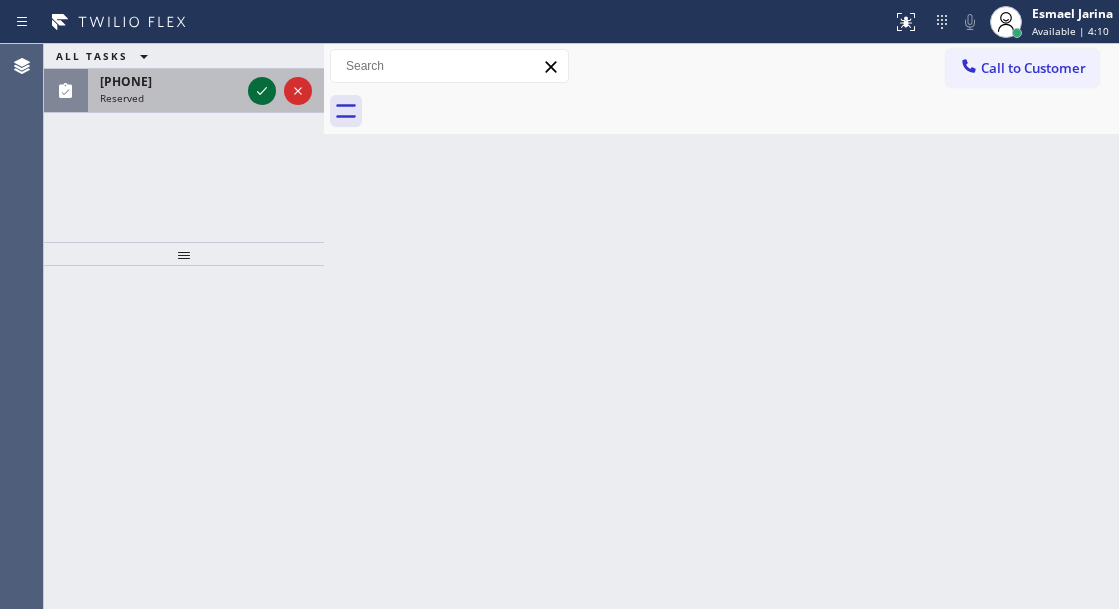click 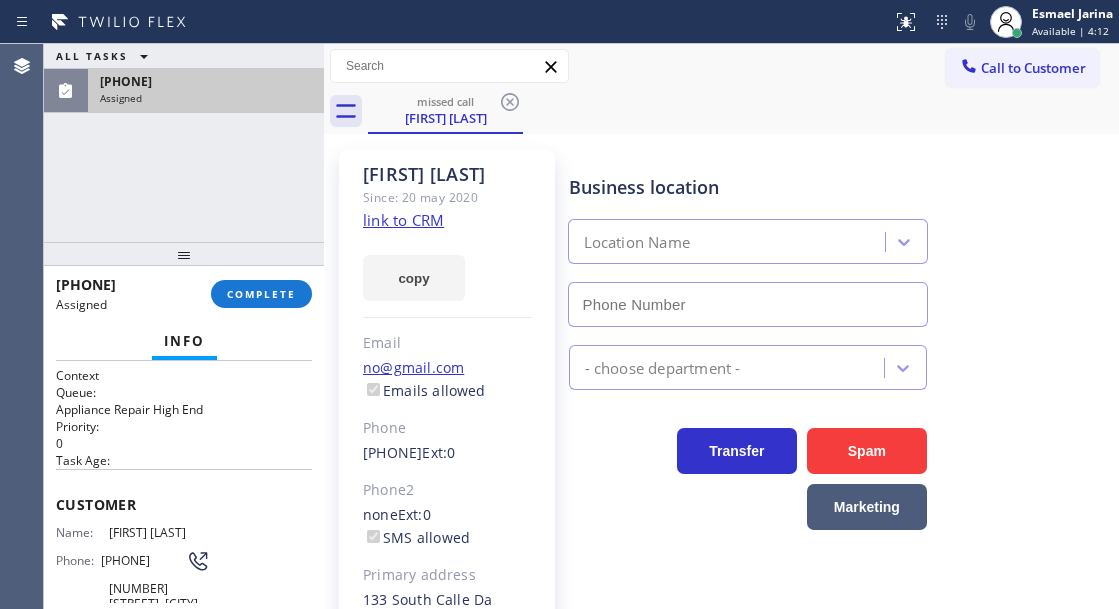 type on "[PHONE]" 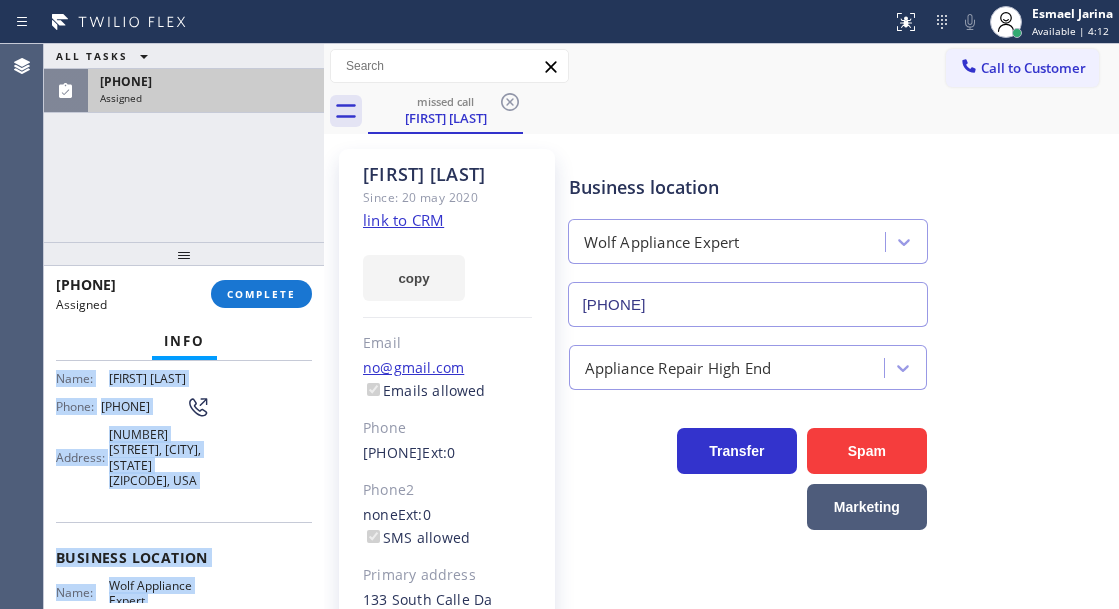scroll, scrollTop: 382, scrollLeft: 0, axis: vertical 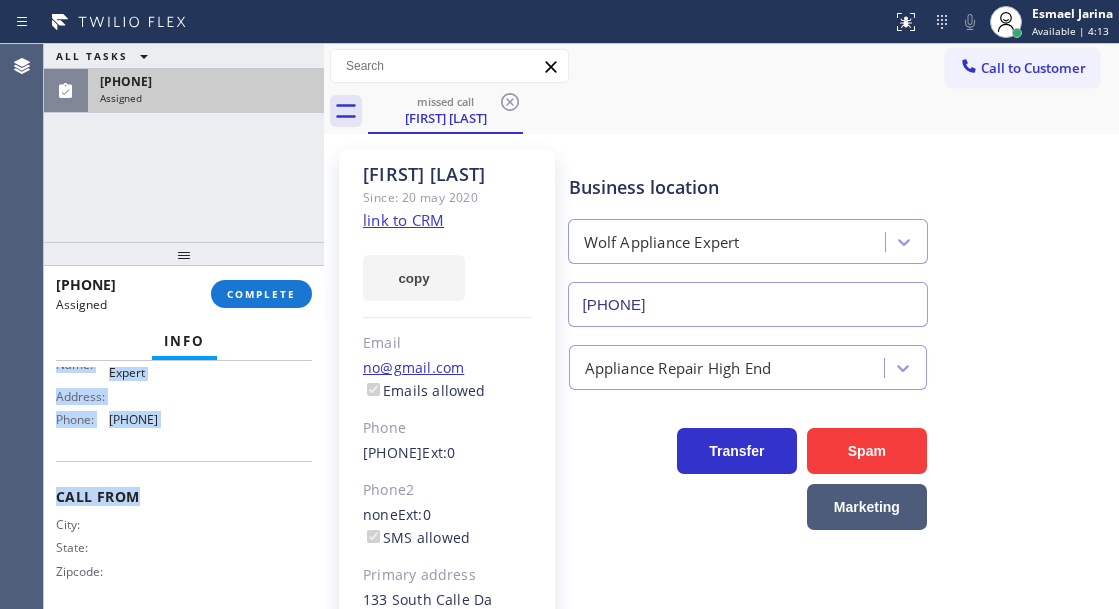 drag, startPoint x: 48, startPoint y: 500, endPoint x: 224, endPoint y: 426, distance: 190.92407 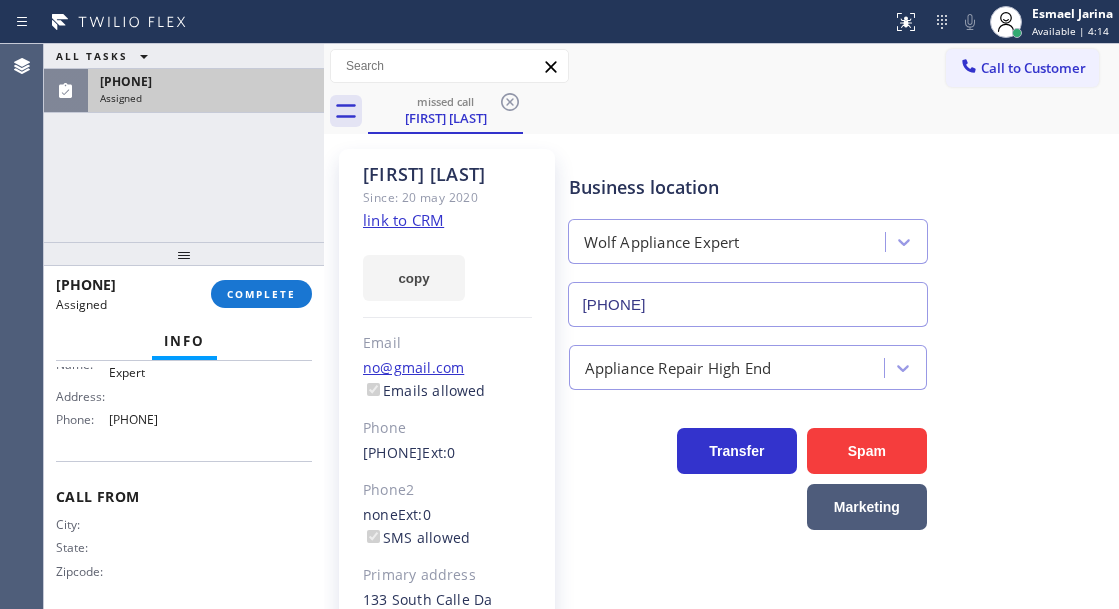 click on "[PHONE] Assigned COMPLETE" at bounding box center (184, 294) 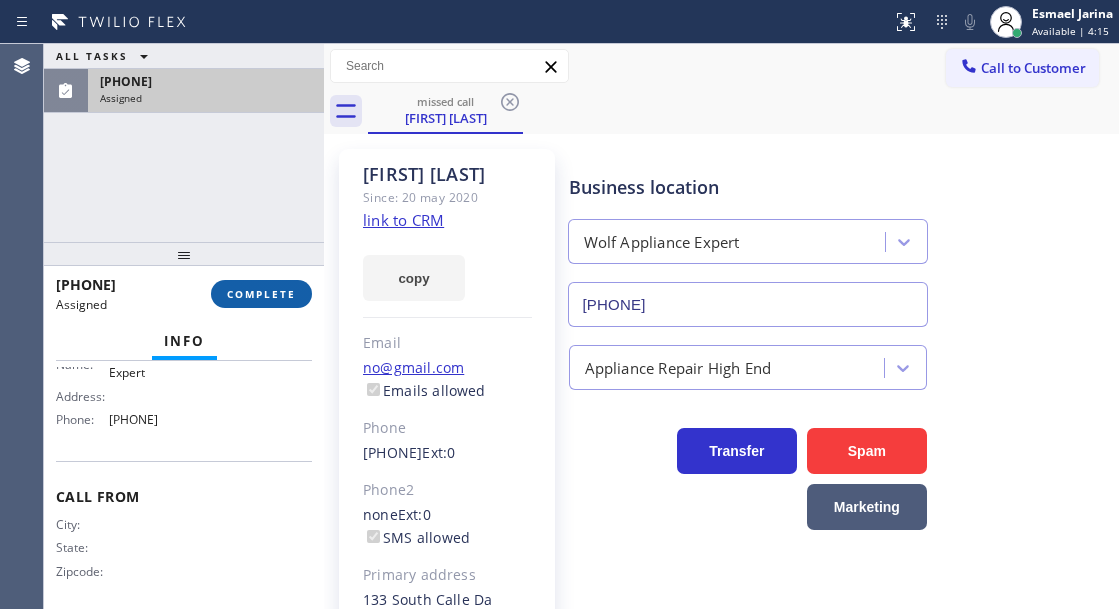 click on "COMPLETE" at bounding box center (261, 294) 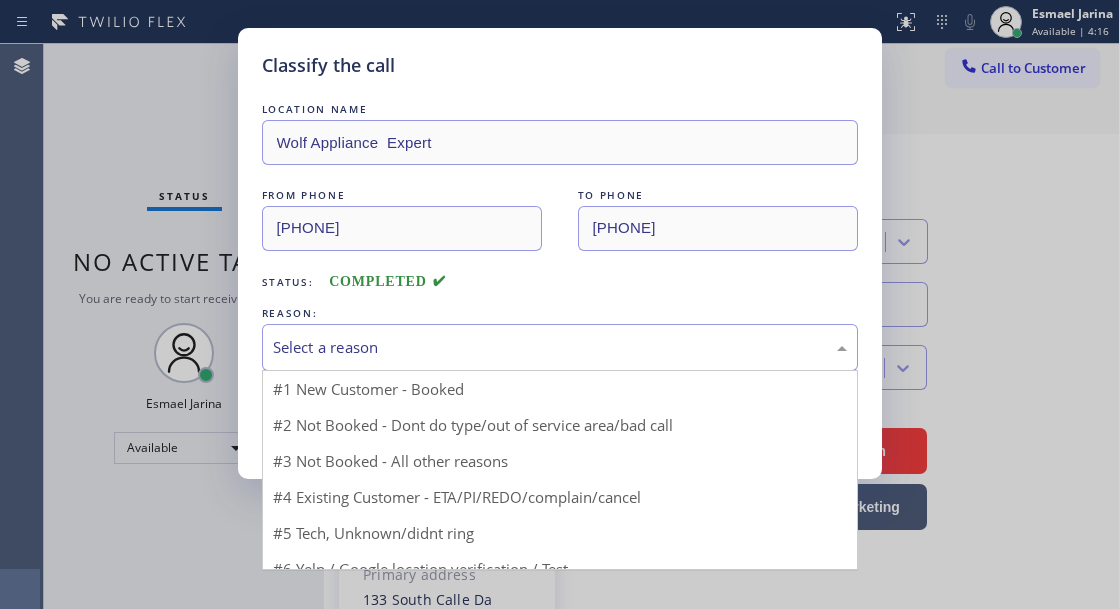 click on "Select a reason" at bounding box center [560, 347] 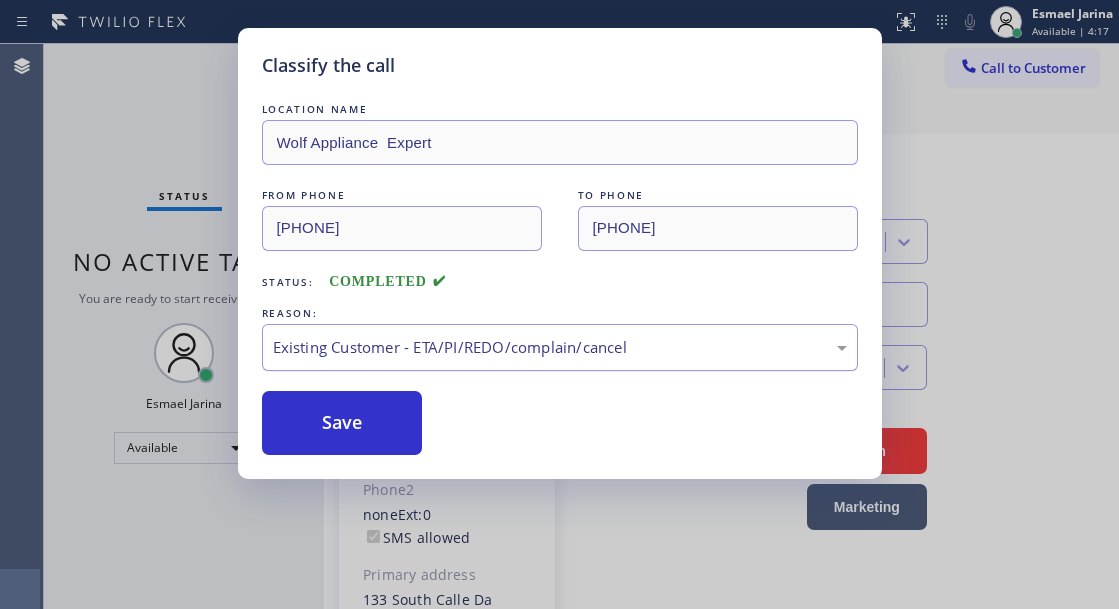 click on "Existing Customer - ETA/PI/REDO/complain/cancel" at bounding box center (560, 347) 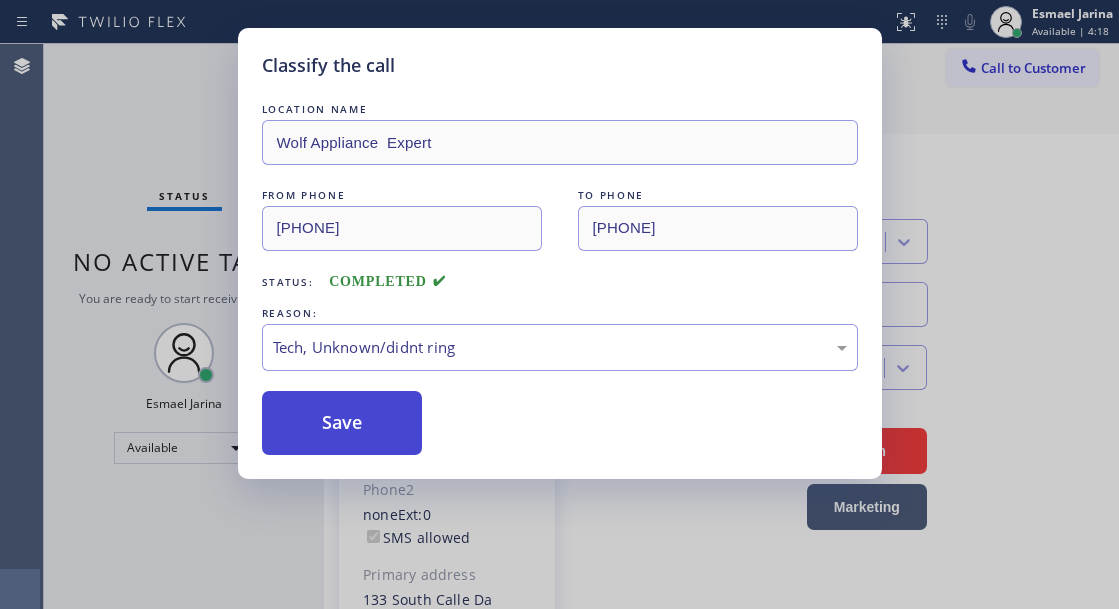 click on "Save" at bounding box center (342, 423) 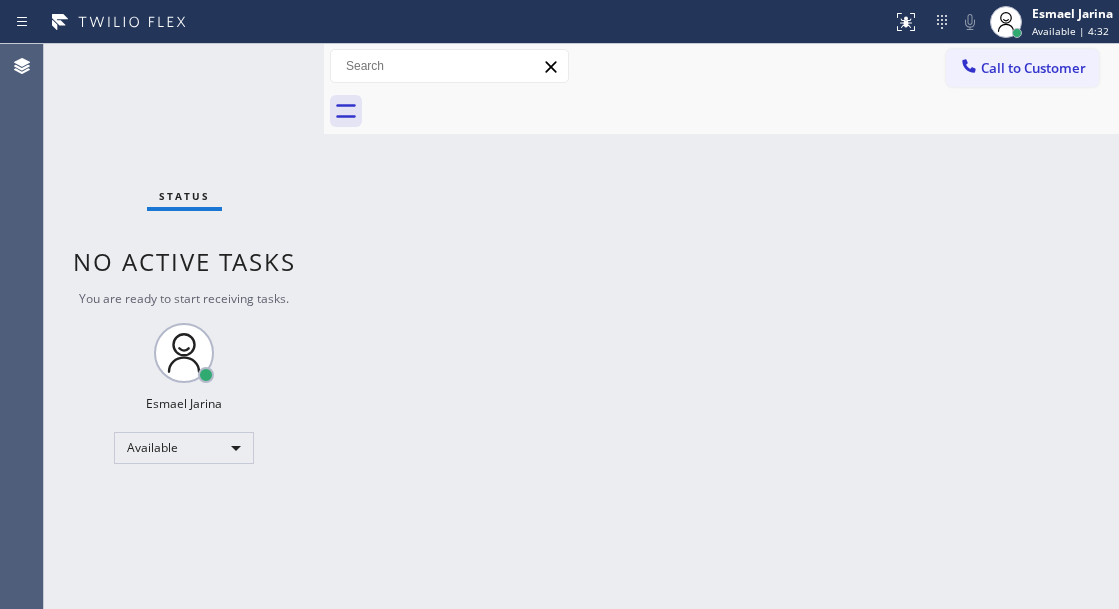 drag, startPoint x: 1049, startPoint y: 161, endPoint x: 821, endPoint y: 94, distance: 237.64049 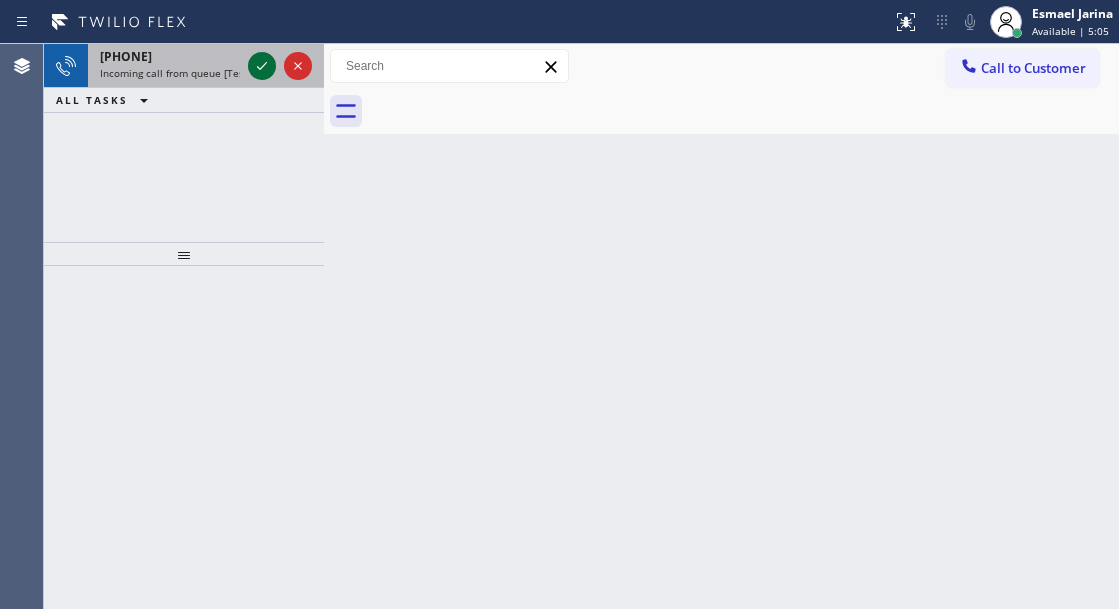 click 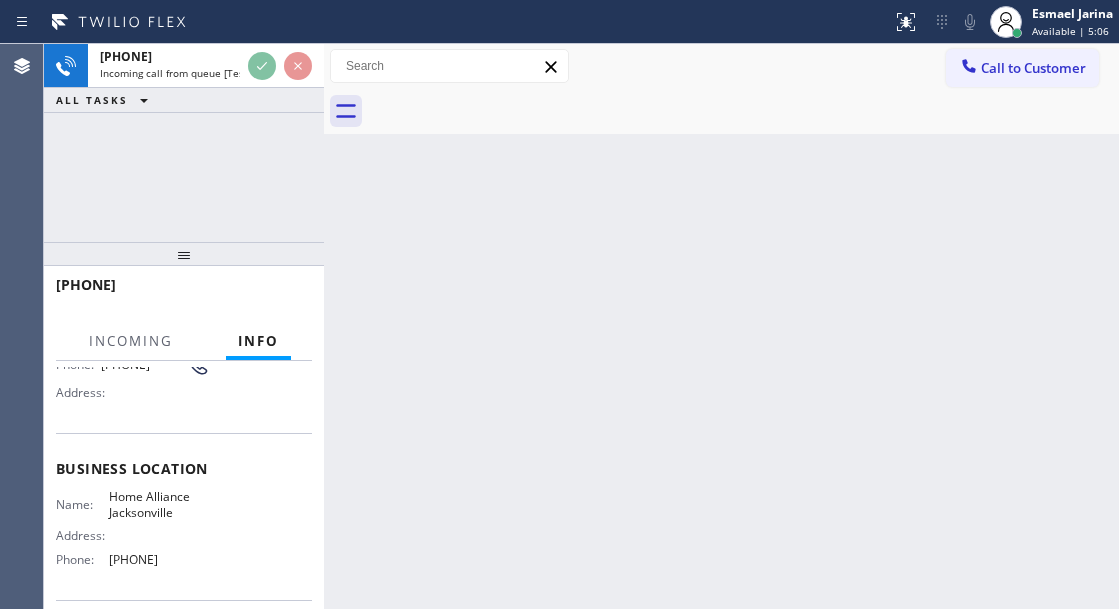 scroll, scrollTop: 262, scrollLeft: 0, axis: vertical 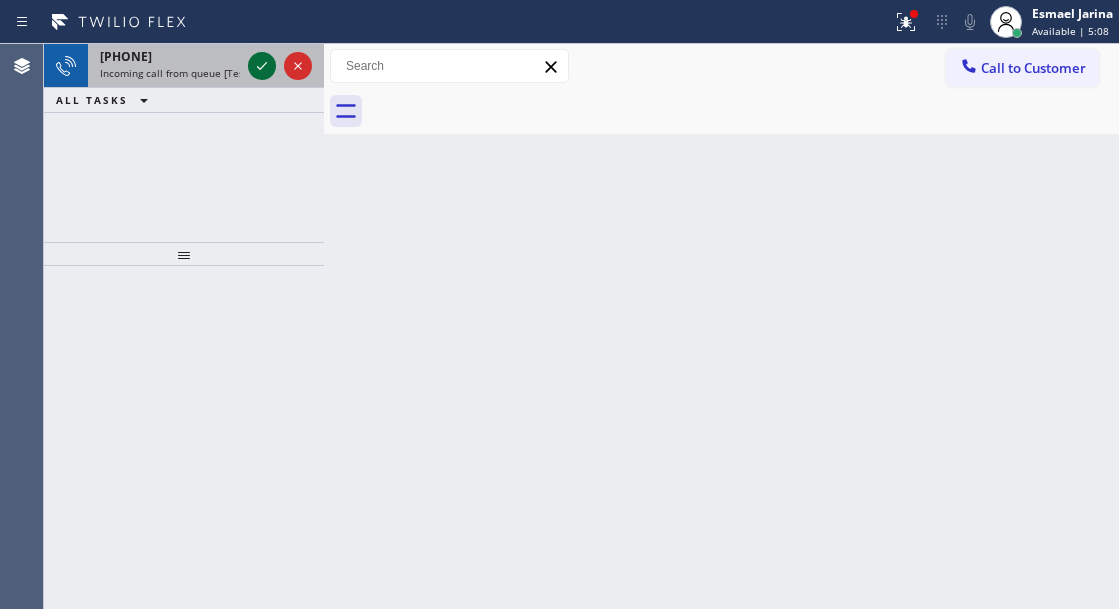 click 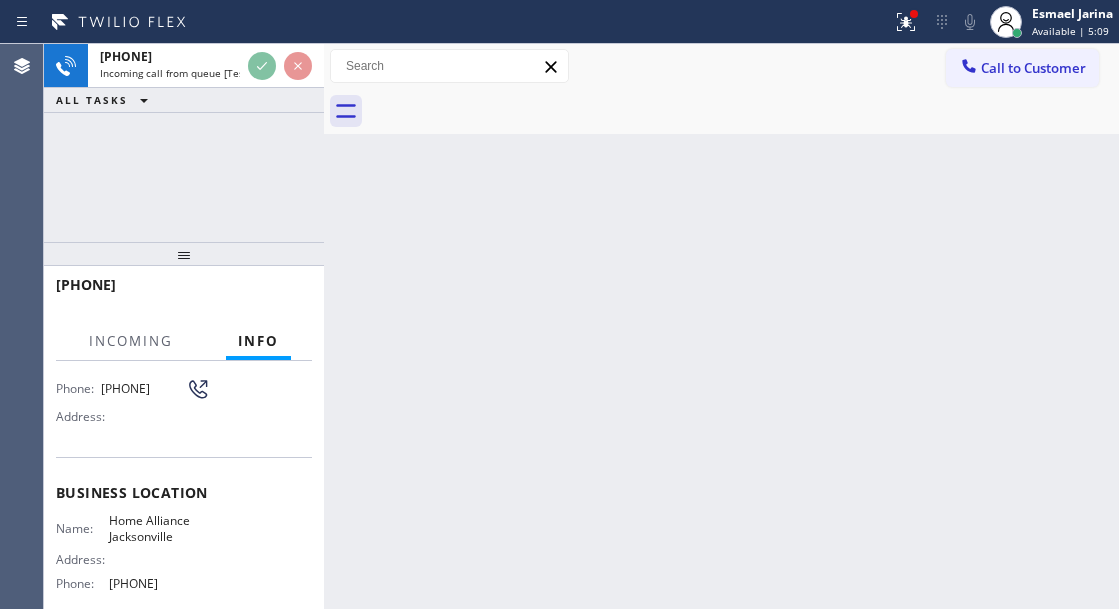 scroll, scrollTop: 200, scrollLeft: 0, axis: vertical 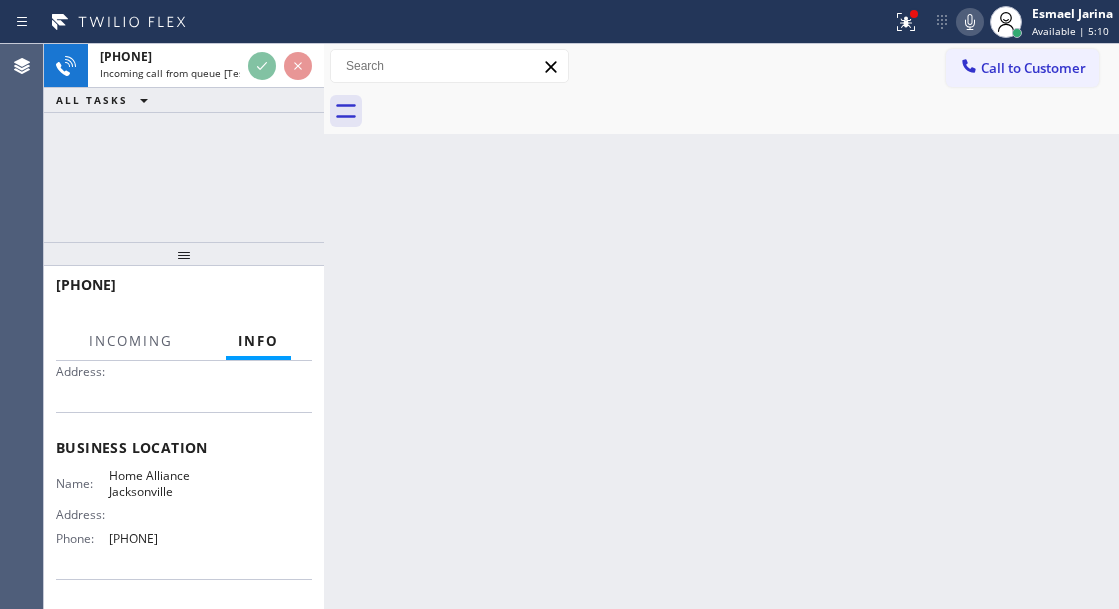 click on "Home Alliance Jacksonville" at bounding box center [159, 483] 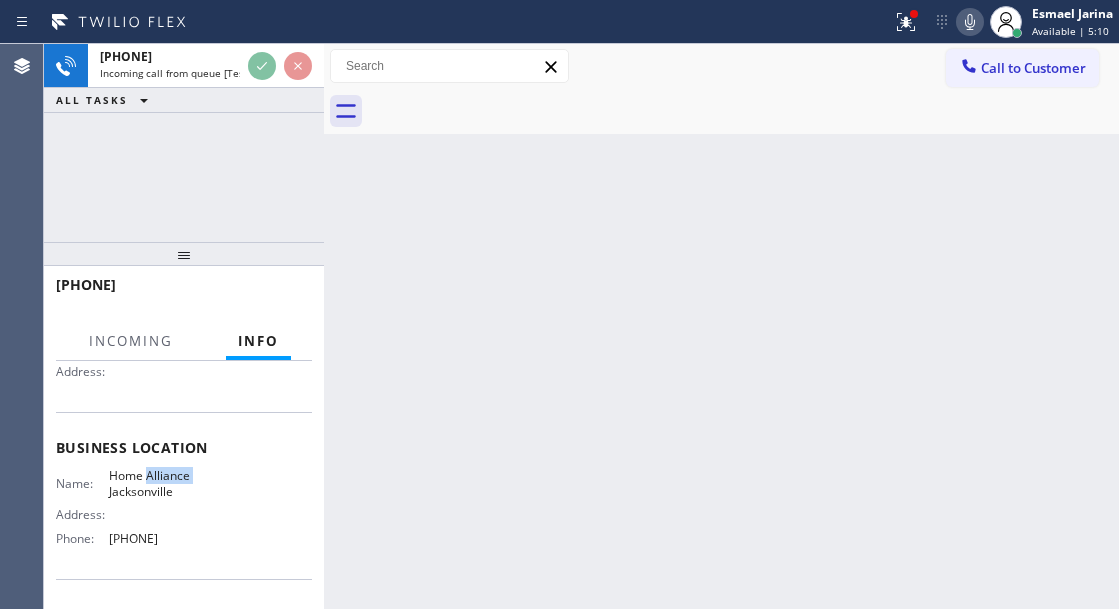 click on "Home Alliance Jacksonville" at bounding box center [159, 483] 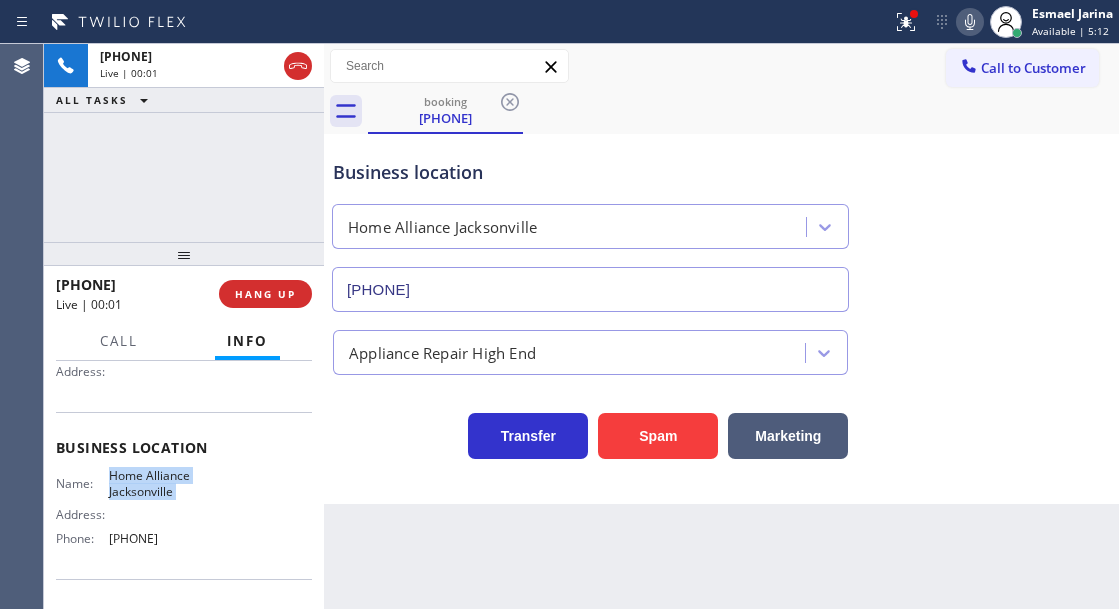type on "[PHONE]" 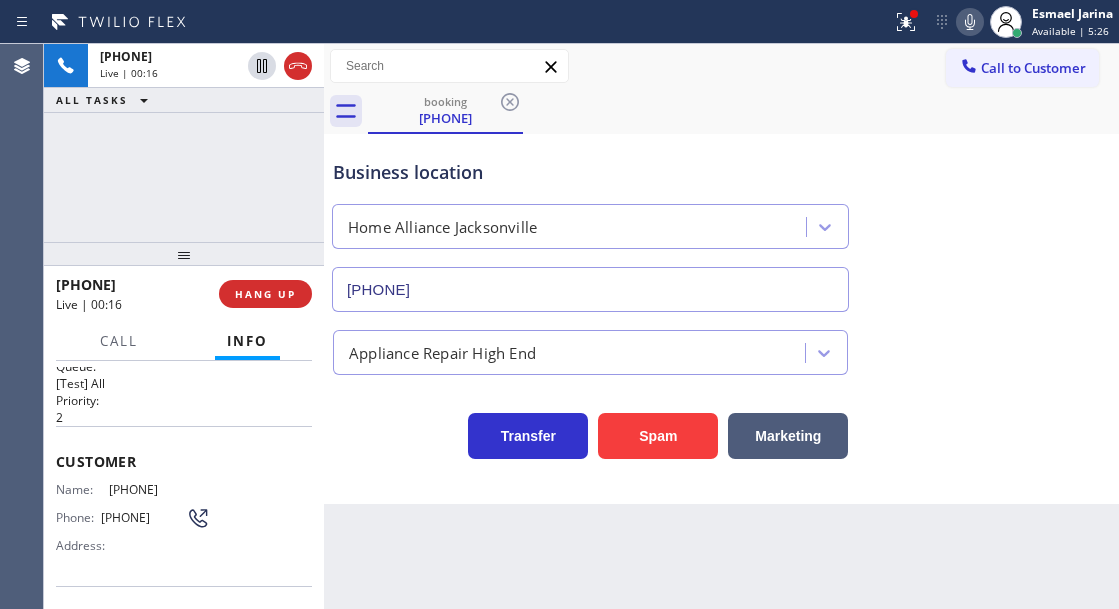 scroll, scrollTop: 0, scrollLeft: 0, axis: both 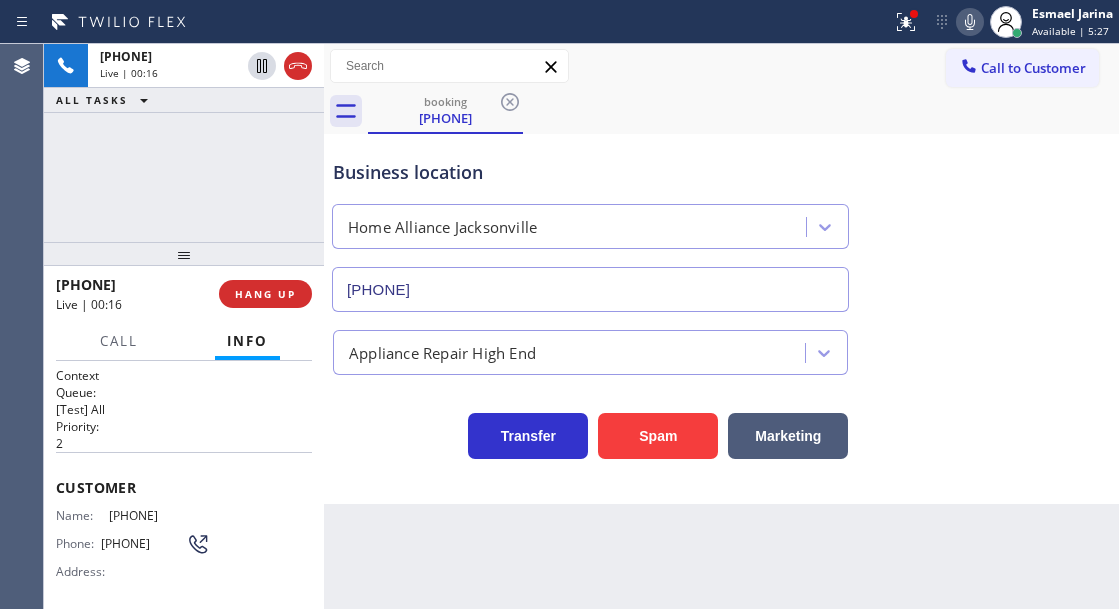 click on "[PHONE]" at bounding box center [159, 515] 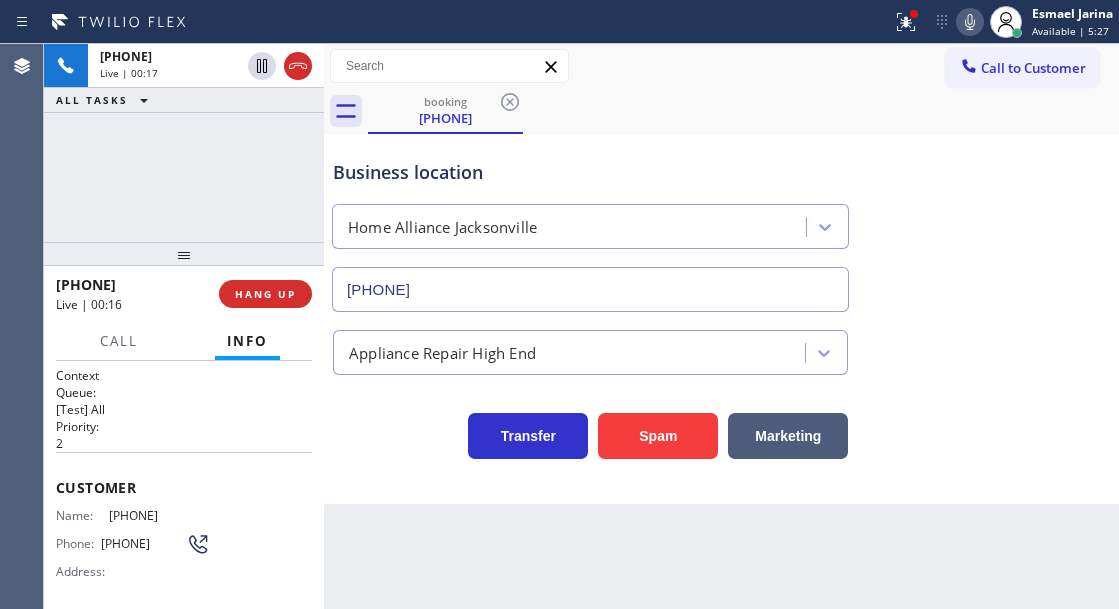 click on "[PHONE]" at bounding box center (159, 515) 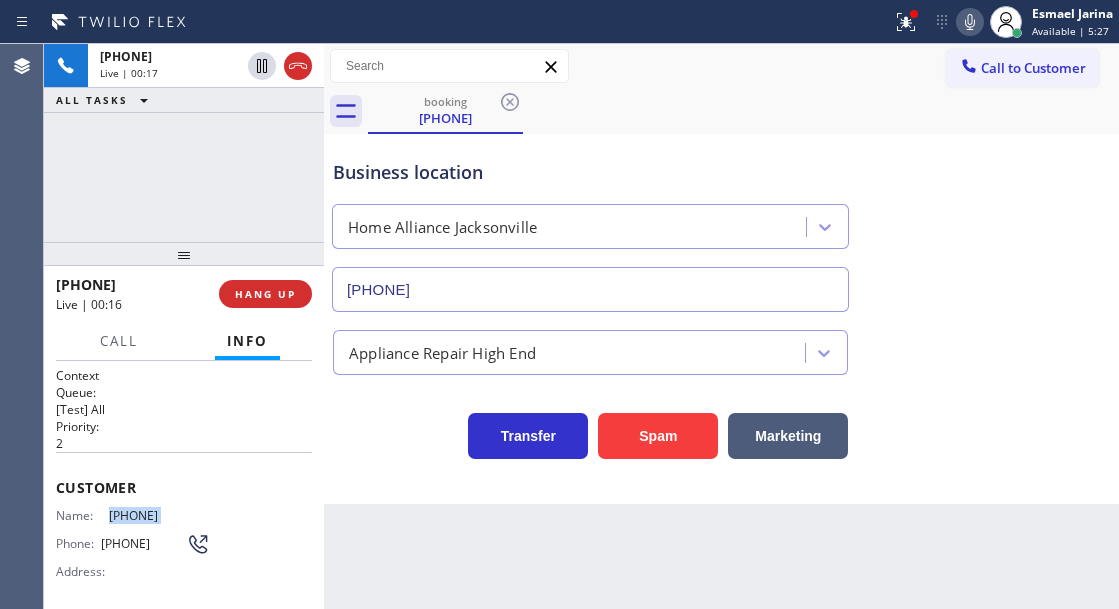 click on "[PHONE]" at bounding box center [159, 515] 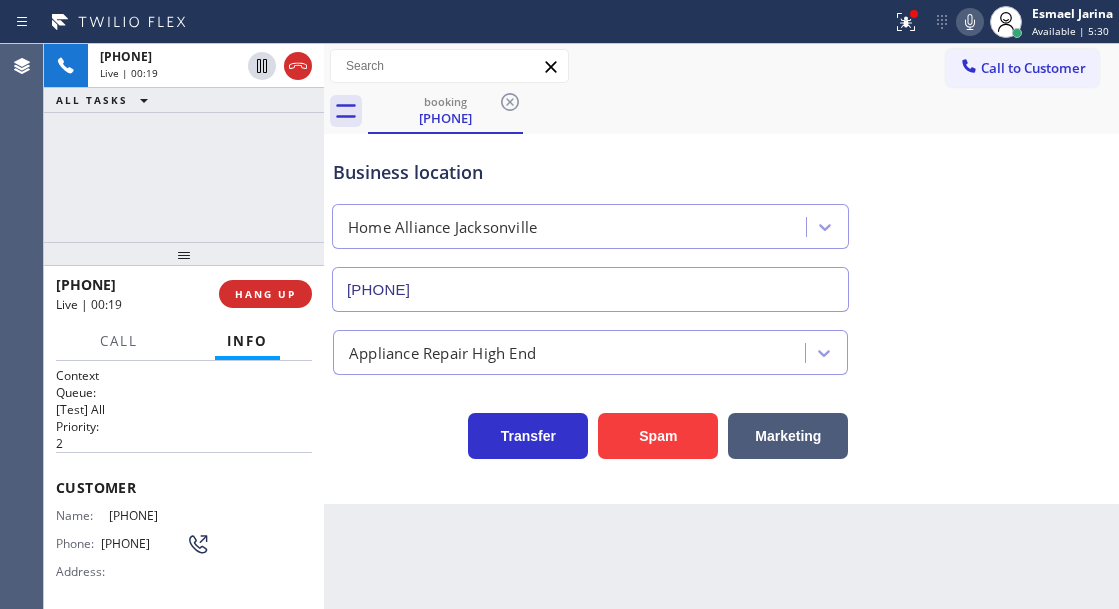 click on "2" at bounding box center [184, 443] 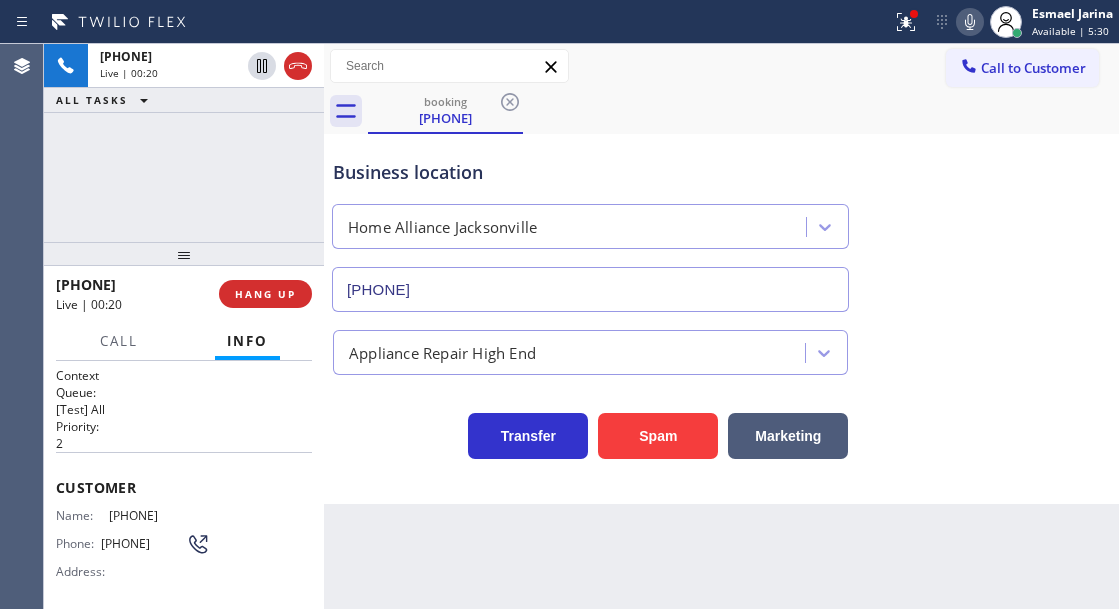 scroll, scrollTop: 100, scrollLeft: 0, axis: vertical 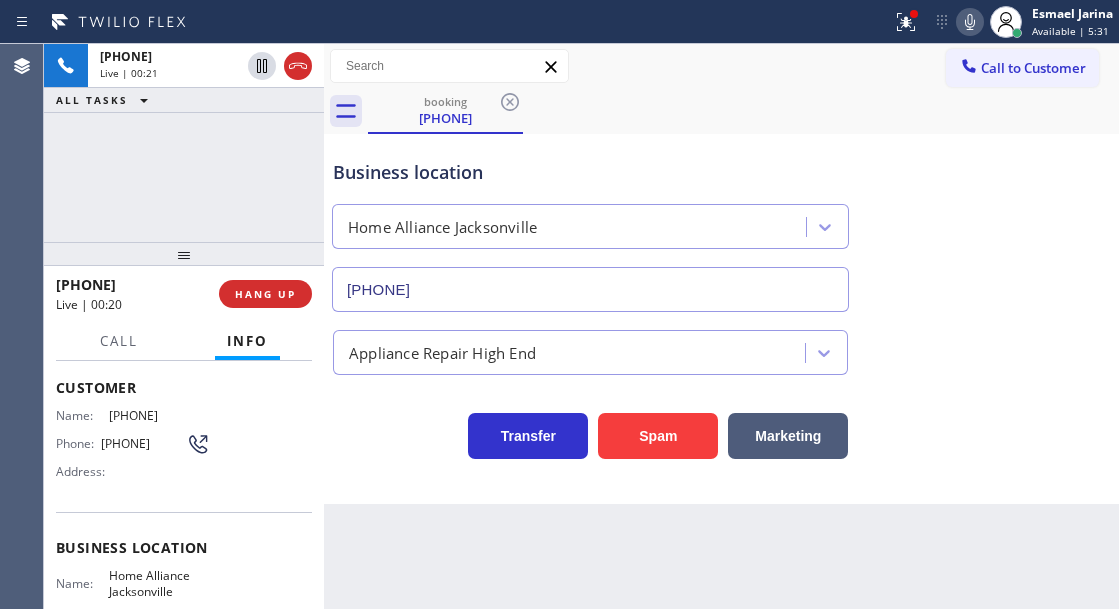 click on "Home Alliance Jacksonville" at bounding box center (159, 583) 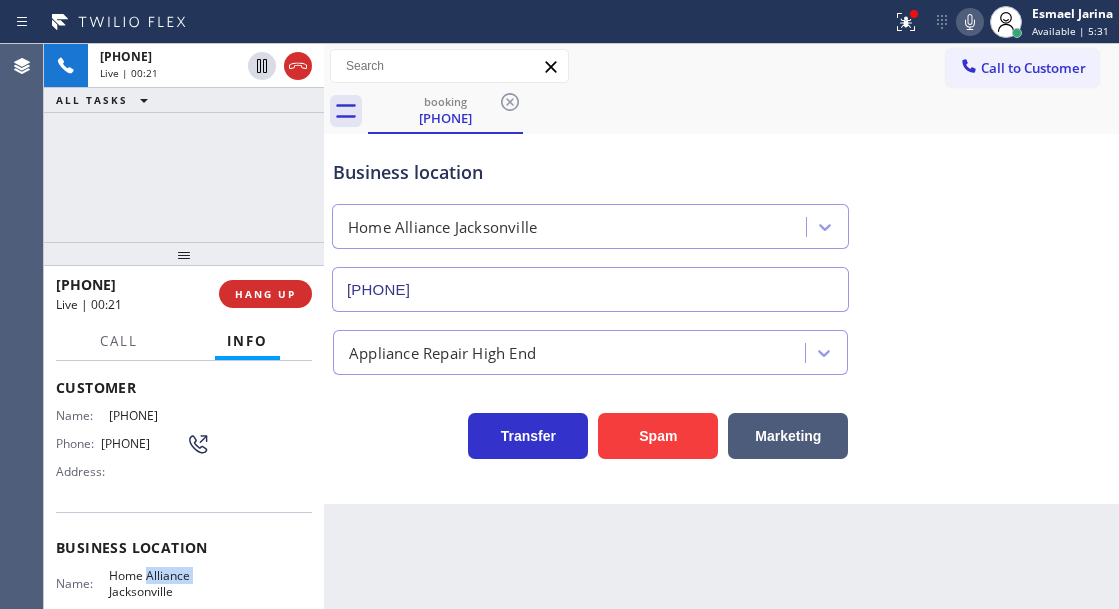 click on "Home Alliance Jacksonville" at bounding box center [159, 583] 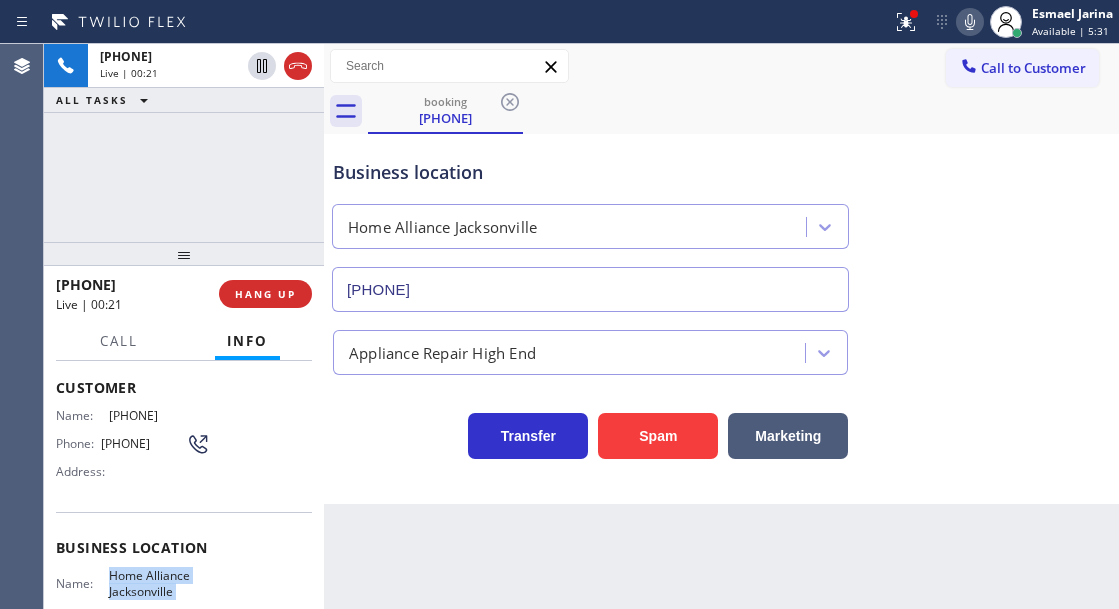 click on "Home Alliance Jacksonville" at bounding box center (159, 583) 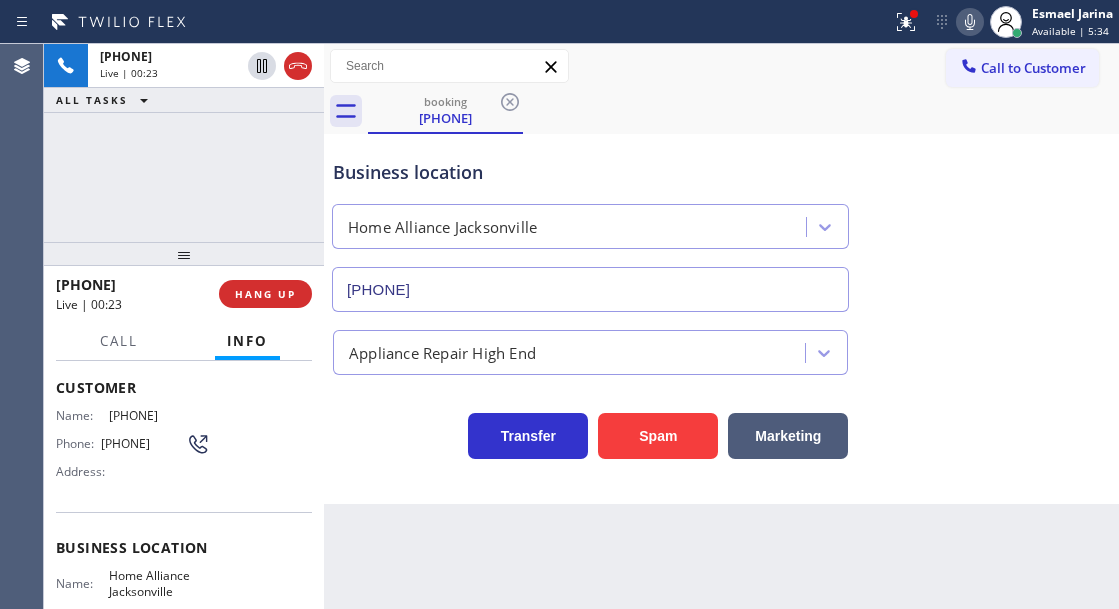 click on "Name: [PHONE] Phone: [PHONE] Address:" at bounding box center [184, 447] 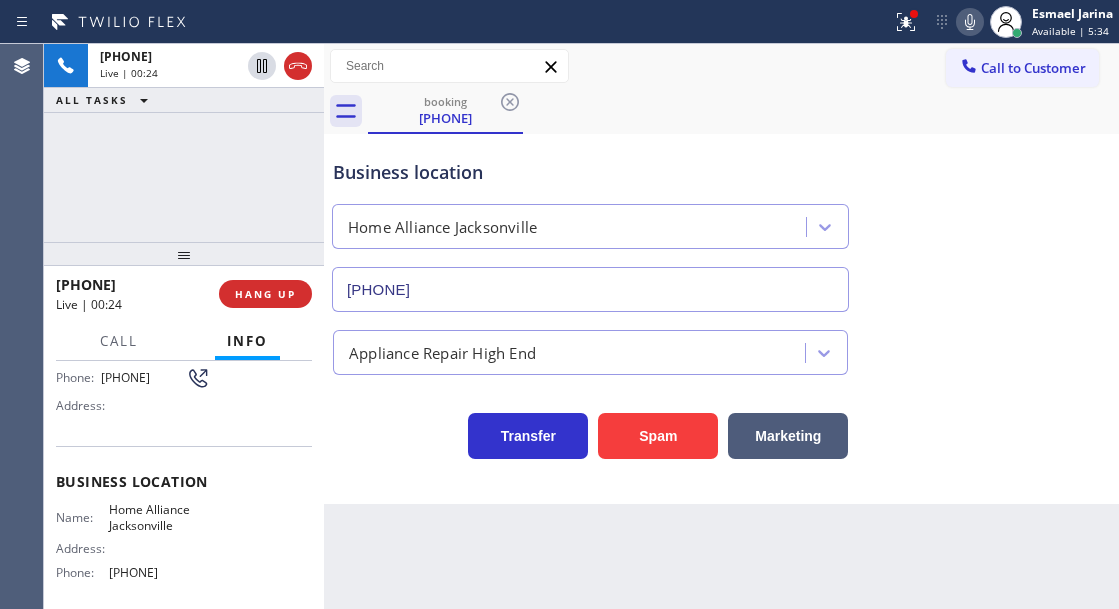 scroll, scrollTop: 300, scrollLeft: 0, axis: vertical 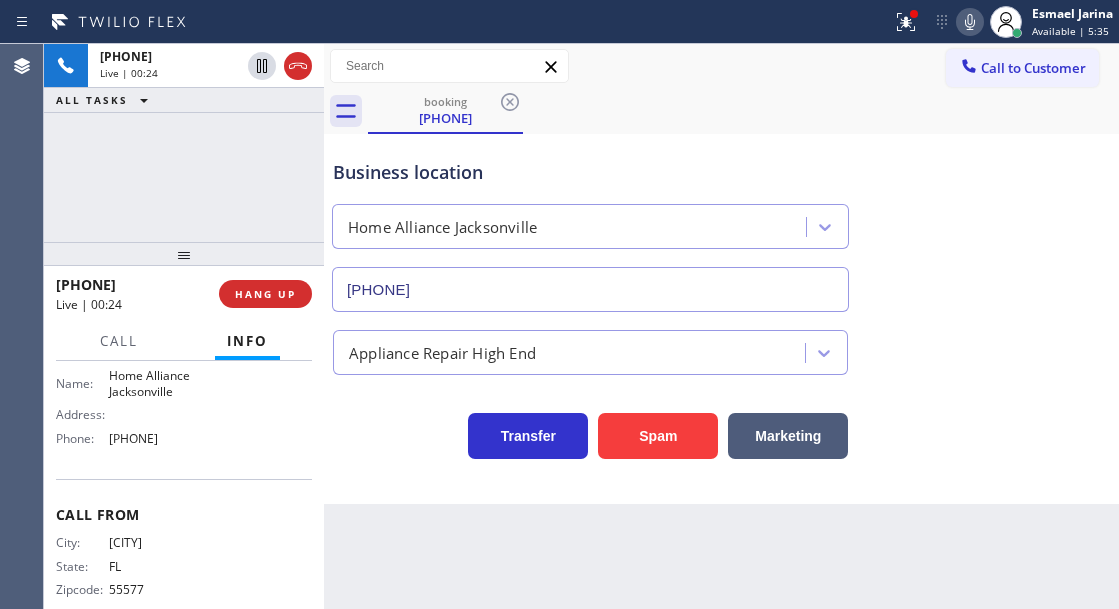 click on "[PHONE]" at bounding box center (159, 438) 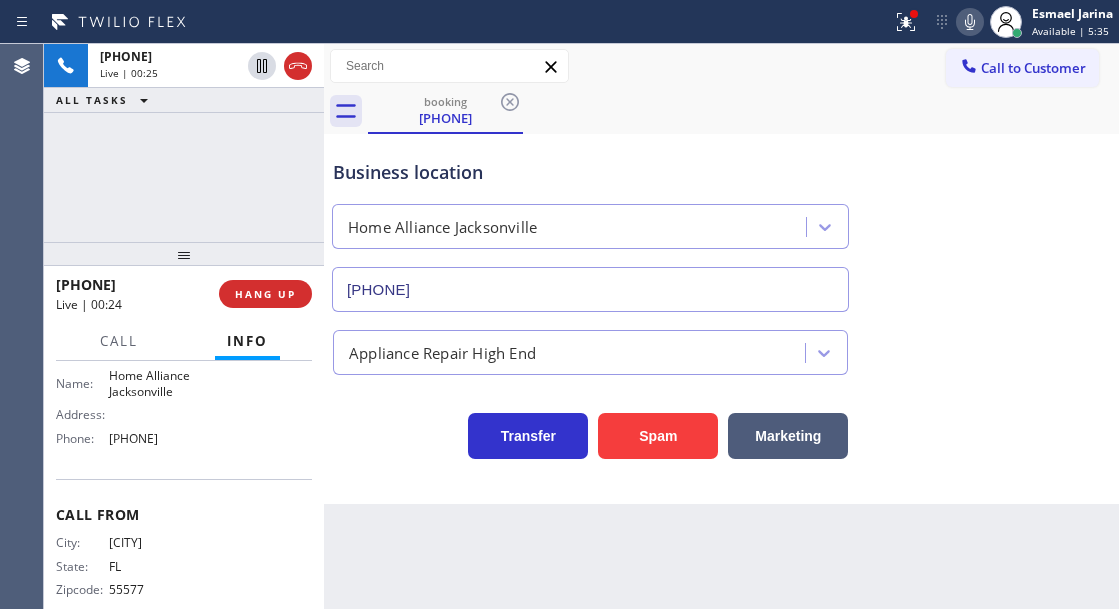 click on "[PHONE]" at bounding box center [159, 438] 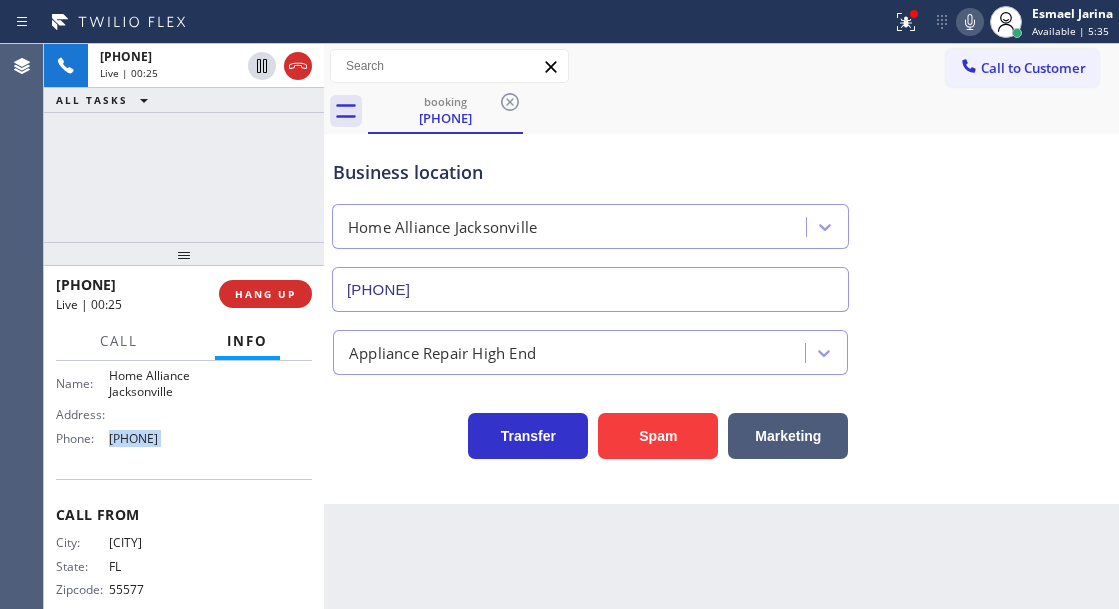 click on "[PHONE]" at bounding box center (159, 438) 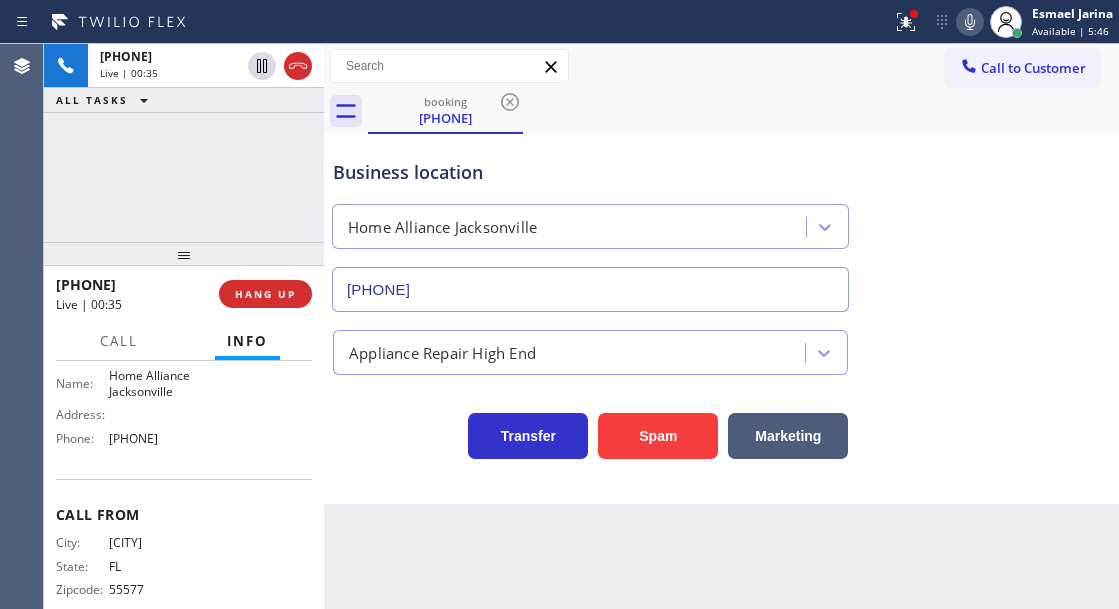 click on "Business location" at bounding box center [590, 172] 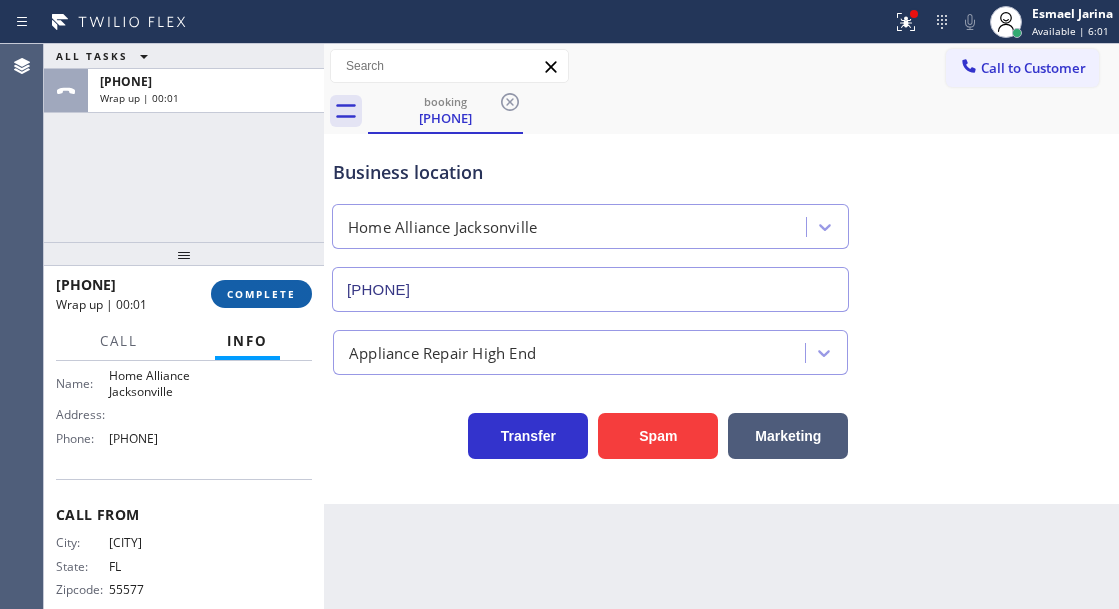 click on "COMPLETE" at bounding box center (261, 294) 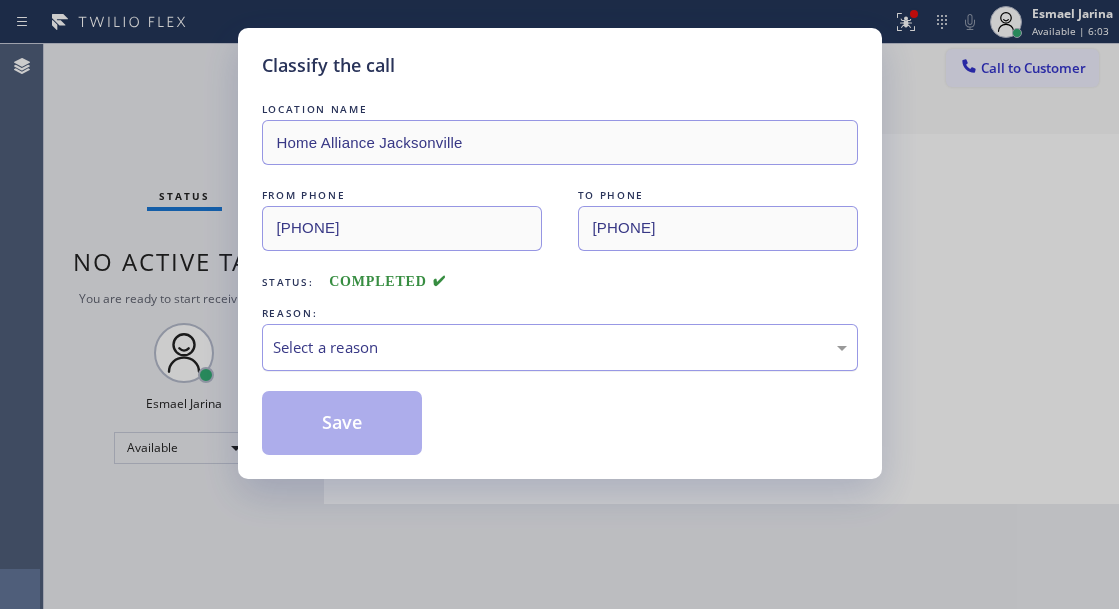 click on "Select a reason" at bounding box center [560, 347] 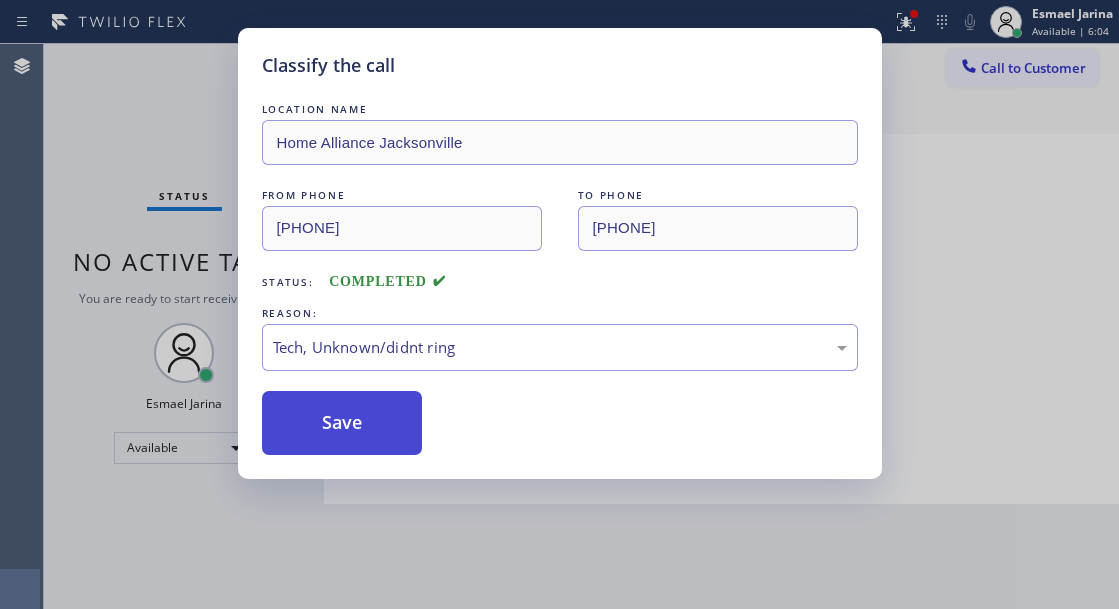 click on "Save" at bounding box center [342, 423] 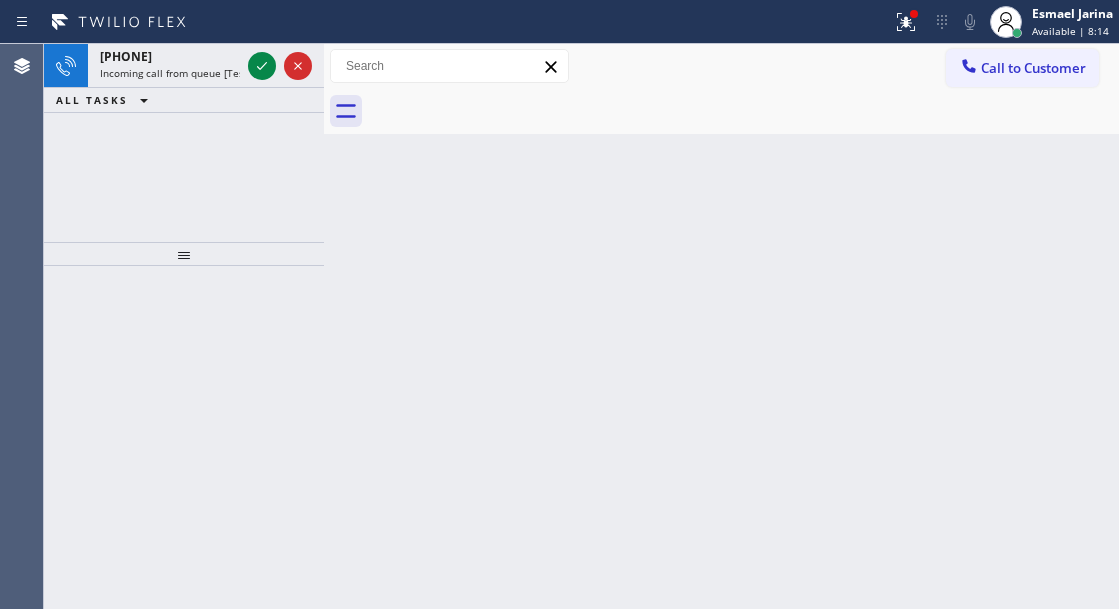 drag, startPoint x: 1025, startPoint y: 272, endPoint x: 834, endPoint y: 223, distance: 197.1852 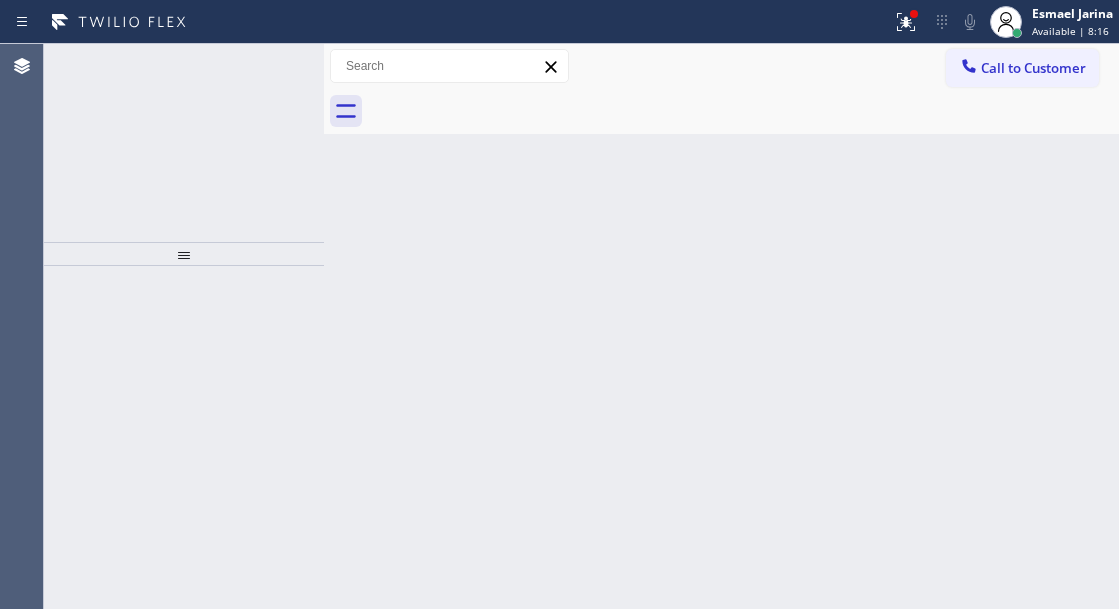 click 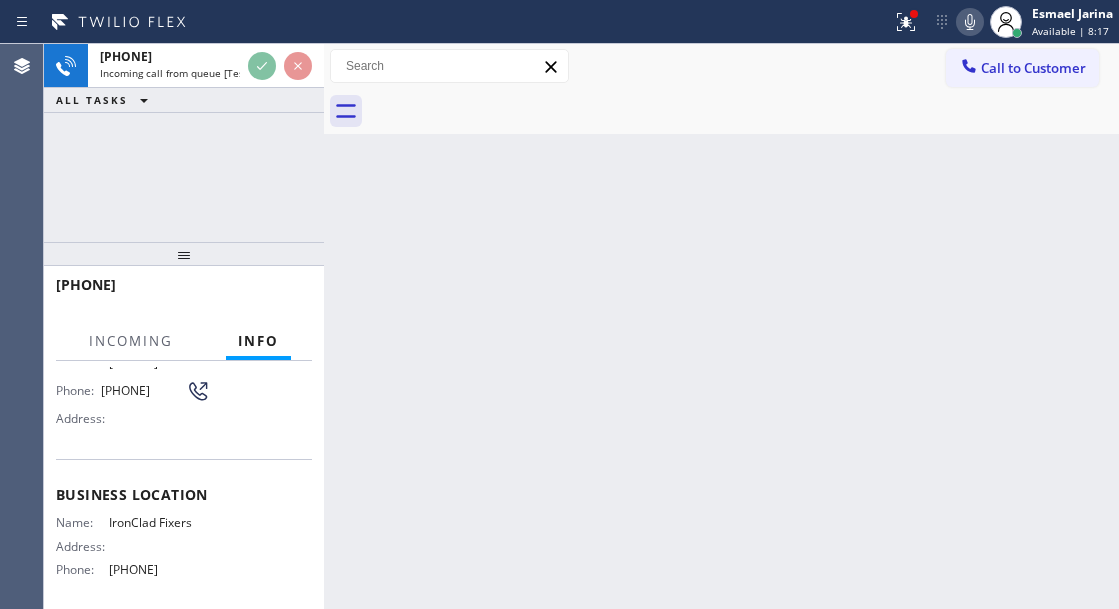 scroll, scrollTop: 200, scrollLeft: 0, axis: vertical 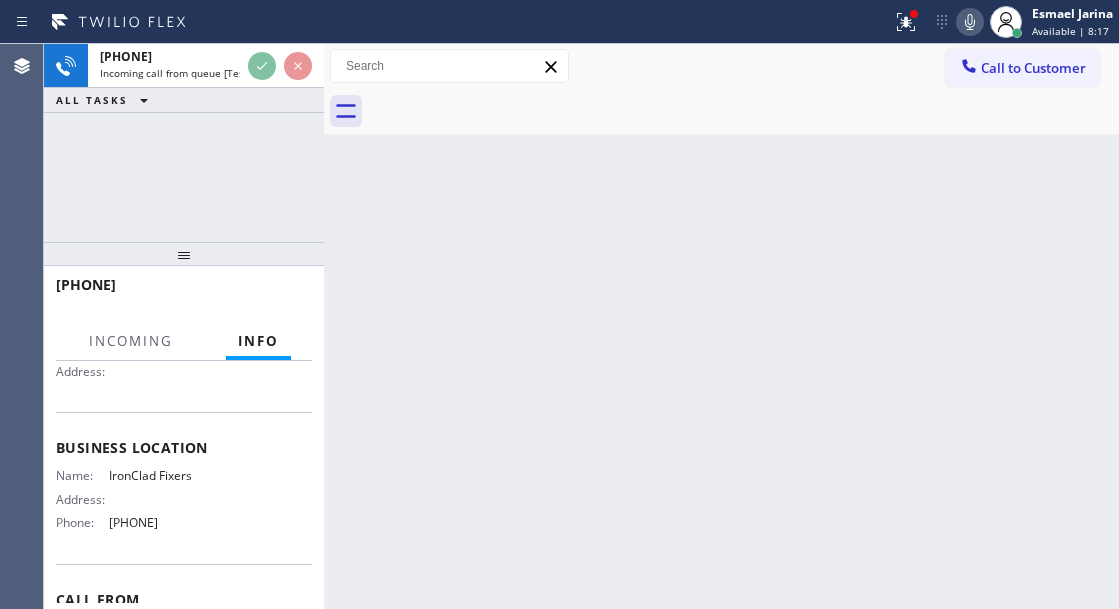 click on "IronClad Fixers" at bounding box center [159, 475] 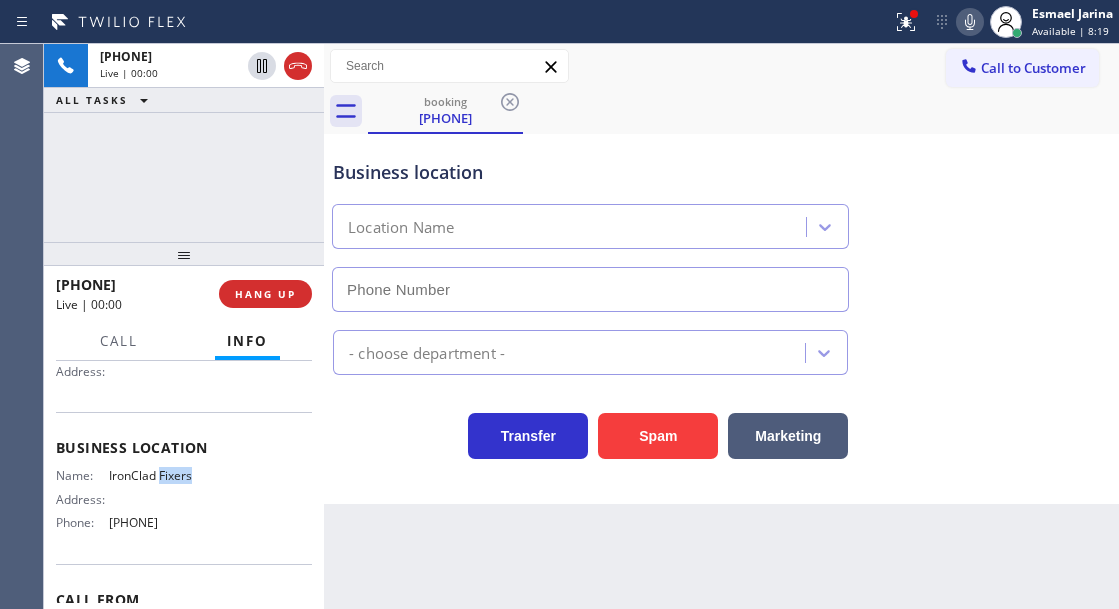 click on "IronClad Fixers" at bounding box center [159, 475] 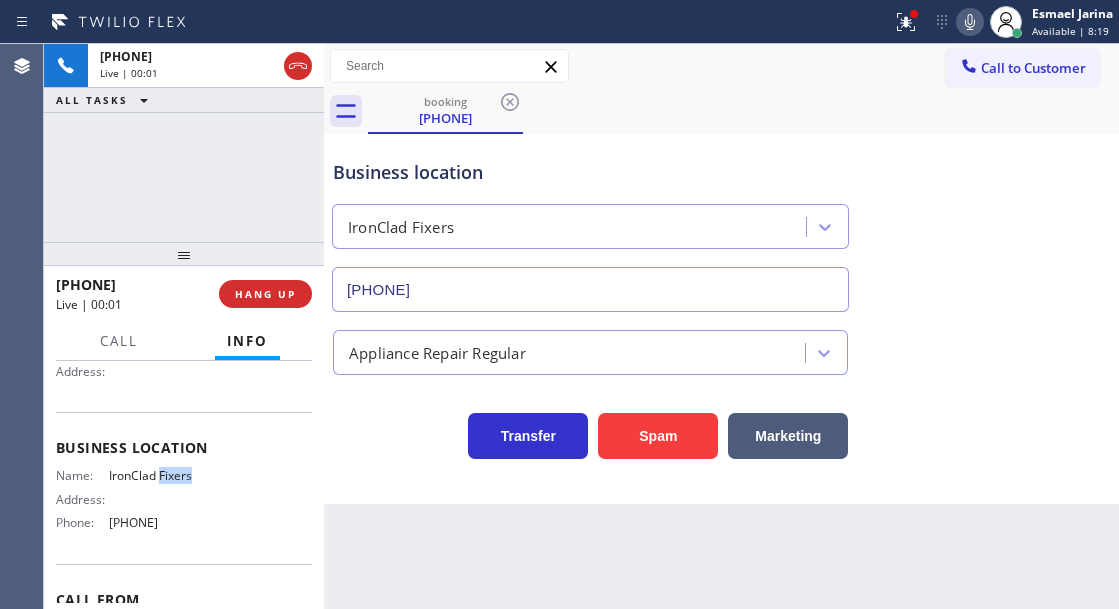 type on "[PHONE]" 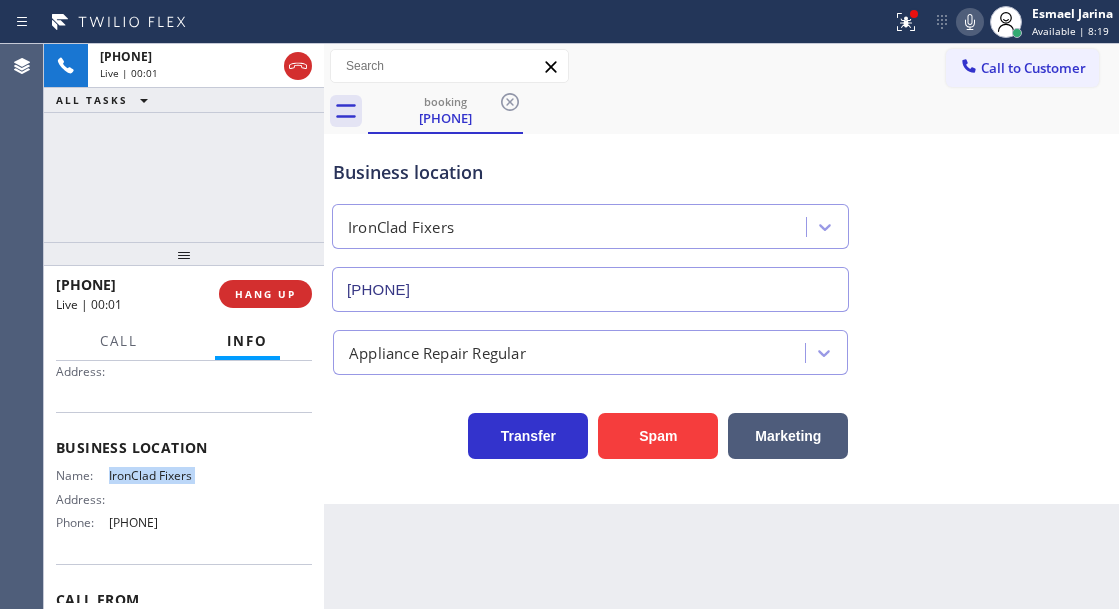 click on "IronClad Fixers" at bounding box center [159, 475] 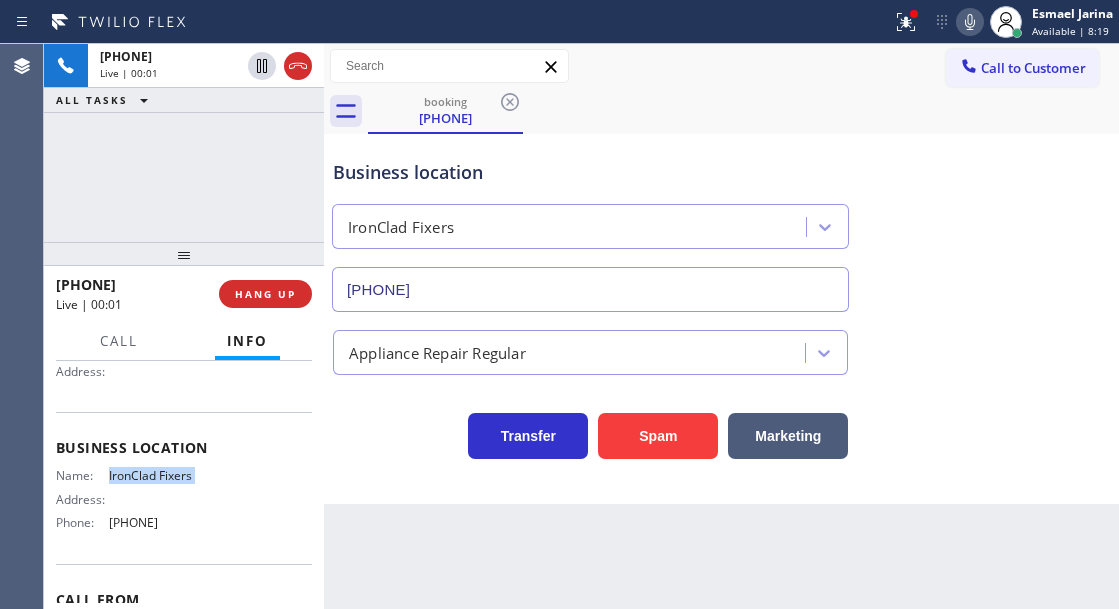 click on "IronClad Fixers" at bounding box center [159, 475] 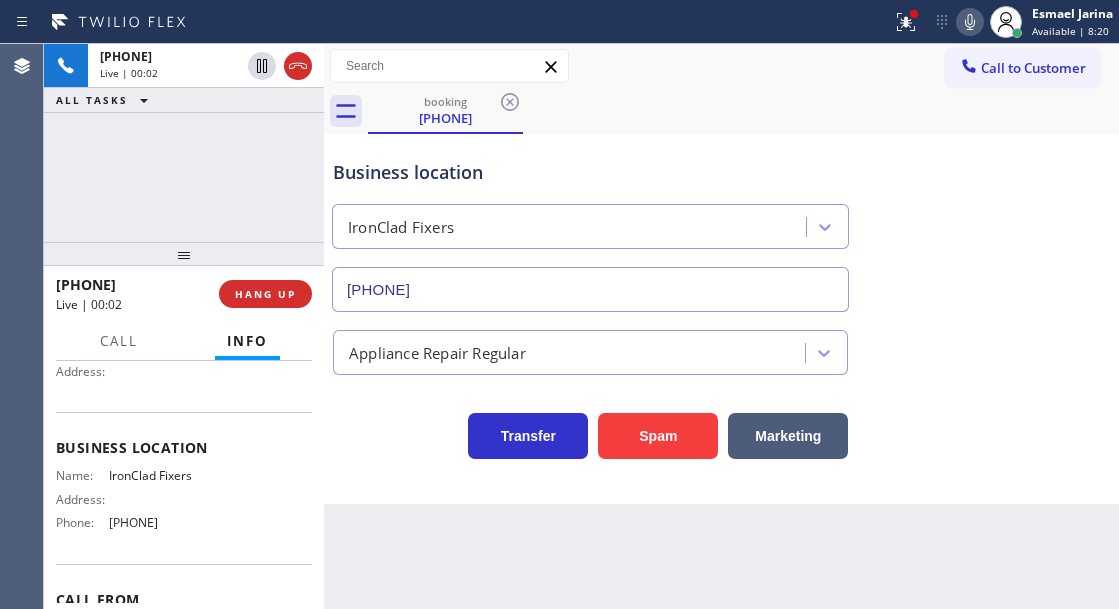 click on "IronClad Fixers" at bounding box center [590, 222] 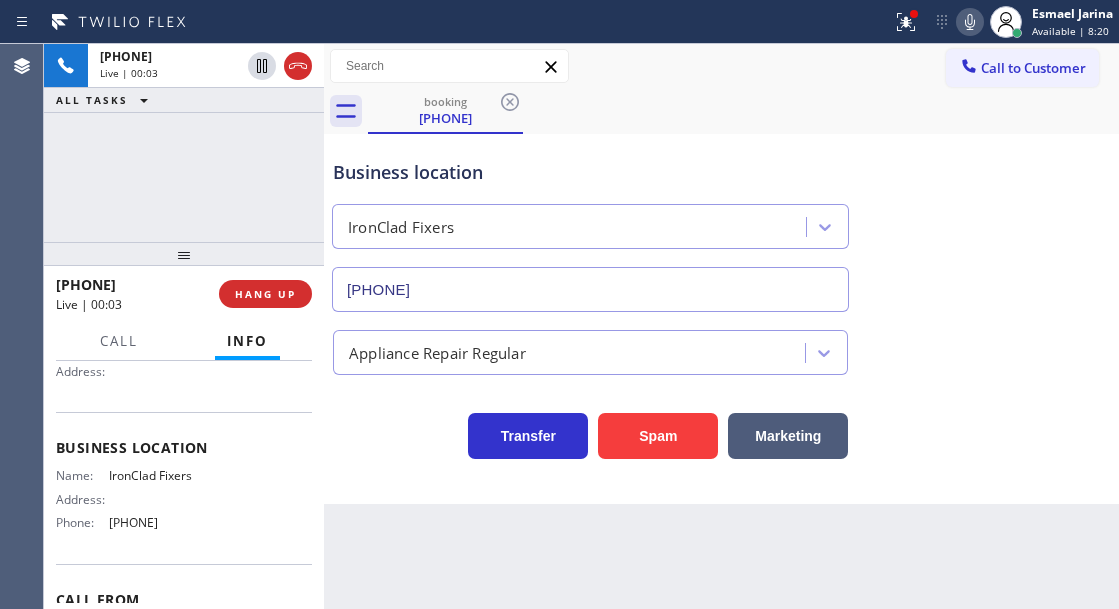 click on "IronClad Fixers" at bounding box center (590, 222) 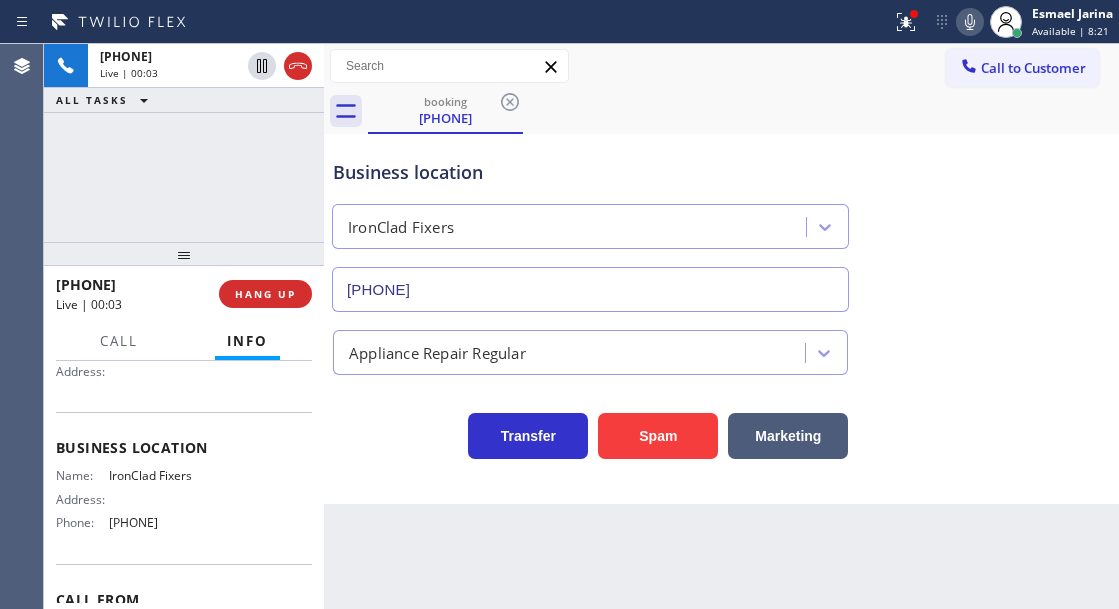 click on "IronClad Fixers" at bounding box center (590, 222) 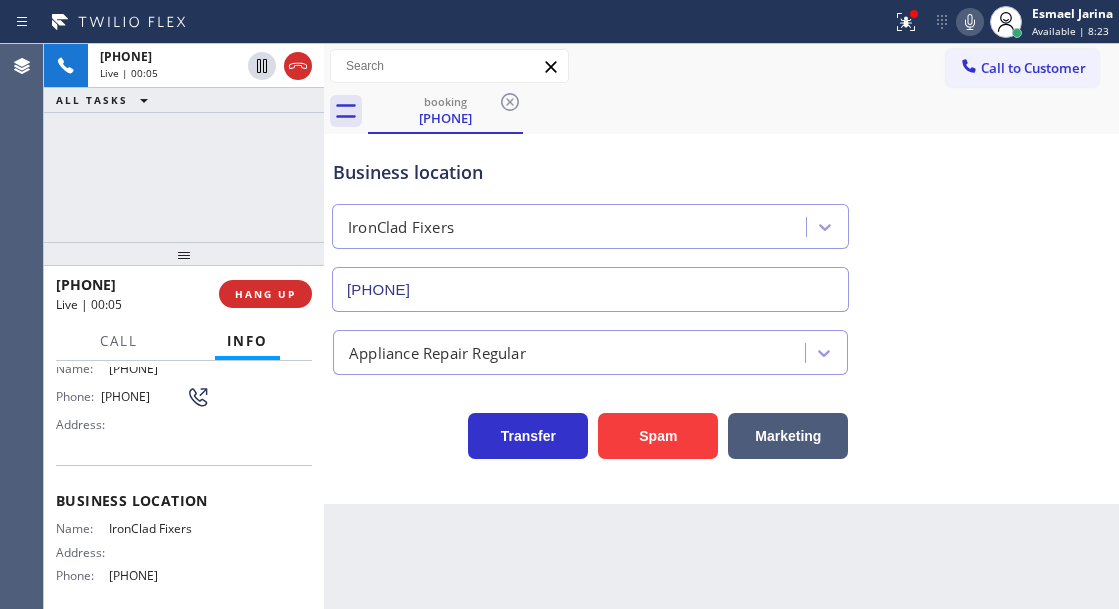 scroll, scrollTop: 100, scrollLeft: 0, axis: vertical 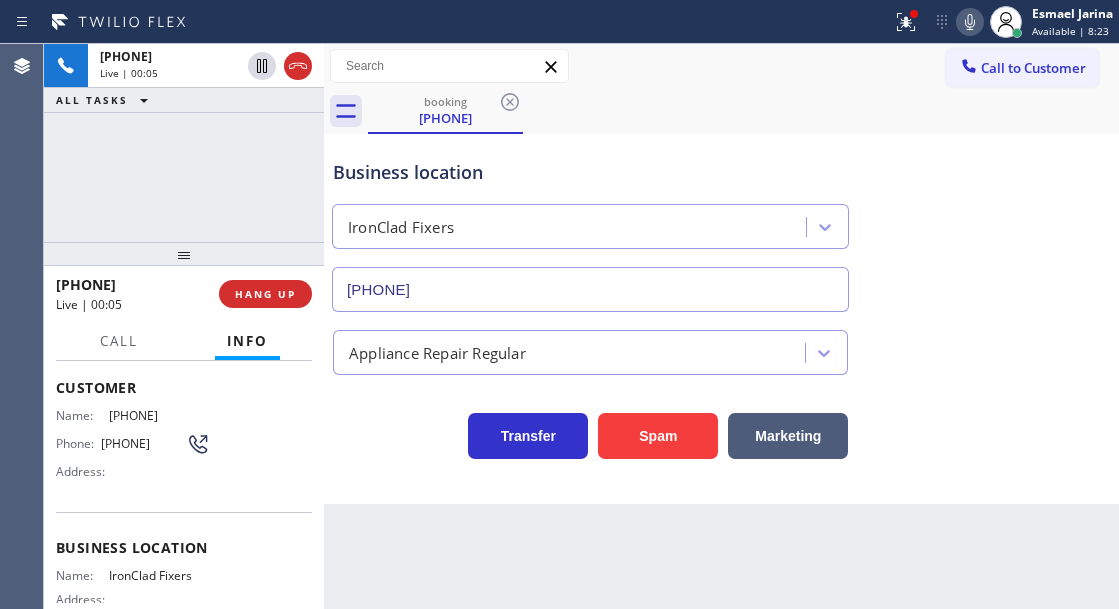 click on "[PHONE]" at bounding box center [143, 443] 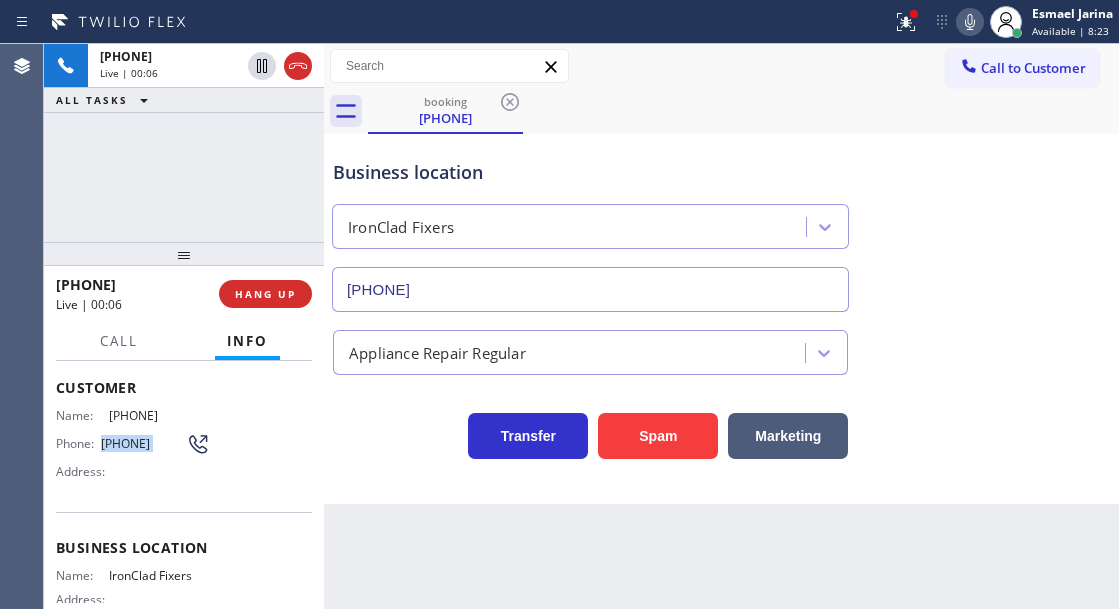 click on "[PHONE]" at bounding box center [143, 443] 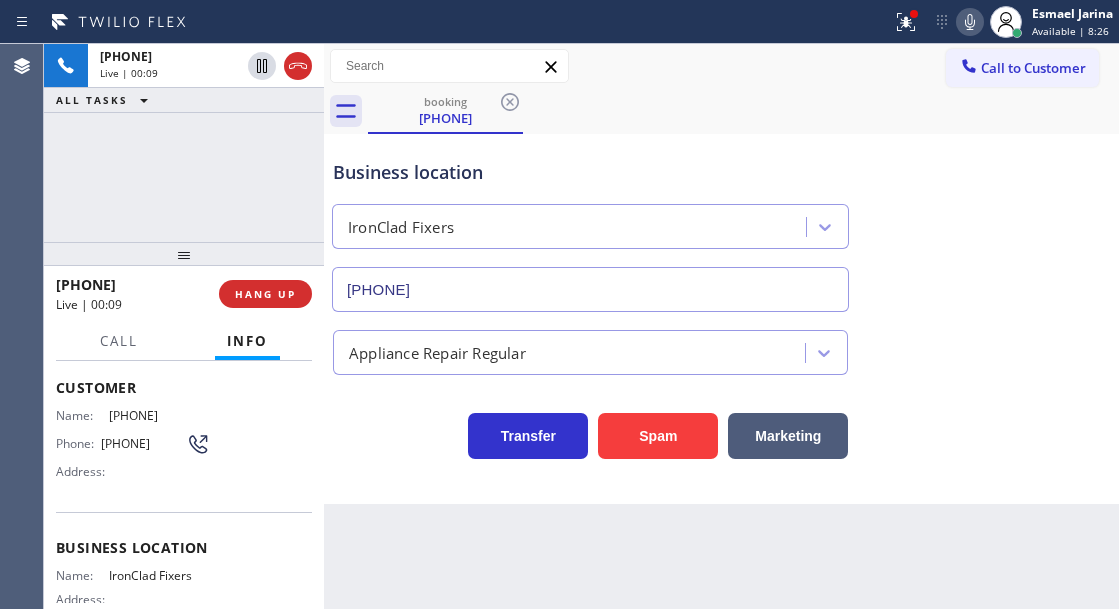 click on "Context Queue: [Test] All Priority: 1 Customer Name: [PHONE] Phone: [PHONE] Address: Business location Name: IronClad Fixers Address:   Phone: [PHONE] Call From City: [CITY] State: [STATE] Zipcode: [ZIPCODE] Outbound call Location IronClad Fixers Your caller id phone number [PHONE] Customer number [PHONE] Call" at bounding box center [184, 485] 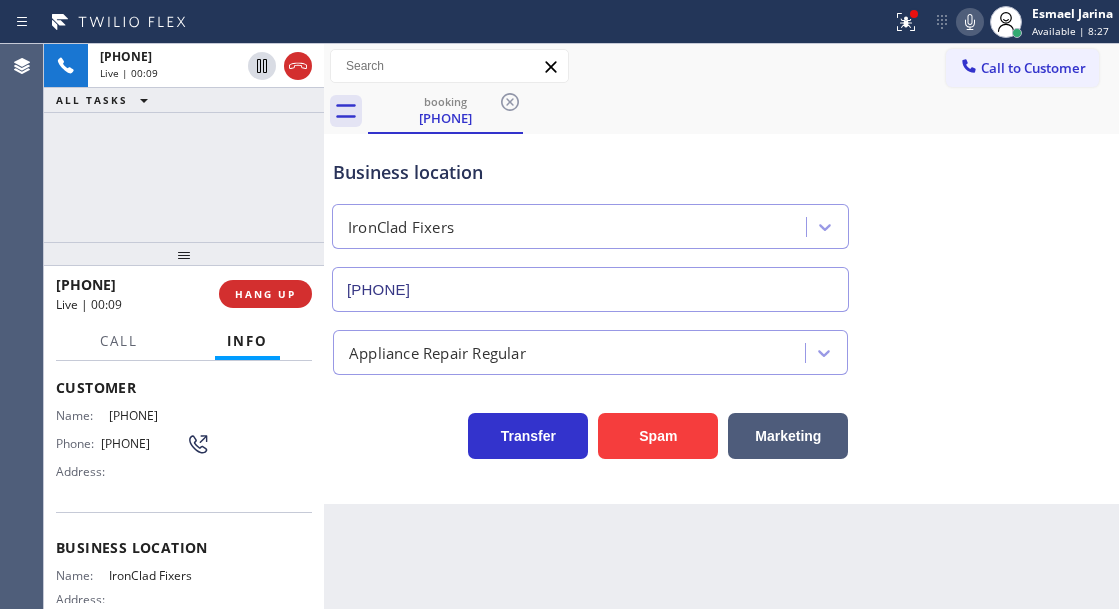 scroll, scrollTop: 200, scrollLeft: 0, axis: vertical 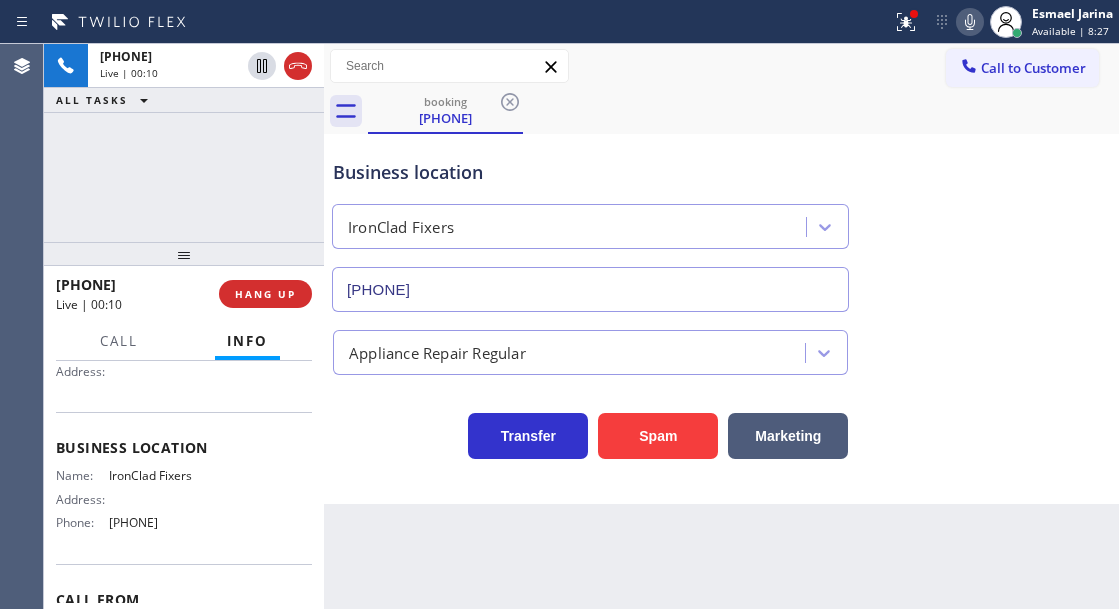 click on "IronClad Fixers" at bounding box center [159, 475] 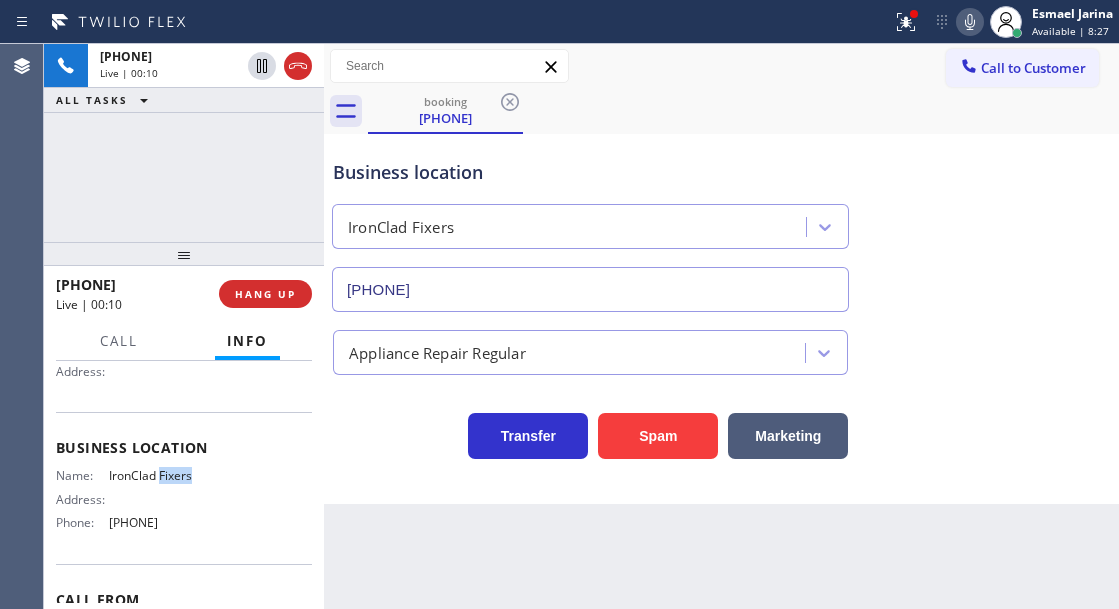 click on "IronClad Fixers" at bounding box center [159, 475] 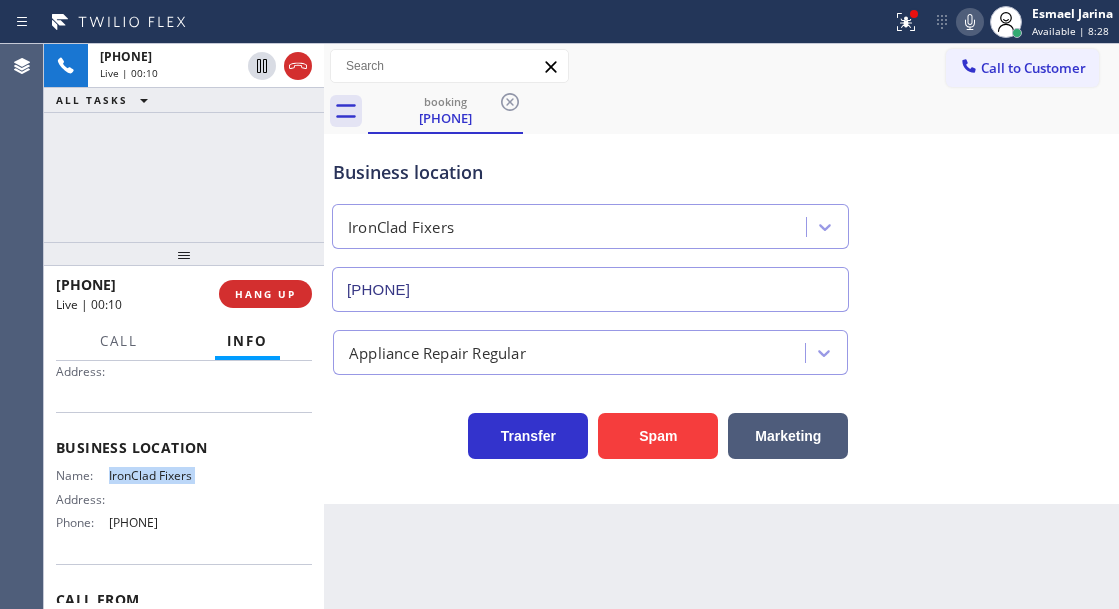 click on "IronClad Fixers" at bounding box center [159, 475] 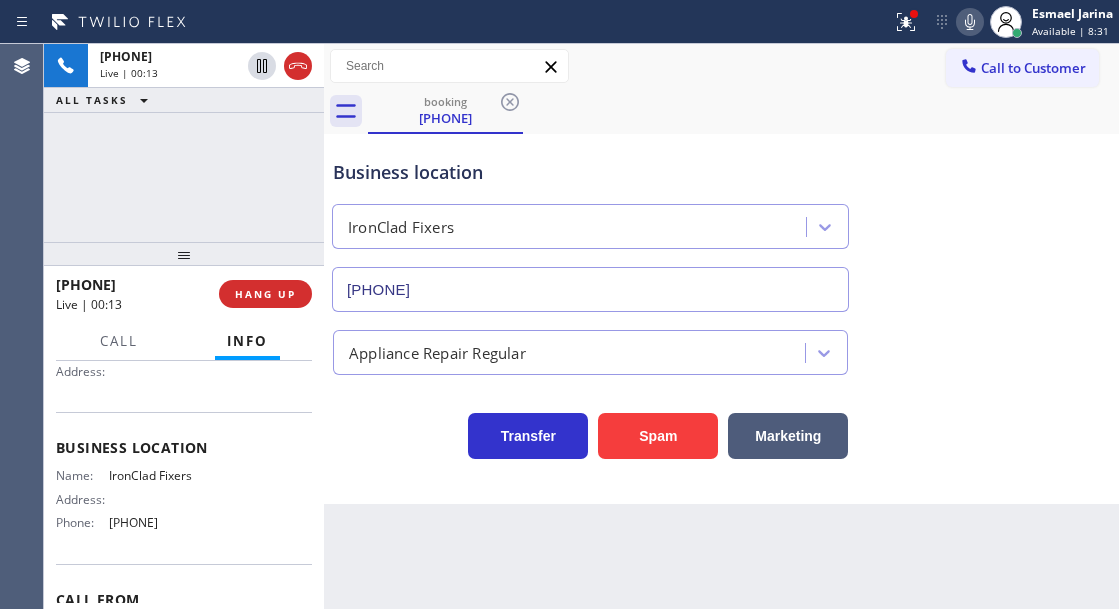 click on "[PHONE]" at bounding box center [159, 522] 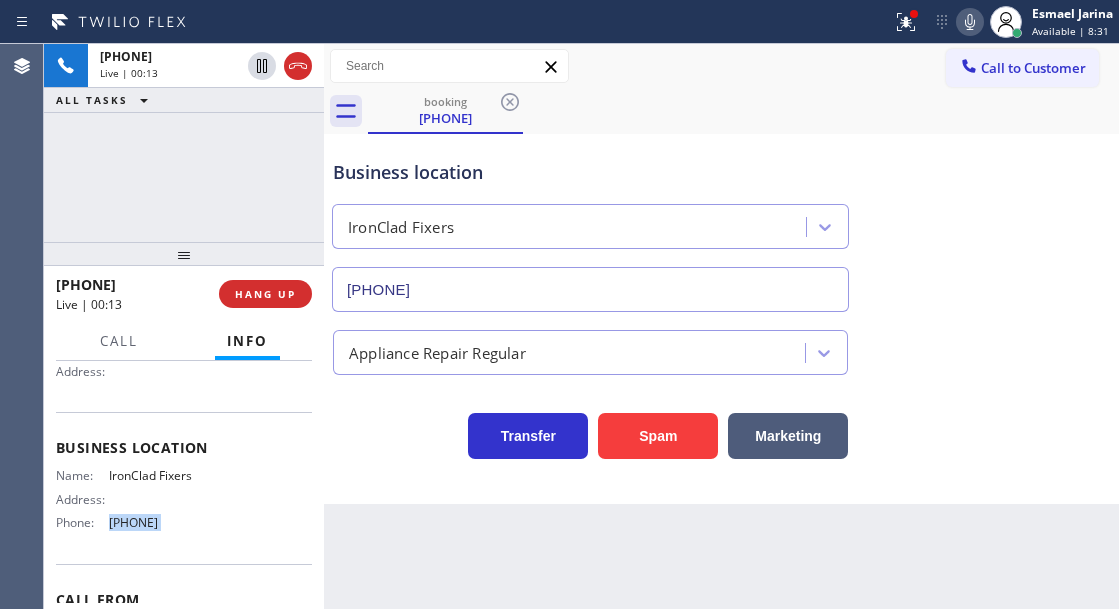 click on "[PHONE]" at bounding box center (159, 522) 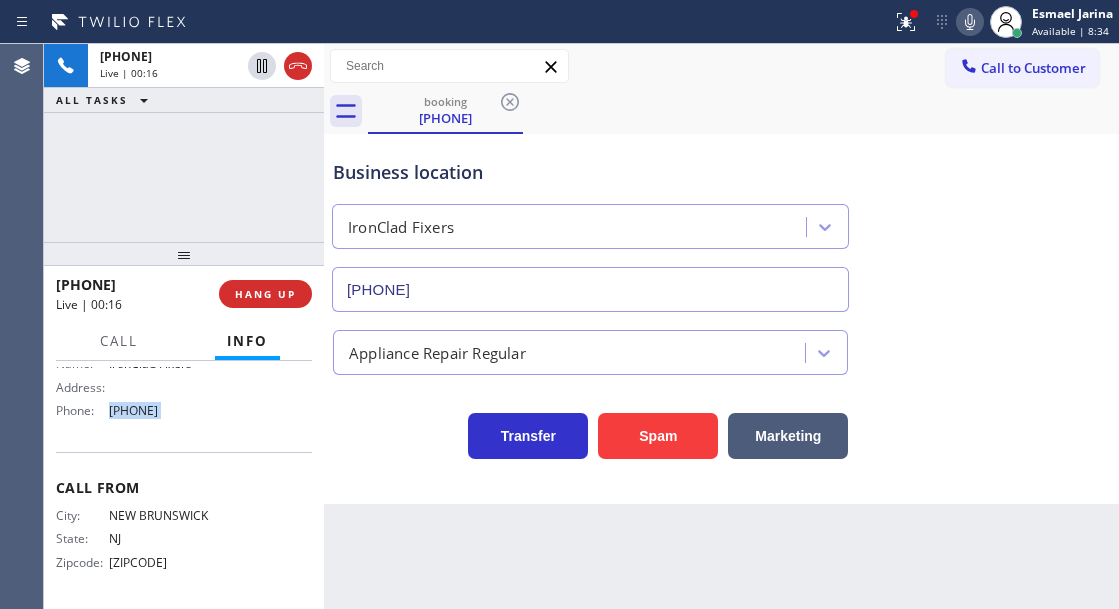 scroll, scrollTop: 334, scrollLeft: 0, axis: vertical 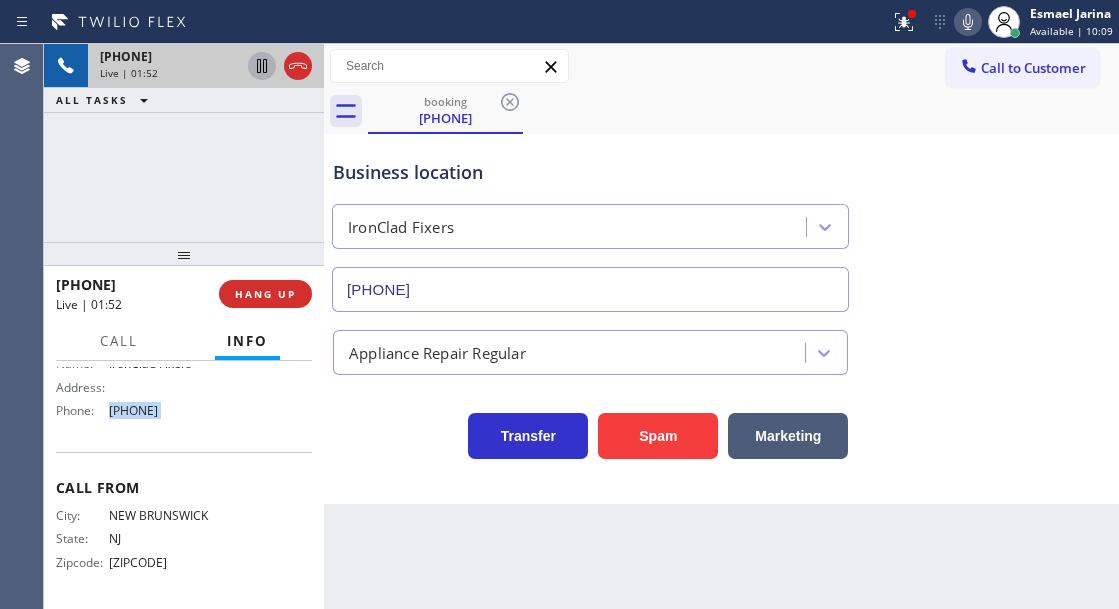click 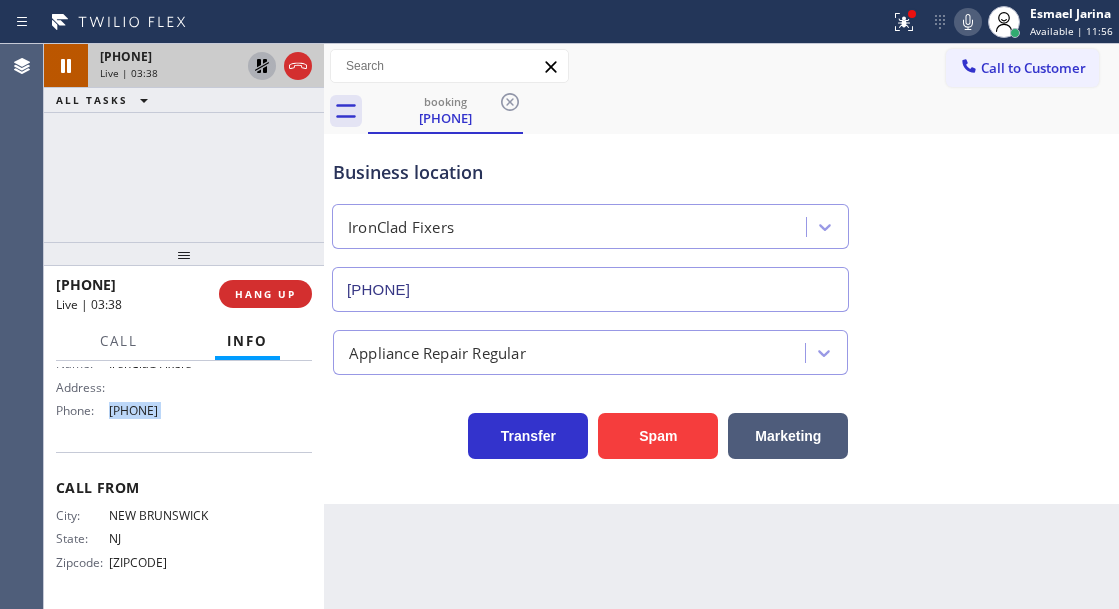 click 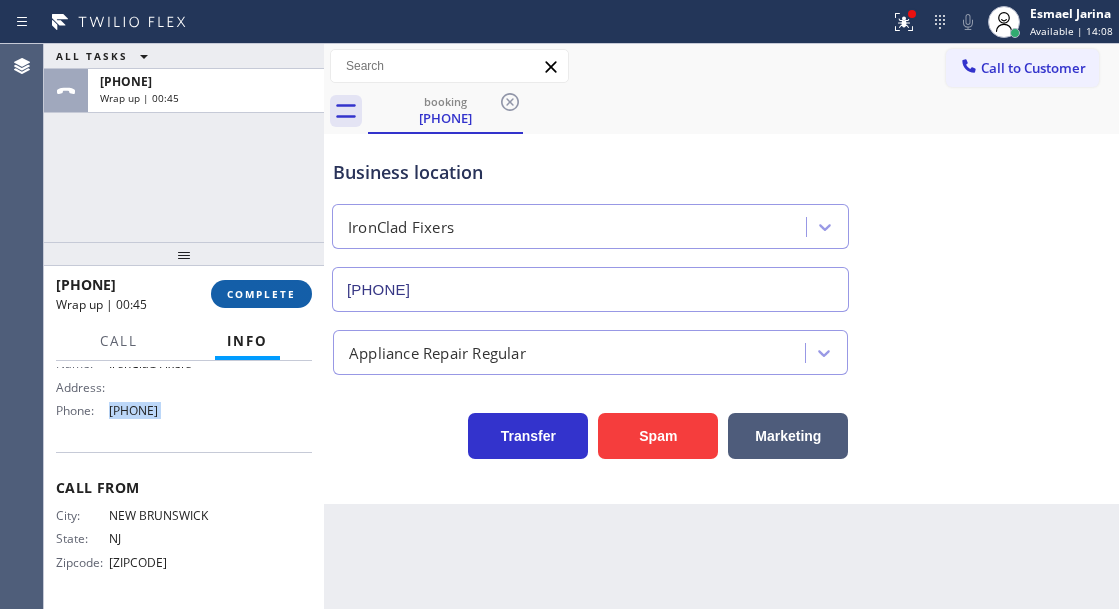 click on "COMPLETE" at bounding box center (261, 294) 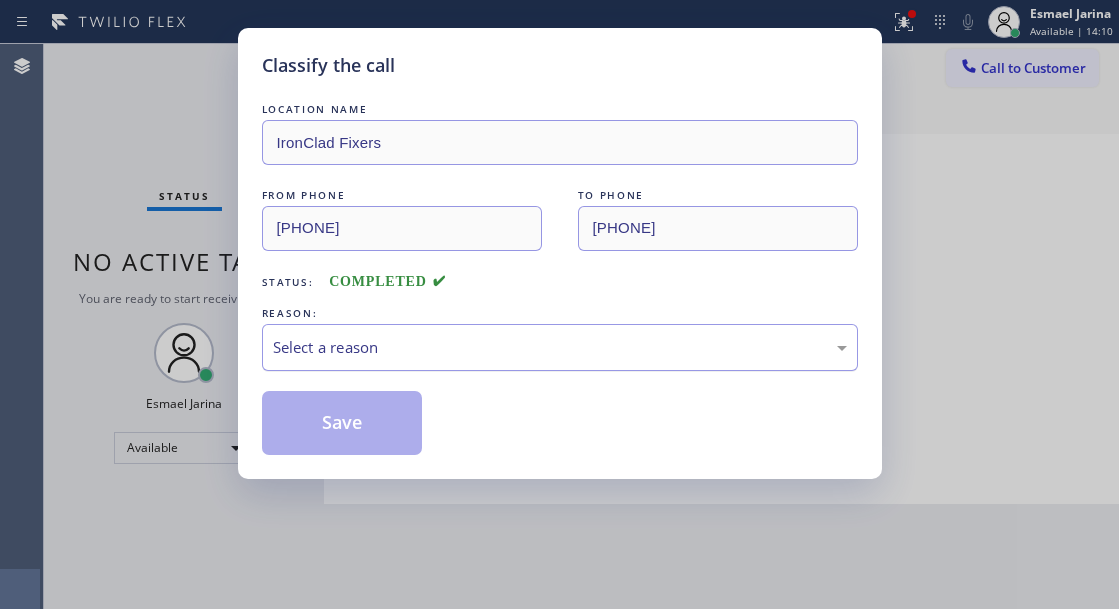 click on "Select a reason" at bounding box center [560, 347] 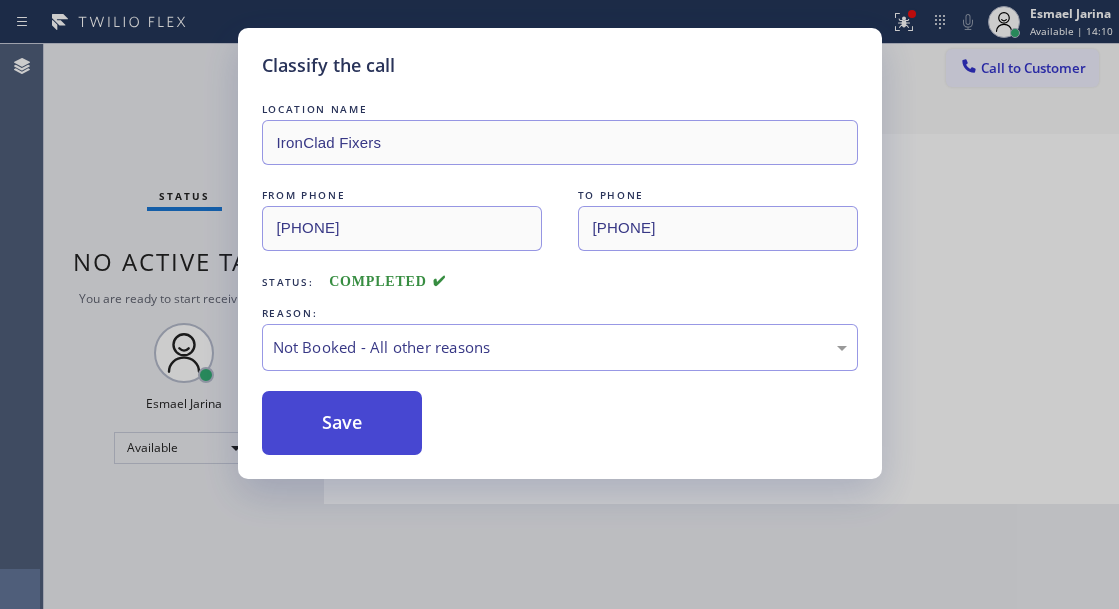 click on "Save" at bounding box center (342, 423) 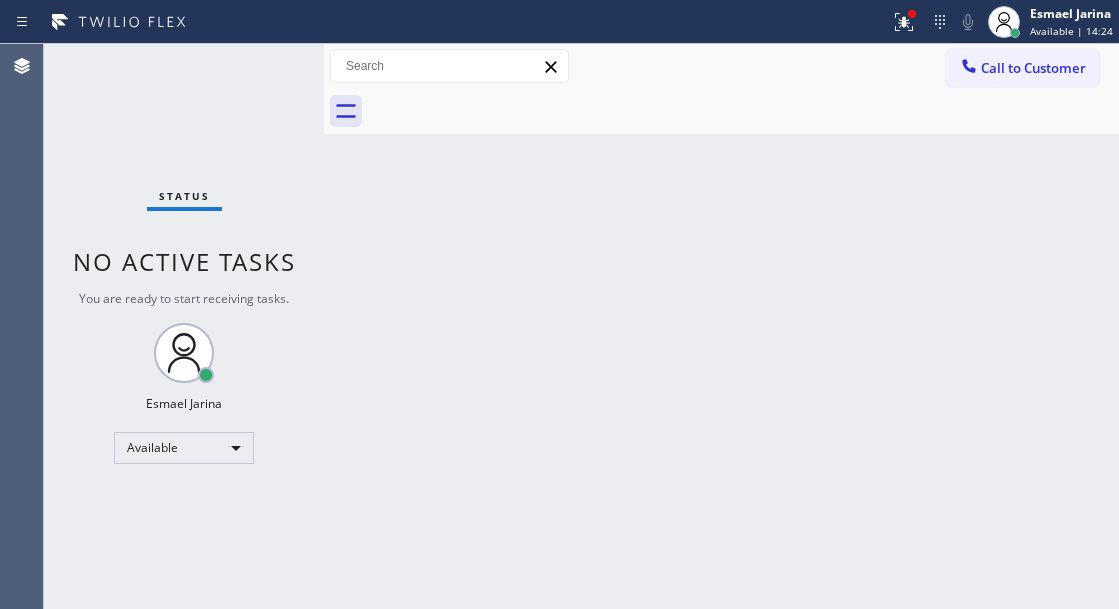click on "Back to Dashboard Change Sender ID Customers Technicians Select a contact Outbound call Technician Search Technician Your caller id phone number Your caller id phone number Call Technician info Name Phone none Address none Change Sender ID HVAC [PHONE] 5 Star Appliance [PHONE] Appliance Repair [PHONE] Plumbing [PHONE] Air Duct Cleaning [PHONE] Electricians [PHONE] Cancel Change Check personal SMS Reset Change No tabs Call to Customer Outbound call Location Viking Repair Service Your caller id phone number [PHONE] Customer number Call Outbound call Technician Search Technician Your caller id phone number Your caller id phone number Call" at bounding box center [721, 326] 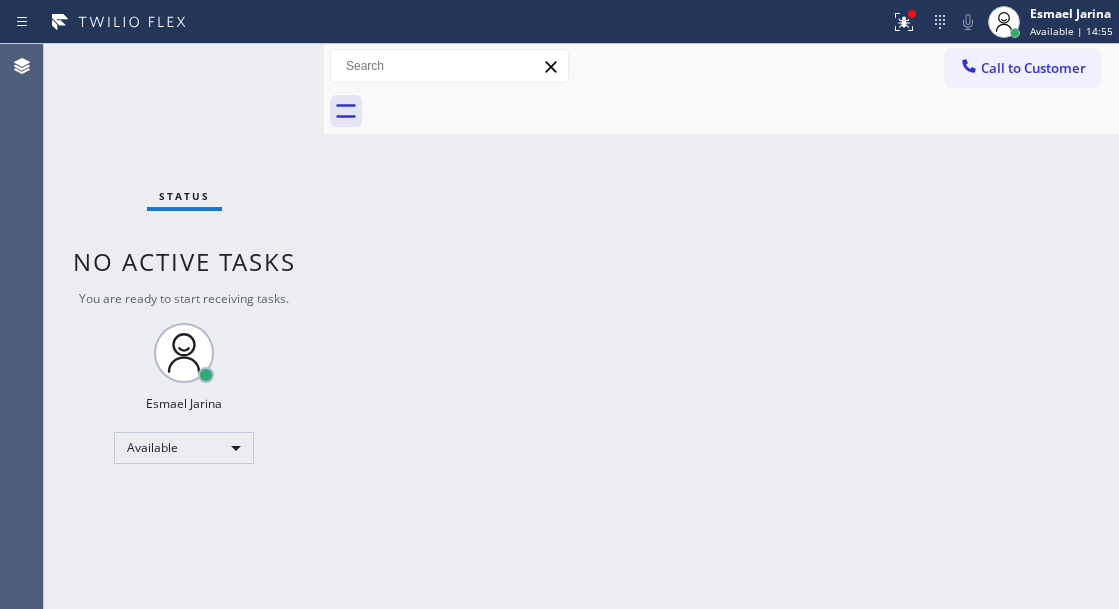 click on "Back to Dashboard Change Sender ID Customers Technicians Select a contact Outbound call Technician Search Technician Your caller id phone number Your caller id phone number Call Technician info Name Phone none Address none Change Sender ID HVAC [PHONE] 5 Star Appliance [PHONE] Appliance Repair [PHONE] Plumbing [PHONE] Air Duct Cleaning [PHONE] Electricians [PHONE] Cancel Change Check personal SMS Reset Change No tabs Call to Customer Outbound call Location Viking Repair Service Your caller id phone number [PHONE] Customer number Call Outbound call Technician Search Technician Your caller id phone number Your caller id phone number Call" at bounding box center (721, 326) 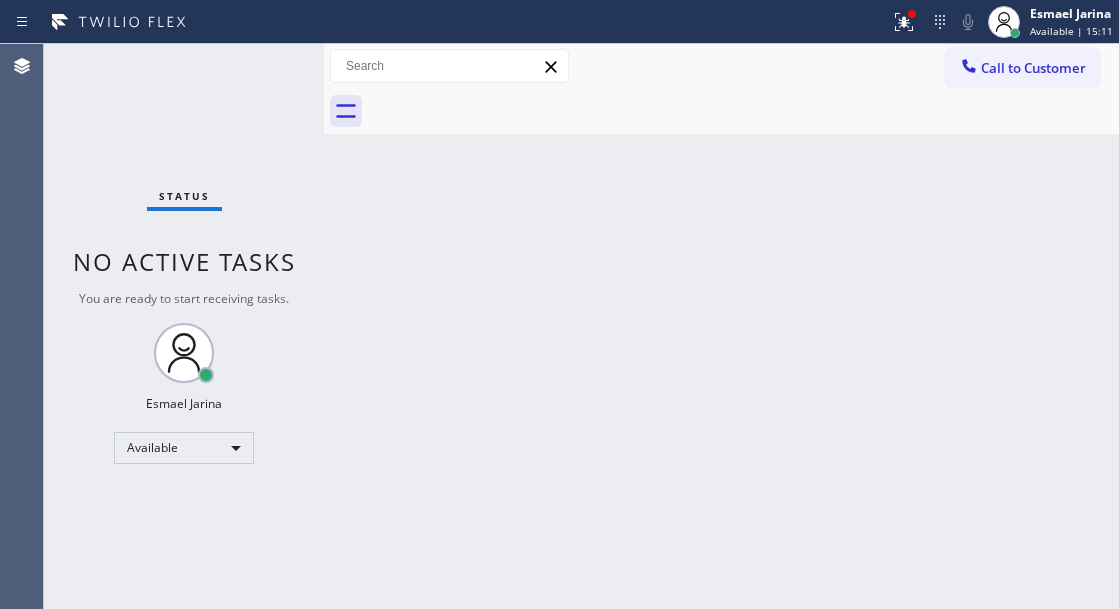 click on "Back to Dashboard Change Sender ID Customers Technicians Select a contact Outbound call Technician Search Technician Your caller id phone number Your caller id phone number Call Technician info Name Phone none Address none Change Sender ID HVAC [PHONE] 5 Star Appliance [PHONE] Appliance Repair [PHONE] Plumbing [PHONE] Air Duct Cleaning [PHONE] Electricians [PHONE] Cancel Change Check personal SMS Reset Change No tabs Call to Customer Outbound call Location Viking Repair Service Your caller id phone number [PHONE] Customer number Call Outbound call Technician Search Technician Your caller id phone number Your caller id phone number Call" at bounding box center (721, 326) 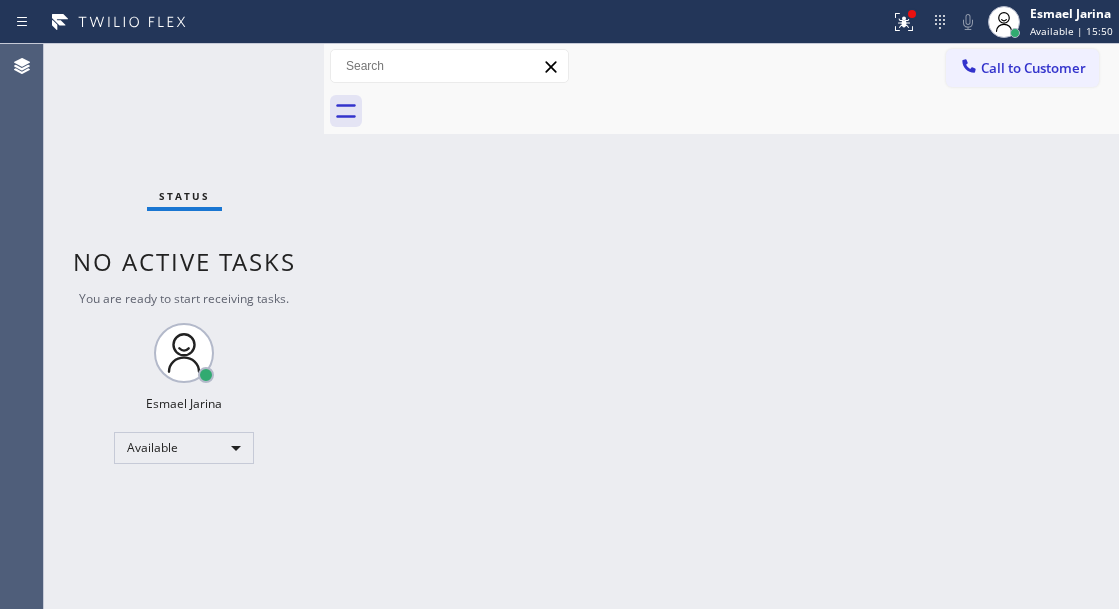 drag, startPoint x: 1108, startPoint y: 157, endPoint x: 821, endPoint y: 160, distance: 287.0157 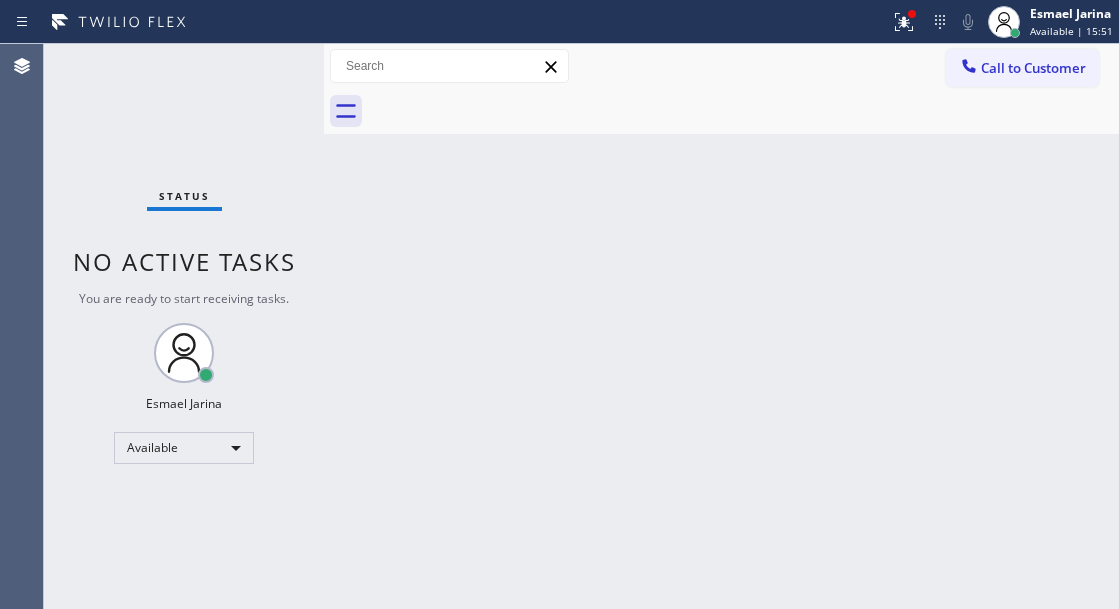 click on "Status   No active tasks     You are ready to start receiving tasks.   [FIRST] [LAST] Available" at bounding box center [184, 326] 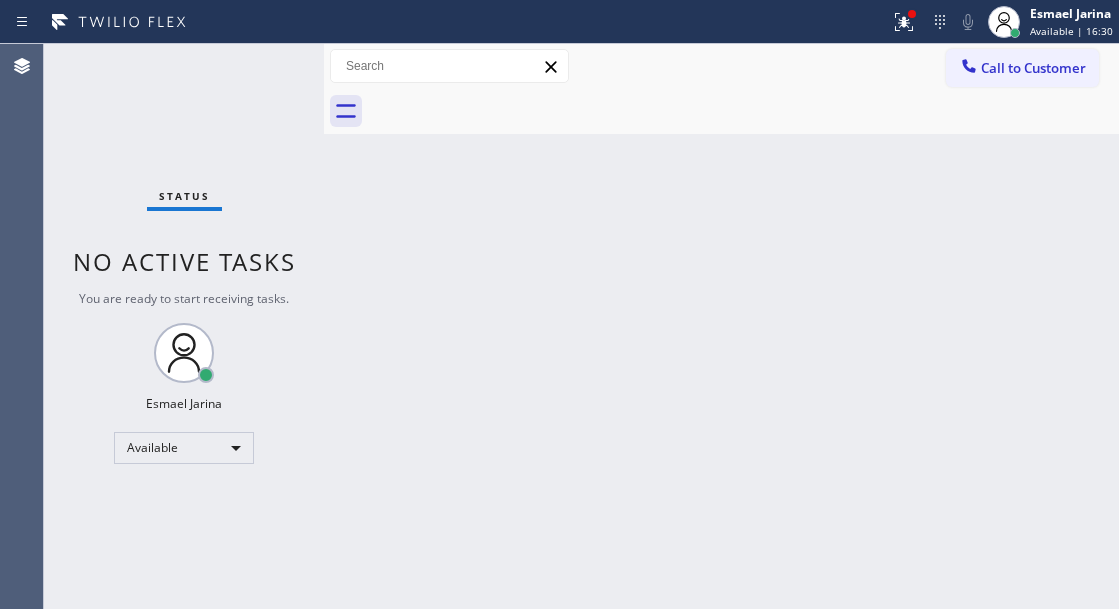 click on "Back to Dashboard Change Sender ID Customers Technicians Select a contact Outbound call Technician Search Technician Your caller id phone number Your caller id phone number Call Technician info Name Phone none Address none Change Sender ID HVAC [PHONE] 5 Star Appliance [PHONE] Appliance Repair [PHONE] Plumbing [PHONE] Air Duct Cleaning [PHONE] Electricians [PHONE] Cancel Change Check personal SMS Reset Change No tabs Call to Customer Outbound call Location Viking Repair Service Your caller id phone number [PHONE] Customer number Call Outbound call Technician Search Technician Your caller id phone number Your caller id phone number Call" at bounding box center (721, 326) 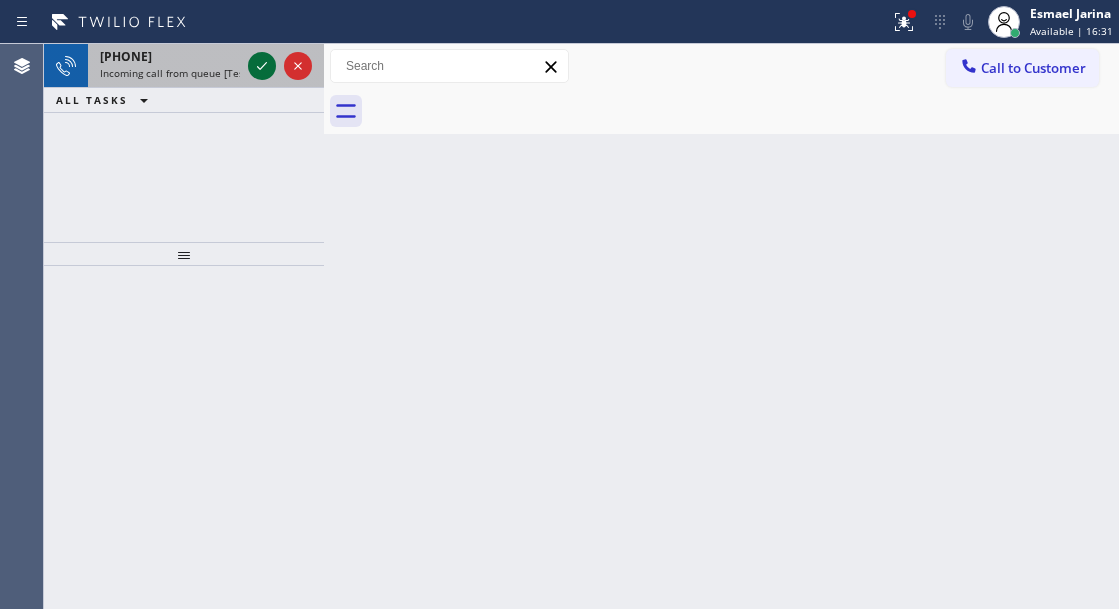click 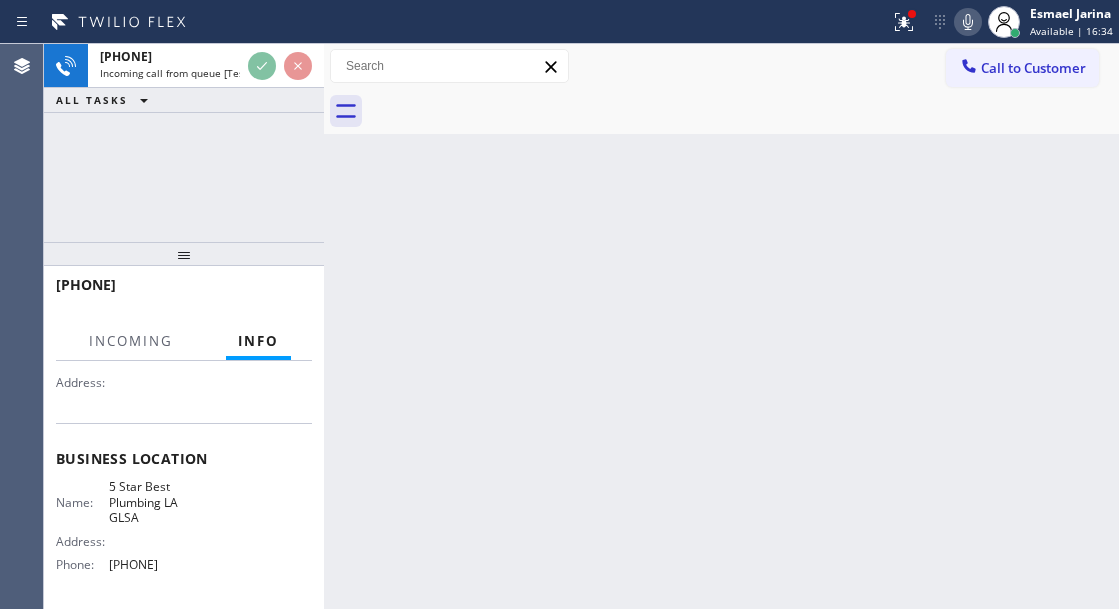 scroll, scrollTop: 200, scrollLeft: 0, axis: vertical 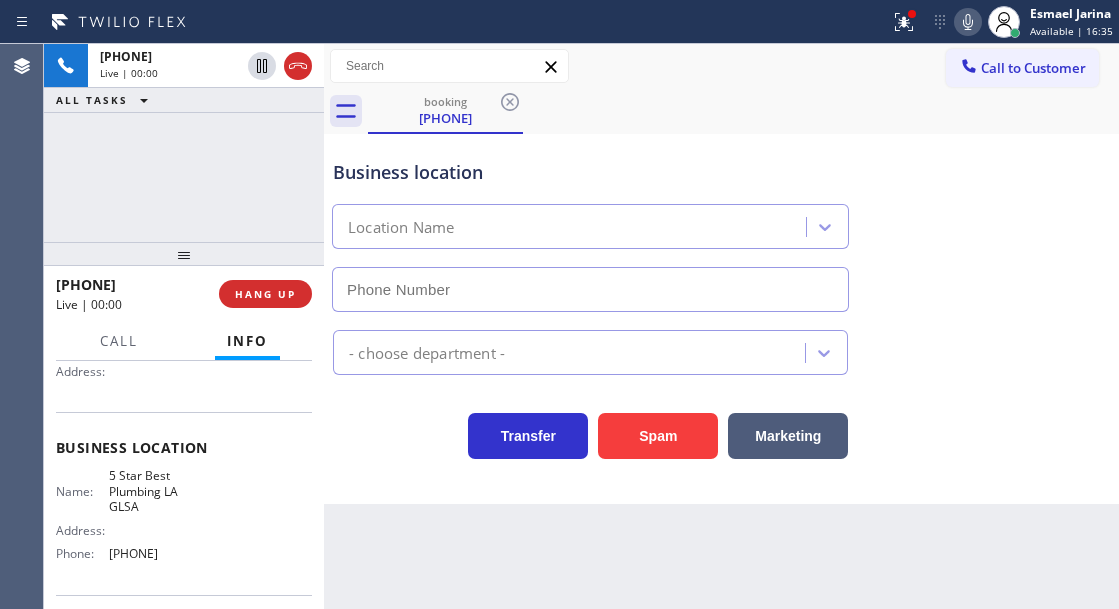 click on "5 Star Best Plumbing LA GLSA" at bounding box center [159, 491] 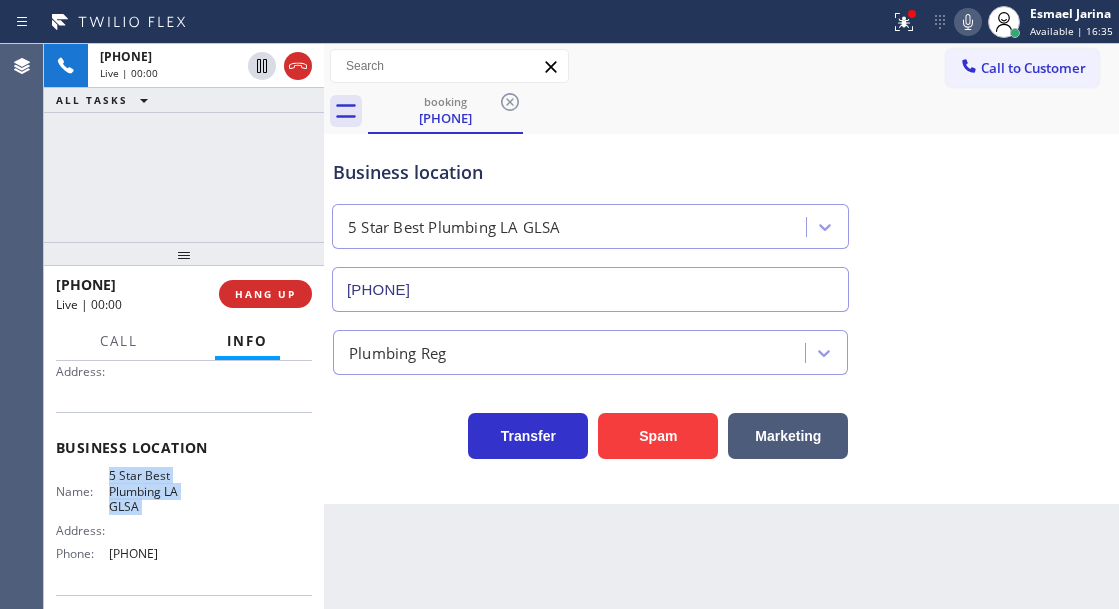 type on "[PHONE]" 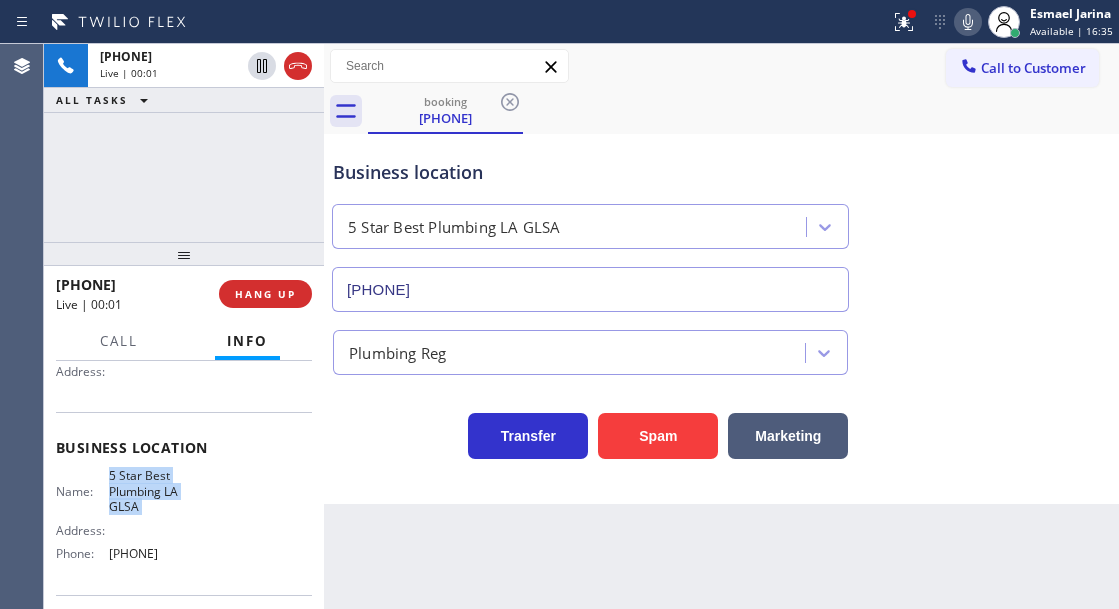 click on "5 Star Best Plumbing LA GLSA" at bounding box center (159, 491) 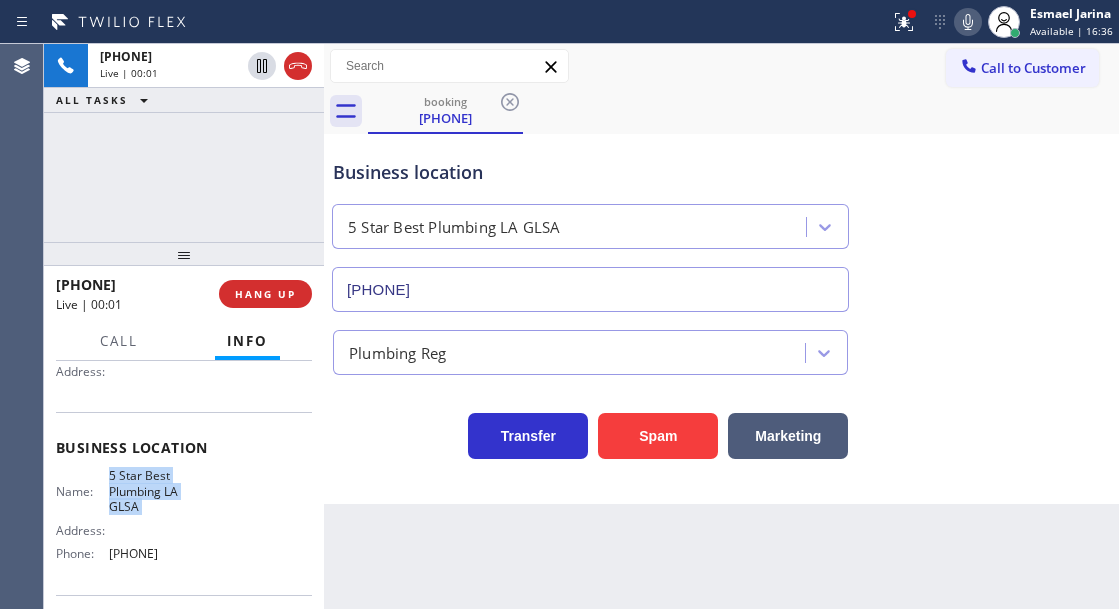 click on "5 Star Best Plumbing LA GLSA" at bounding box center [159, 491] 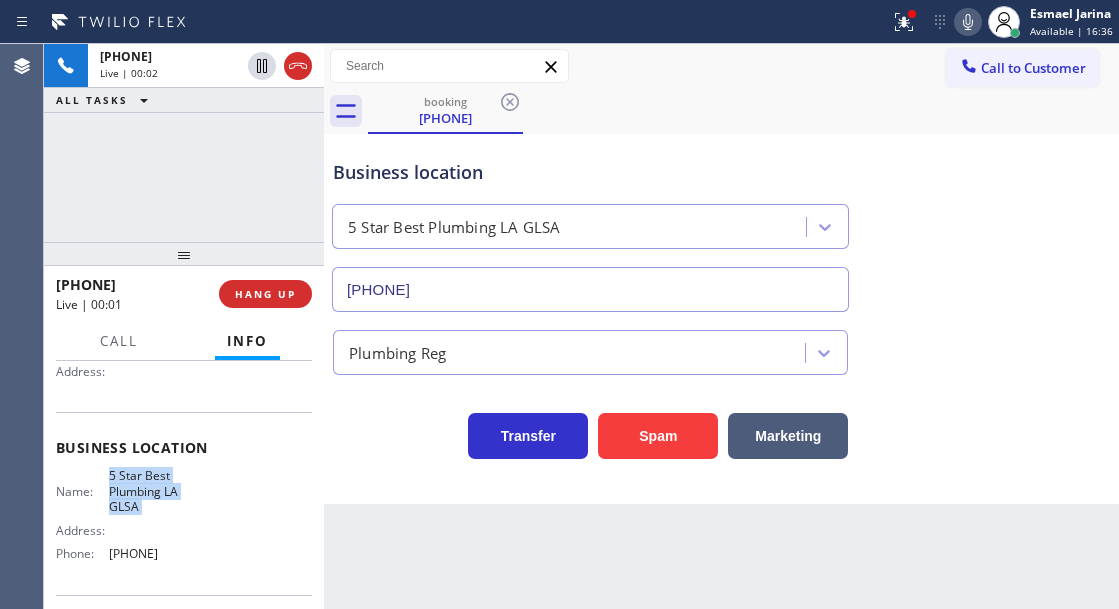 click on "5 Star Best Plumbing LA GLSA" at bounding box center (159, 491) 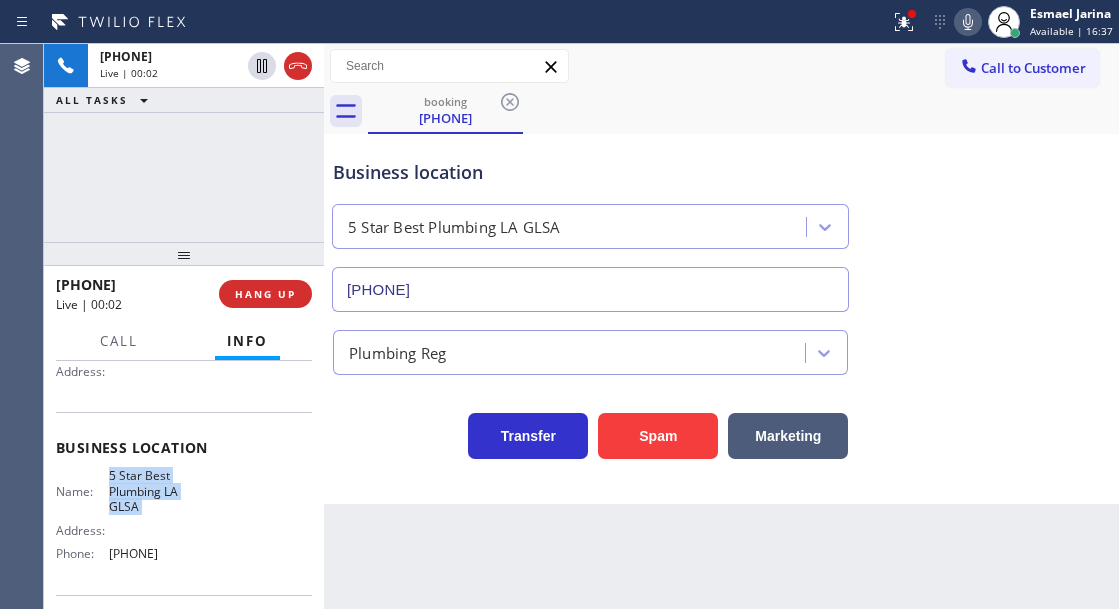 click on "5 Star Best Plumbing LA GLSA" at bounding box center (159, 491) 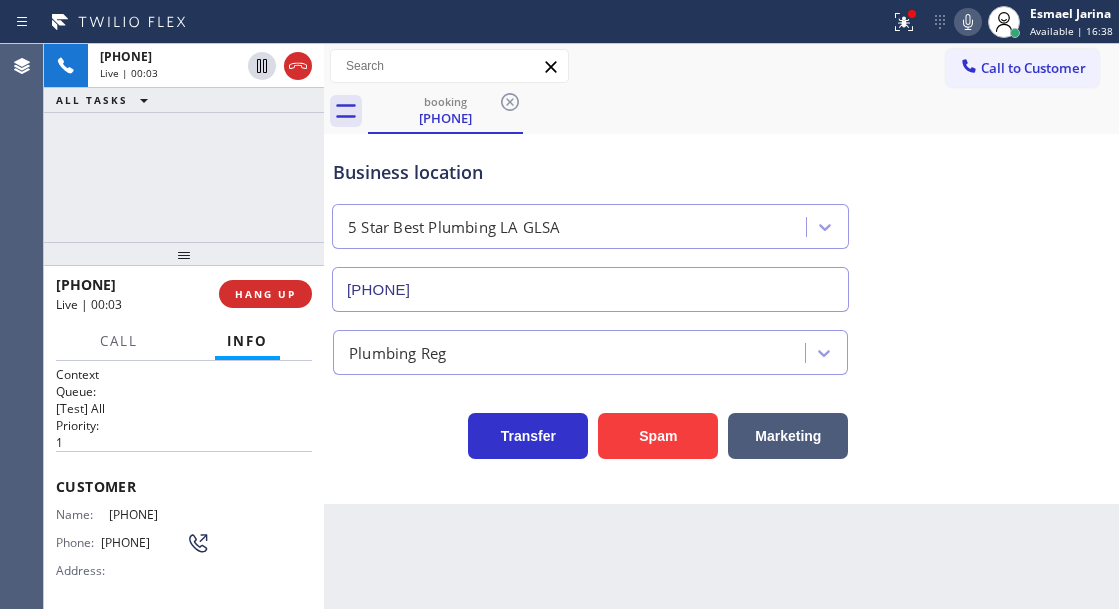 scroll, scrollTop: 0, scrollLeft: 0, axis: both 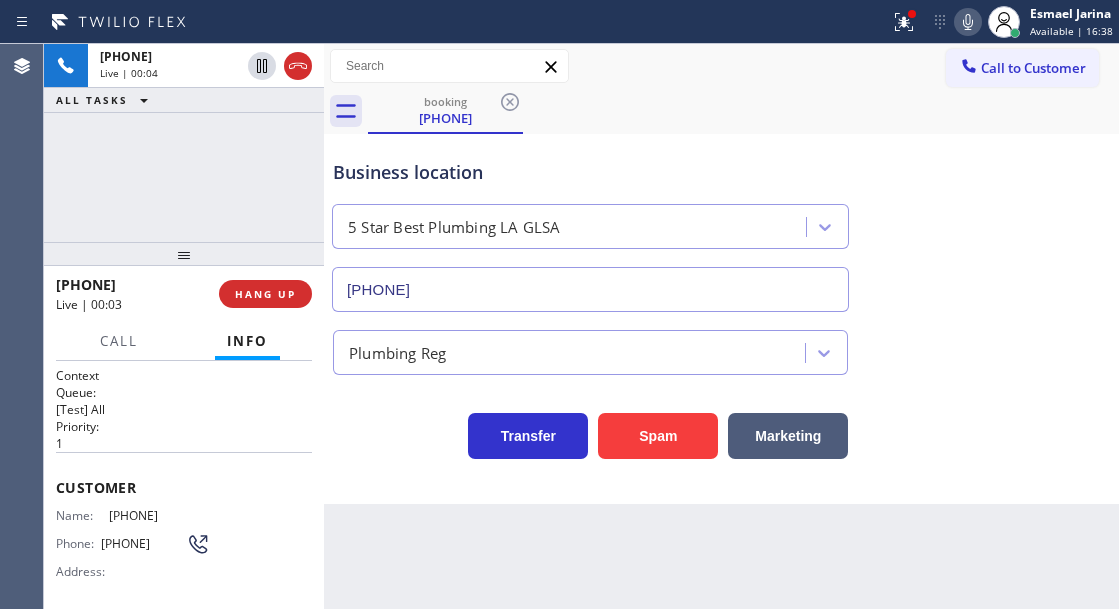 click on "[PHONE]" at bounding box center (159, 515) 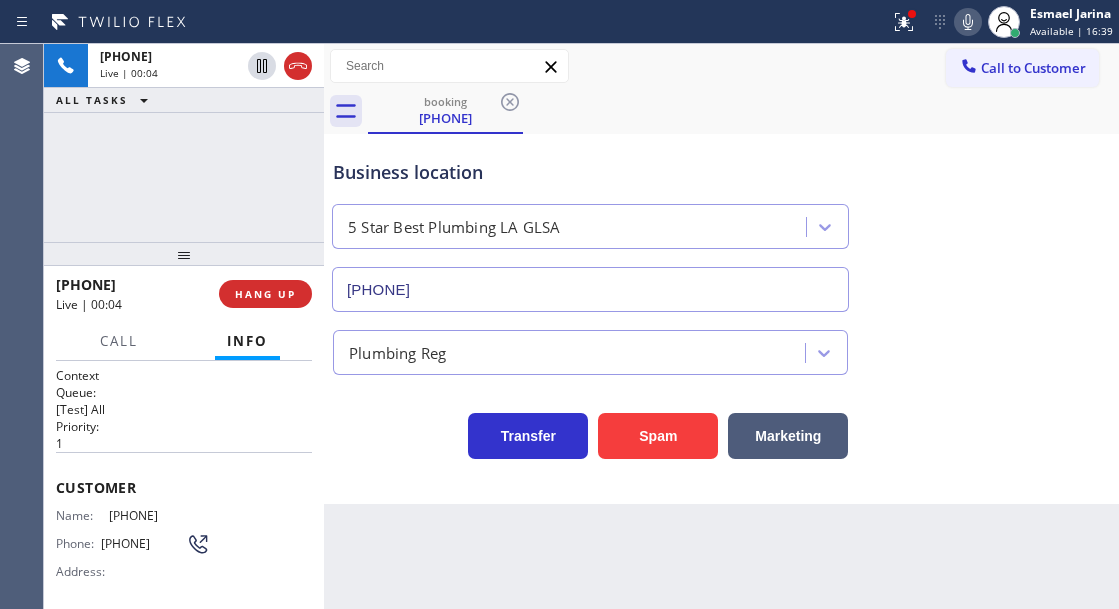 click on "[PHONE]" at bounding box center (159, 515) 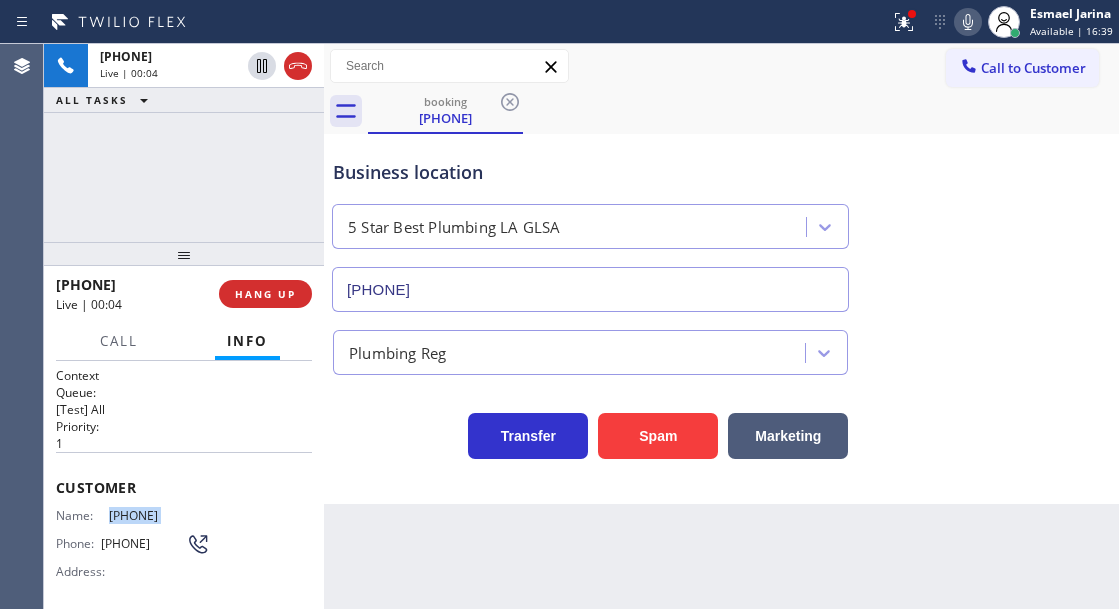 click on "[PHONE]" at bounding box center [159, 515] 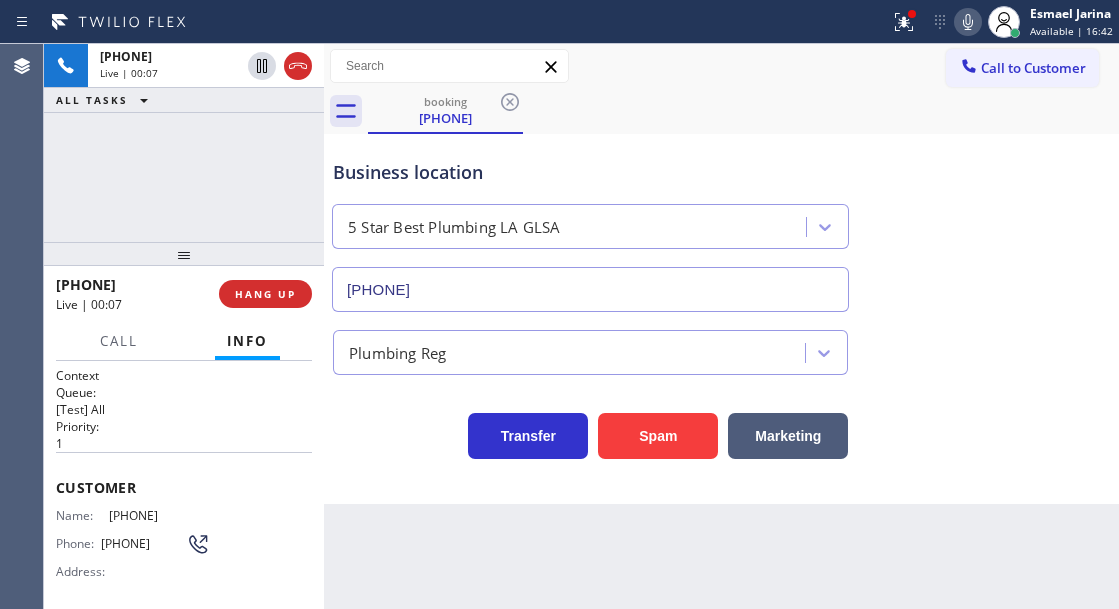 click on "Context Queue: [Test] All Priority: 1 Customer Name: [PHONE] Phone: [PHONE] Address: Business location Name: 5 Star Best Plumbing LA GLSA Address: Phone: [PHONE] Call From City: [CITY] State: CA Zipcode: [ZIP] Outbound call Location 5 Star Best Plumbing LA GLSA Your caller id phone number [PHONE] Customer number [PHONE] Call" at bounding box center (184, 485) 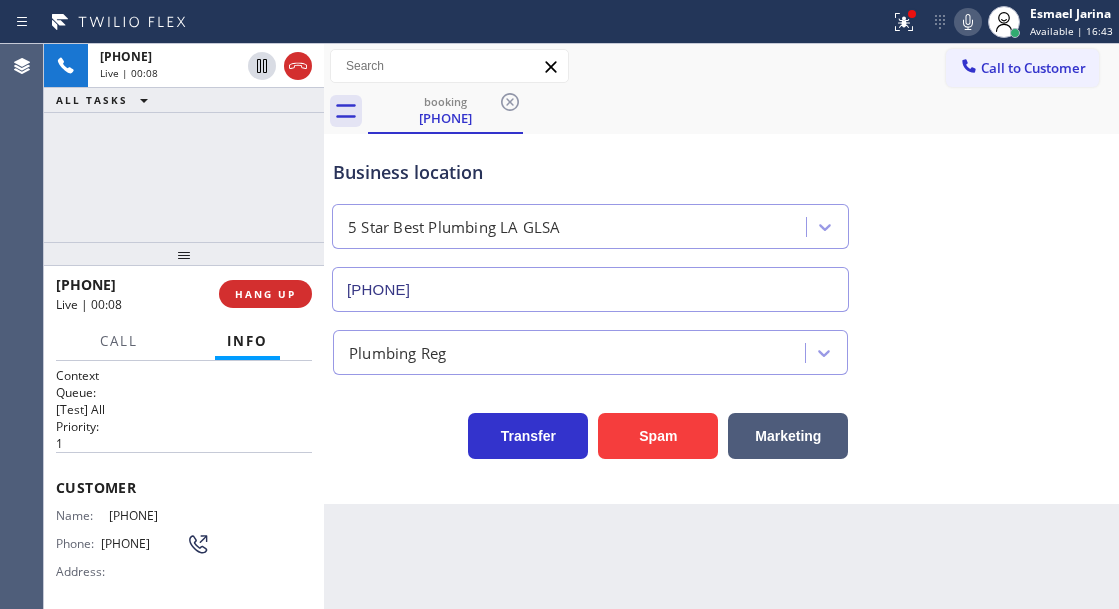 scroll, scrollTop: 100, scrollLeft: 0, axis: vertical 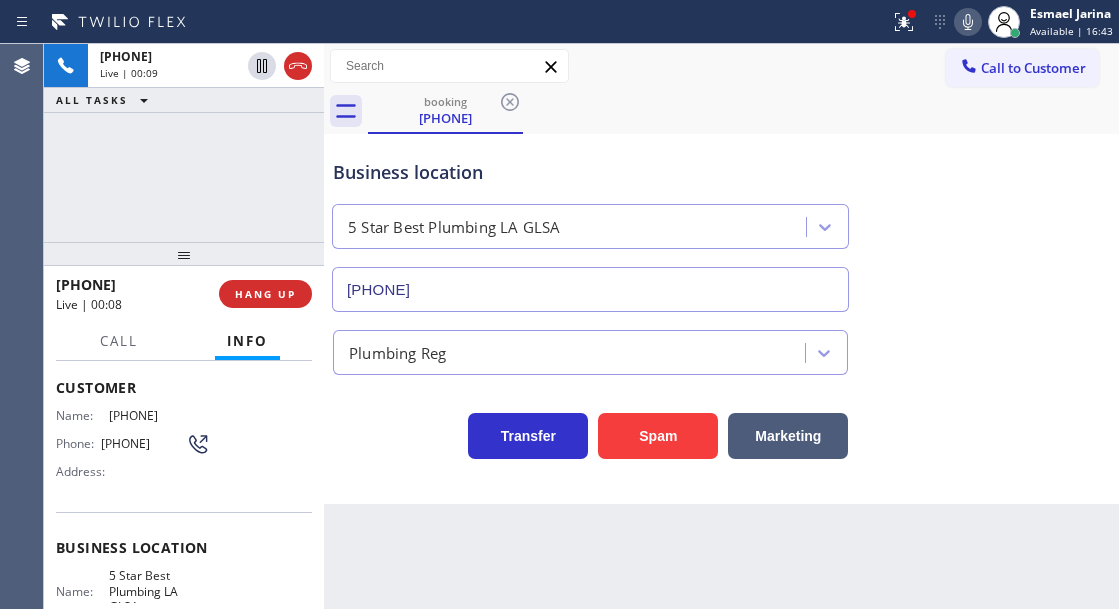 click on "5 Star Best Plumbing LA GLSA" at bounding box center (159, 591) 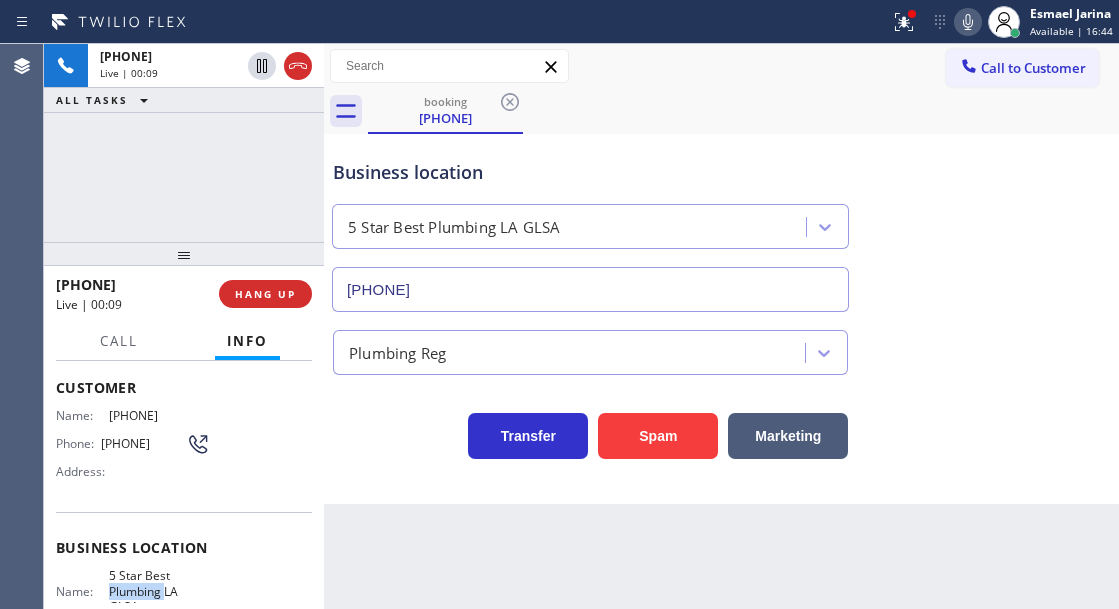click on "5 Star Best Plumbing LA GLSA" at bounding box center (159, 591) 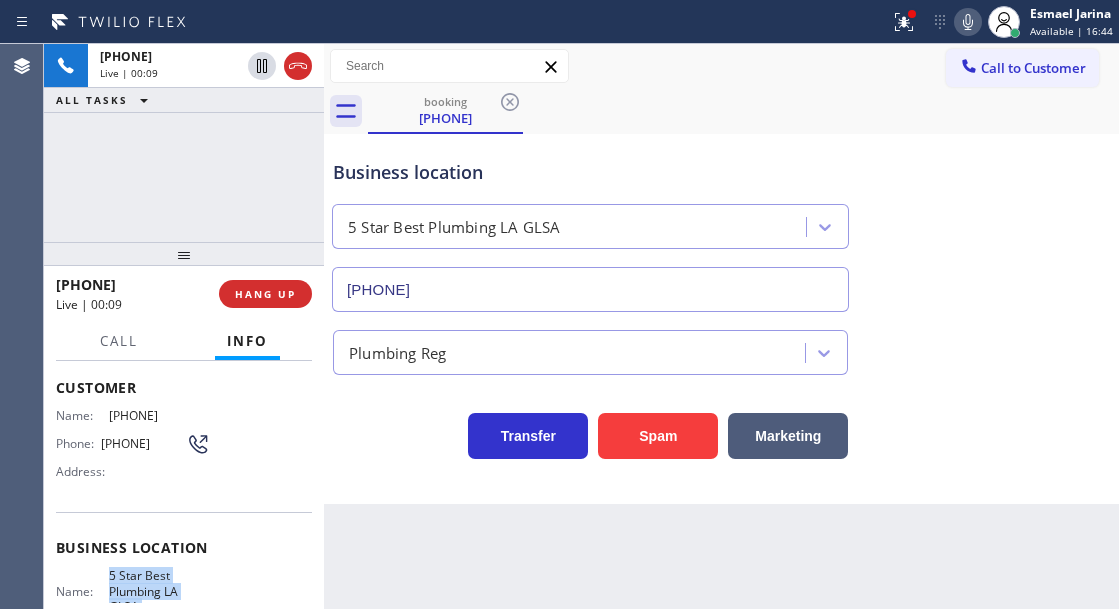 click on "5 Star Best Plumbing LA GLSA" at bounding box center [159, 591] 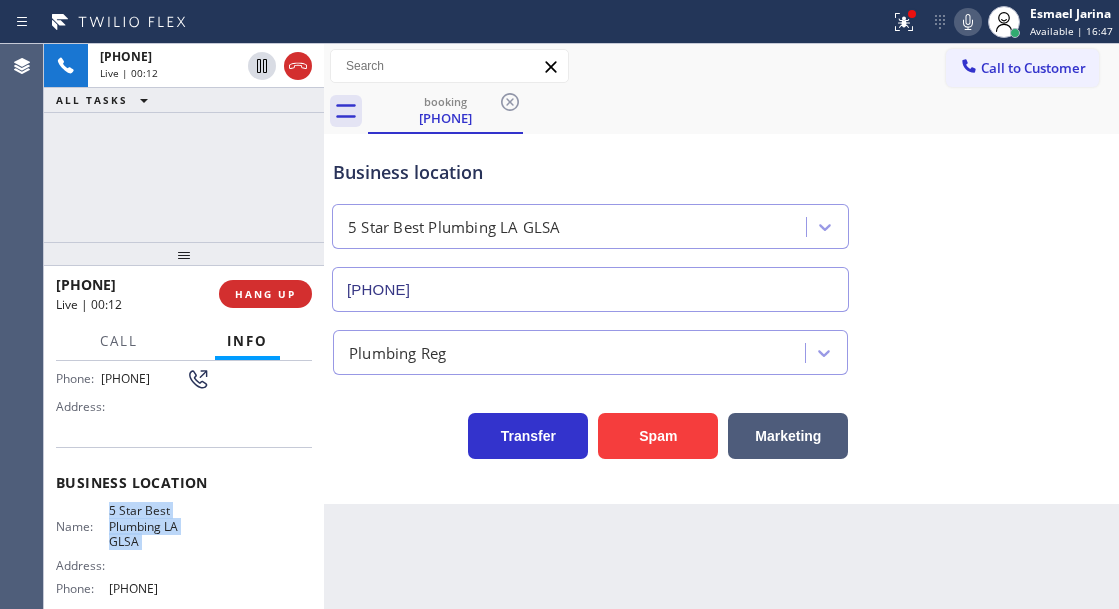 scroll, scrollTop: 200, scrollLeft: 0, axis: vertical 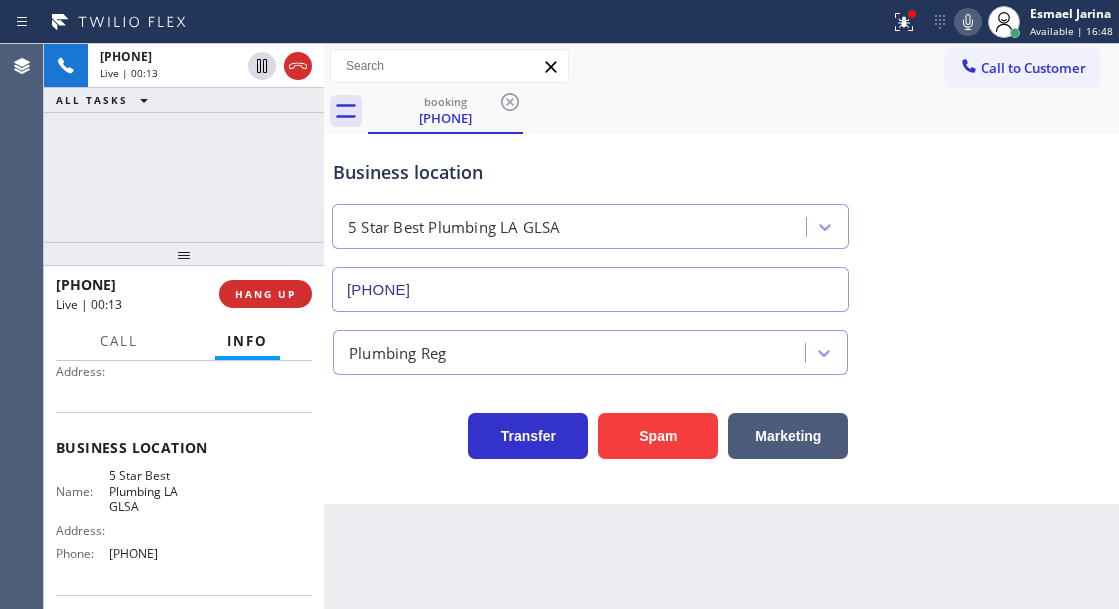 click on "[PHONE]" at bounding box center (159, 553) 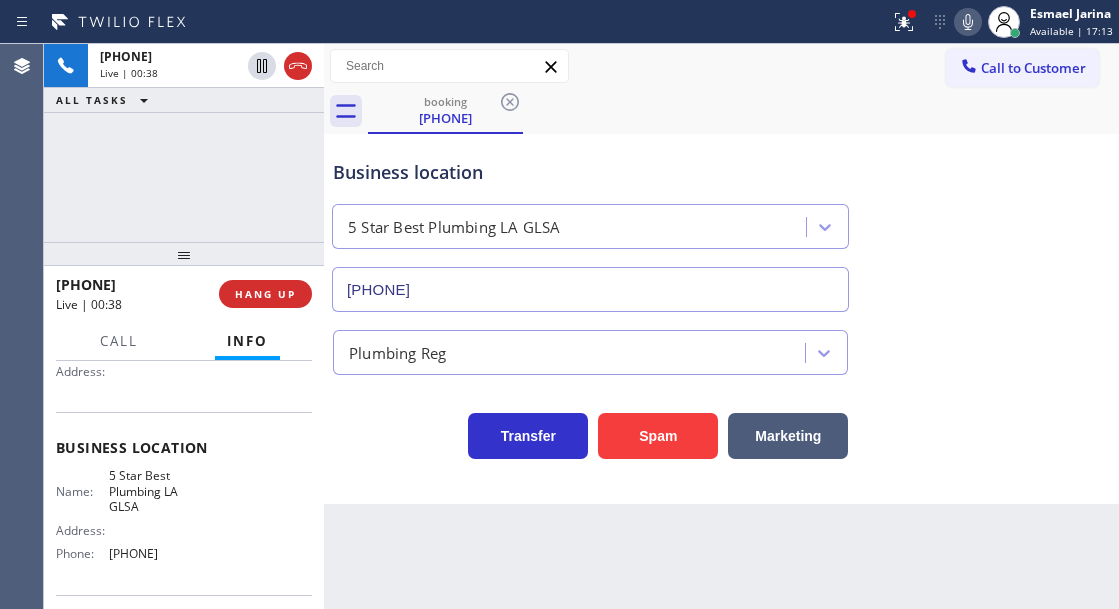 drag, startPoint x: 610, startPoint y: 151, endPoint x: 580, endPoint y: 161, distance: 31.622776 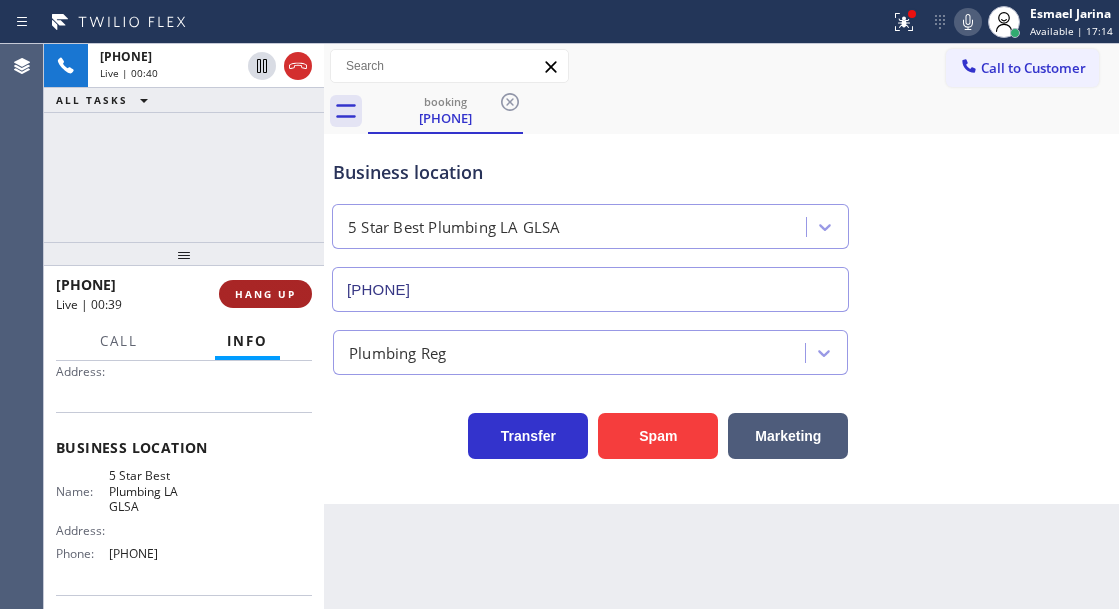 click on "HANG UP" at bounding box center (265, 294) 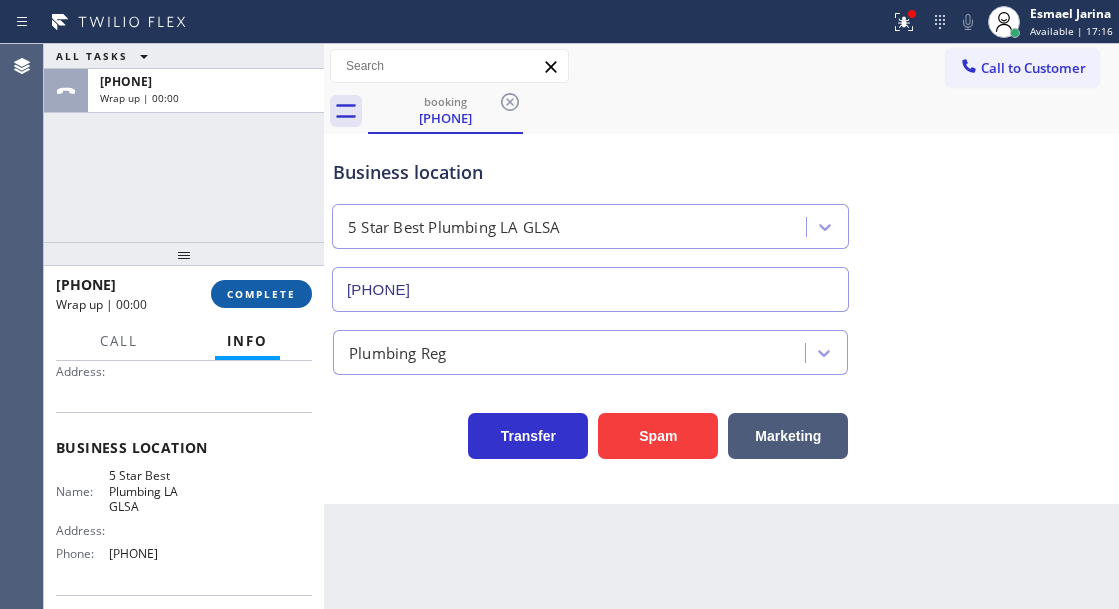click on "COMPLETE" at bounding box center (261, 294) 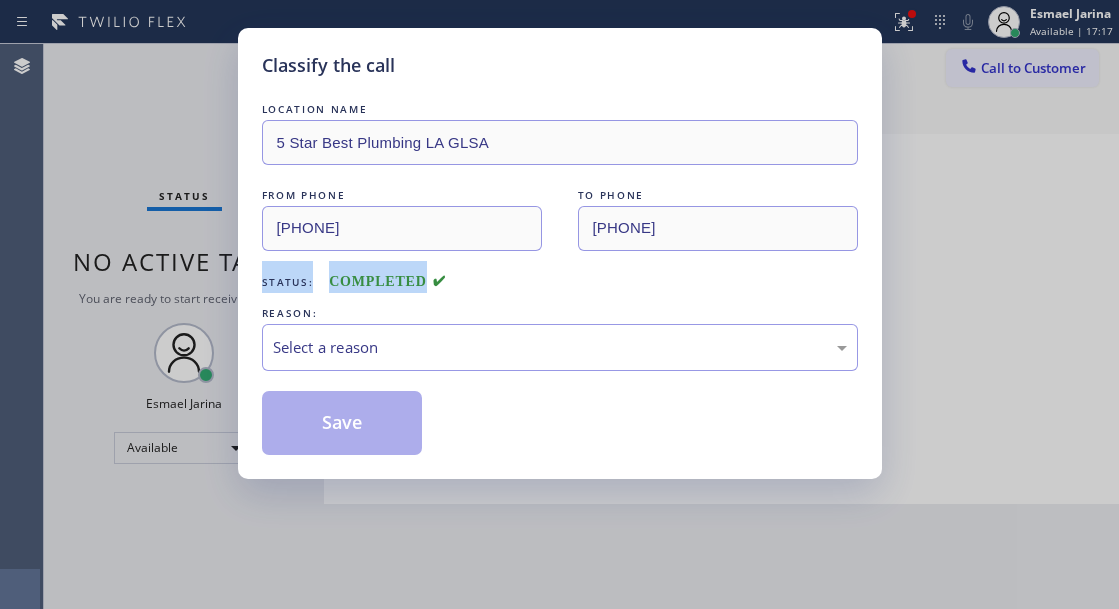 click on "Status: COMPLETED" at bounding box center (560, 277) 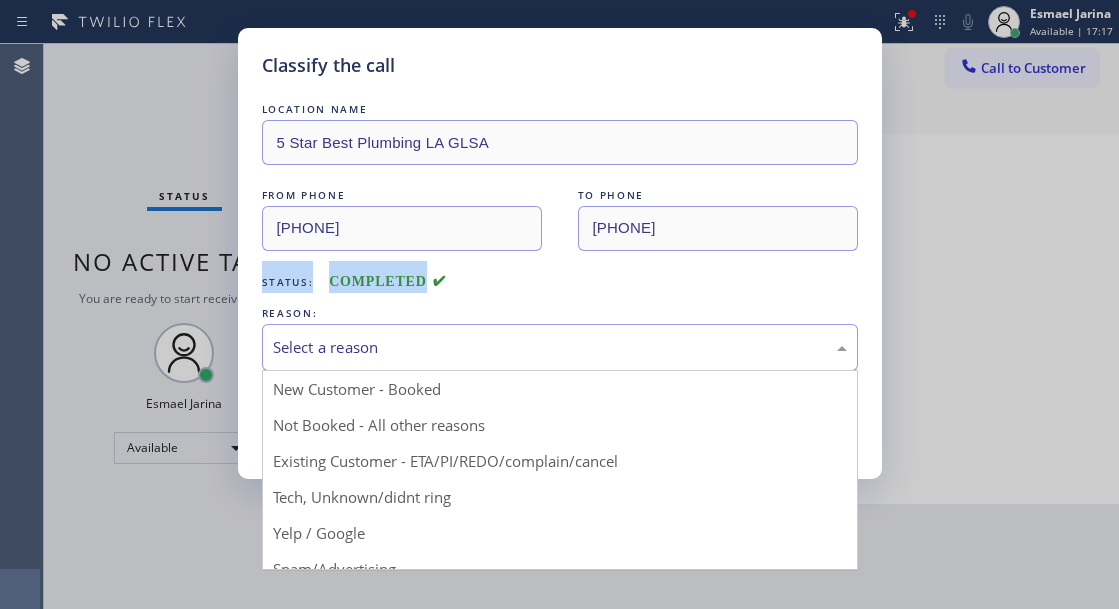 click on "Select a reason" at bounding box center [560, 347] 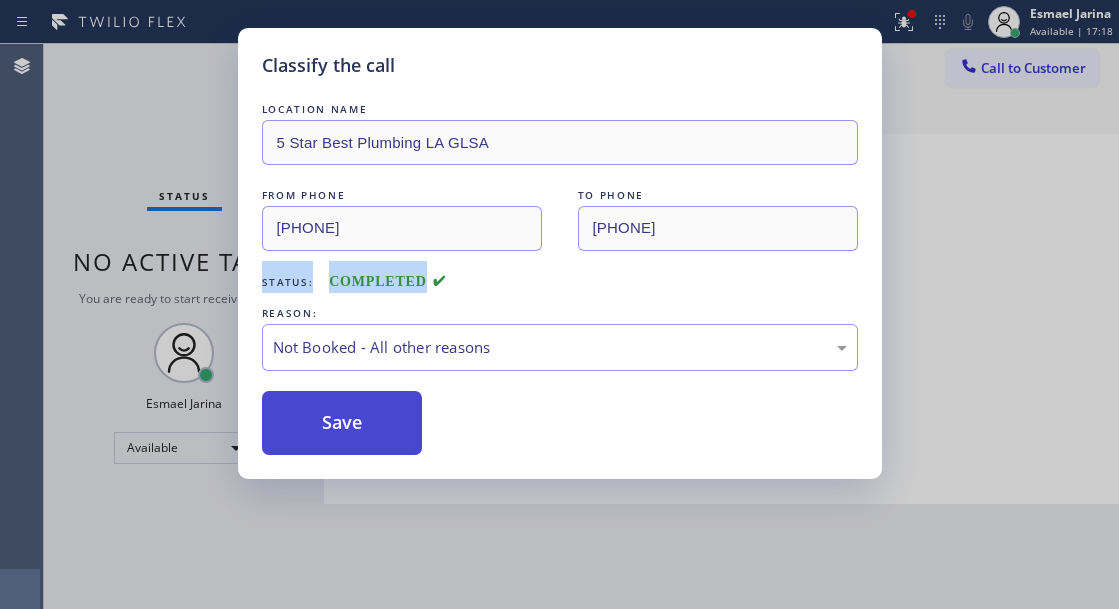 click on "Save" at bounding box center (342, 423) 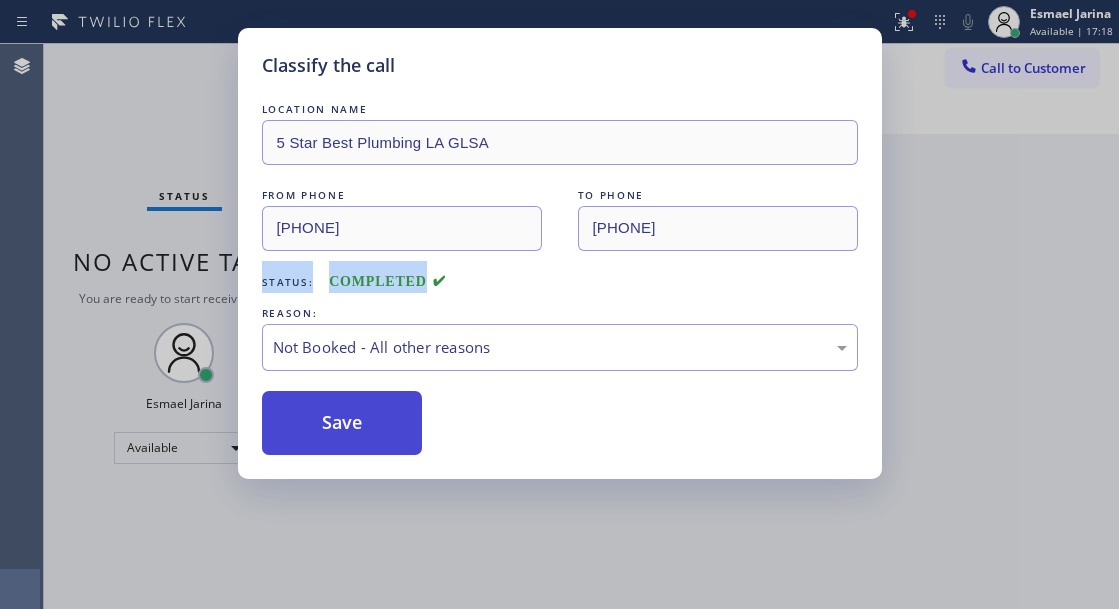 click on "Save" at bounding box center [342, 423] 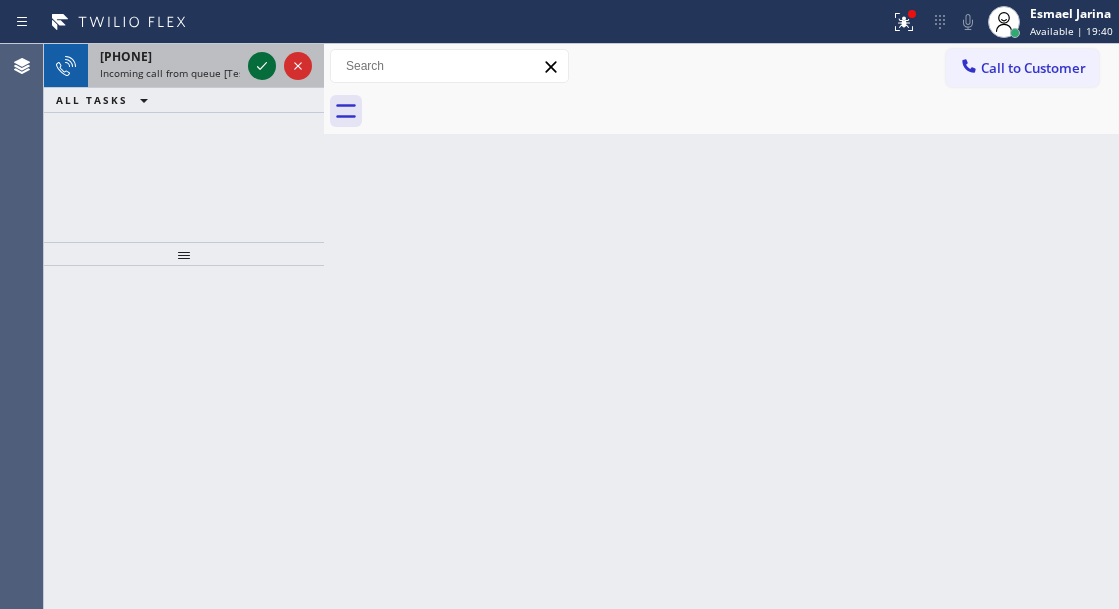 click 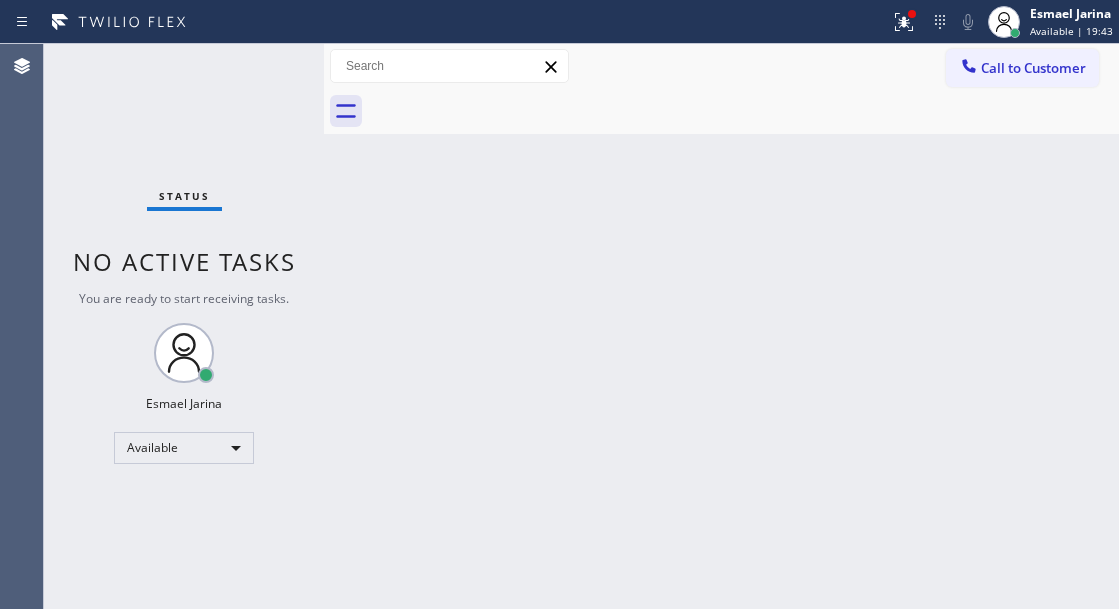 click on "Status   No active tasks     You are ready to start receiving tasks.   [FIRST] [LAST] Available" at bounding box center [184, 326] 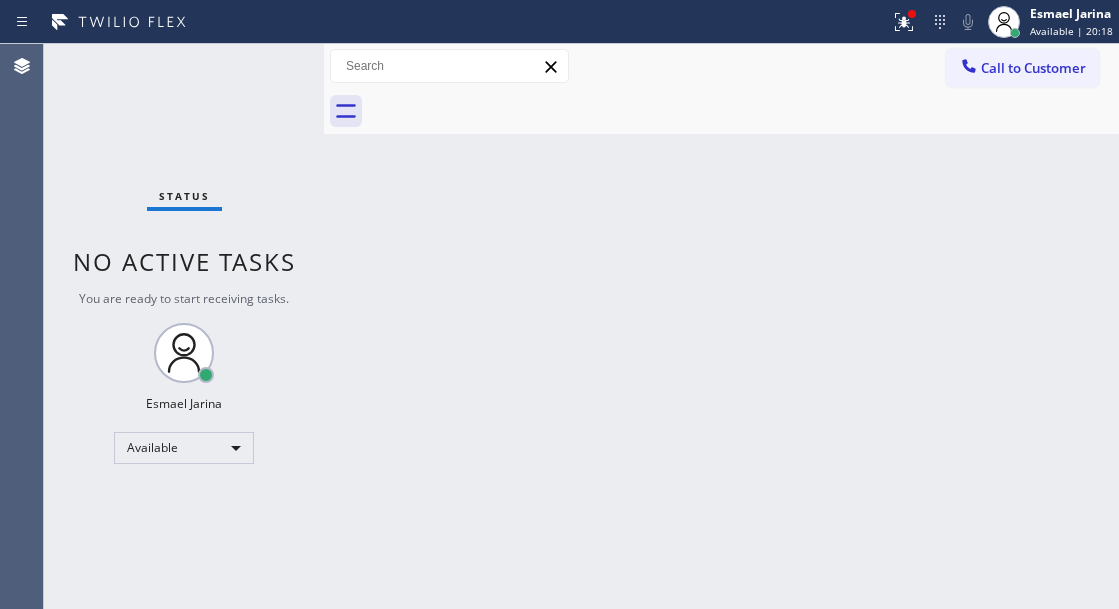 click on "Back to Dashboard Change Sender ID Customers Technicians Select a contact Outbound call Technician Search Technician Your caller id phone number Your caller id phone number Call Technician info Name Phone none Address none Change Sender ID HVAC [PHONE] 5 Star Appliance [PHONE] Appliance Repair [PHONE] Plumbing [PHONE] Air Duct Cleaning [PHONE] Electricians [PHONE] Cancel Change Check personal SMS Reset Change No tabs Call to Customer Outbound call Location Viking Repair Service Your caller id phone number [PHONE] Customer number Call Outbound call Technician Search Technician Your caller id phone number Your caller id phone number Call" at bounding box center [721, 326] 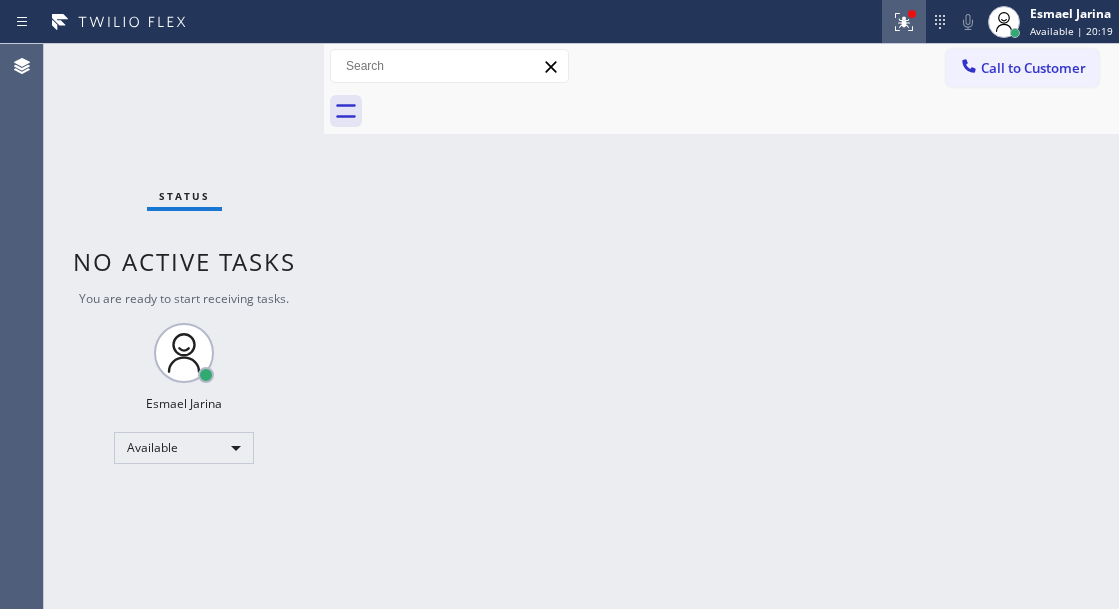 click 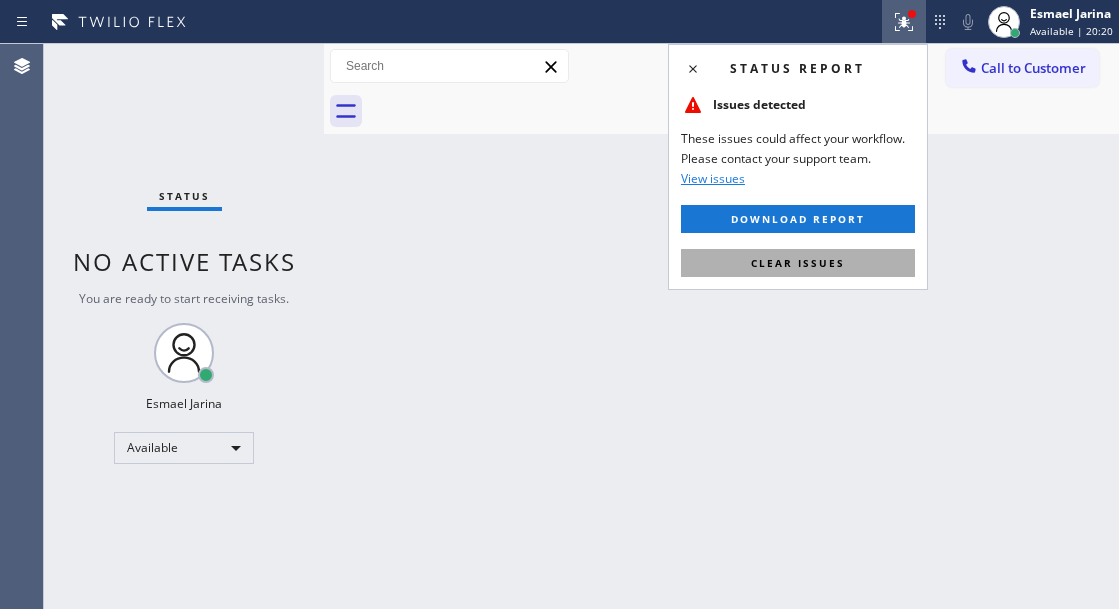 click on "Clear issues" at bounding box center [798, 263] 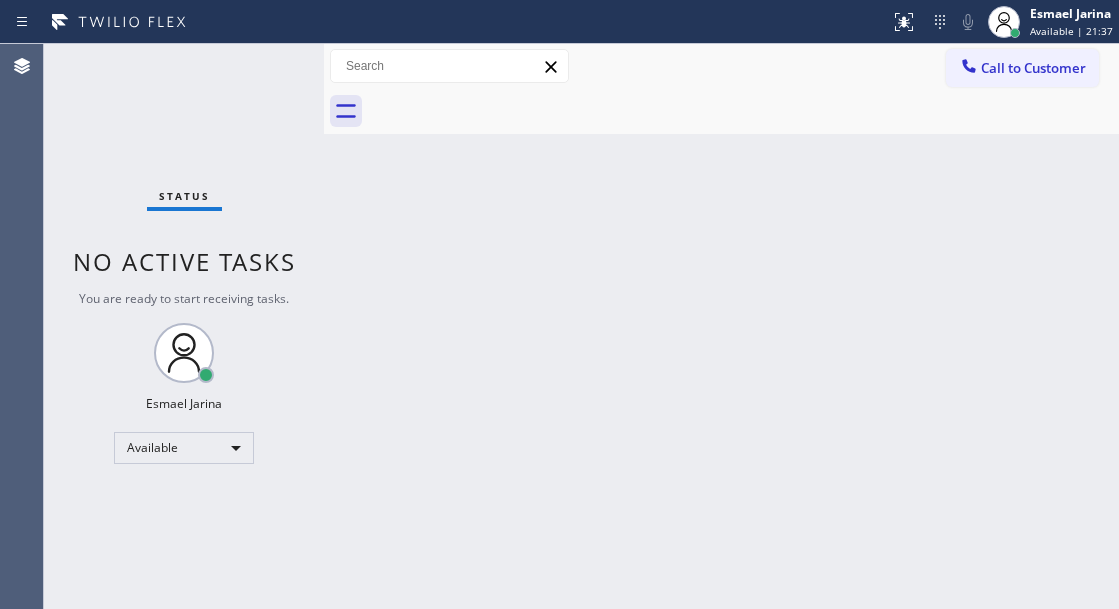 click on "Back to Dashboard Change Sender ID Customers Technicians Select a contact Outbound call Technician Search Technician Your caller id phone number Your caller id phone number Call Technician info Name Phone none Address none Change Sender ID HVAC [PHONE] 5 Star Appliance [PHONE] Appliance Repair [PHONE] Plumbing [PHONE] Air Duct Cleaning [PHONE] Electricians [PHONE] Cancel Change Check personal SMS Reset Change No tabs Call to Customer Outbound call Location Viking Repair Service Your caller id phone number [PHONE] Customer number Call Outbound call Technician Search Technician Your caller id phone number Your caller id phone number Call" at bounding box center [721, 326] 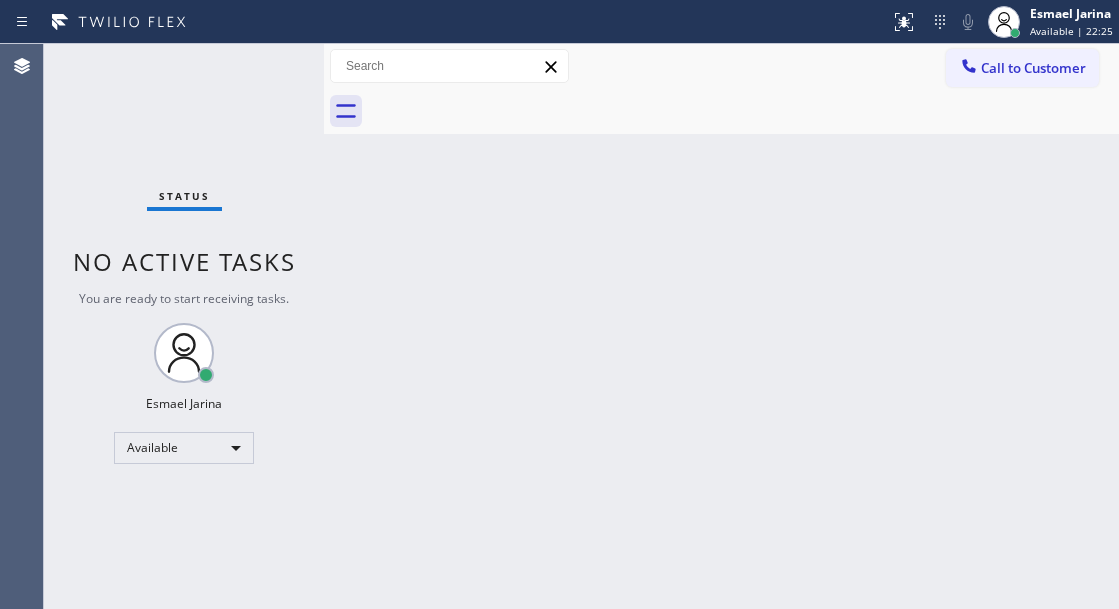 click on "Back to Dashboard Change Sender ID Customers Technicians Select a contact Outbound call Technician Search Technician Your caller id phone number Your caller id phone number Call Technician info Name Phone none Address none Change Sender ID HVAC [PHONE] 5 Star Appliance [PHONE] Appliance Repair [PHONE] Plumbing [PHONE] Air Duct Cleaning [PHONE] Electricians [PHONE] Cancel Change Check personal SMS Reset Change No tabs Call to Customer Outbound call Location Viking Repair Service Your caller id phone number [PHONE] Customer number Call Outbound call Technician Search Technician Your caller id phone number Your caller id phone number Call" at bounding box center [721, 326] 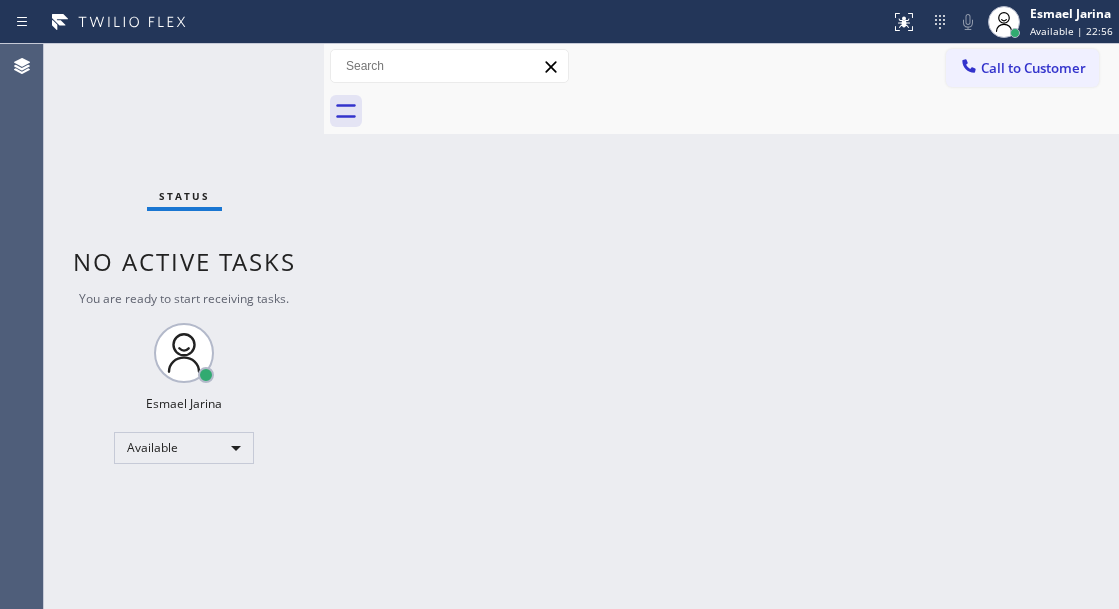 click on "Back to Dashboard Change Sender ID Customers Technicians Select a contact Outbound call Technician Search Technician Your caller id phone number Your caller id phone number Call Technician info Name Phone none Address none Change Sender ID HVAC [PHONE] 5 Star Appliance [PHONE] Appliance Repair [PHONE] Plumbing [PHONE] Air Duct Cleaning [PHONE] Electricians [PHONE] Cancel Change Check personal SMS Reset Change No tabs Call to Customer Outbound call Location Viking Repair Service Your caller id phone number [PHONE] Customer number Call Outbound call Technician Search Technician Your caller id phone number Your caller id phone number Call" at bounding box center [721, 326] 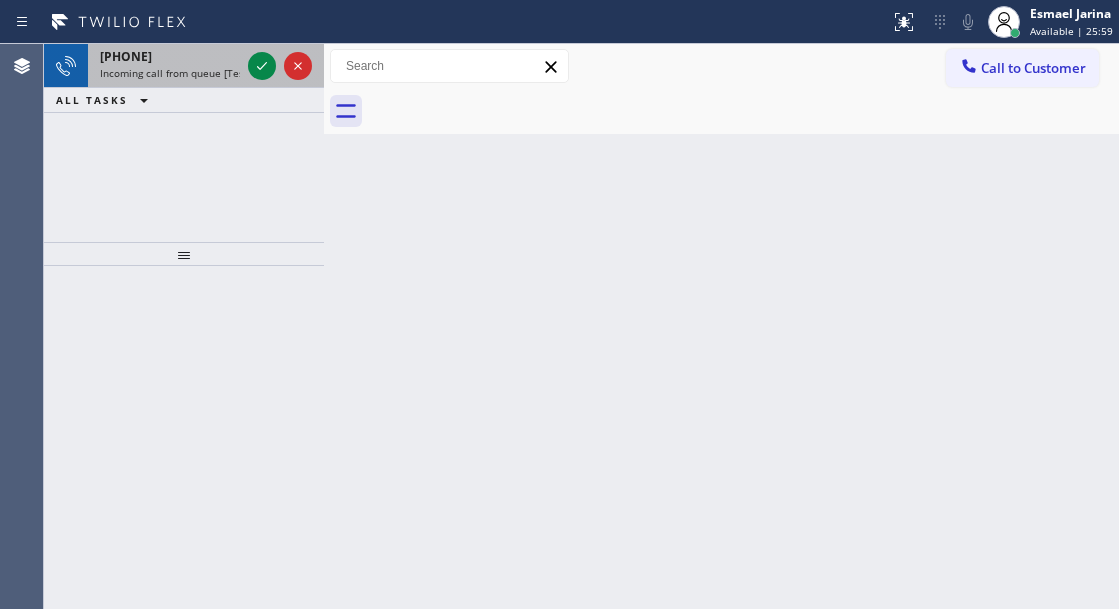 click at bounding box center [280, 66] 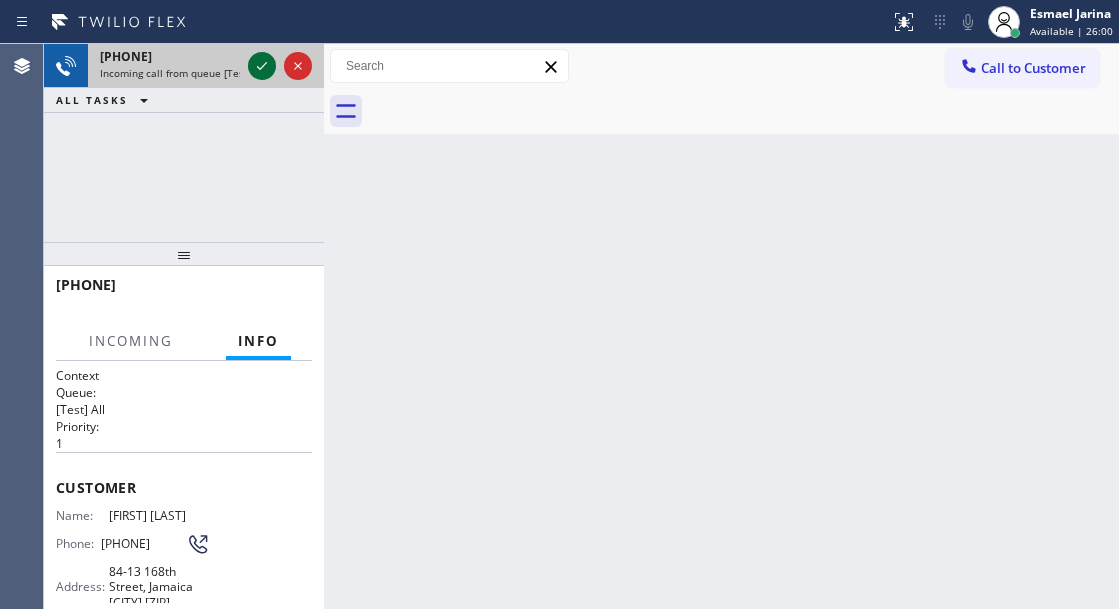 click 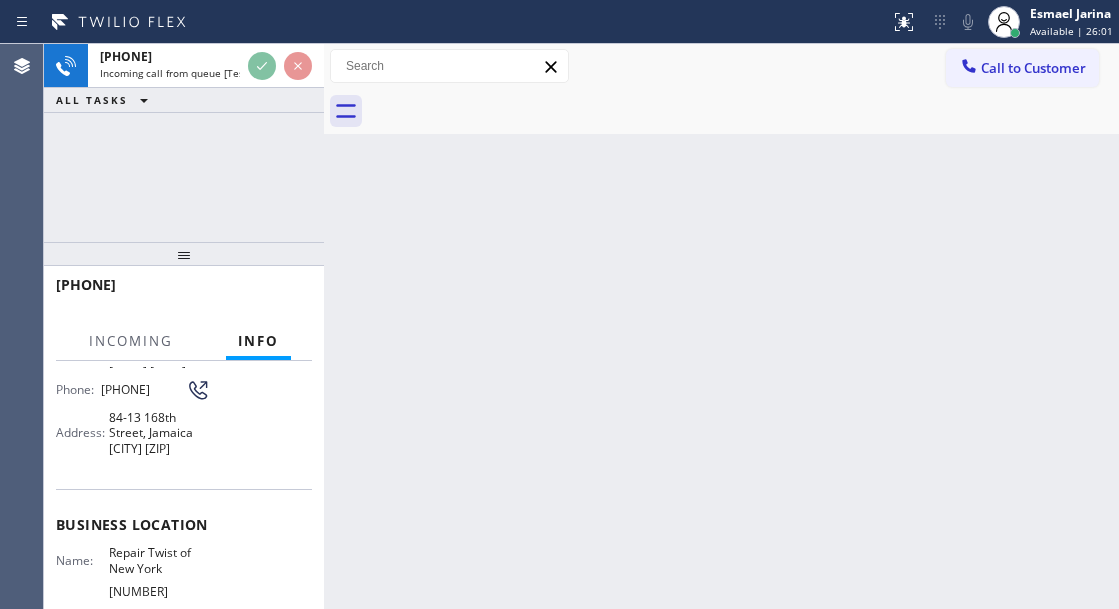 scroll, scrollTop: 200, scrollLeft: 0, axis: vertical 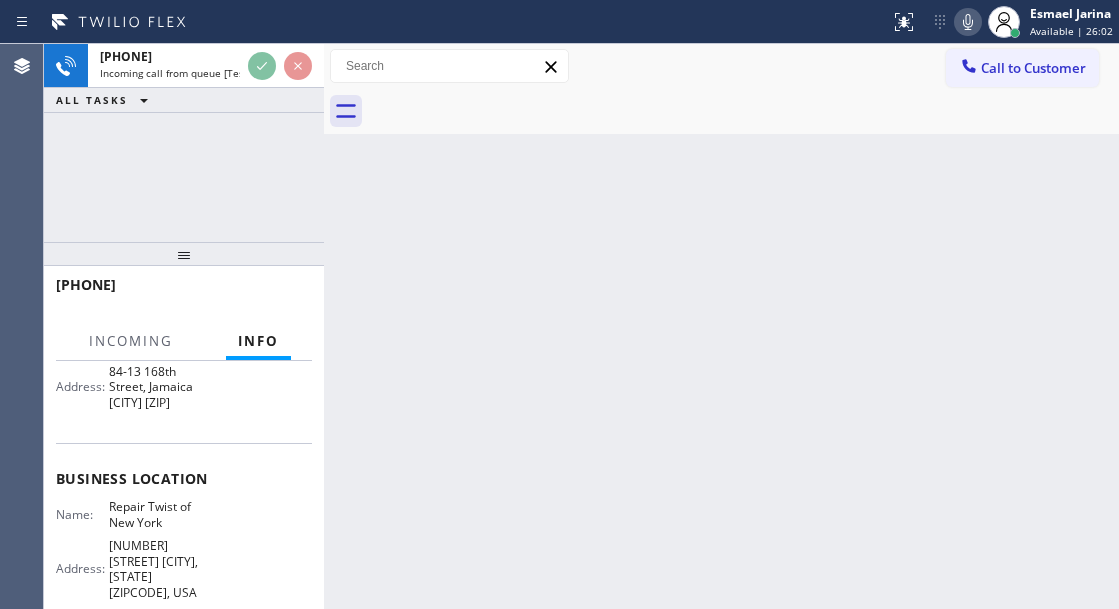 click on "Repair Twist of New York" at bounding box center [159, 514] 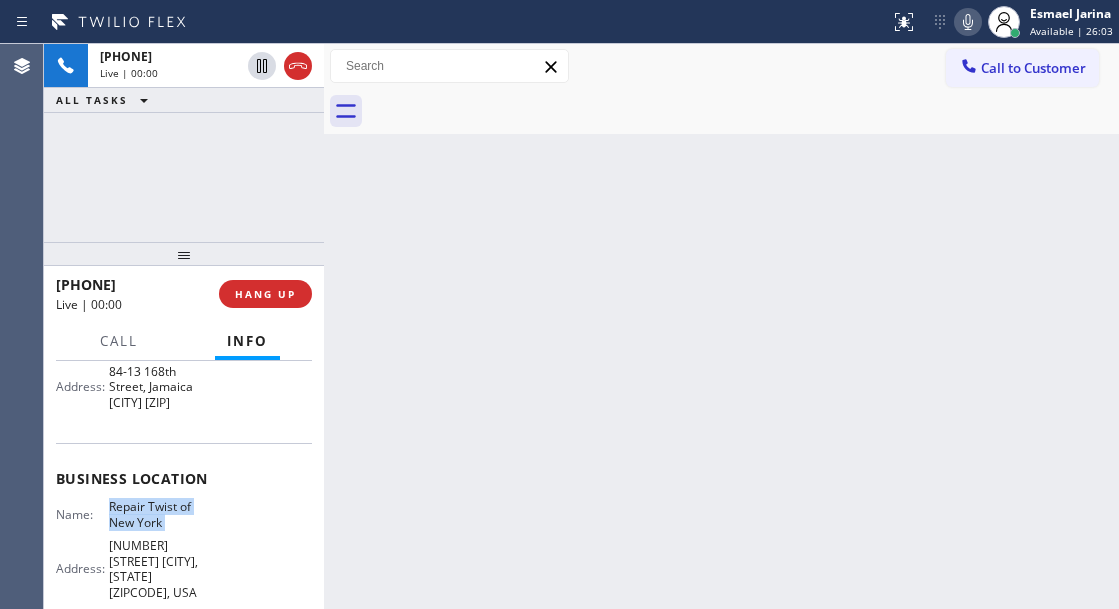 click on "Repair Twist of New York" at bounding box center (159, 514) 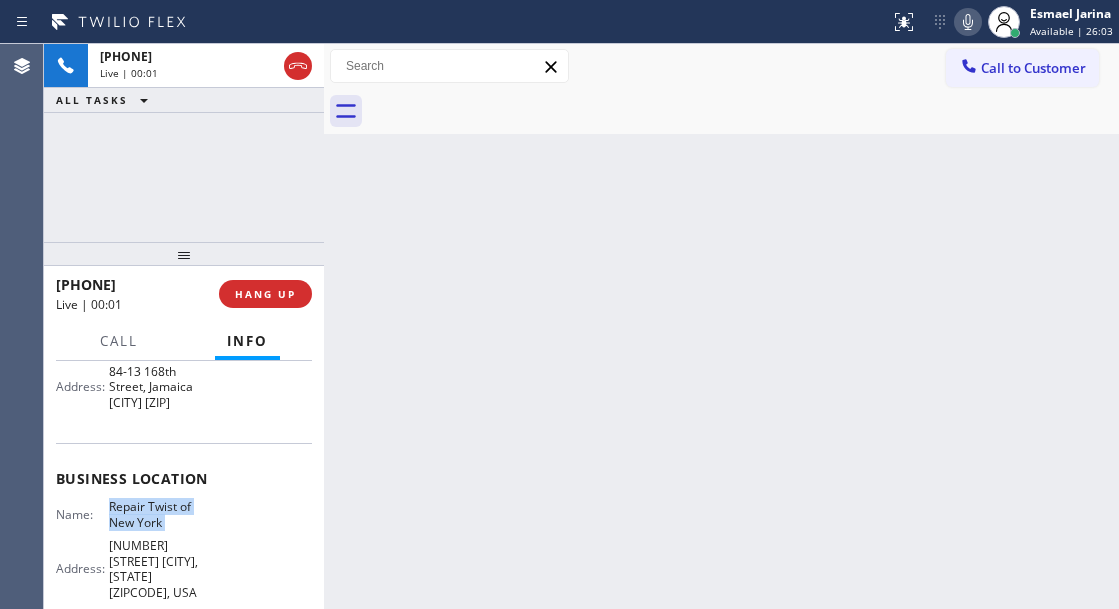 click on "Repair Twist of New York" at bounding box center (159, 514) 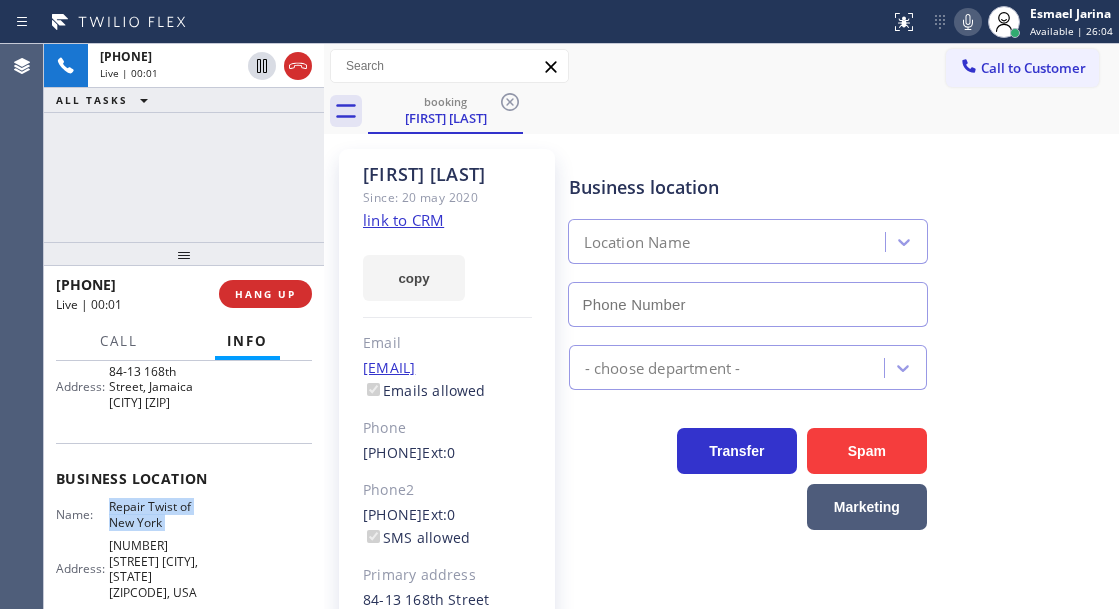 type on "[PHONE]" 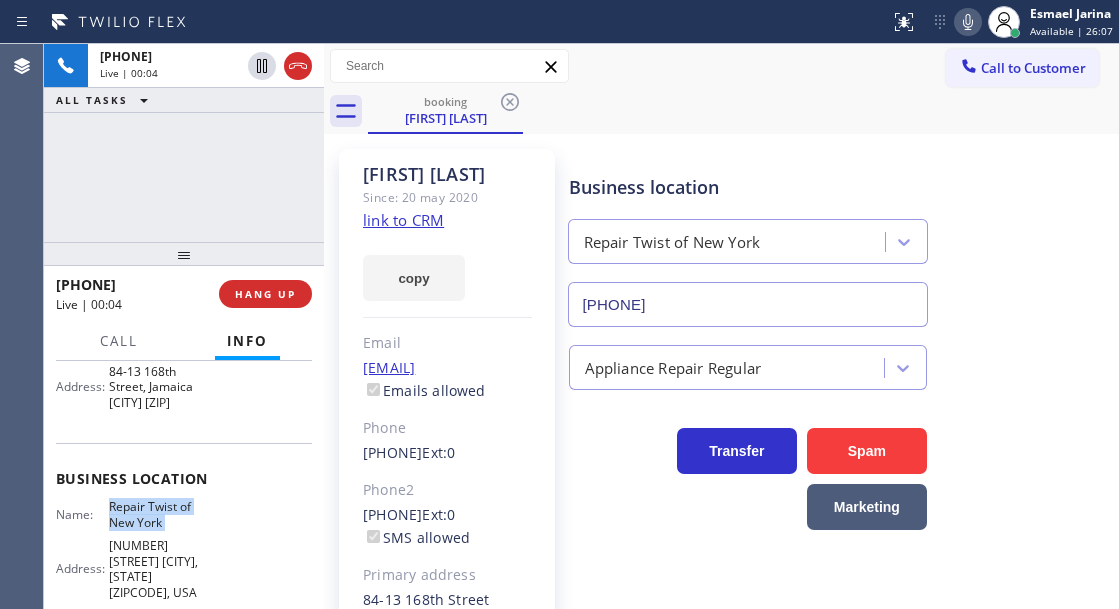 click on "link to CRM" 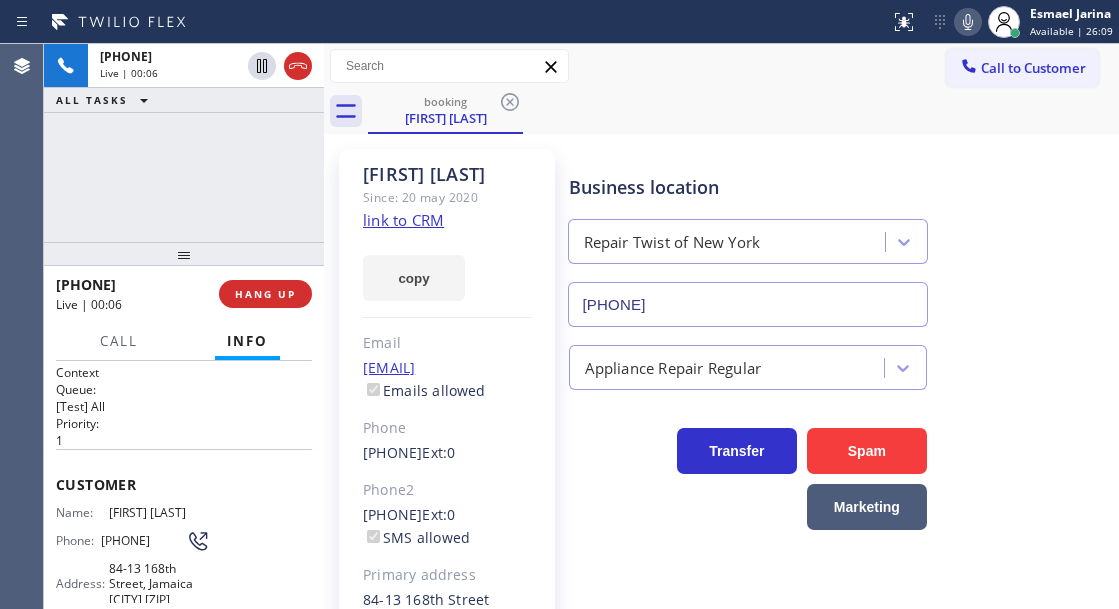 scroll, scrollTop: 0, scrollLeft: 0, axis: both 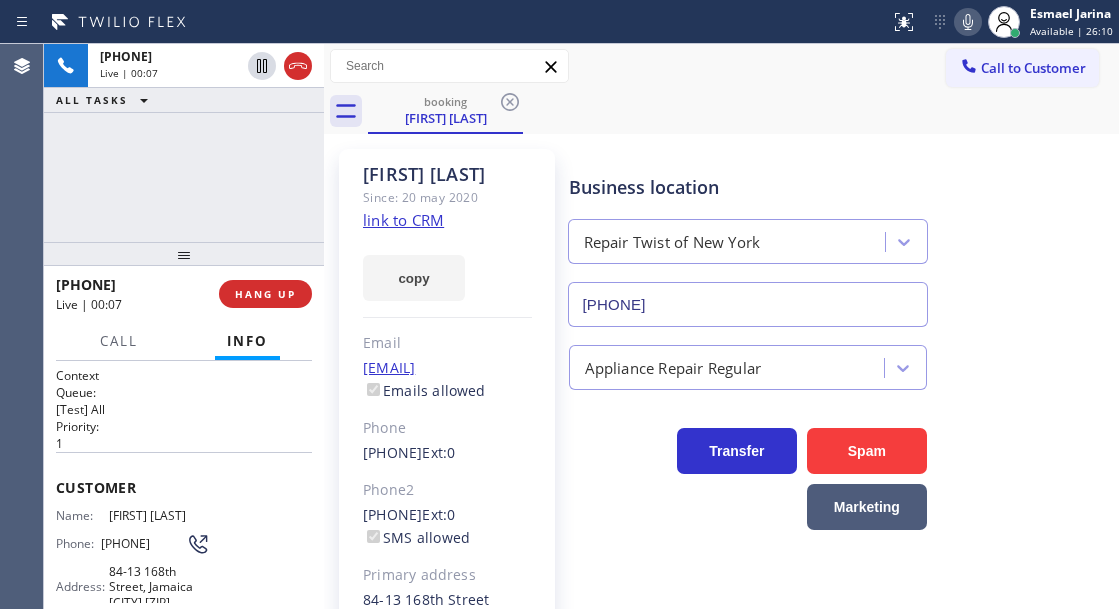 click on "[PHONE]" at bounding box center [143, 543] 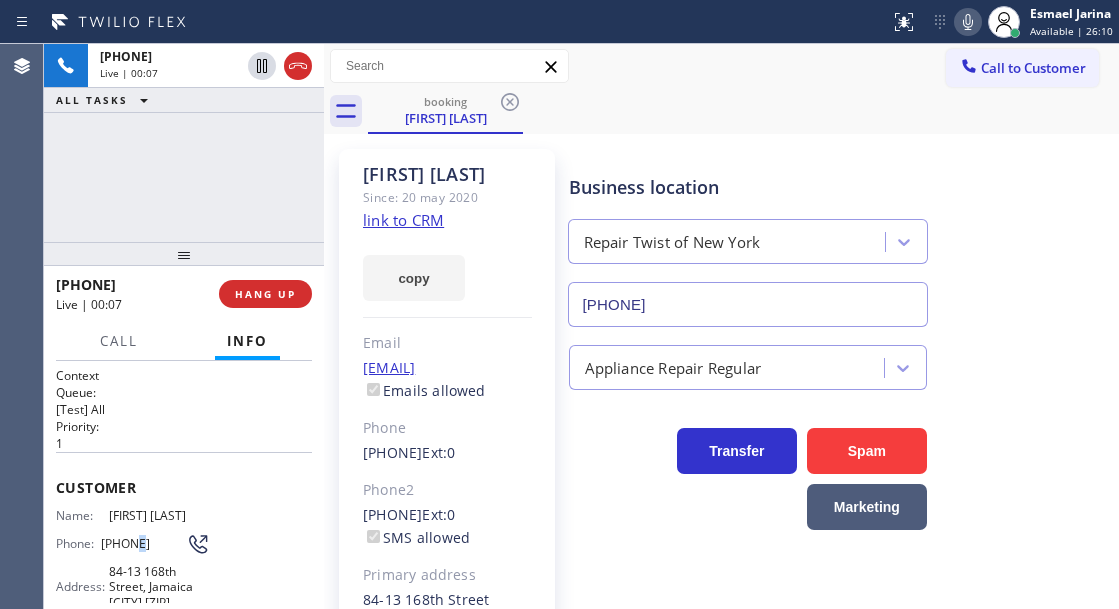 click on "[PHONE]" at bounding box center [143, 543] 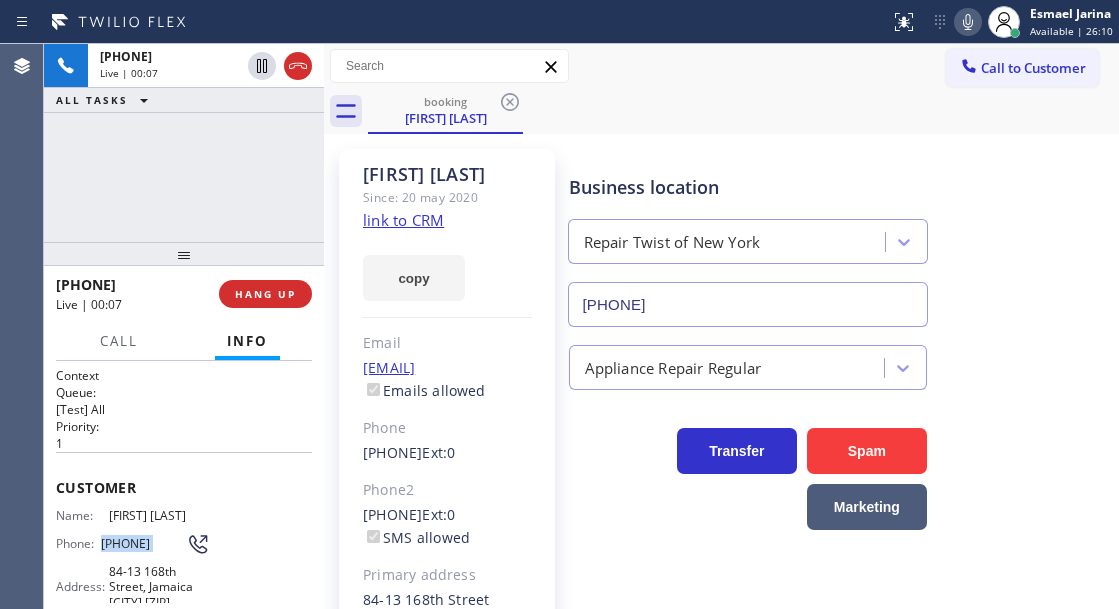 click on "[PHONE]" at bounding box center [143, 543] 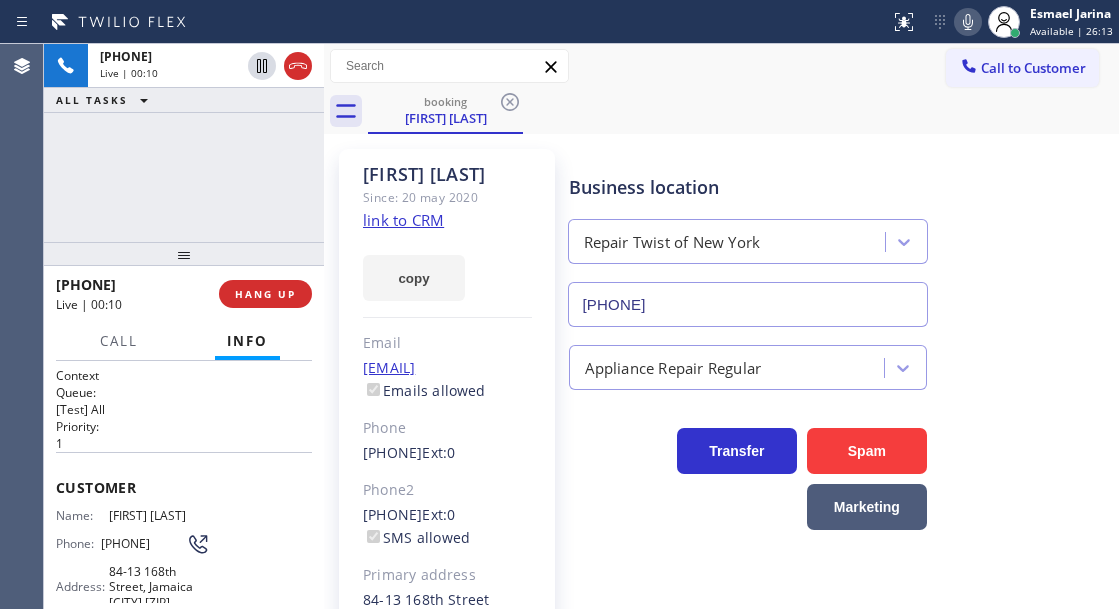 click on "Business location Repair Twist of New York [PHONE]" at bounding box center (748, 240) 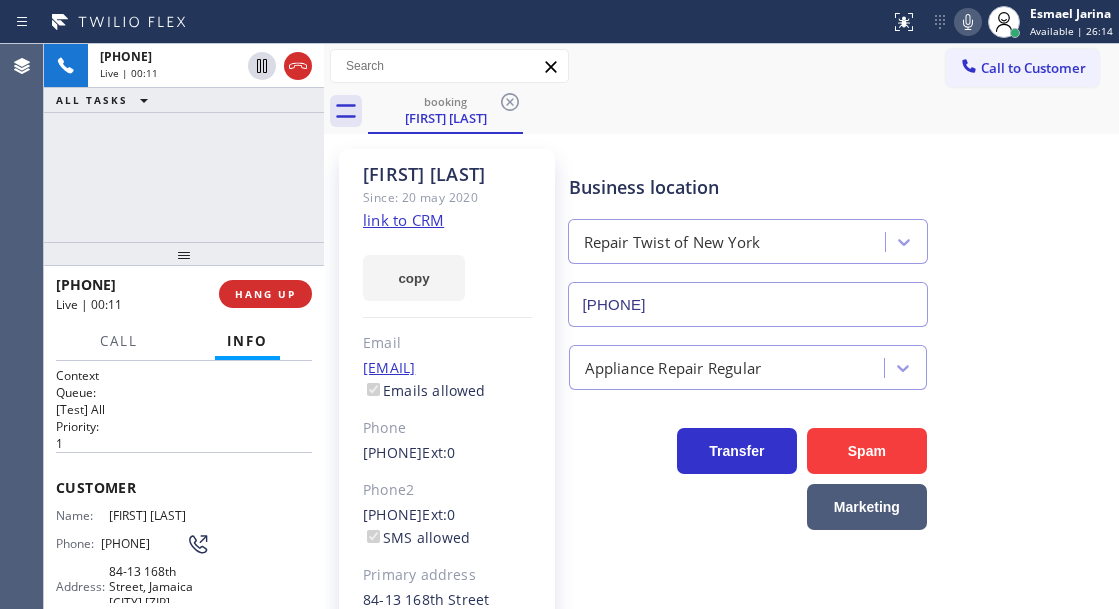 click on "[PHONE]" at bounding box center (143, 543) 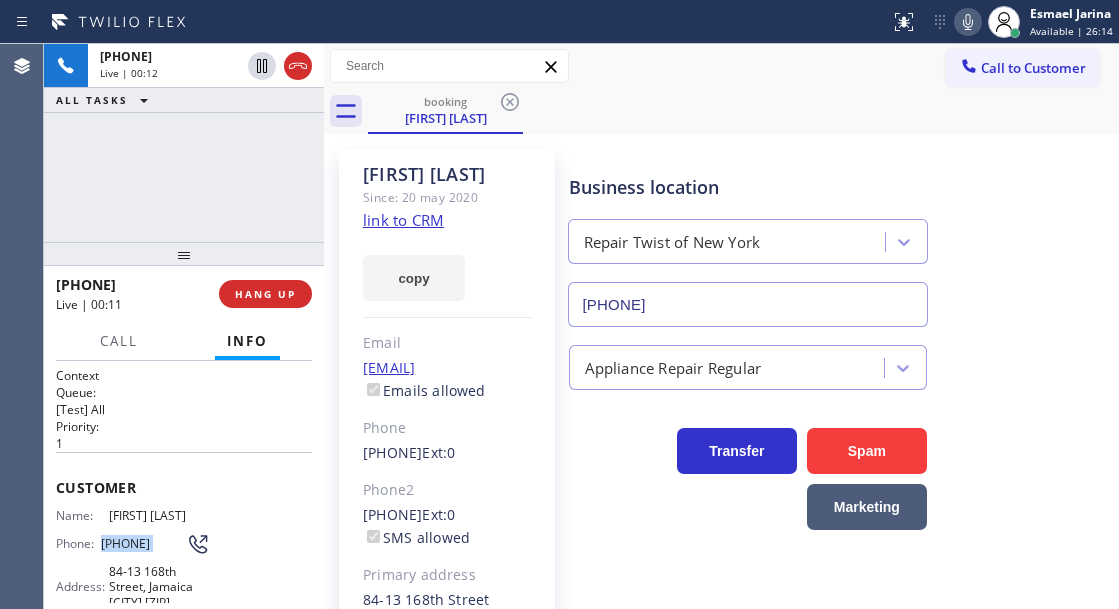 click on "[PHONE]" at bounding box center (143, 543) 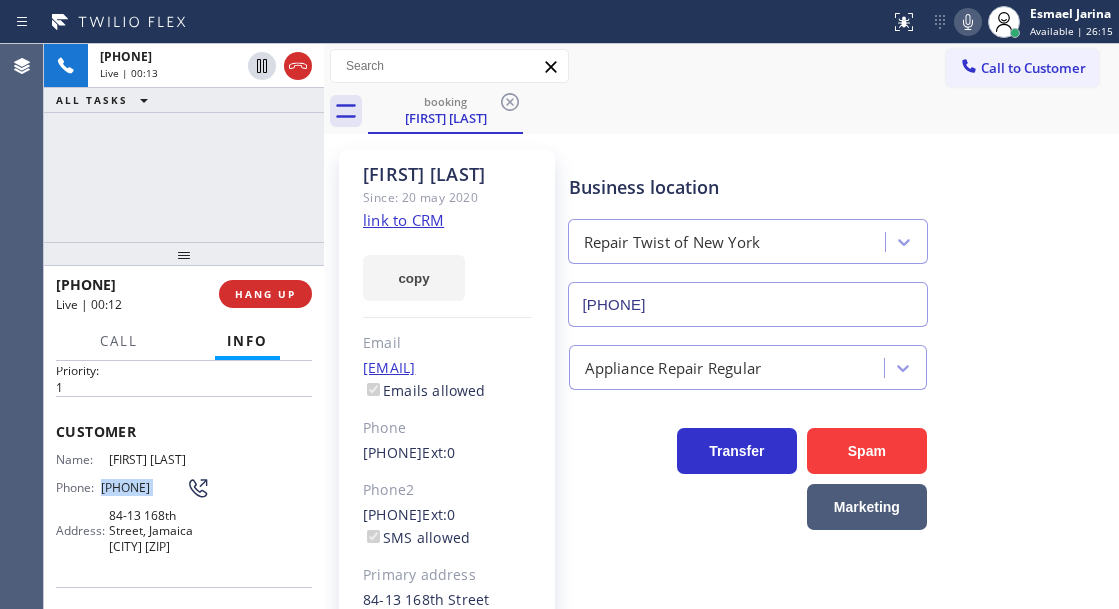 scroll, scrollTop: 200, scrollLeft: 0, axis: vertical 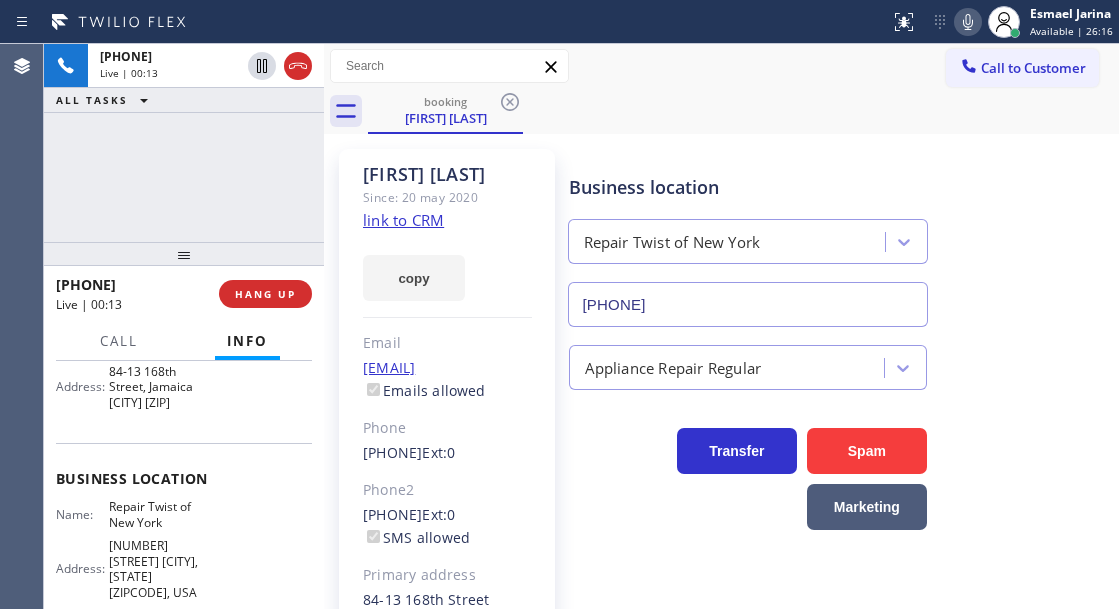 click on "Repair Twist of New York" at bounding box center (159, 514) 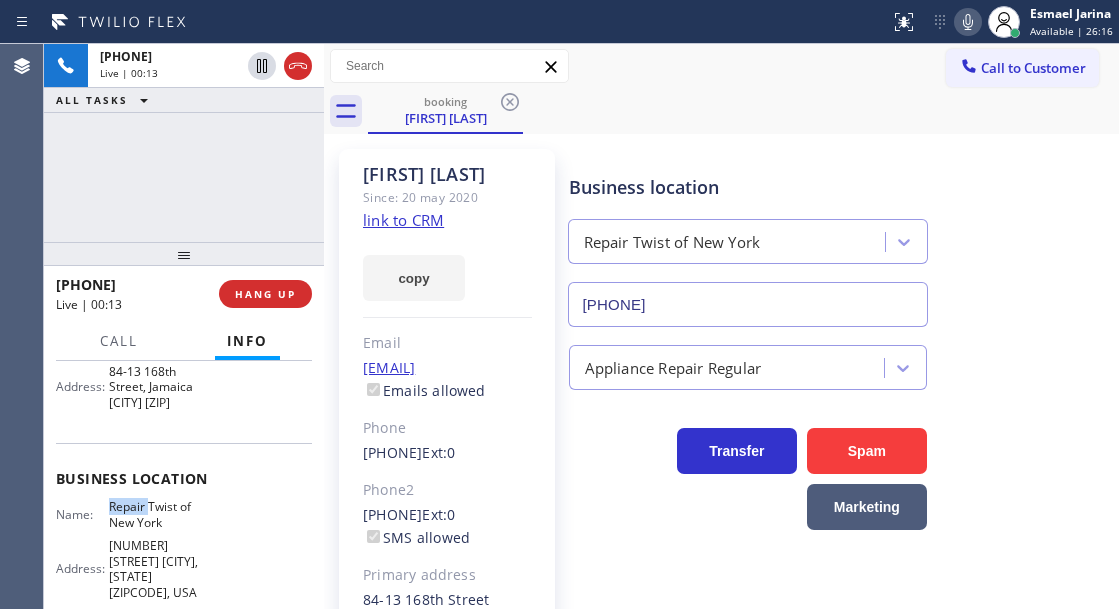 click on "Repair Twist of New York" at bounding box center (159, 514) 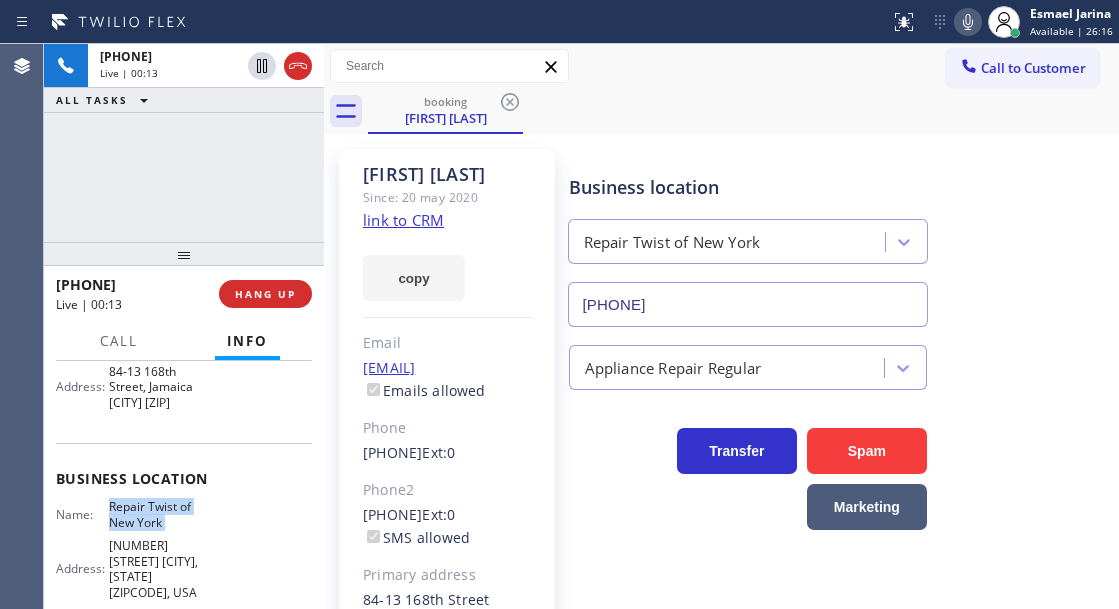 click on "Repair Twist of New York" at bounding box center (159, 514) 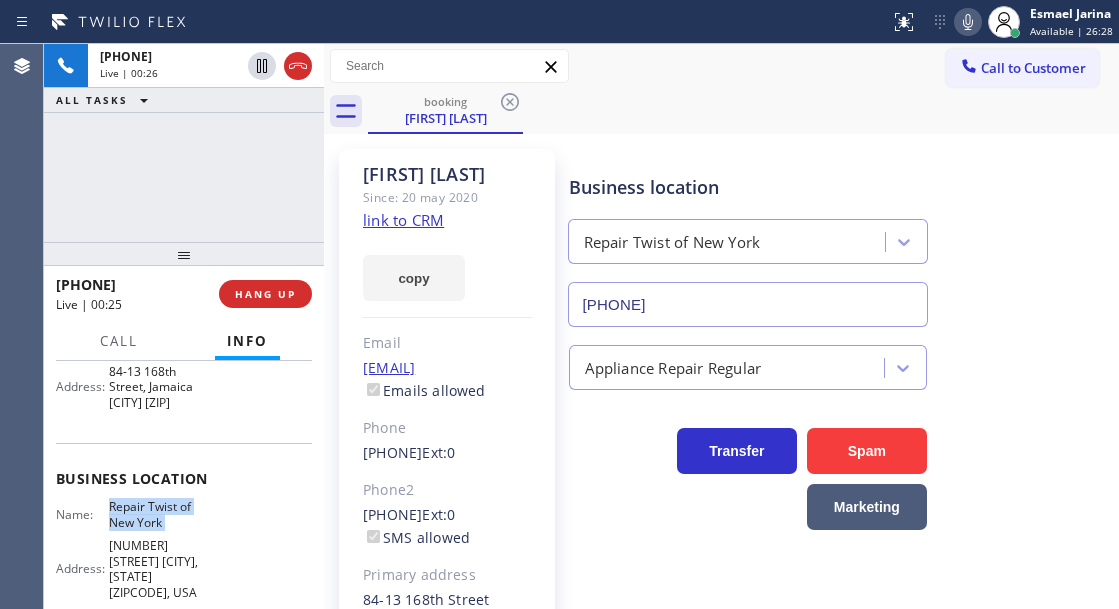 scroll, scrollTop: 300, scrollLeft: 0, axis: vertical 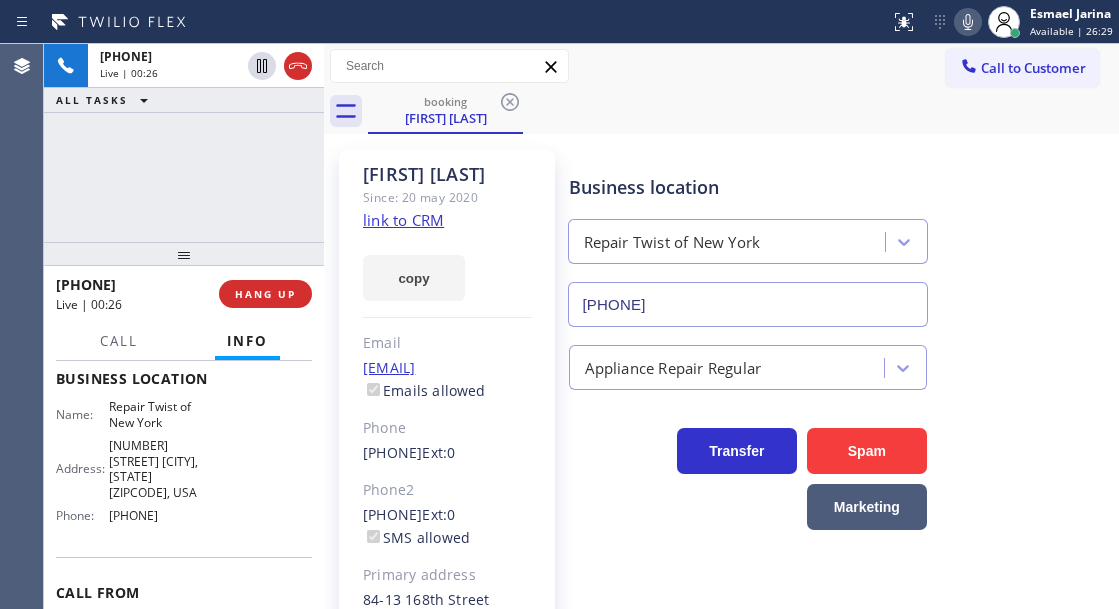 click on "[PHONE]" at bounding box center (159, 515) 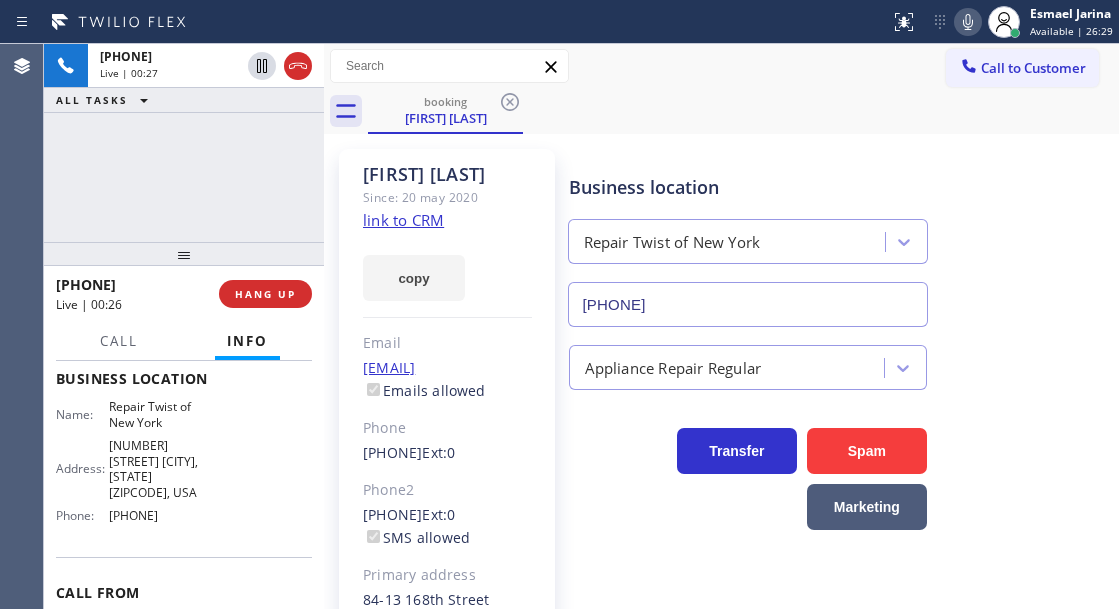 click on "[PHONE]" at bounding box center [159, 515] 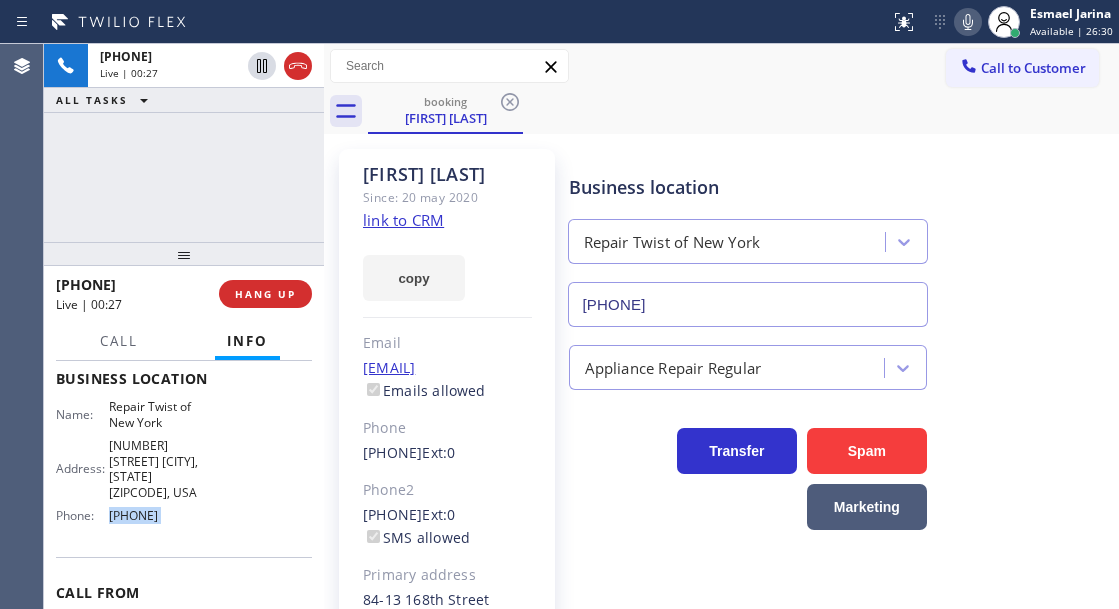 click on "[PHONE]" at bounding box center [159, 515] 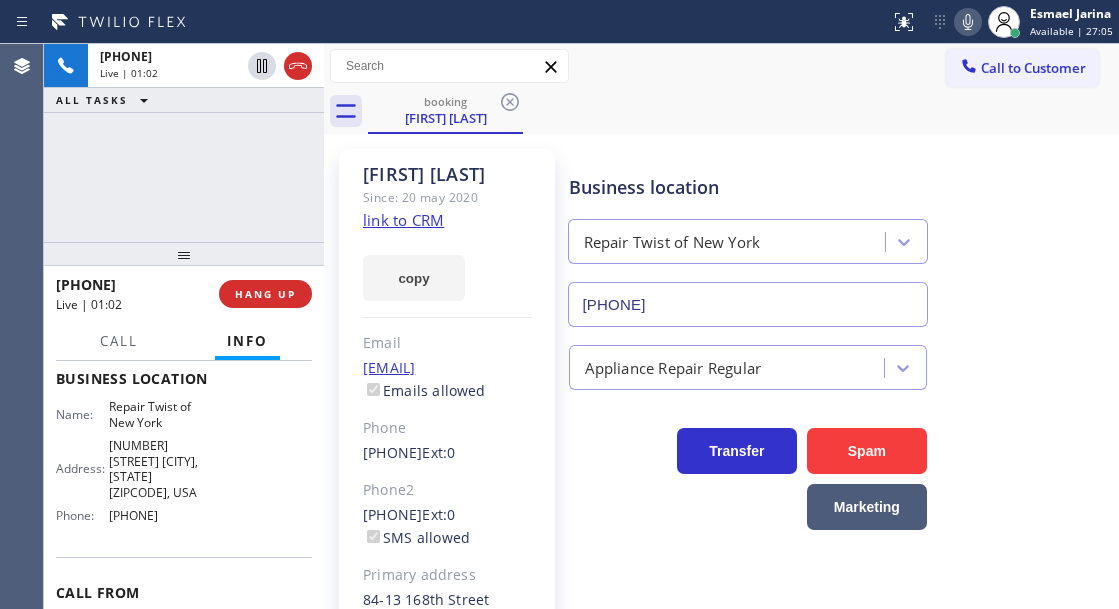 click on "+1[PHONE] Live | 01:02 ALL TASKS ALL TASKS ACTIVE TASKS TASKS IN WRAP UP" at bounding box center [184, 143] 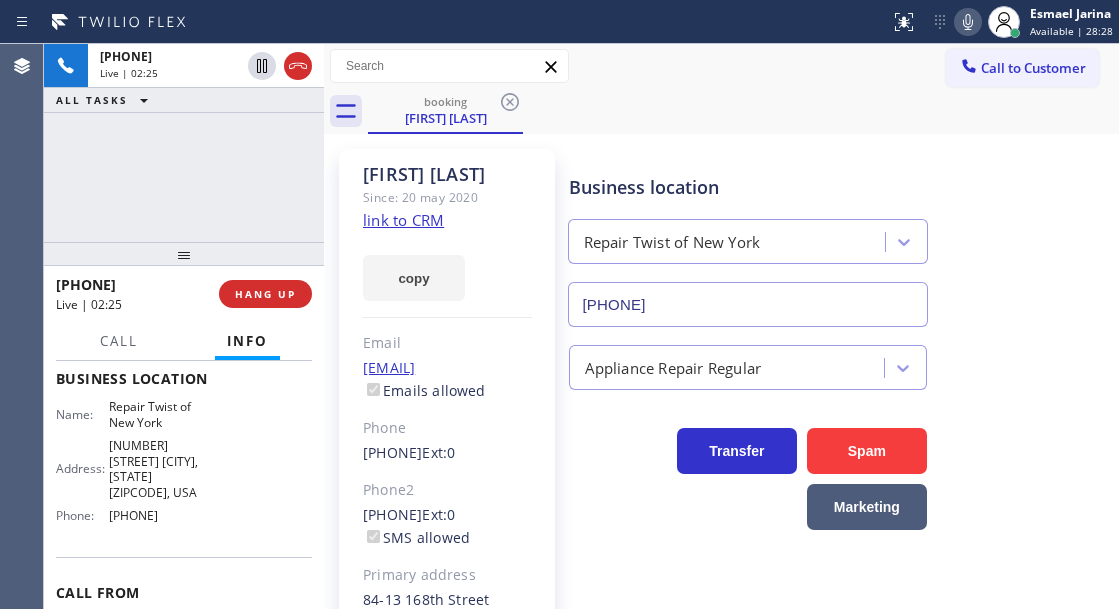 click on "[PHONE] Live | 02:25 ALL TASKS ALL TASKS ACTIVE TASKS TASKS IN WRAP UP" at bounding box center (184, 143) 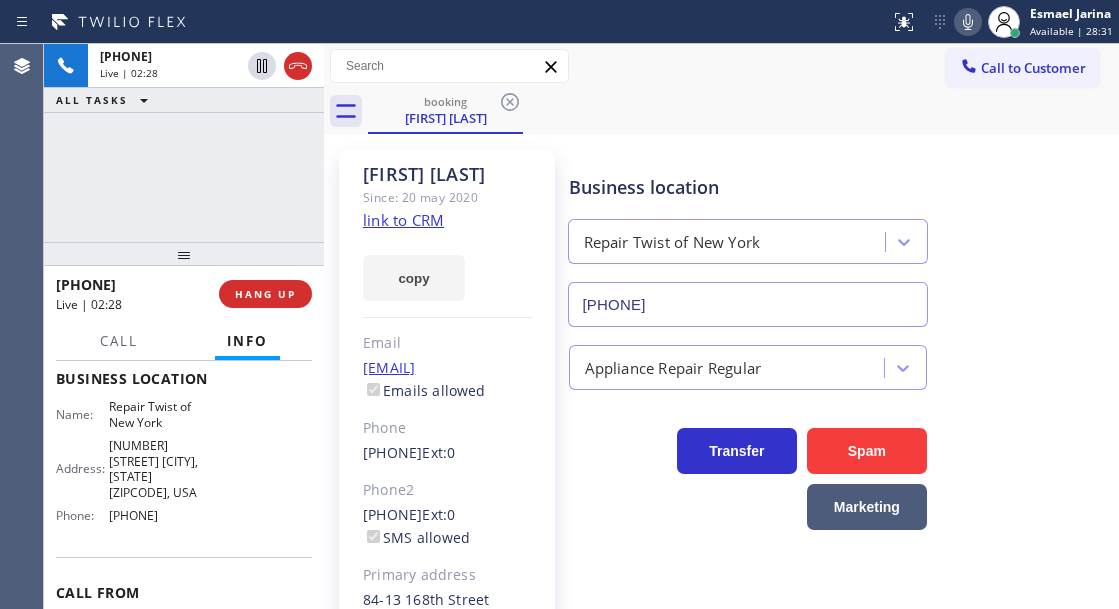 scroll, scrollTop: 100, scrollLeft: 0, axis: vertical 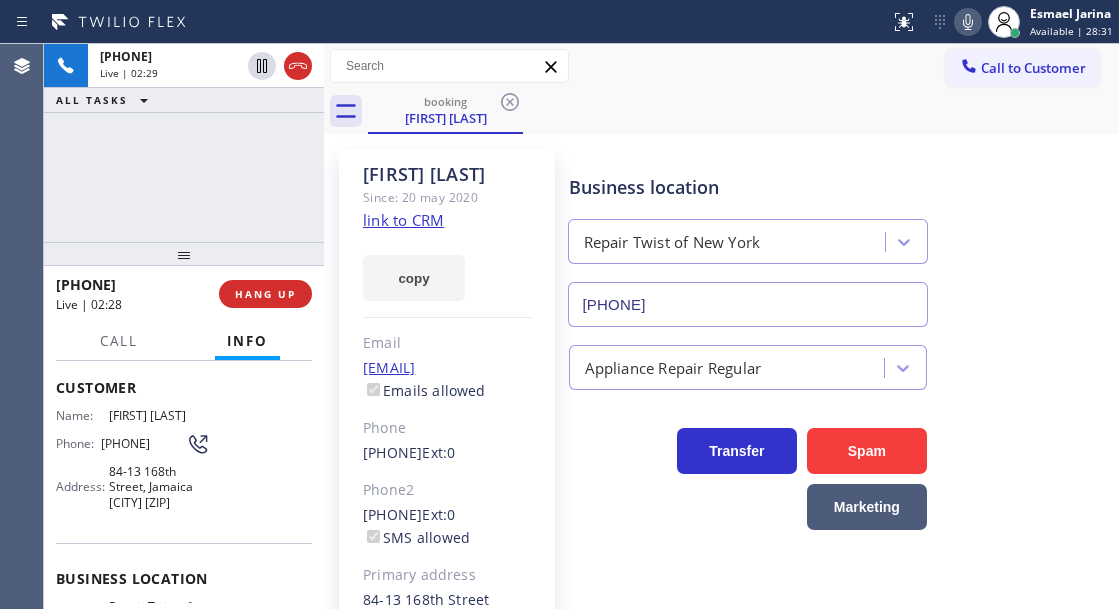 click on "+1[PHONE] Live | 02:29 ALL TASKS ALL TASKS ACTIVE TASKS TASKS IN WRAP UP" at bounding box center [184, 143] 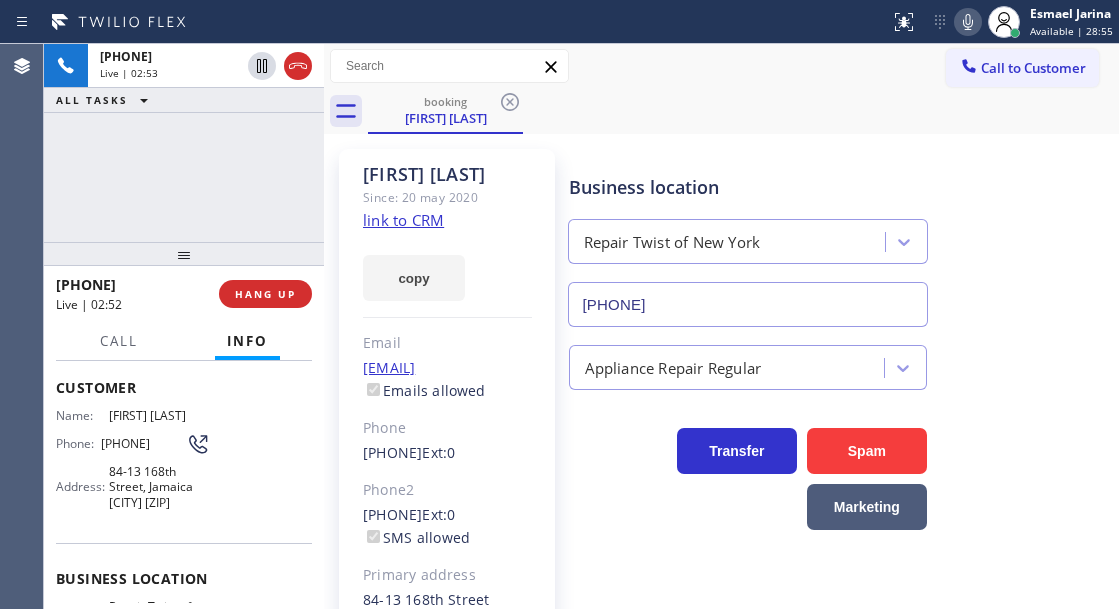 click on "[PHONE] Live | 02:53 ALL TASKS ALL TASKS ACTIVE TASKS TASKS IN WRAP UP" at bounding box center (184, 143) 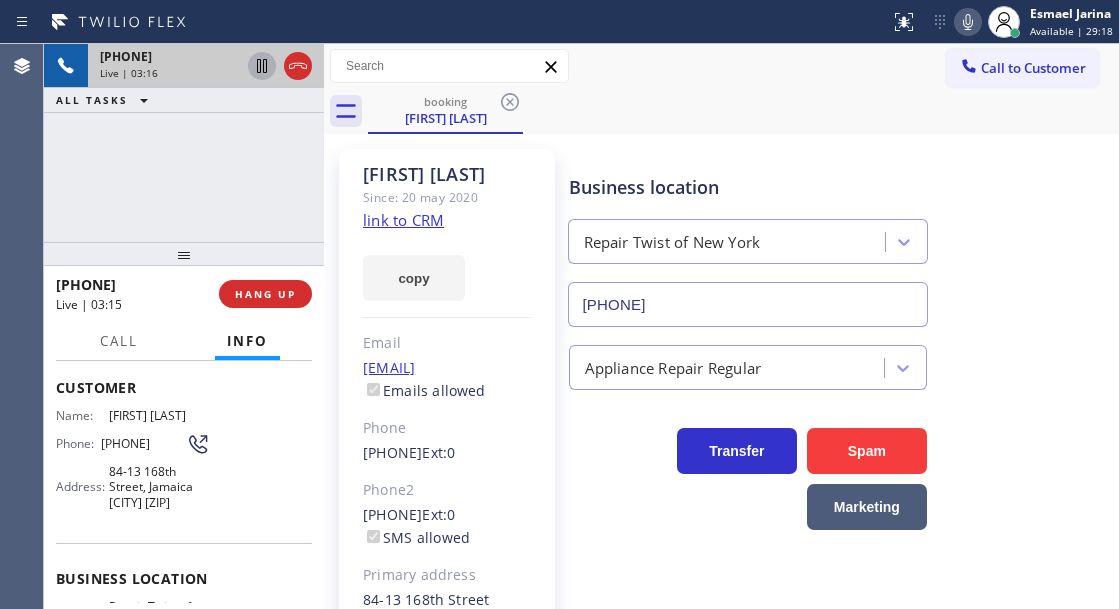 click 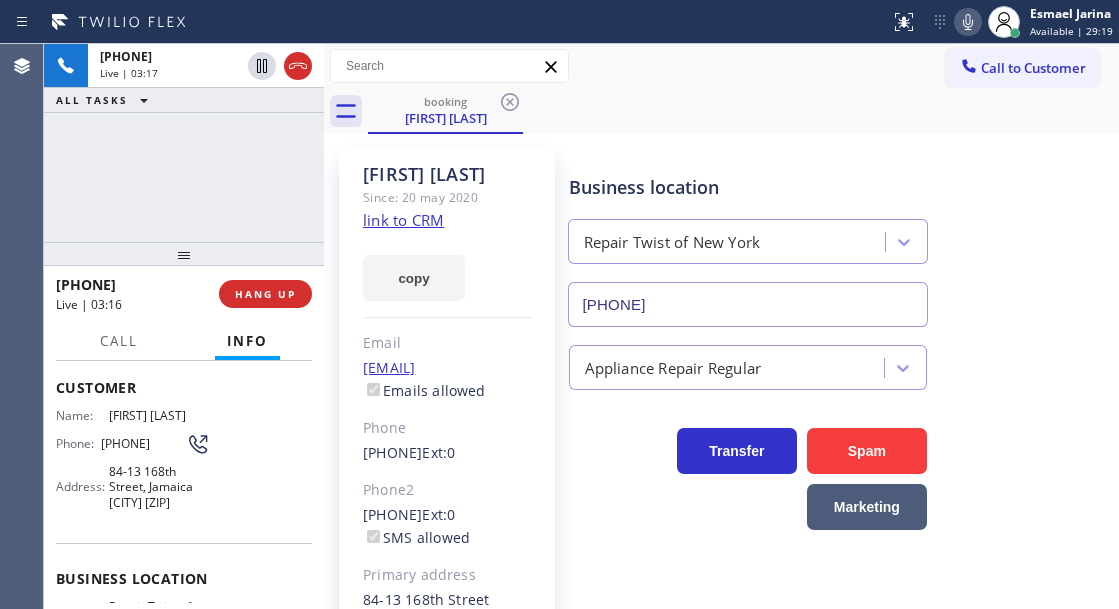 click at bounding box center [968, 22] 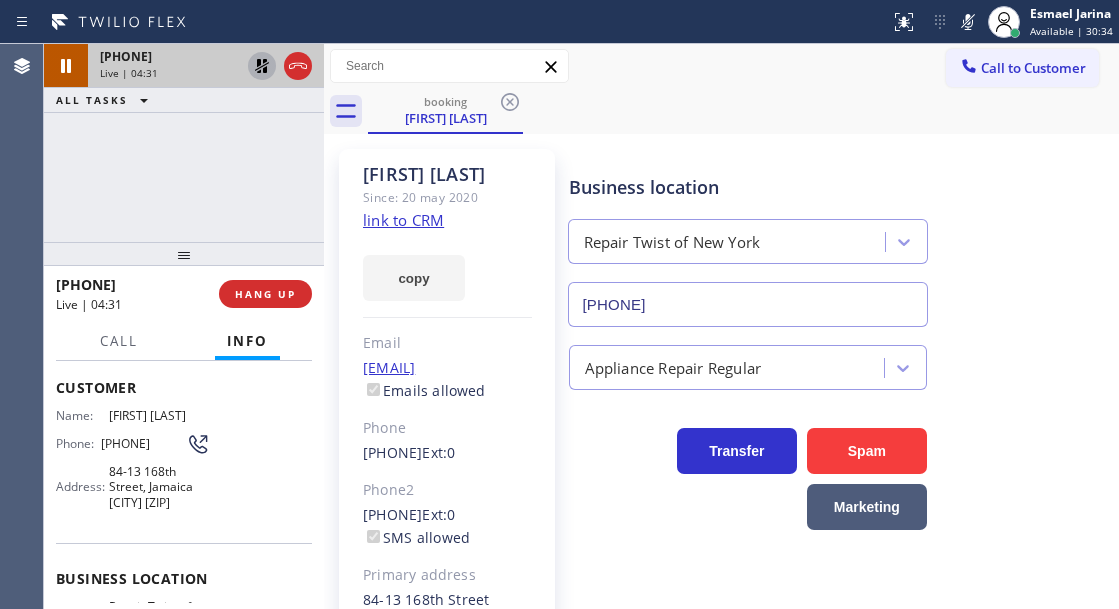 click 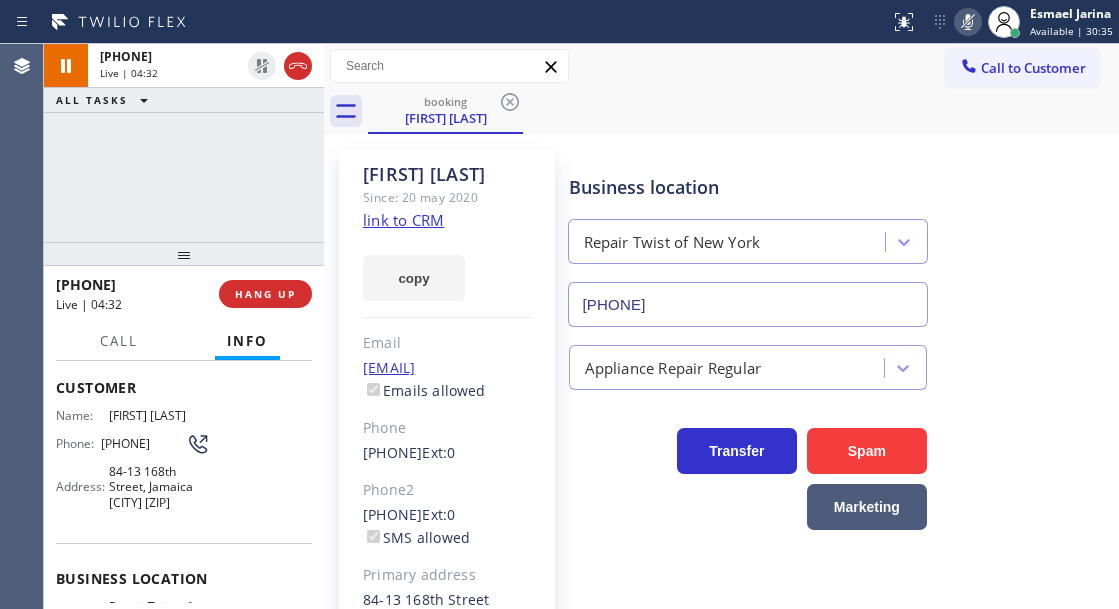 click 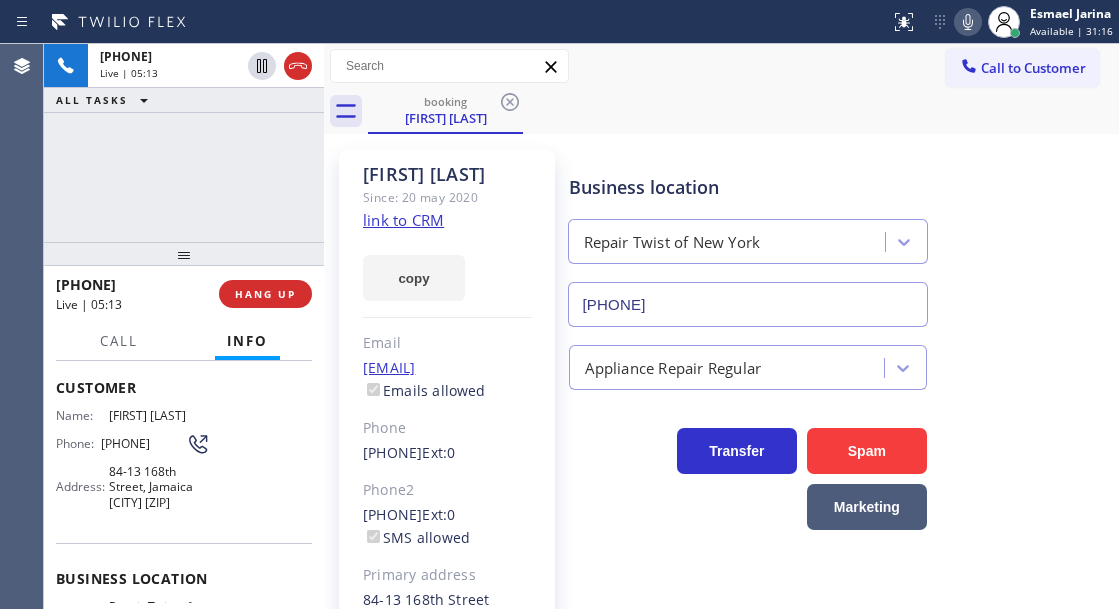 click on "+1[PHONE] Live | 05:13 ALL TASKS ALL TASKS ACTIVE TASKS TASKS IN WRAP UP" at bounding box center [184, 143] 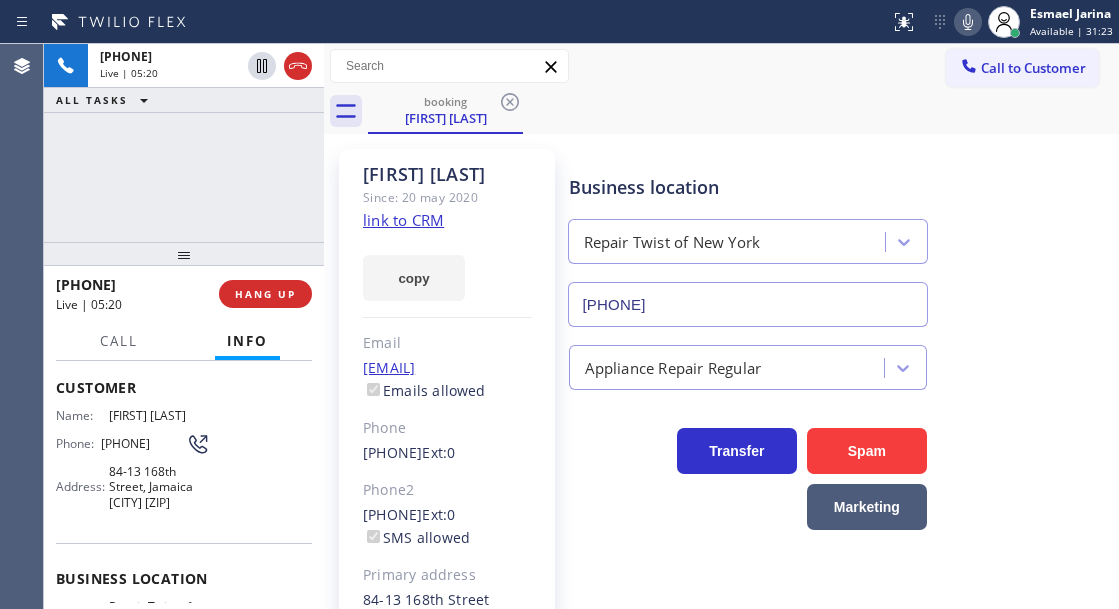 click on "+1[PHONE] Live | 05:20 ALL TASKS ALL TASKS ACTIVE TASKS TASKS IN WRAP UP" at bounding box center [184, 143] 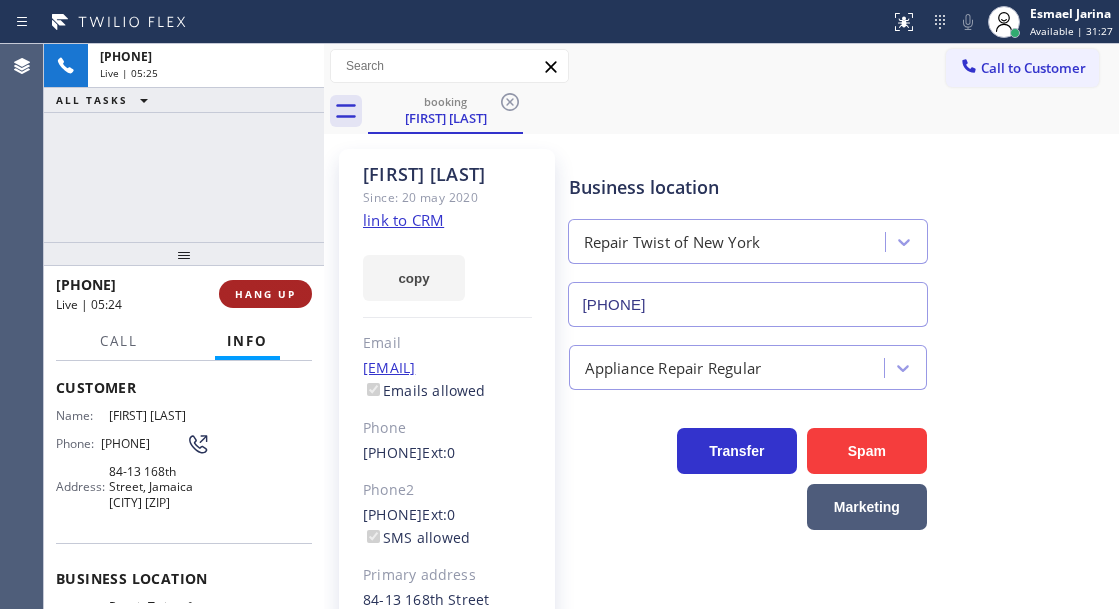 click on "HANG UP" at bounding box center (265, 294) 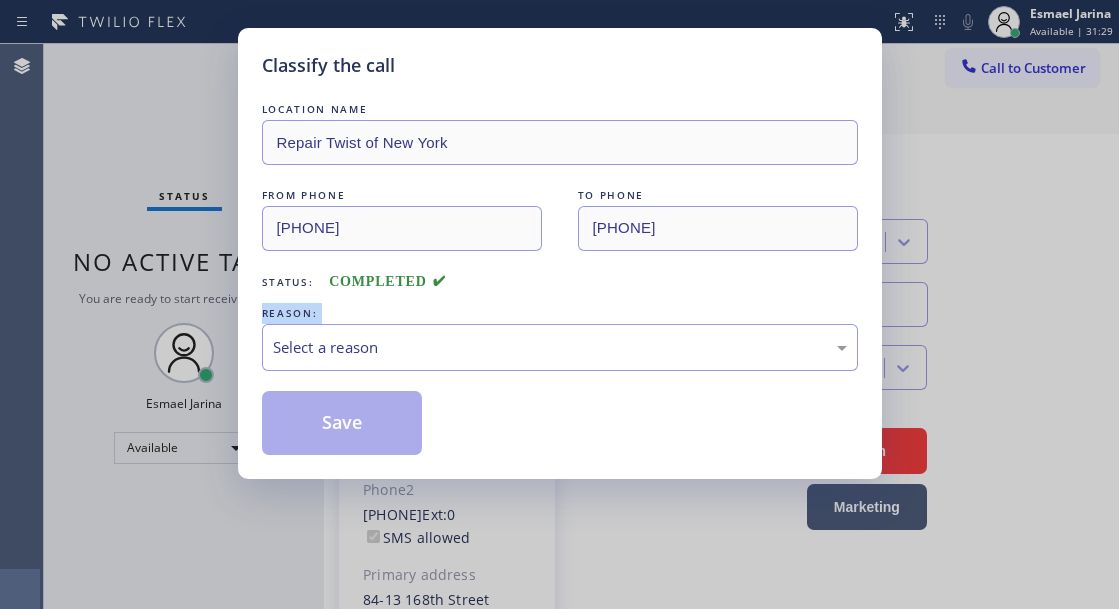 click on "LOCATION NAME Repair Twist of New York FROM PHONE [PHONE] TO PHONE [PHONE] Status: COMPLETED REASON: Select a reason Save" at bounding box center [560, 277] 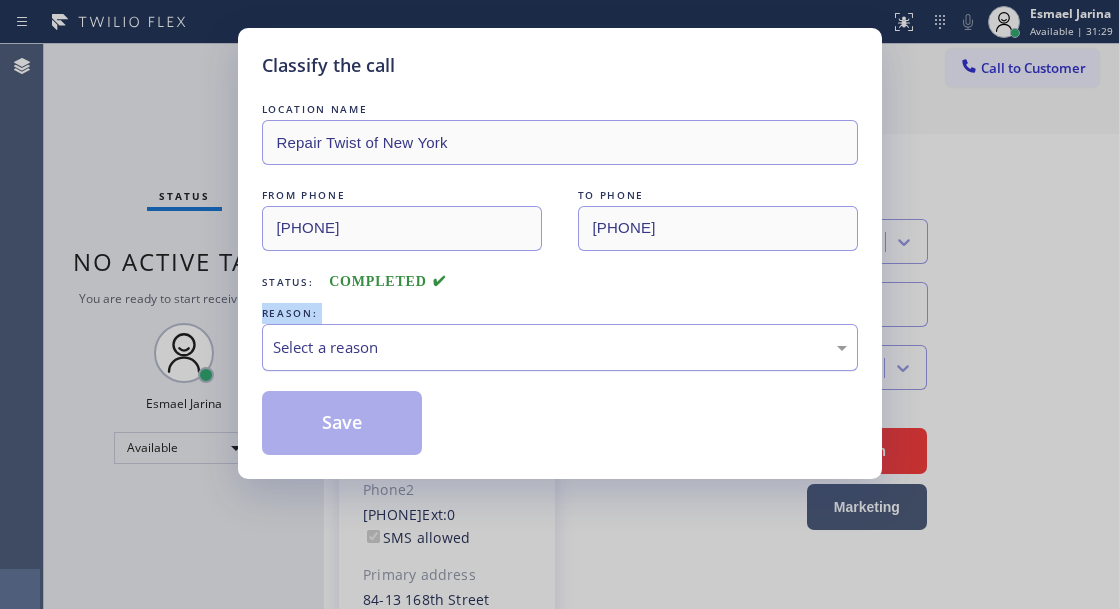 click on "Select a reason" at bounding box center [560, 347] 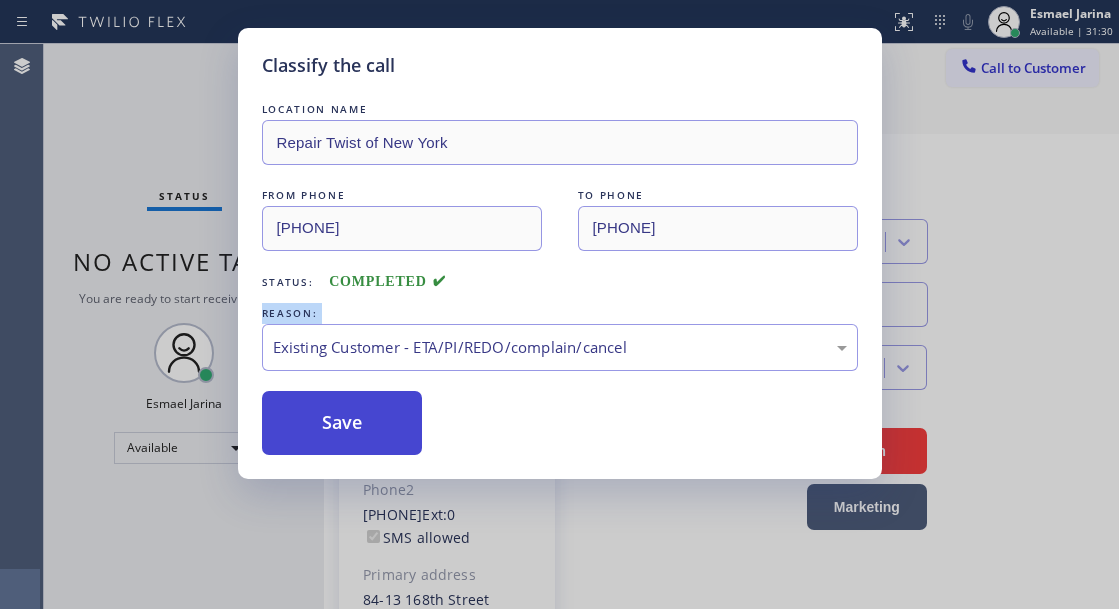 click on "Save" at bounding box center [342, 423] 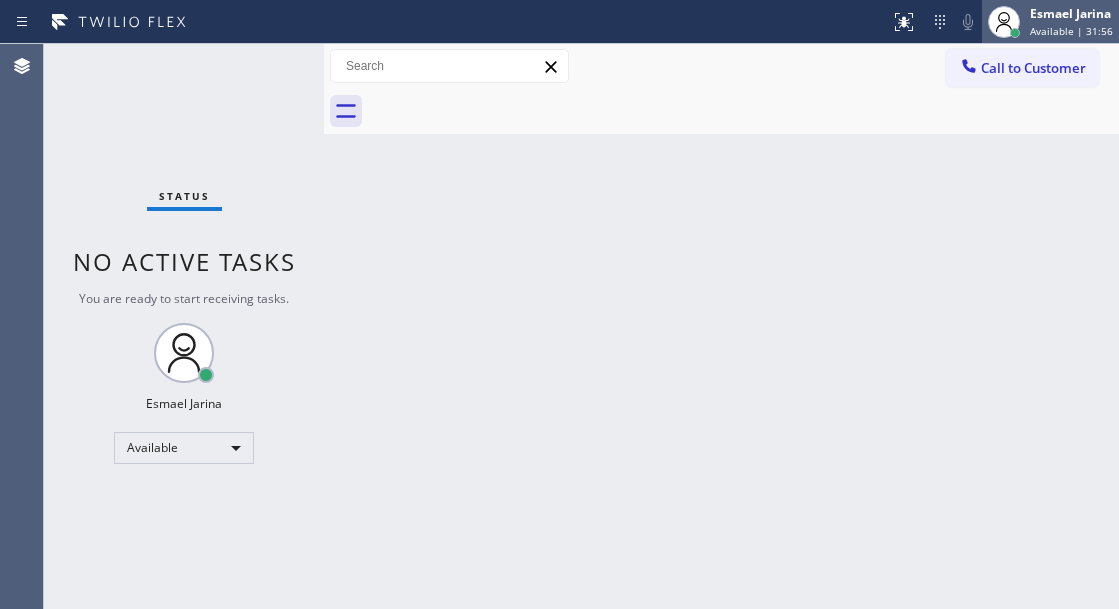 drag, startPoint x: 1031, startPoint y: 11, endPoint x: 1024, endPoint y: 28, distance: 18.384777 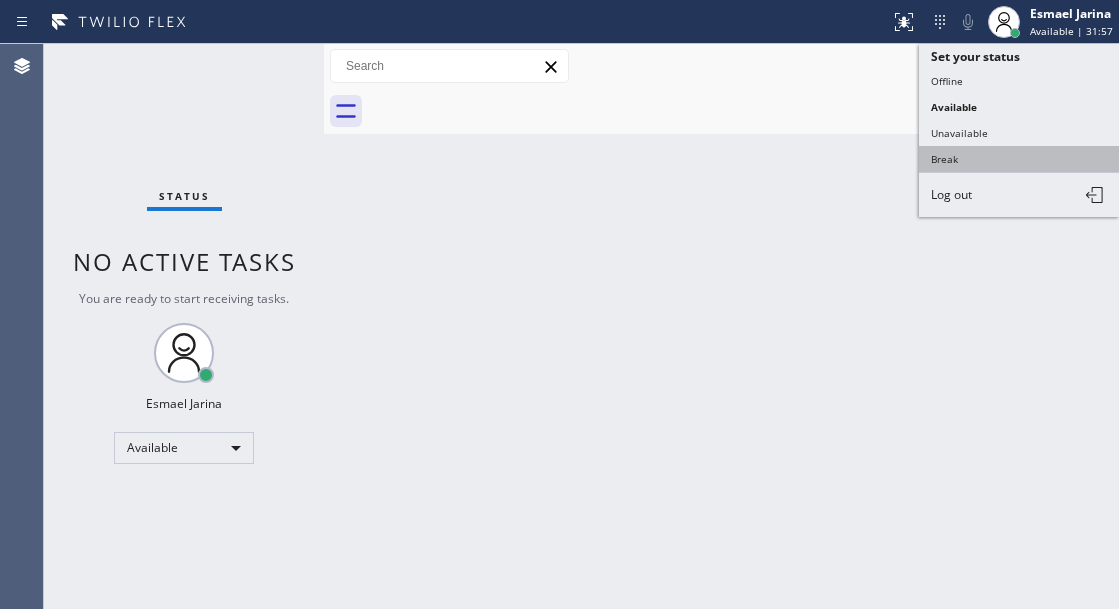 click on "Break" at bounding box center [1019, 159] 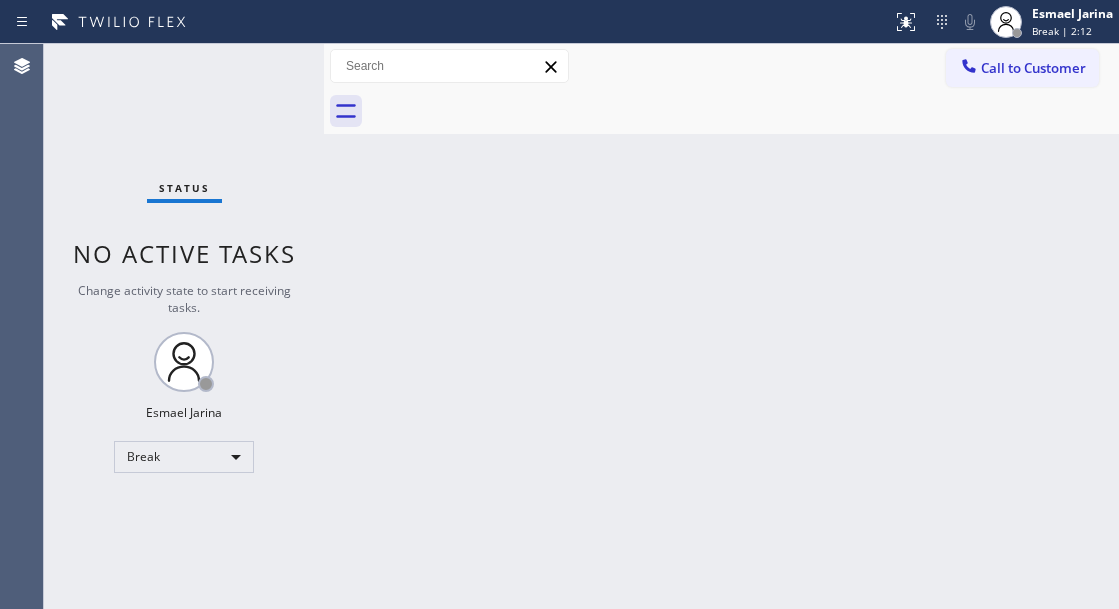 click on "Back to Dashboard Change Sender ID Customers Technicians Select a contact Outbound call Technician Search Technician Your caller id phone number Your caller id phone number Call Technician info Name Phone none Address none Change Sender ID HVAC [PHONE] 5 Star Appliance [PHONE] Appliance Repair [PHONE] Plumbing [PHONE] Air Duct Cleaning [PHONE] Electricians [PHONE] Cancel Change Check personal SMS Reset Change No tabs Call to Customer Outbound call Location Viking Repair Service Your caller id phone number [PHONE] Customer number Call Outbound call Technician Search Technician Your caller id phone number Your caller id phone number Call" at bounding box center (721, 326) 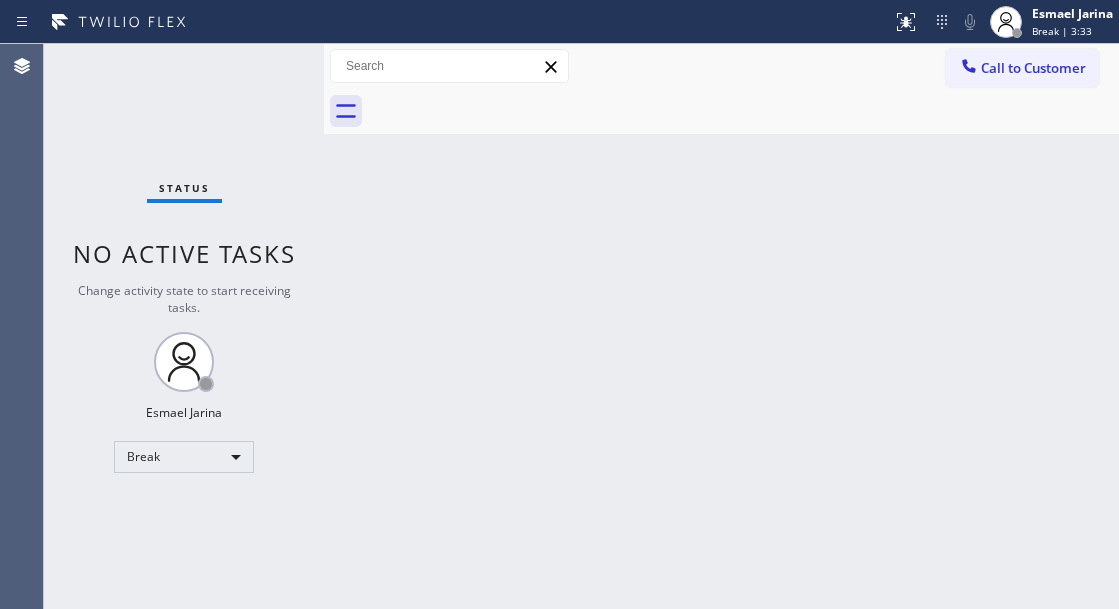 click on "Back to Dashboard Change Sender ID Customers Technicians Select a contact Outbound call Technician Search Technician Your caller id phone number Your caller id phone number Call Technician info Name Phone none Address none Change Sender ID HVAC [PHONE] 5 Star Appliance [PHONE] Appliance Repair [PHONE] Plumbing [PHONE] Air Duct Cleaning [PHONE] Electricians [PHONE] Cancel Change Check personal SMS Reset Change No tabs Call to Customer Outbound call Location Viking Repair Service Your caller id phone number [PHONE] Customer number Call Outbound call Technician Search Technician Your caller id phone number Your caller id phone number Call" at bounding box center [721, 326] 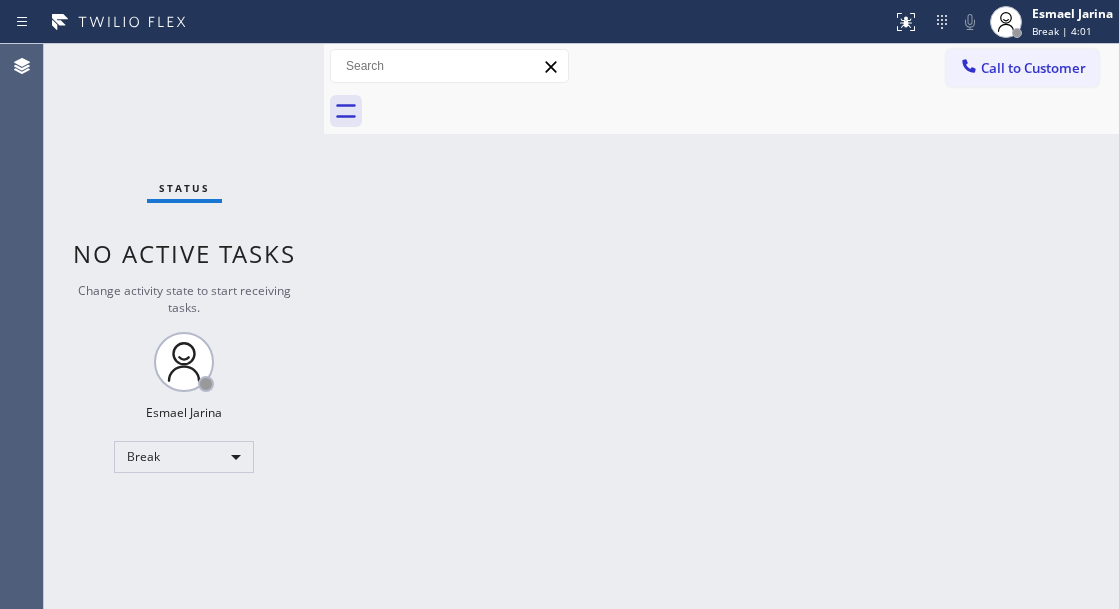 click on "Back to Dashboard Change Sender ID Customers Technicians Select a contact Outbound call Technician Search Technician Your caller id phone number Your caller id phone number Call Technician info Name Phone none Address none Change Sender ID HVAC [PHONE] 5 Star Appliance [PHONE] Appliance Repair [PHONE] Plumbing [PHONE] Air Duct Cleaning [PHONE] Electricians [PHONE] Cancel Change Check personal SMS Reset Change No tabs Call to Customer Outbound call Location Viking Repair Service Your caller id phone number [PHONE] Customer number Call Outbound call Technician Search Technician Your caller id phone number Your caller id phone number Call" at bounding box center (721, 326) 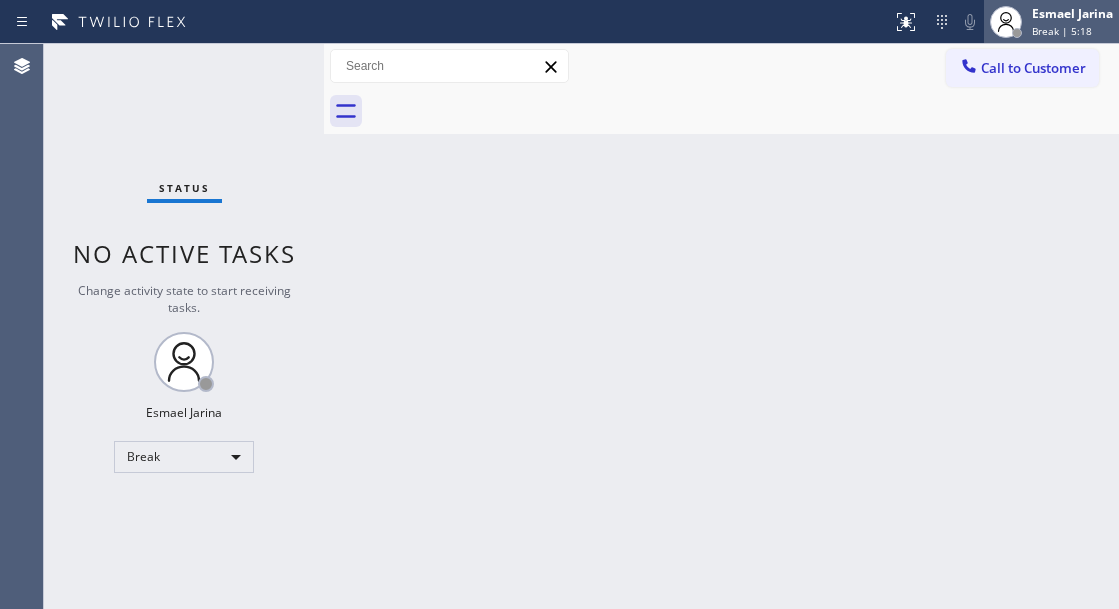 click on "Esmael Jarina" at bounding box center (1072, 13) 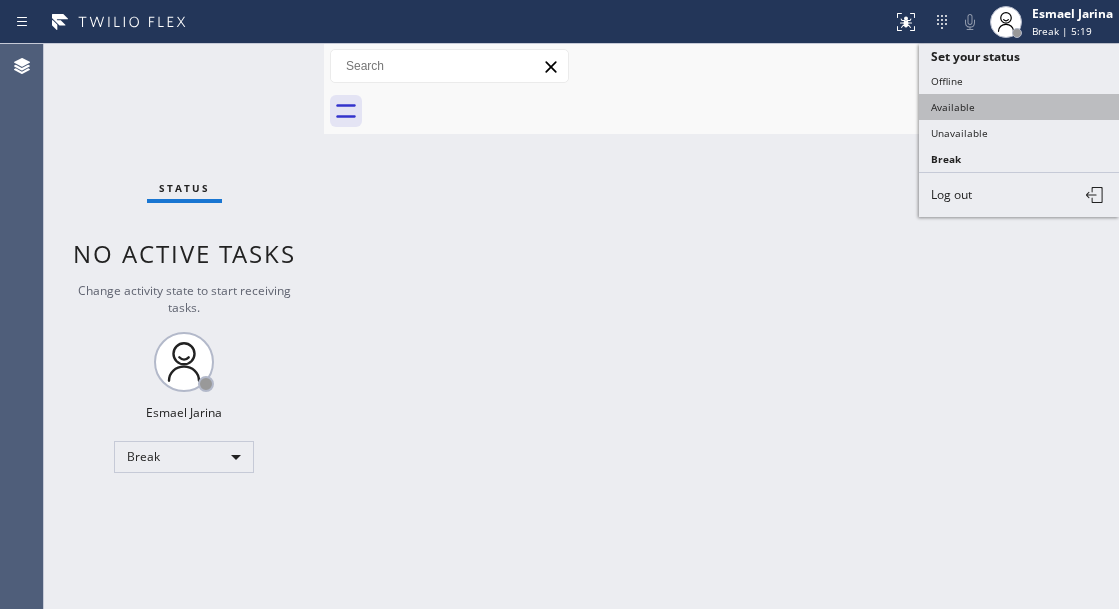 click on "Available" at bounding box center [1019, 107] 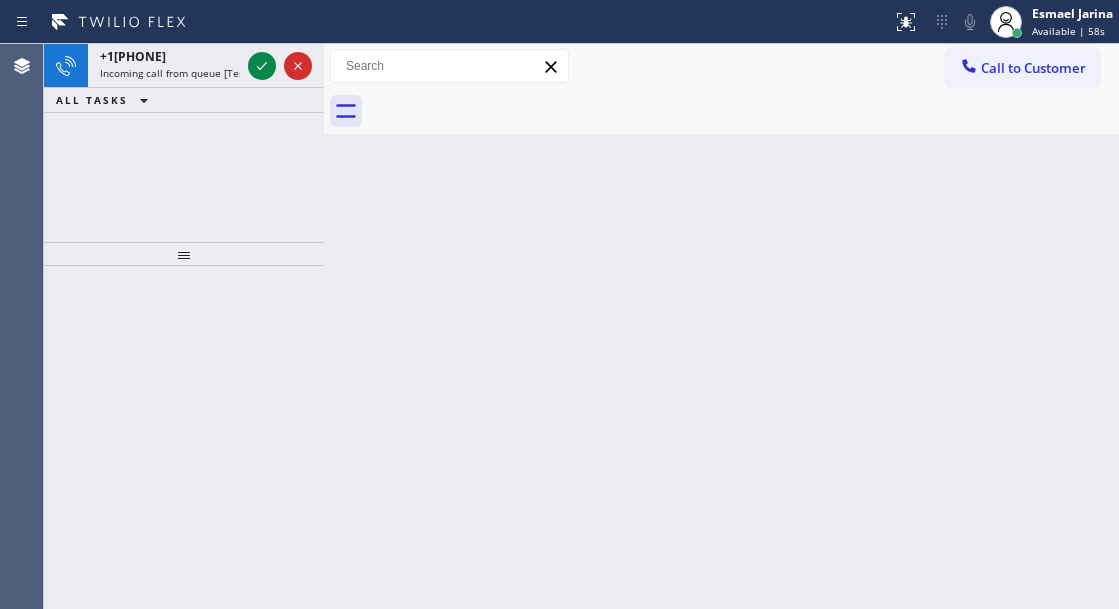 click on "Back to Dashboard Change Sender ID Customers Technicians Select a contact Outbound call Technician Search Technician Your caller id phone number Your caller id phone number Call Technician info Name Phone none Address none Change Sender ID HVAC [PHONE] 5 Star Appliance [PHONE] Appliance Repair [PHONE] Plumbing [PHONE] Air Duct Cleaning [PHONE] Electricians [PHONE] Cancel Change Check personal SMS Reset Change No tabs Call to Customer Outbound call Location Viking Repair Service Your caller id phone number [PHONE] Customer number Call Outbound call Technician Search Technician Your caller id phone number Your caller id phone number Call" at bounding box center [721, 326] 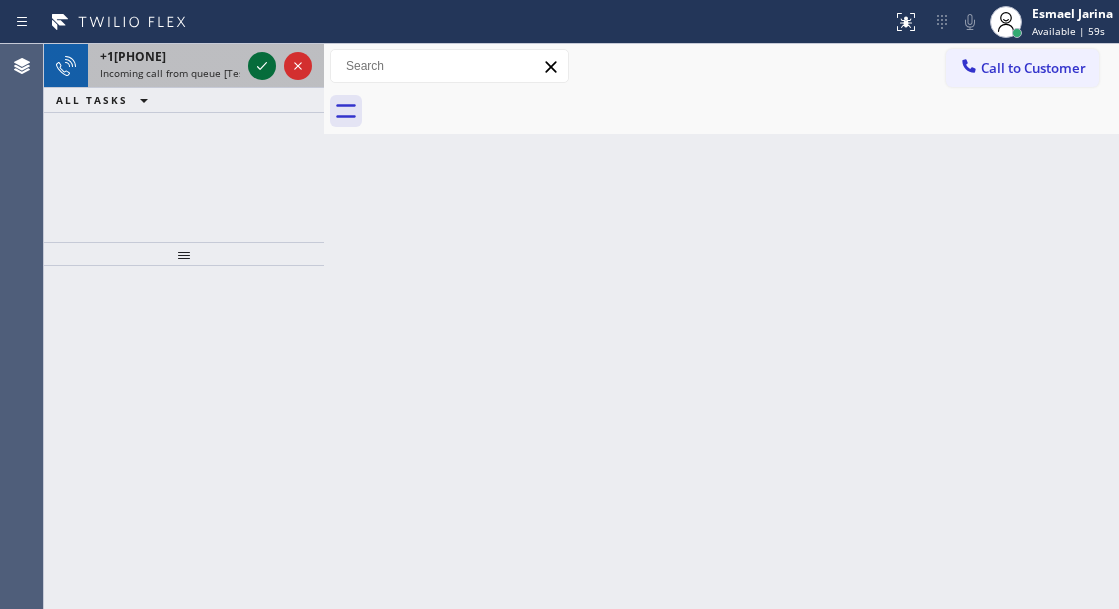 click 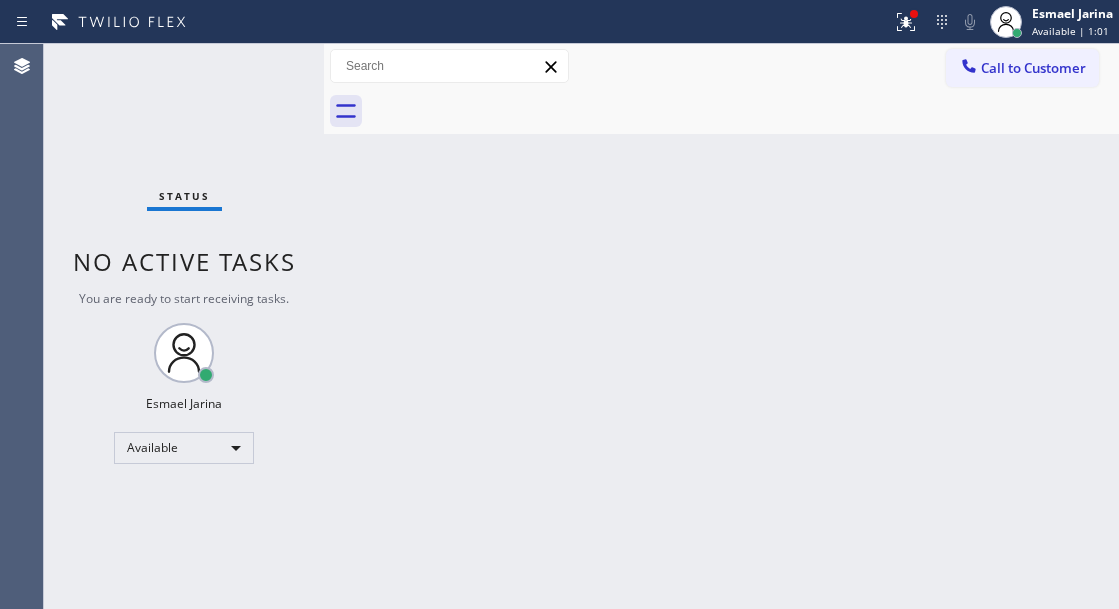click on "Status   No active tasks     You are ready to start receiving tasks.   [FIRST] [LAST] Available" at bounding box center (184, 326) 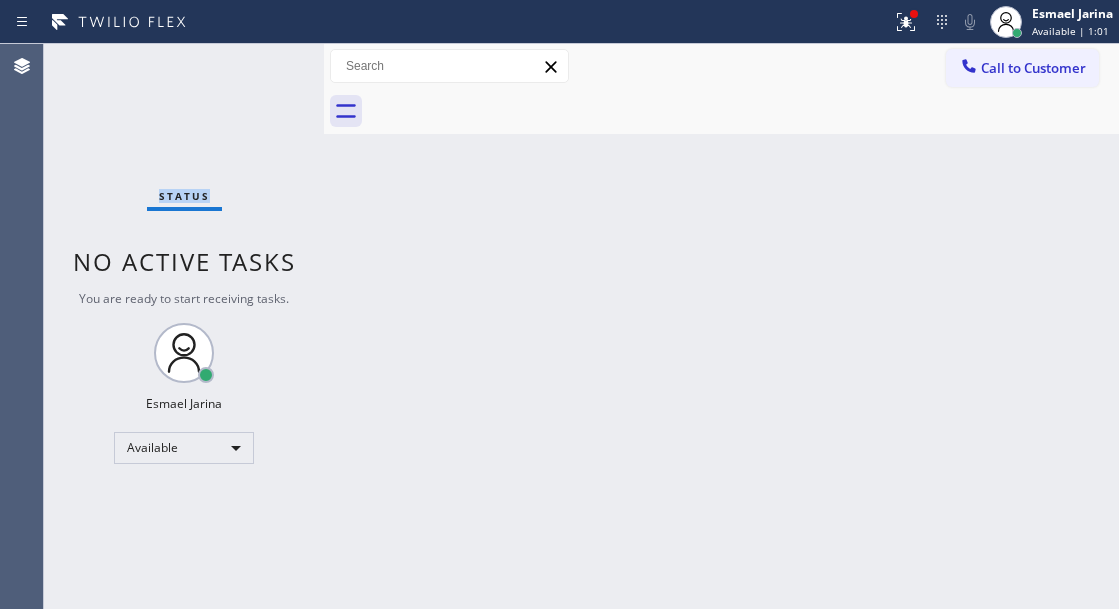 click on "Status   No active tasks     You are ready to start receiving tasks.   [FIRST] [LAST] Available" at bounding box center [184, 326] 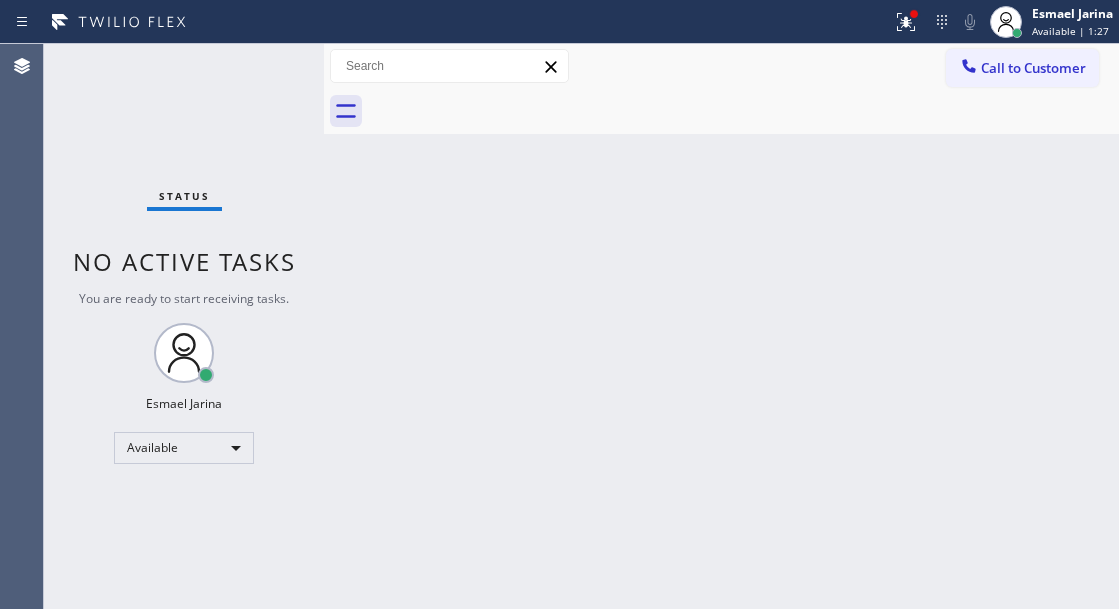 click on "Back to Dashboard Change Sender ID Customers Technicians Select a contact Outbound call Technician Search Technician Your caller id phone number Your caller id phone number Call Technician info Name Phone none Address none Change Sender ID HVAC [PHONE] 5 Star Appliance [PHONE] Appliance Repair [PHONE] Plumbing [PHONE] Air Duct Cleaning [PHONE] Electricians [PHONE] Cancel Change Check personal SMS Reset Change No tabs Call to Customer Outbound call Location Viking Repair Service Your caller id phone number [PHONE] Customer number Call Outbound call Technician Search Technician Your caller id phone number Your caller id phone number Call" at bounding box center [721, 326] 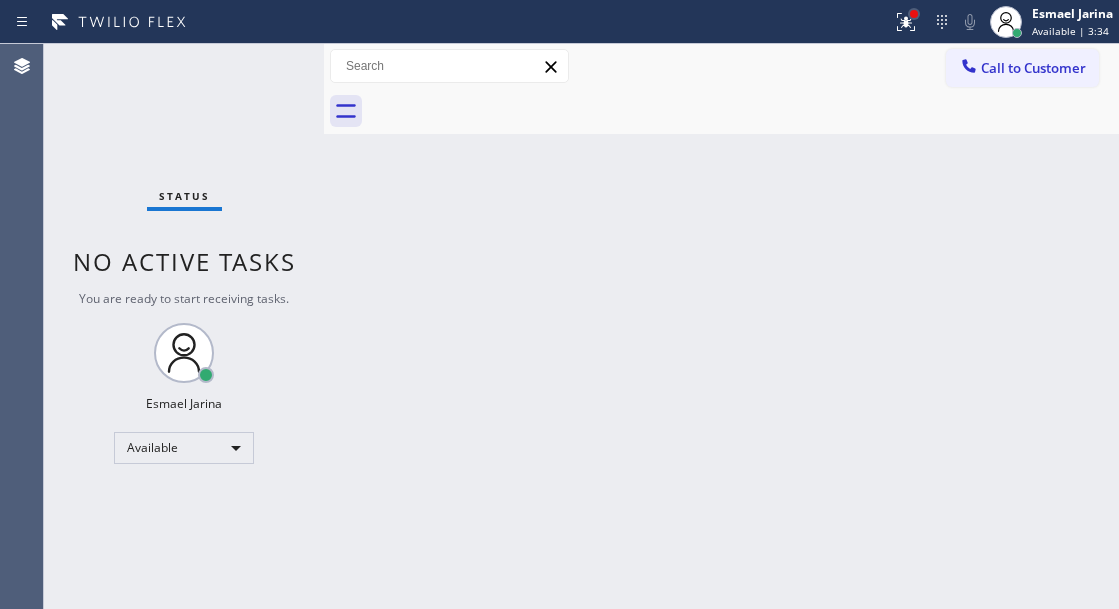 click at bounding box center [914, 14] 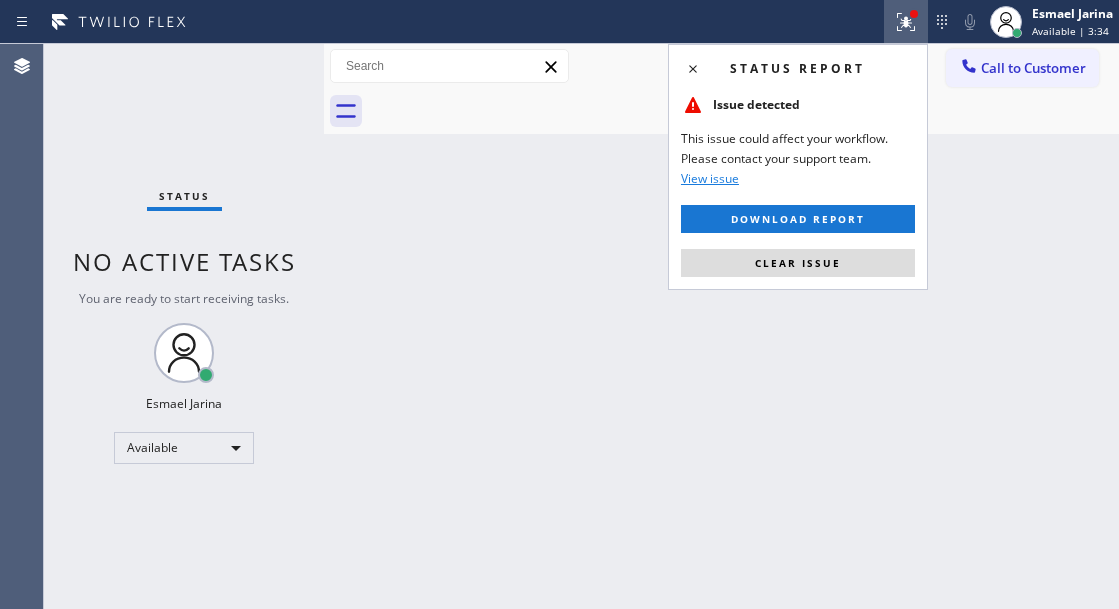 click on "Status report Issue detected This issue could affect your workflow. Please contact your support team. View issue Download report Clear issue" at bounding box center (798, 167) 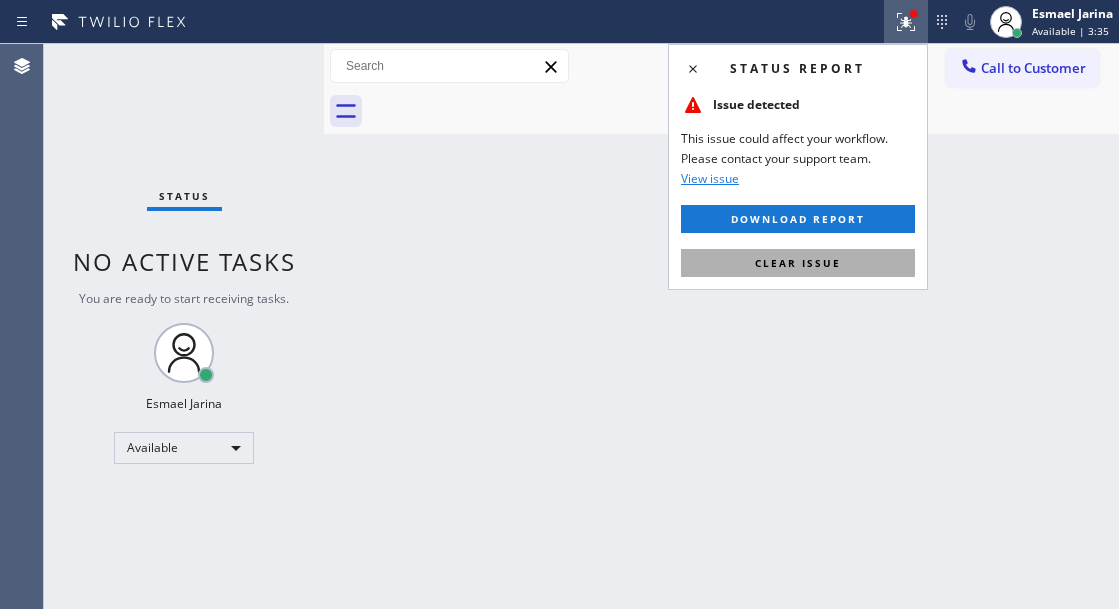 click on "Clear issue" at bounding box center [798, 263] 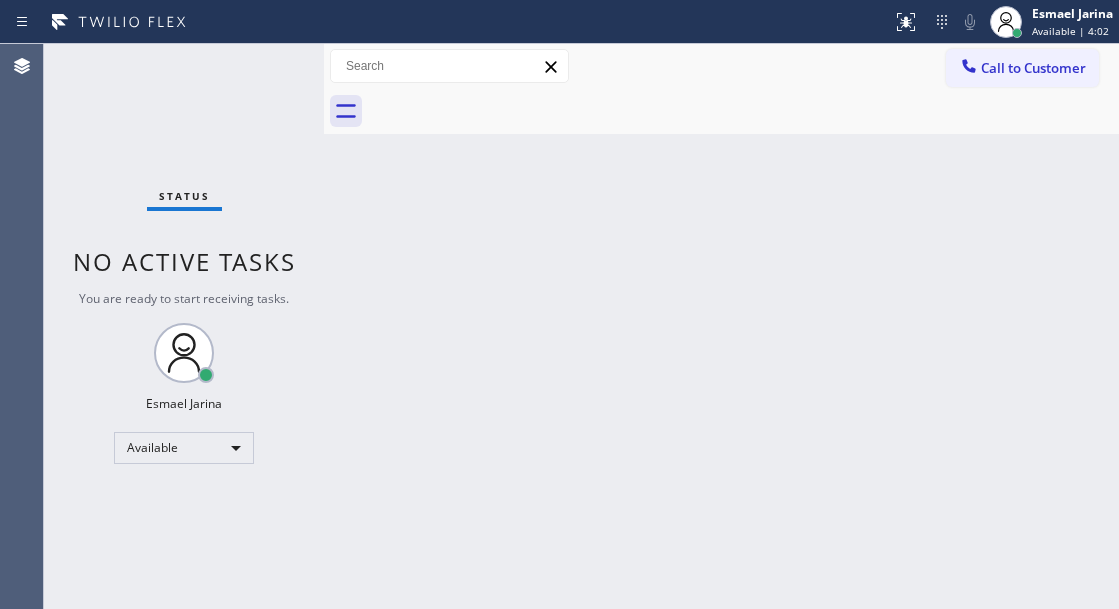 drag, startPoint x: 1081, startPoint y: 298, endPoint x: 914, endPoint y: 226, distance: 181.85983 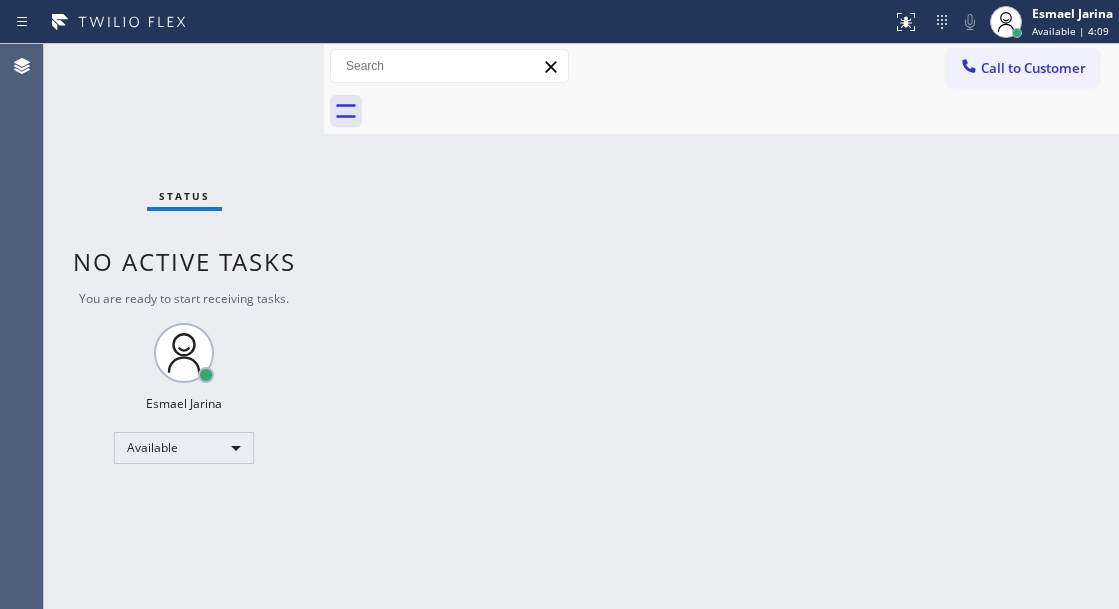 click on "Status   No active tasks     You are ready to start receiving tasks.   [FIRST] [LAST] Available" at bounding box center (184, 326) 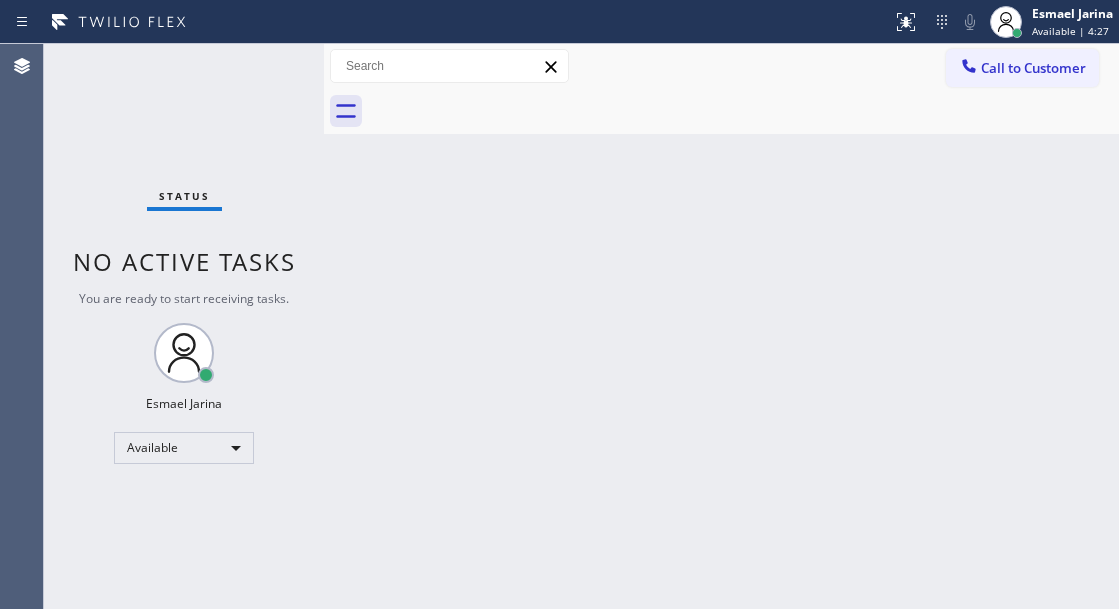 click on "Status   No active tasks     You are ready to start receiving tasks.   [FIRST] [LAST] Available" at bounding box center (184, 326) 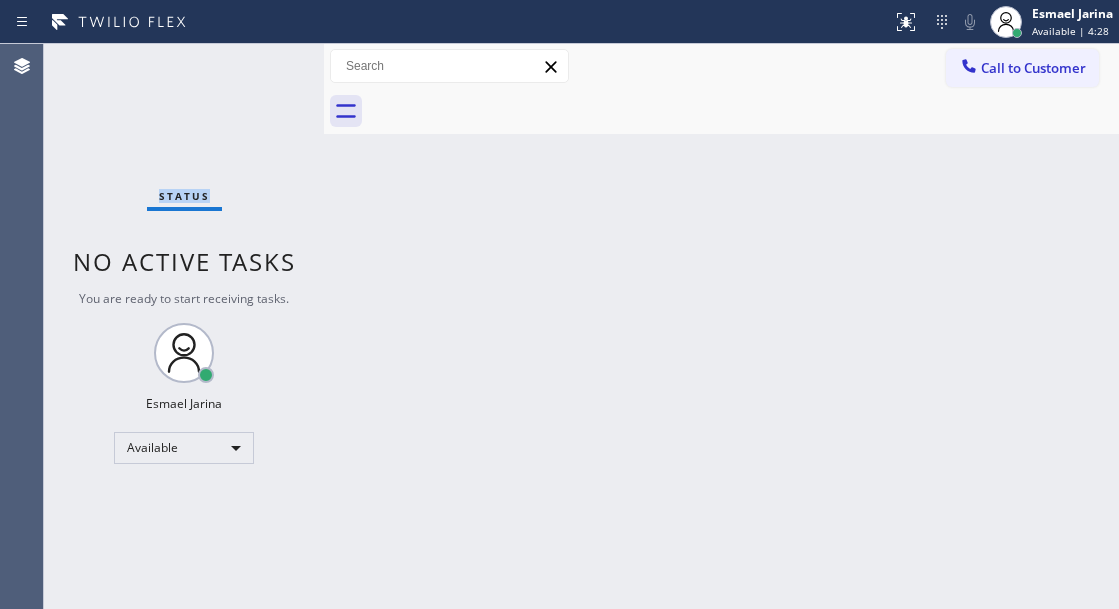 click on "Status   No active tasks     You are ready to start receiving tasks.   [FIRST] [LAST] Available" at bounding box center (184, 326) 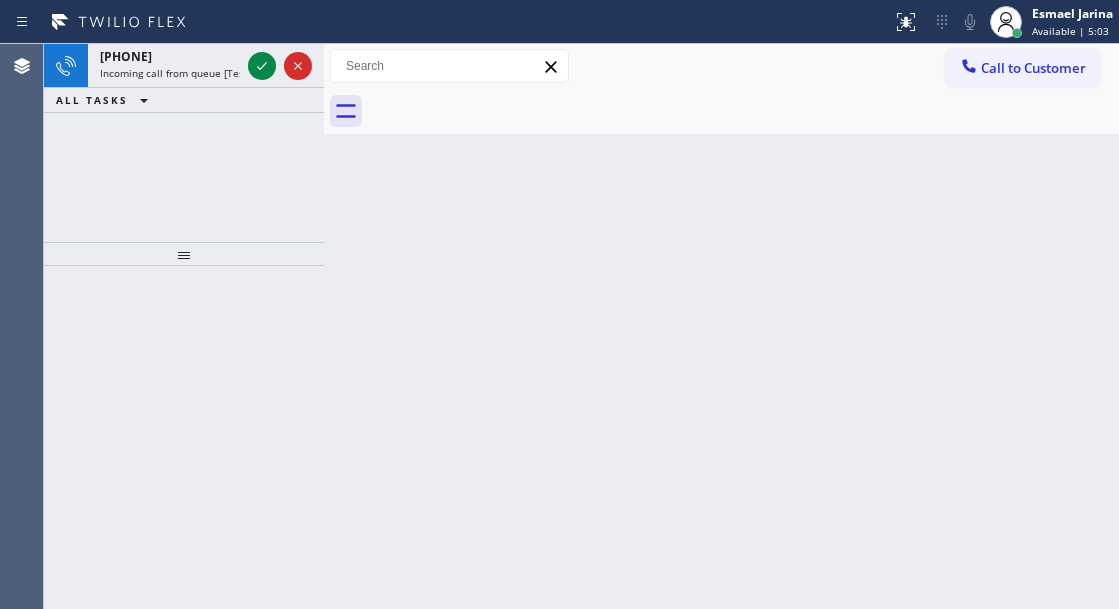 click on "Back to Dashboard Change Sender ID Customers Technicians Select a contact Outbound call Technician Search Technician Your caller id phone number Your caller id phone number Call Technician info Name Phone none Address none Change Sender ID HVAC [PHONE] 5 Star Appliance [PHONE] Appliance Repair [PHONE] Plumbing [PHONE] Air Duct Cleaning [PHONE] Electricians [PHONE] Cancel Change Check personal SMS Reset Change No tabs Call to Customer Outbound call Location Viking Repair Service Your caller id phone number [PHONE] Customer number Call Outbound call Technician Search Technician Your caller id phone number Your caller id phone number Call" at bounding box center [721, 326] 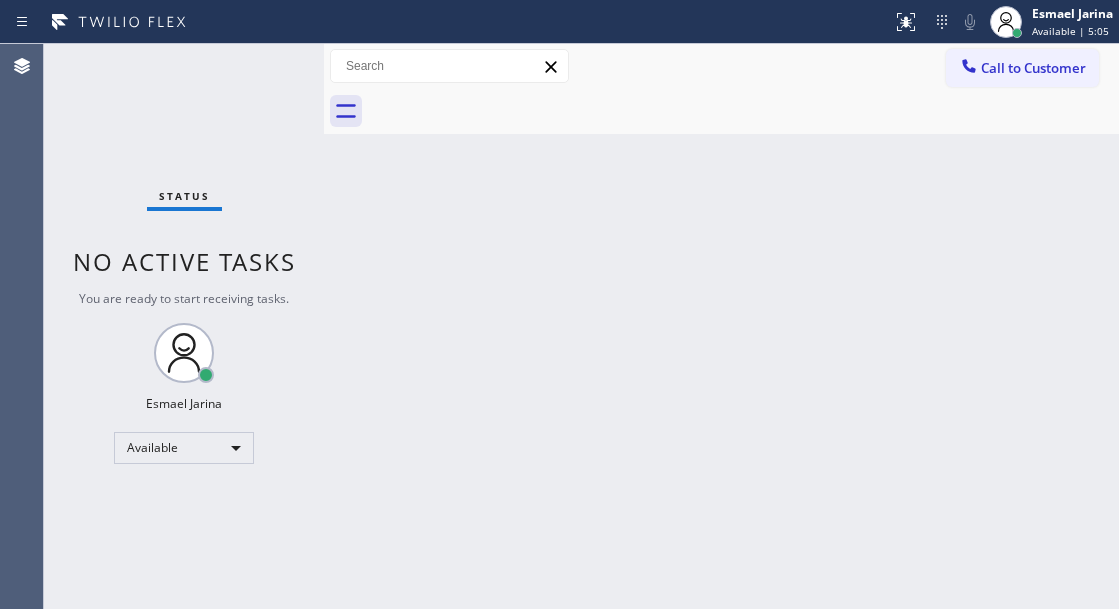 click on "Status   No active tasks     You are ready to start receiving tasks.   [FIRST] [LAST] Available" at bounding box center (184, 326) 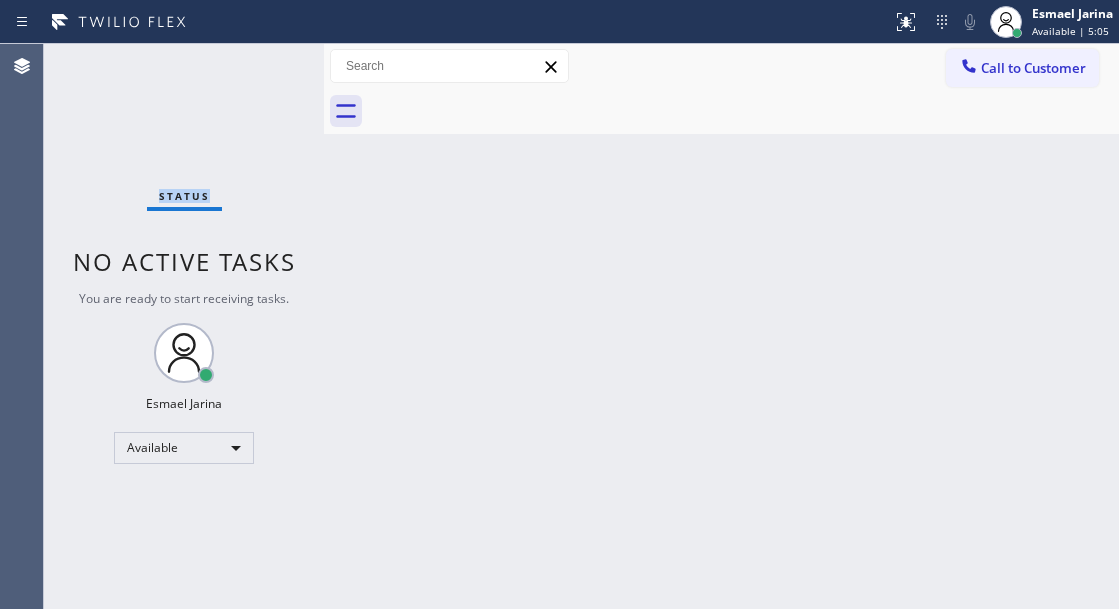 click on "Status   No active tasks     You are ready to start receiving tasks.   [FIRST] [LAST] Available" at bounding box center [184, 326] 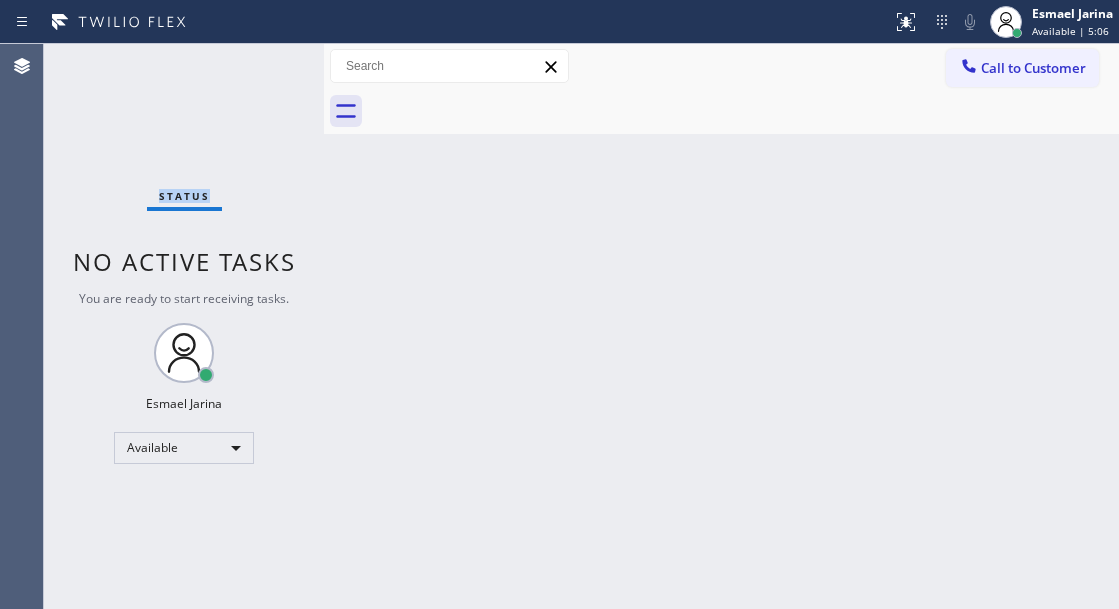 click on "Status   No active tasks     You are ready to start receiving tasks.   [FIRST] [LAST] Available" at bounding box center (184, 326) 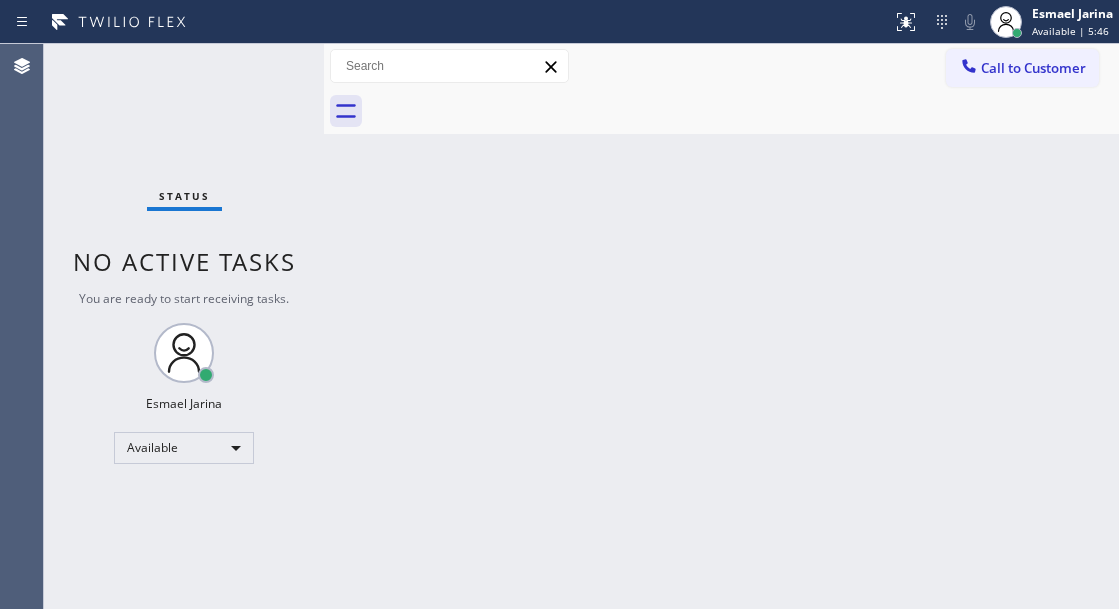 click on "Back to Dashboard Change Sender ID Customers Technicians Select a contact Outbound call Technician Search Technician Your caller id phone number Your caller id phone number Call Technician info Name Phone none Address none Change Sender ID HVAC [PHONE] 5 Star Appliance [PHONE] Appliance Repair [PHONE] Plumbing [PHONE] Air Duct Cleaning [PHONE] Electricians [PHONE] Cancel Change Check personal SMS Reset Change No tabs Call to Customer Outbound call Location Viking Repair Service Your caller id phone number [PHONE] Customer number Call Outbound call Technician Search Technician Your caller id phone number Your caller id phone number Call" at bounding box center (721, 326) 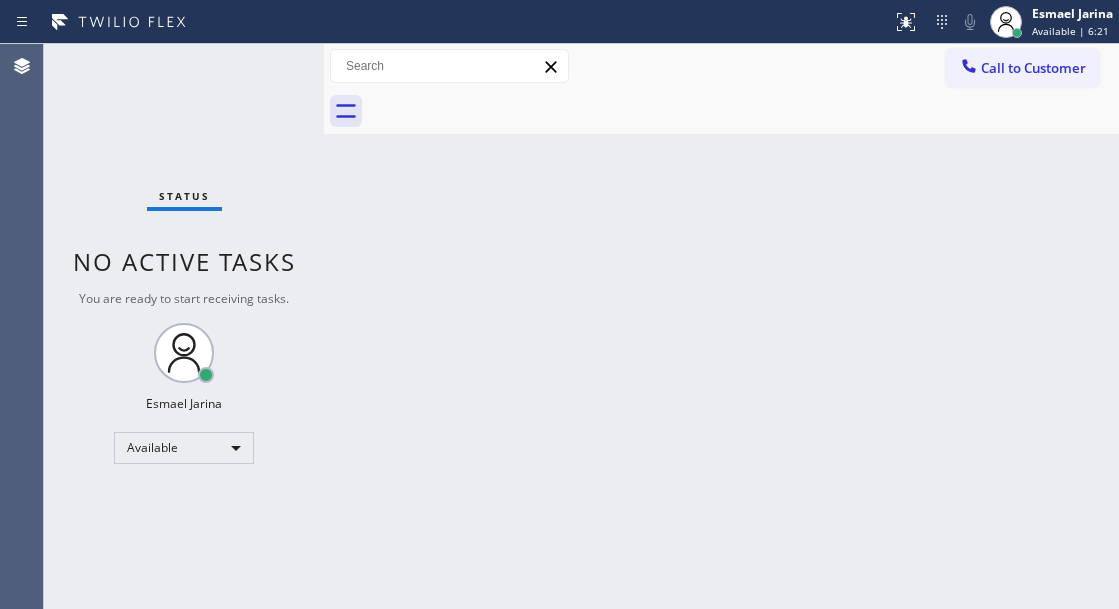 click on "Status   No active tasks     You are ready to start receiving tasks.   [FIRST] [LAST] Available" at bounding box center [184, 326] 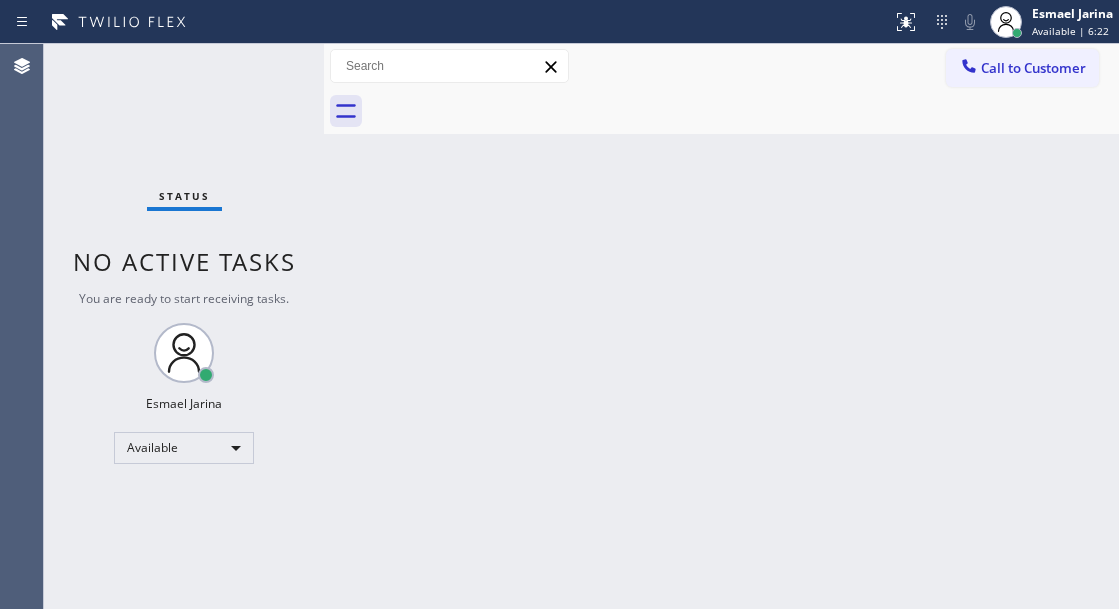 click on "Status   No active tasks     You are ready to start receiving tasks.   [FIRST] [LAST] Available" at bounding box center [184, 326] 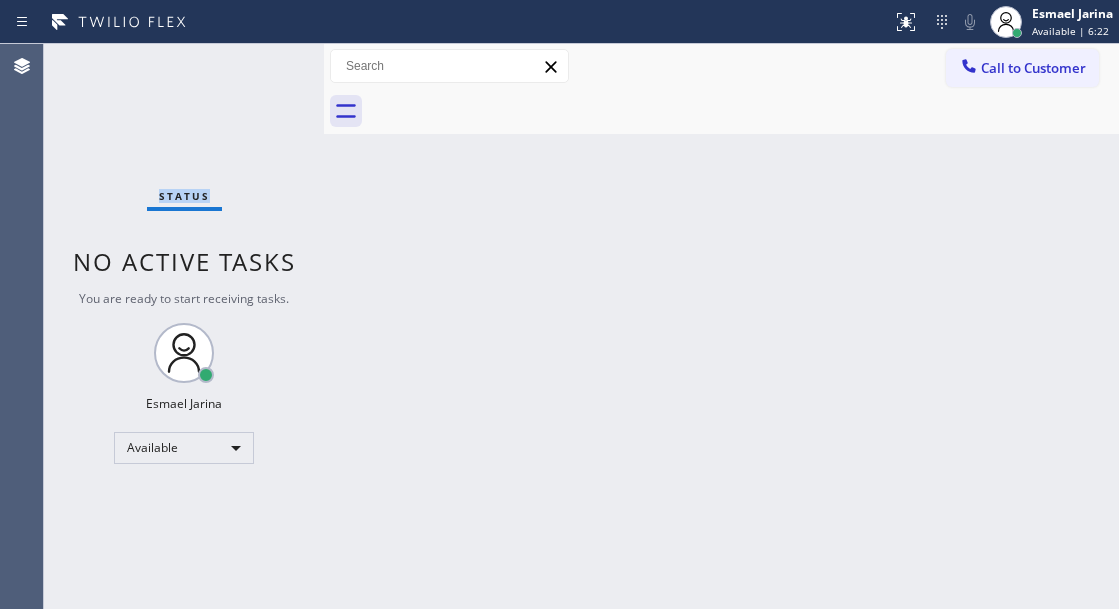 click on "Status   No active tasks     You are ready to start receiving tasks.   [FIRST] [LAST] Available" at bounding box center [184, 326] 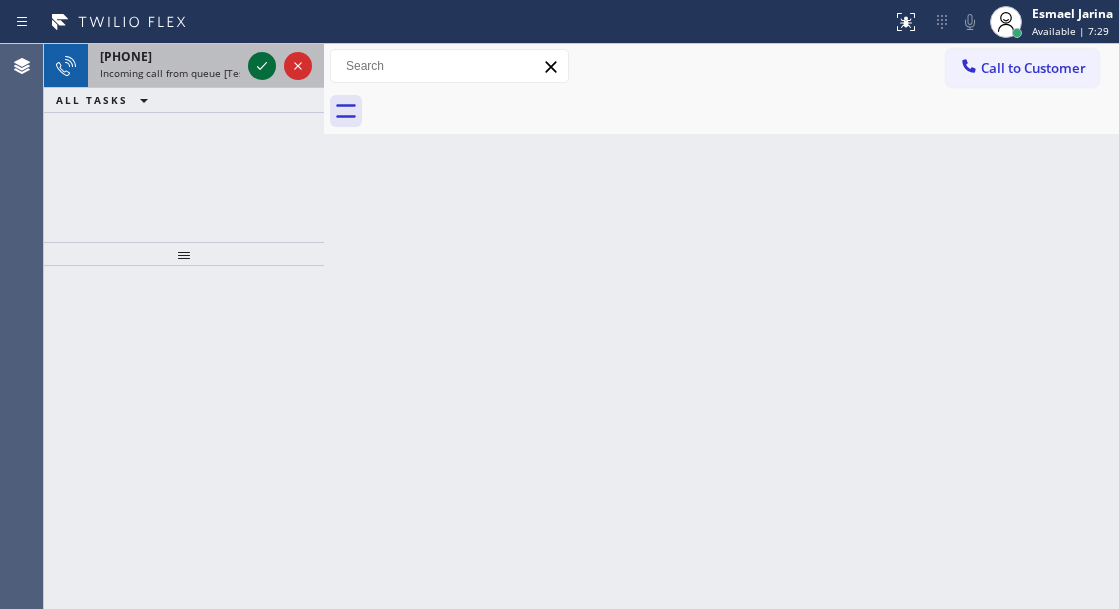 click 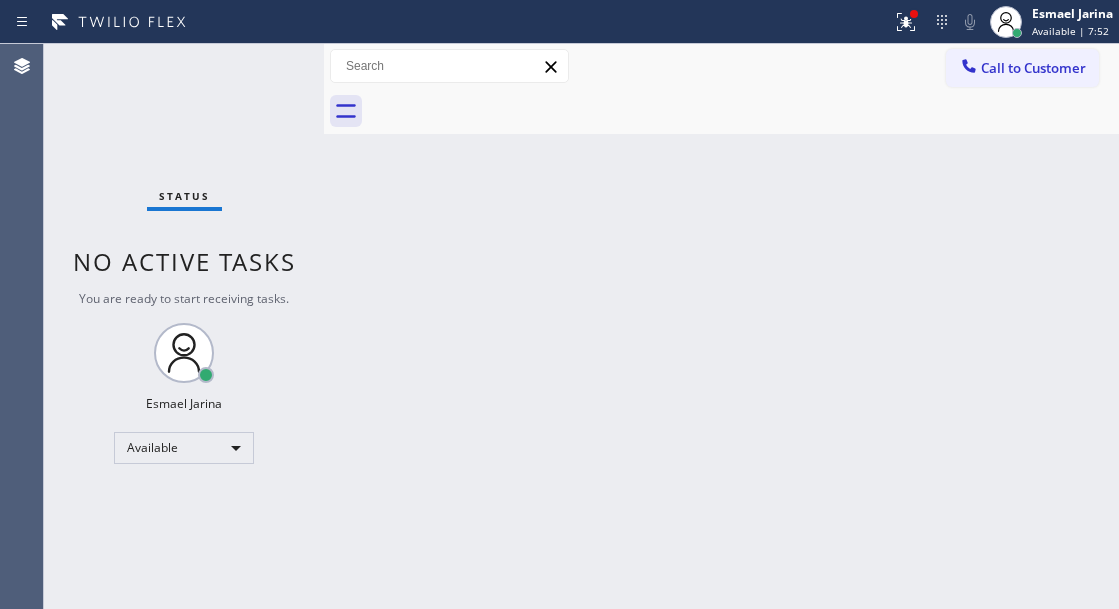 click on "Status   No active tasks     You are ready to start receiving tasks.   [FIRST] [LAST] Available" at bounding box center (184, 326) 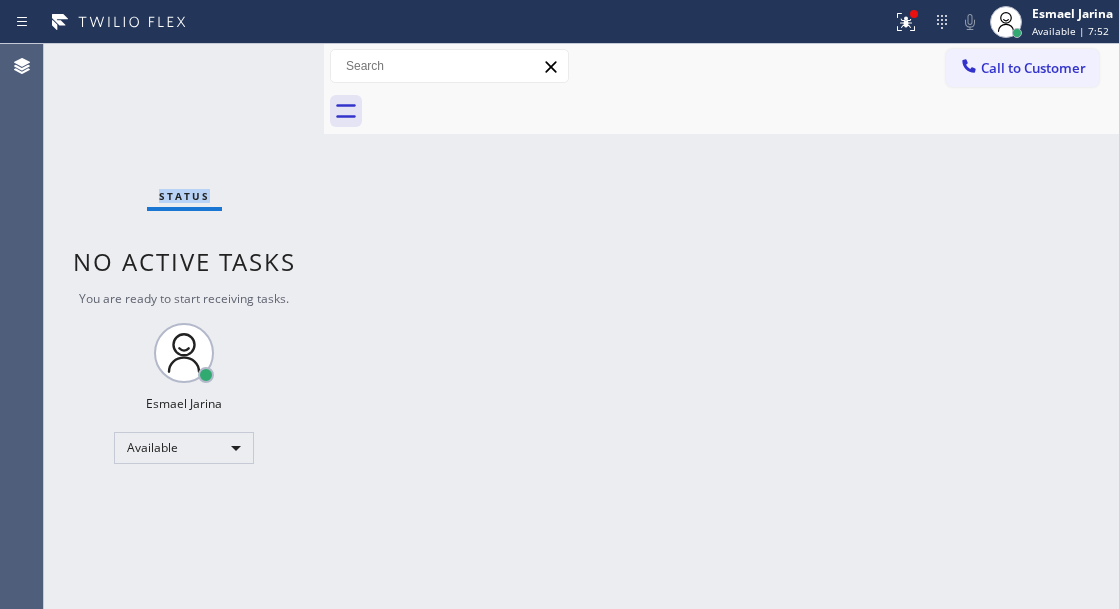 click on "Status   No active tasks     You are ready to start receiving tasks.   [FIRST] [LAST] Available" at bounding box center [184, 326] 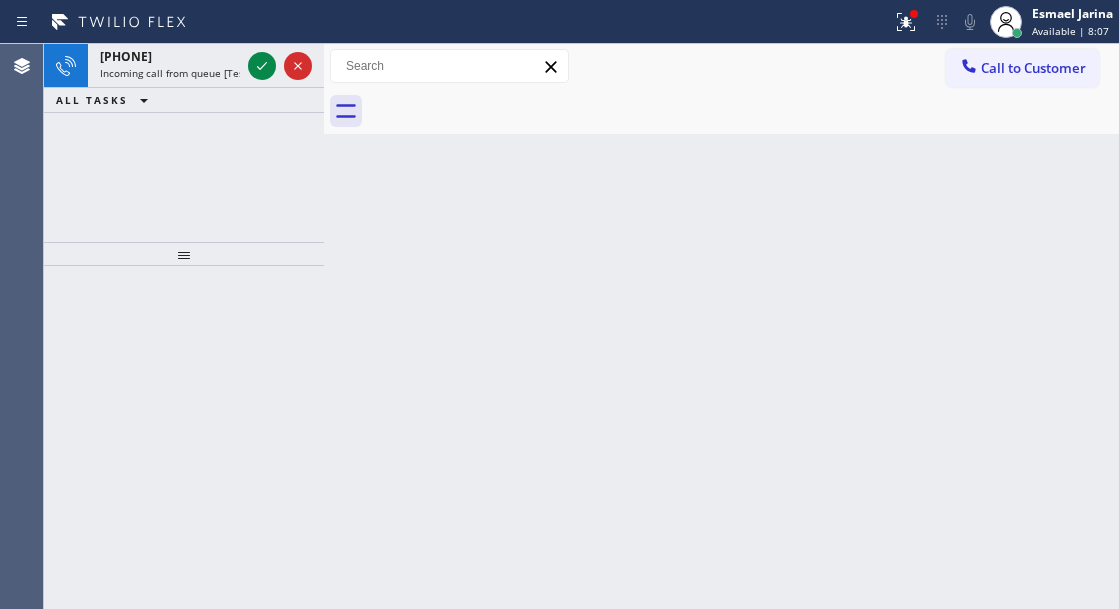 click 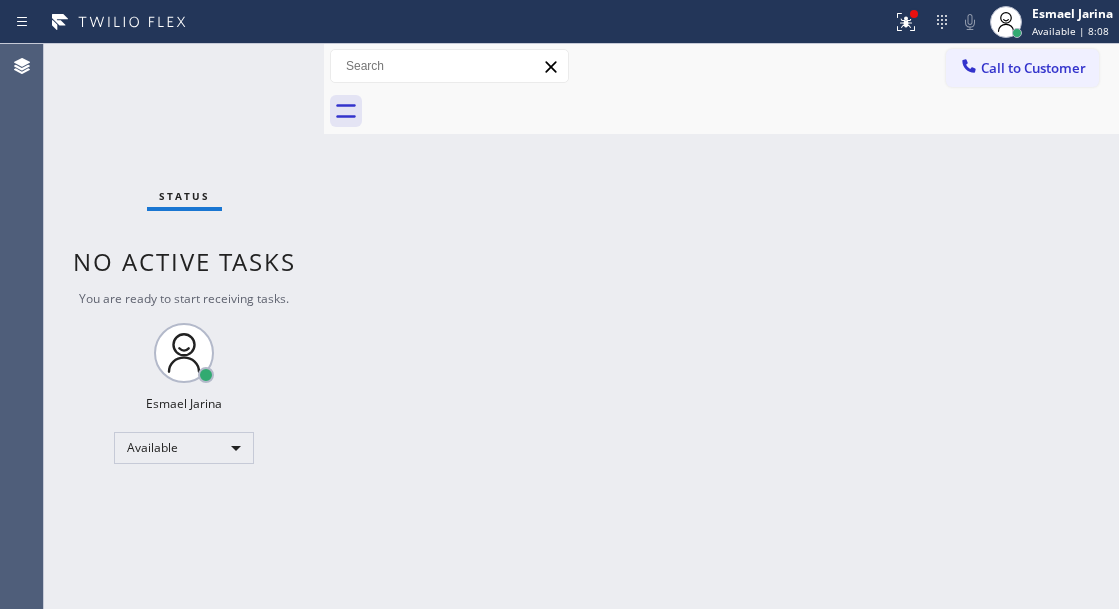 click on "Status   No active tasks     You are ready to start receiving tasks.   [FIRST] [LAST] Available" at bounding box center [184, 326] 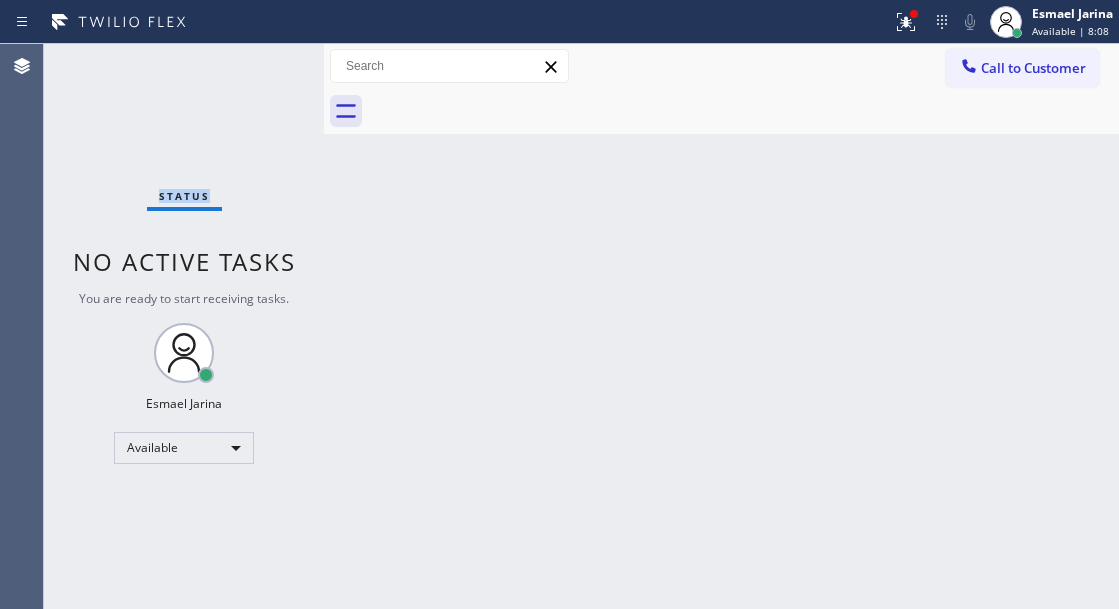 click on "Status   No active tasks     You are ready to start receiving tasks.   [FIRST] [LAST] Available" at bounding box center [184, 326] 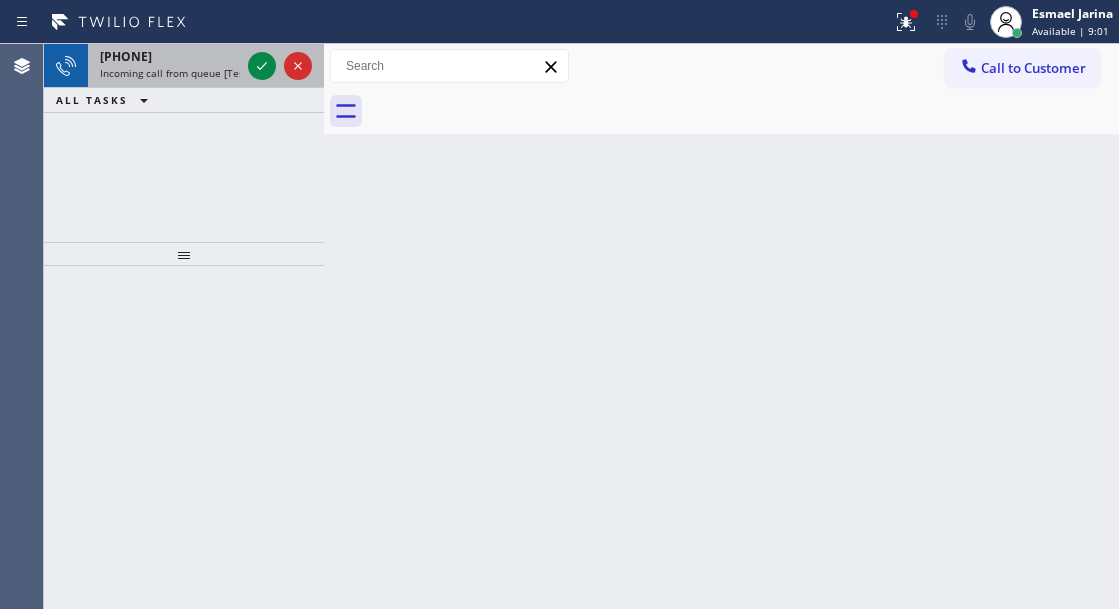 click on "[PHONE] Incoming call from queue [Test] All" at bounding box center (166, 66) 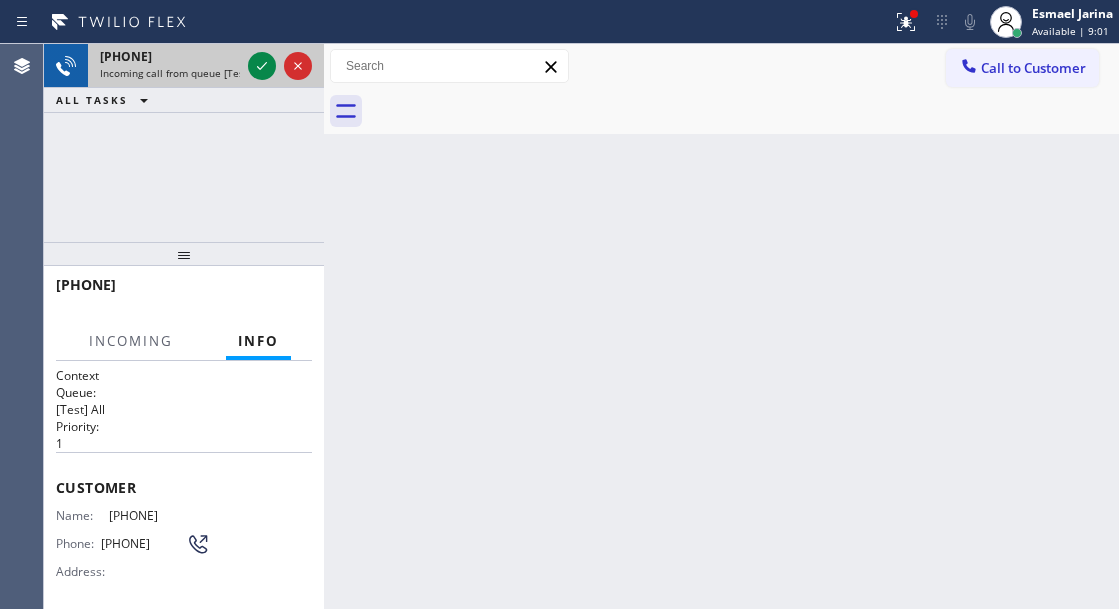 click on "[PHONE] Incoming call from queue [Test] All" at bounding box center [166, 66] 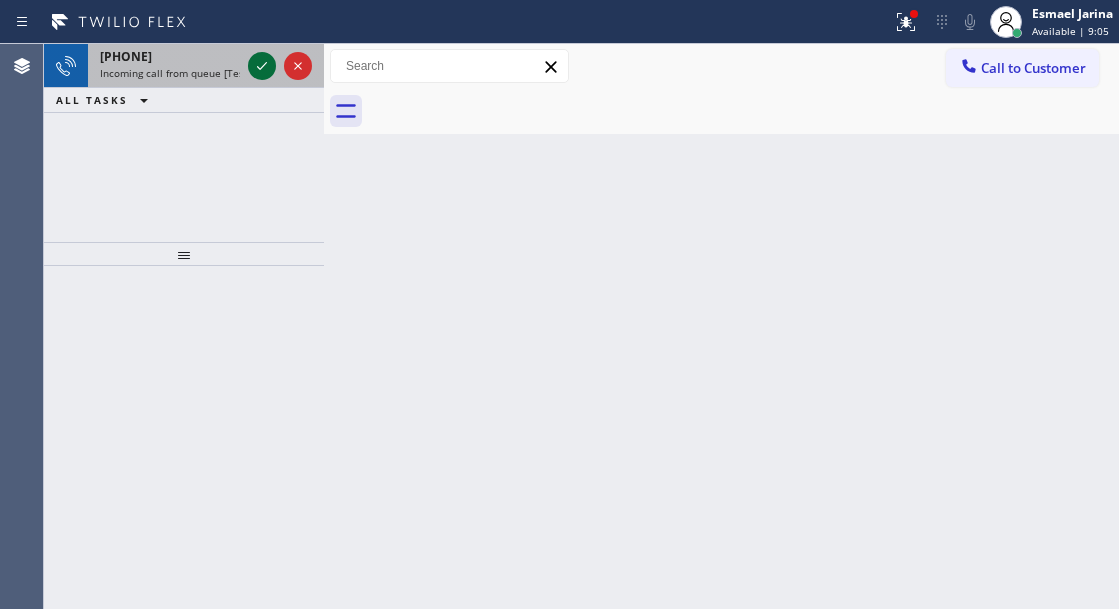 click 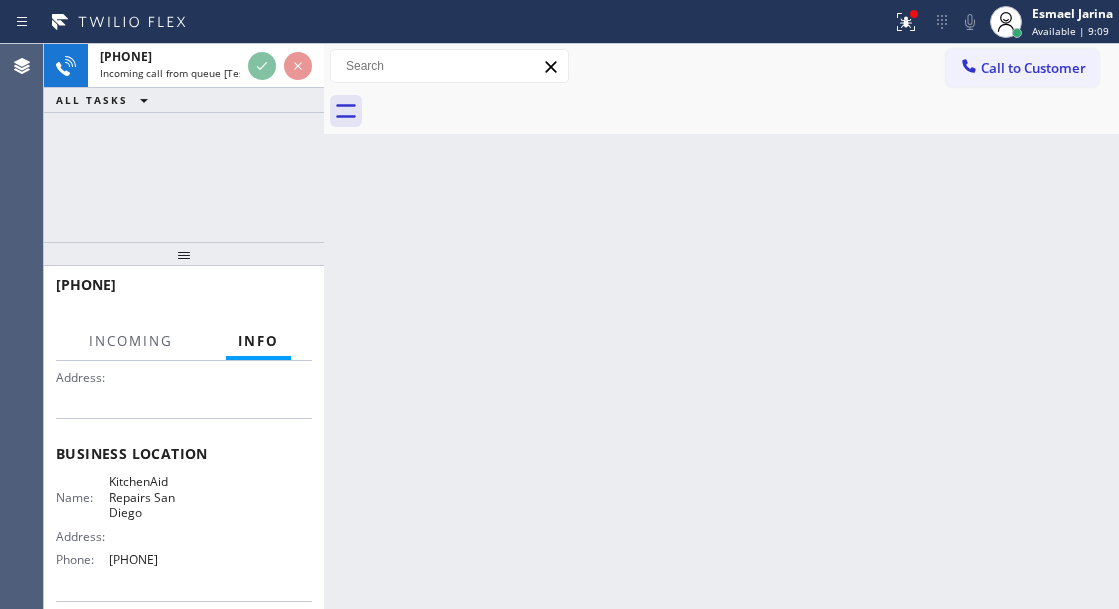 scroll, scrollTop: 200, scrollLeft: 0, axis: vertical 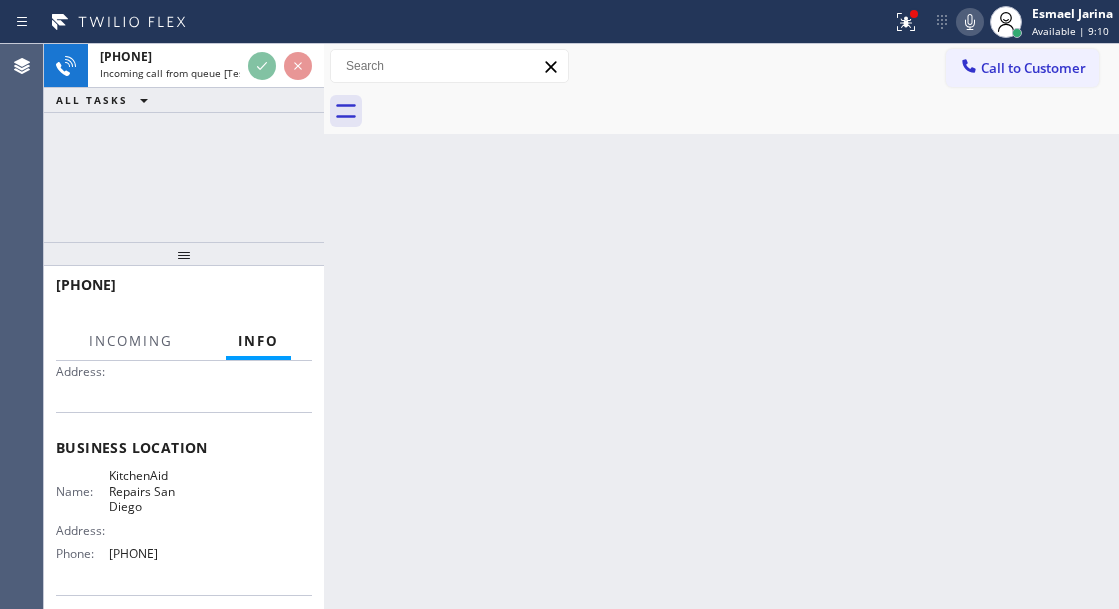 click on "KitchenAid Repairs San Diego" at bounding box center (159, 491) 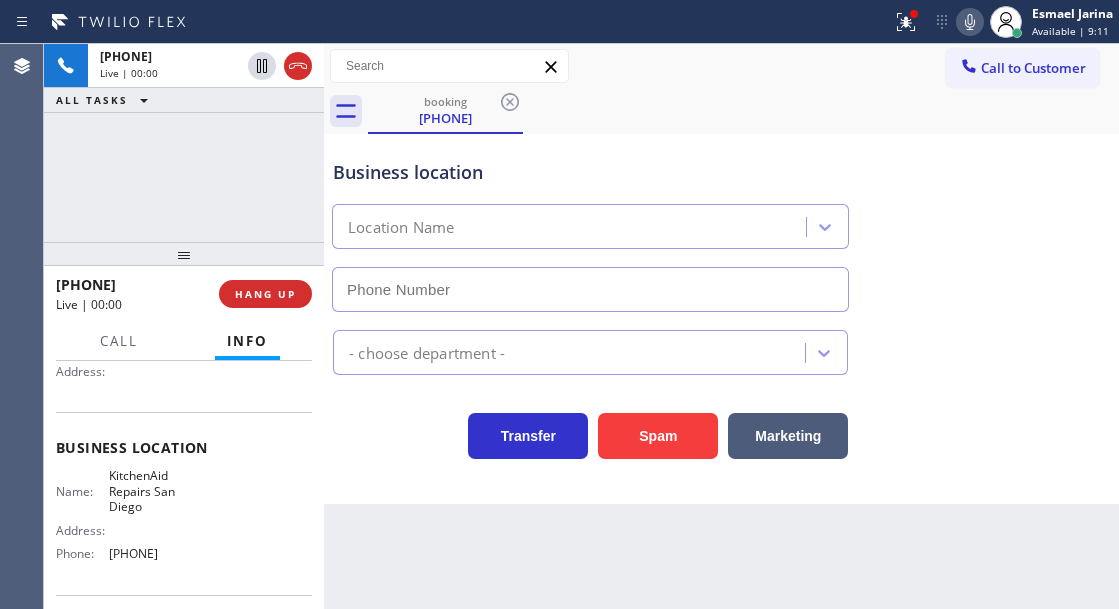 click on "KitchenAid Repairs San Diego" at bounding box center (159, 491) 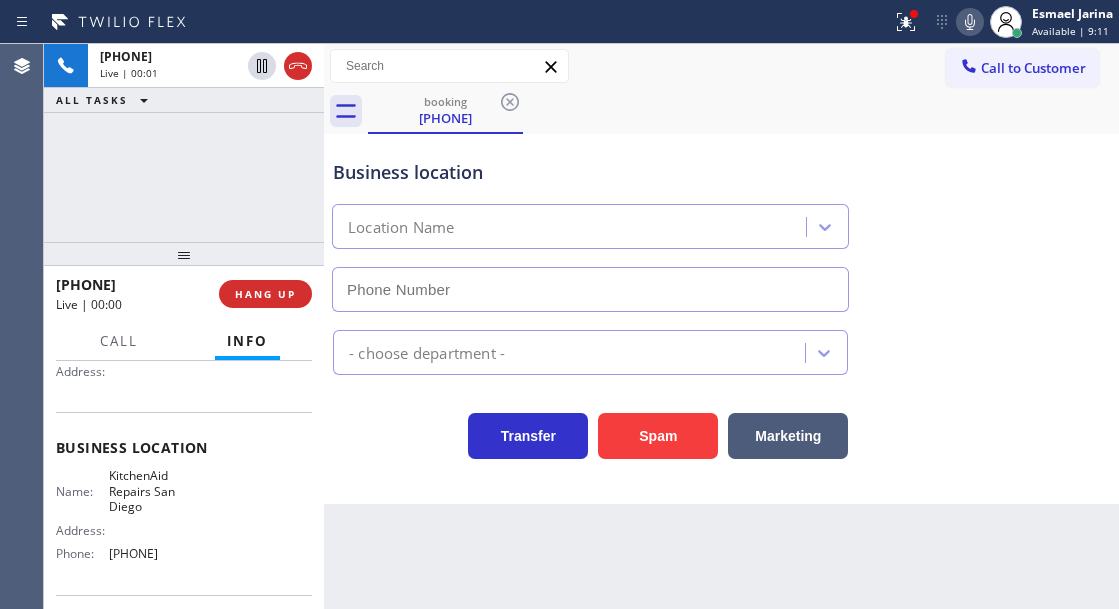 click on "KitchenAid Repairs San Diego" at bounding box center (159, 491) 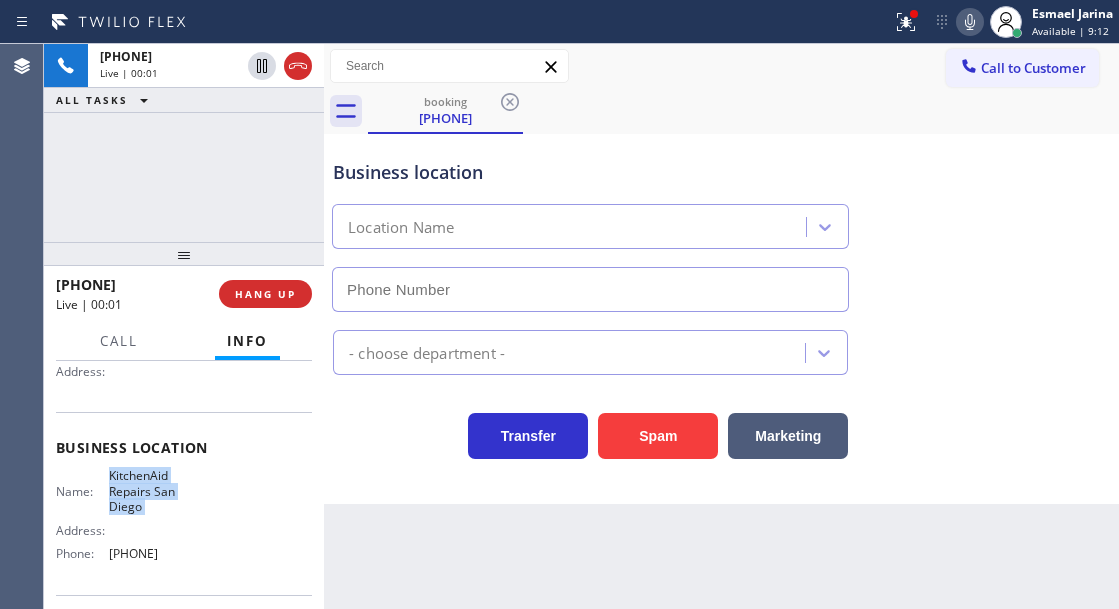 click on "KitchenAid Repairs San Diego" at bounding box center [159, 491] 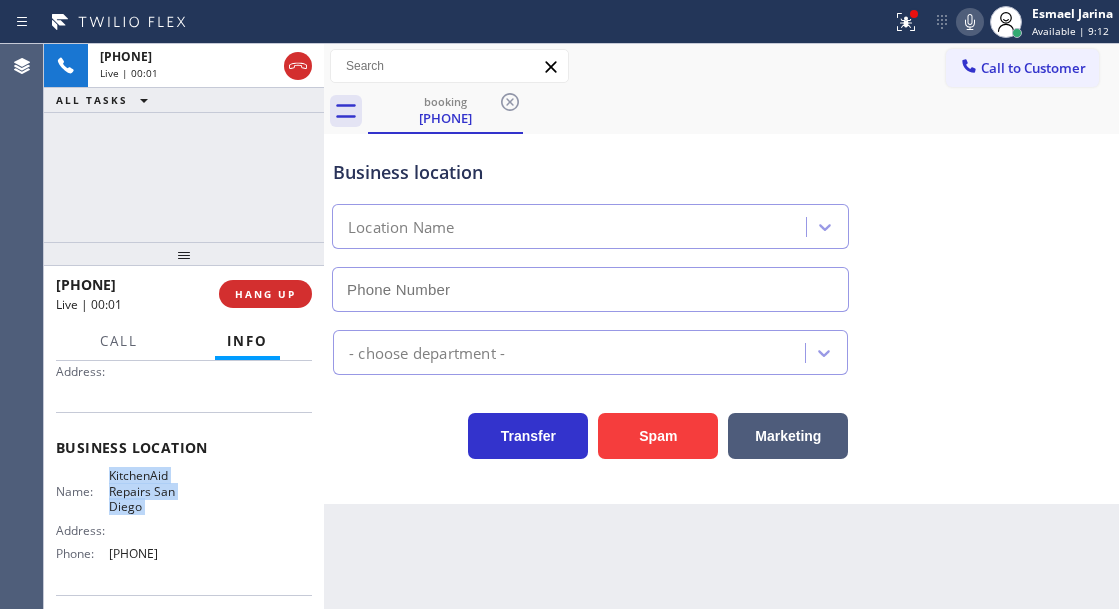 type on "[PHONE]" 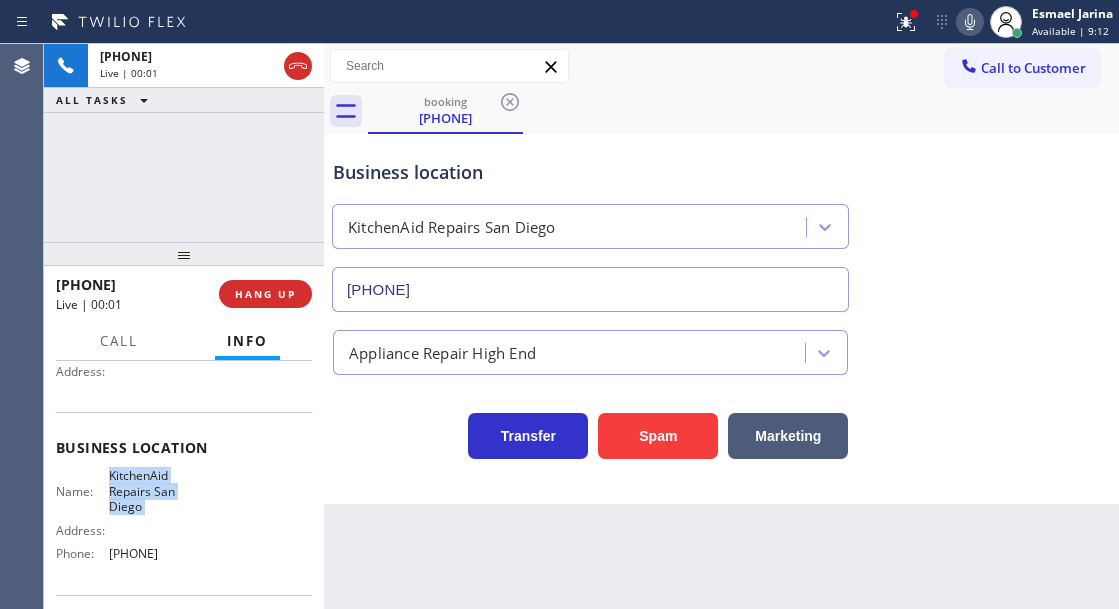 click on "KitchenAid Repairs San Diego" at bounding box center [159, 491] 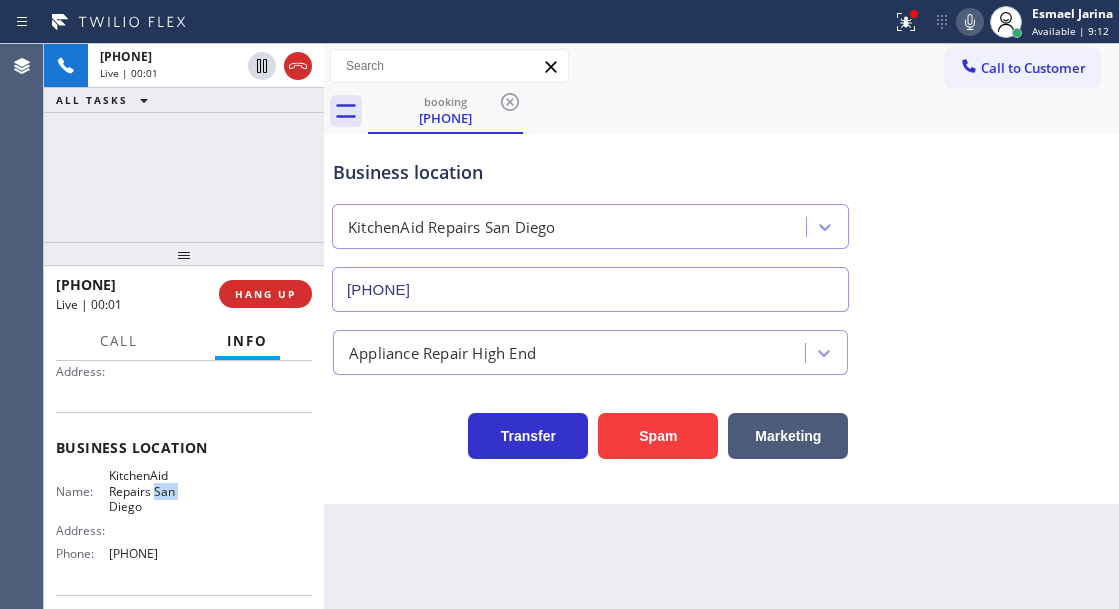 click on "KitchenAid Repairs San Diego" at bounding box center [159, 491] 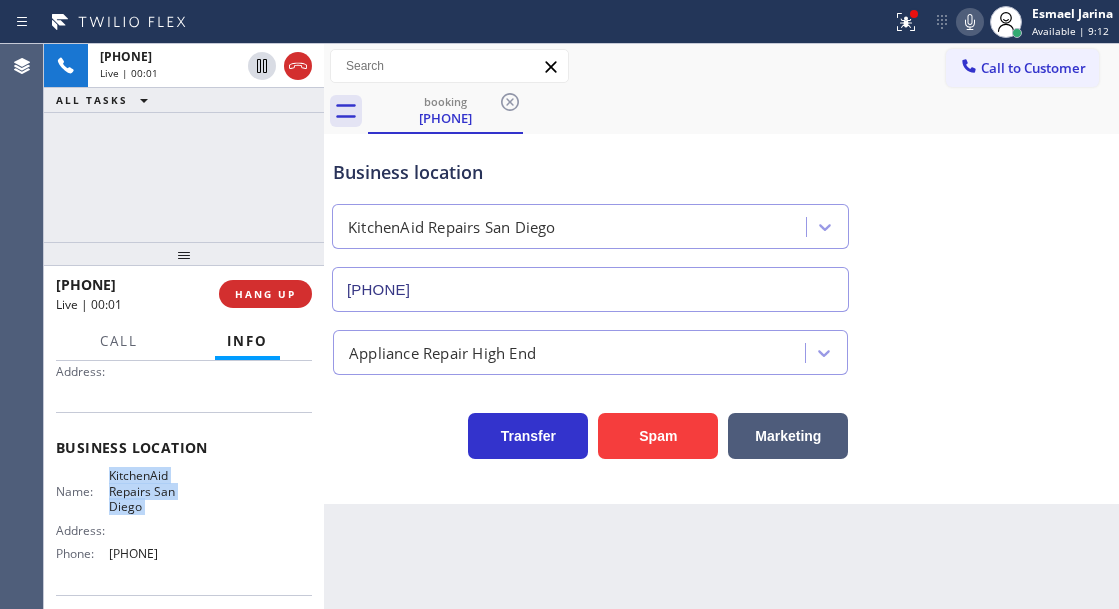 click on "KitchenAid Repairs San Diego" at bounding box center [159, 491] 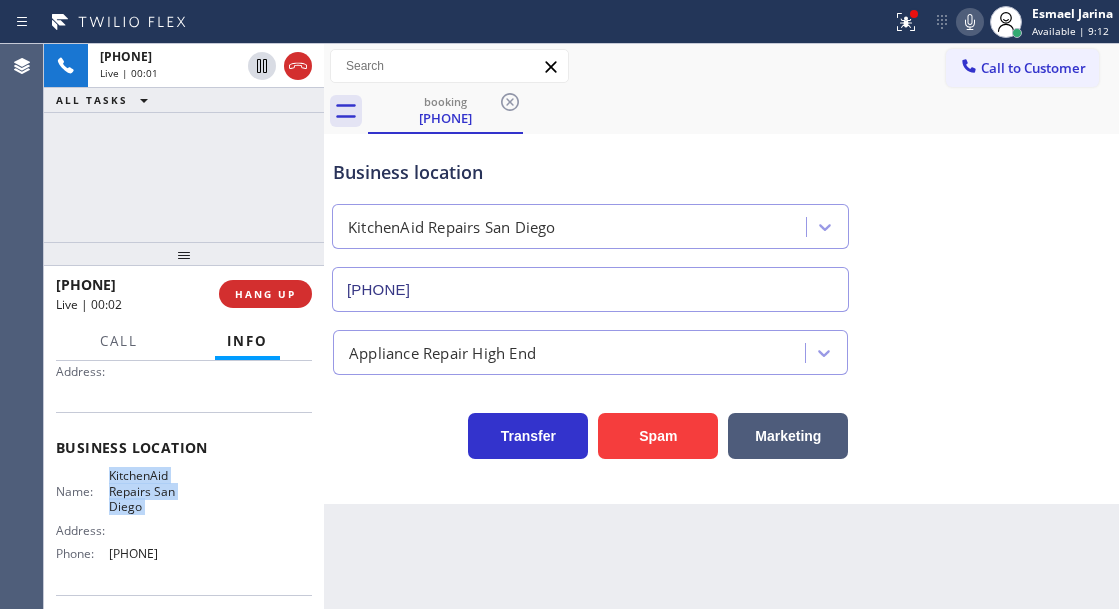 click on "KitchenAid Repairs San Diego" at bounding box center [159, 491] 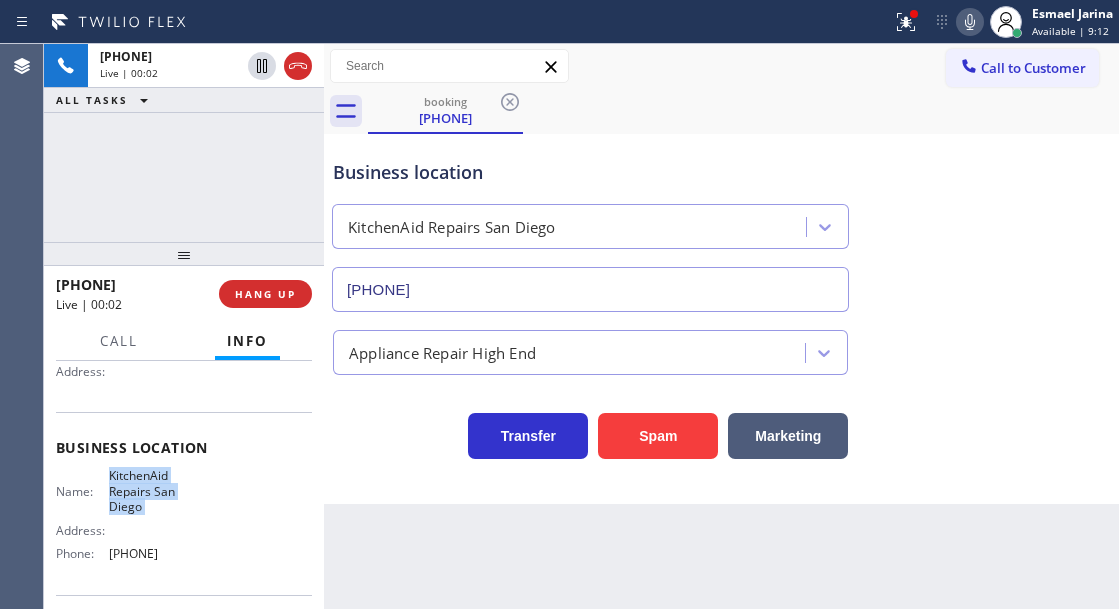 click on "KitchenAid Repairs San Diego" at bounding box center (159, 491) 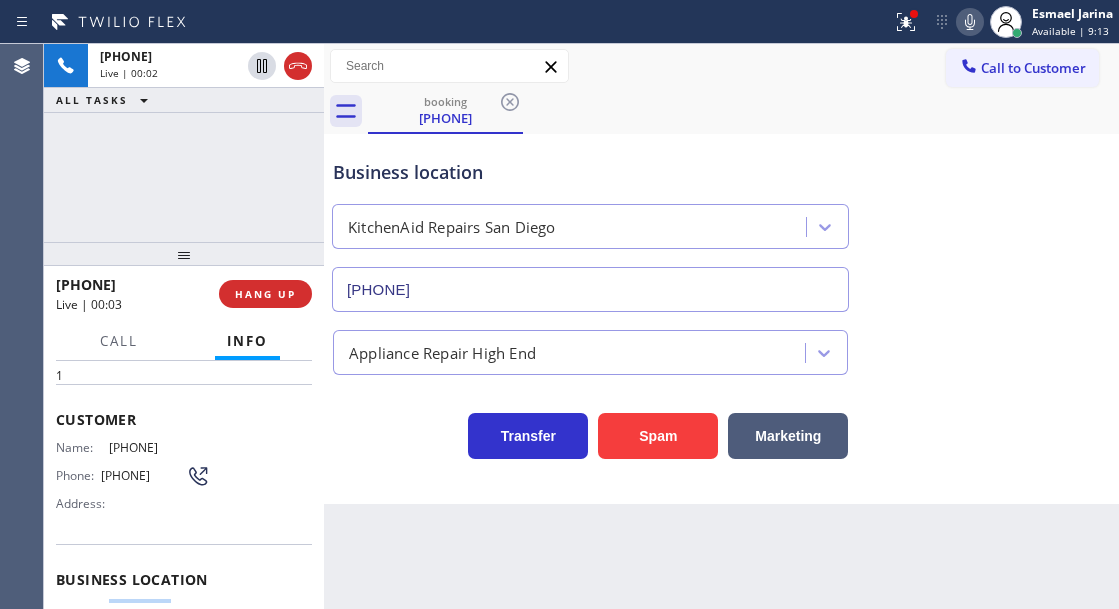 scroll, scrollTop: 0, scrollLeft: 0, axis: both 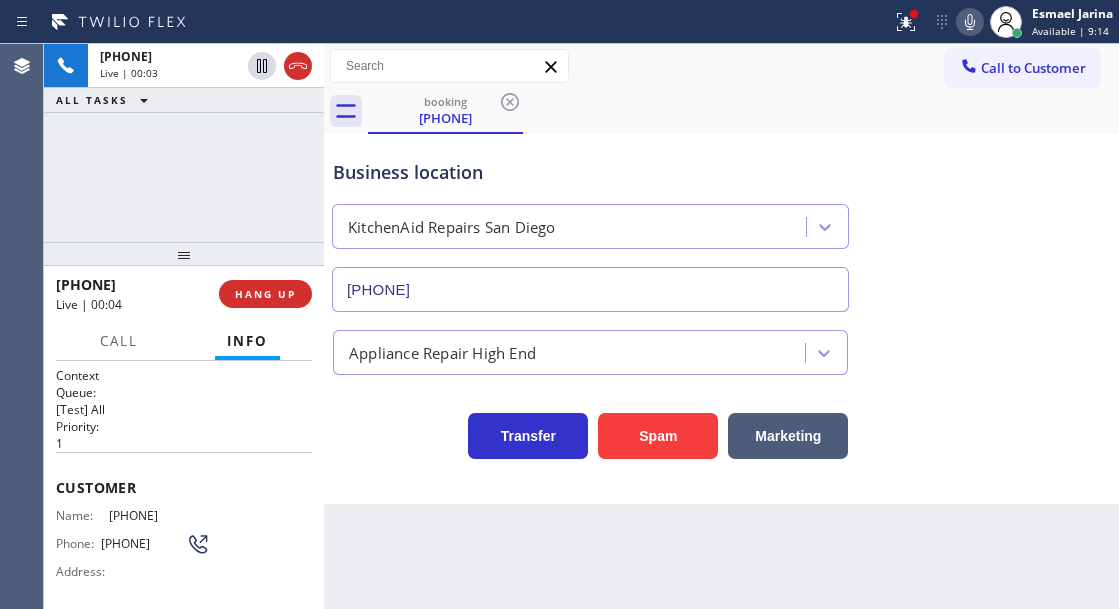 click on "[PHONE]" at bounding box center [159, 515] 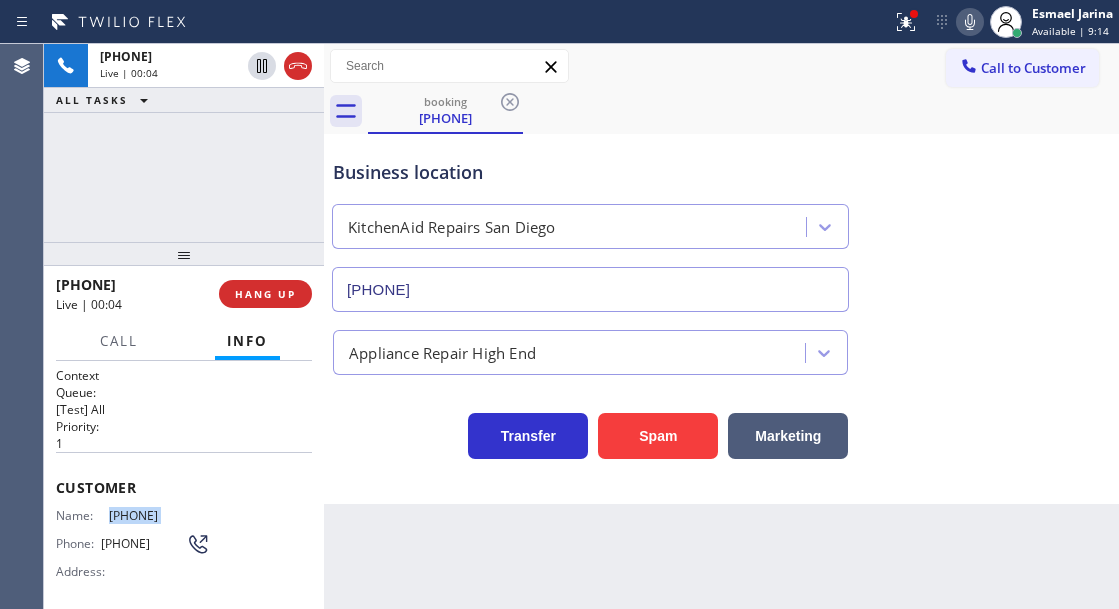 click on "[PHONE]" at bounding box center (159, 515) 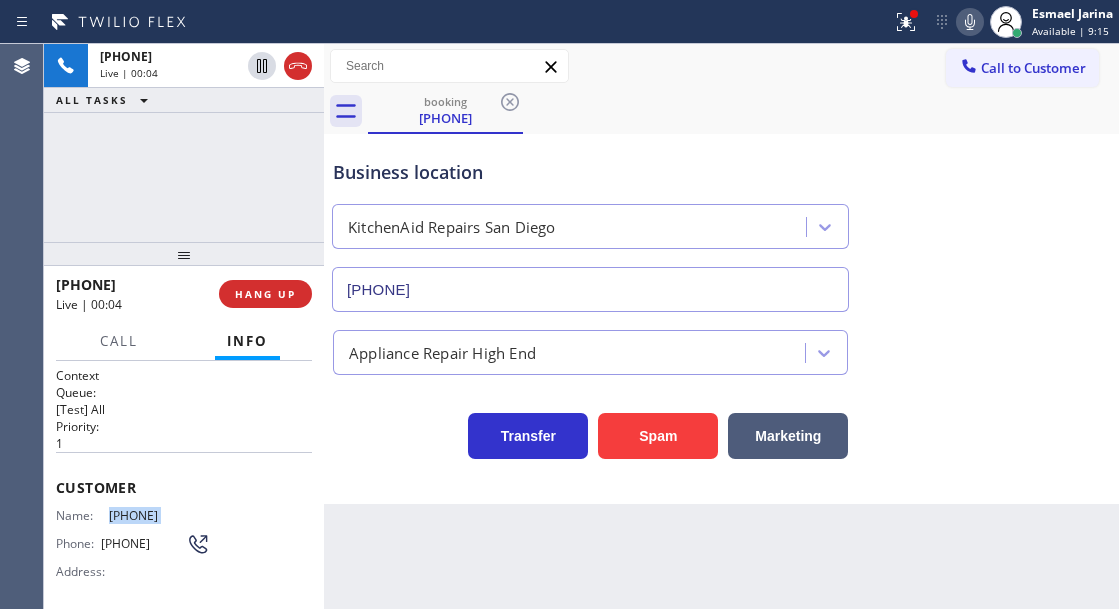 click on "[PHONE]" at bounding box center (159, 515) 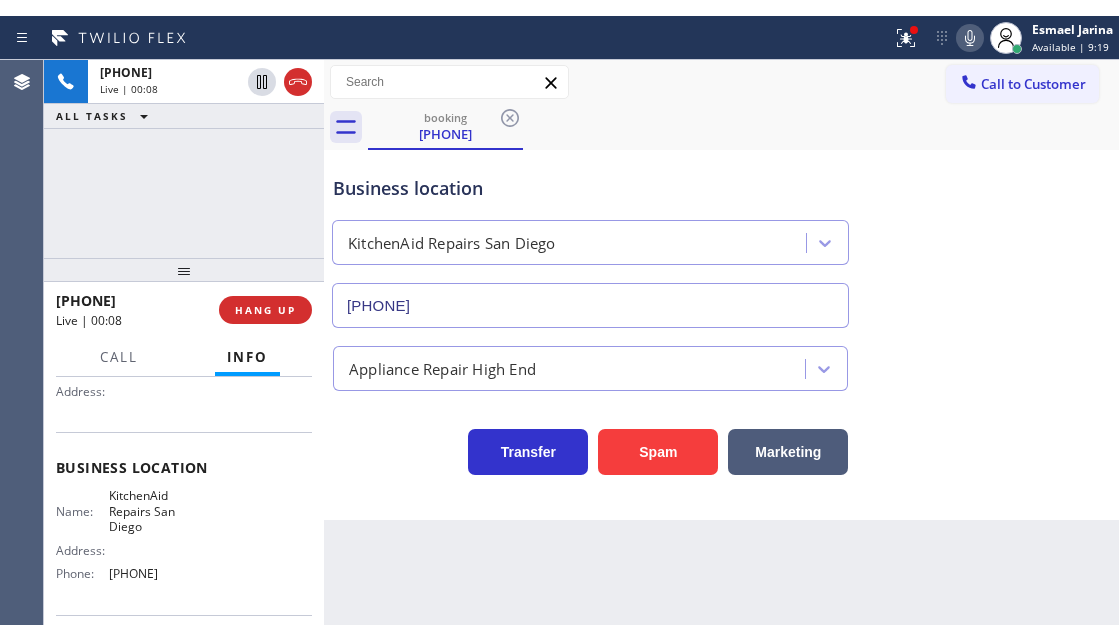 scroll, scrollTop: 200, scrollLeft: 0, axis: vertical 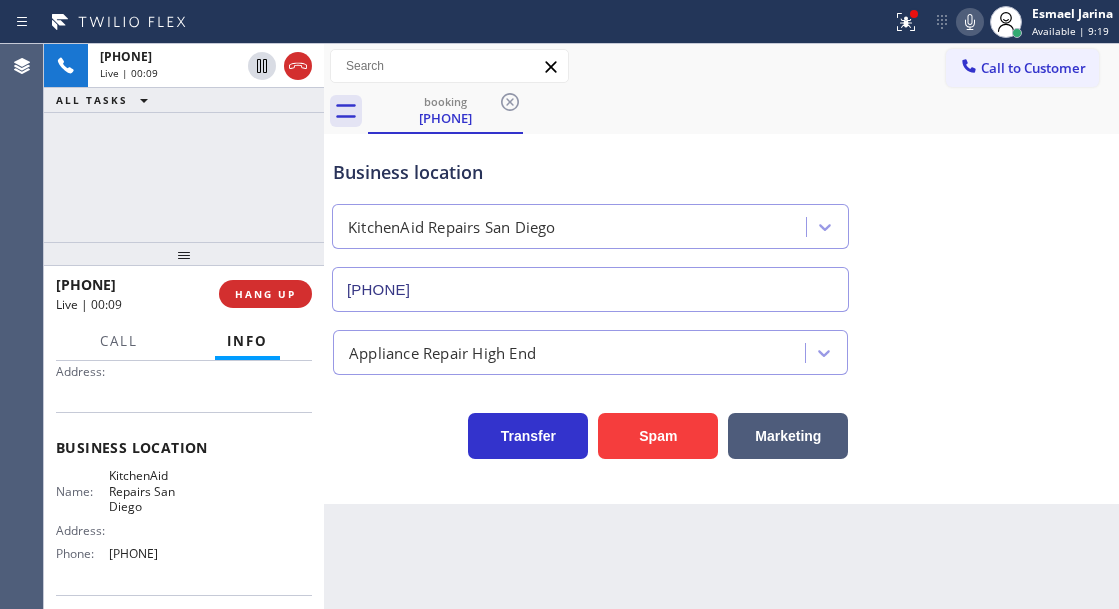 click on "KitchenAid Repairs San Diego" at bounding box center [159, 491] 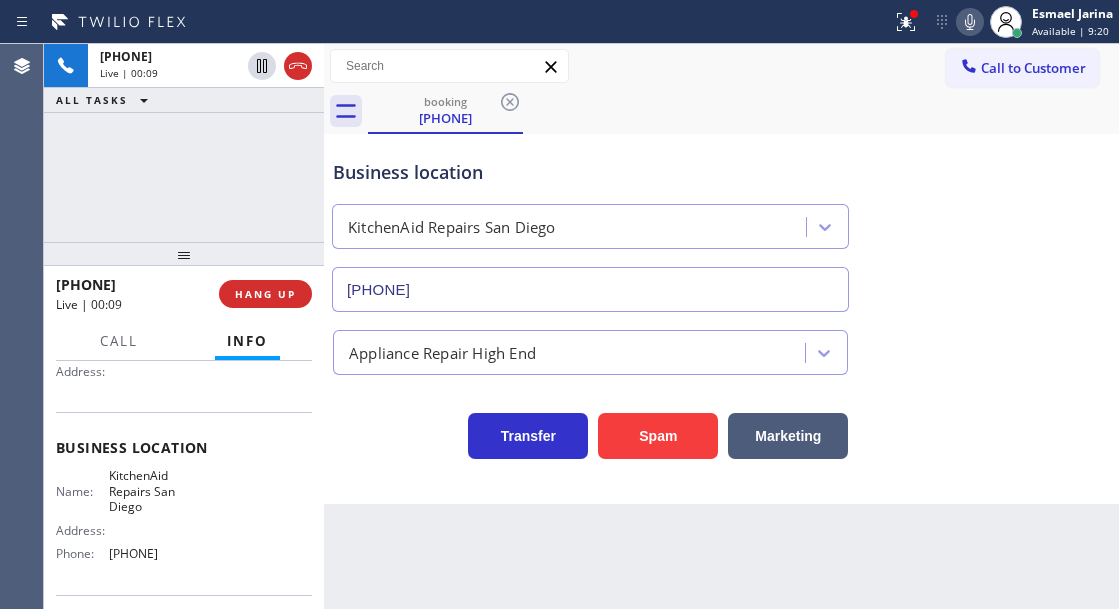 click on "KitchenAid Repairs San Diego" at bounding box center (159, 491) 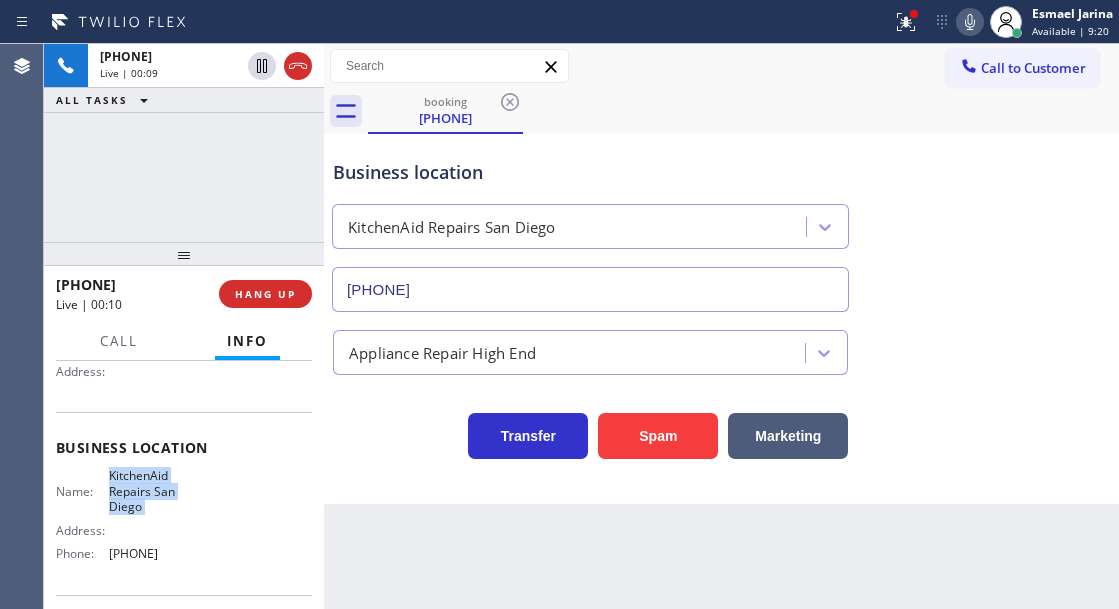 click on "KitchenAid Repairs San Diego" at bounding box center [159, 491] 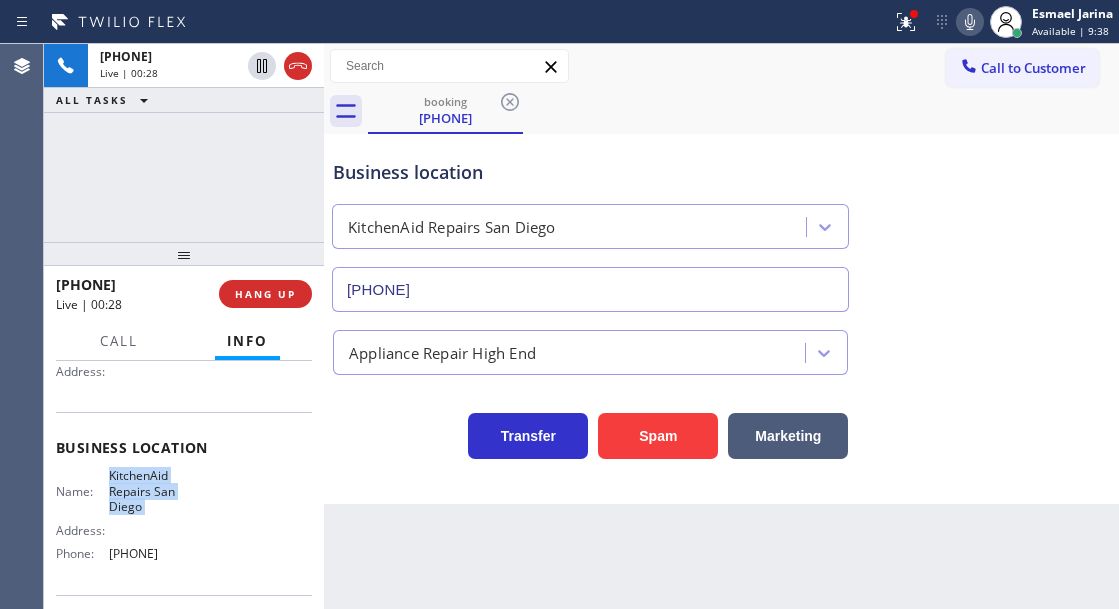 click on "Name: KitchenAid Repairs San Diego Address:   Phone: [PHONE]" at bounding box center [184, 518] 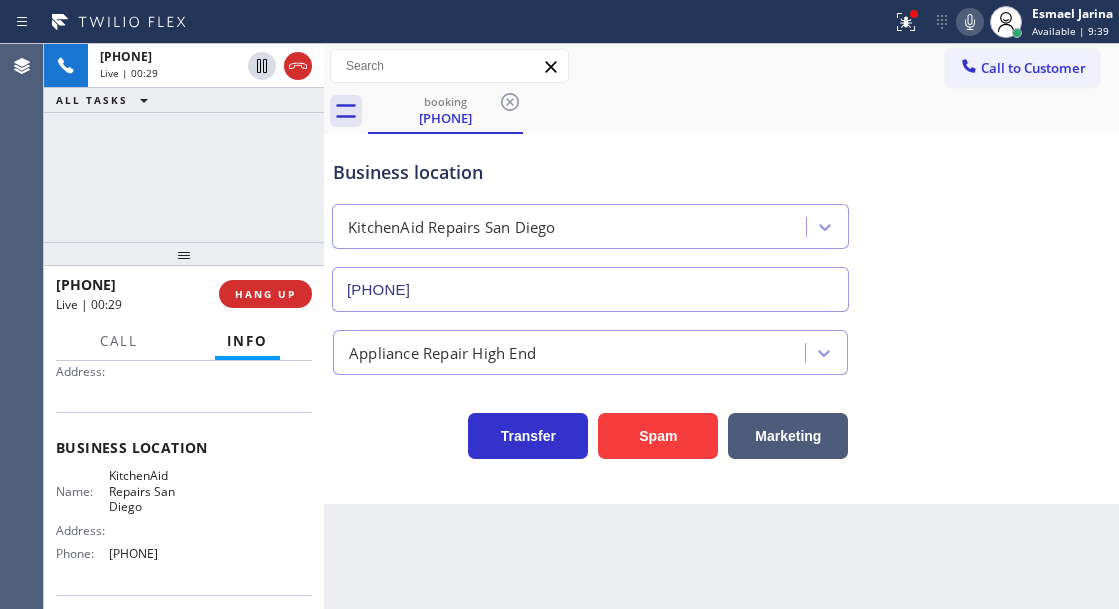 click on "Address:" at bounding box center [133, 530] 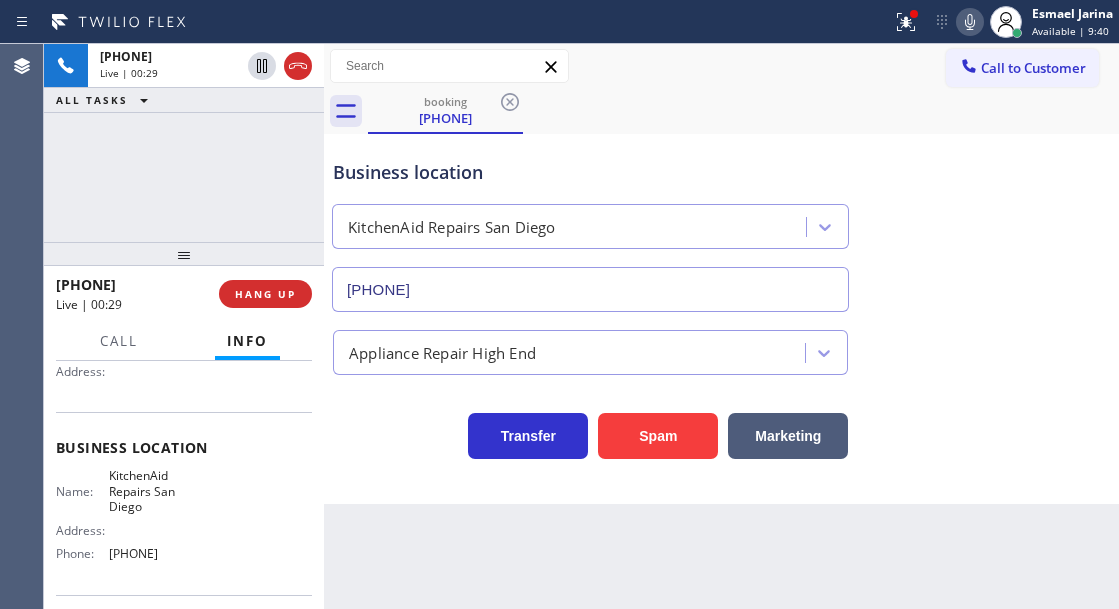 click on "Address:" at bounding box center (133, 530) 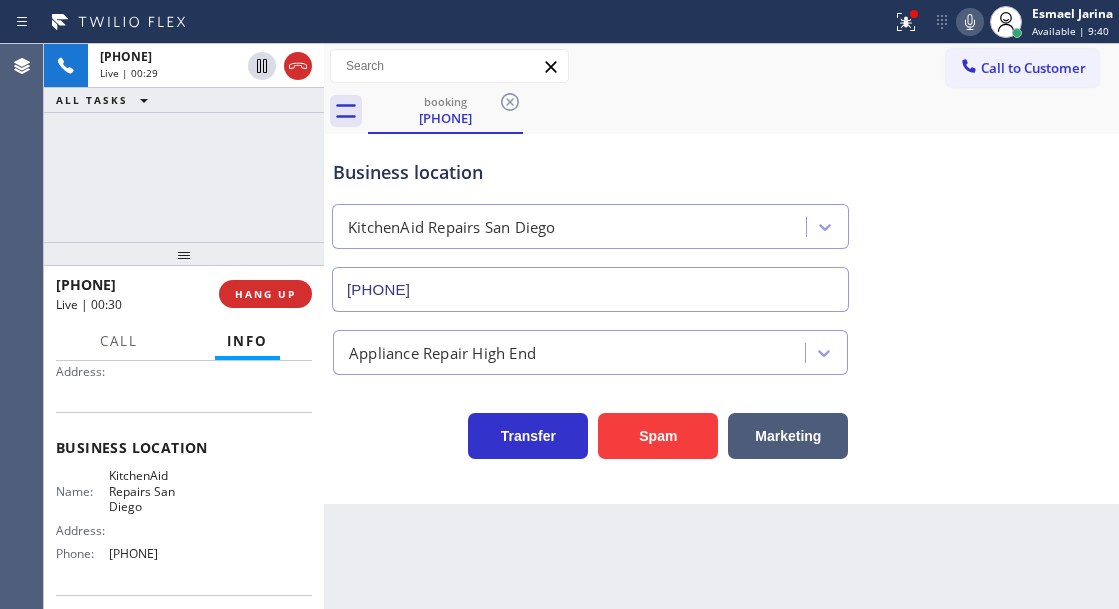 click on "[PHONE]" at bounding box center [159, 553] 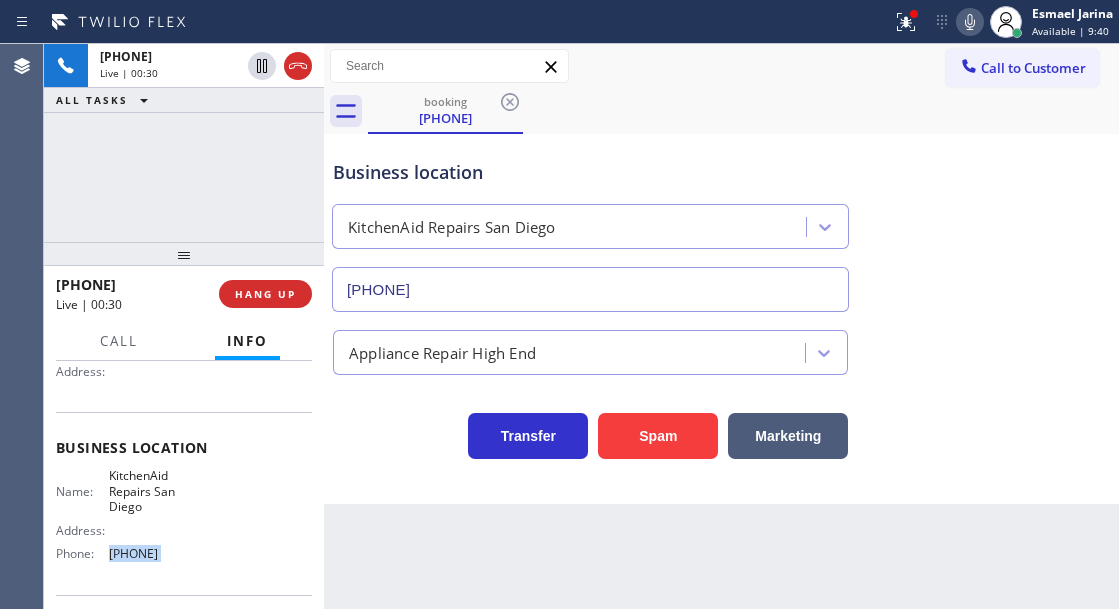 click on "[PHONE]" at bounding box center [159, 553] 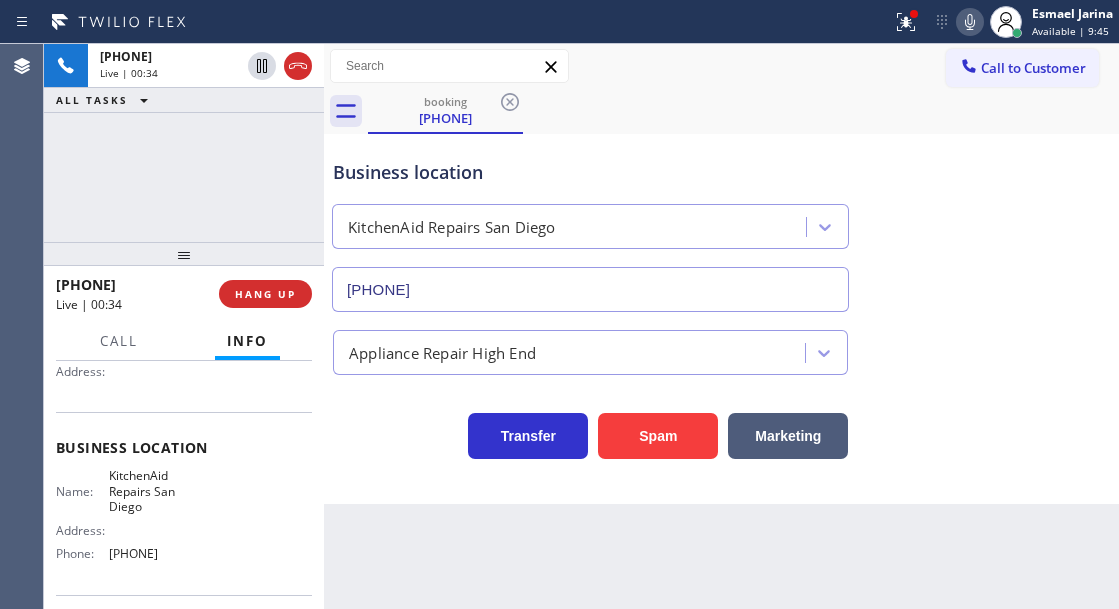 click on "Business location" at bounding box center (590, 172) 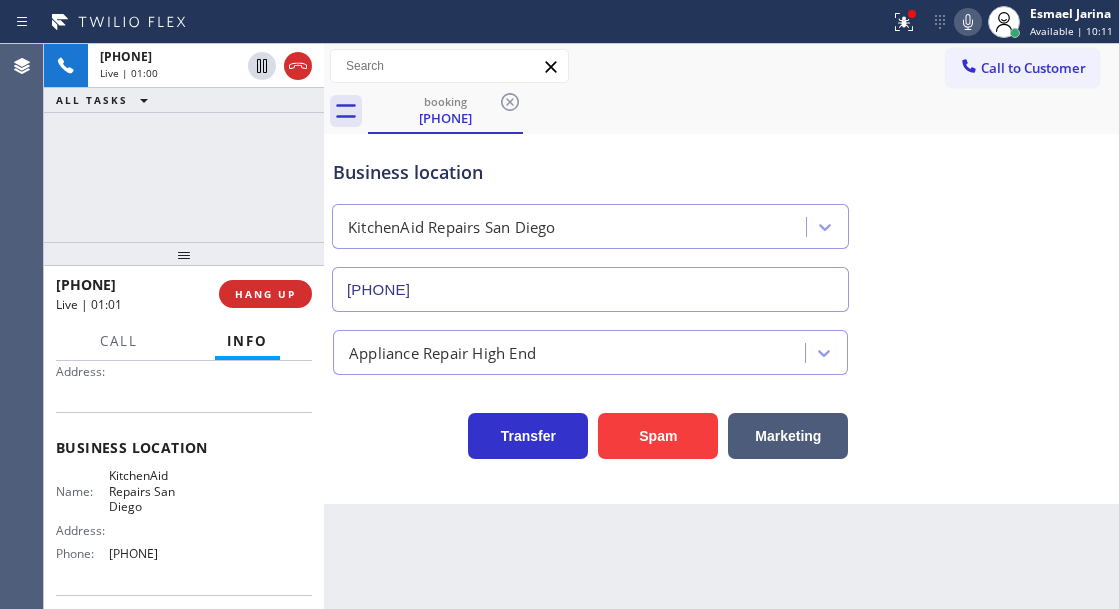 click on "Business location" at bounding box center (590, 172) 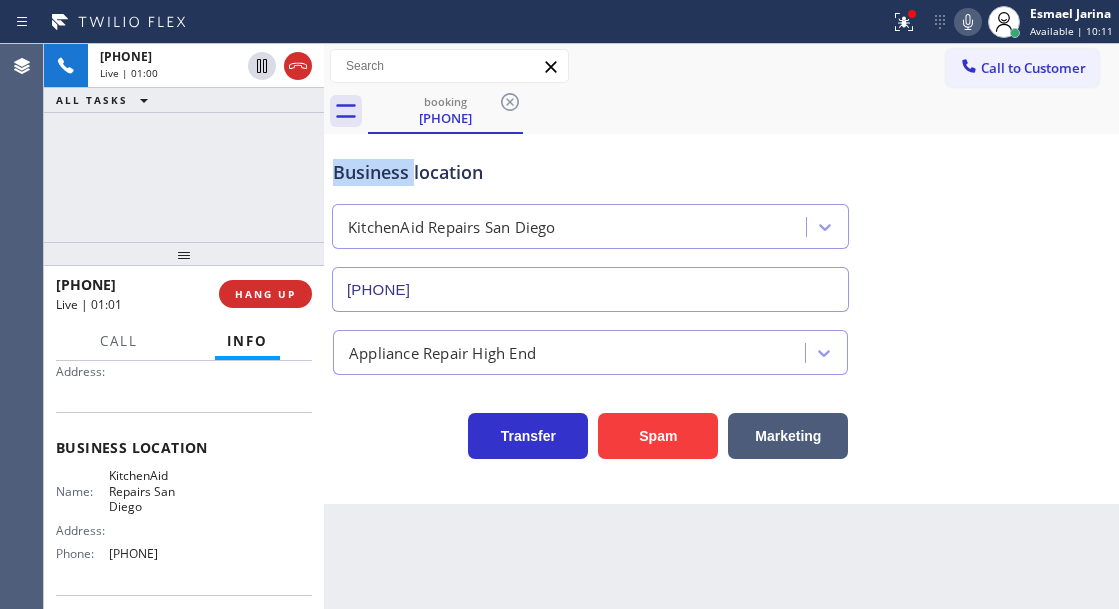 click on "Business location" at bounding box center (590, 172) 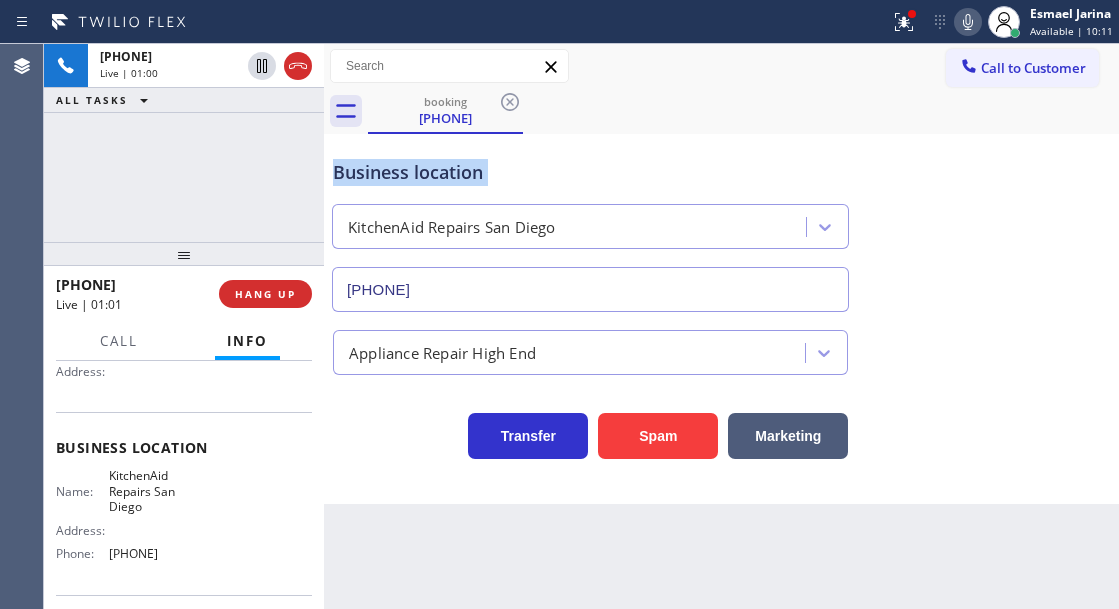 click on "Business location" at bounding box center [590, 172] 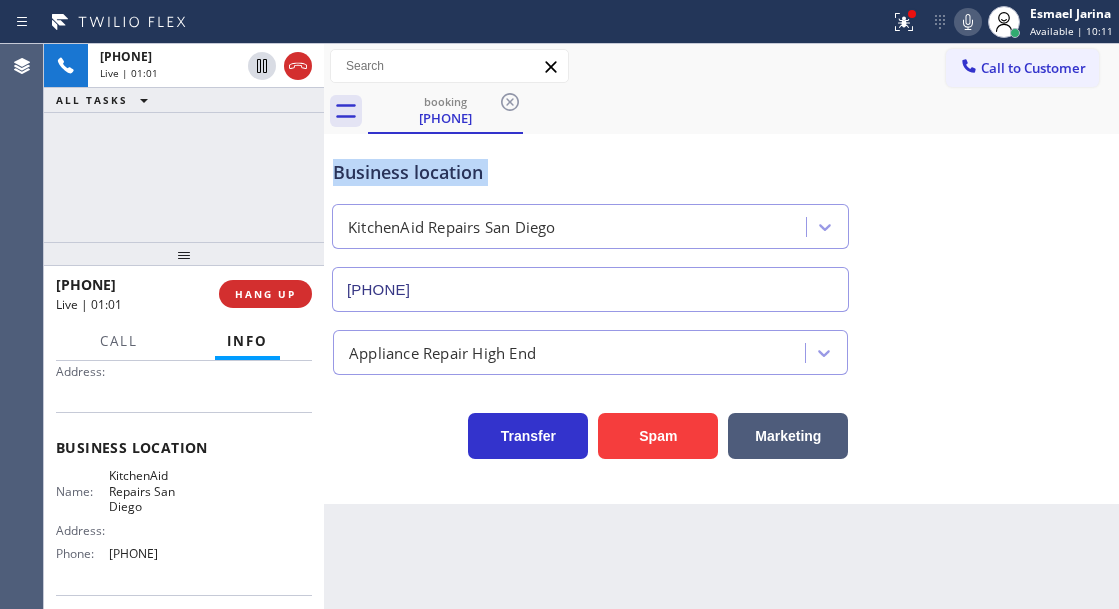 click on "Business location" at bounding box center (590, 172) 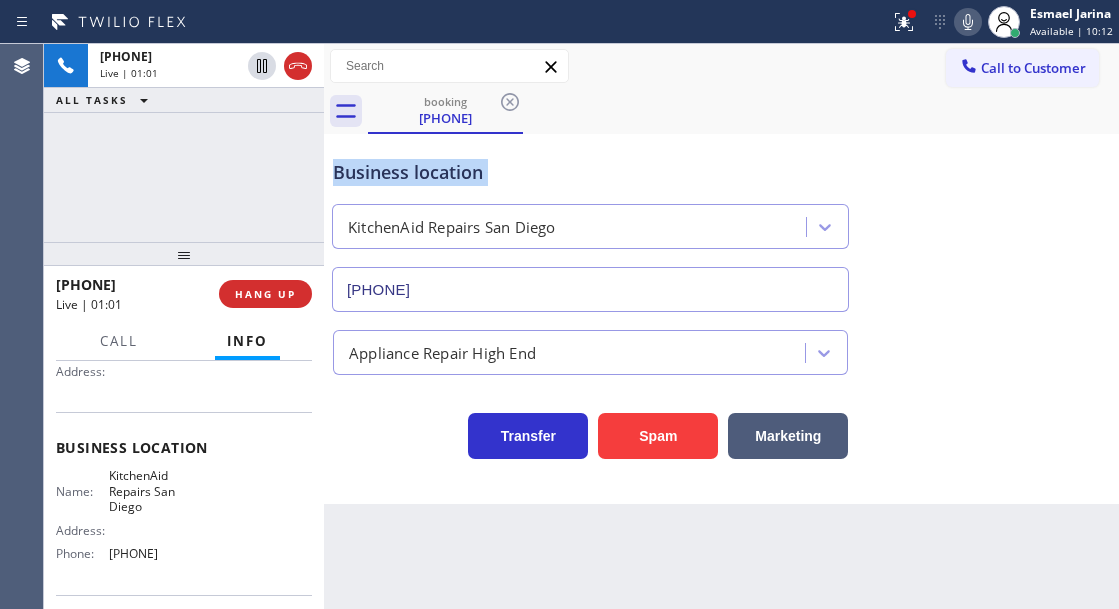 click on "Business location" at bounding box center [590, 172] 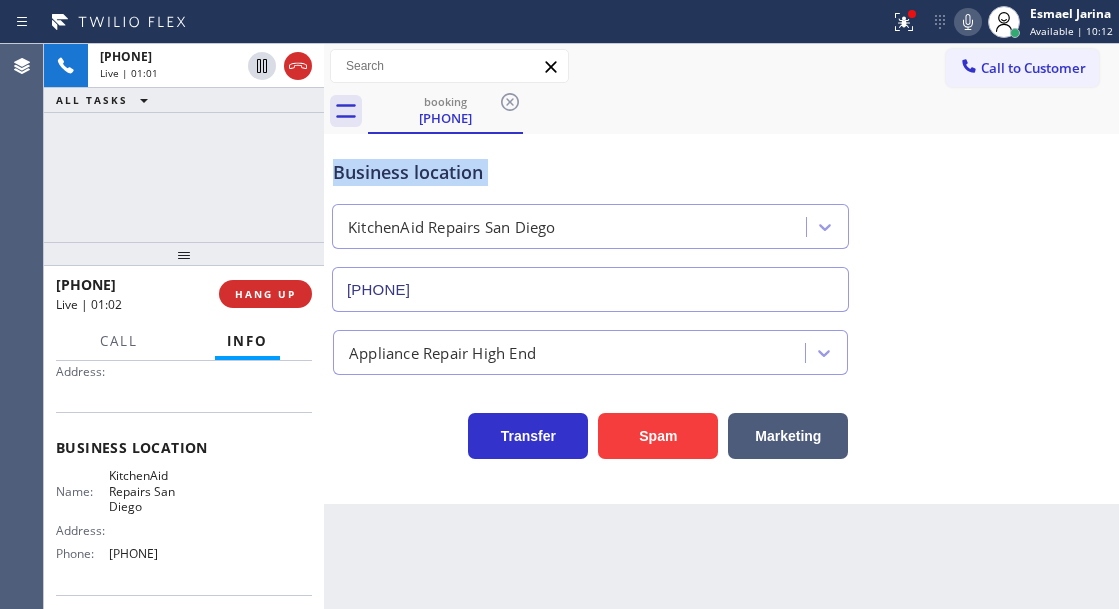 click on "Business location" at bounding box center [590, 172] 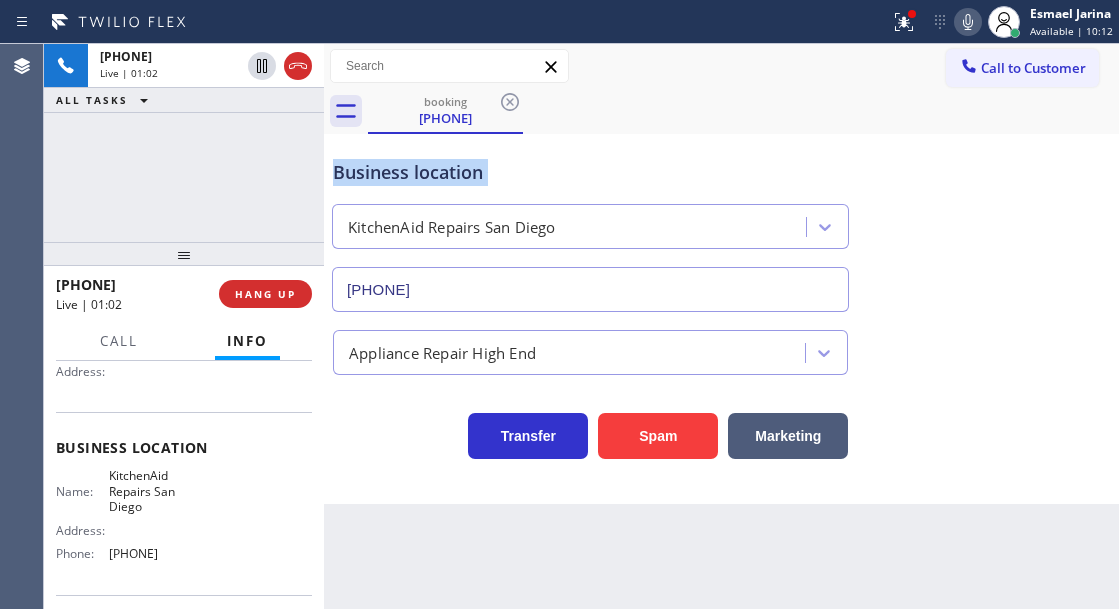 click on "Business location" at bounding box center (590, 172) 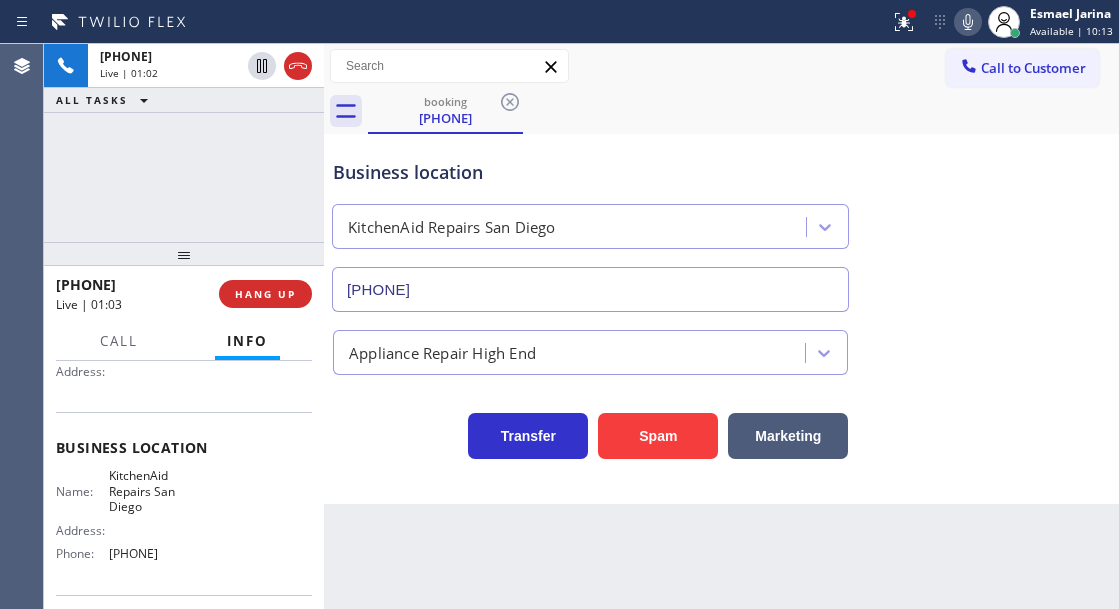 click on "+1[PHONE] Live | 01:02 ALL TASKS ALL TASKS ACTIVE TASKS TASKS IN WRAP UP" at bounding box center [184, 143] 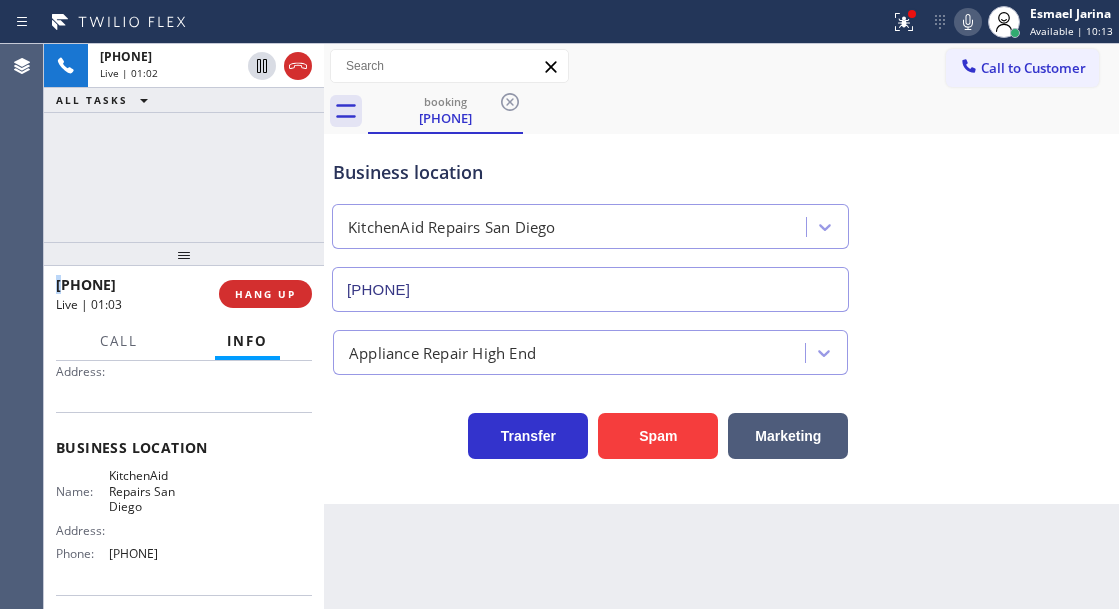 click on "+1[PHONE] Live | 01:02 ALL TASKS ALL TASKS ACTIVE TASKS TASKS IN WRAP UP" at bounding box center [184, 143] 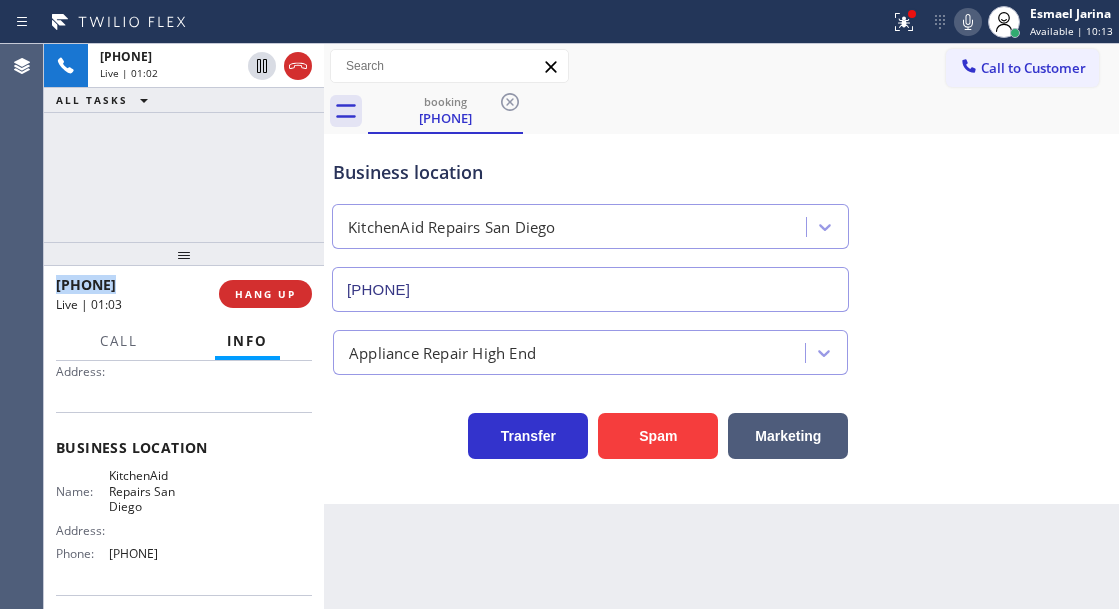 click on "+1[PHONE] Live | 01:02 ALL TASKS ALL TASKS ACTIVE TASKS TASKS IN WRAP UP" at bounding box center (184, 143) 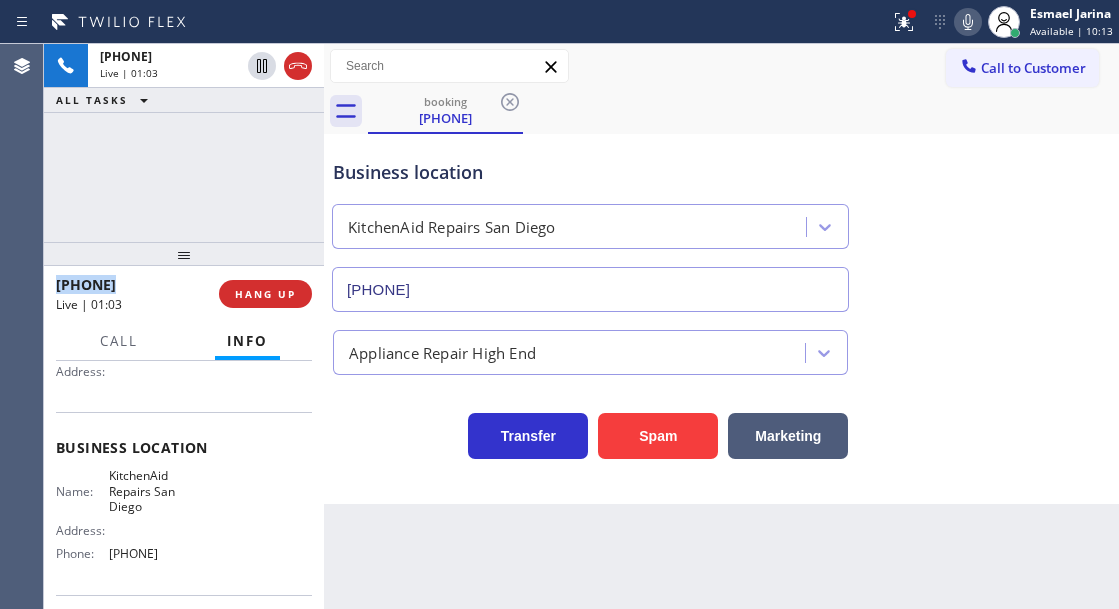 click on "[PHONE] Live | 01:03 ALL TASKS ALL TASKS ACTIVE TASKS TASKS IN WRAP UP" at bounding box center (184, 143) 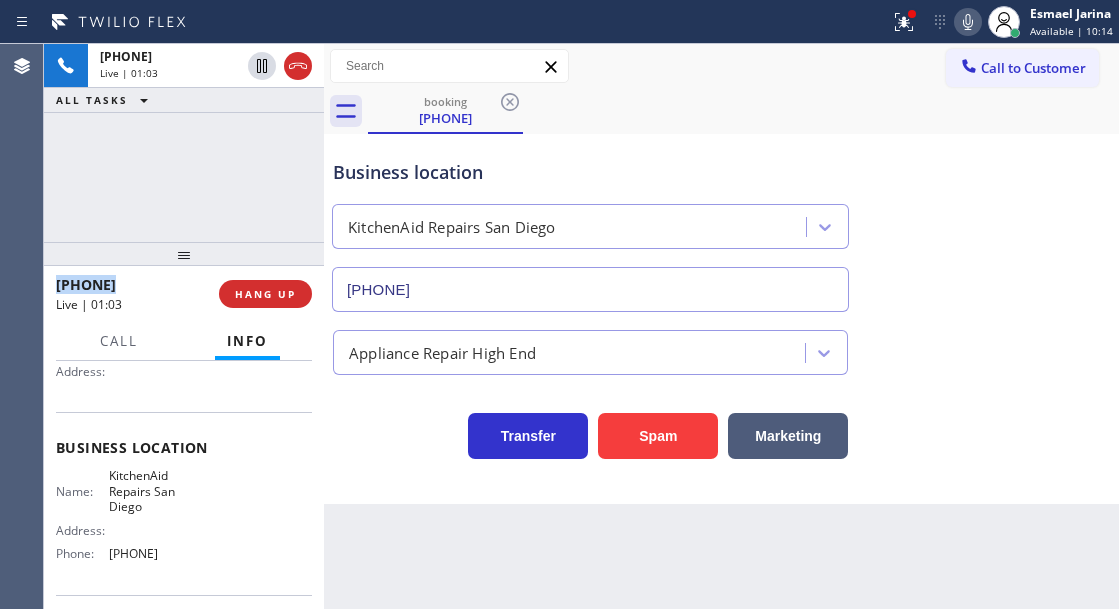 click on "[PHONE] Live | 01:03 ALL TASKS ALL TASKS ACTIVE TASKS TASKS IN WRAP UP" at bounding box center [184, 143] 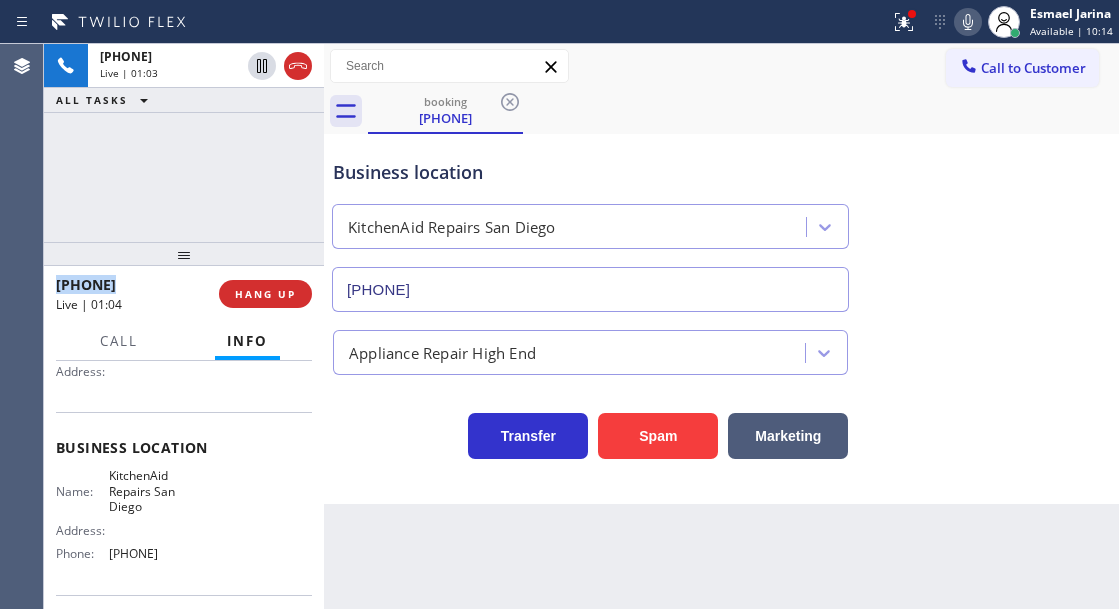 click on "[PHONE] Live | 01:03 ALL TASKS ALL TASKS ACTIVE TASKS TASKS IN WRAP UP" at bounding box center (184, 143) 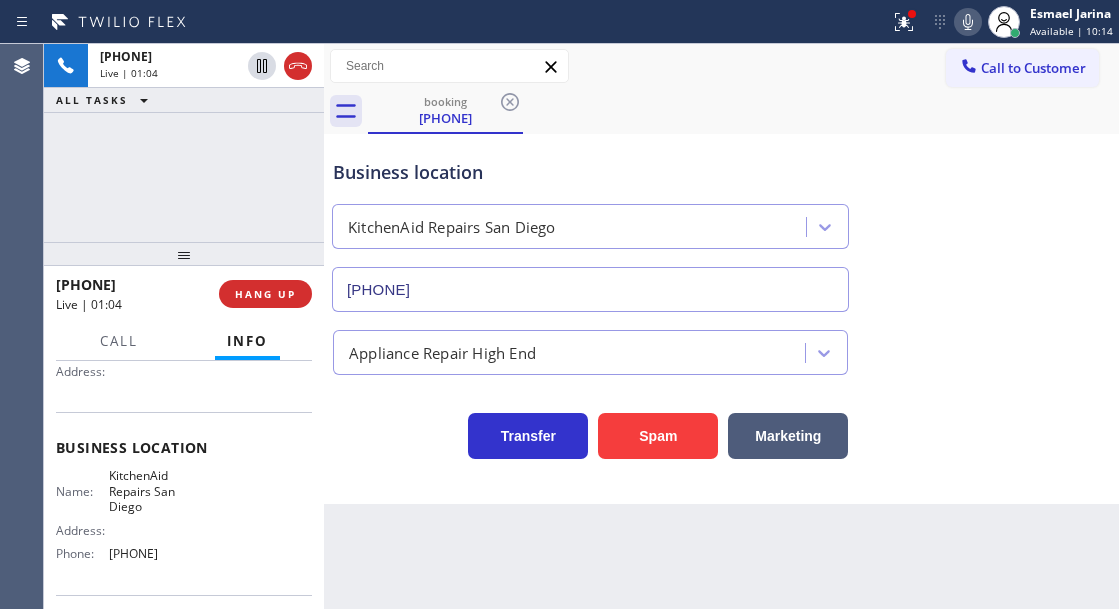 click on "Business location" at bounding box center [590, 172] 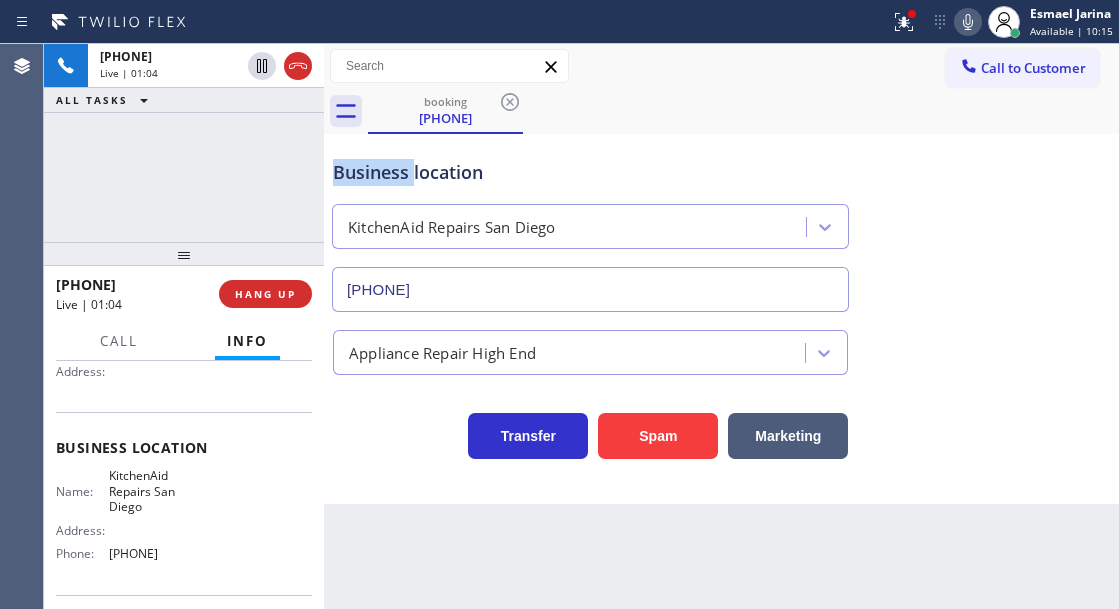 click on "Business location" at bounding box center [590, 172] 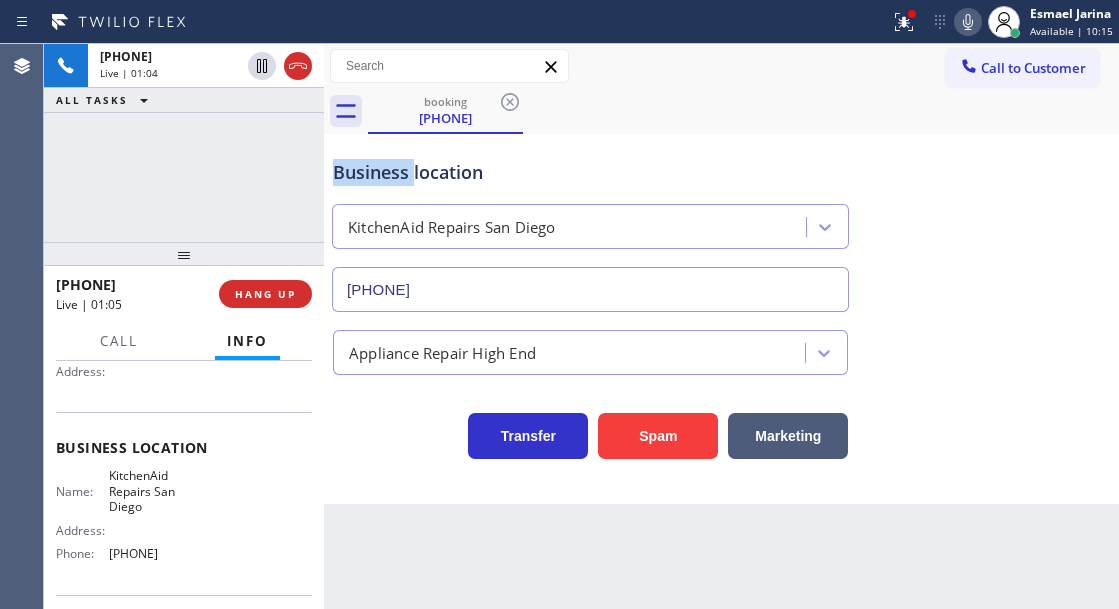 click on "Business location" at bounding box center (590, 172) 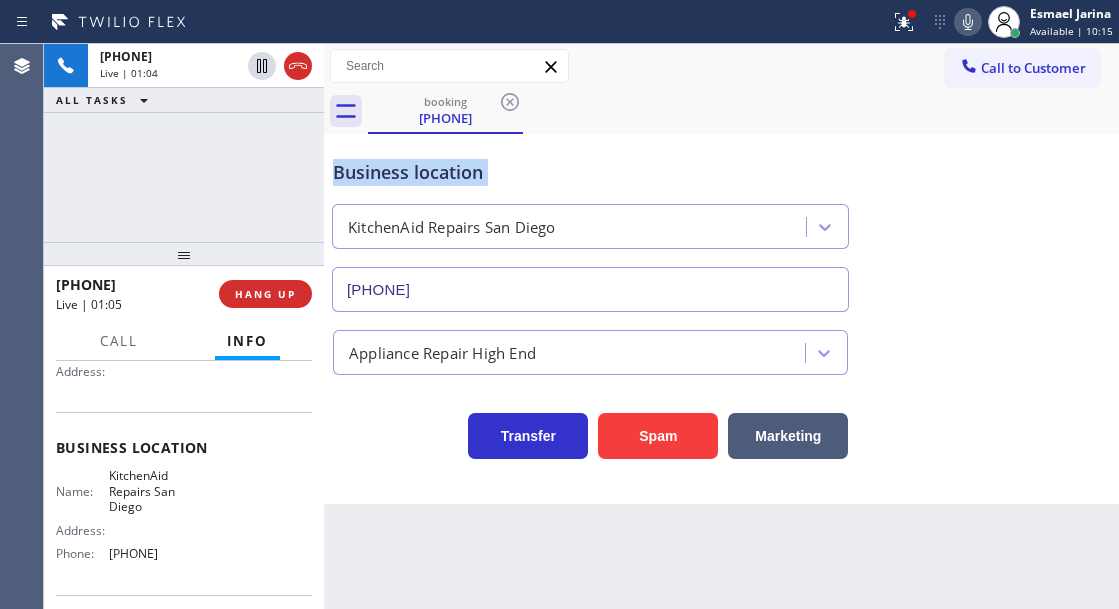 click on "Business location" at bounding box center [590, 172] 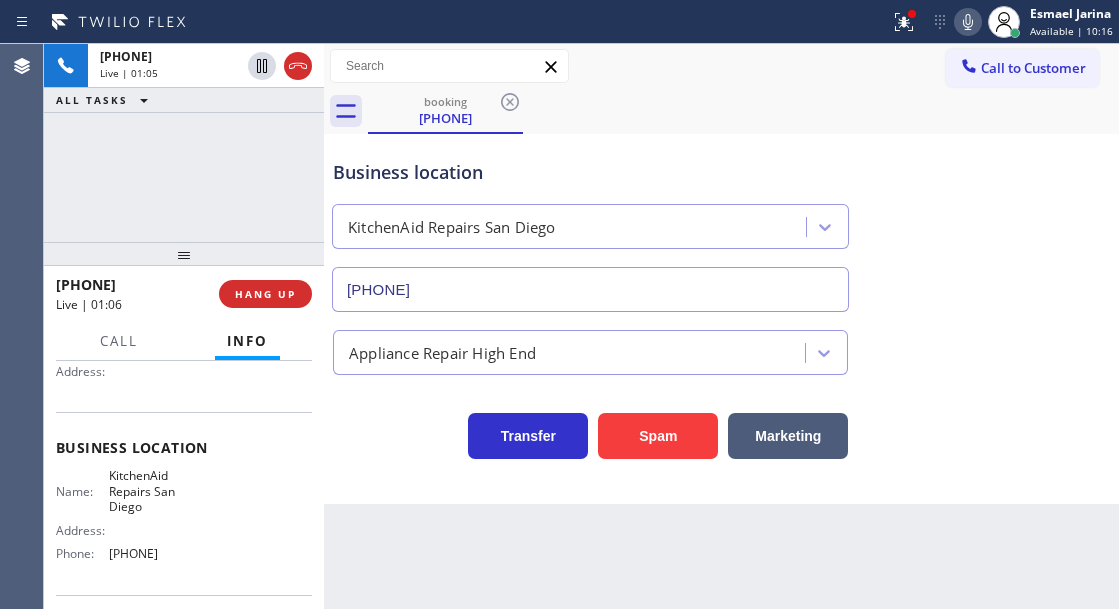 click at bounding box center (324, 326) 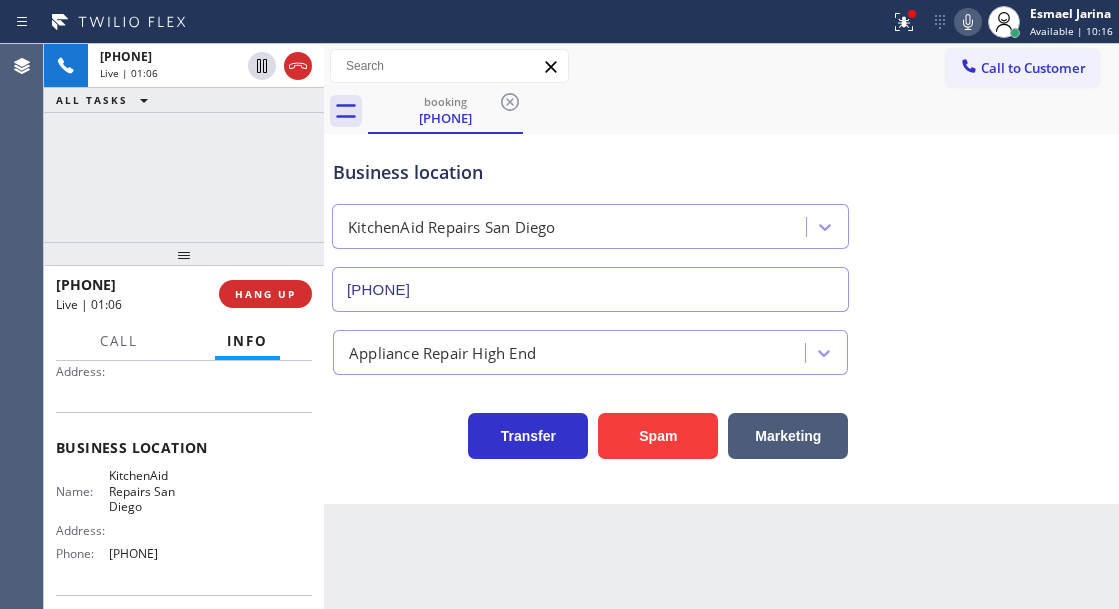 click at bounding box center [324, 326] 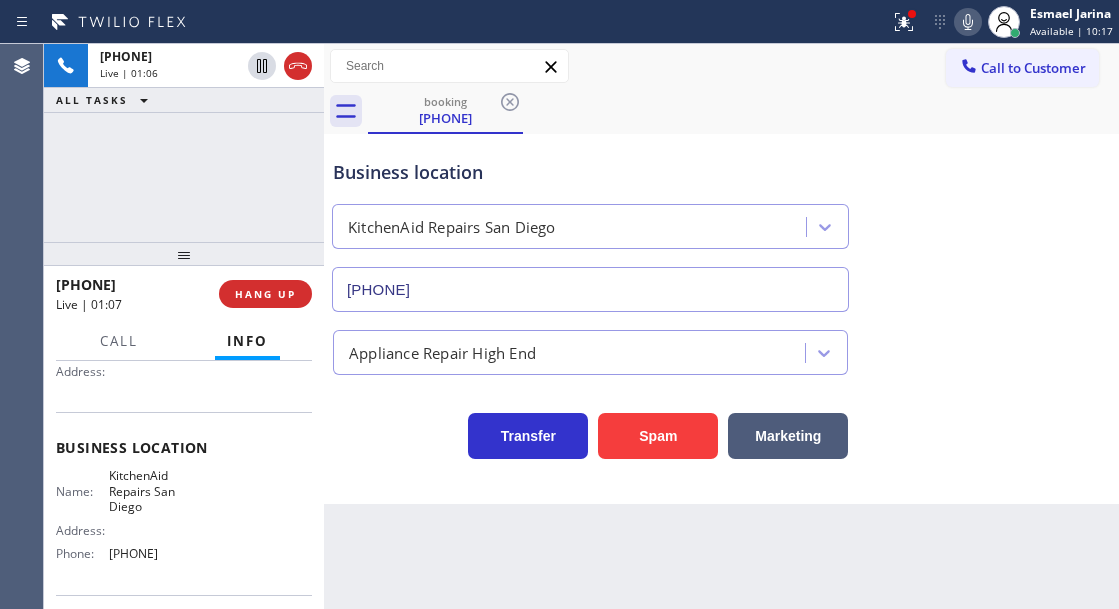 click on "+1[PHONE] Live | 01:06 ALL TASKS ALL TASKS ACTIVE TASKS TASKS IN WRAP UP" at bounding box center (184, 143) 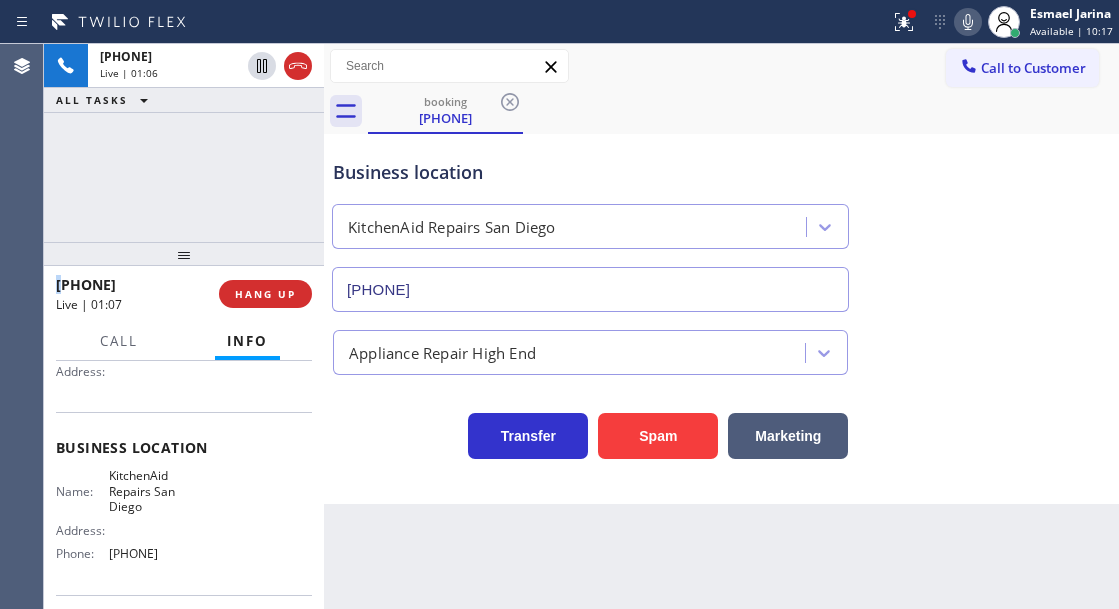 click on "+1[PHONE] Live | 01:06 ALL TASKS ALL TASKS ACTIVE TASKS TASKS IN WRAP UP" at bounding box center (184, 143) 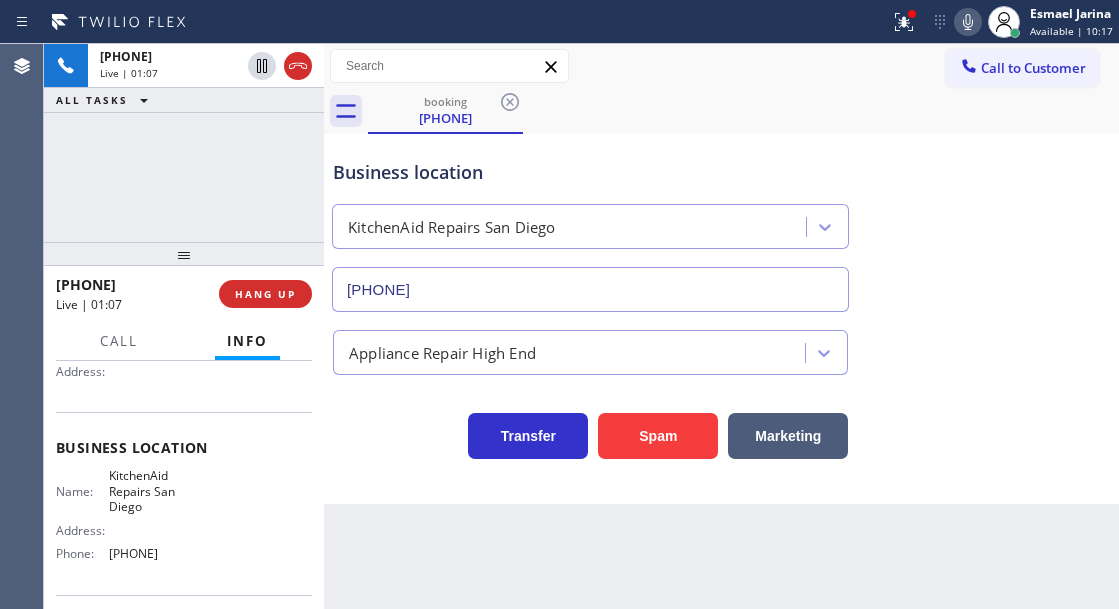 click on "Business location" at bounding box center [590, 172] 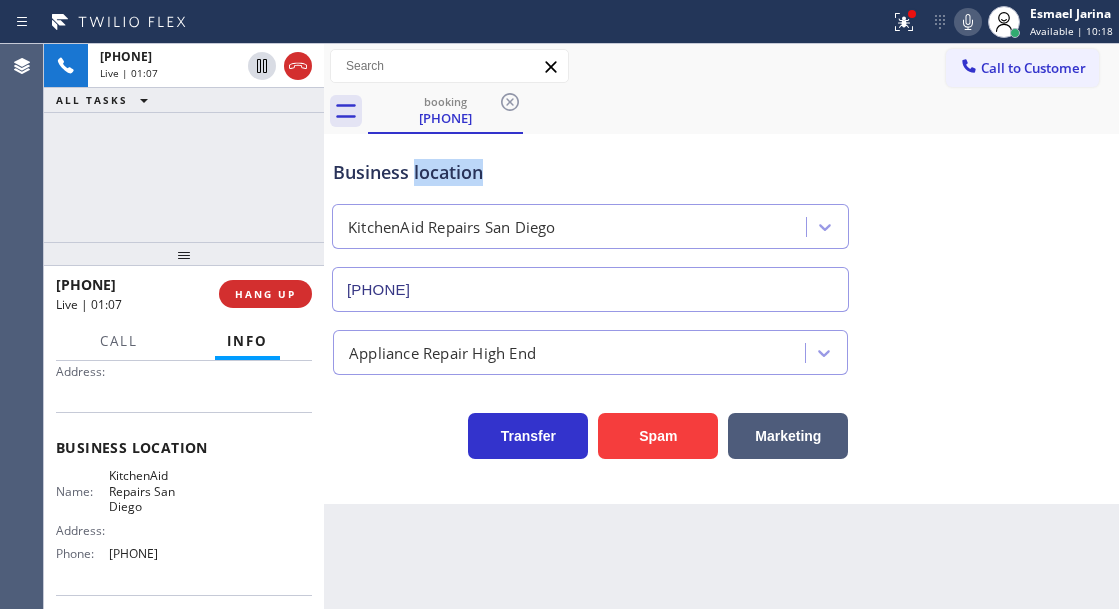 click on "Business location" at bounding box center [590, 172] 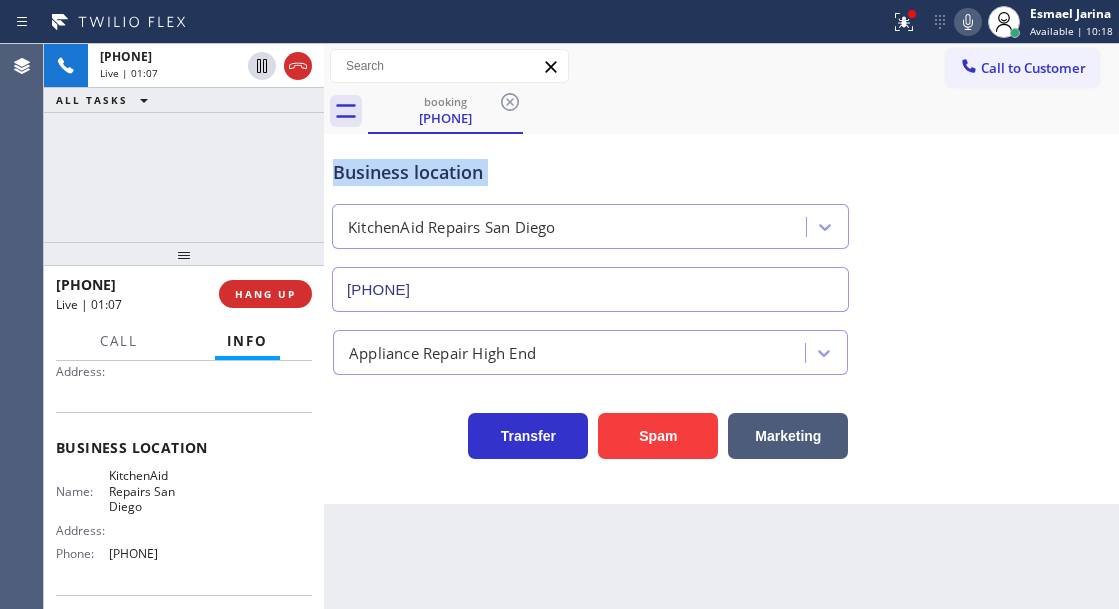 click on "Business location" at bounding box center (590, 172) 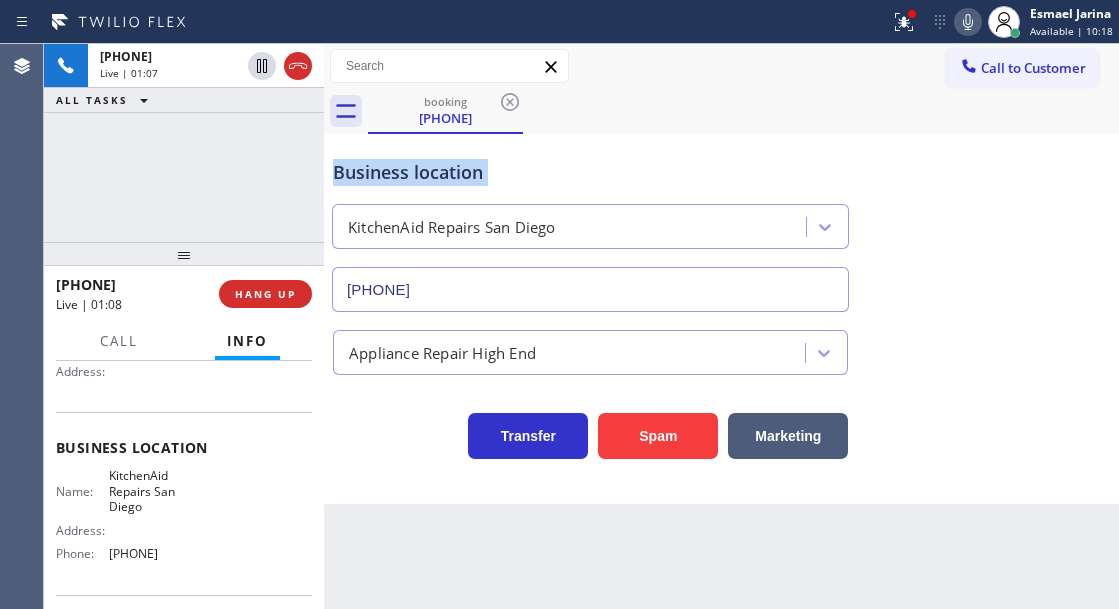 click on "Business location" at bounding box center (590, 172) 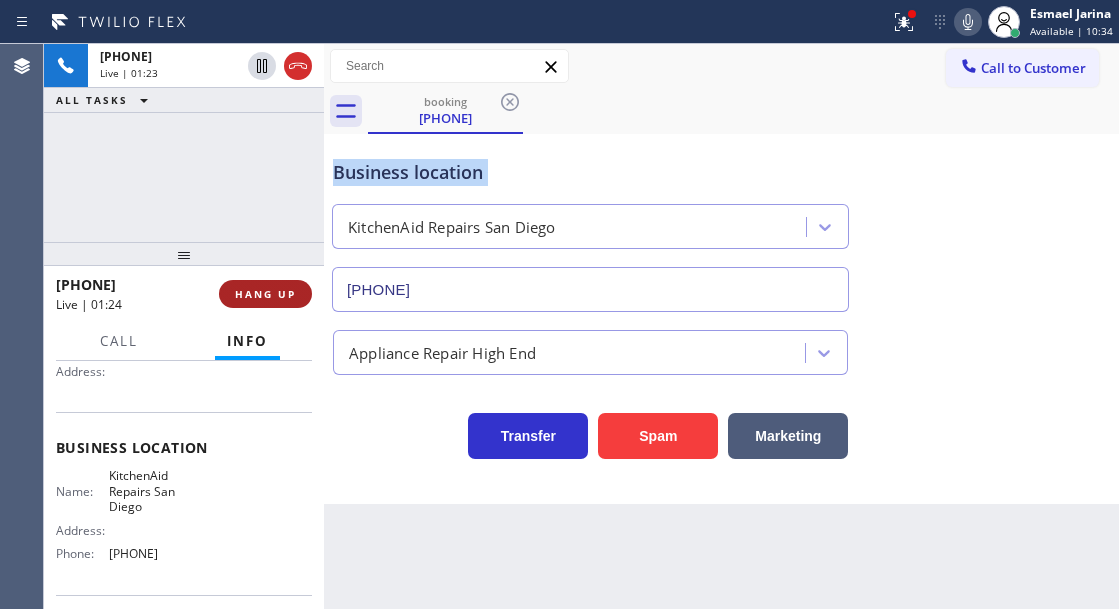 click on "HANG UP" at bounding box center [265, 294] 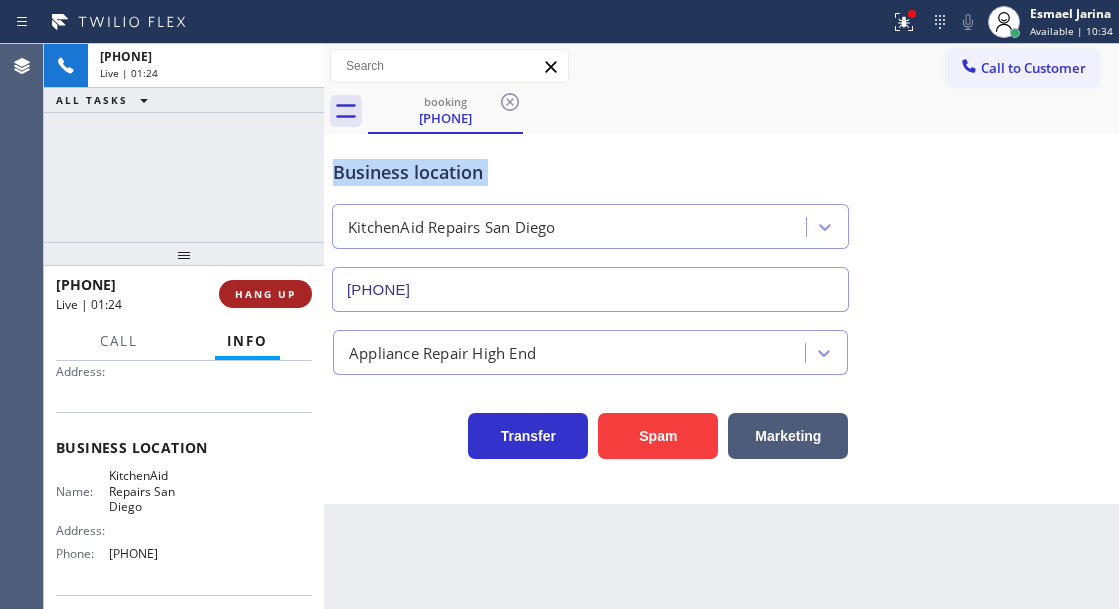 click on "HANG UP" at bounding box center (265, 294) 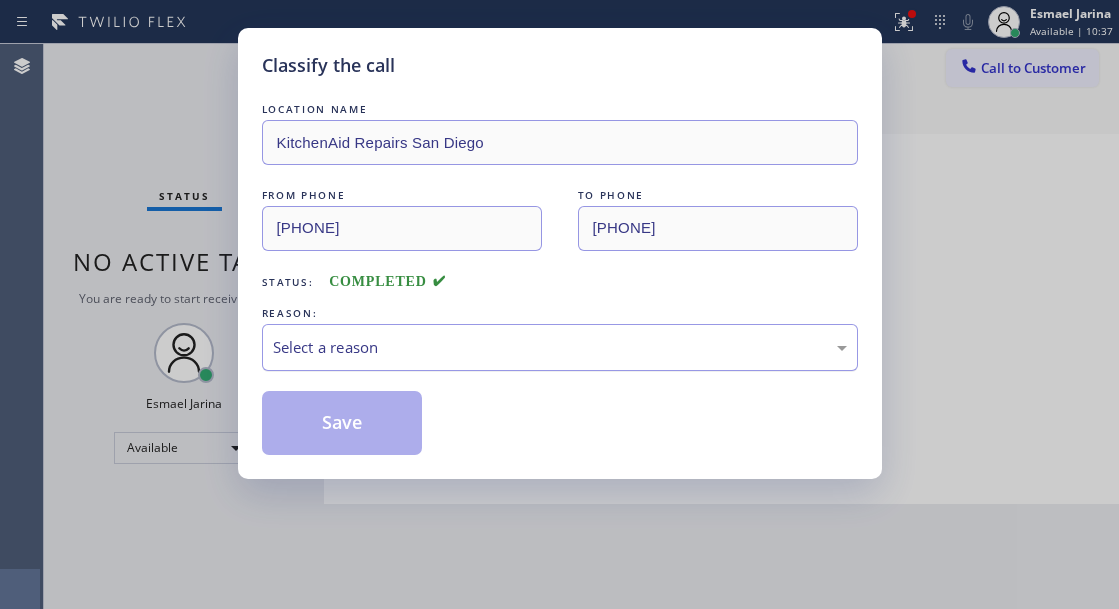 click on "Select a reason" at bounding box center (560, 347) 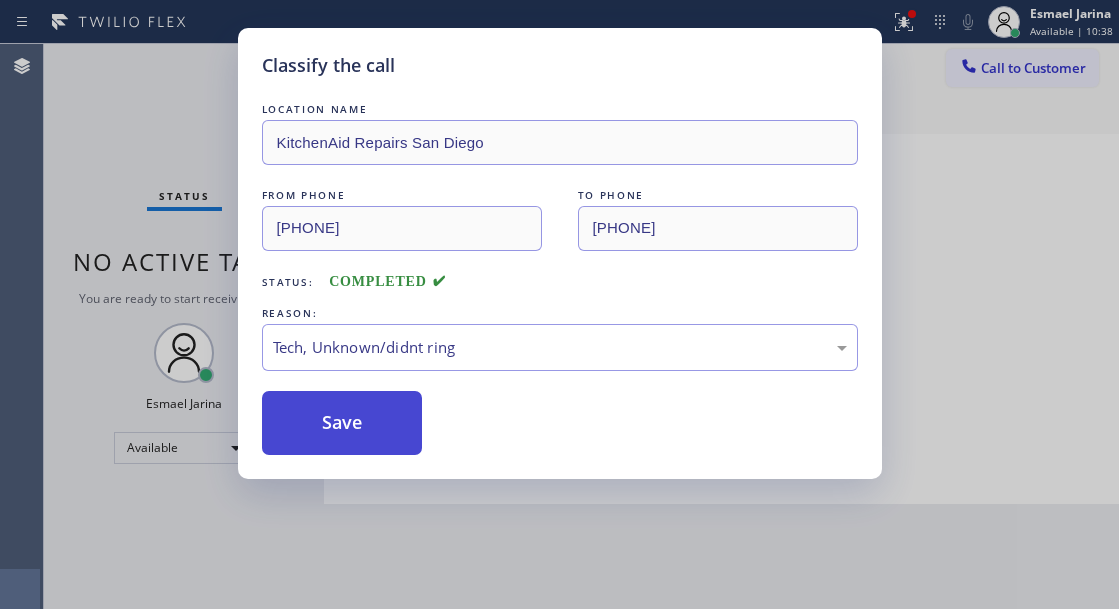 click on "Save" at bounding box center [342, 423] 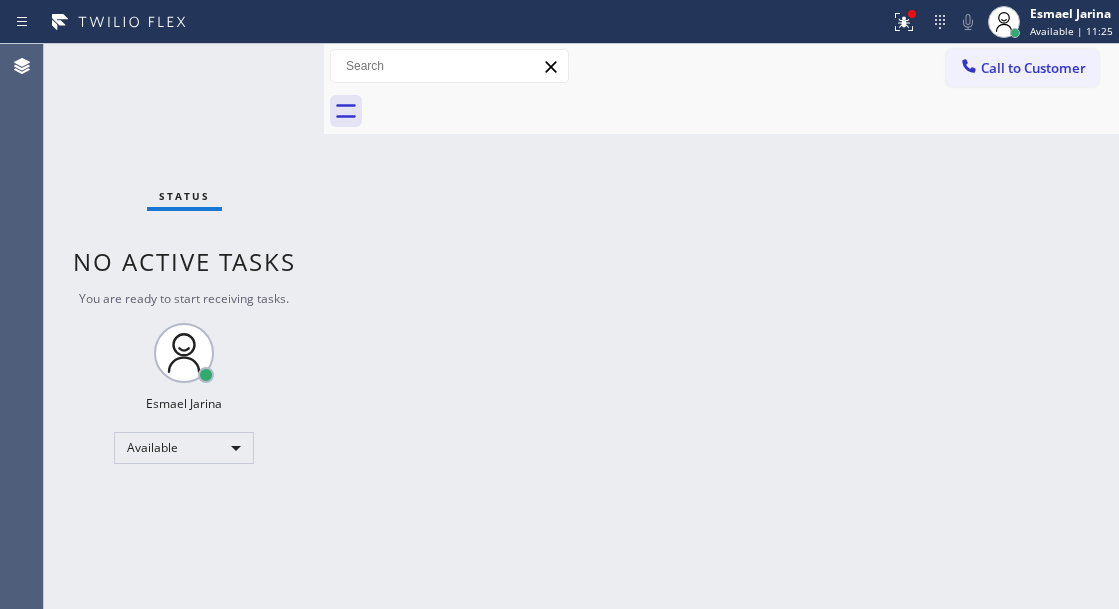 click on "Back to Dashboard Change Sender ID Customers Technicians Select a contact Outbound call Technician Search Technician Your caller id phone number Your caller id phone number Call Technician info Name Phone none Address none Change Sender ID HVAC [PHONE] 5 Star Appliance [PHONE] Appliance Repair [PHONE] Plumbing [PHONE] Air Duct Cleaning [PHONE] Electricians [PHONE] Cancel Change Check personal SMS Reset Change No tabs Call to Customer Outbound call Location Viking Repair Service Your caller id phone number [PHONE] Customer number Call Outbound call Technician Search Technician Your caller id phone number Your caller id phone number Call" at bounding box center [721, 326] 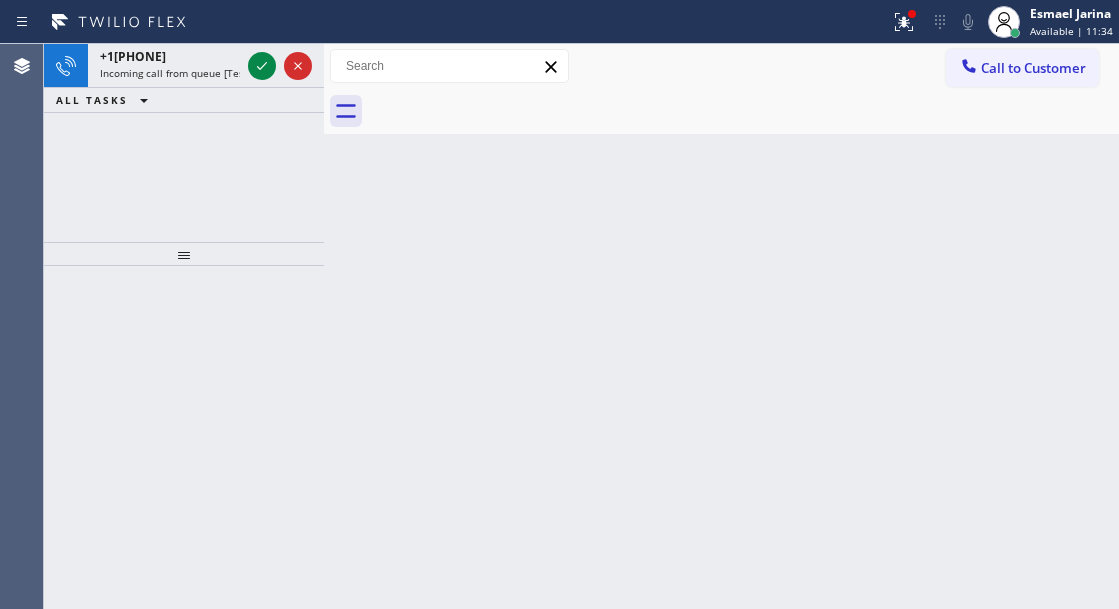 click on "Back to Dashboard Change Sender ID Customers Technicians Select a contact Outbound call Technician Search Technician Your caller id phone number Your caller id phone number Call Technician info Name Phone none Address none Change Sender ID HVAC [PHONE] 5 Star Appliance [PHONE] Appliance Repair [PHONE] Plumbing [PHONE] Air Duct Cleaning [PHONE] Electricians [PHONE] Cancel Change Check personal SMS Reset Change No tabs Call to Customer Outbound call Location Viking Repair Service Your caller id phone number [PHONE] Customer number Call Outbound call Technician Search Technician Your caller id phone number Your caller id phone number Call" at bounding box center [721, 326] 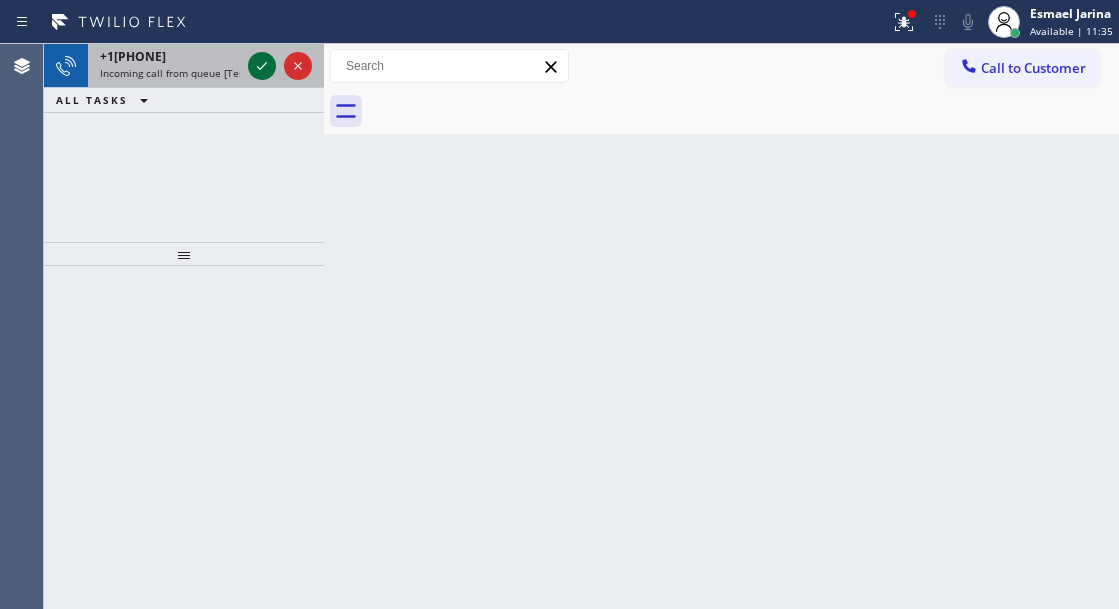 click 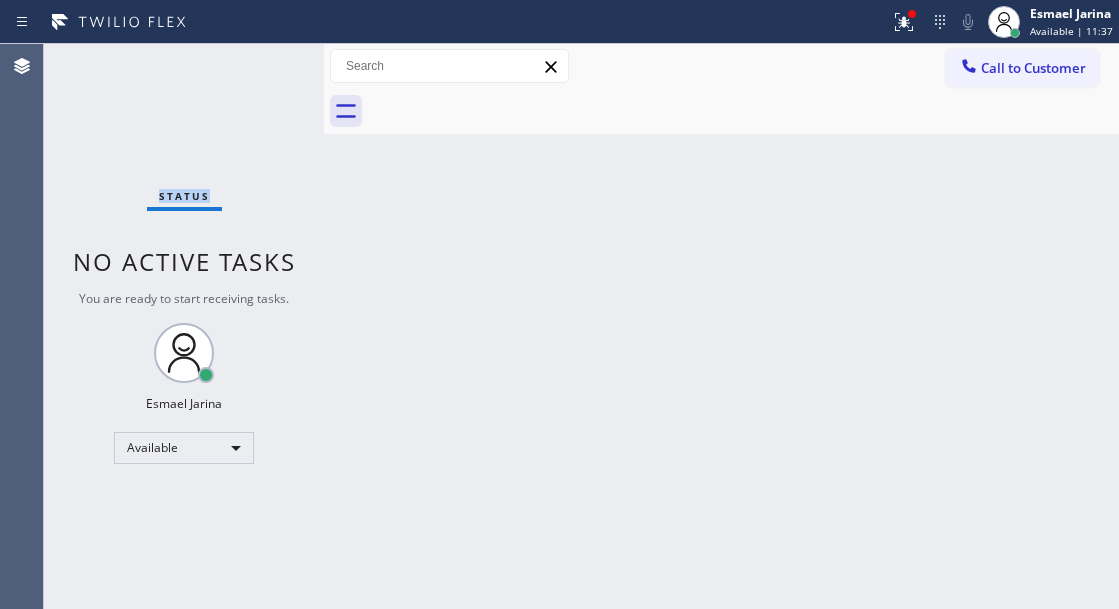 click on "Status   No active tasks     You are ready to start receiving tasks.   [FIRST] [LAST] Available" at bounding box center [184, 326] 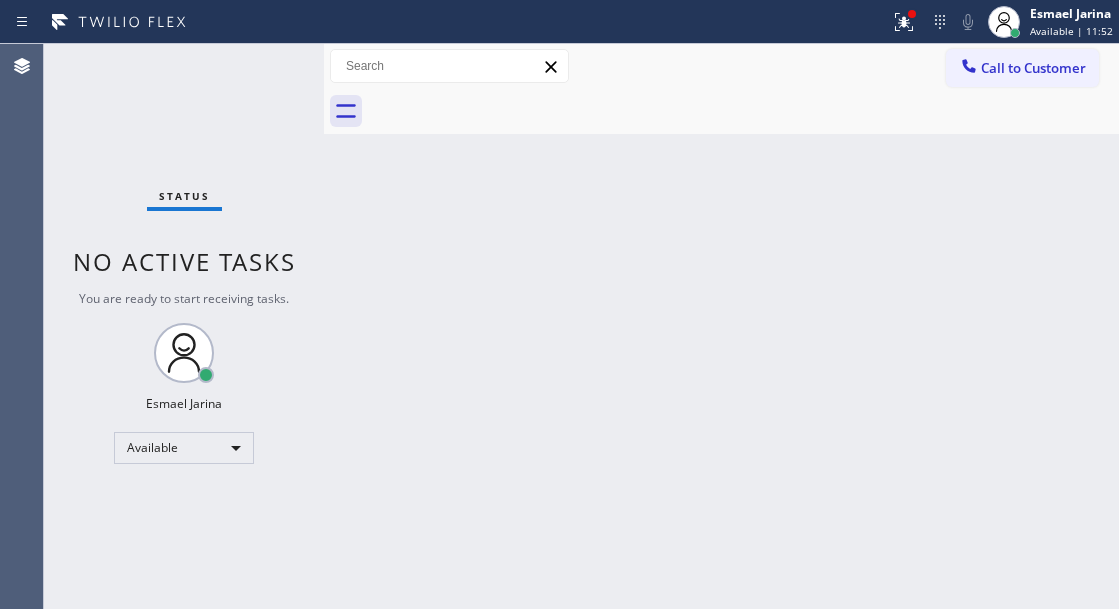 click on "Back to Dashboard Change Sender ID Customers Technicians Select a contact Outbound call Technician Search Technician Your caller id phone number Your caller id phone number Call Technician info Name Phone none Address none Change Sender ID HVAC [PHONE] 5 Star Appliance [PHONE] Appliance Repair [PHONE] Plumbing [PHONE] Air Duct Cleaning [PHONE] Electricians [PHONE] Cancel Change Check personal SMS Reset Change No tabs Call to Customer Outbound call Location Viking Repair Service Your caller id phone number [PHONE] Customer number Call Outbound call Technician Search Technician Your caller id phone number Your caller id phone number Call" at bounding box center (721, 326) 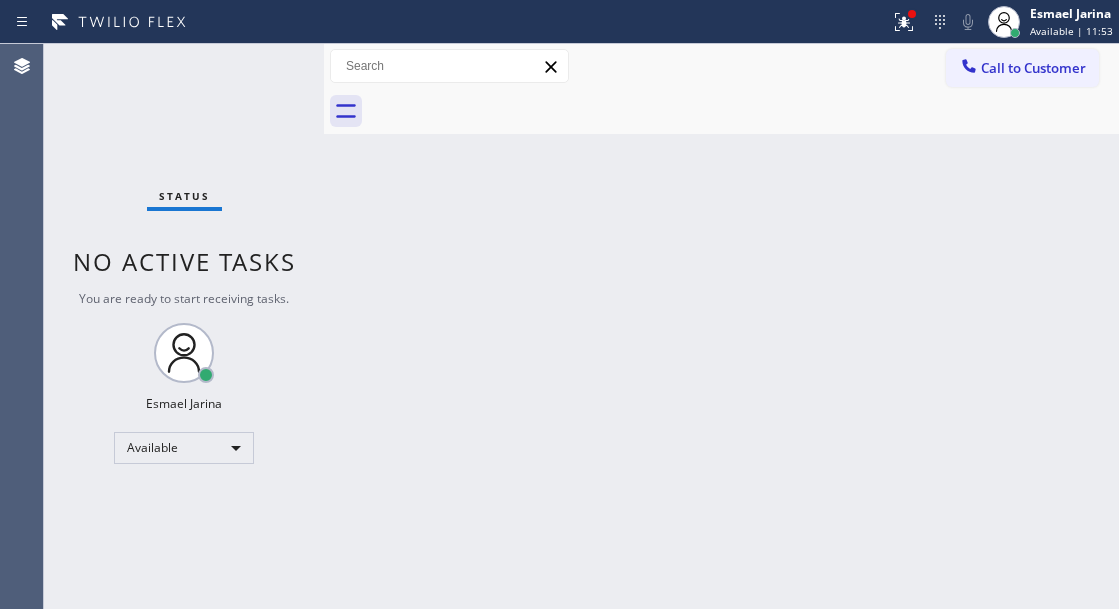 click on "Status   No active tasks     You are ready to start receiving tasks.   [FIRST] [LAST] Available" at bounding box center (184, 326) 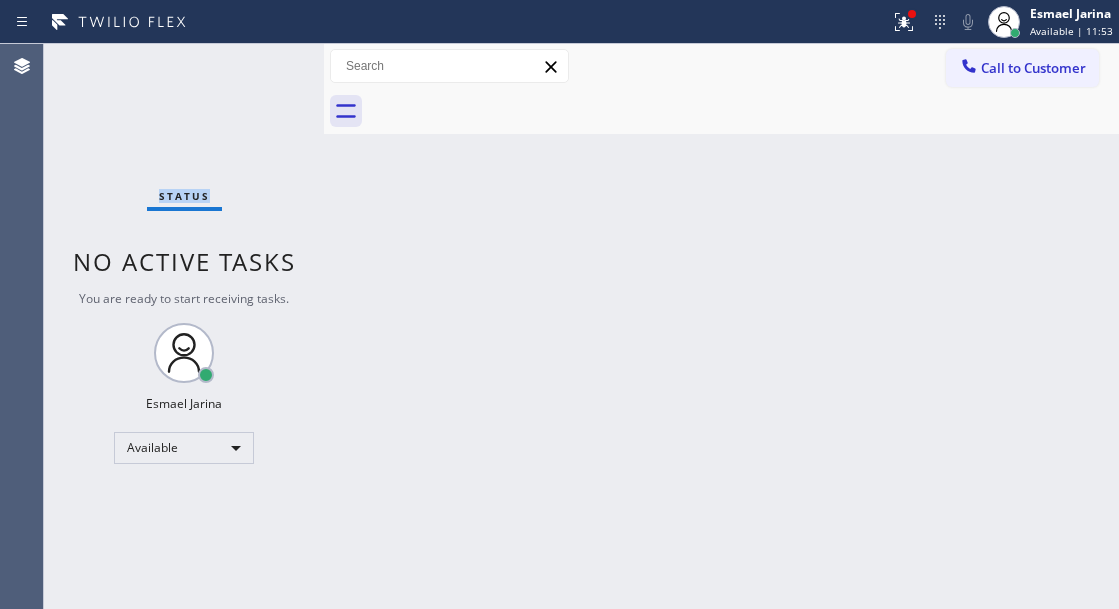 click on "Status   No active tasks     You are ready to start receiving tasks.   [FIRST] [LAST] Available" at bounding box center (184, 326) 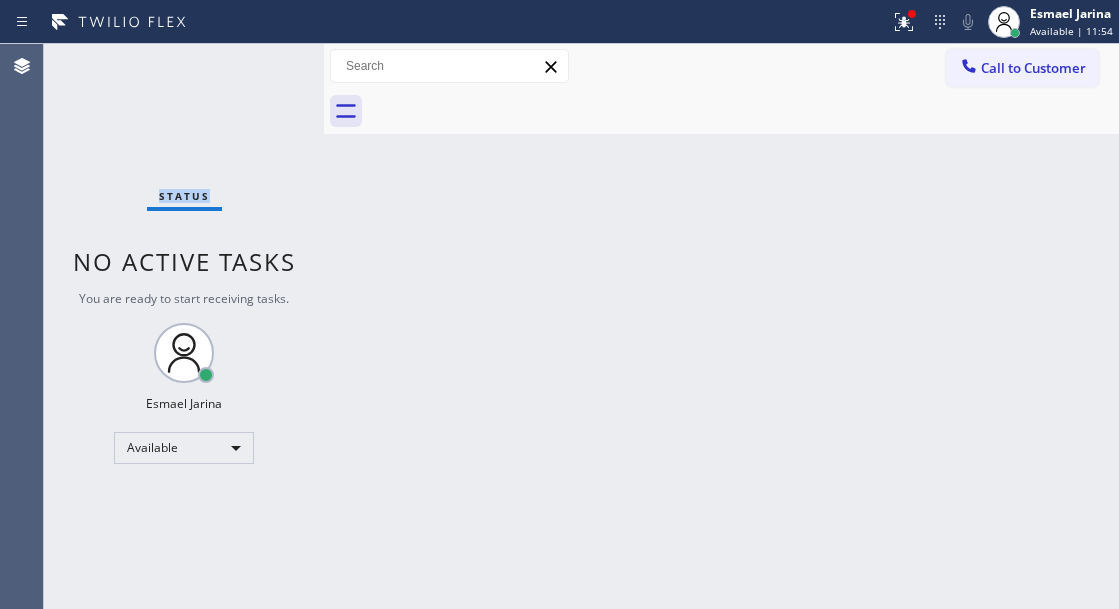 click on "Status   No active tasks     You are ready to start receiving tasks.   [FIRST] [LAST] Available" at bounding box center (184, 326) 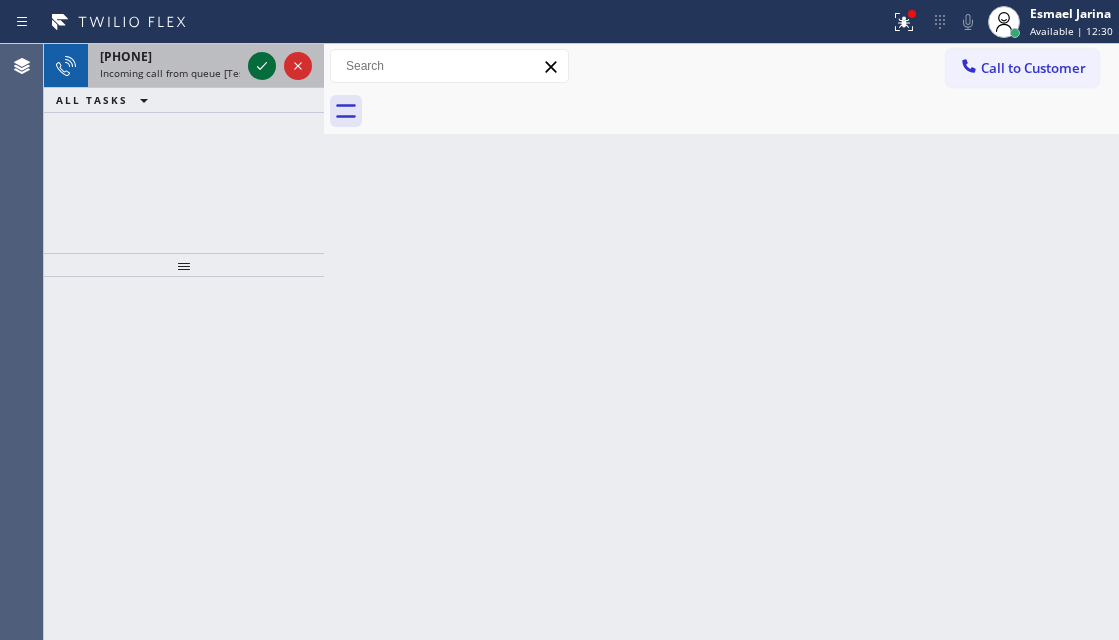click 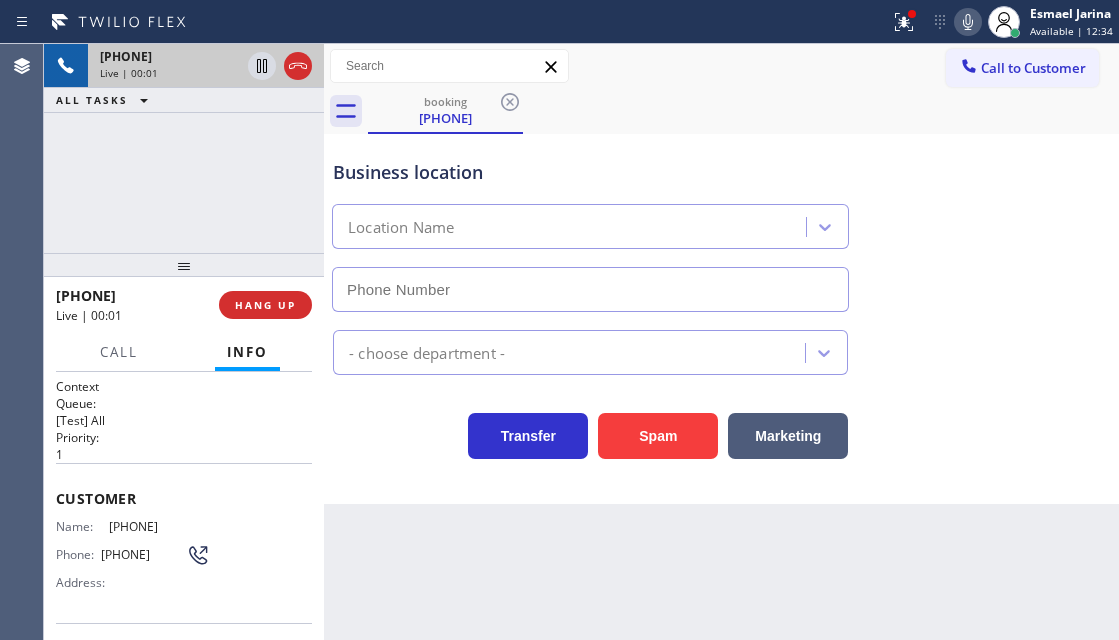 type on "[PHONE]" 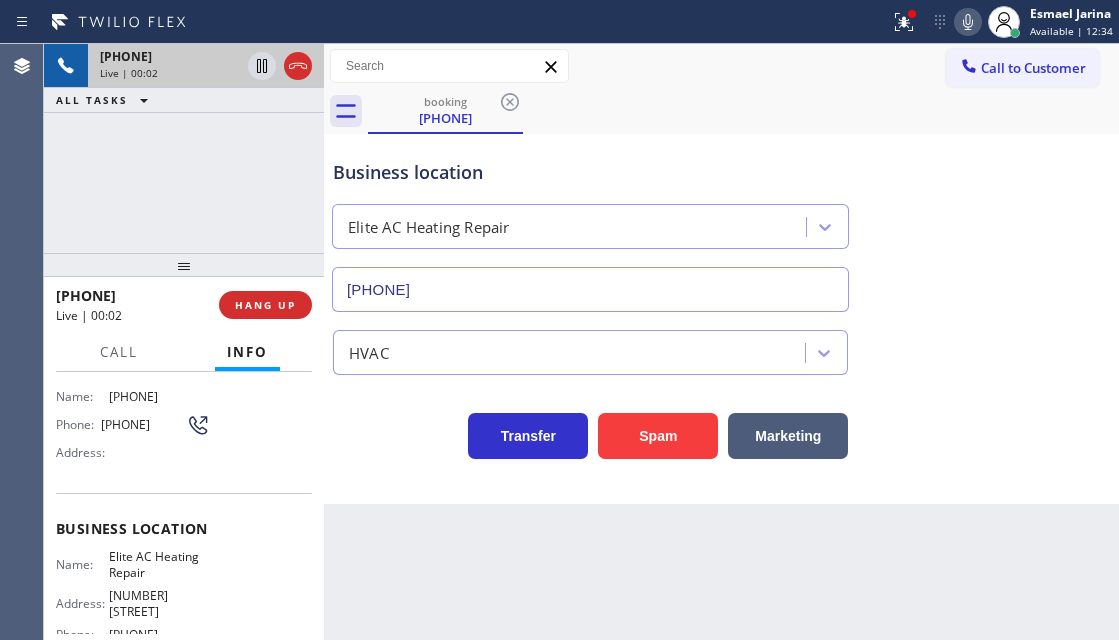 scroll, scrollTop: 200, scrollLeft: 0, axis: vertical 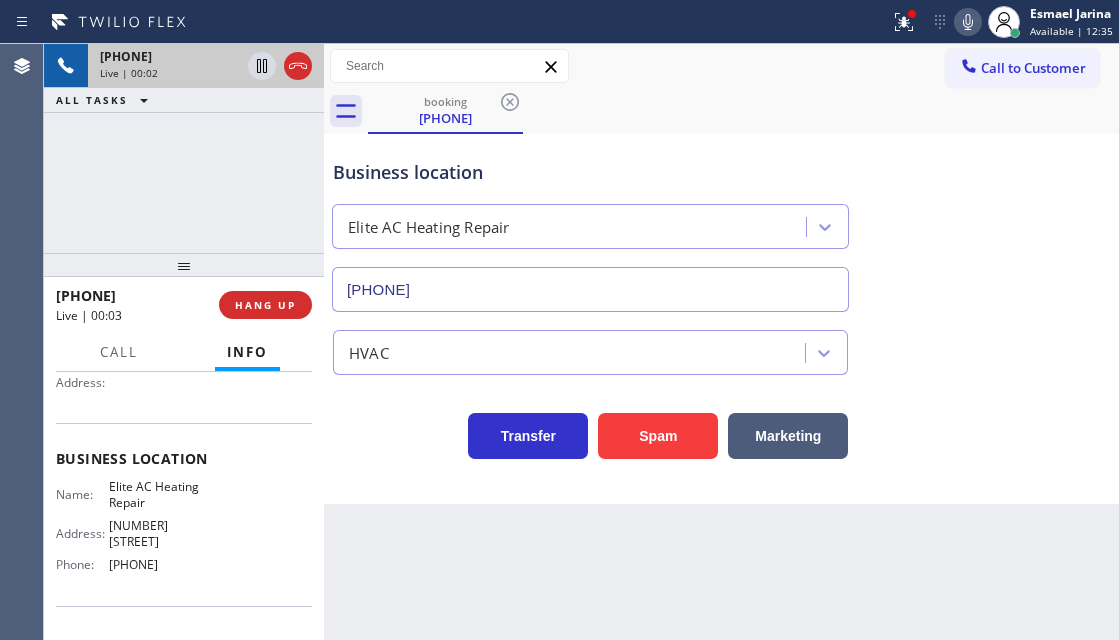 click on "Elite AC Heating Repair" at bounding box center (159, 494) 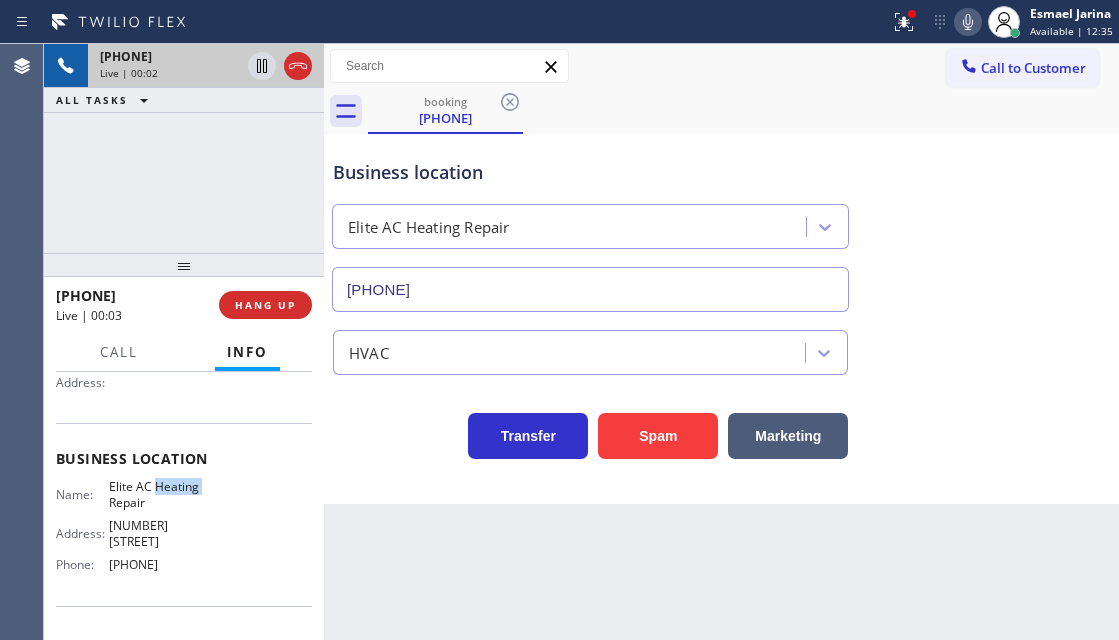 click on "Elite AC Heating Repair" at bounding box center (159, 494) 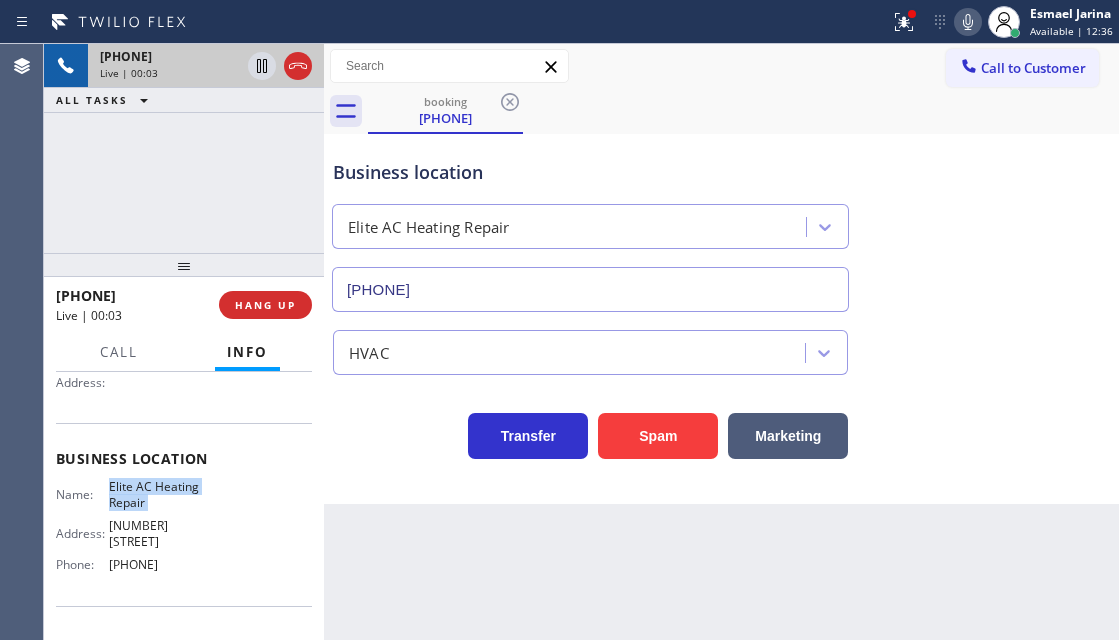 click on "Elite AC Heating Repair" at bounding box center [159, 494] 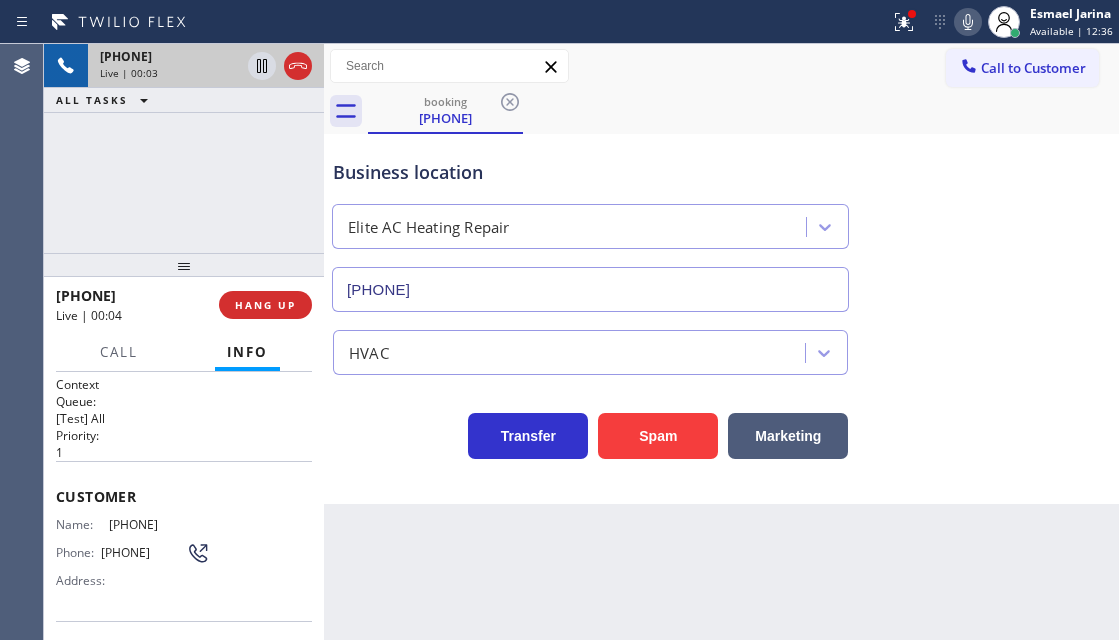 scroll, scrollTop: 0, scrollLeft: 0, axis: both 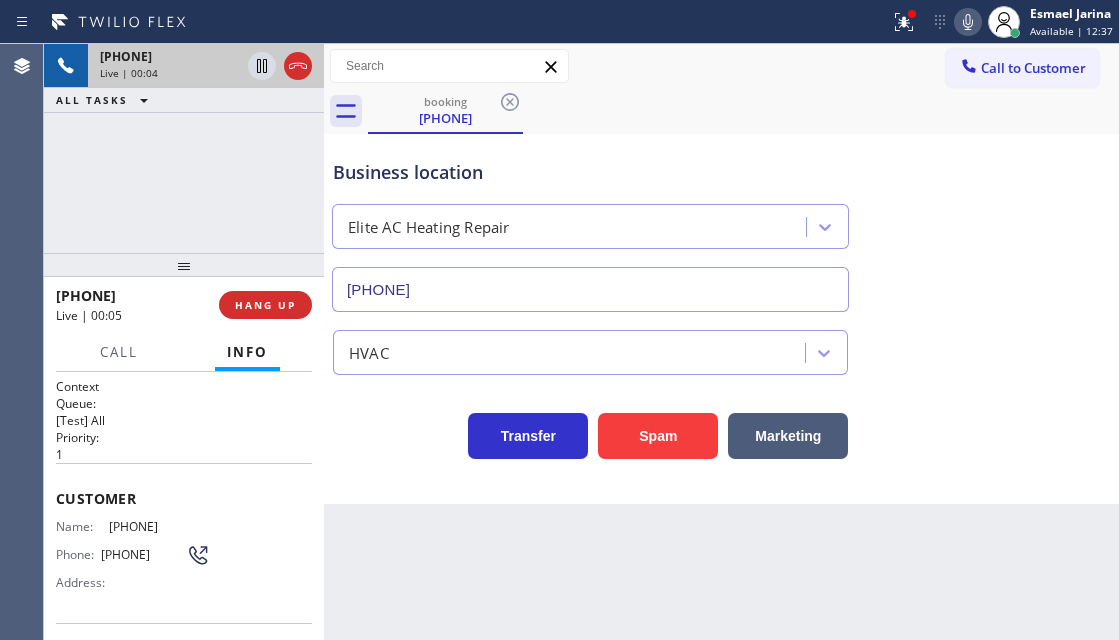 click on "[PHONE]" at bounding box center (159, 526) 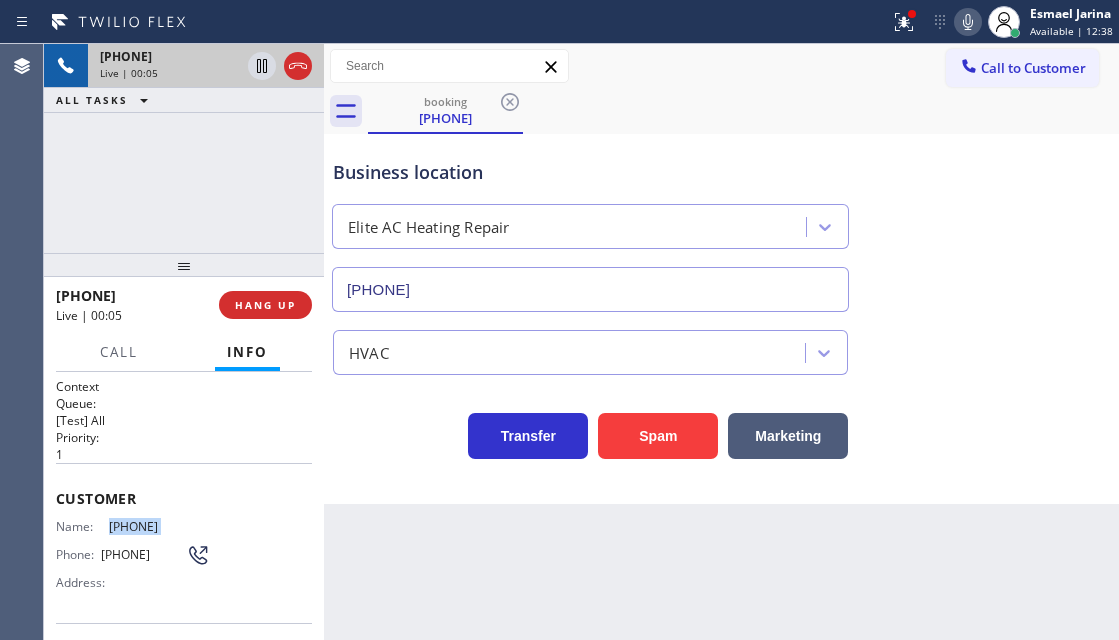 click on "[PHONE]" at bounding box center [159, 526] 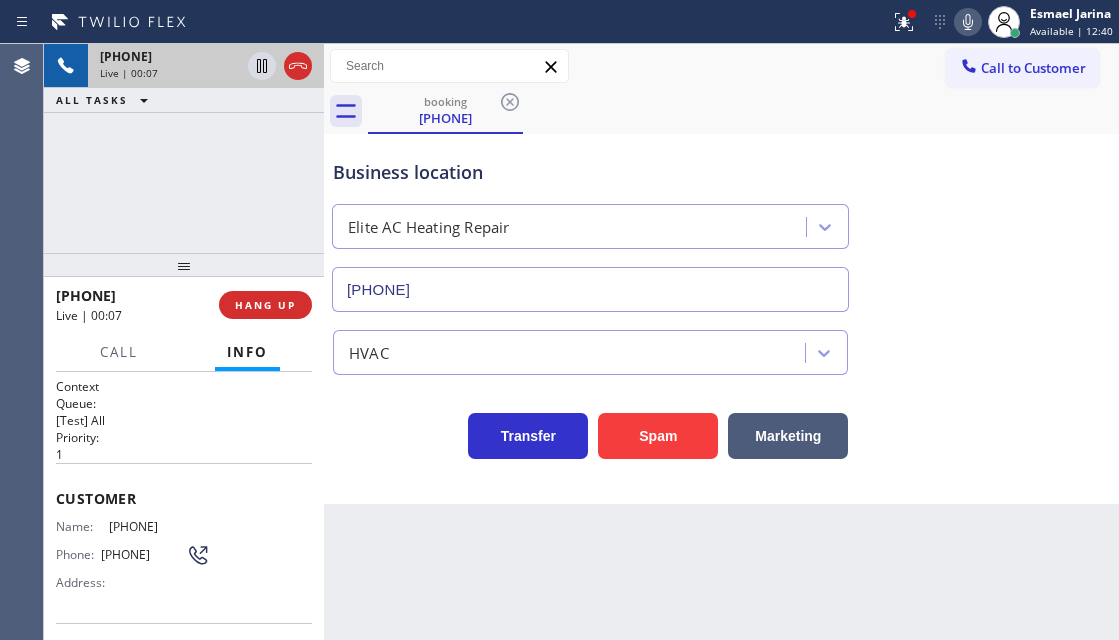 click on "Back to Dashboard Change Sender ID Customers Technicians Select a contact Outbound call Technician Search Technician Your caller id phone number Your caller id phone number Call Technician info Name   Phone none Address none Change Sender ID HVAC +1[PHONE] 5 Star Appliance +1[PHONE] Appliance Repair +1[PHONE] Plumbing +1[PHONE] Air Duct Cleaning +1[PHONE]  Electricians +1[PHONE] Cancel Change Check personal SMS Reset Change booking [PHONE] Call to Customer Outbound call Location Viking Repair  Service Your caller id phone number [PHONE] Customer number Call Outbound call Technician Search Technician Your caller id phone number Your caller id phone number Call booking [PHONE] Business location Elite AC Heating Repair [PHONE] HVAC Transfer Spam Marketing" at bounding box center [721, 342] 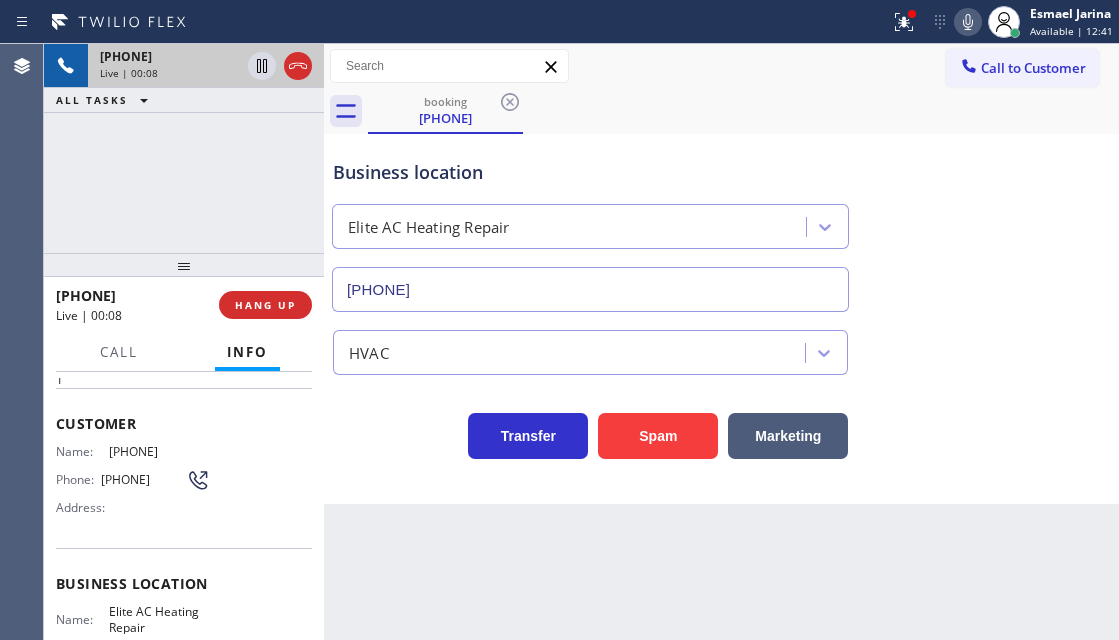scroll, scrollTop: 200, scrollLeft: 0, axis: vertical 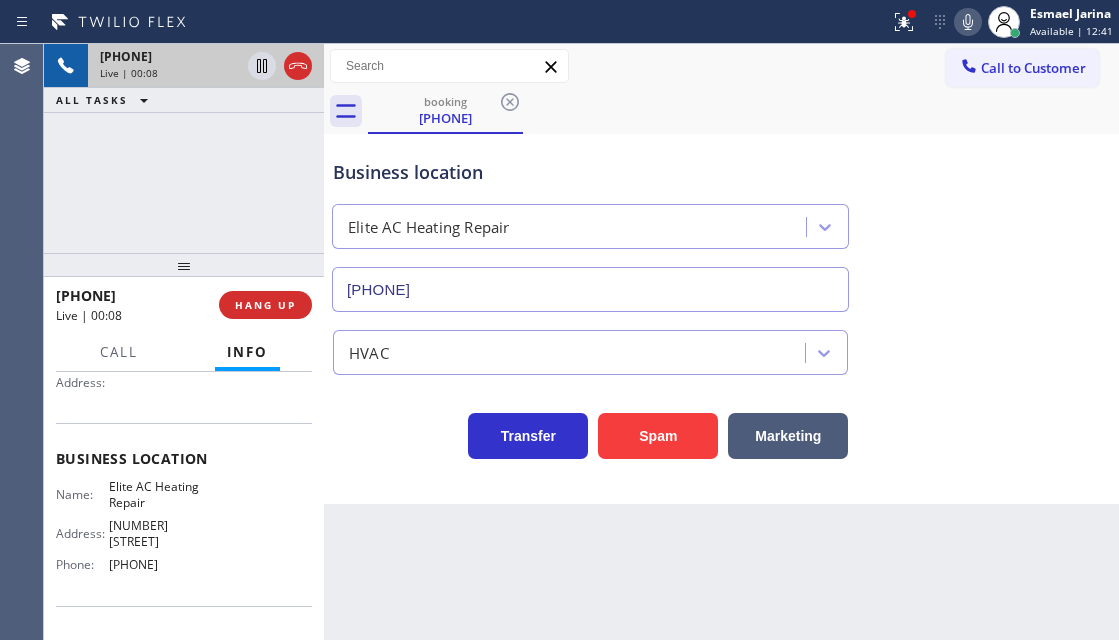 click on "Elite AC Heating Repair" at bounding box center [159, 494] 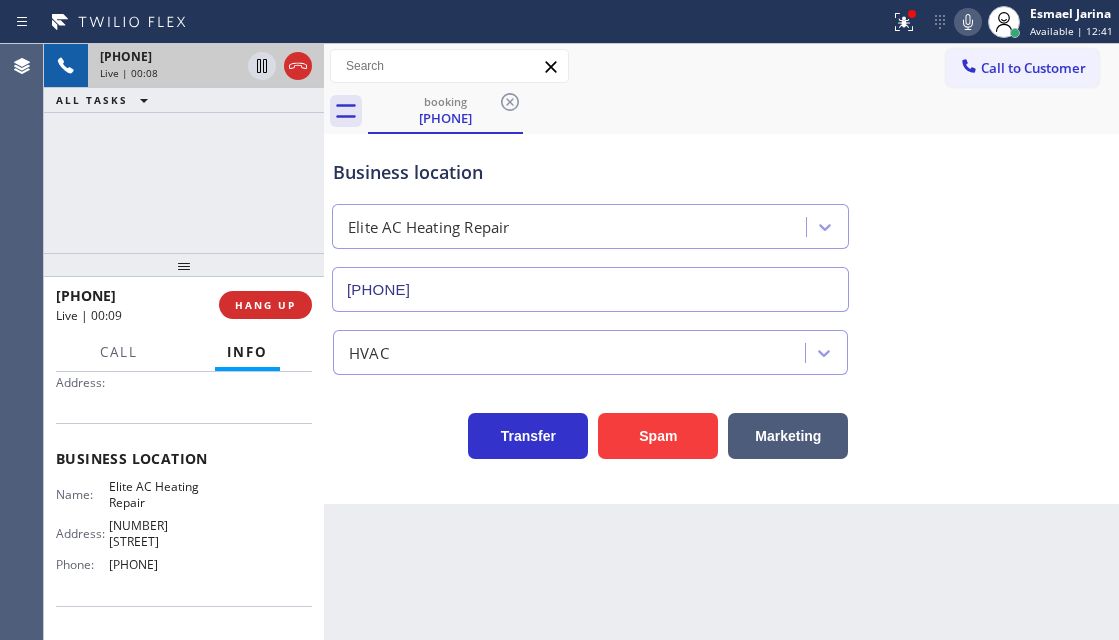 click on "Elite AC Heating Repair" at bounding box center [159, 494] 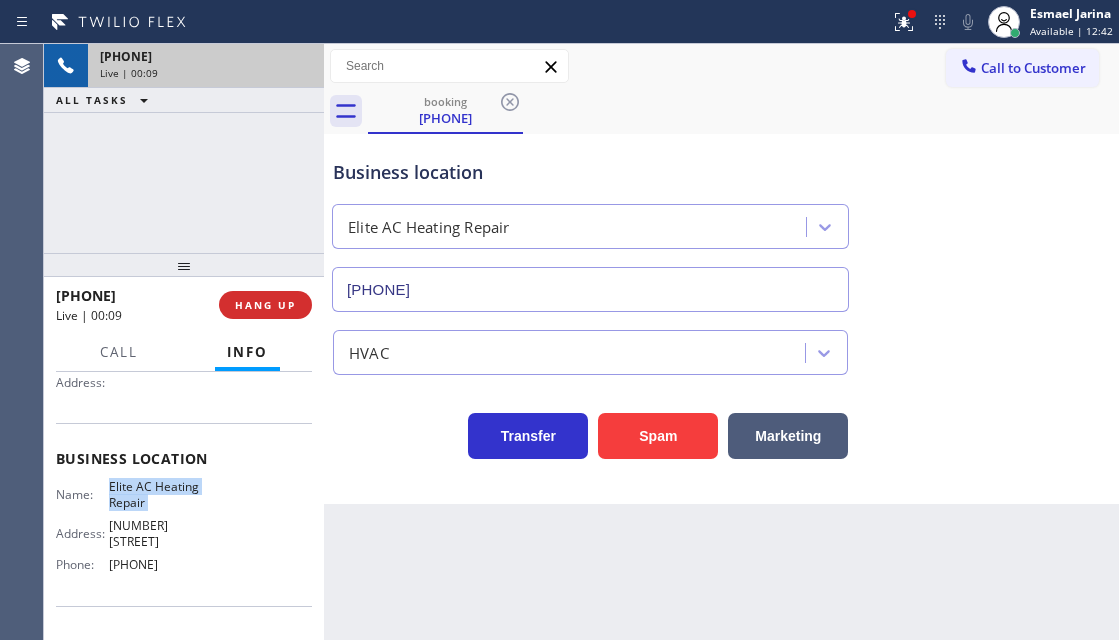 click on "Elite AC Heating Repair" at bounding box center (159, 494) 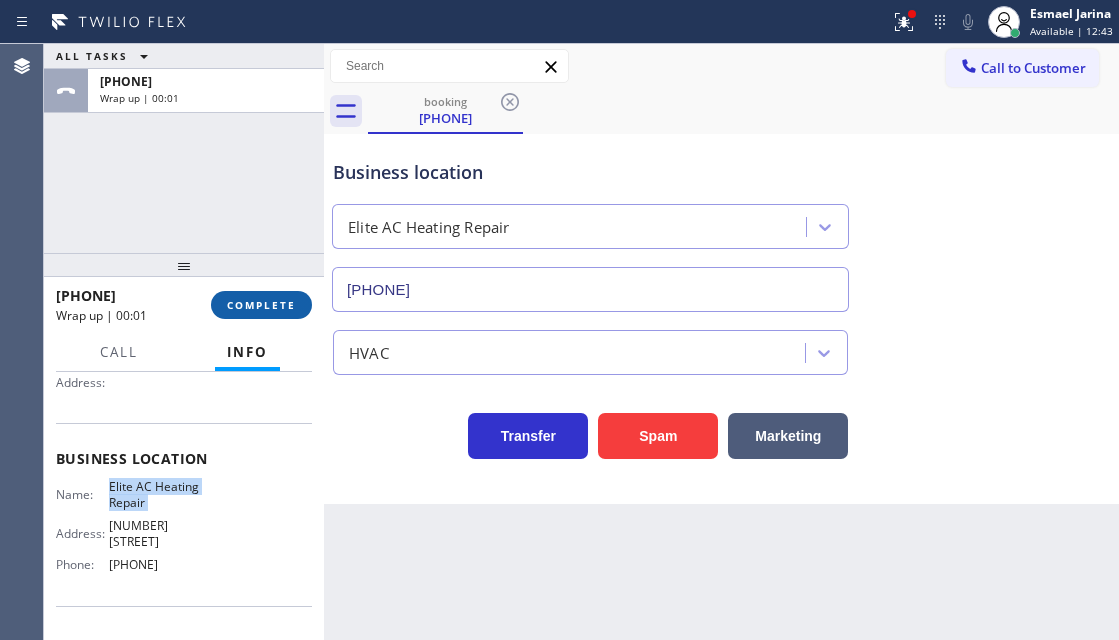click on "COMPLETE" at bounding box center (261, 305) 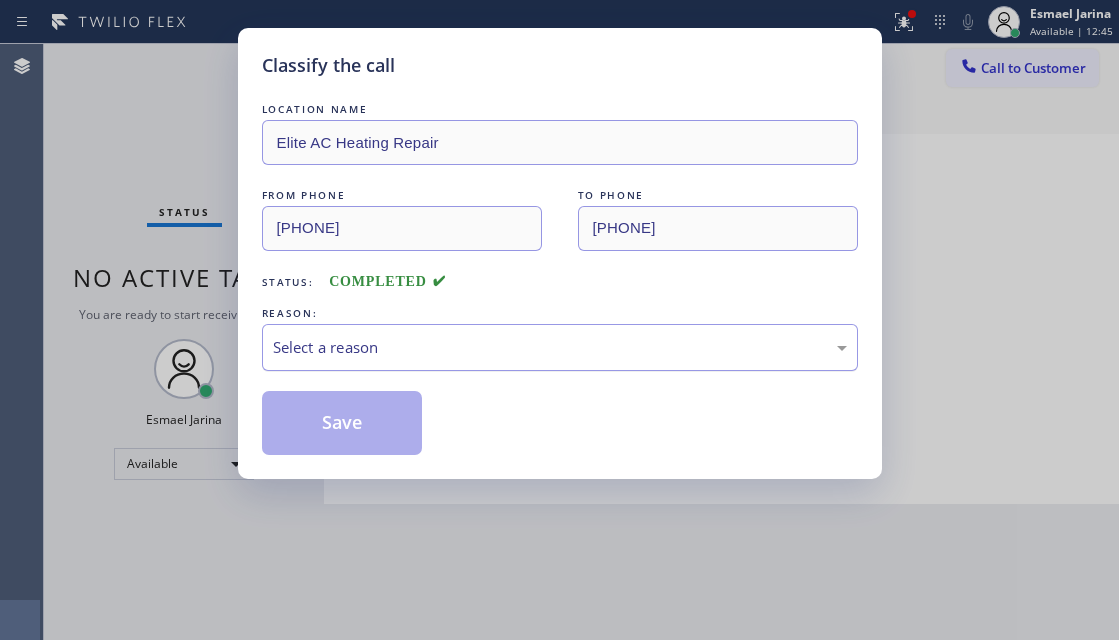 click on "Select a reason" at bounding box center [560, 347] 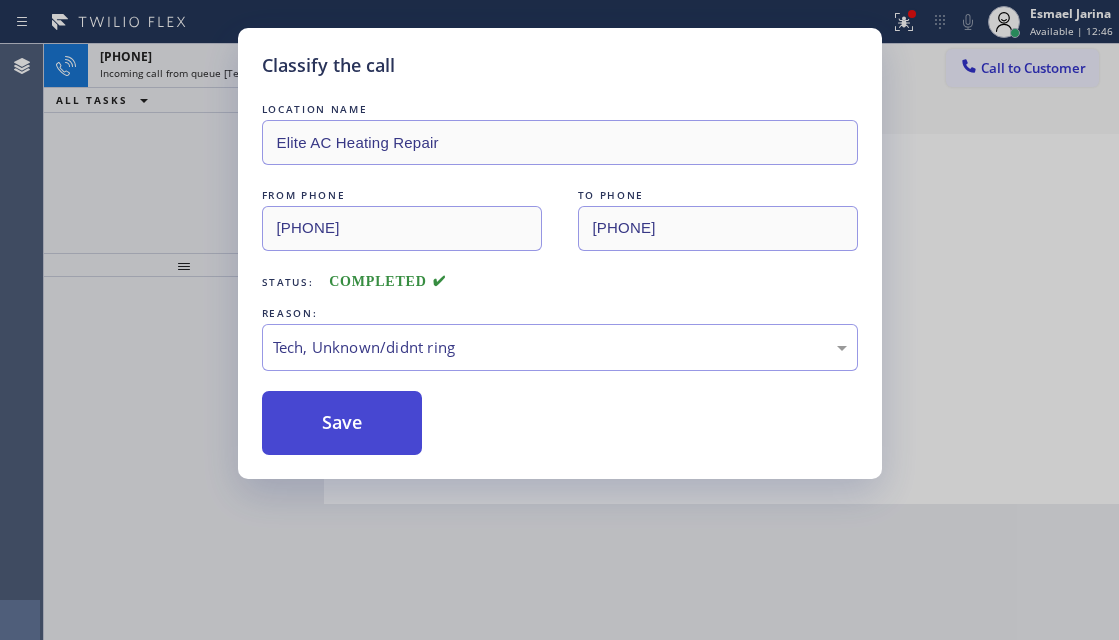click on "Save" at bounding box center (342, 423) 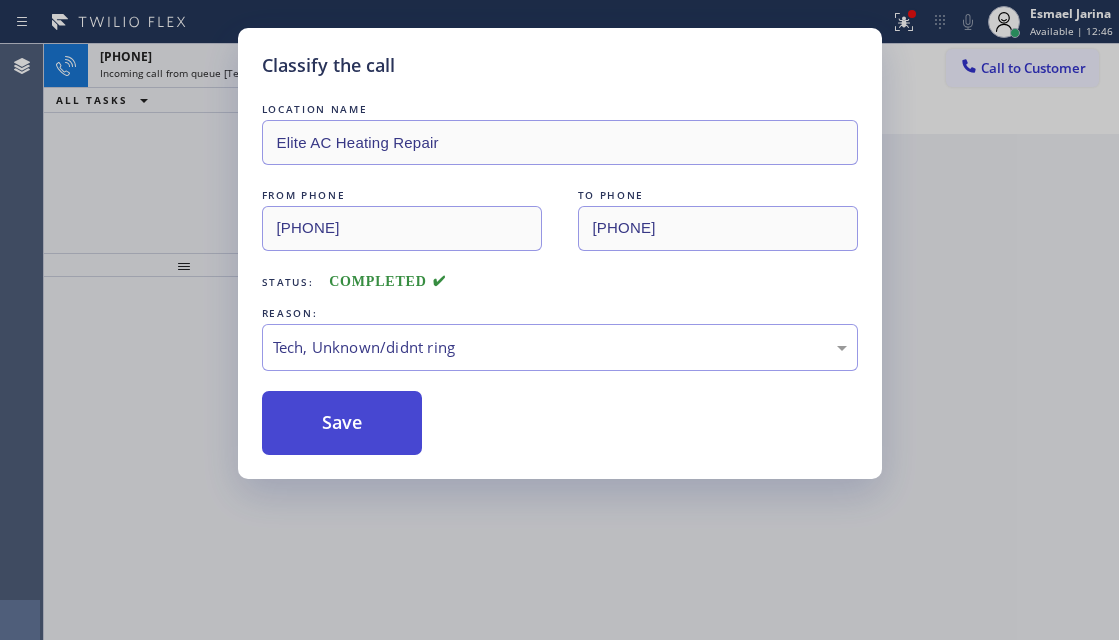 click on "Save" at bounding box center (342, 423) 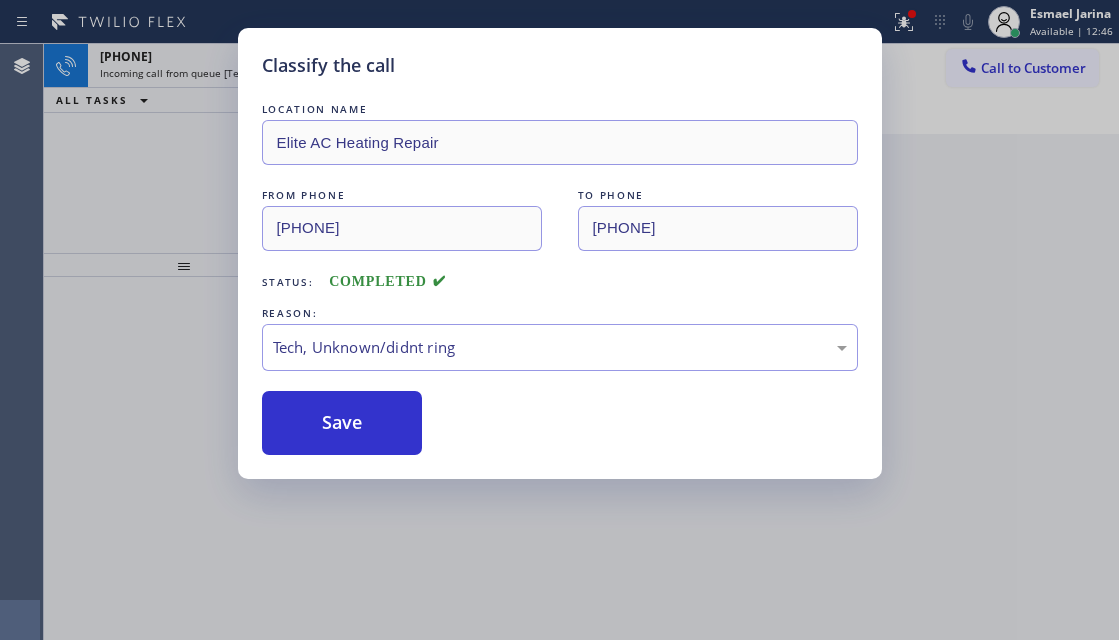 click on "Classify the call LOCATION NAME Elite AC Heating Repair FROM PHONE [PHONE] TO PHONE [PHONE] Status: COMPLETED REASON: Tech, Unknown/didnt ring Save" at bounding box center [559, 320] 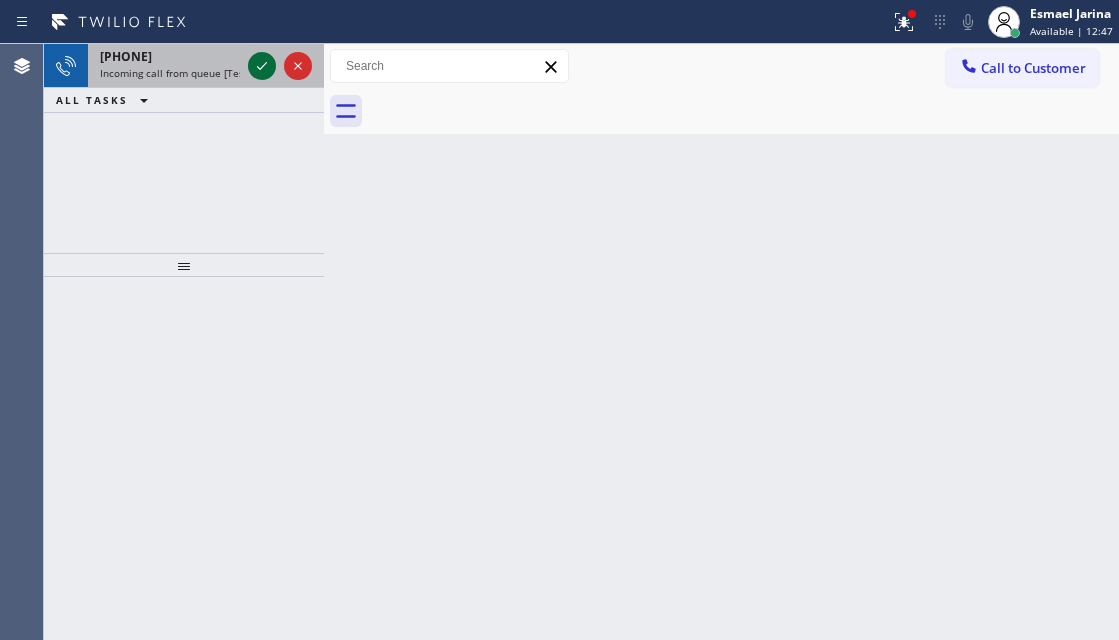 click 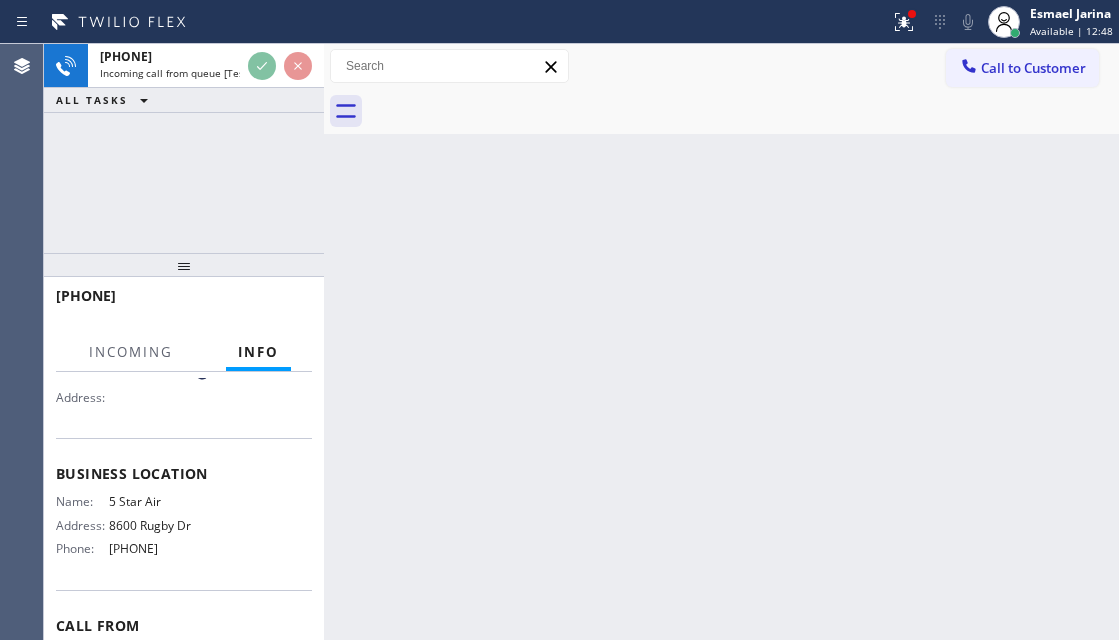 scroll, scrollTop: 200, scrollLeft: 0, axis: vertical 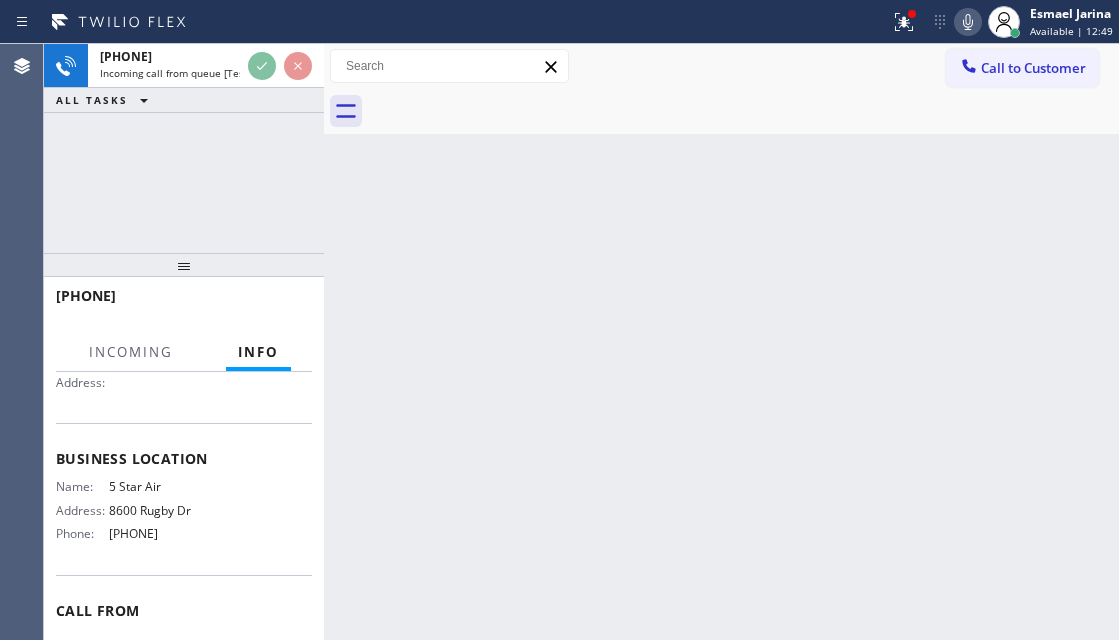 click on "5 Star Air" at bounding box center (159, 486) 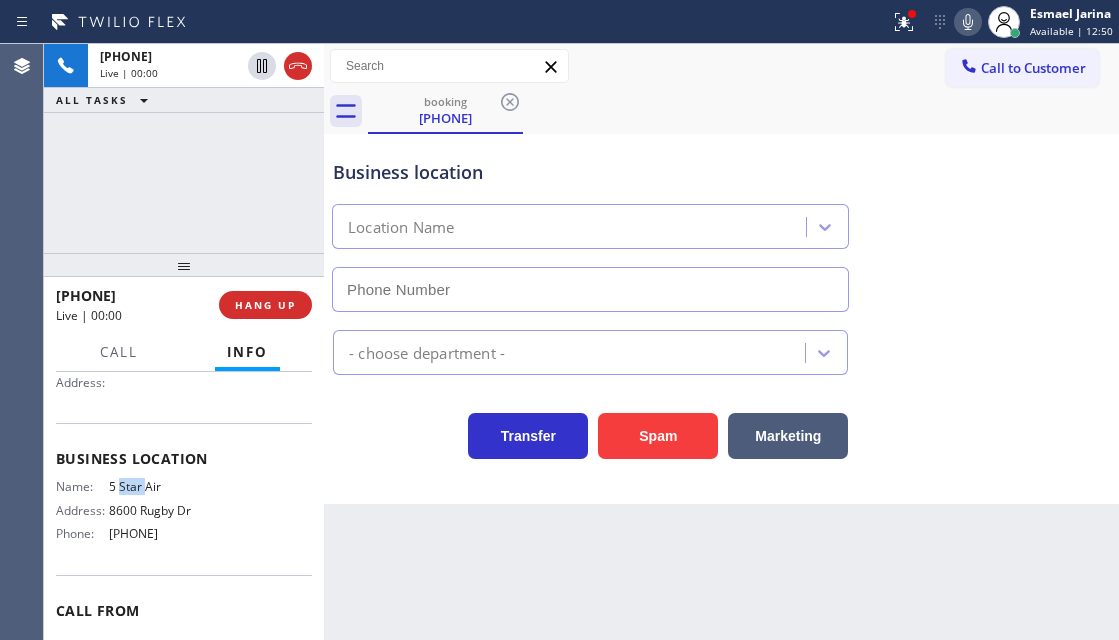 click on "5 Star Air" at bounding box center [159, 486] 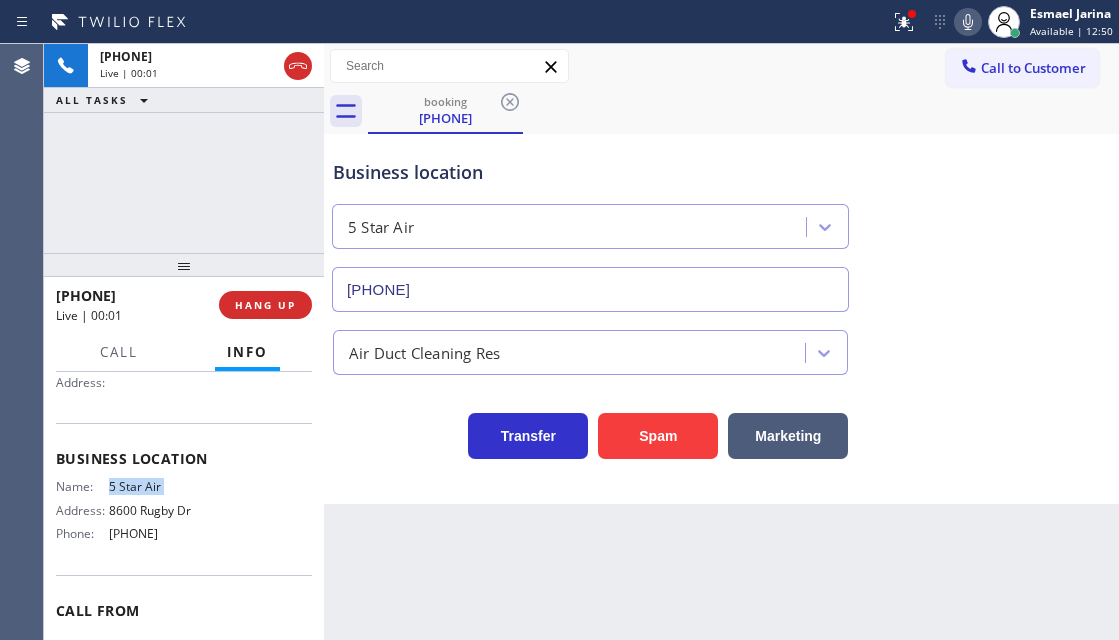 type on "[PHONE]" 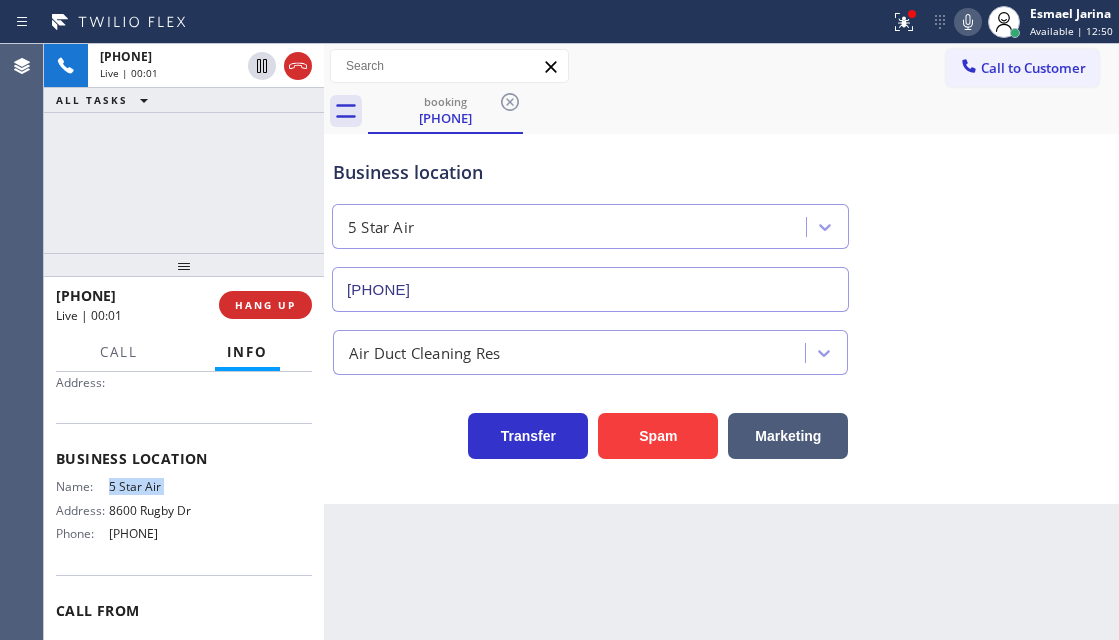 scroll, scrollTop: 100, scrollLeft: 0, axis: vertical 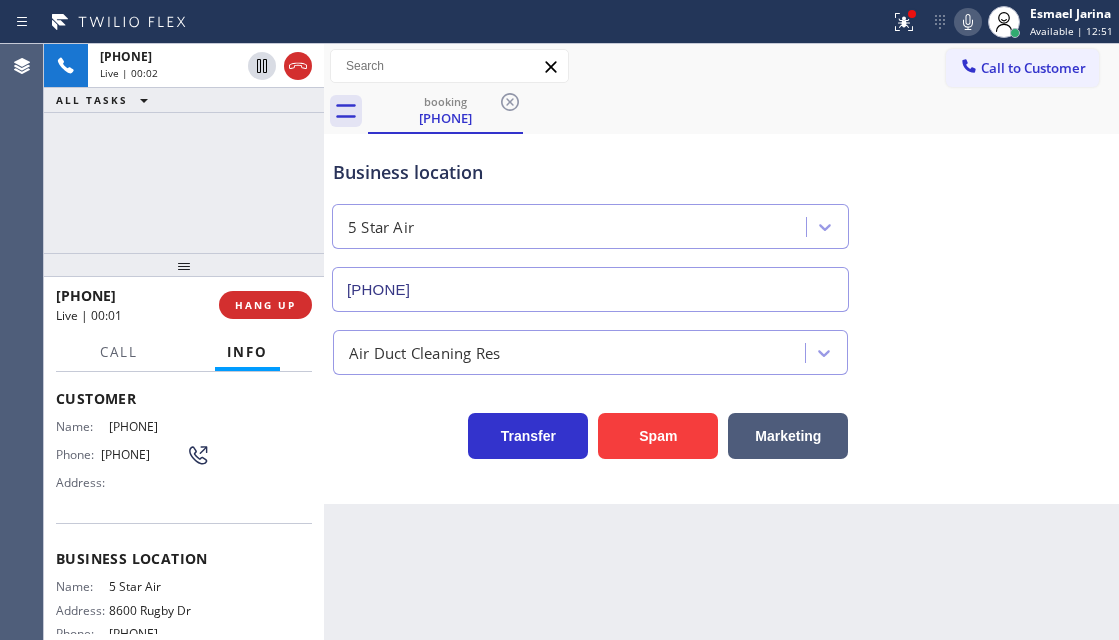 click on "[PHONE]" at bounding box center (143, 454) 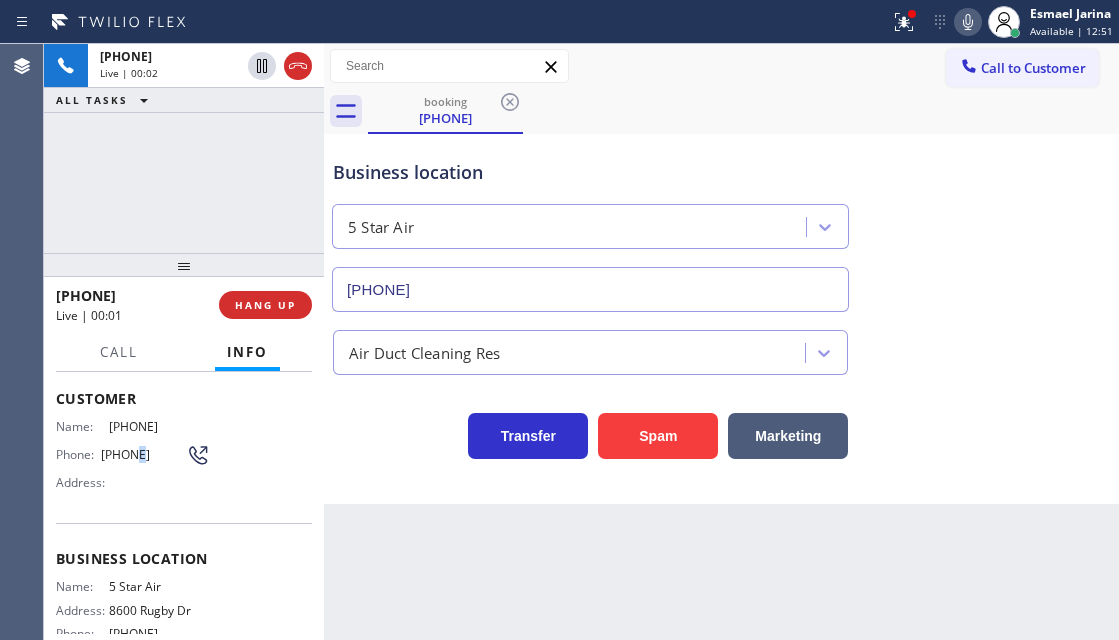 click on "[PHONE]" at bounding box center (143, 454) 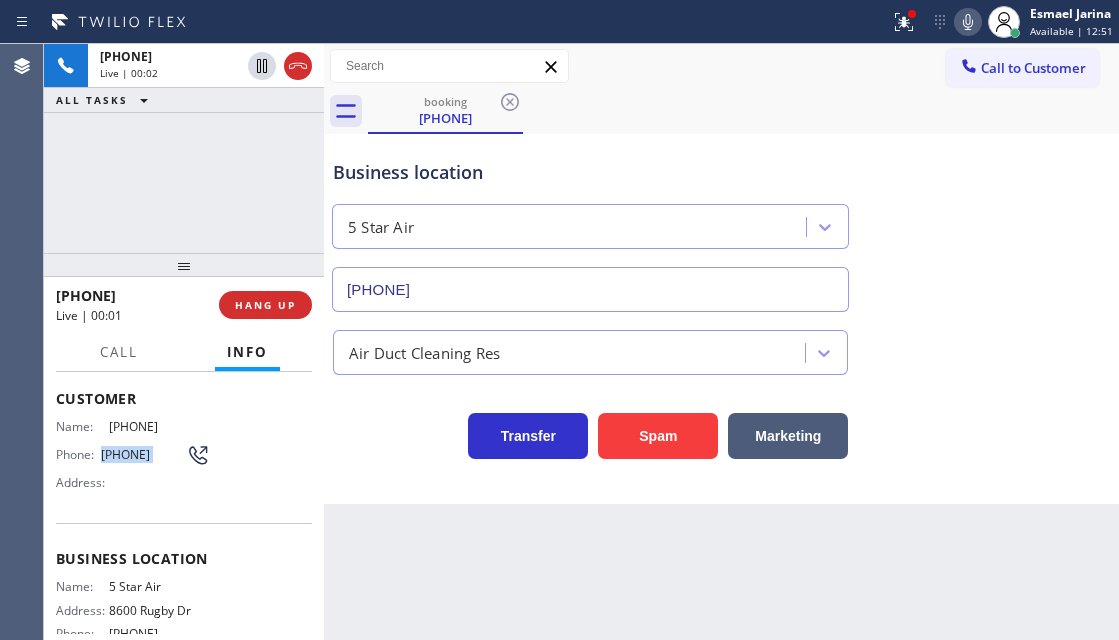 click on "[PHONE]" at bounding box center [143, 454] 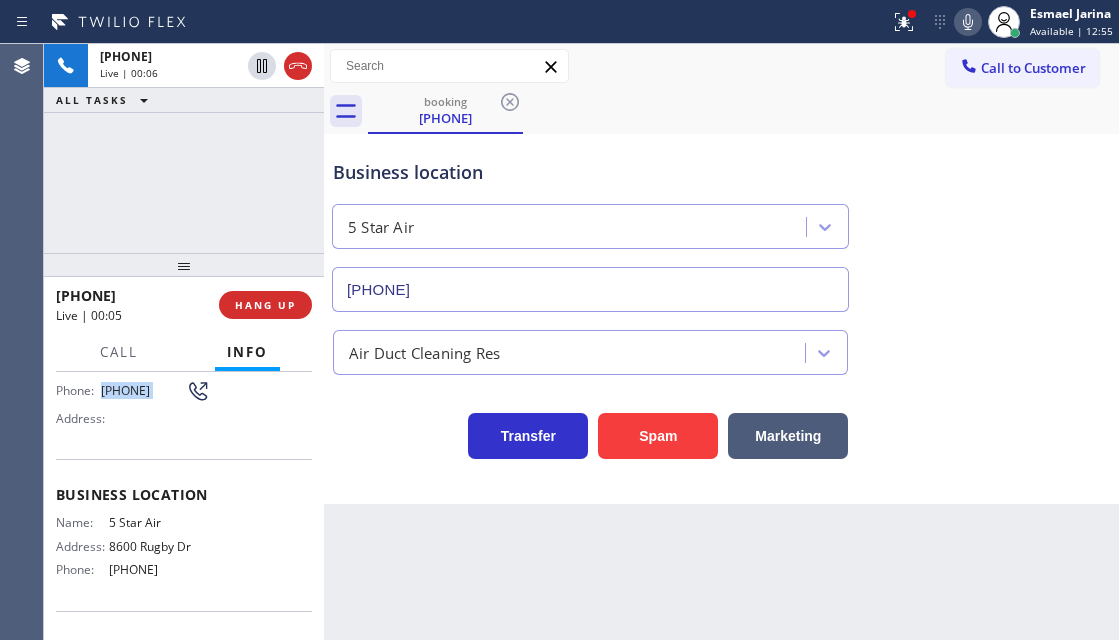 scroll, scrollTop: 200, scrollLeft: 0, axis: vertical 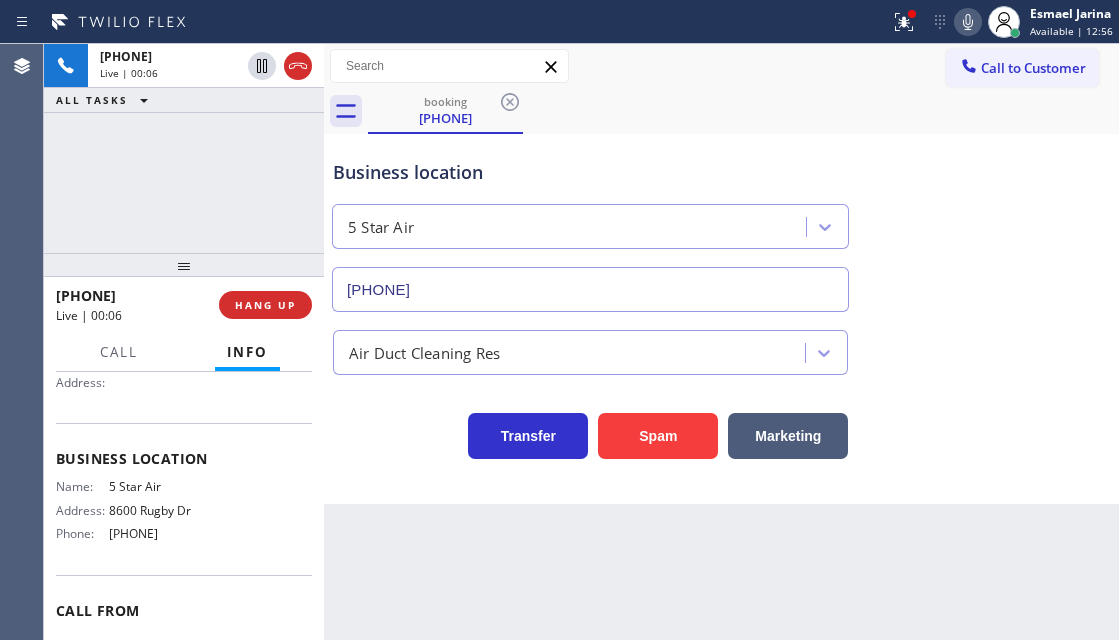 click on "5 Star Air" at bounding box center [159, 486] 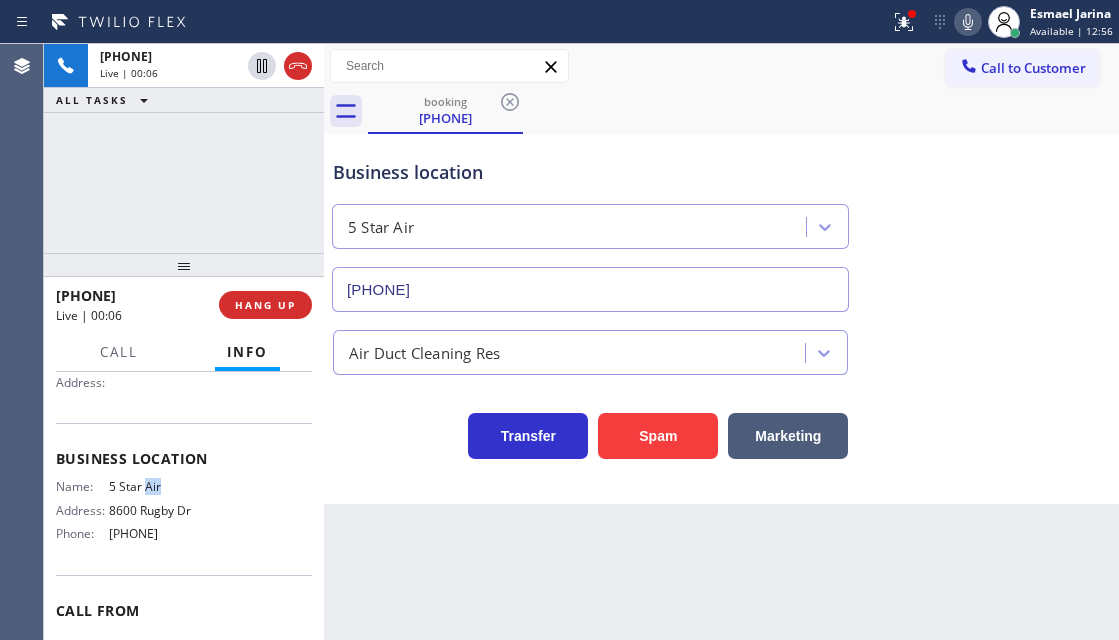 click on "5 Star Air" at bounding box center (159, 486) 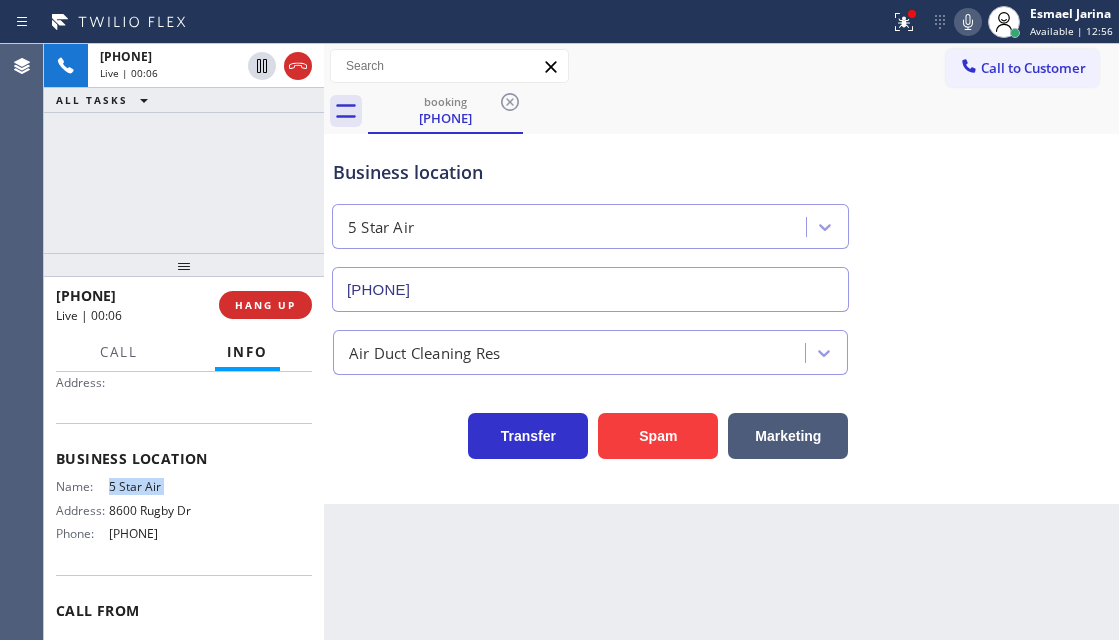 drag, startPoint x: 150, startPoint y: 489, endPoint x: 8, endPoint y: 534, distance: 148.95973 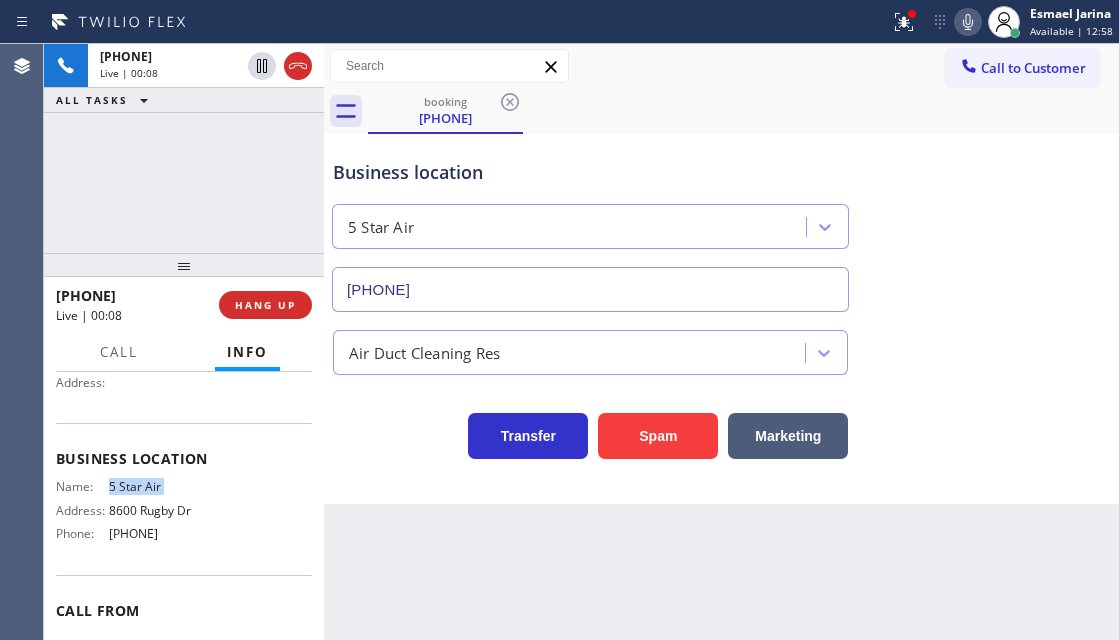 scroll, scrollTop: 197, scrollLeft: 0, axis: vertical 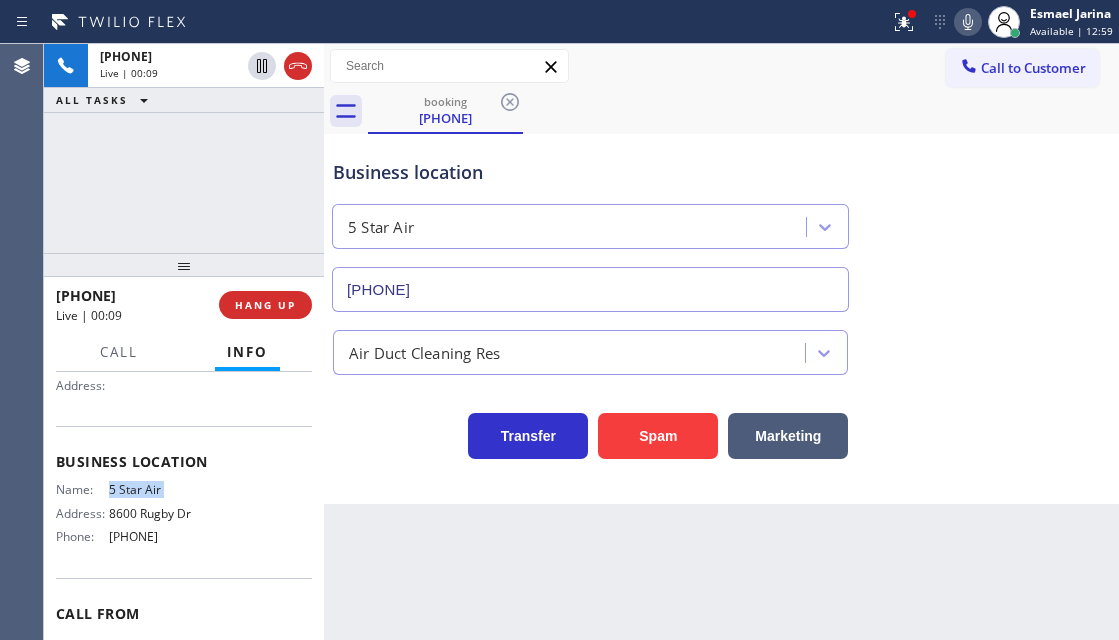click 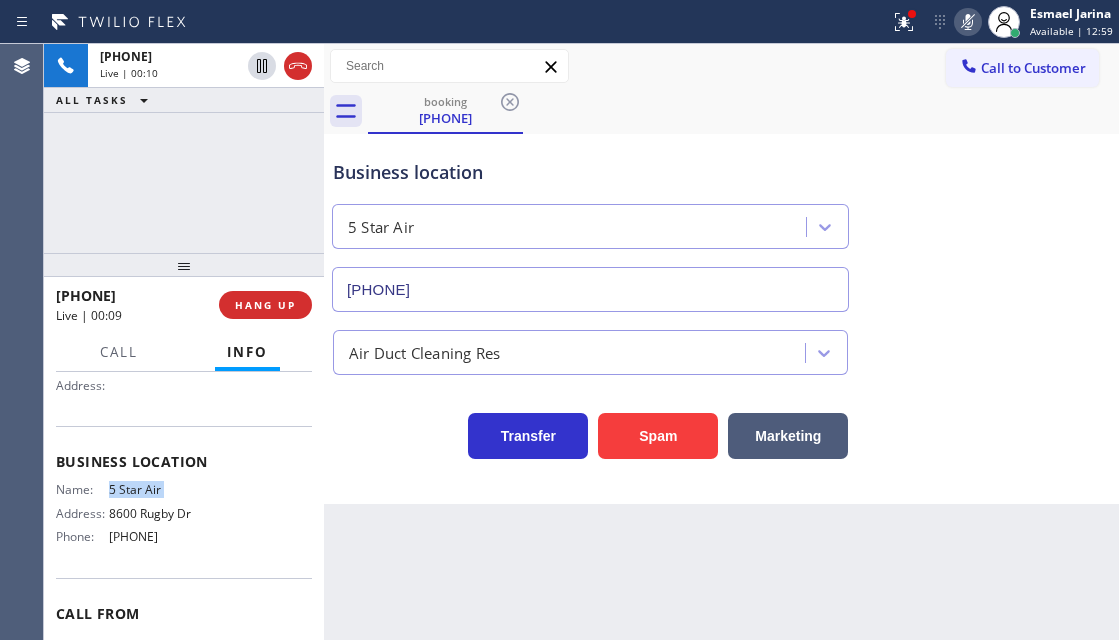click 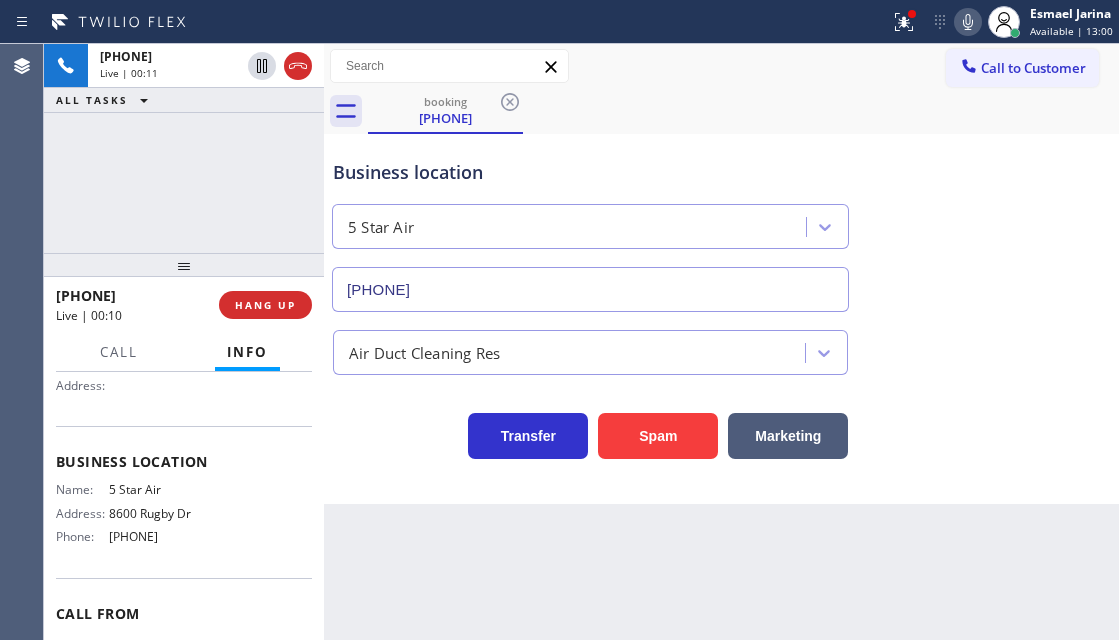 click on "[PHONE]" at bounding box center (159, 536) 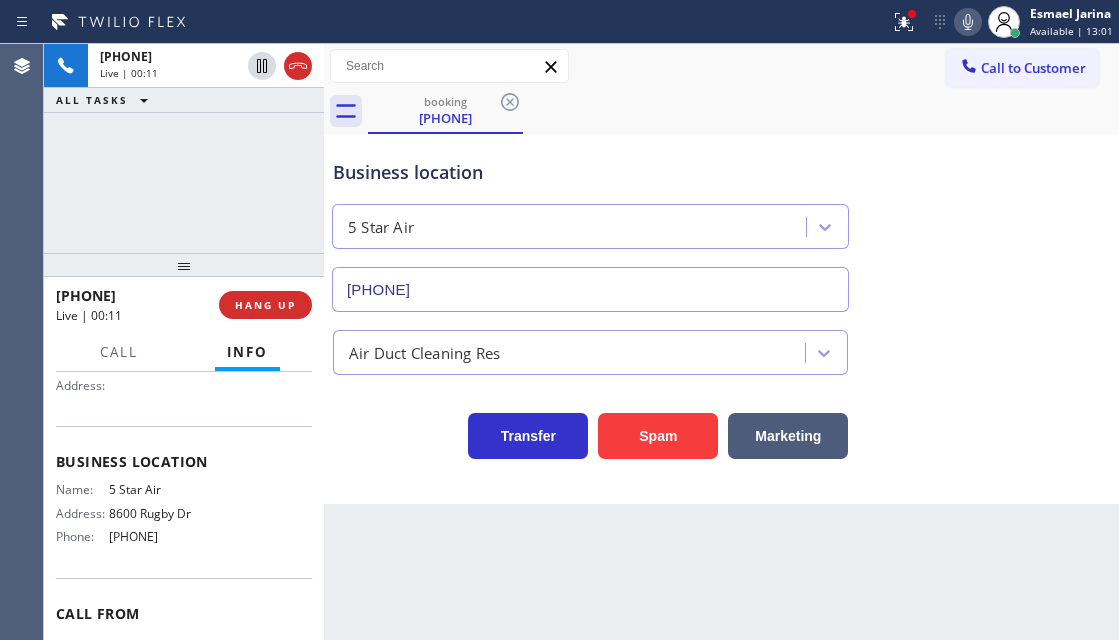 click on "[PHONE]" at bounding box center (159, 536) 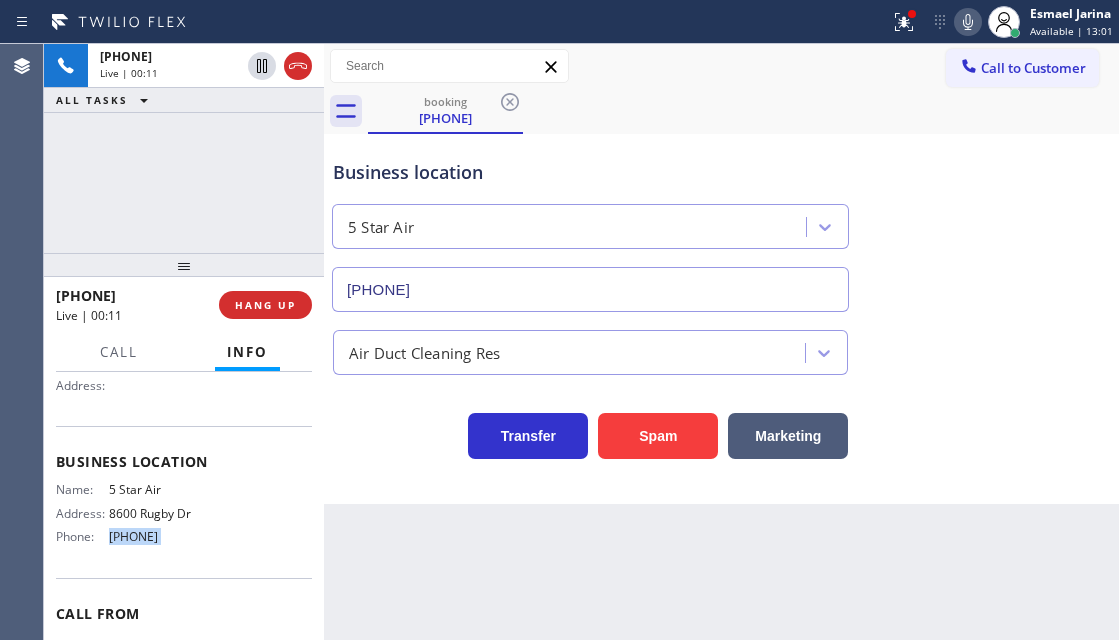 click on "[PHONE]" at bounding box center [159, 536] 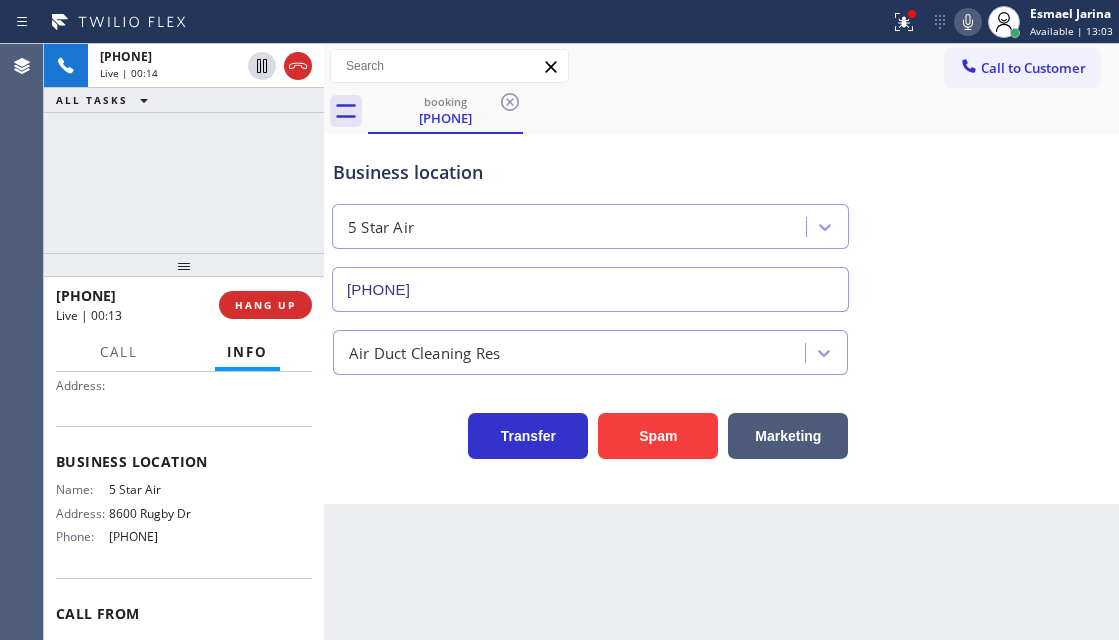 click on "Transfer Spam Marketing" at bounding box center (590, 431) 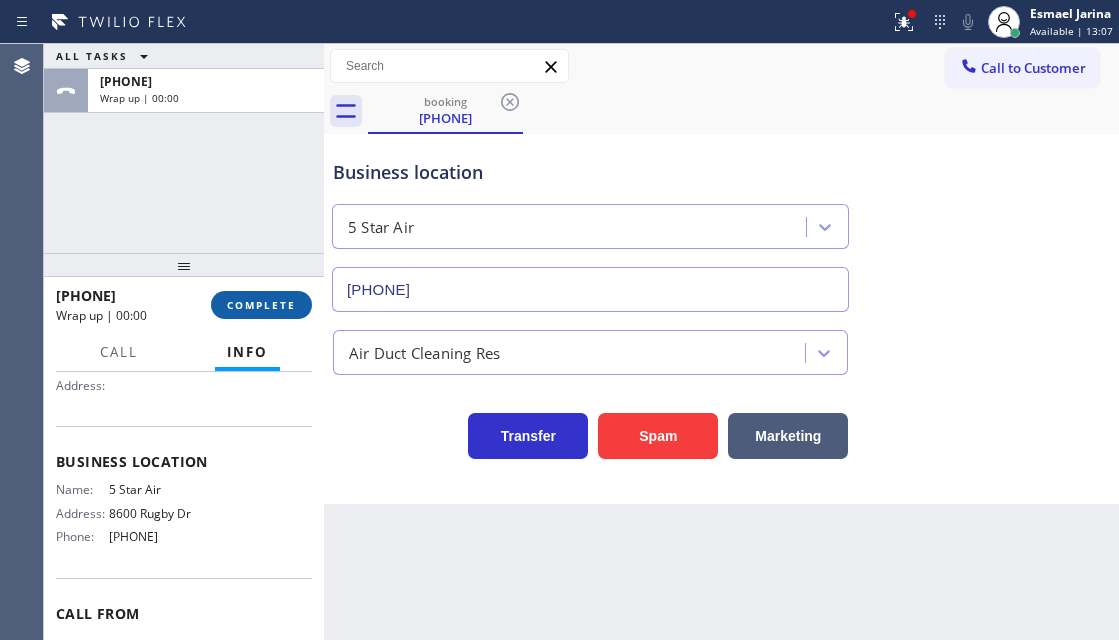click on "COMPLETE" at bounding box center [261, 305] 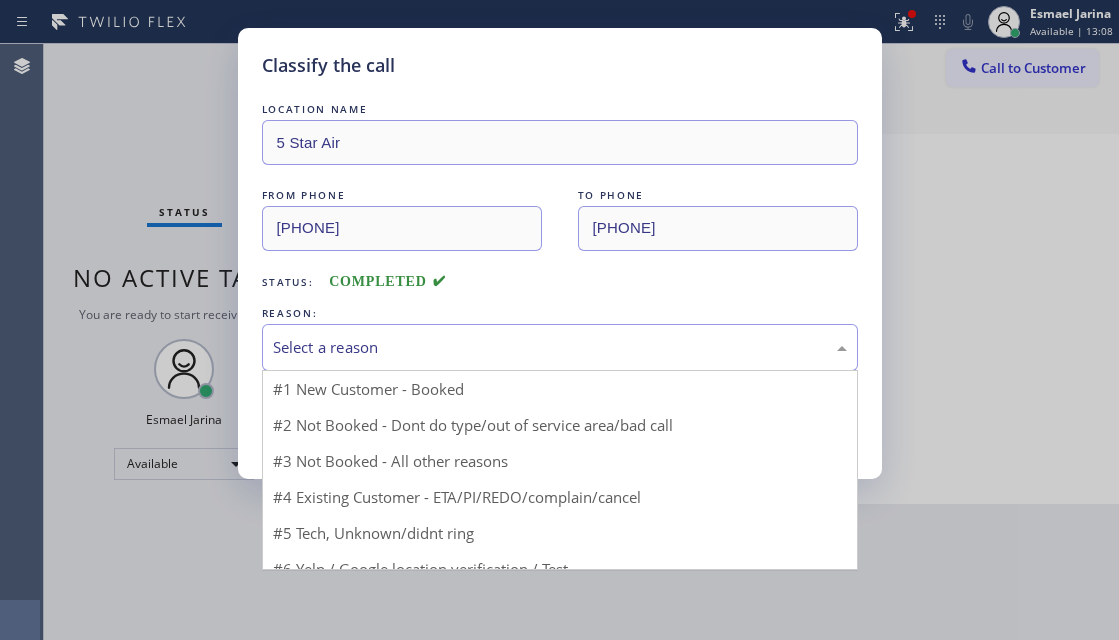 click on "Select a reason" at bounding box center [560, 347] 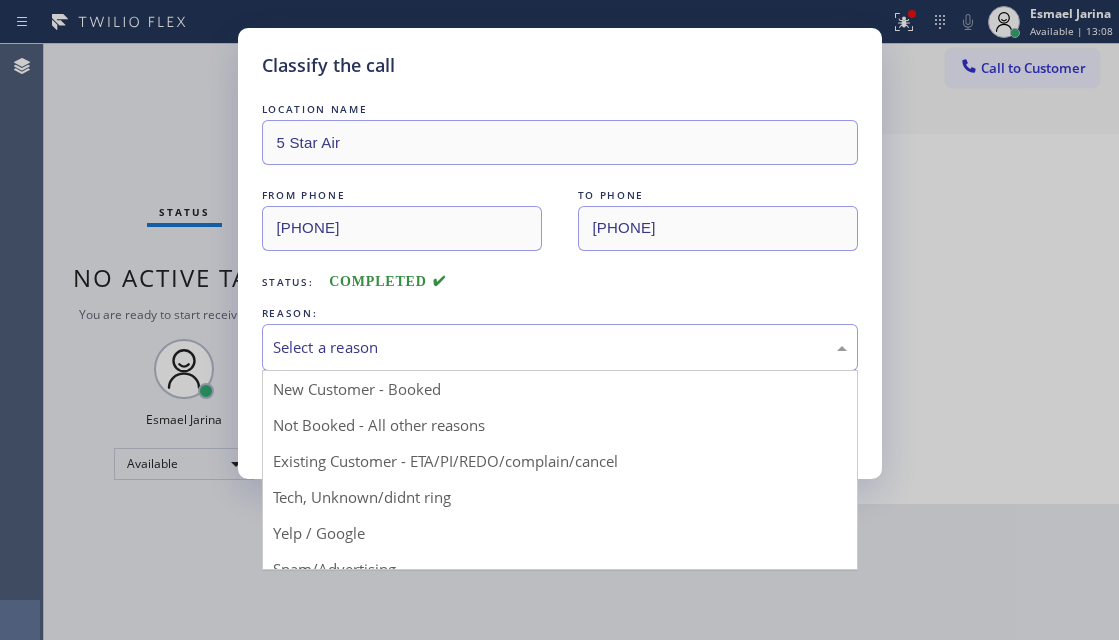 drag, startPoint x: 377, startPoint y: 498, endPoint x: 368, endPoint y: 467, distance: 32.280025 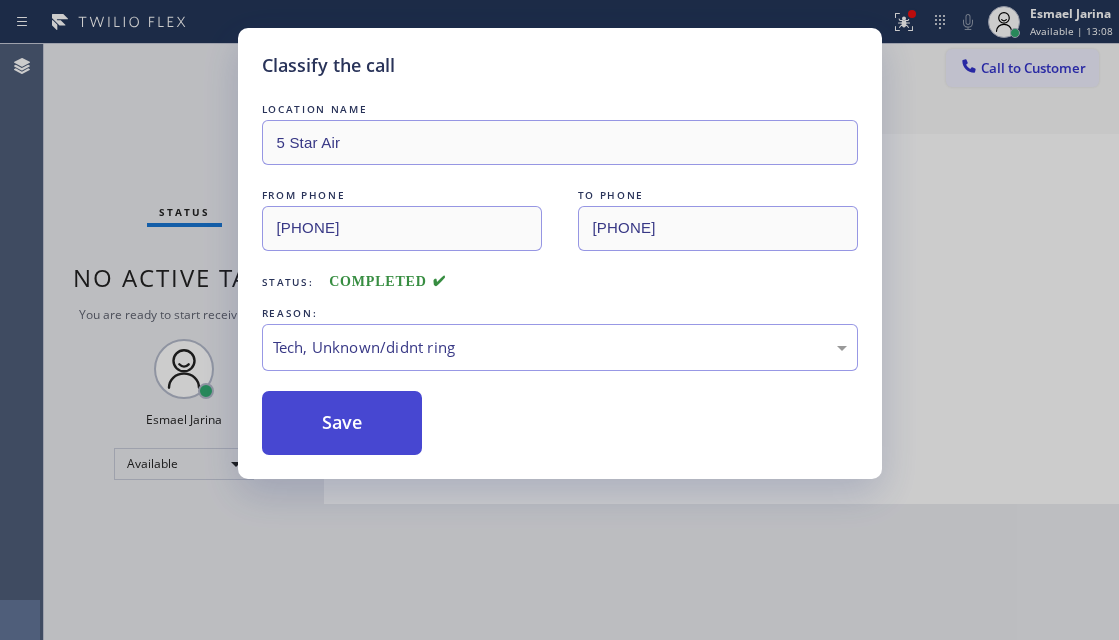 click on "Save" at bounding box center (342, 423) 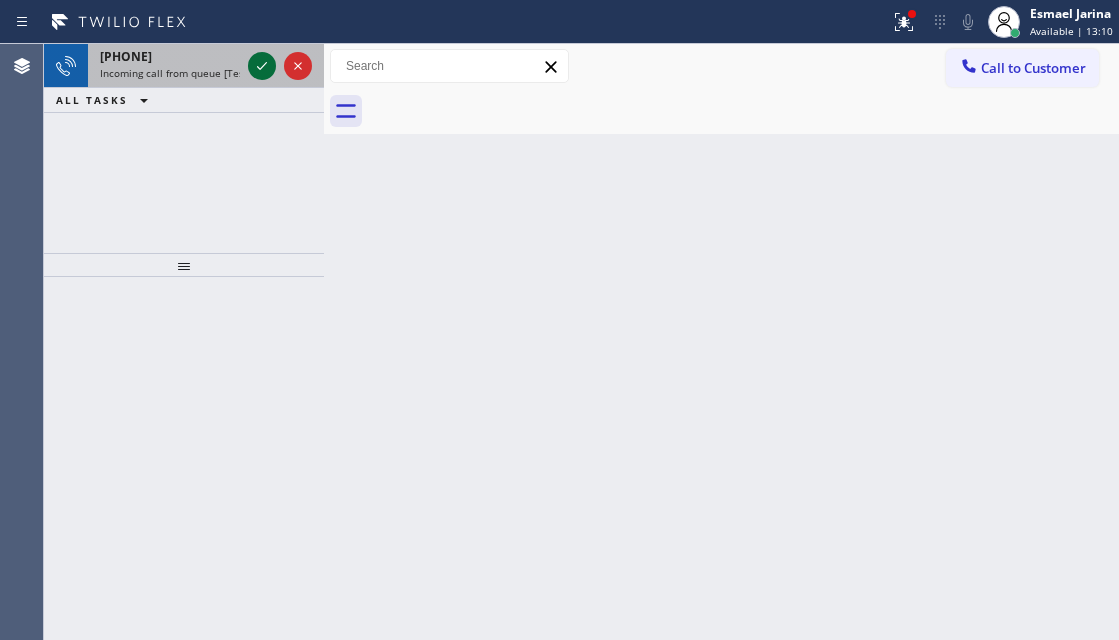 click 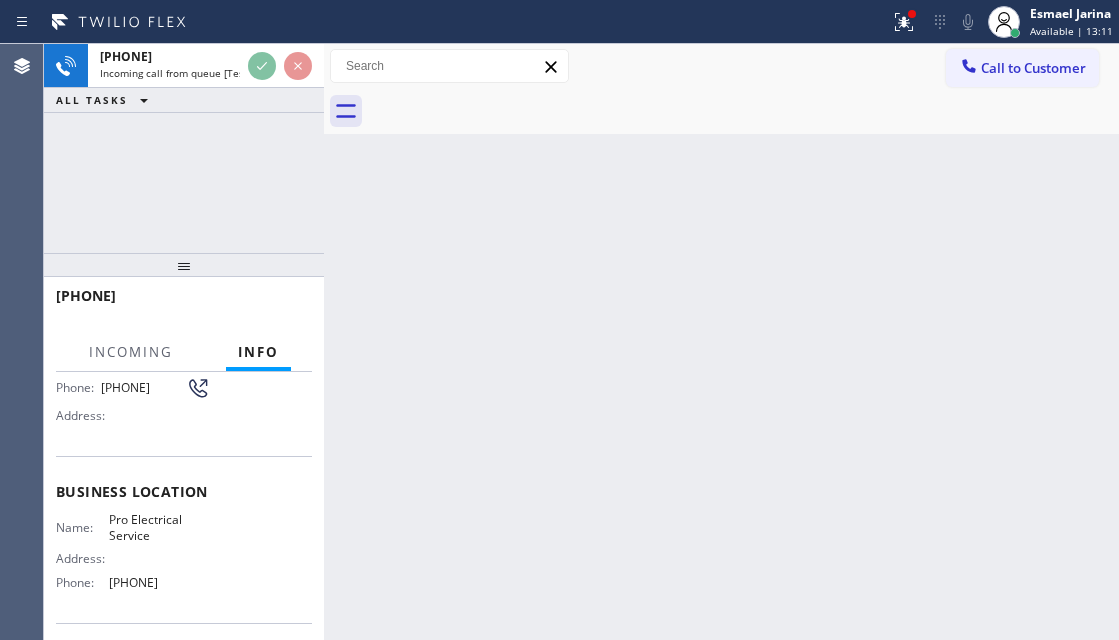 scroll, scrollTop: 200, scrollLeft: 0, axis: vertical 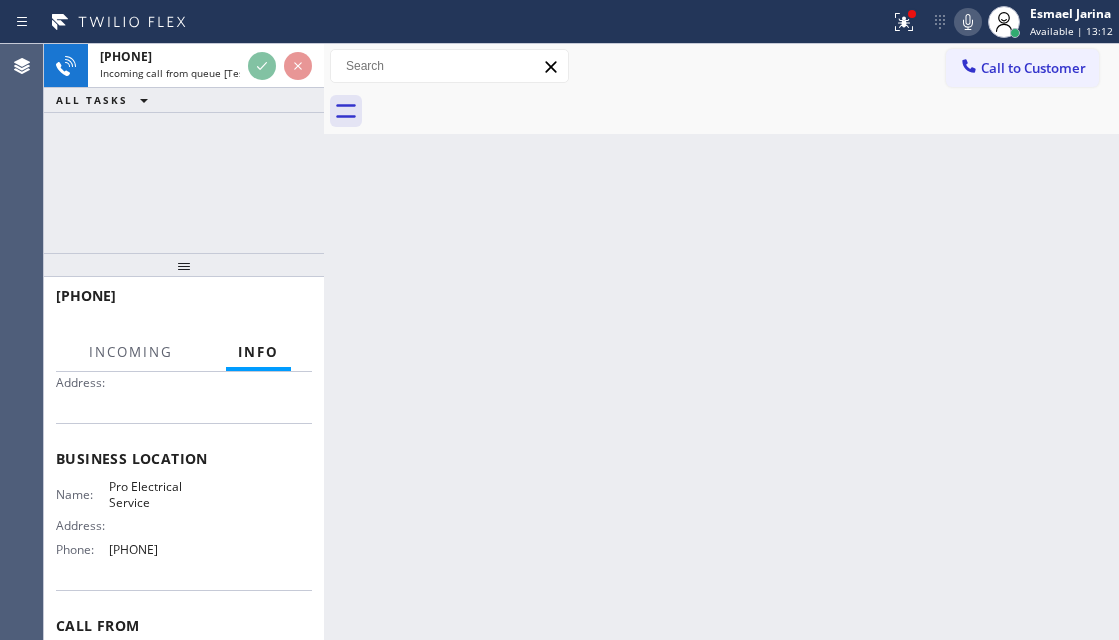 click on "Pro Electrical Service" at bounding box center (159, 494) 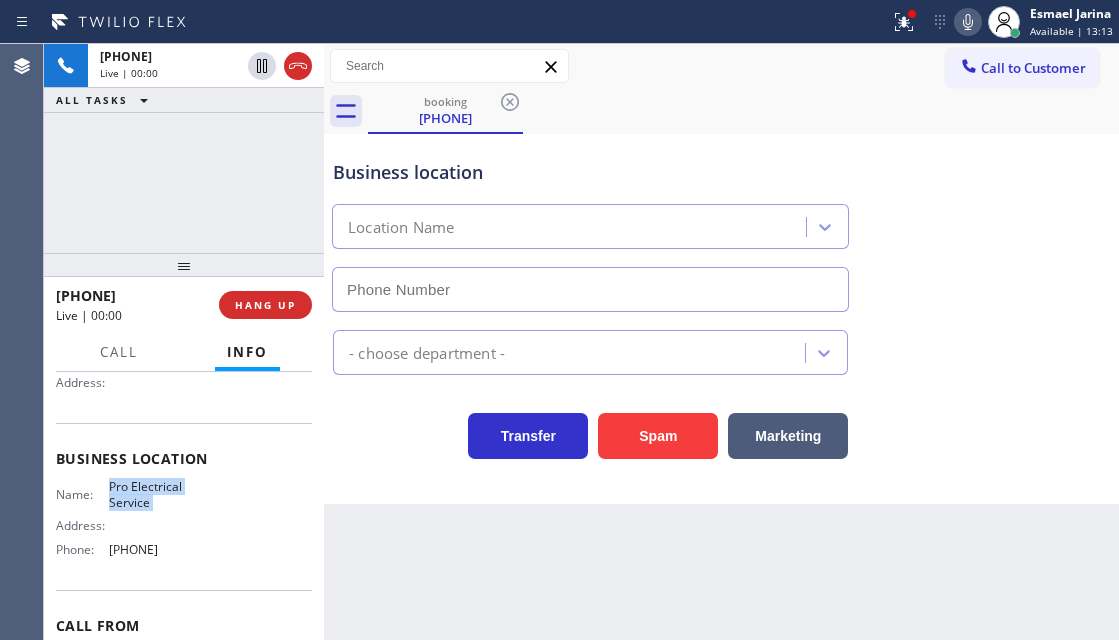click on "Pro Electrical Service" at bounding box center [159, 494] 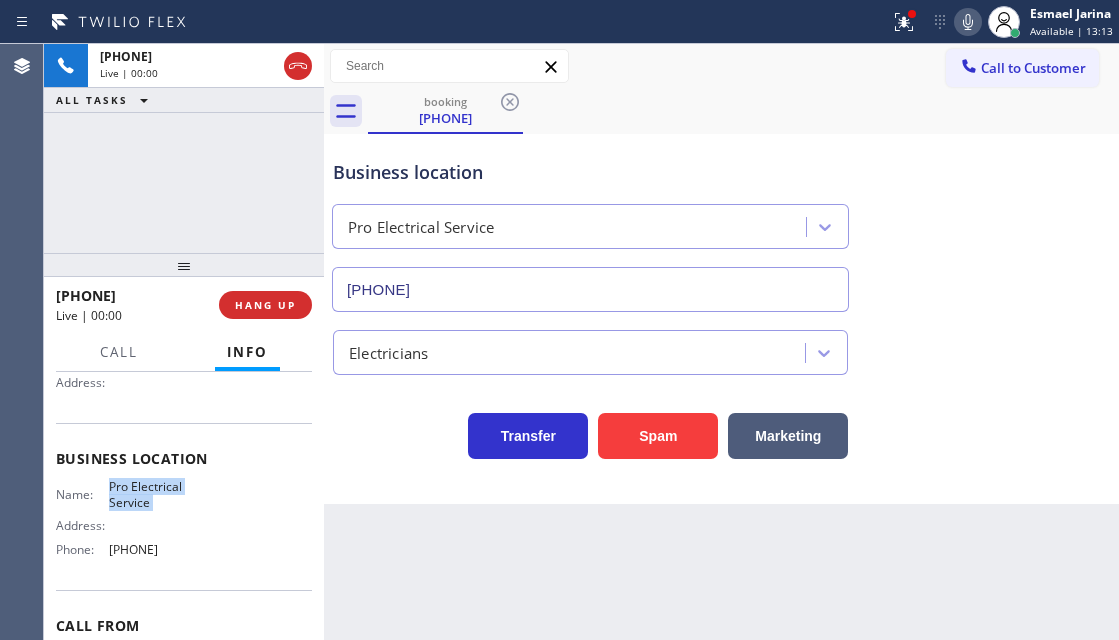 type on "[PHONE]" 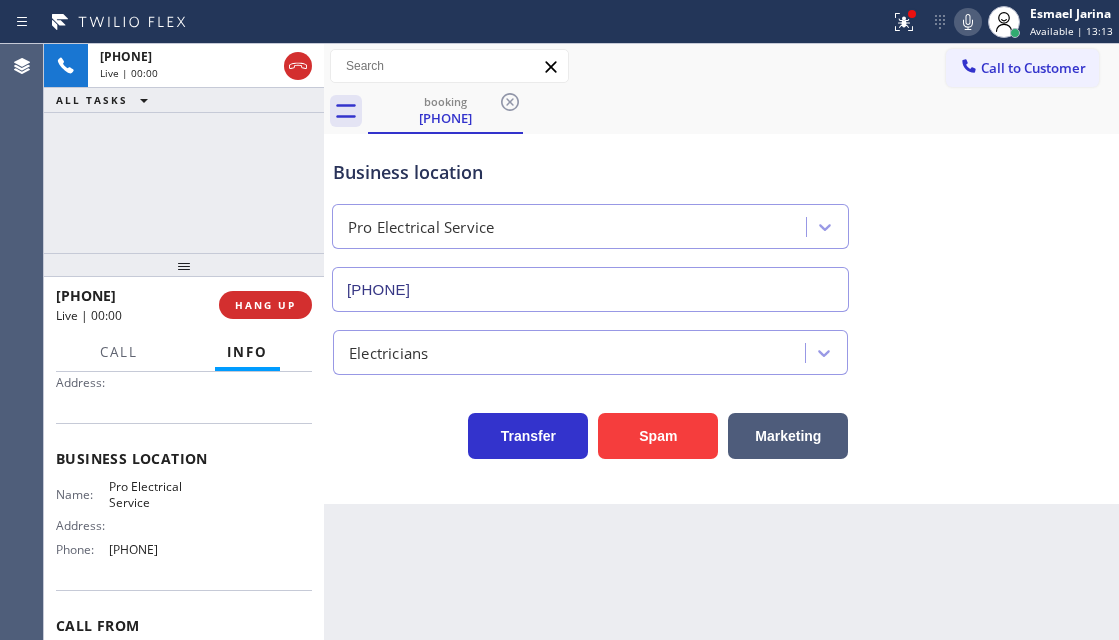 click on "Name: Pro Electrical Service Address:   Phone: [PHONE]" at bounding box center [184, 522] 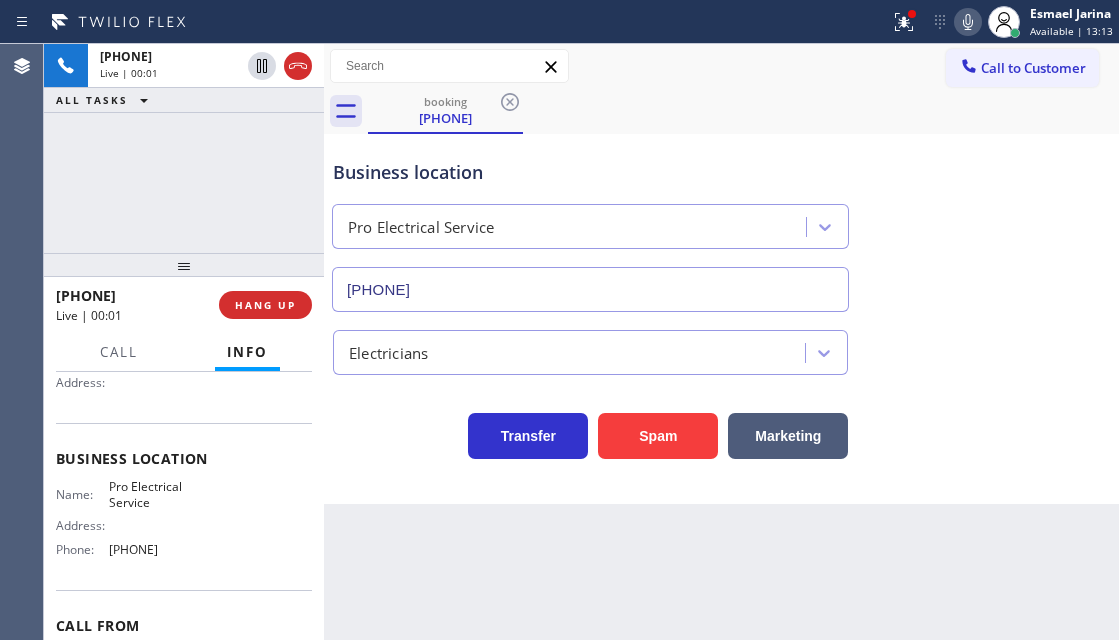 click on "Name: Pro Electrical Service Address:   Phone: [PHONE]" at bounding box center [184, 522] 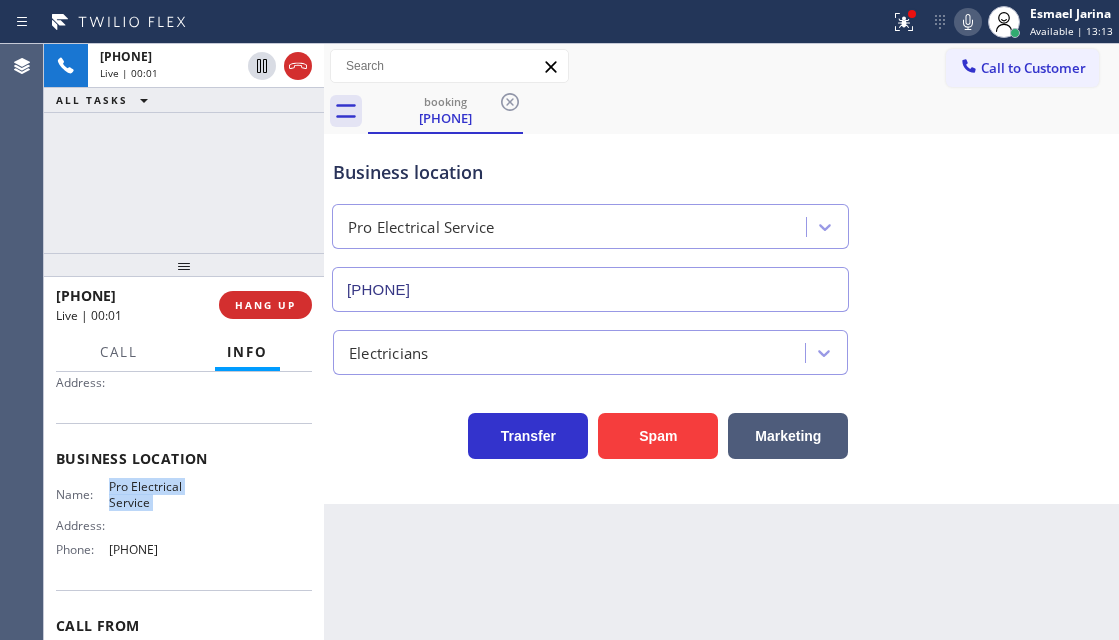 click on "Name: Pro Electrical Service Address:   Phone: [PHONE]" at bounding box center (184, 522) 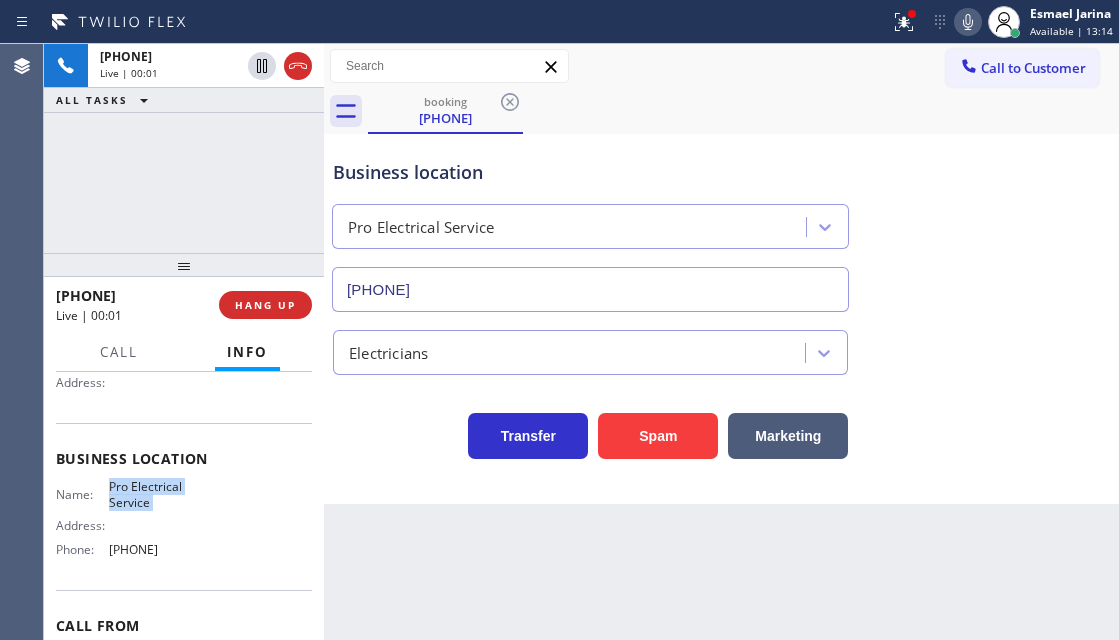 click on "Name: Pro Electrical Service Address:   Phone: [PHONE]" at bounding box center (184, 522) 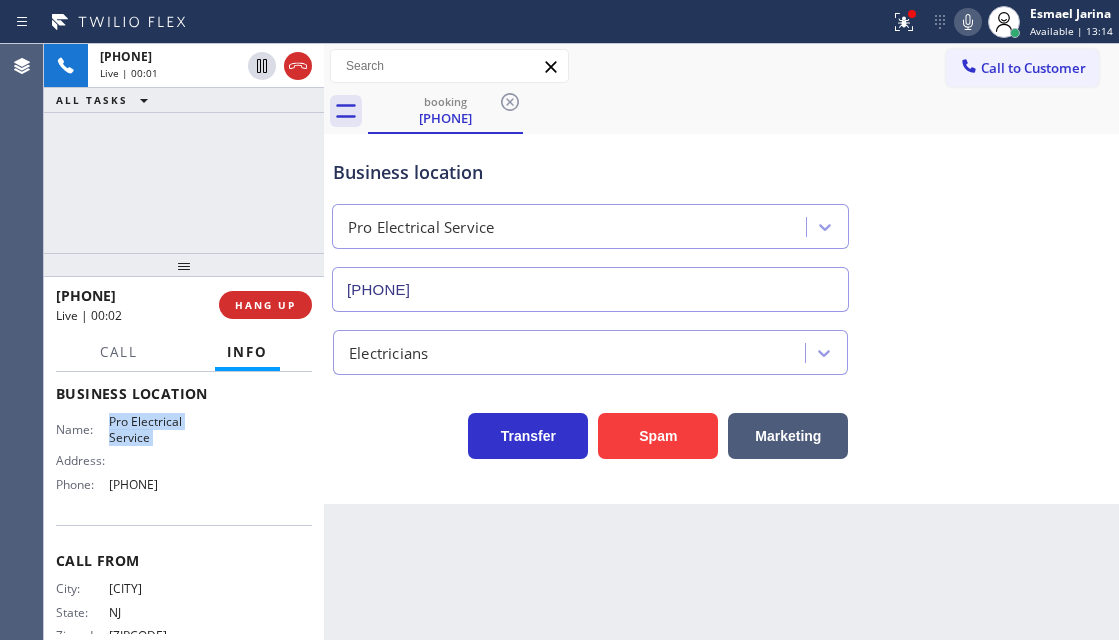 scroll, scrollTop: 314, scrollLeft: 0, axis: vertical 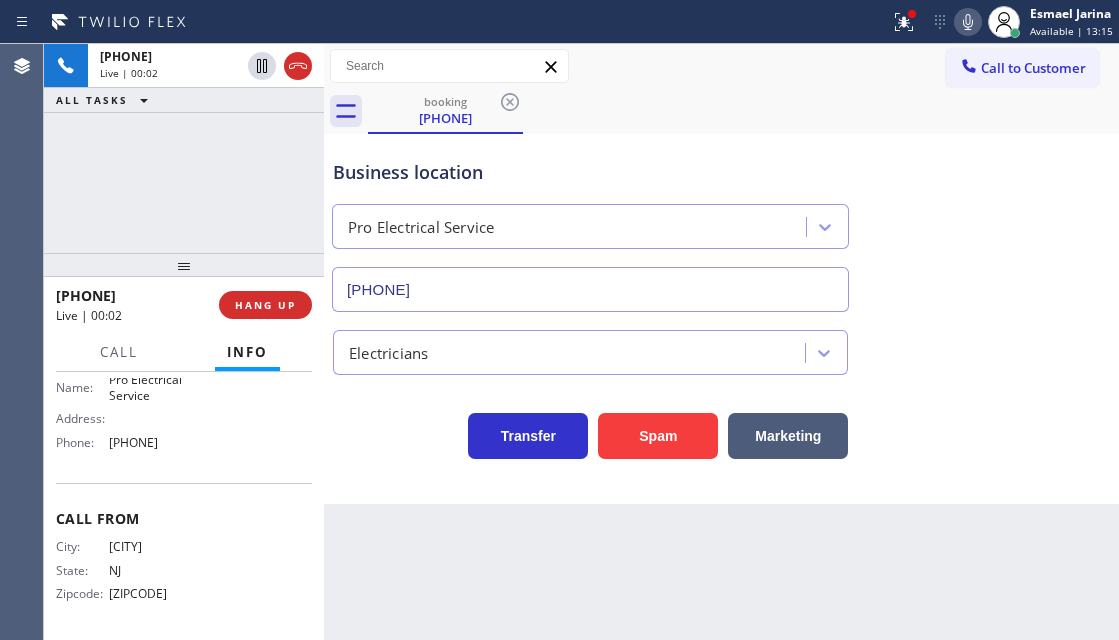 click on "[CITY]" at bounding box center (159, 546) 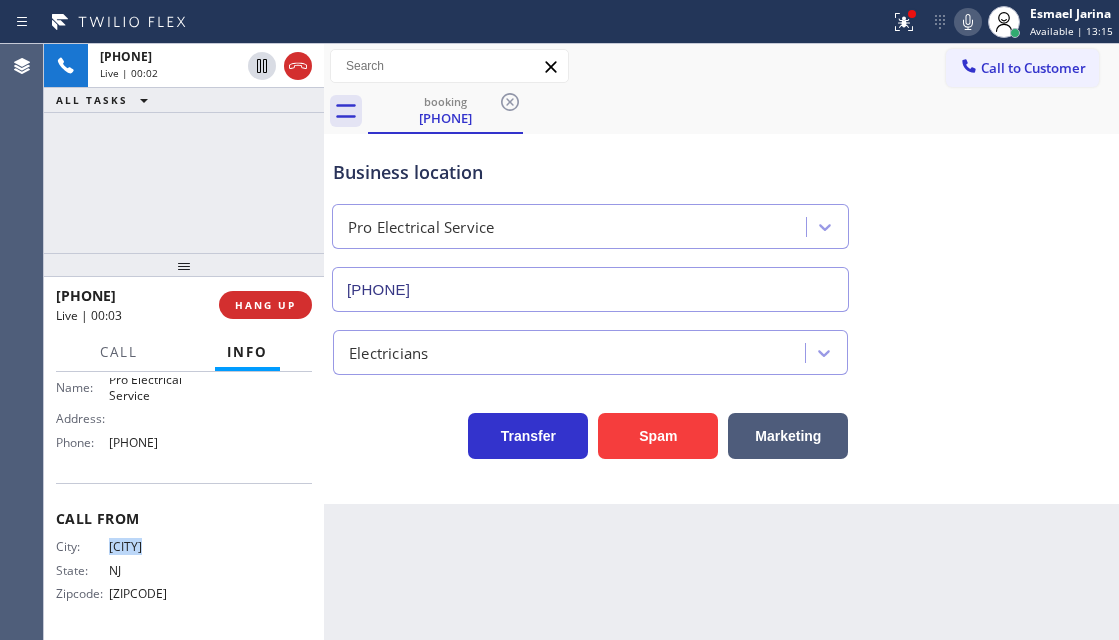 click on "[CITY]" at bounding box center (159, 546) 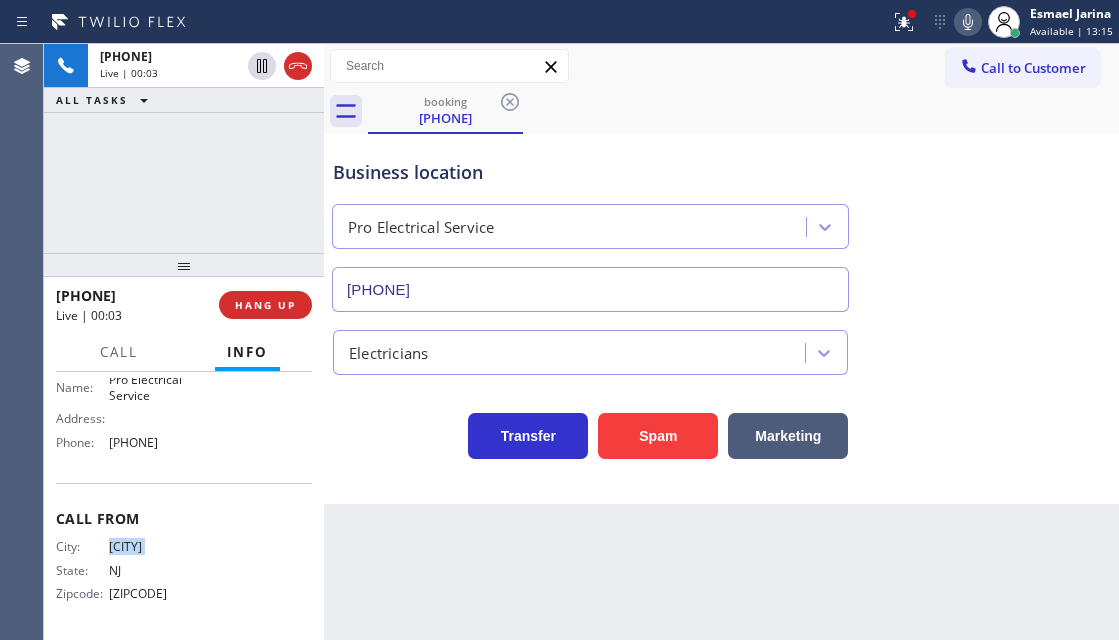 click on "[CITY]" at bounding box center (159, 546) 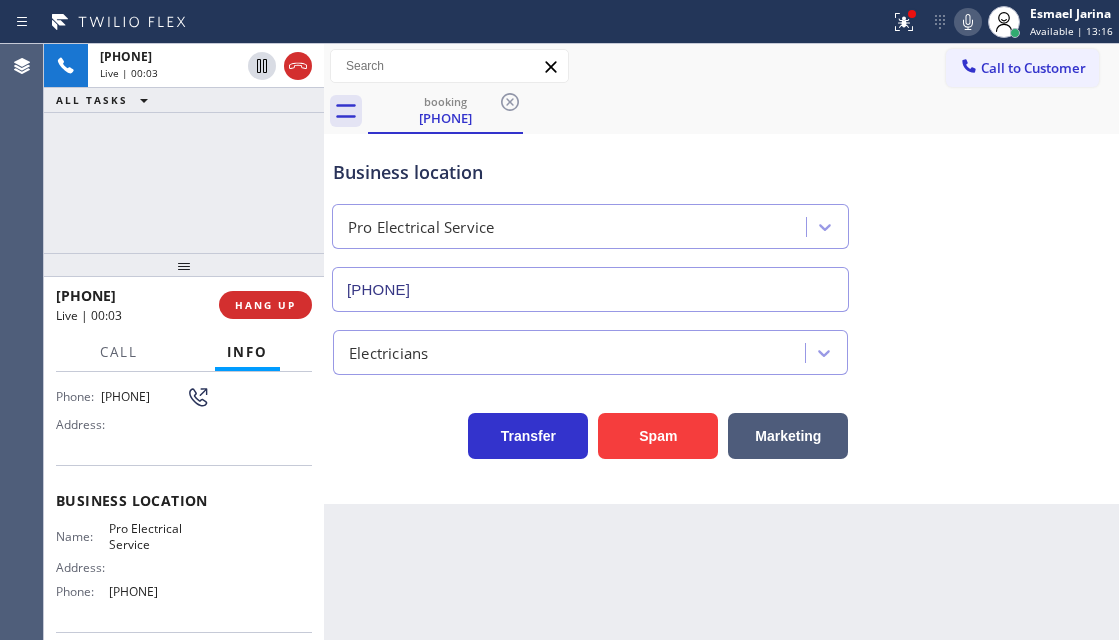 scroll, scrollTop: 114, scrollLeft: 0, axis: vertical 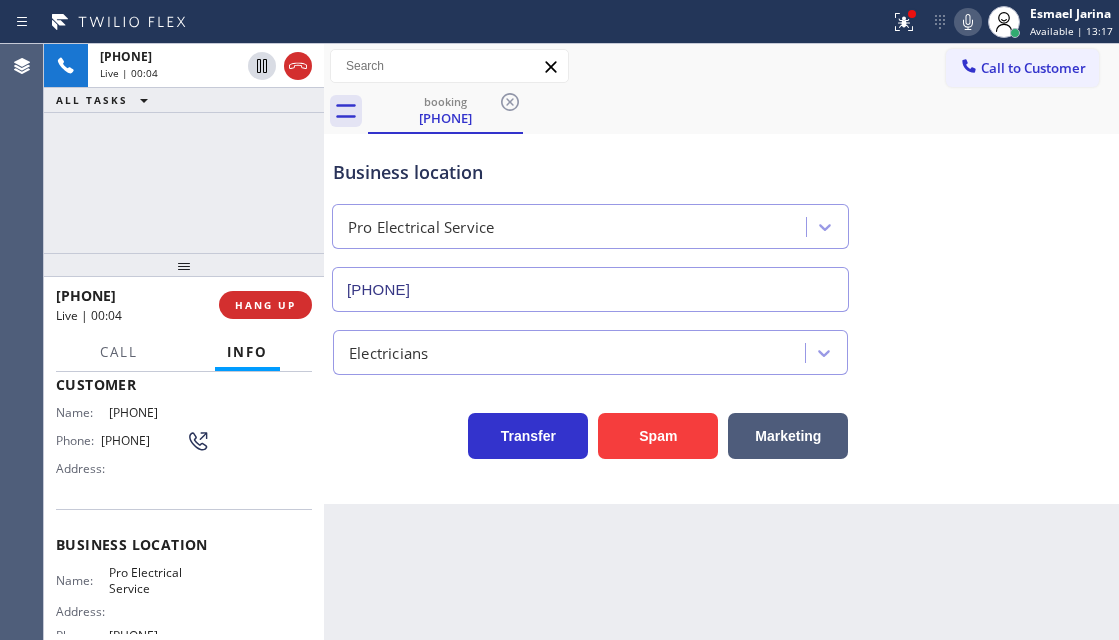 click on "[PHONE]" at bounding box center [143, 440] 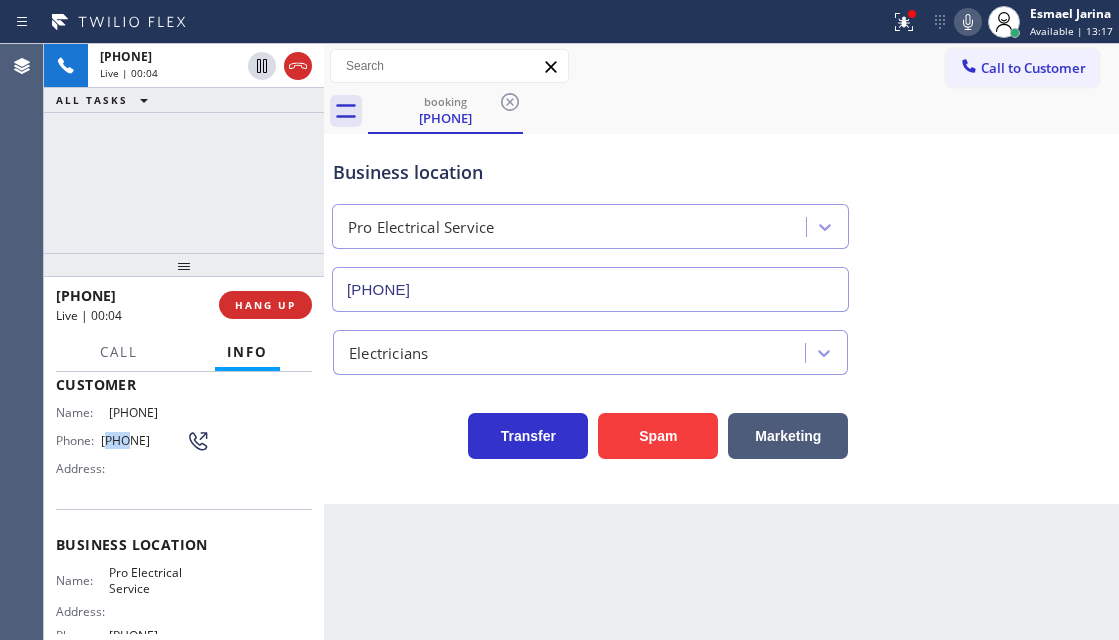 click on "[PHONE]" at bounding box center [143, 440] 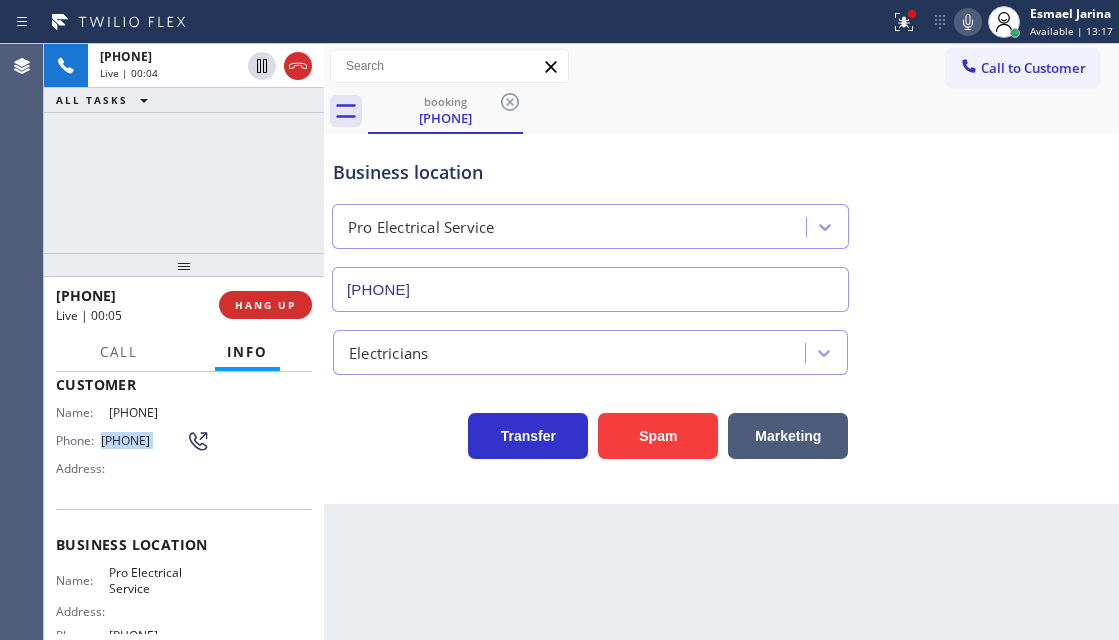 click on "[PHONE]" at bounding box center [143, 440] 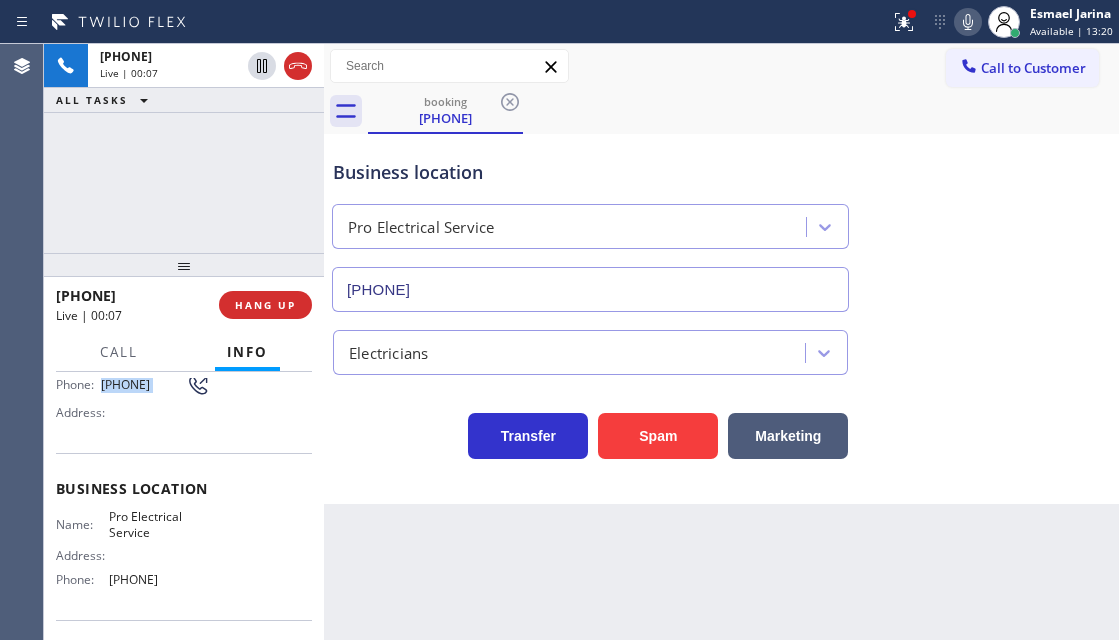 scroll, scrollTop: 214, scrollLeft: 0, axis: vertical 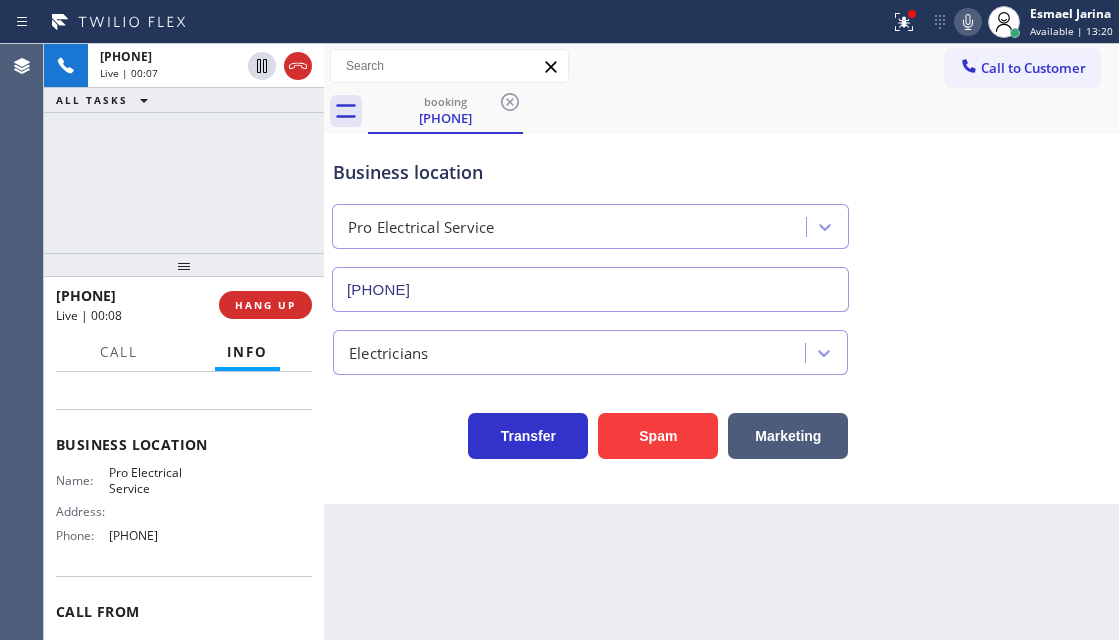 click on "Pro Electrical Service" at bounding box center (159, 480) 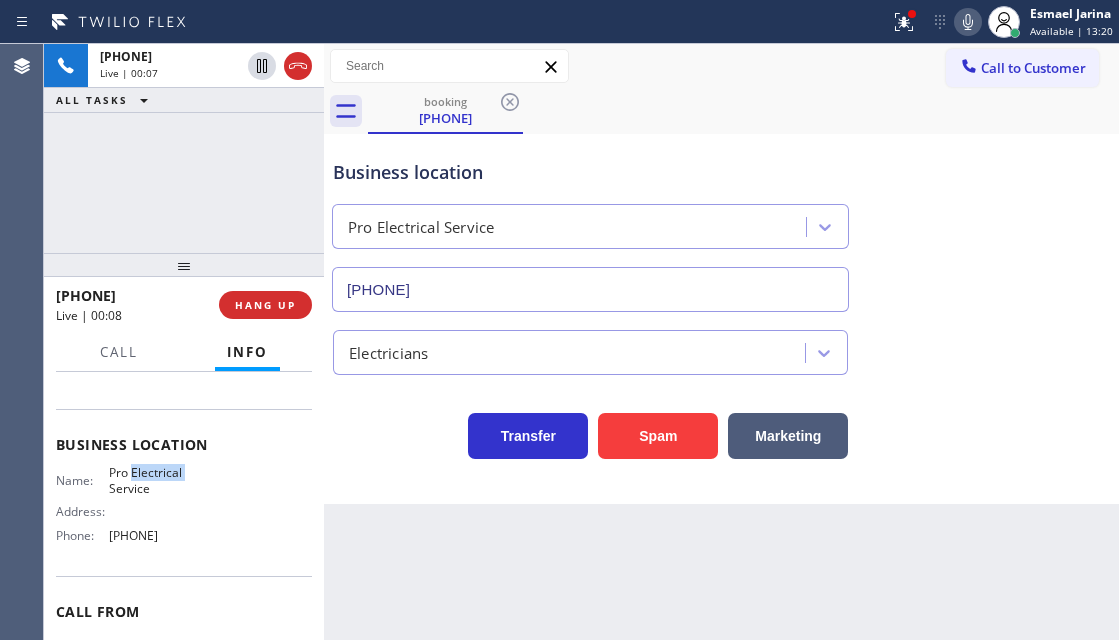 click on "Pro Electrical Service" at bounding box center [159, 480] 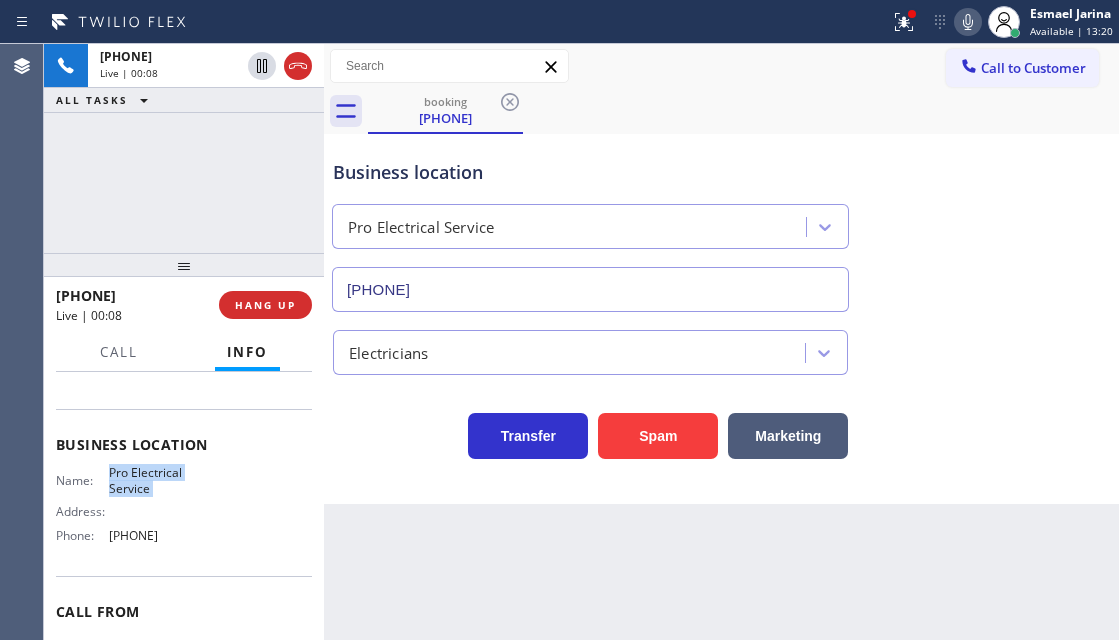 drag, startPoint x: 135, startPoint y: 471, endPoint x: 85, endPoint y: 485, distance: 51.92302 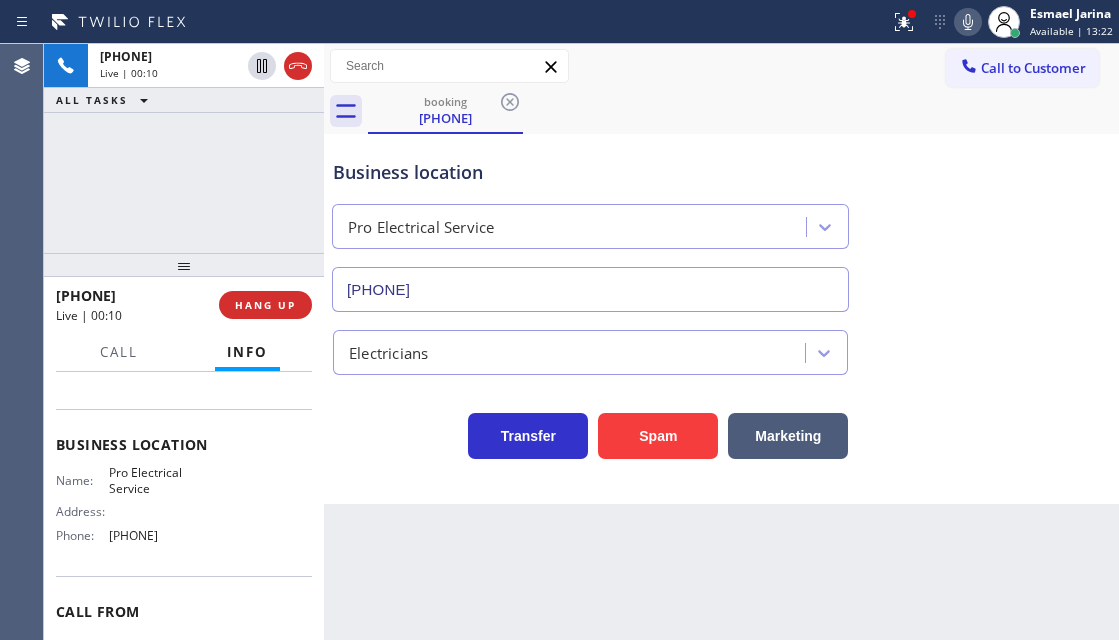 click on "[PHONE]" at bounding box center (159, 535) 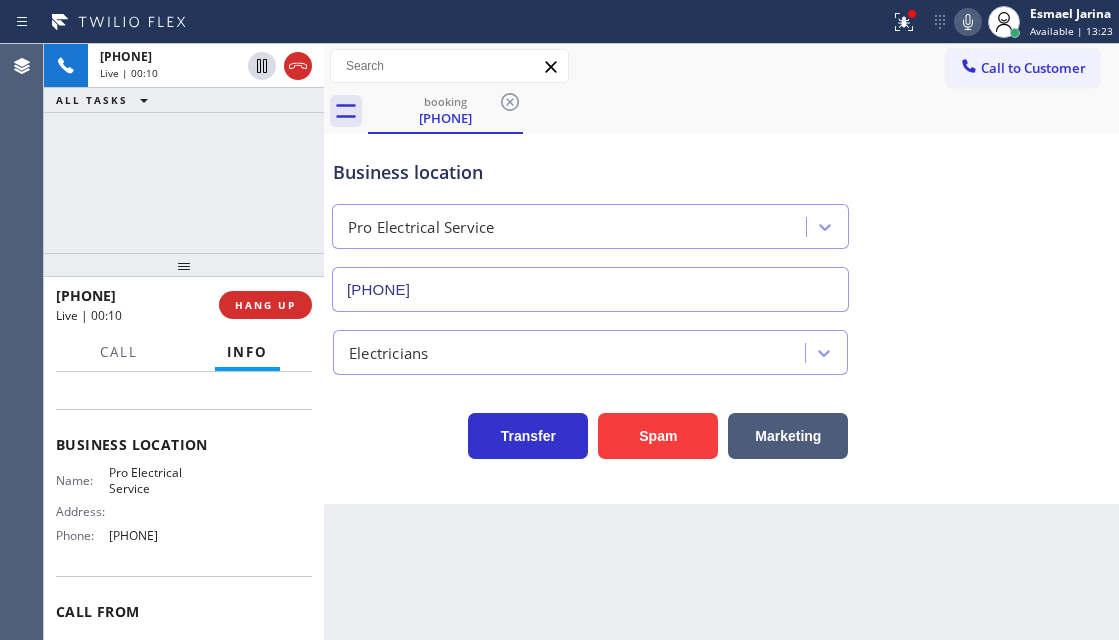 click on "[PHONE]" at bounding box center [159, 535] 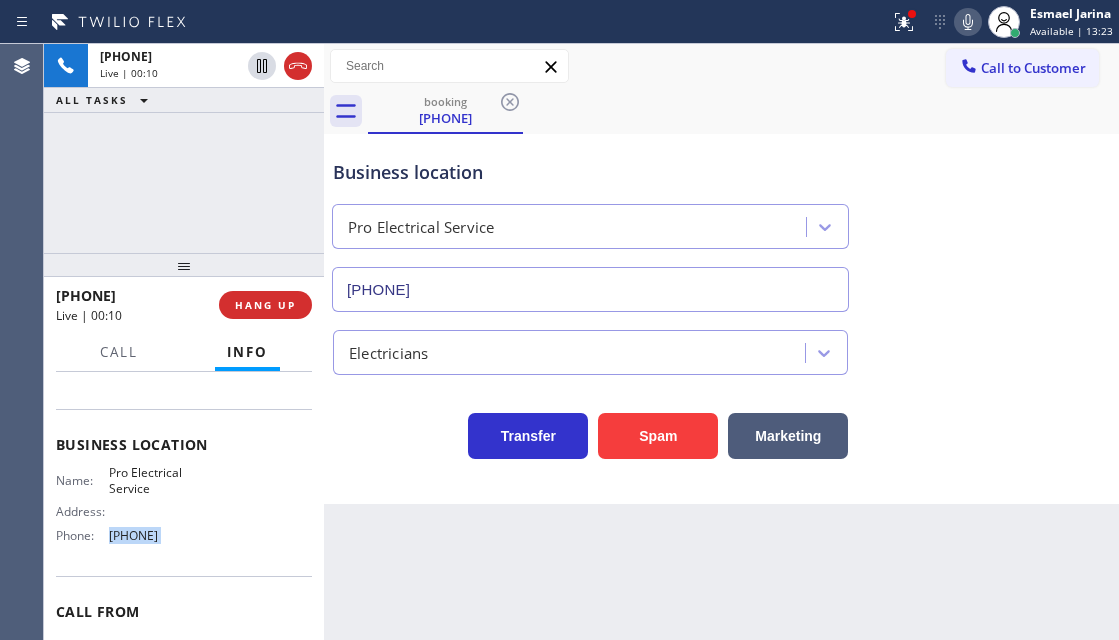 click on "[PHONE]" at bounding box center [159, 535] 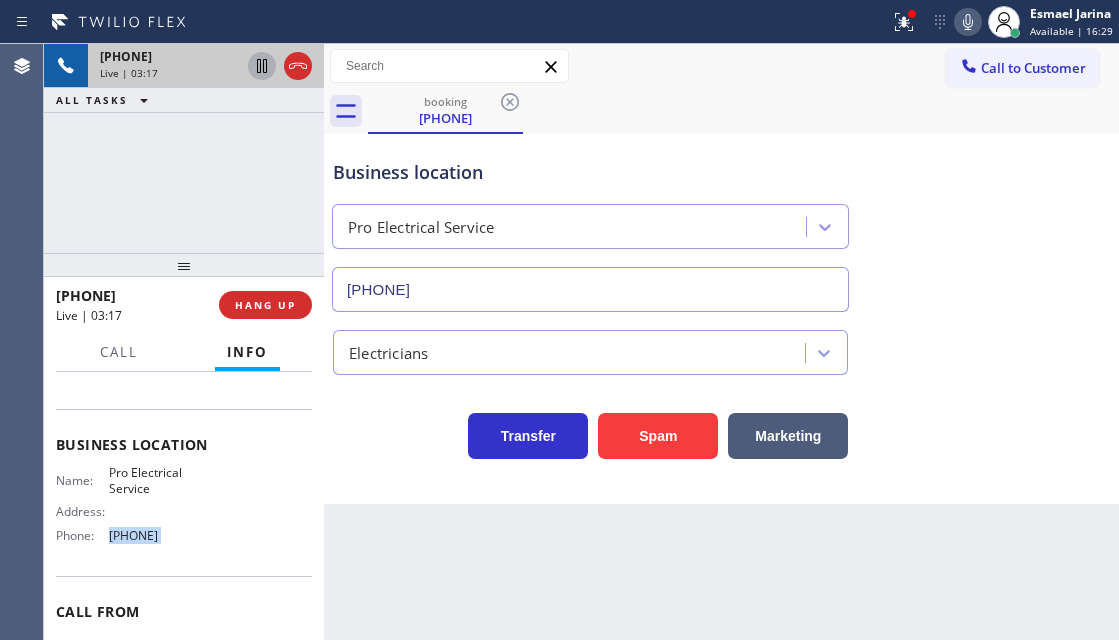 click 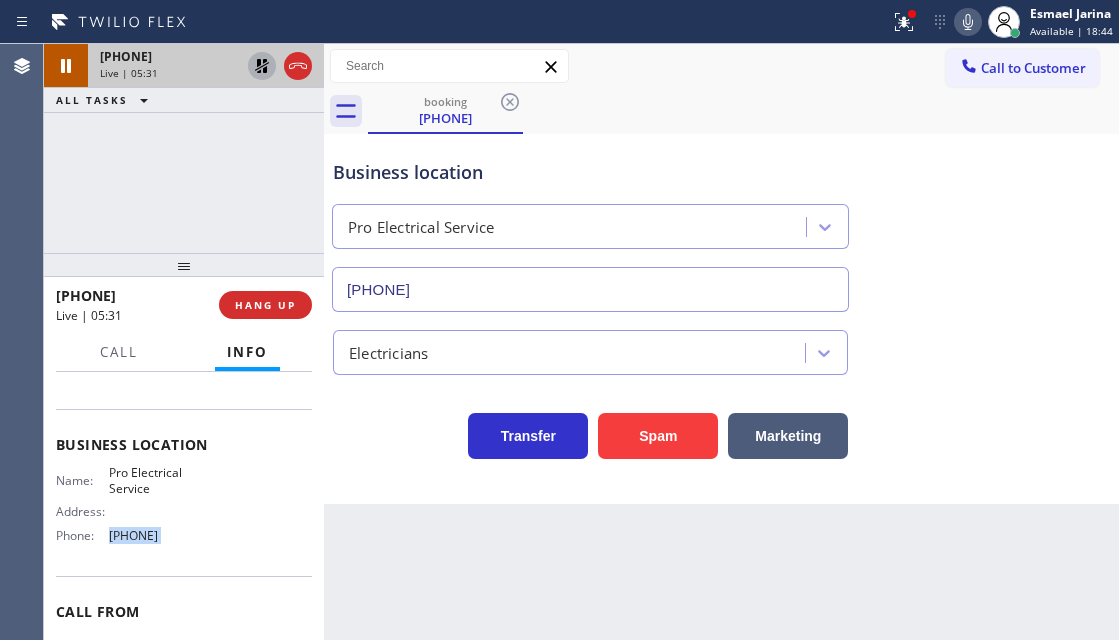 click 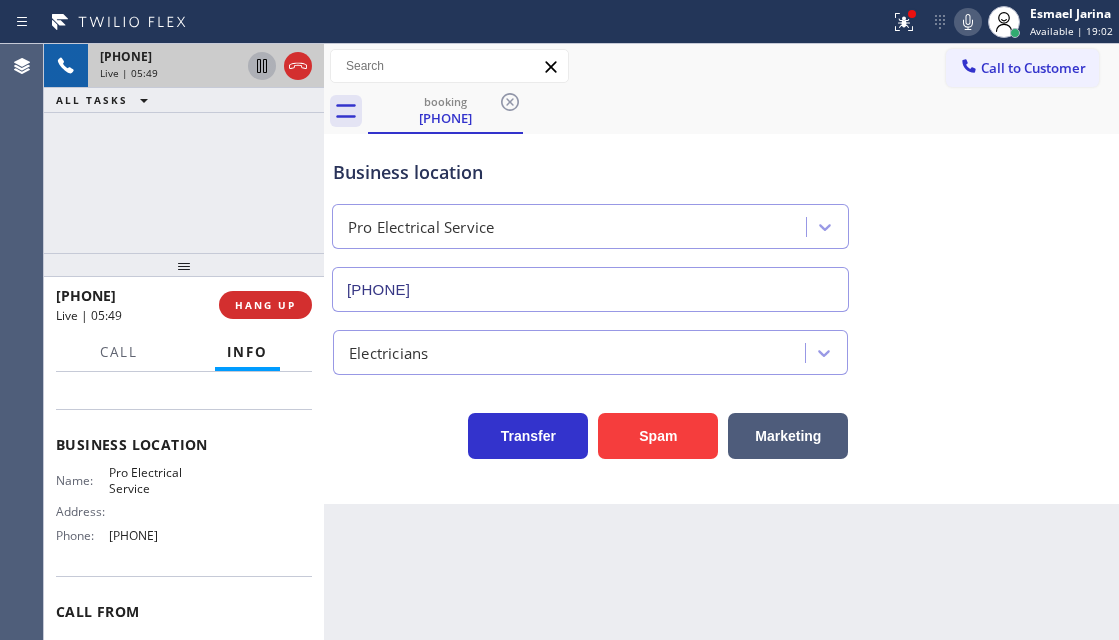 click on "Business location Pro Electrical Service [PHONE]" at bounding box center (721, 221) 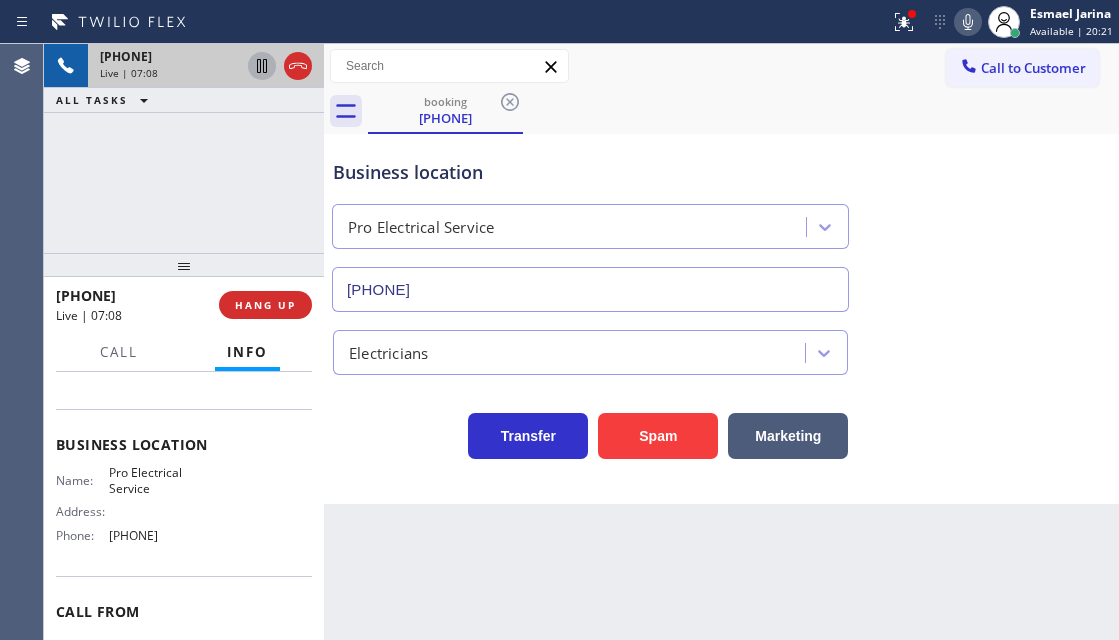 click on "[PHONE] Live | 07:08 ALL TASKS ALL TASKS ACTIVE TASKS TASKS IN WRAP UP" at bounding box center (184, 148) 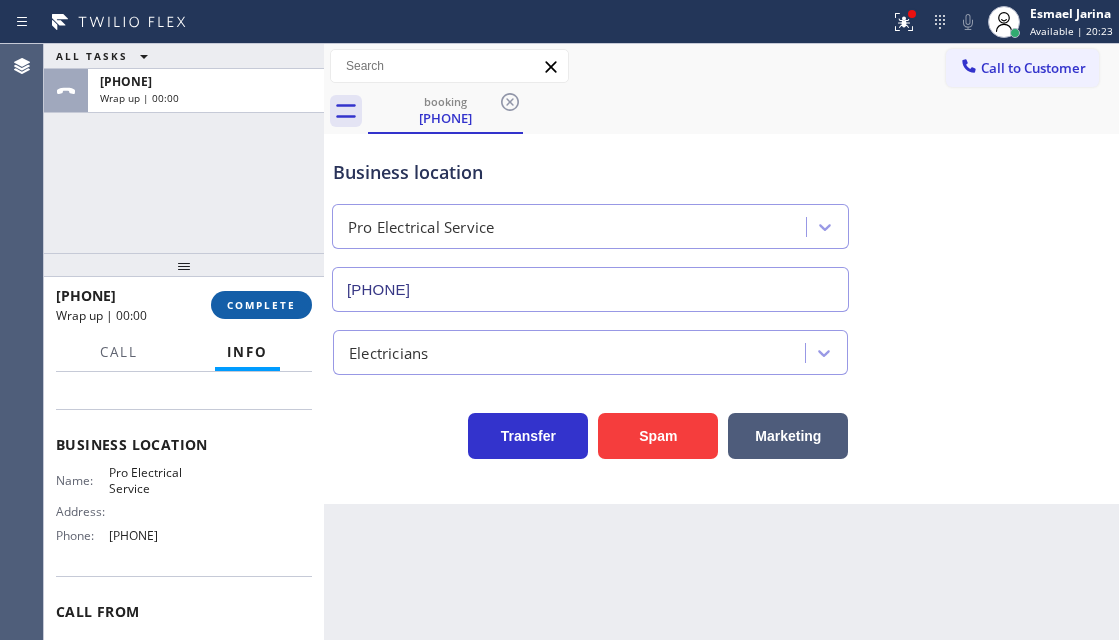 click on "COMPLETE" at bounding box center [261, 305] 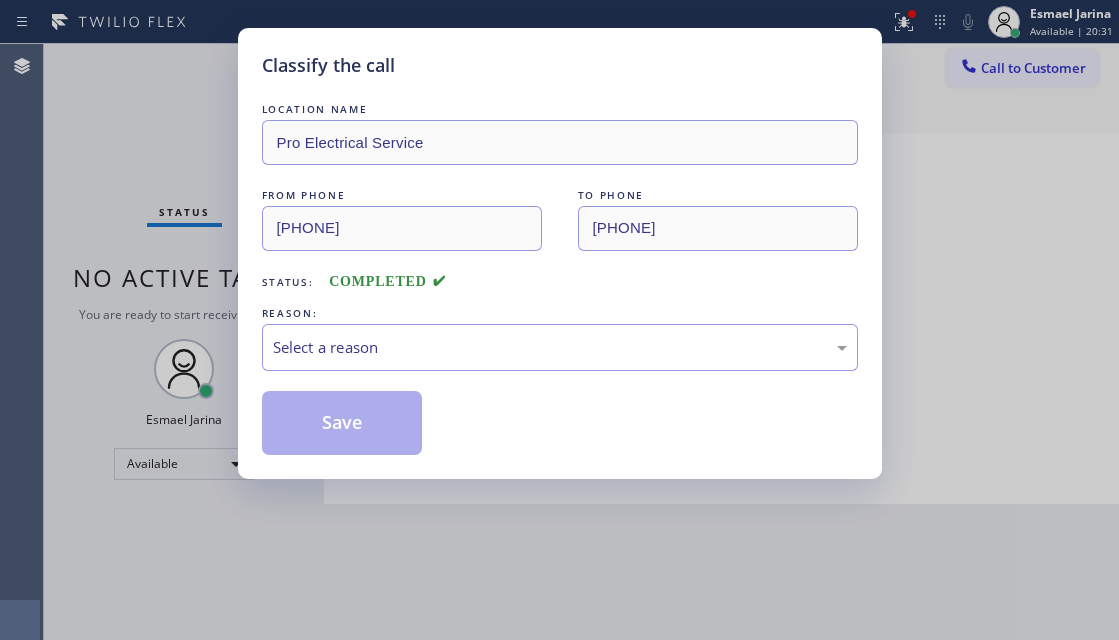 drag, startPoint x: 1110, startPoint y: 277, endPoint x: 1003, endPoint y: 283, distance: 107.16809 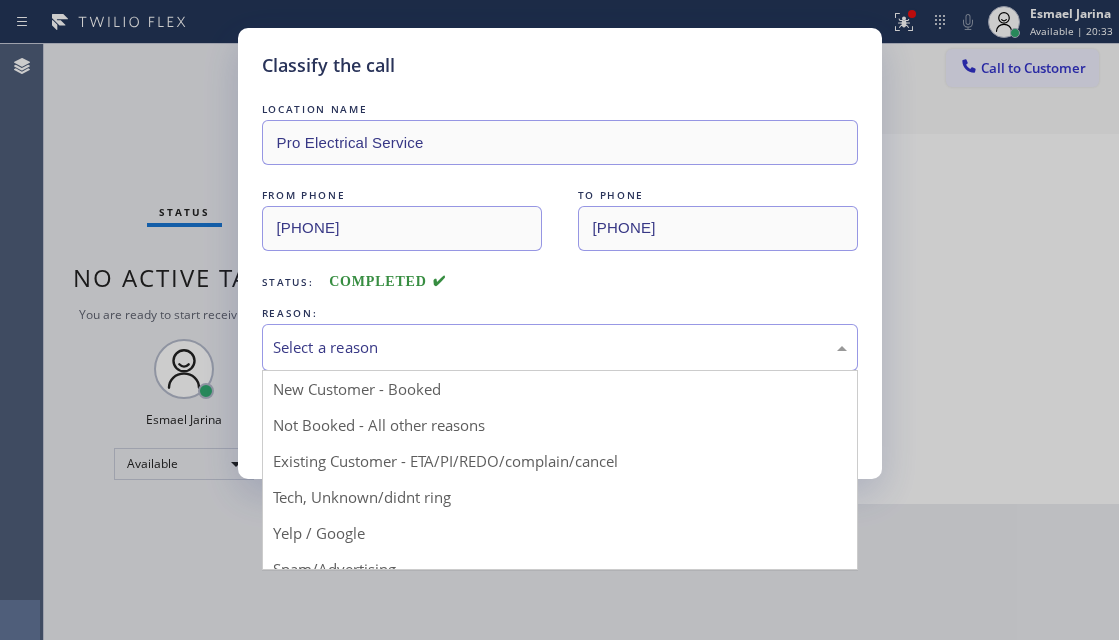 click on "Select a reason" at bounding box center (560, 347) 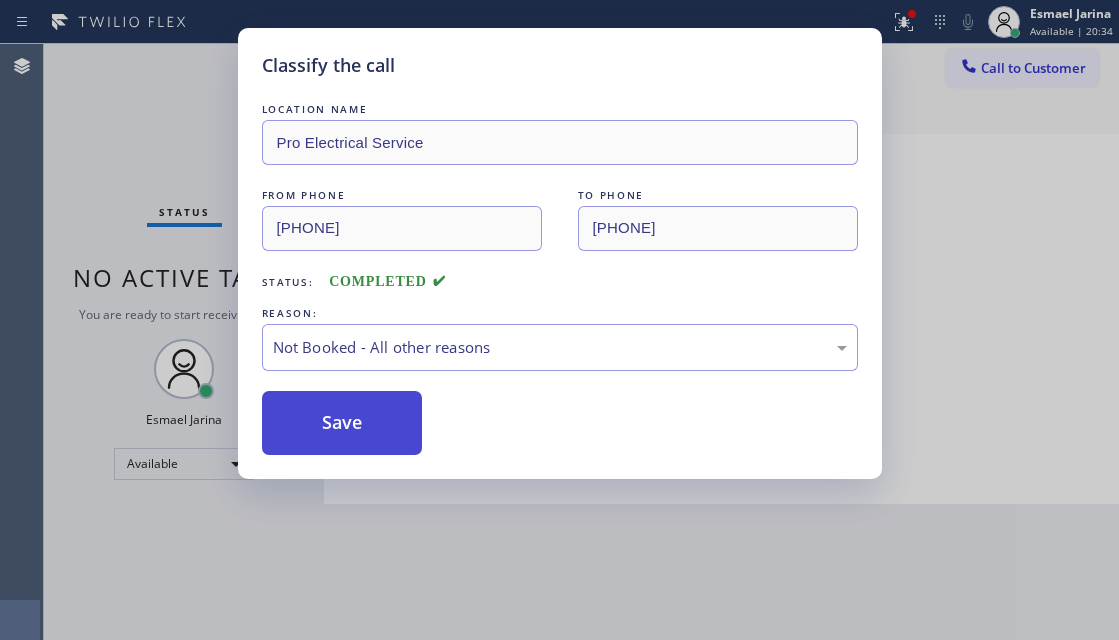 click on "Save" at bounding box center (342, 423) 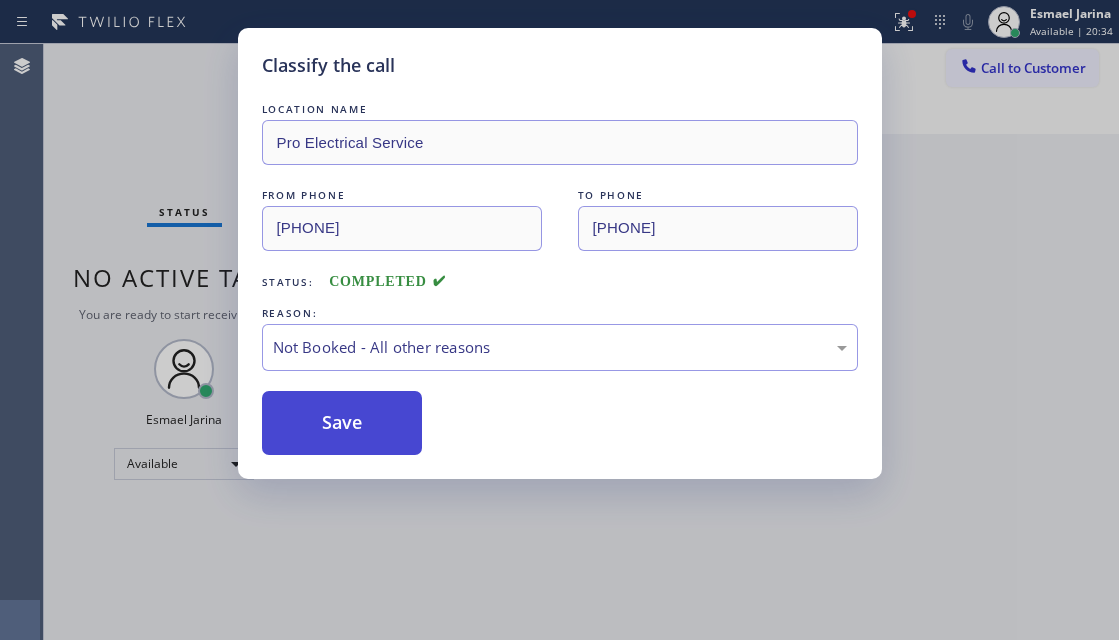 click on "Save" at bounding box center (342, 423) 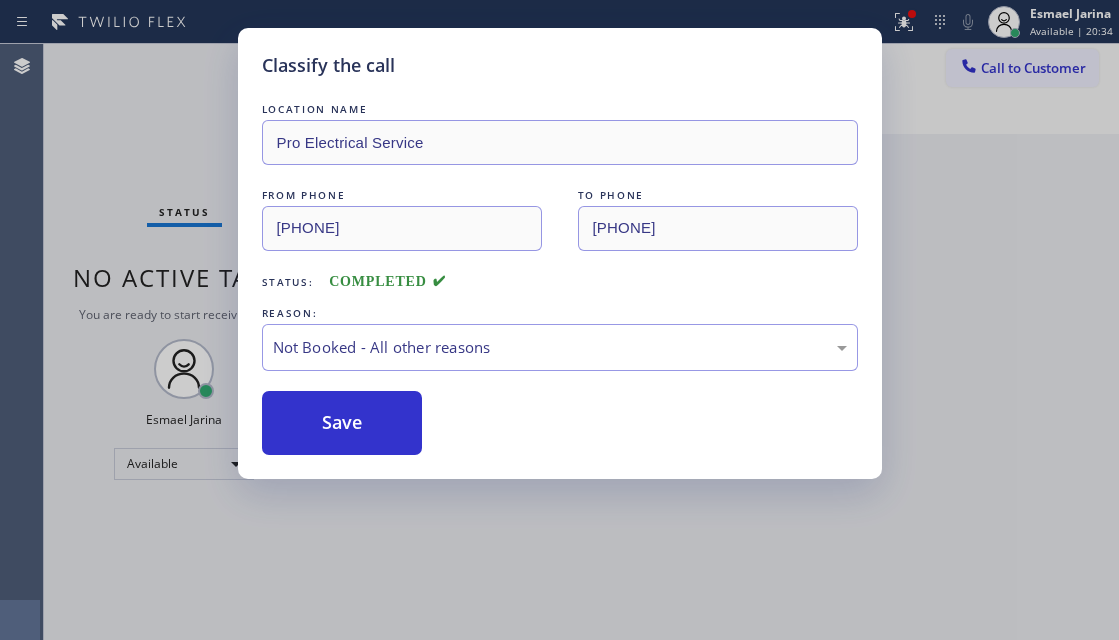 click on "Classify the call LOCATION NAME Pro Electrical Service FROM PHONE [PHONE] TO PHONE [PHONE] Status: COMPLETED REASON: Not Booked - All other reasons Save" at bounding box center (559, 320) 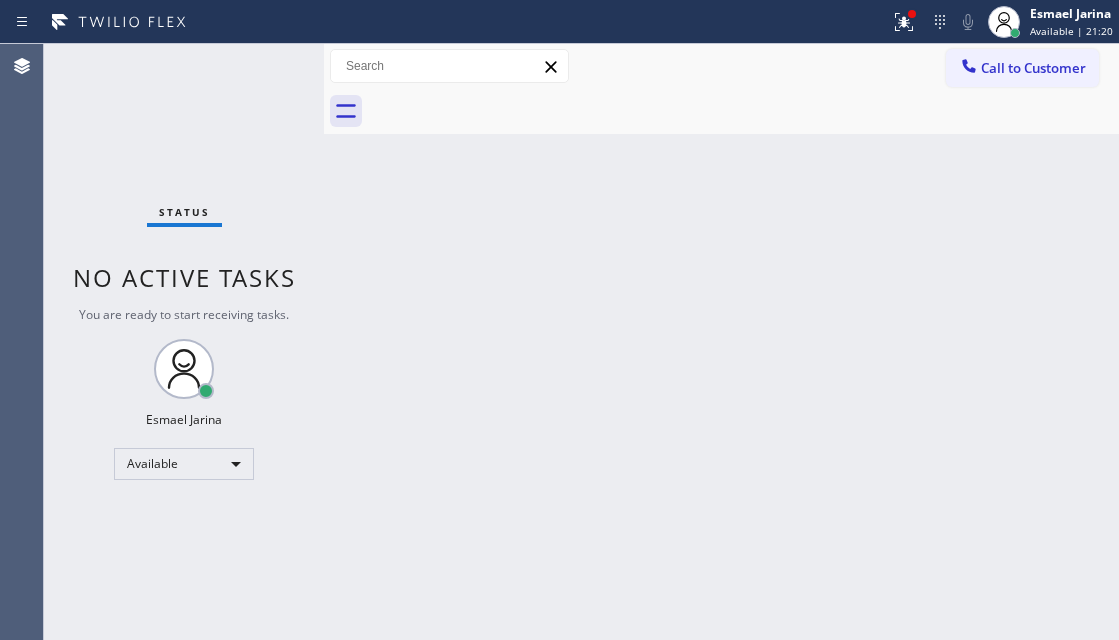 click on "Back to Dashboard Change Sender ID Customers Technicians Select a contact Outbound call Technician Search Technician Your caller id phone number Your caller id phone number Call Technician info Name Phone none Address none Change Sender ID HVAC [PHONE] 5 Star Appliance [PHONE] Appliance Repair [PHONE] Plumbing [PHONE] Air Duct Cleaning [PHONE] Electricians [PHONE] Cancel Change Check personal SMS Reset Change No tabs Call to Customer Outbound call Location Viking Repair Service Your caller id phone number [PHONE] Customer number Call Outbound call Technician Search Technician Your caller id phone number Your caller id phone number Call" at bounding box center [721, 342] 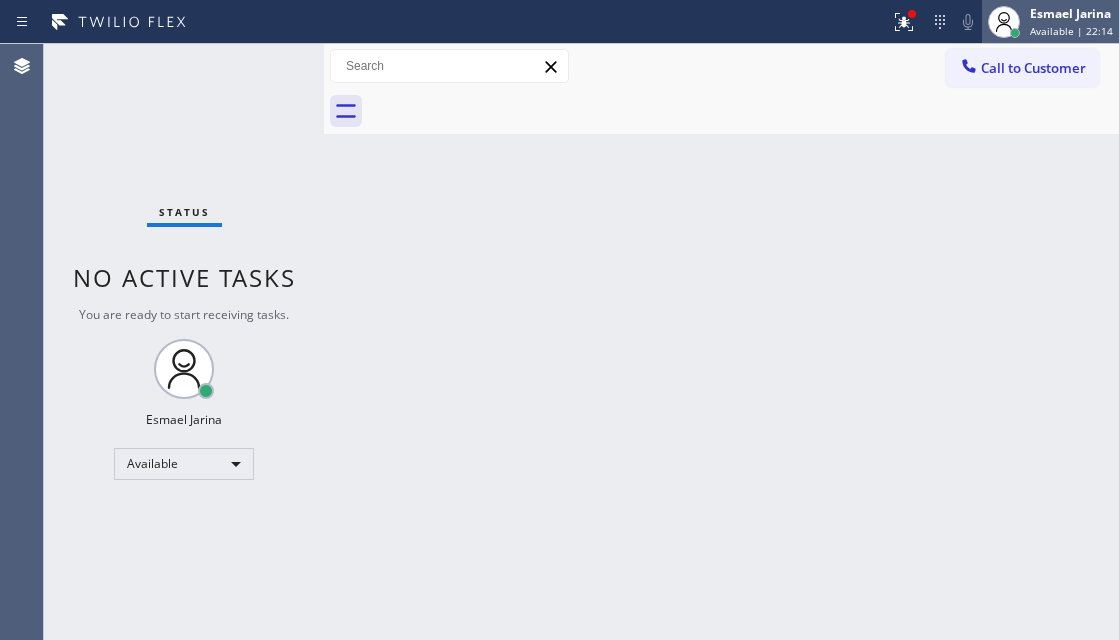 click on "Available | 22:14" at bounding box center (1071, 31) 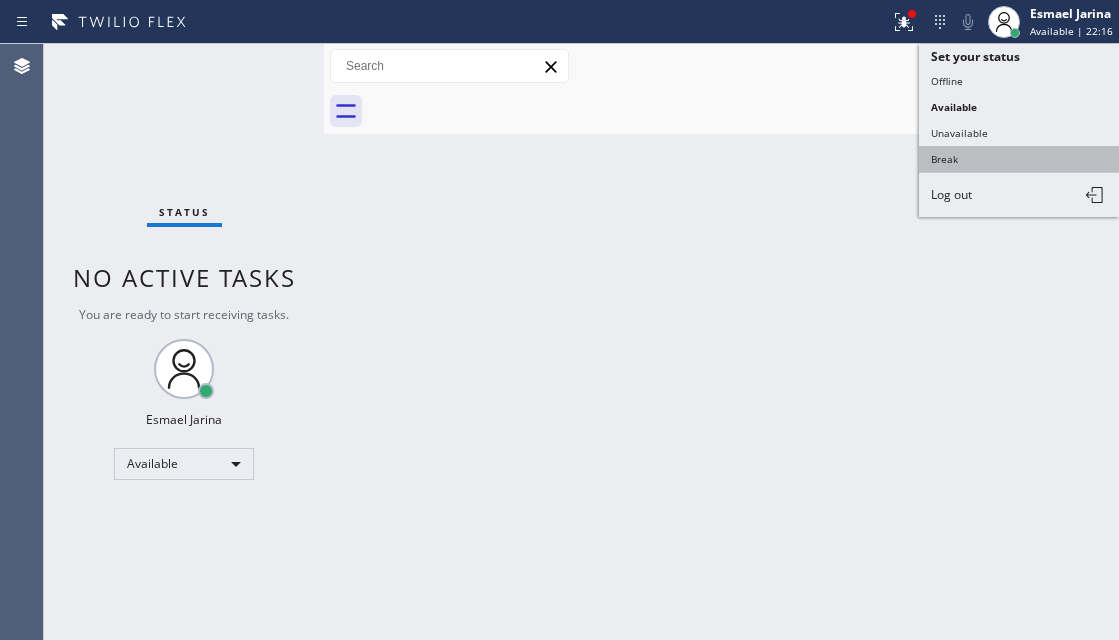click on "Break" at bounding box center [1019, 159] 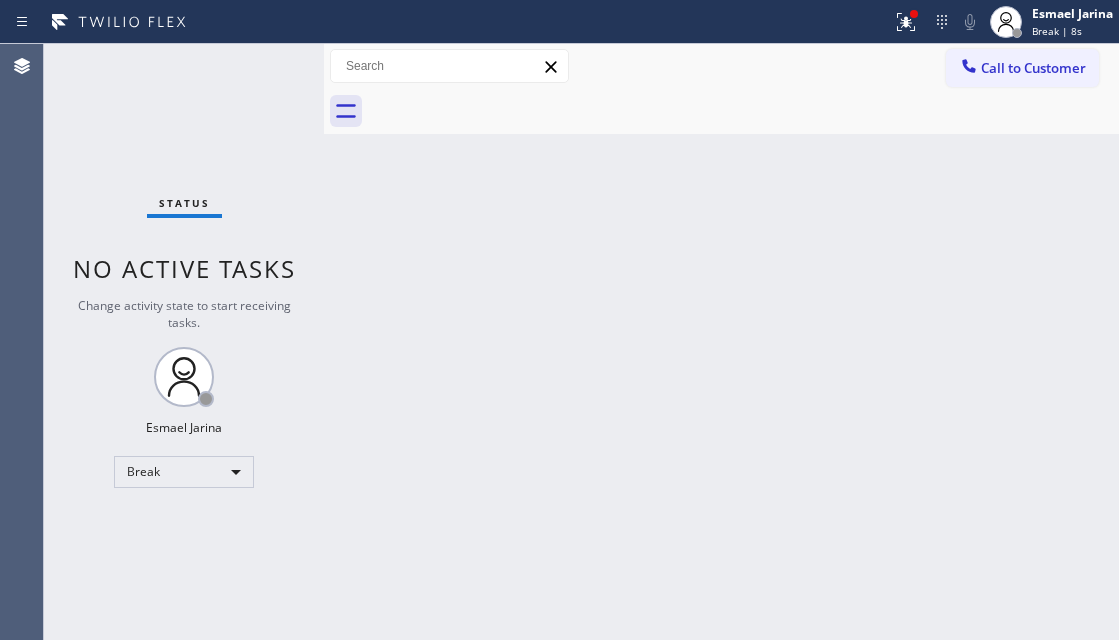 click on "Back to Dashboard Change Sender ID Customers Technicians Select a contact Outbound call Technician Search Technician Your caller id phone number Your caller id phone number Call Technician info Name Phone none Address none Change Sender ID HVAC [PHONE] 5 Star Appliance [PHONE] Appliance Repair [PHONE] Plumbing [PHONE] Air Duct Cleaning [PHONE] Electricians [PHONE] Cancel Change Check personal SMS Reset Change No tabs Call to Customer Outbound call Location Viking Repair Service Your caller id phone number [PHONE] Customer number Call Outbound call Technician Search Technician Your caller id phone number Your caller id phone number Call" at bounding box center (721, 342) 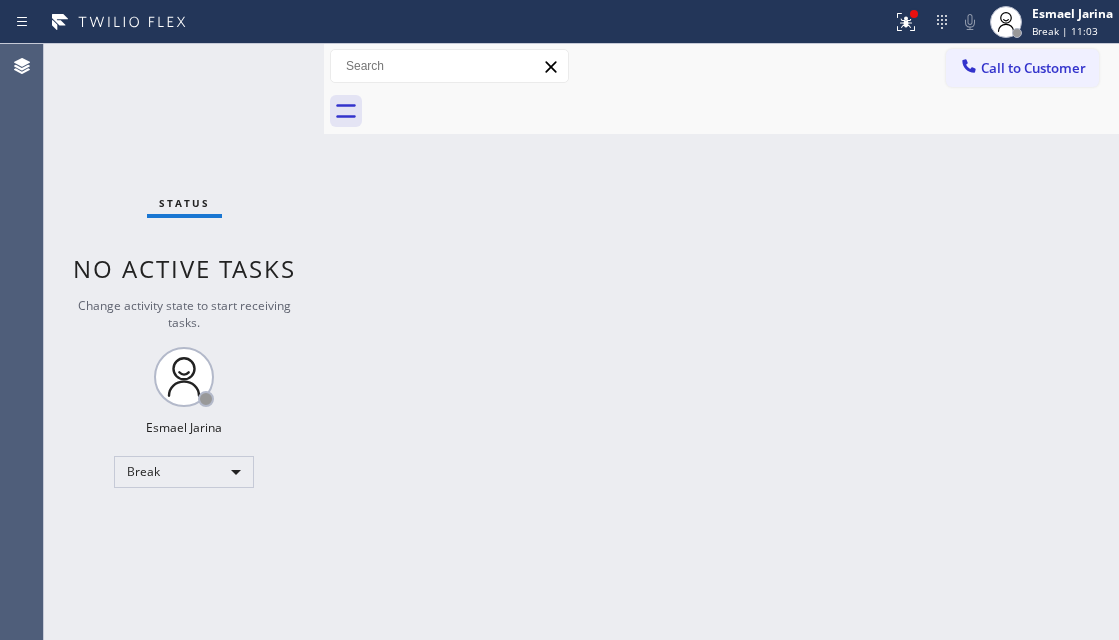 click on "Back to Dashboard Change Sender ID Customers Technicians Select a contact Outbound call Technician Search Technician Your caller id phone number Your caller id phone number Call Technician info Name Phone none Address none Change Sender ID HVAC [PHONE] 5 Star Appliance [PHONE] Appliance Repair [PHONE] Plumbing [PHONE] Air Duct Cleaning [PHONE] Electricians [PHONE] Cancel Change Check personal SMS Reset Change No tabs Call to Customer Outbound call Location Viking Repair Service Your caller id phone number [PHONE] Customer number Call Outbound call Technician Search Technician Your caller id phone number Your caller id phone number Call" at bounding box center (721, 342) 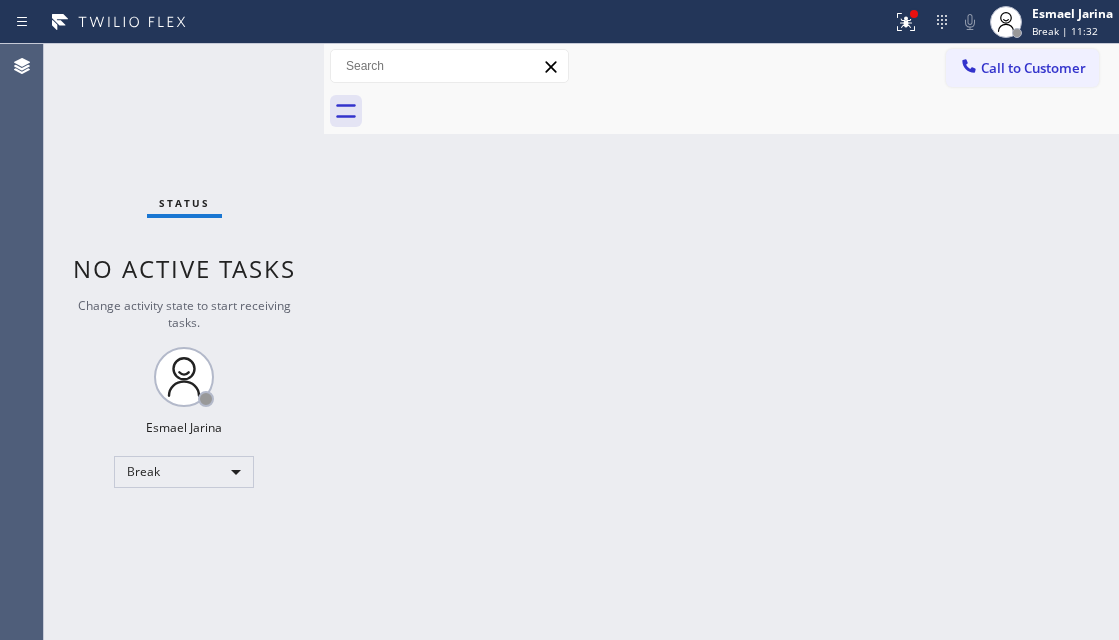 click on "Back to Dashboard Change Sender ID Customers Technicians Select a contact Outbound call Technician Search Technician Your caller id phone number Your caller id phone number Call Technician info Name Phone none Address none Change Sender ID HVAC [PHONE] 5 Star Appliance [PHONE] Appliance Repair [PHONE] Plumbing [PHONE] Air Duct Cleaning [PHONE] Electricians [PHONE] Cancel Change Check personal SMS Reset Change No tabs Call to Customer Outbound call Location Viking Repair Service Your caller id phone number [PHONE] Customer number Call Outbound call Technician Search Technician Your caller id phone number Your caller id phone number Call" at bounding box center [721, 342] 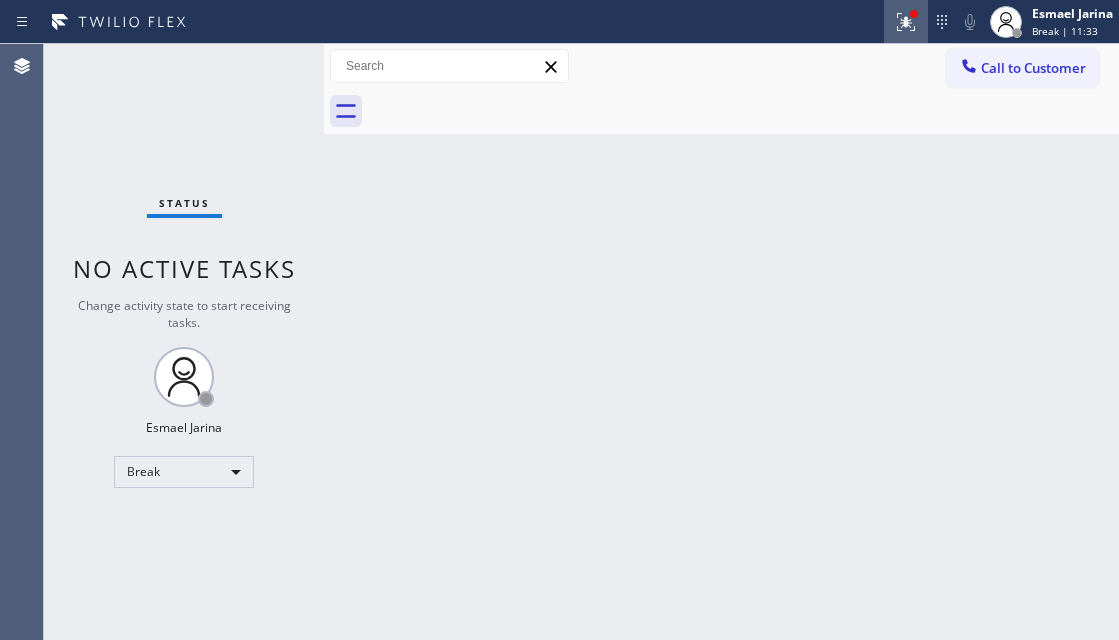 click 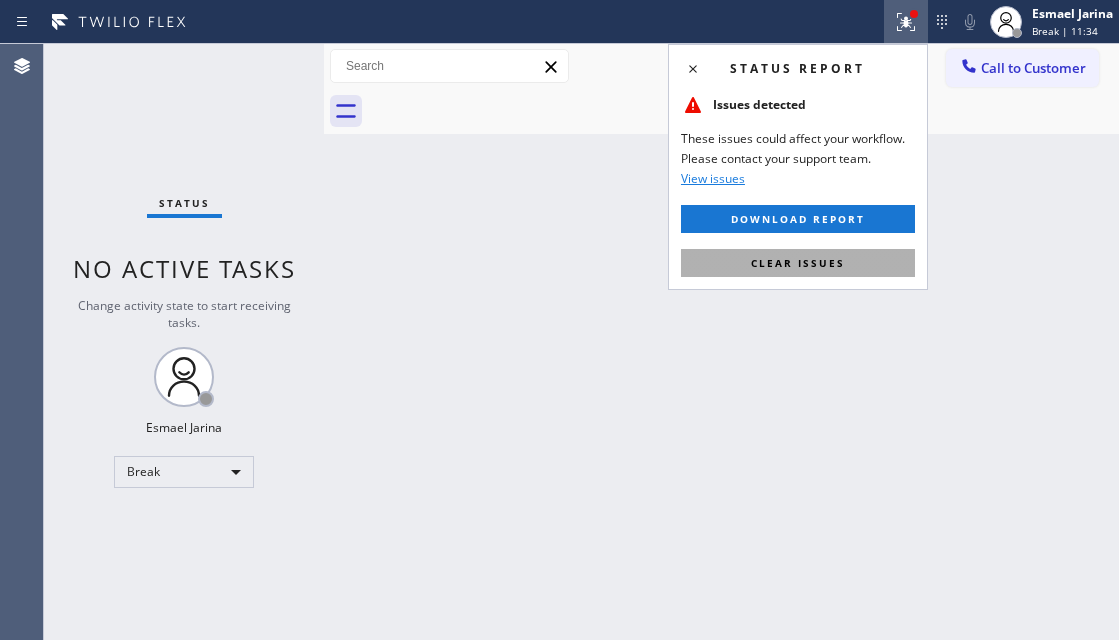 click on "Clear issues" at bounding box center [798, 263] 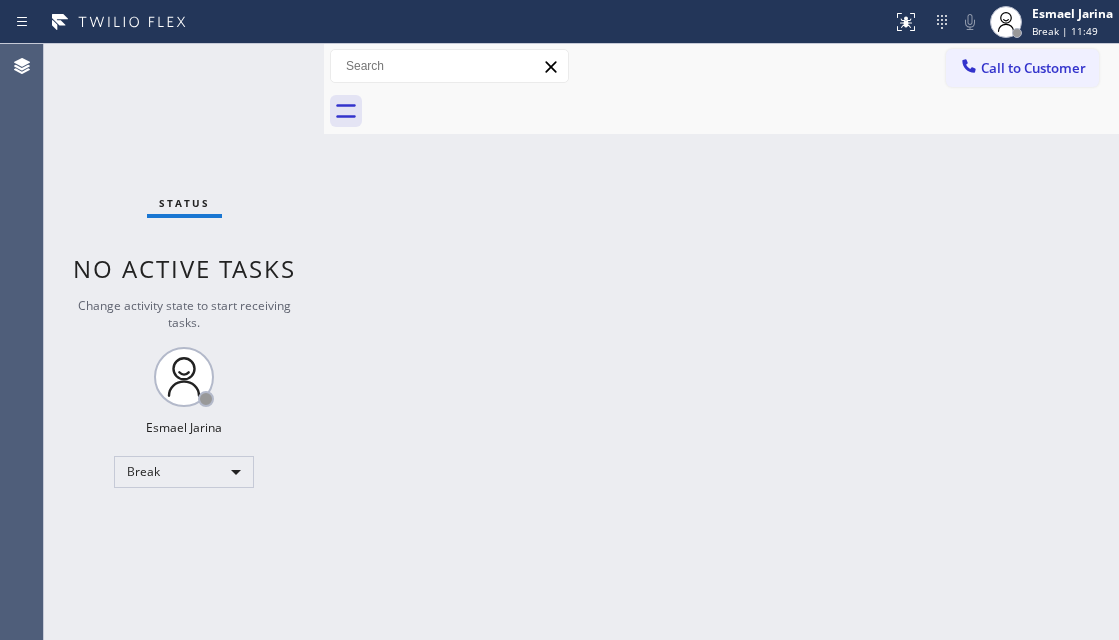 click on "Back to Dashboard Change Sender ID Customers Technicians Select a contact Outbound call Technician Search Technician Your caller id phone number Your caller id phone number Call Technician info Name Phone none Address none Change Sender ID HVAC [PHONE] 5 Star Appliance [PHONE] Appliance Repair [PHONE] Plumbing [PHONE] Air Duct Cleaning [PHONE] Electricians [PHONE] Cancel Change Check personal SMS Reset Change No tabs Call to Customer Outbound call Location Viking Repair Service Your caller id phone number [PHONE] Customer number Call Outbound call Technician Search Technician Your caller id phone number Your caller id phone number Call" at bounding box center (721, 342) 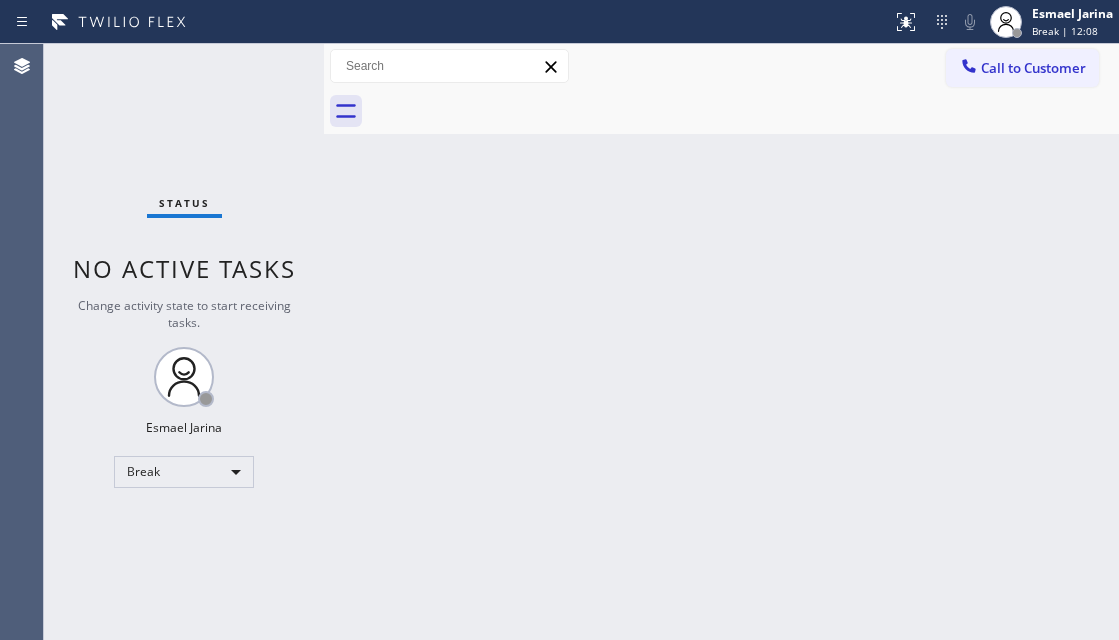 click on "Back to Dashboard Change Sender ID Customers Technicians Select a contact Outbound call Technician Search Technician Your caller id phone number Your caller id phone number Call Technician info Name Phone none Address none Change Sender ID HVAC [PHONE] 5 Star Appliance [PHONE] Appliance Repair [PHONE] Plumbing [PHONE] Air Duct Cleaning [PHONE] Electricians [PHONE] Cancel Change Check personal SMS Reset Change No tabs Call to Customer Outbound call Location Viking Repair Service Your caller id phone number [PHONE] Customer number Call Outbound call Technician Search Technician Your caller id phone number Your caller id phone number Call" at bounding box center [721, 342] 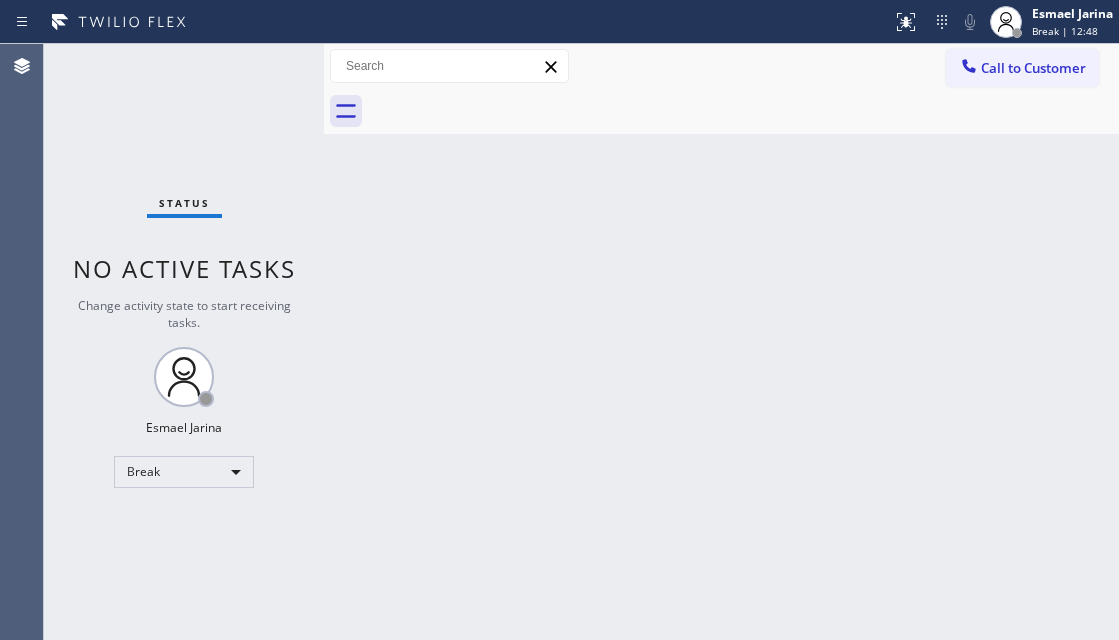 click on "Status   No active tasks     Change activity state to start receiving tasks.   [FIRST] [LAST] Break" at bounding box center [184, 342] 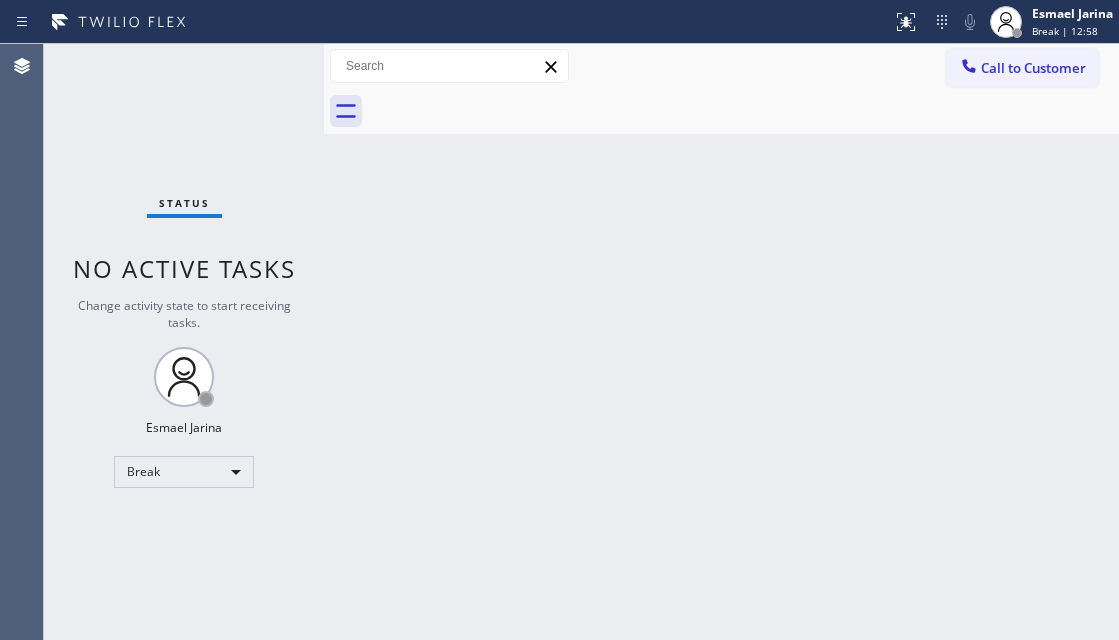 click on "Status   No active tasks     Change activity state to start receiving tasks.   [FIRST] [LAST] Break" at bounding box center (184, 342) 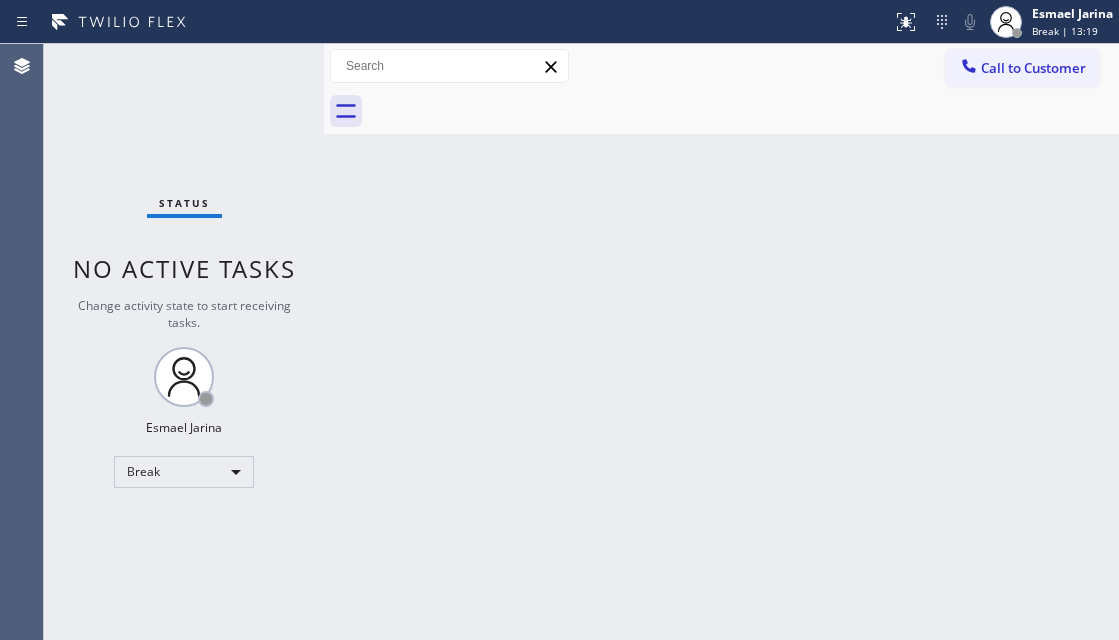 click on "Back to Dashboard Change Sender ID Customers Technicians Select a contact Outbound call Technician Search Technician Your caller id phone number Your caller id phone number Call Technician info Name Phone none Address none Change Sender ID HVAC [PHONE] 5 Star Appliance [PHONE] Appliance Repair [PHONE] Plumbing [PHONE] Air Duct Cleaning [PHONE] Electricians [PHONE] Cancel Change Check personal SMS Reset Change No tabs Call to Customer Outbound call Location Viking Repair Service Your caller id phone number [PHONE] Customer number Call Outbound call Technician Search Technician Your caller id phone number Your caller id phone number Call" at bounding box center (721, 342) 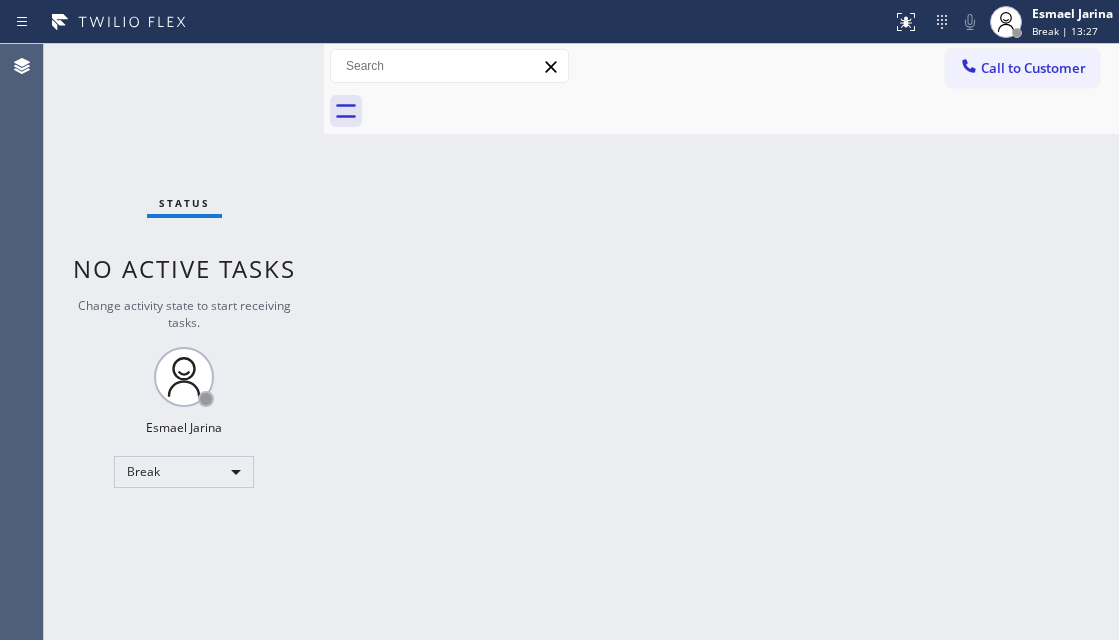click on "Status   No active tasks     Change activity state to start receiving tasks.   [FIRST] [LAST] Break" at bounding box center (184, 342) 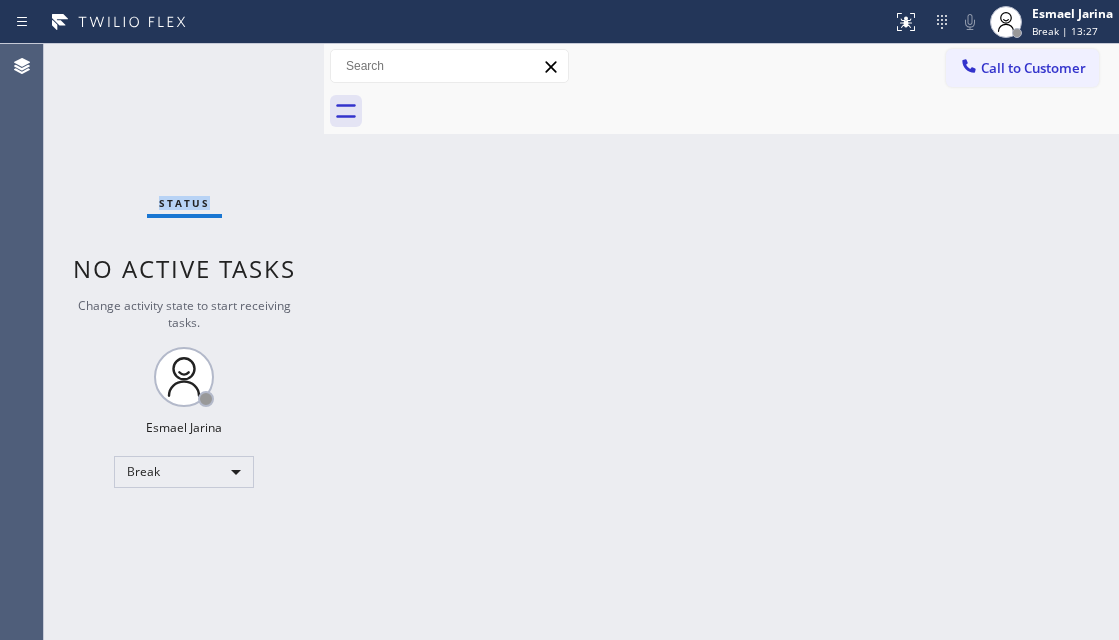 click on "Status   No active tasks     Change activity state to start receiving tasks.   [FIRST] [LAST] Break" at bounding box center (184, 342) 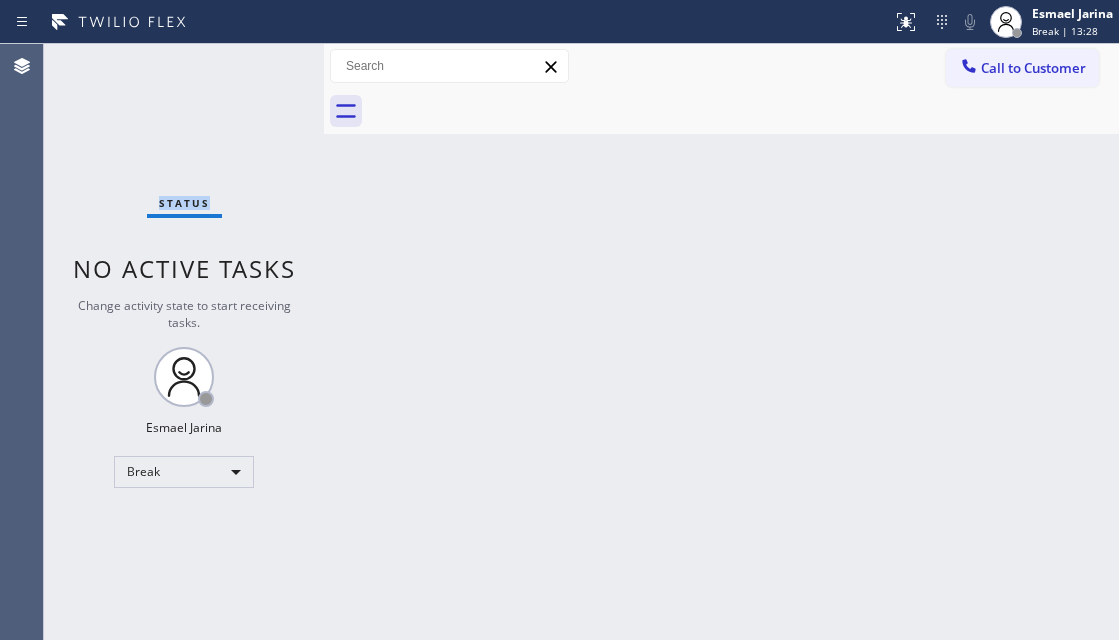 click on "Status   No active tasks     Change activity state to start receiving tasks.   [FIRST] [LAST] Break" at bounding box center (184, 342) 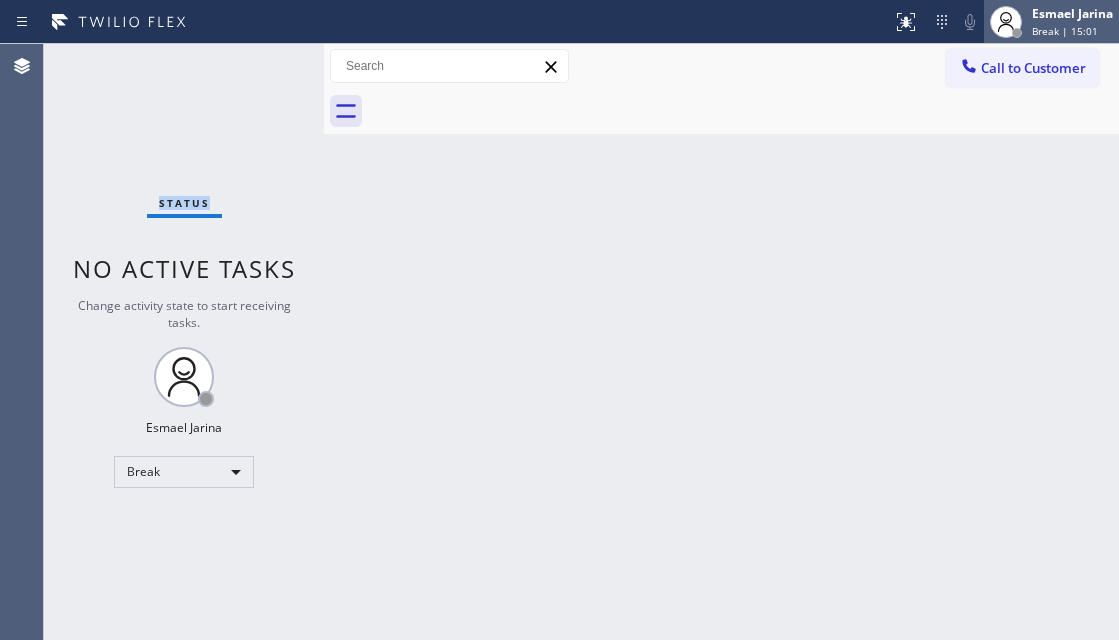 click on "Esmael Jarina" at bounding box center [1072, 13] 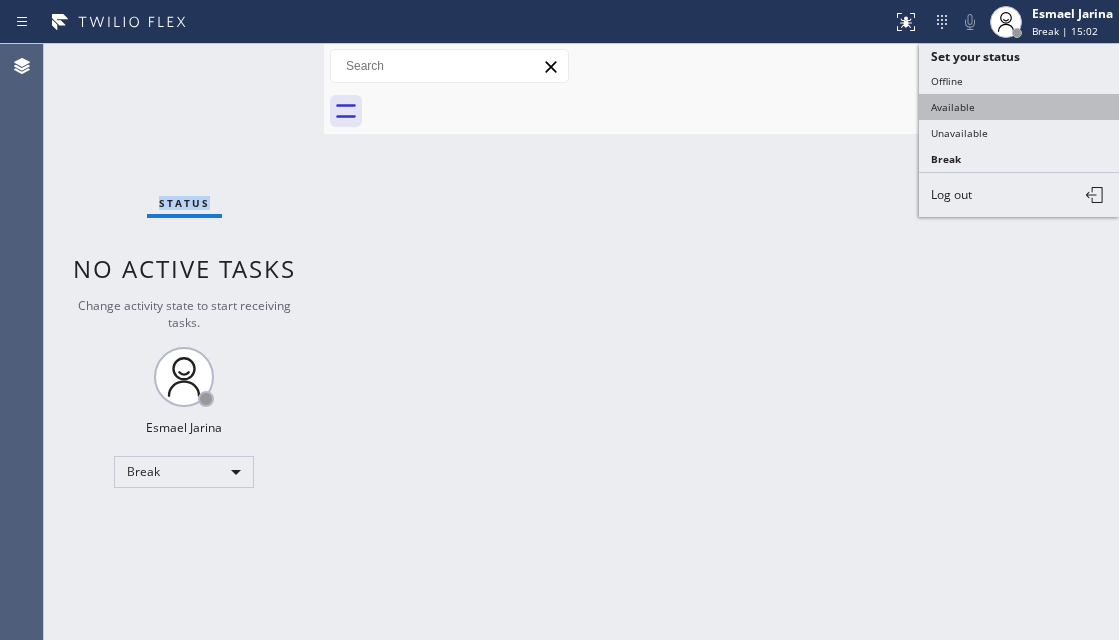 click on "Available" at bounding box center (1019, 107) 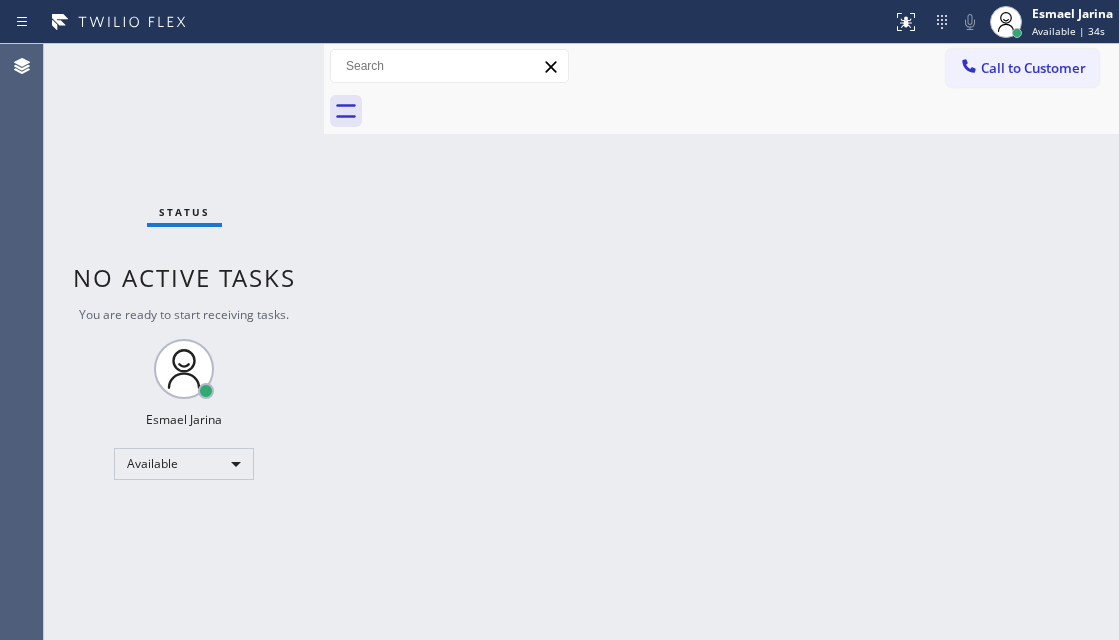 click on "Back to Dashboard Change Sender ID Customers Technicians Select a contact Outbound call Technician Search Technician Your caller id phone number Your caller id phone number Call Technician info Name Phone none Address none Change Sender ID HVAC [PHONE] 5 Star Appliance [PHONE] Appliance Repair [PHONE] Plumbing [PHONE] Air Duct Cleaning [PHONE] Electricians [PHONE] Cancel Change Check personal SMS Reset Change No tabs Call to Customer Outbound call Location Viking Repair Service Your caller id phone number [PHONE] Customer number Call Outbound call Technician Search Technician Your caller id phone number Your caller id phone number Call" at bounding box center (721, 342) 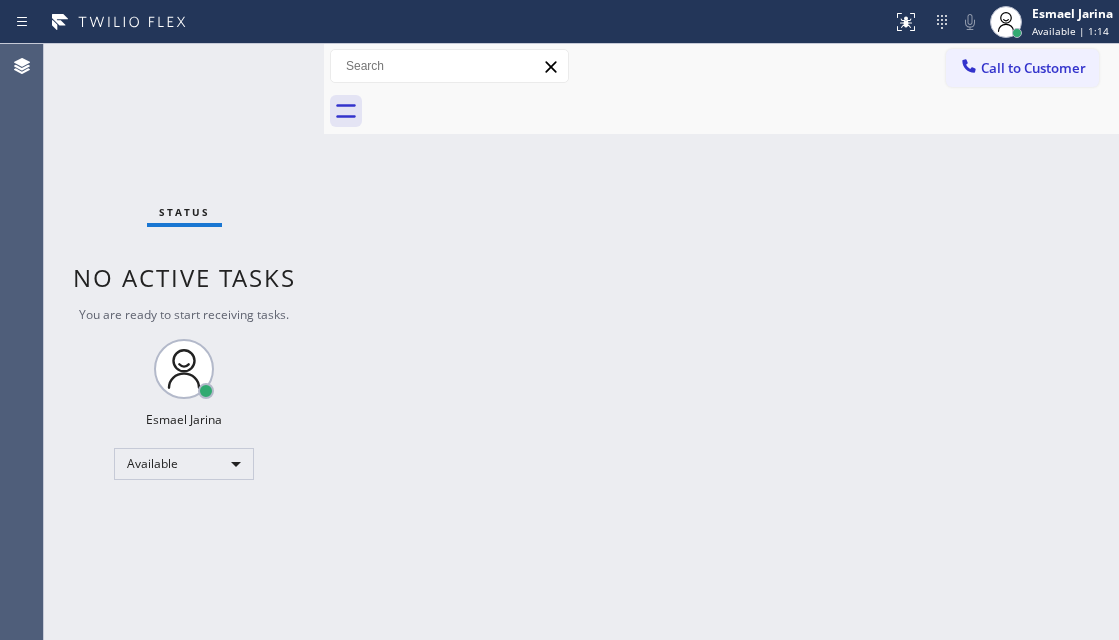 click on "Status   No active tasks     You are ready to start receiving tasks.   [FIRST] [LAST] Available" at bounding box center (184, 342) 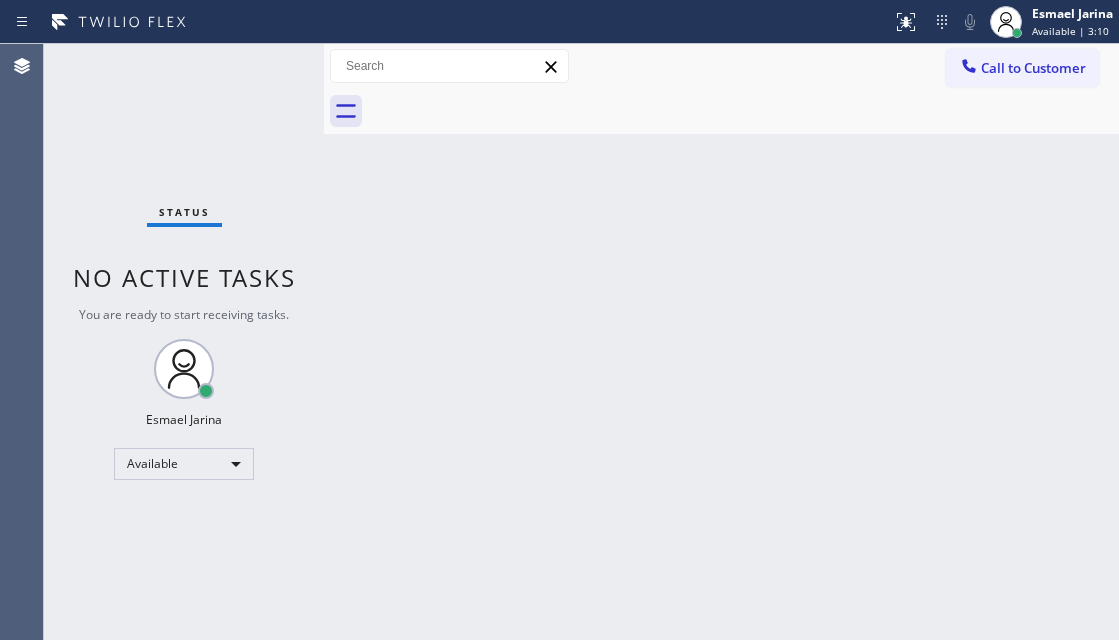 click on "Back to Dashboard Change Sender ID Customers Technicians Select a contact Outbound call Technician Search Technician Your caller id phone number Your caller id phone number Call Technician info Name Phone none Address none Change Sender ID HVAC [PHONE] 5 Star Appliance [PHONE] Appliance Repair [PHONE] Plumbing [PHONE] Air Duct Cleaning [PHONE] Electricians [PHONE] Cancel Change Check personal SMS Reset Change No tabs Call to Customer Outbound call Location Viking Repair Service Your caller id phone number [PHONE] Customer number Call Outbound call Technician Search Technician Your caller id phone number Your caller id phone number Call" at bounding box center (721, 342) 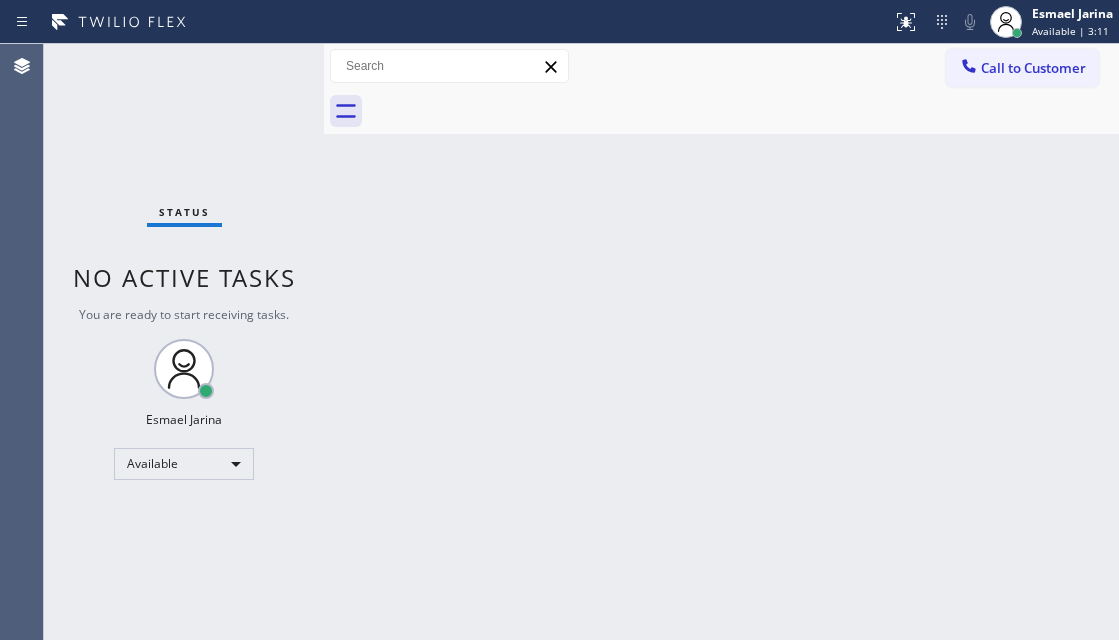 click on "Status   No active tasks     You are ready to start receiving tasks.   [FIRST] [LAST] Available" at bounding box center (184, 342) 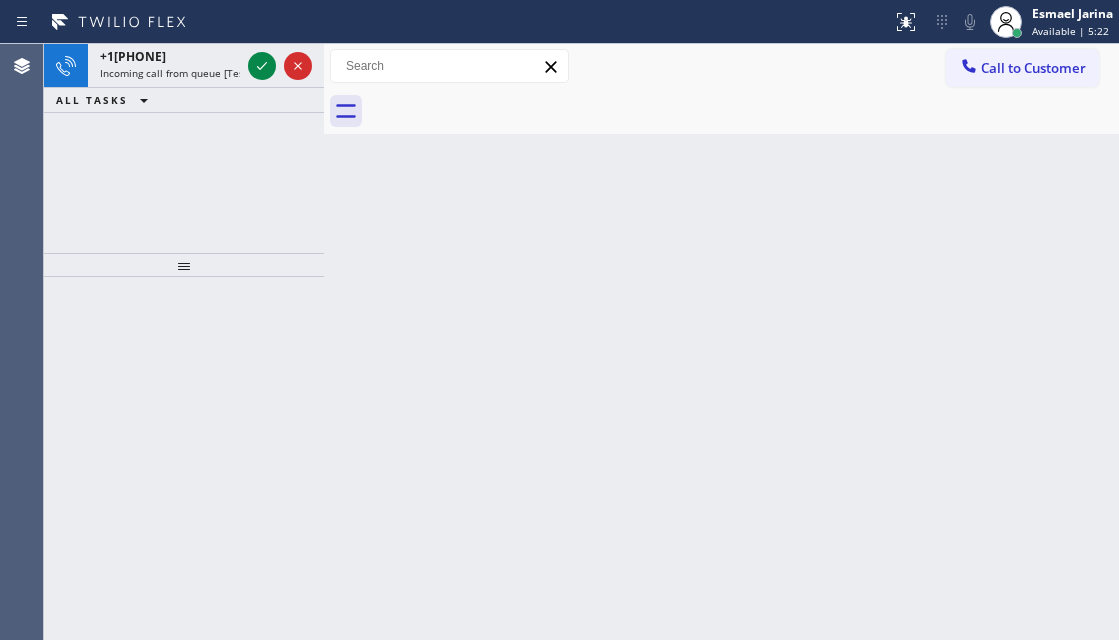 click at bounding box center [262, 66] 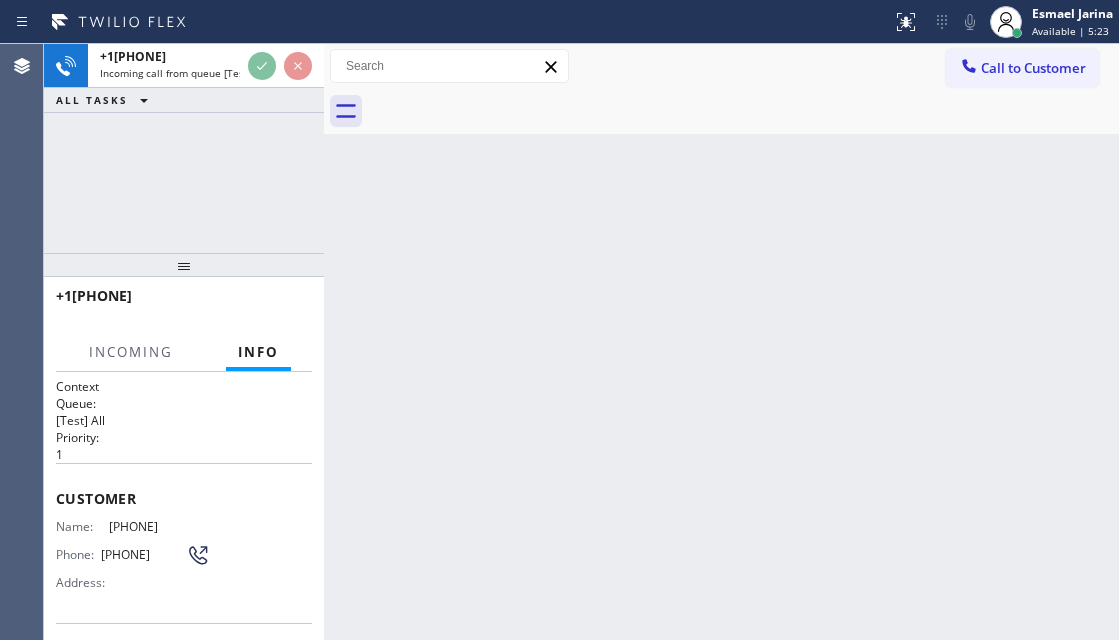 click on "[PHONE] Incoming call from queue [Test] All ALL TASKS ALL TASKS ACTIVE TASKS TASKS IN WRAP UP" at bounding box center (184, 78) 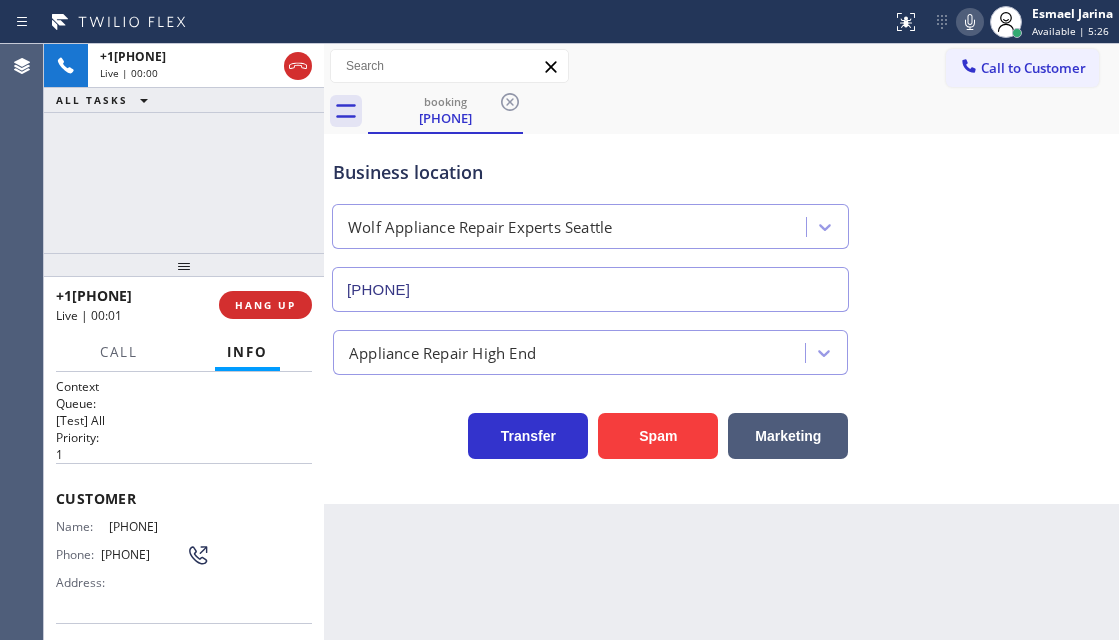type on "[PHONE]" 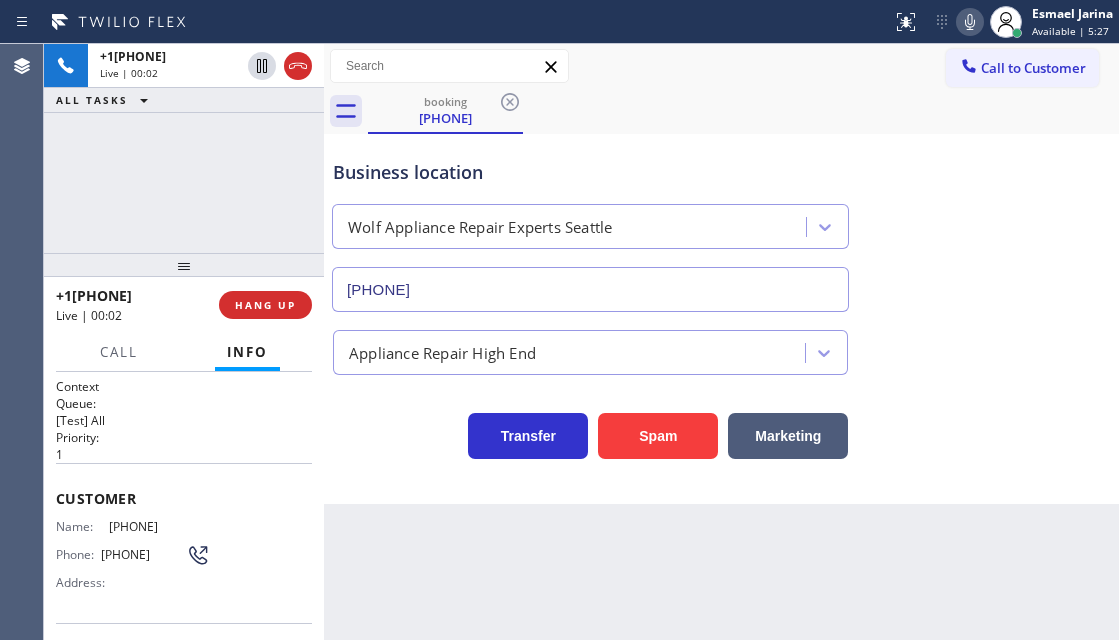 click on "[PHONE]" at bounding box center [159, 526] 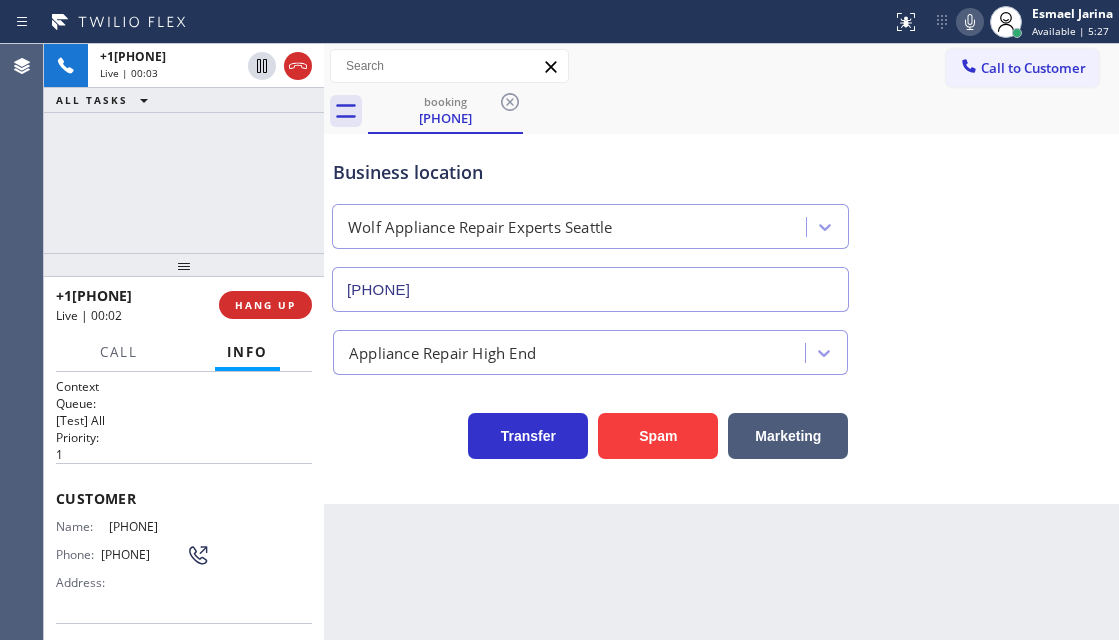 click on "[PHONE]" at bounding box center [159, 526] 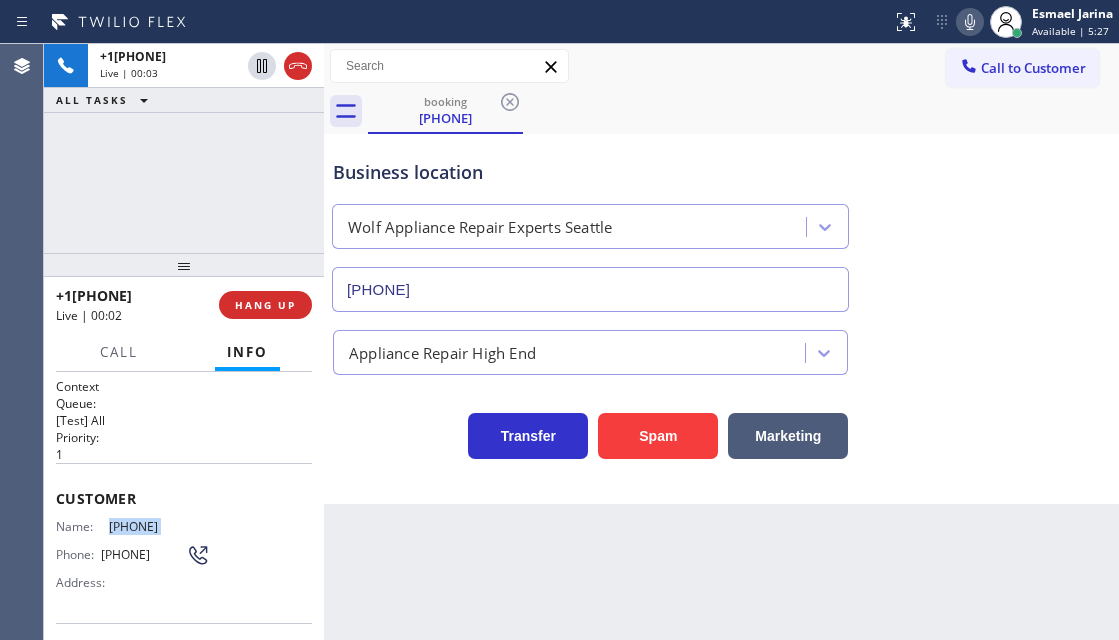 click on "[PHONE]" at bounding box center [159, 526] 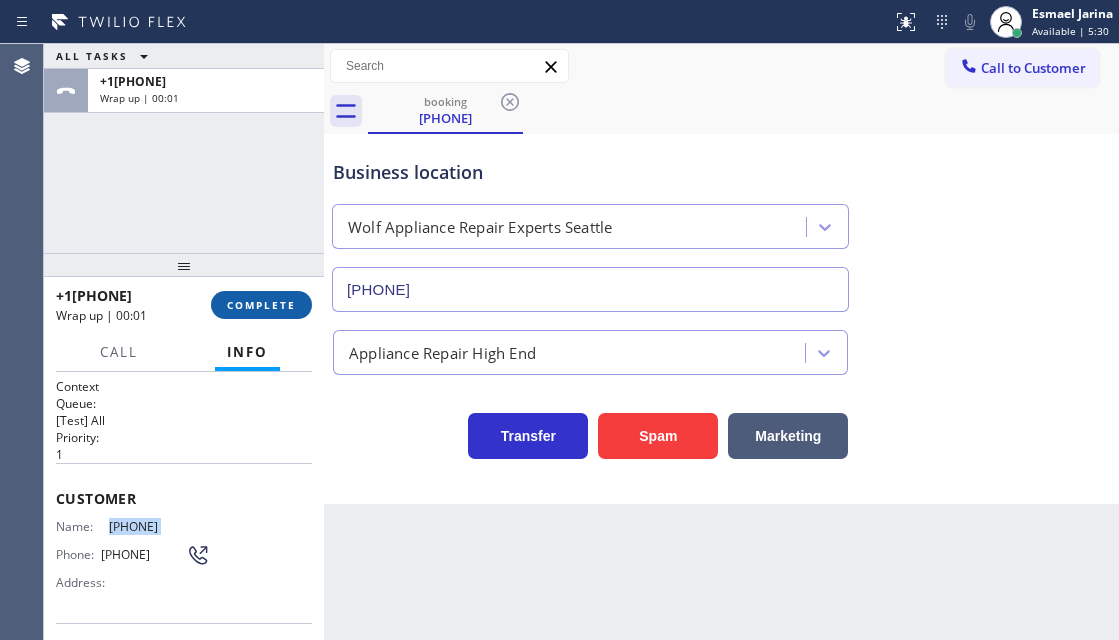 click on "COMPLETE" at bounding box center [261, 305] 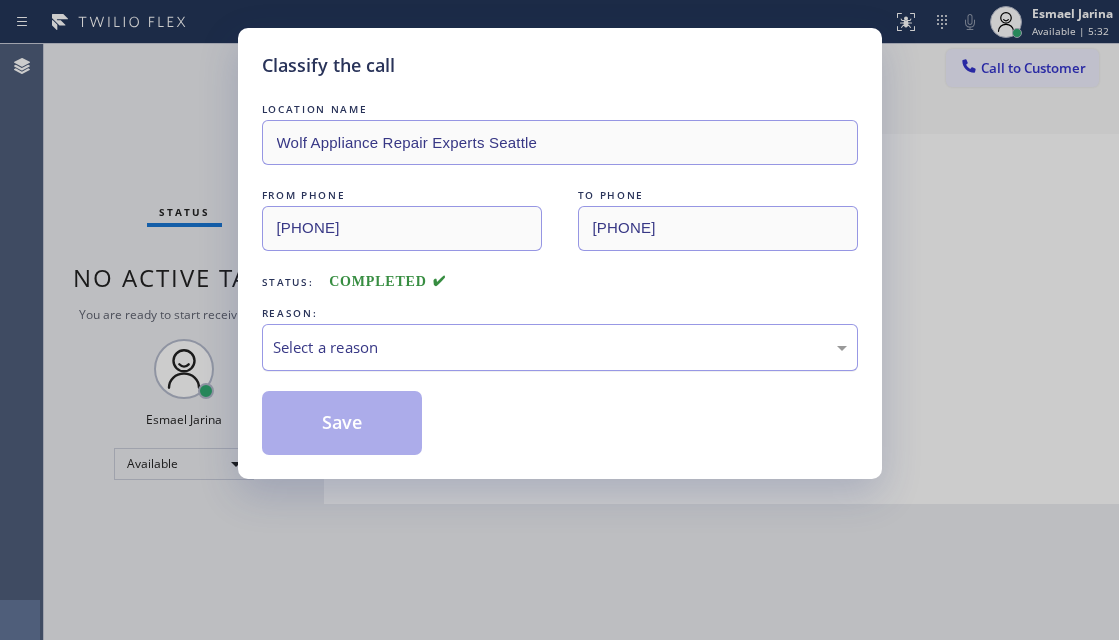 click on "Select a reason" at bounding box center [560, 347] 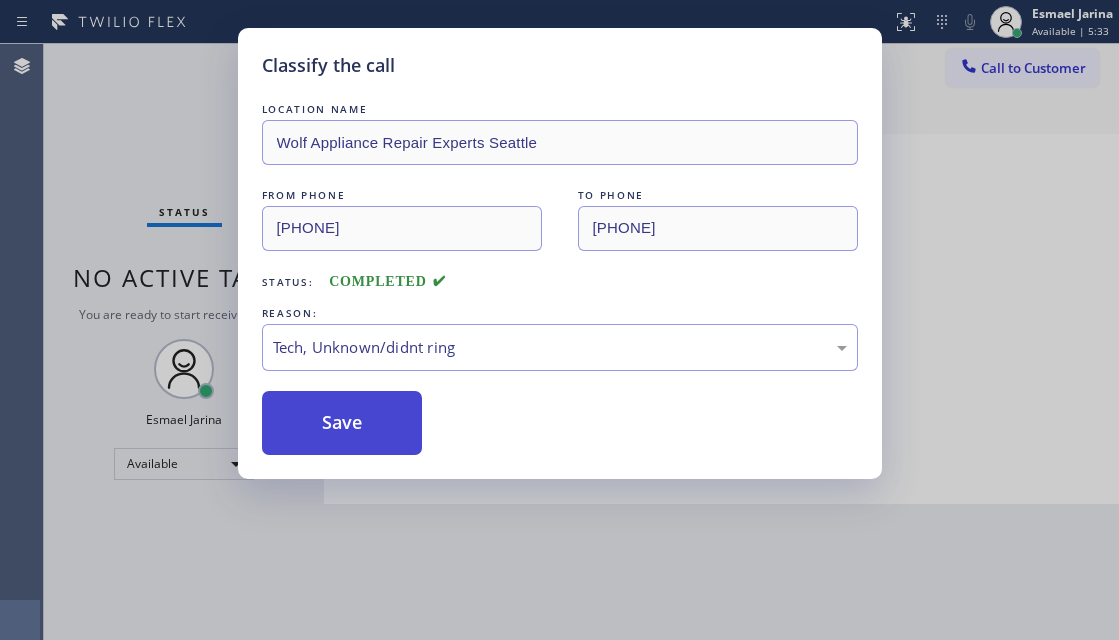 click on "Save" at bounding box center (342, 423) 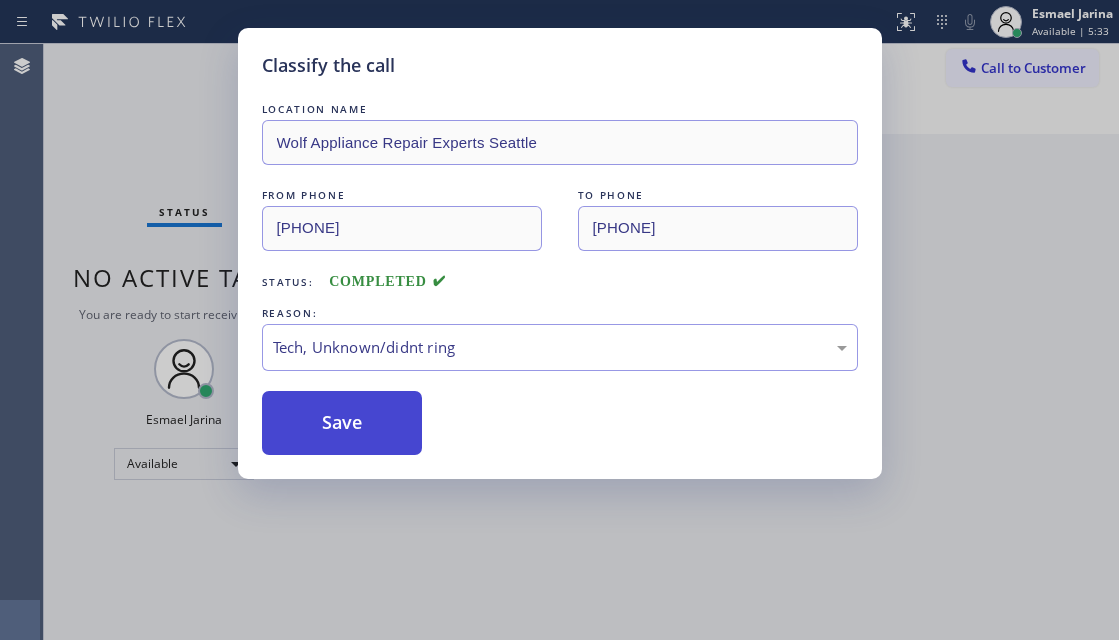click on "Save" at bounding box center (342, 423) 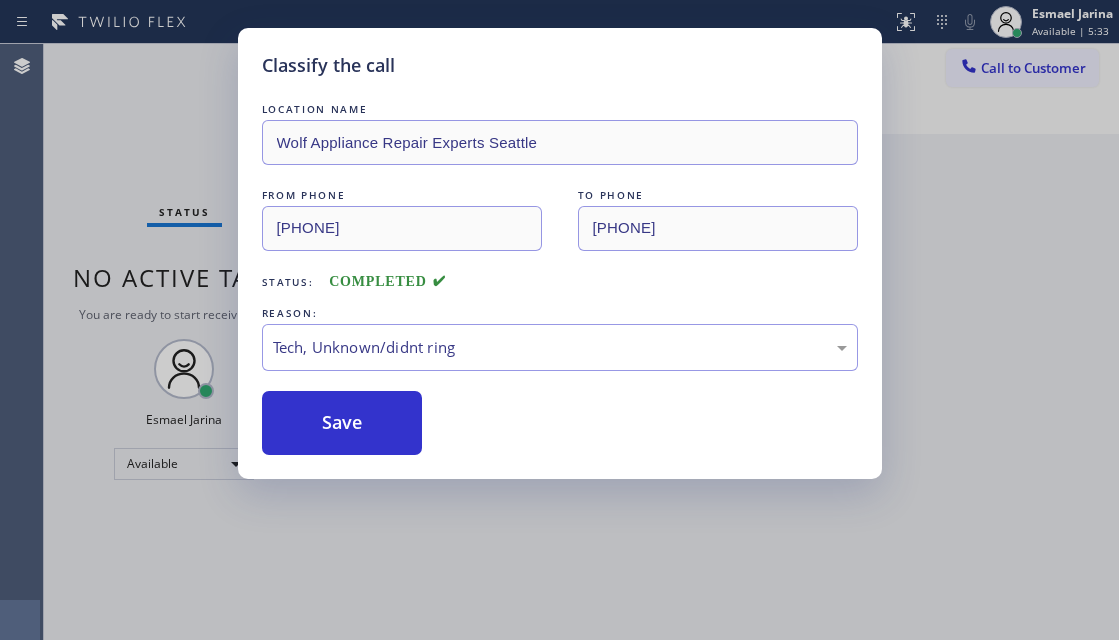 click on "Classify the call LOCATION NAME Wolf Appliance Repair Experts Seattle FROM PHONE [PHONE] TO PHONE [PHONE] Status: COMPLETED REASON: Tech, Unknown/didnt ring Save" at bounding box center [559, 320] 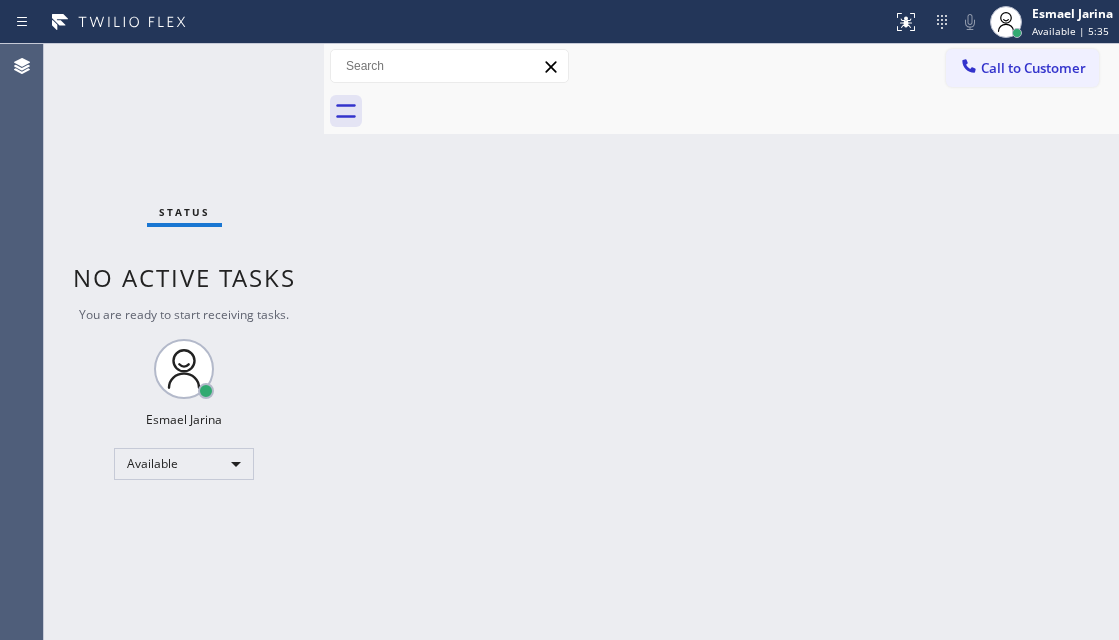 click on "Status   No active tasks     You are ready to start receiving tasks.   [FIRST] [LAST] Available" at bounding box center (184, 342) 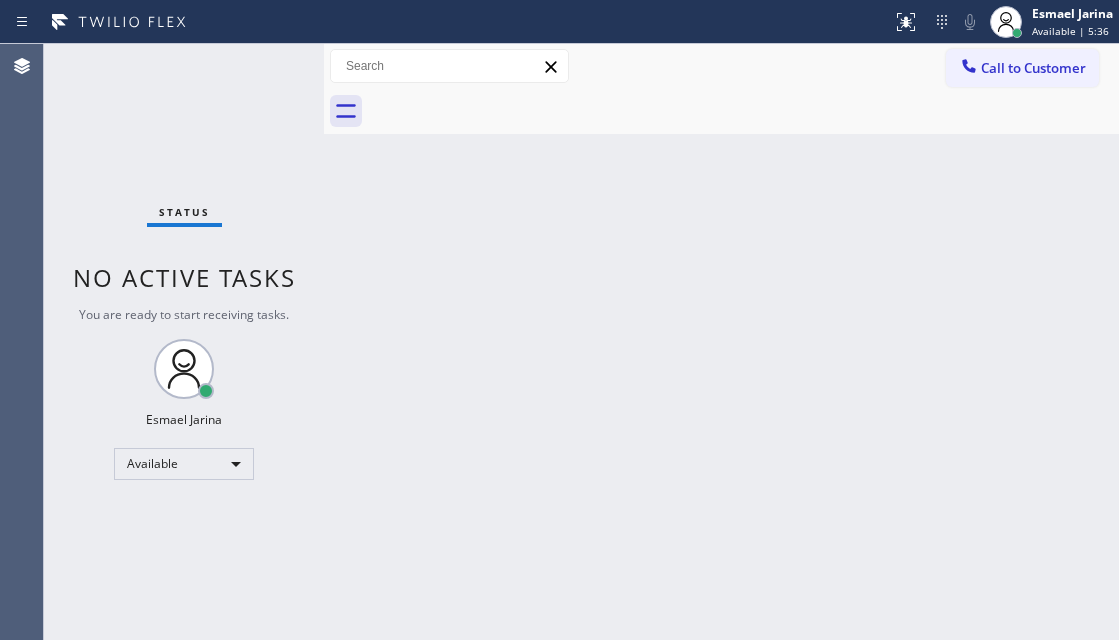 click on "Status   No active tasks     You are ready to start receiving tasks.   [FIRST] [LAST] Available" at bounding box center (184, 342) 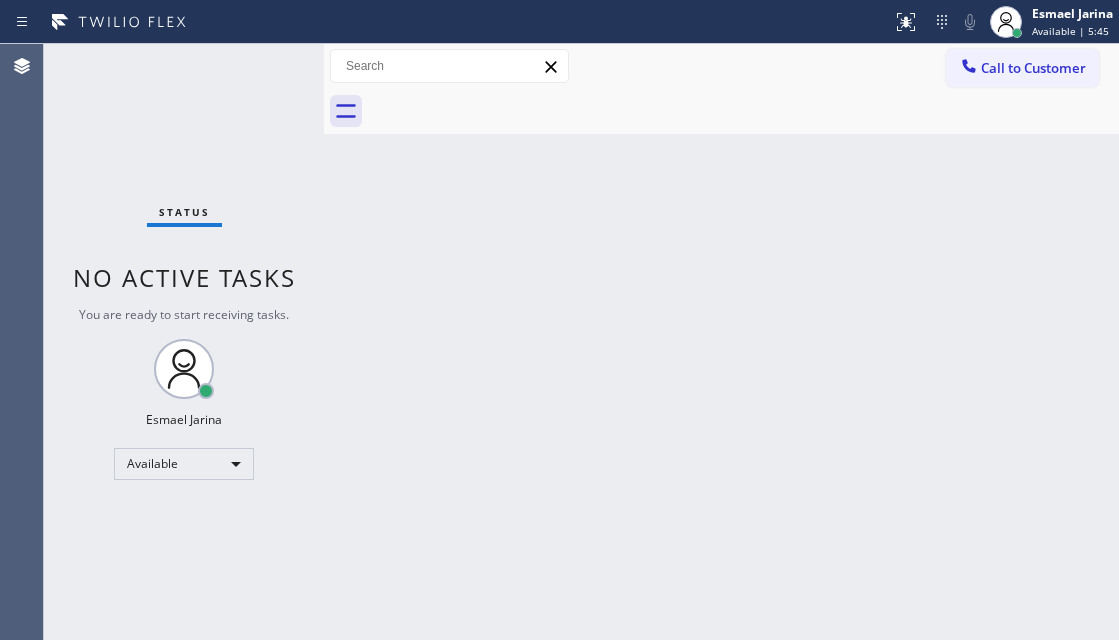 click on "Status   No active tasks     You are ready to start receiving tasks.   [FIRST] [LAST] Available" at bounding box center (184, 342) 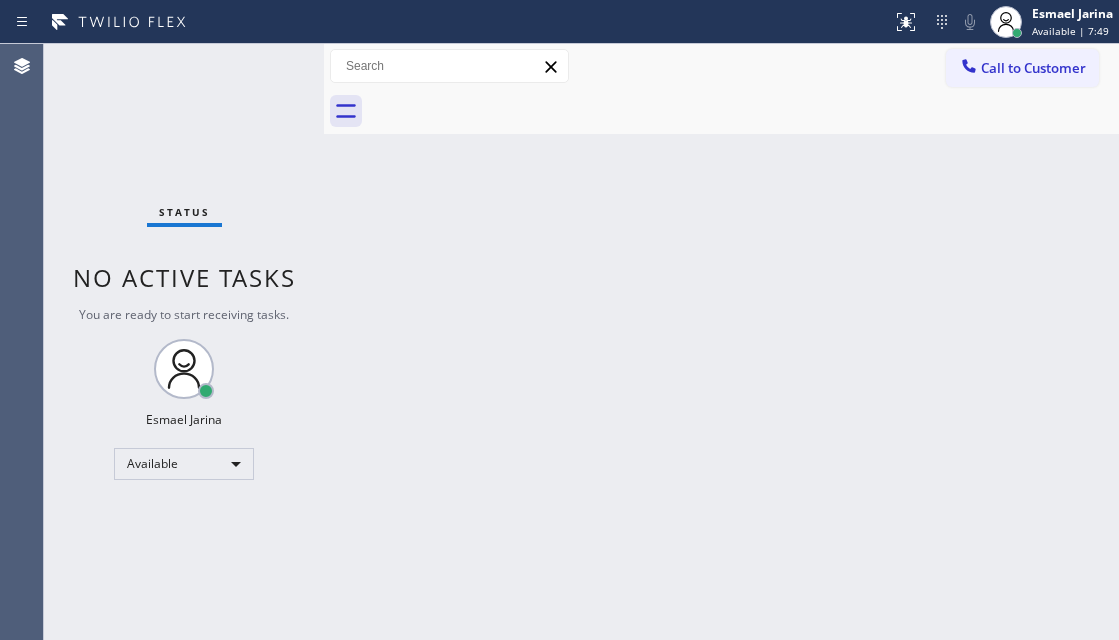 click on "Status   No active tasks     You are ready to start receiving tasks.   [FIRST] [LAST] Available" at bounding box center [184, 342] 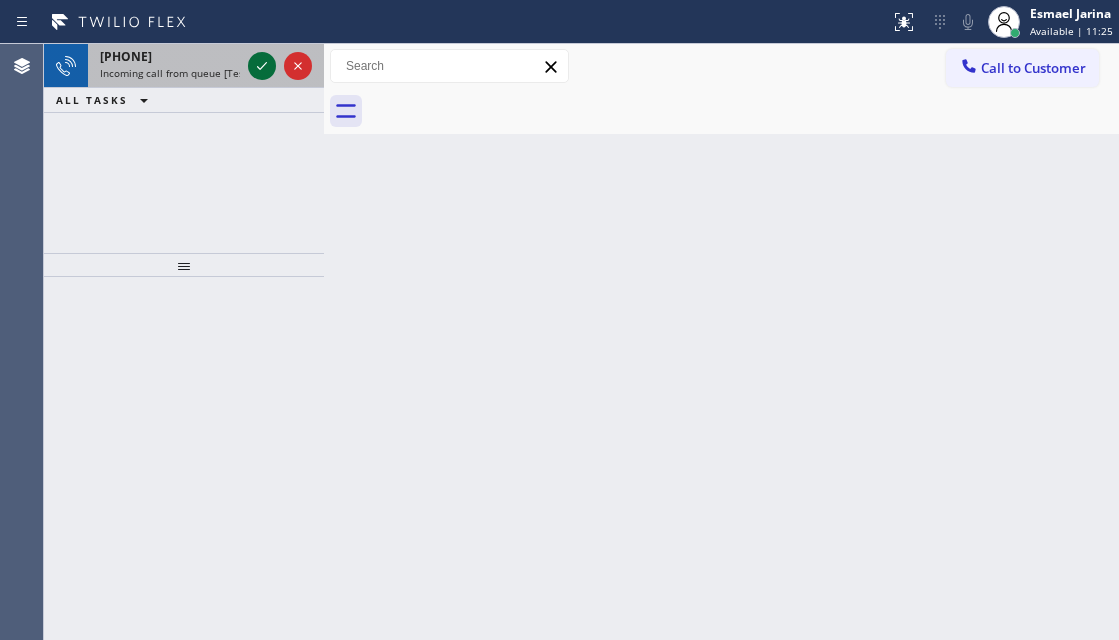 click 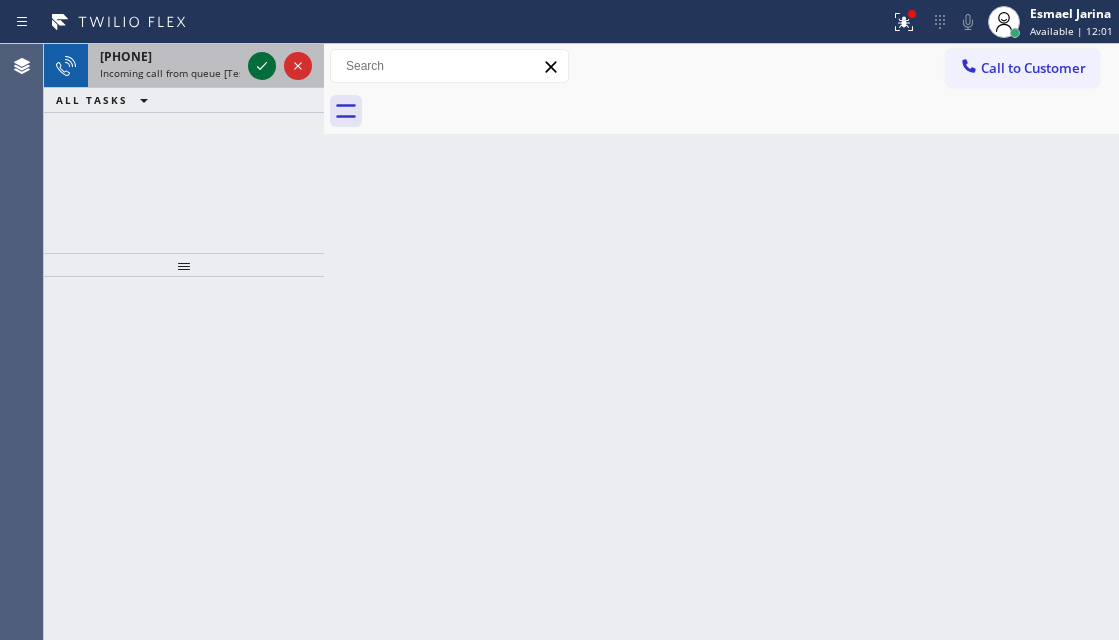 click 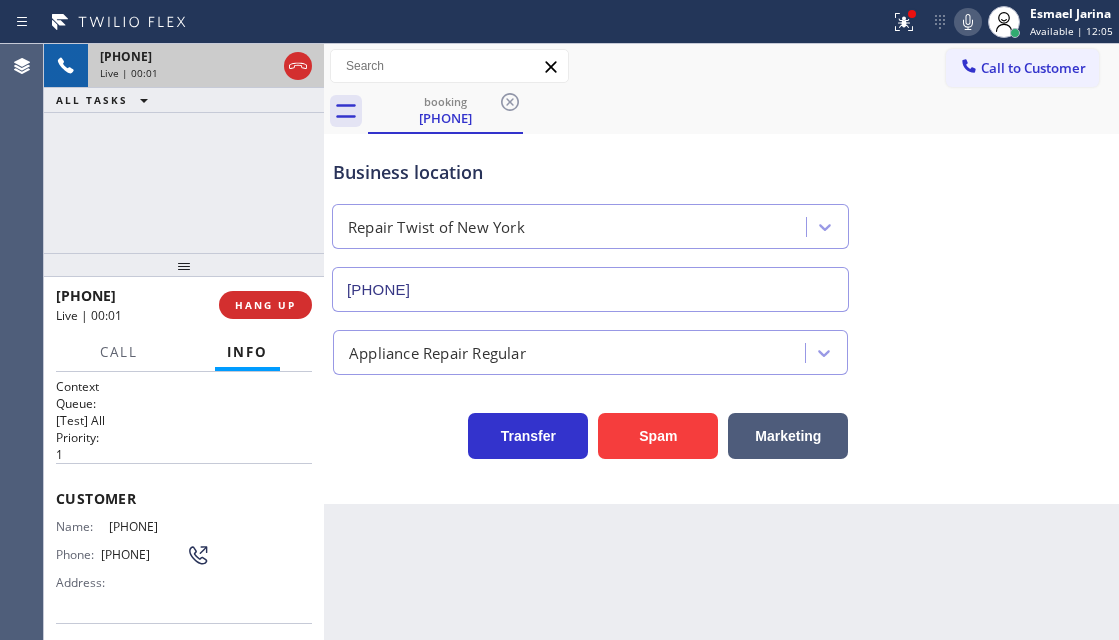 type on "[PHONE]" 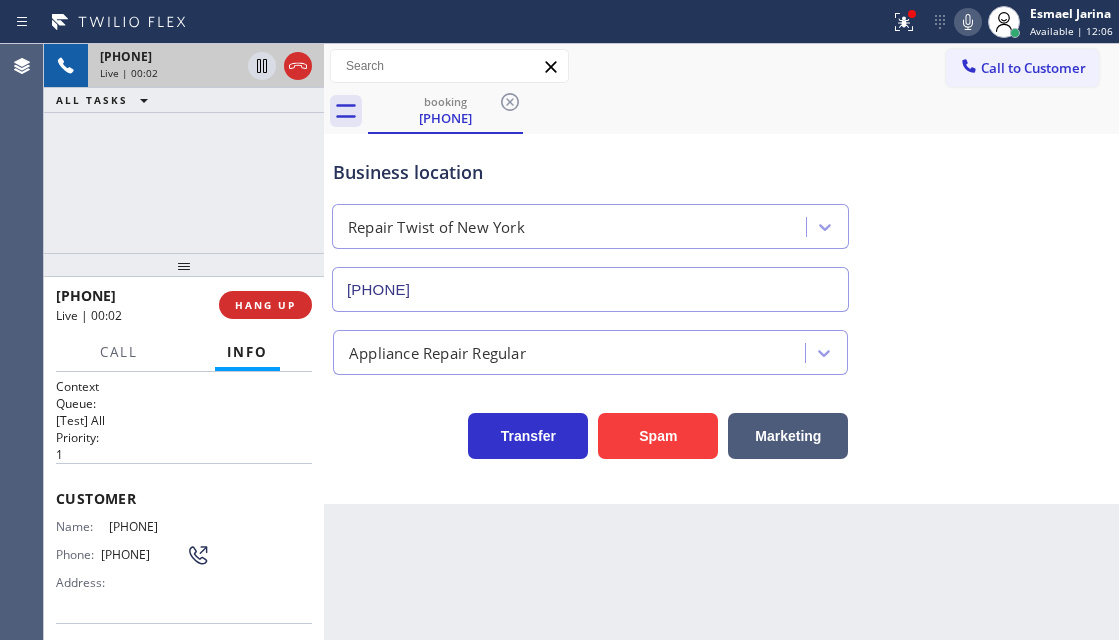 click on "Customer Name: [PHONE] Phone: [PHONE] Address:" at bounding box center (184, 543) 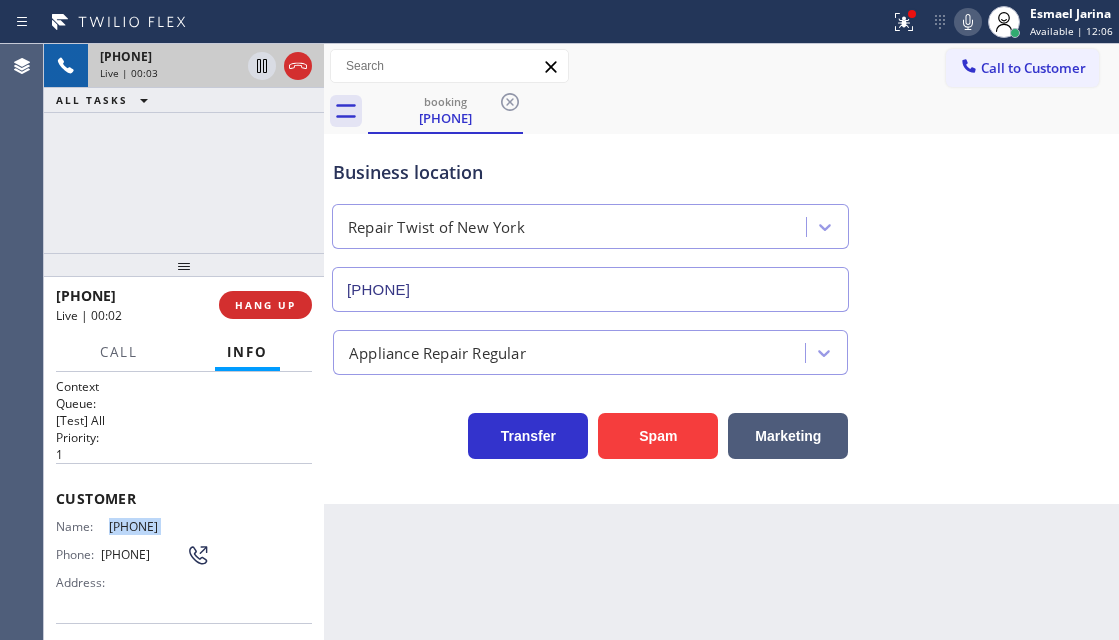 click on "Customer Name: [PHONE] Phone: [PHONE] Address:" at bounding box center [184, 543] 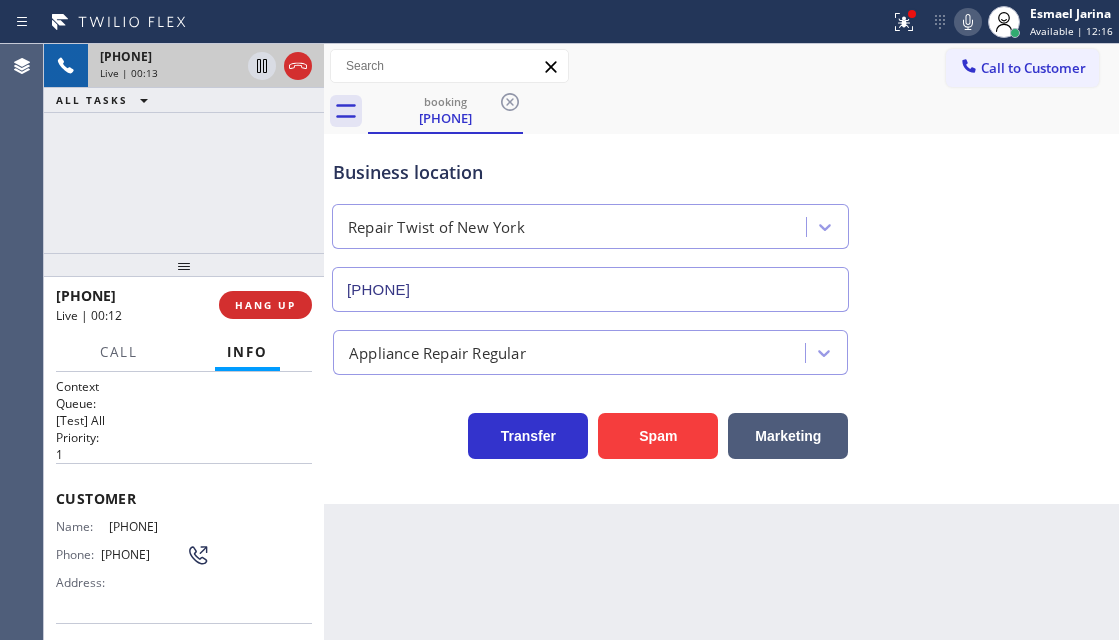 click on "Business location Repair Twist of New York [PHONE]" at bounding box center (721, 221) 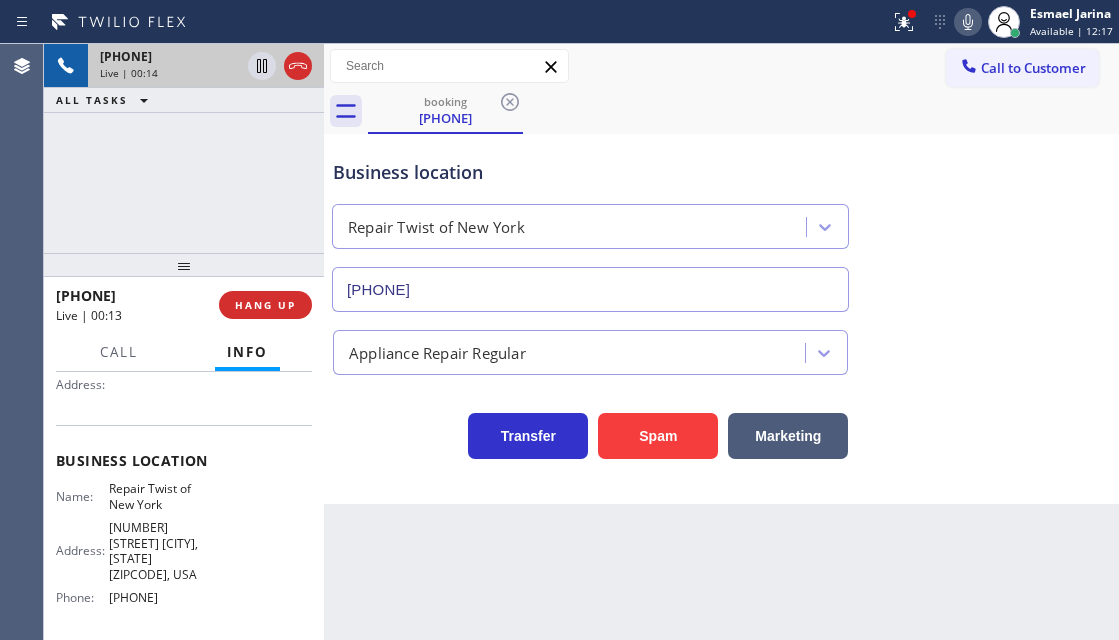 scroll, scrollTop: 200, scrollLeft: 0, axis: vertical 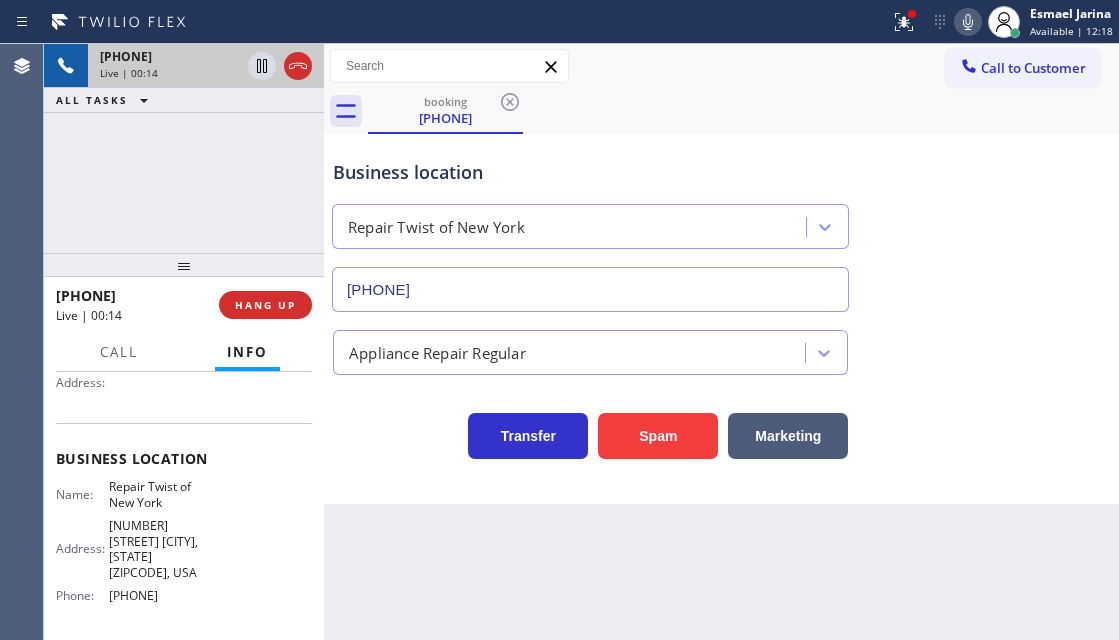 click on "Repair Twist of New York" at bounding box center [159, 494] 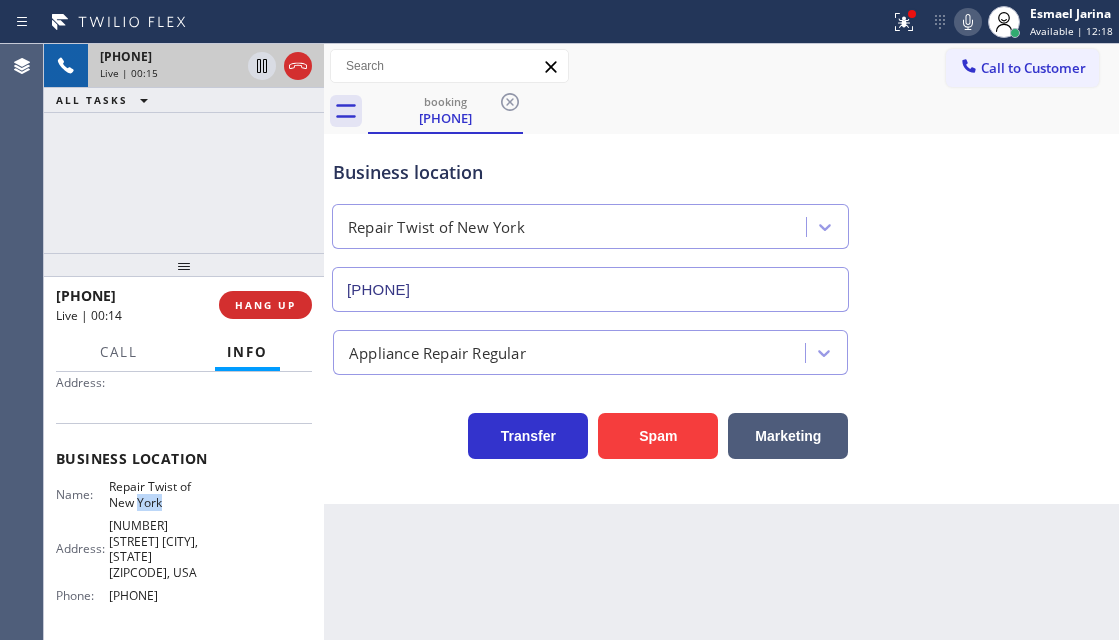 click on "Repair Twist of New York" at bounding box center [159, 494] 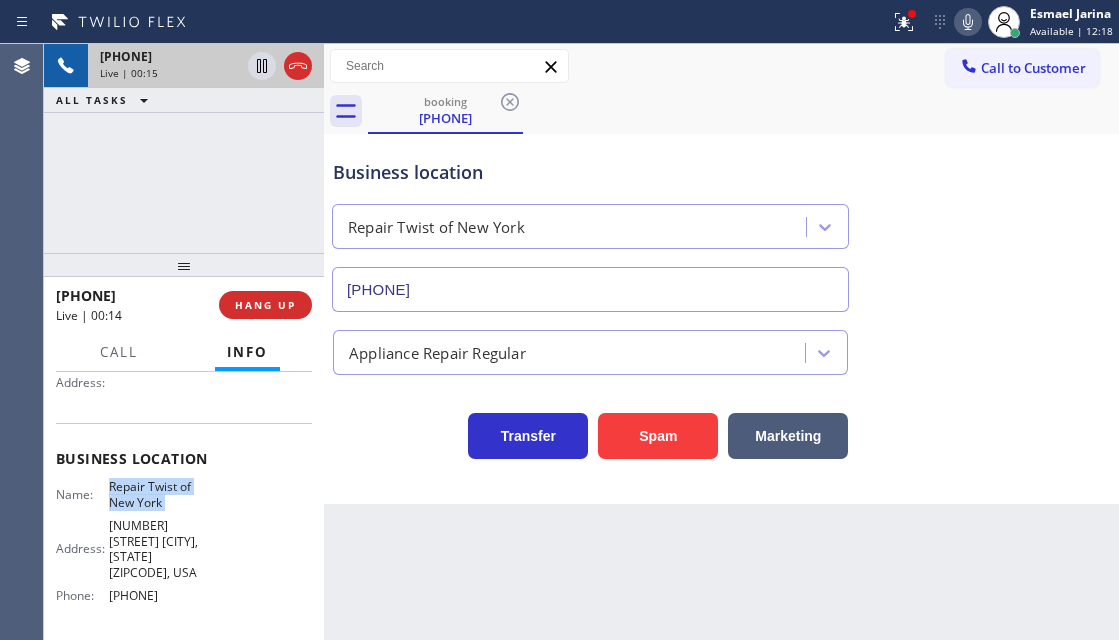 click on "Repair Twist of New York" at bounding box center (159, 494) 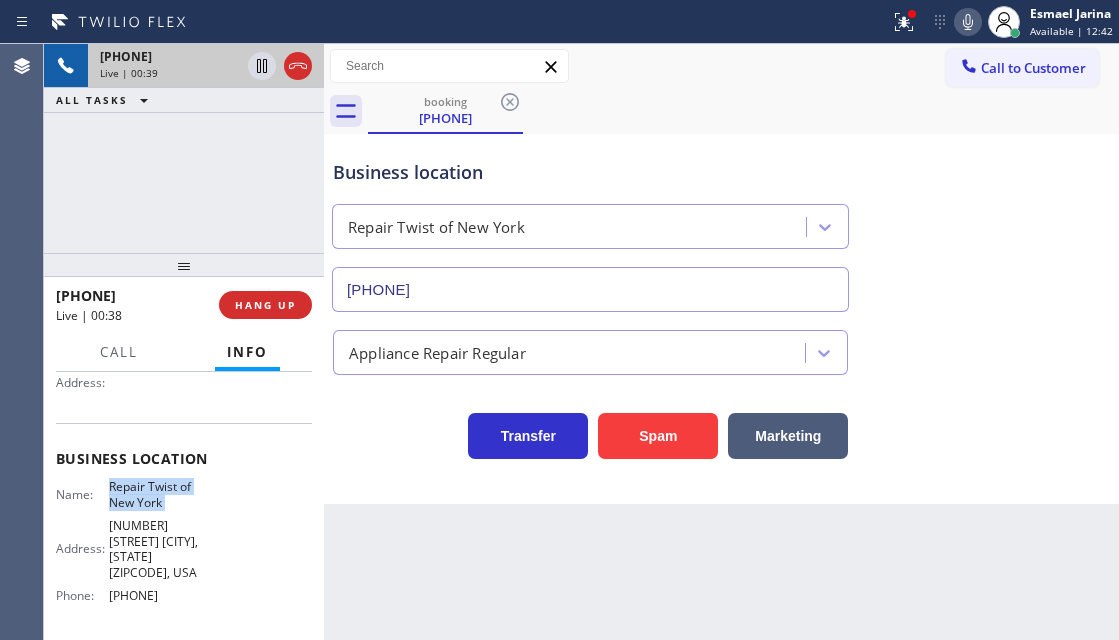 scroll, scrollTop: 300, scrollLeft: 0, axis: vertical 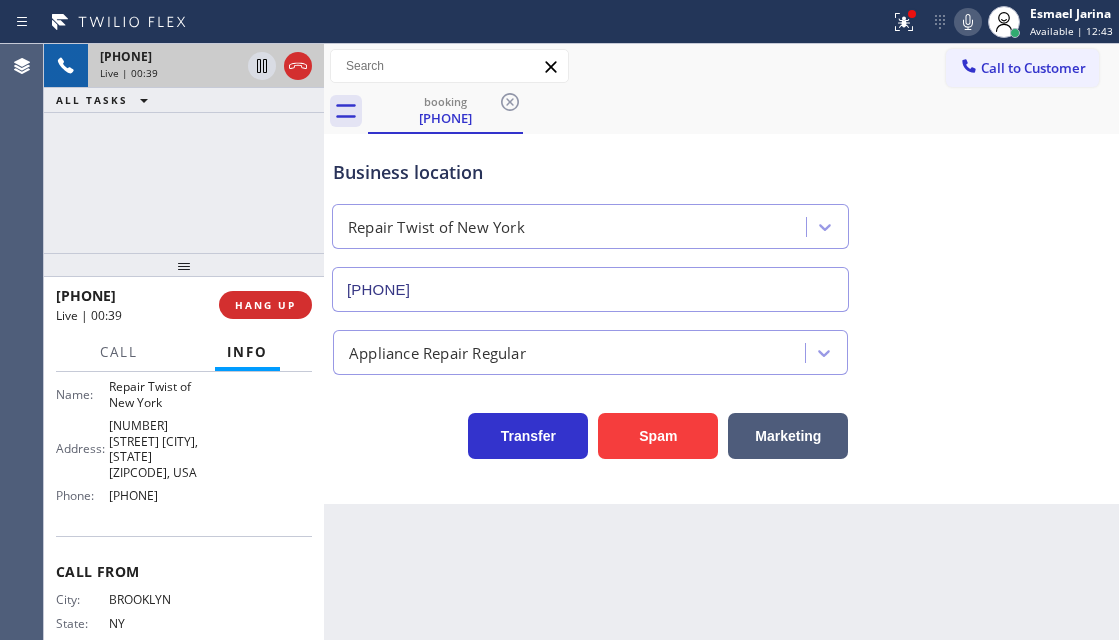 click on "Business location Name: Repair Twist of New York Address: 895 Grand St Brooklyn, [STATE] [ZIP], USA Phone: [PHONE]" at bounding box center [184, 429] 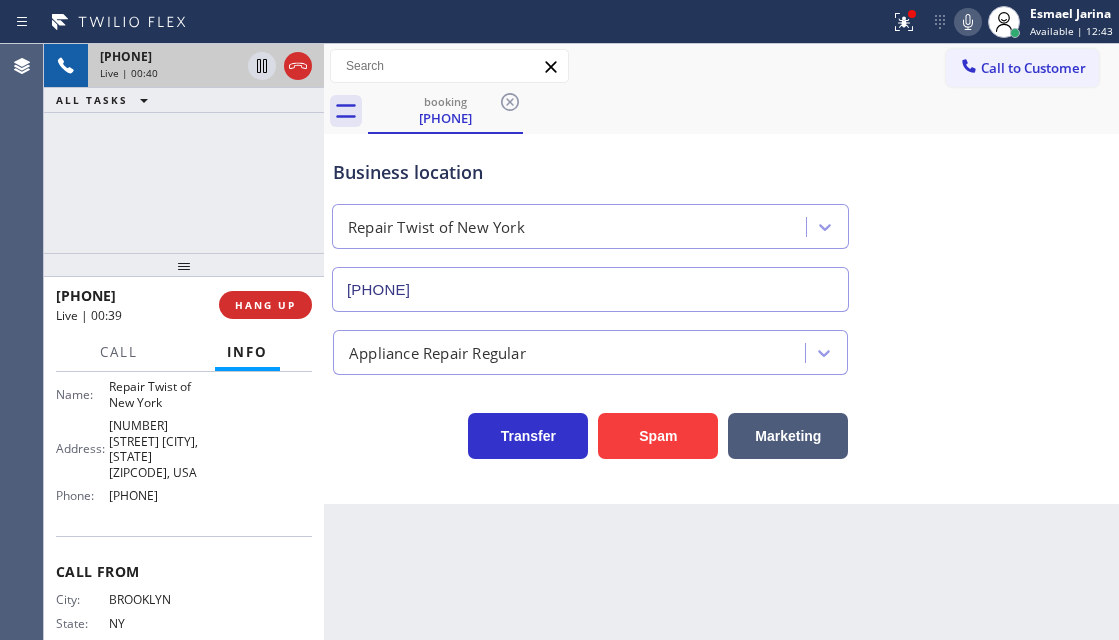 click on "Business location Name: Repair Twist of New York Address: 895 Grand St Brooklyn, [STATE] [ZIP], USA Phone: [PHONE]" at bounding box center [184, 429] 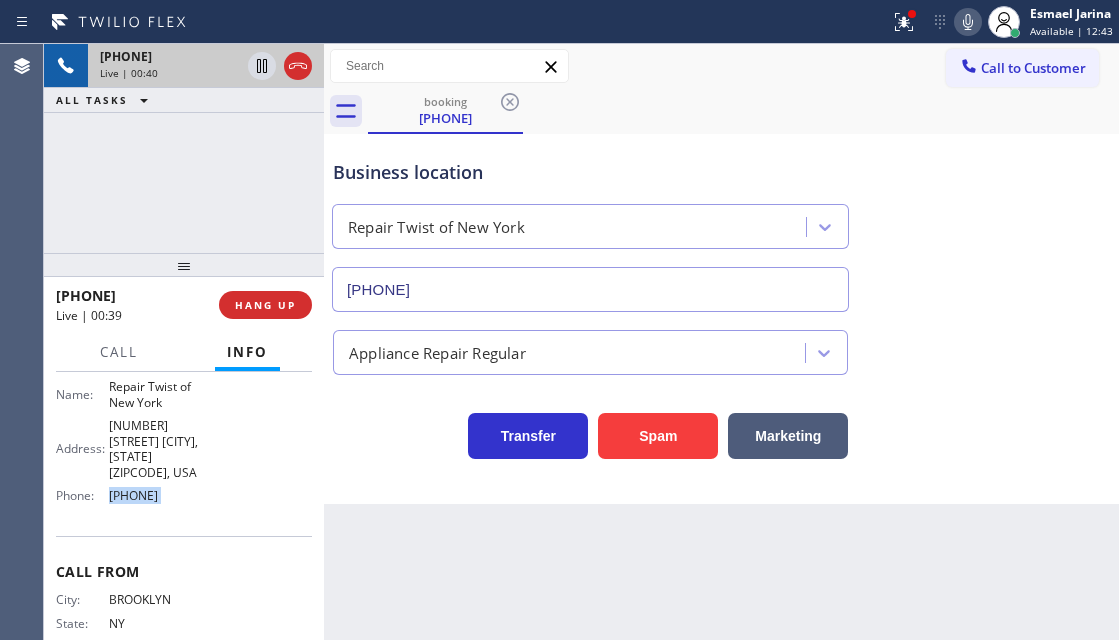 click on "Business location Name: Repair Twist of New York Address: 895 Grand St Brooklyn, [STATE] [ZIP], USA Phone: [PHONE]" at bounding box center (184, 429) 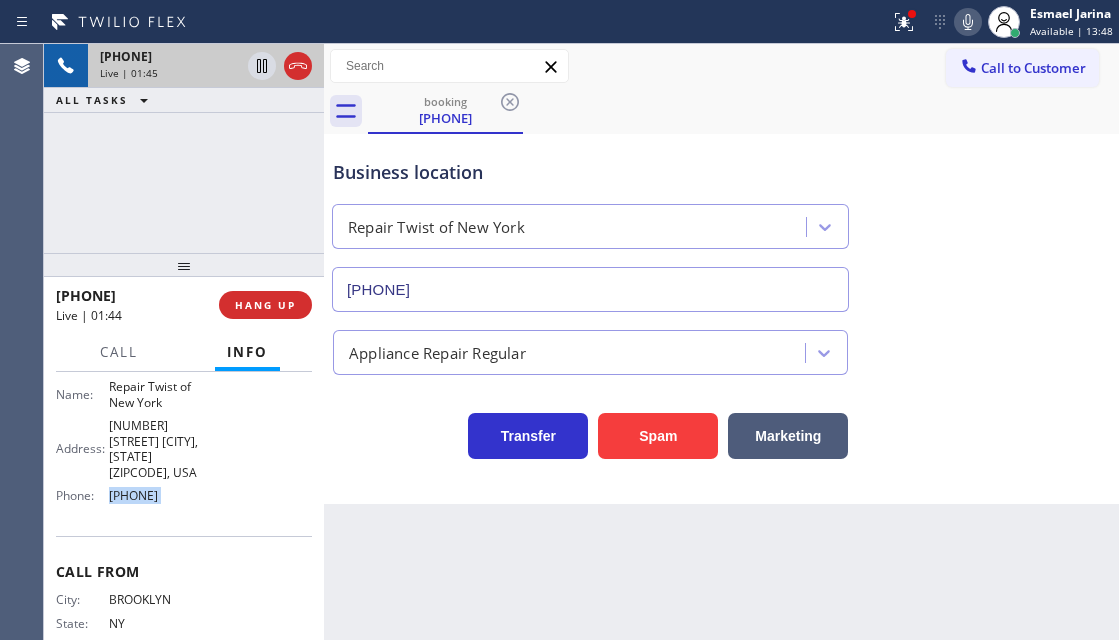 click 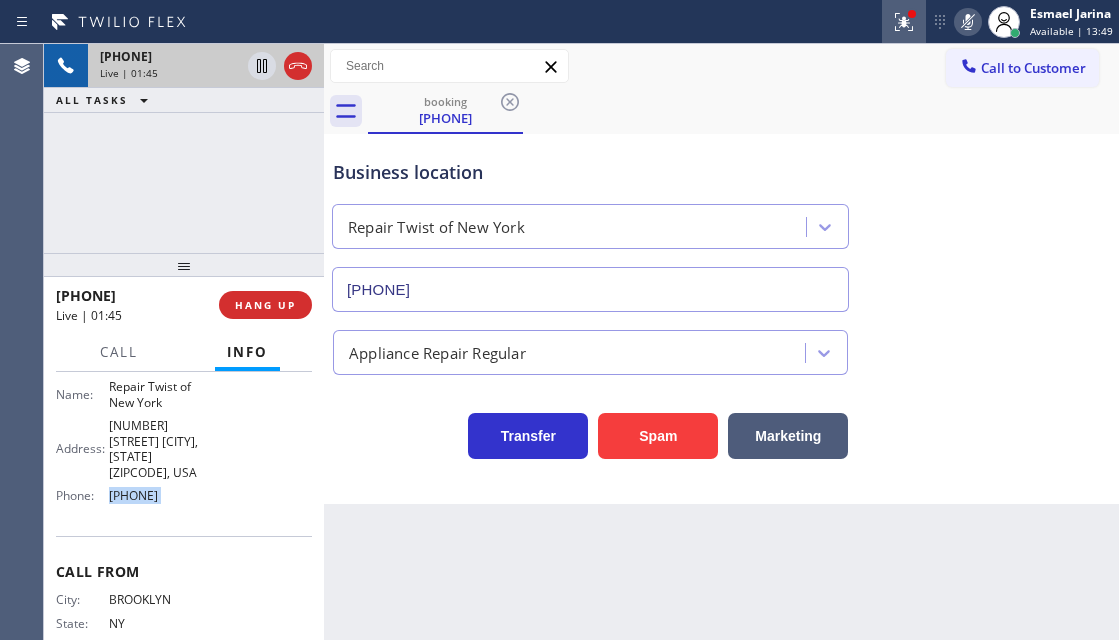 click 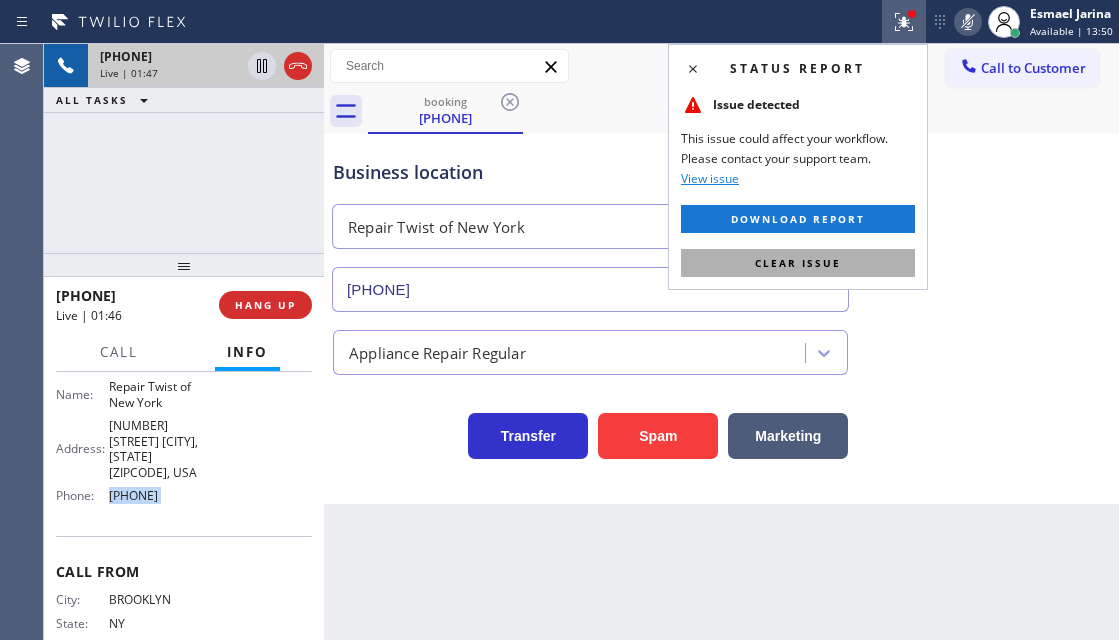 click on "Clear issue" at bounding box center [798, 263] 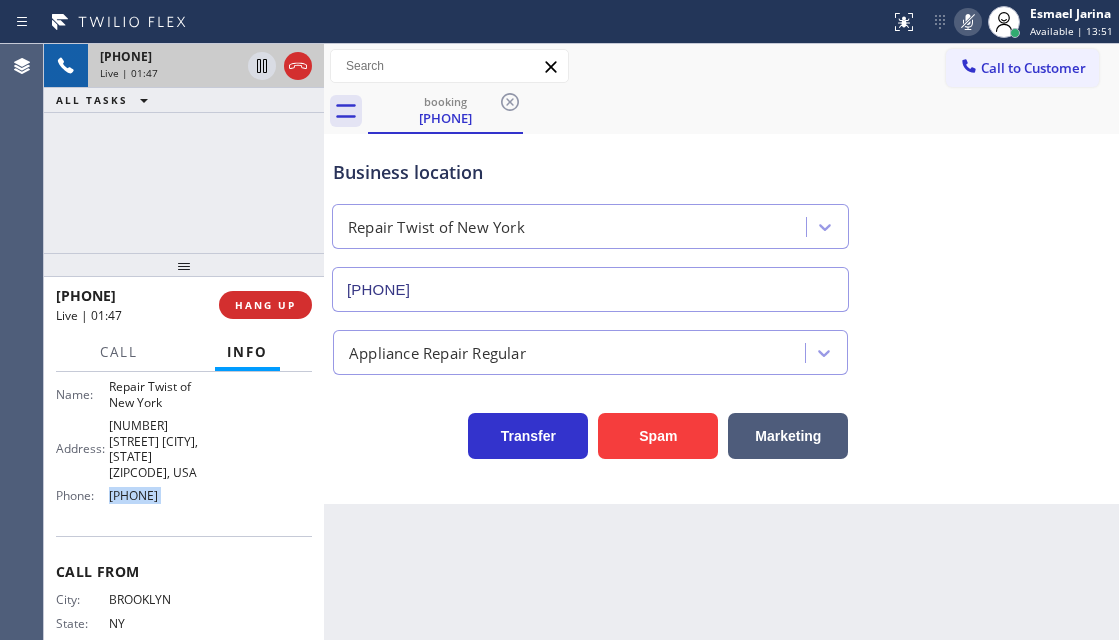 click 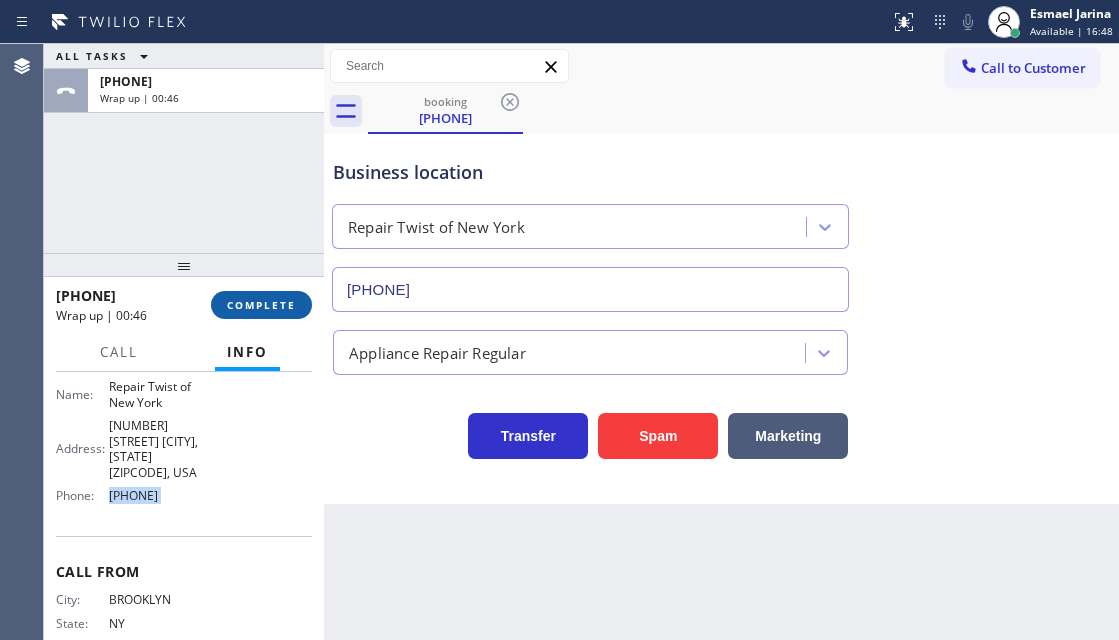 click on "COMPLETE" at bounding box center (261, 305) 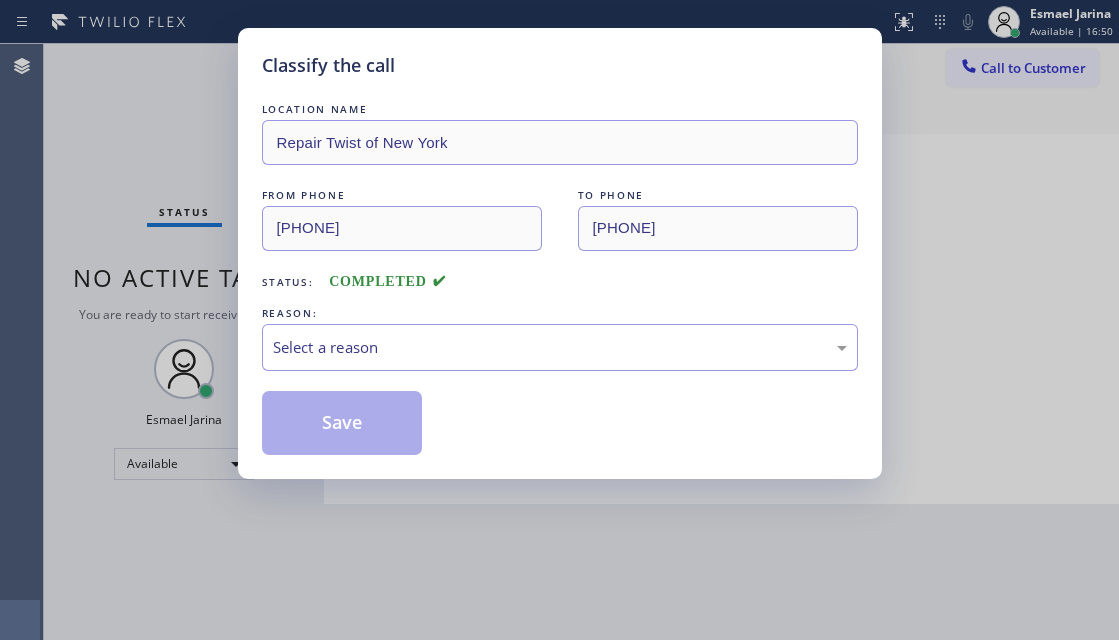 click on "Select a reason" at bounding box center (560, 347) 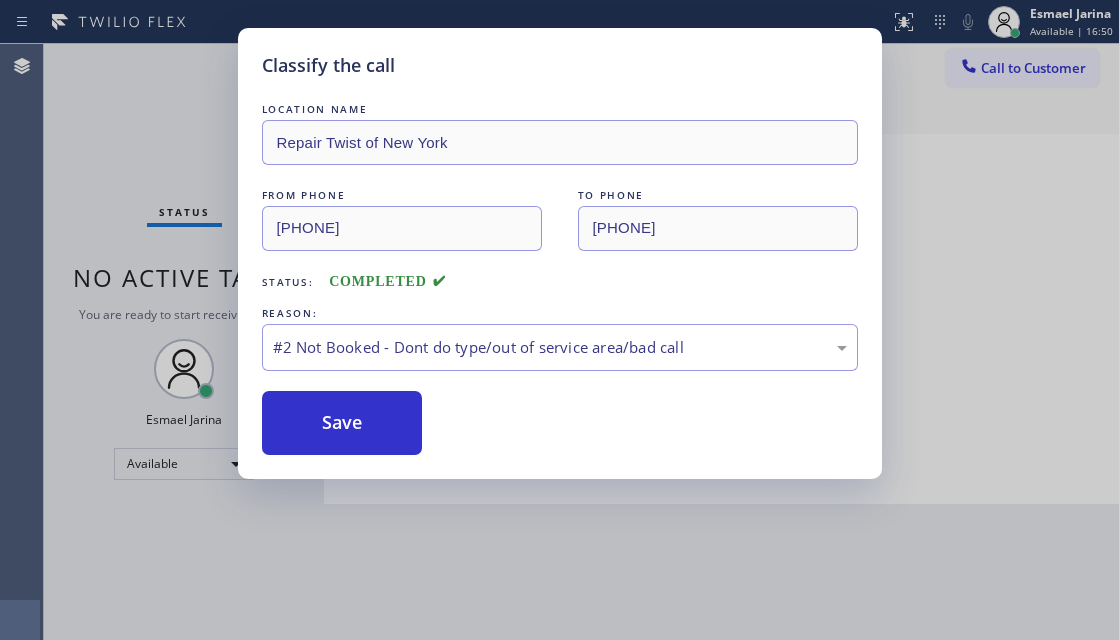 click on "Save" at bounding box center (342, 423) 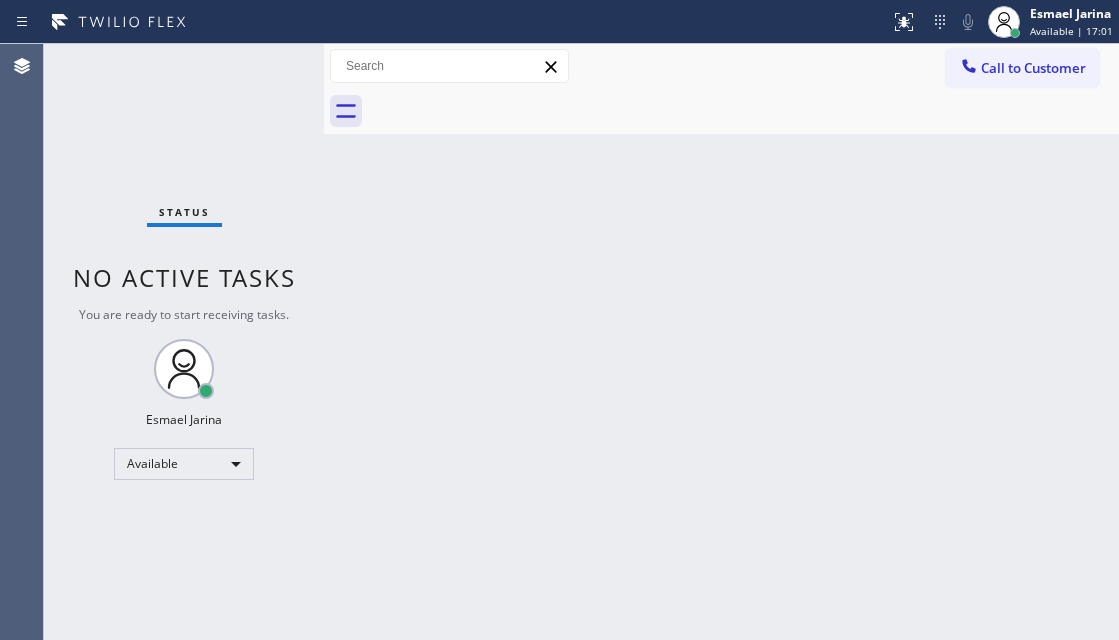 click on "Status   No active tasks     You are ready to start receiving tasks.   [FIRST] [LAST] Available" at bounding box center [184, 342] 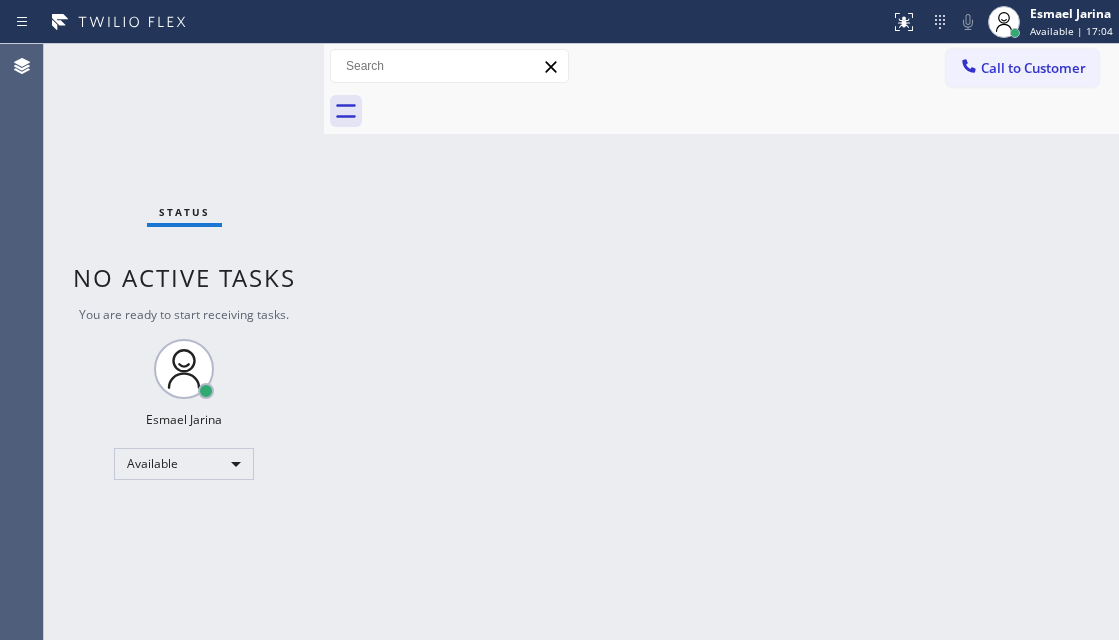 click on "Status   No active tasks     You are ready to start receiving tasks.   [FIRST] [LAST] Available" at bounding box center [184, 342] 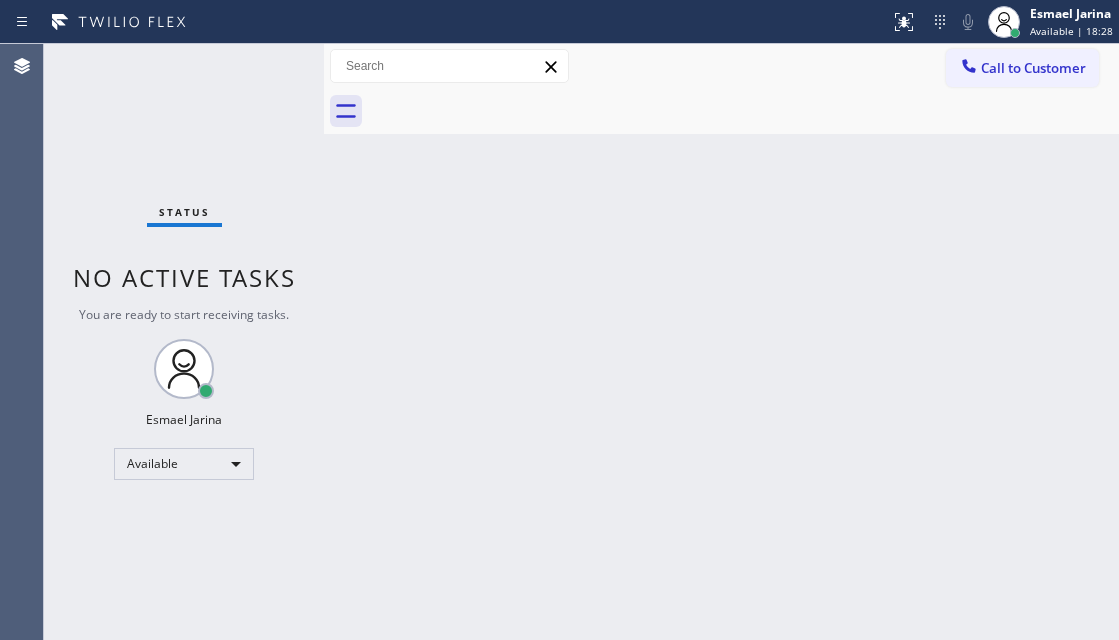 click on "Status   No active tasks     You are ready to start receiving tasks.   [FIRST] [LAST] Available" at bounding box center [184, 342] 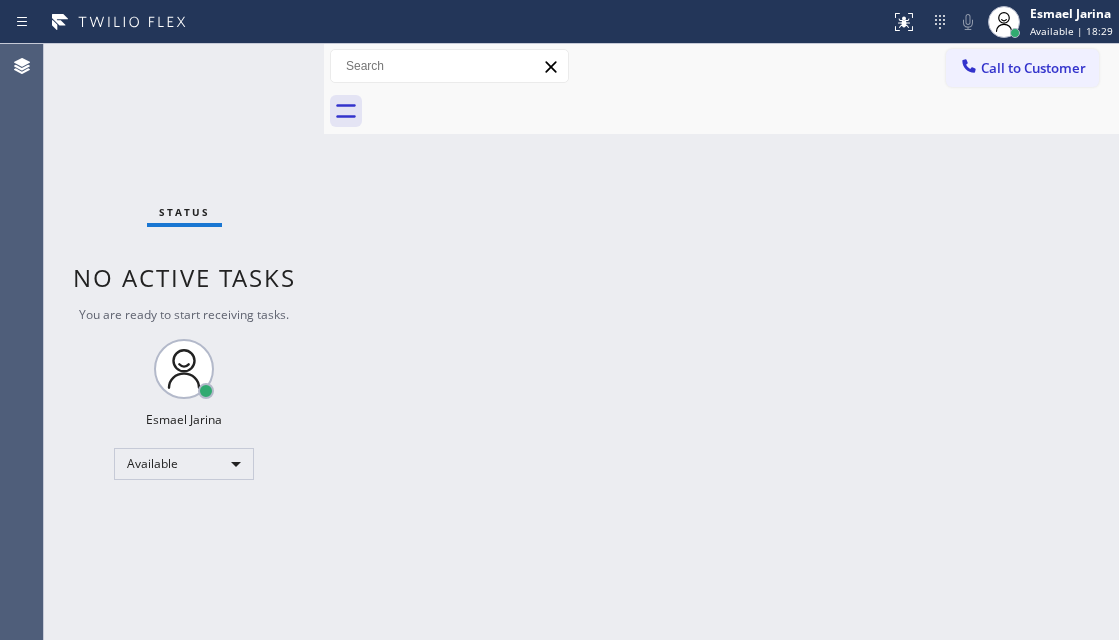 click on "Status   No active tasks     You are ready to start receiving tasks.   [FIRST] [LAST] Available" at bounding box center (184, 342) 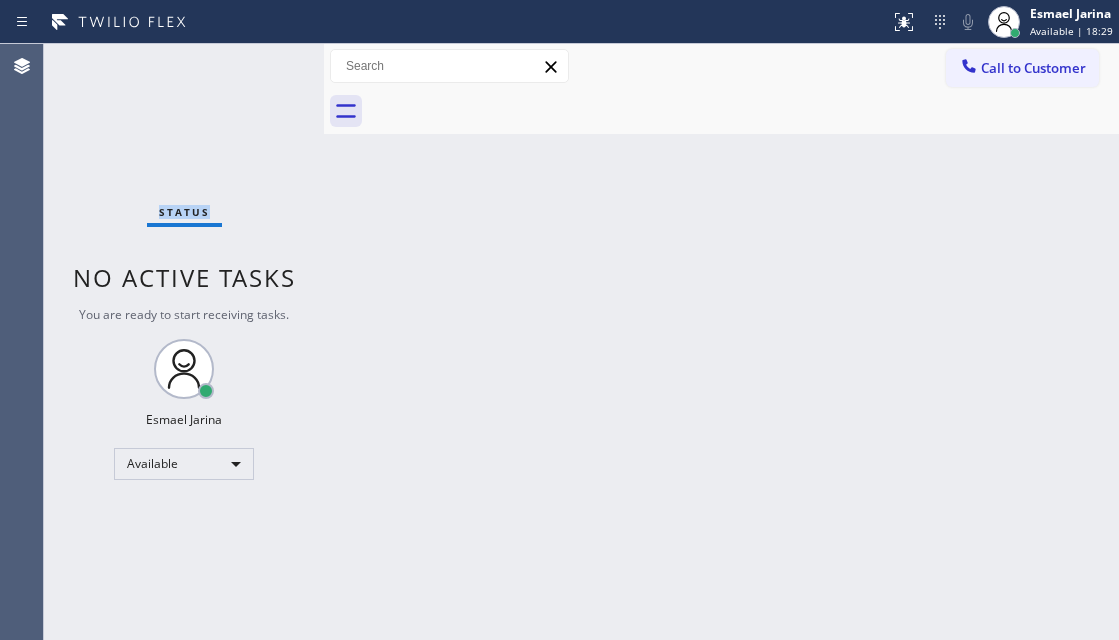 click on "Status   No active tasks     You are ready to start receiving tasks.   [FIRST] [LAST] Available" at bounding box center (184, 342) 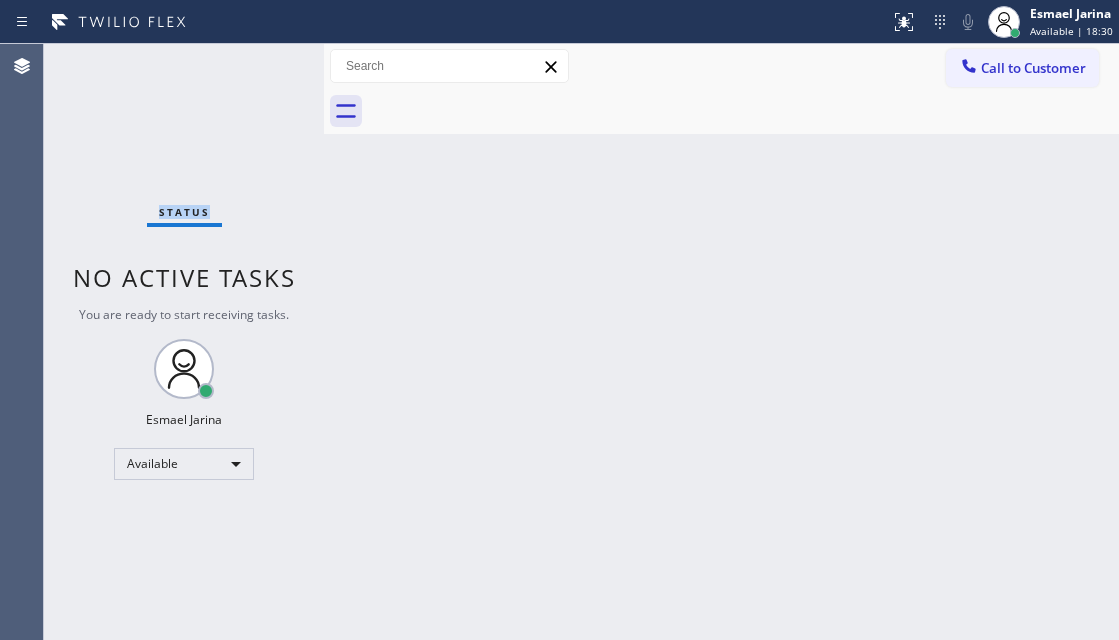 click on "Status   No active tasks     You are ready to start receiving tasks.   [FIRST] [LAST] Available" at bounding box center [184, 342] 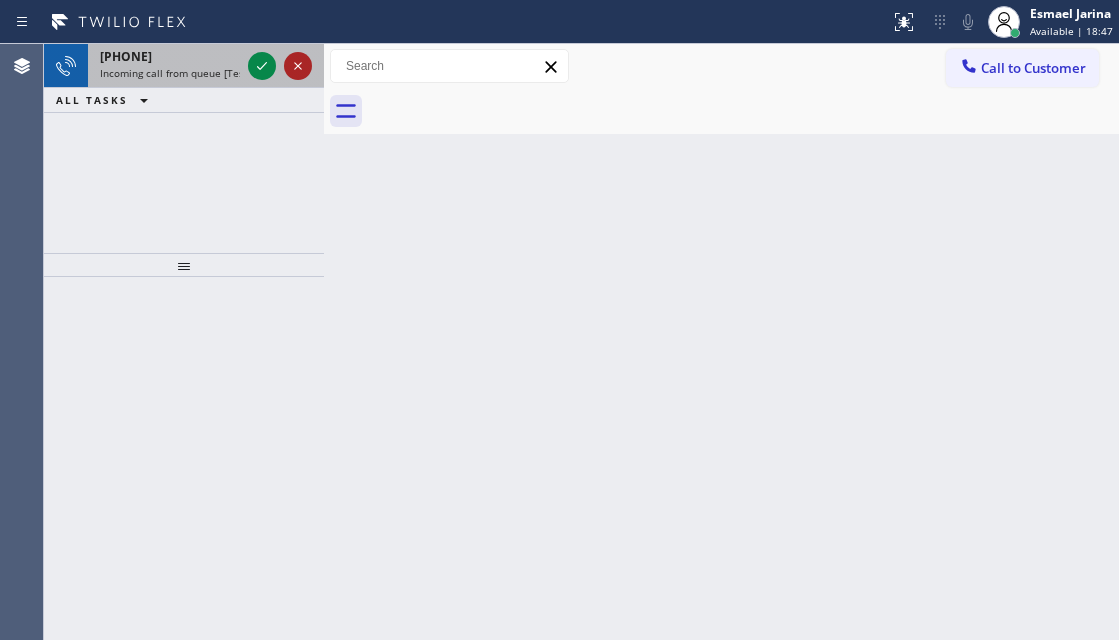 click at bounding box center [298, 66] 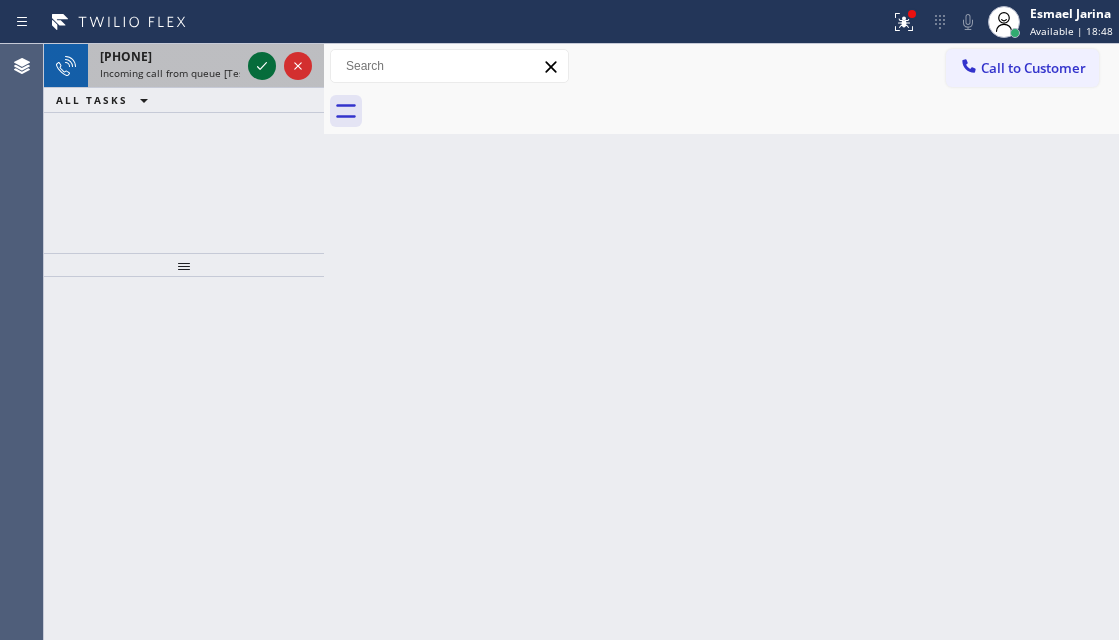 click 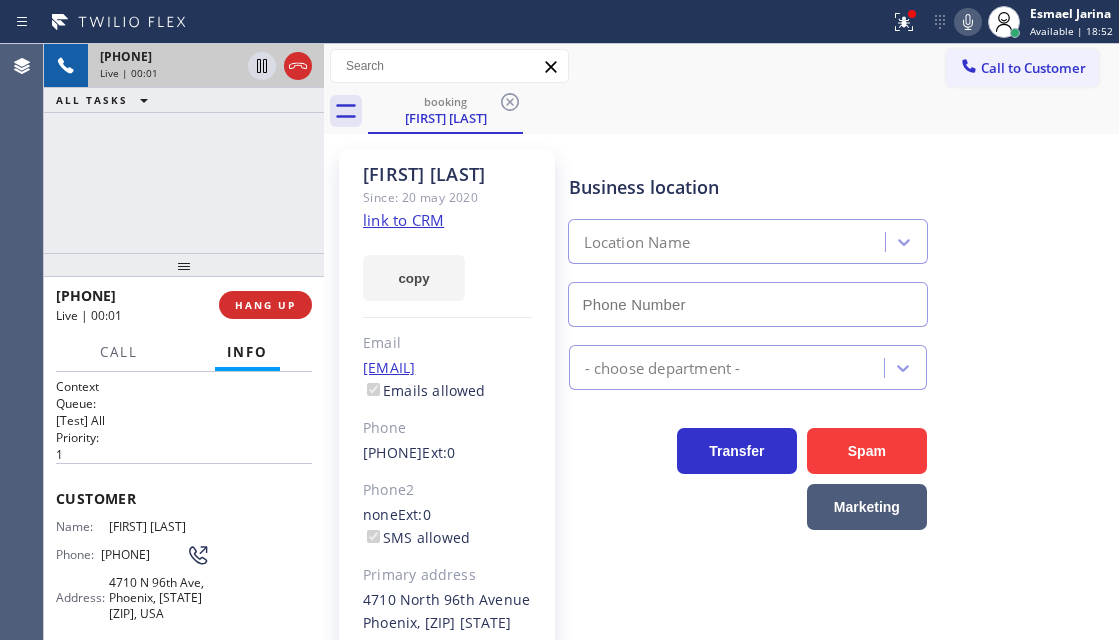 type on "[PHONE]" 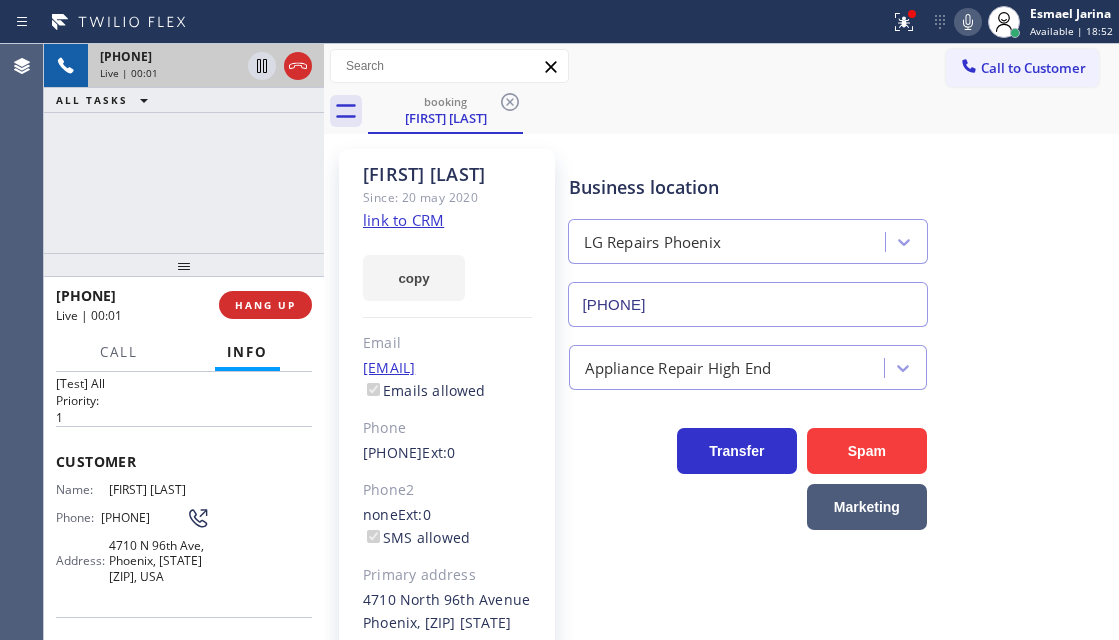 scroll, scrollTop: 100, scrollLeft: 0, axis: vertical 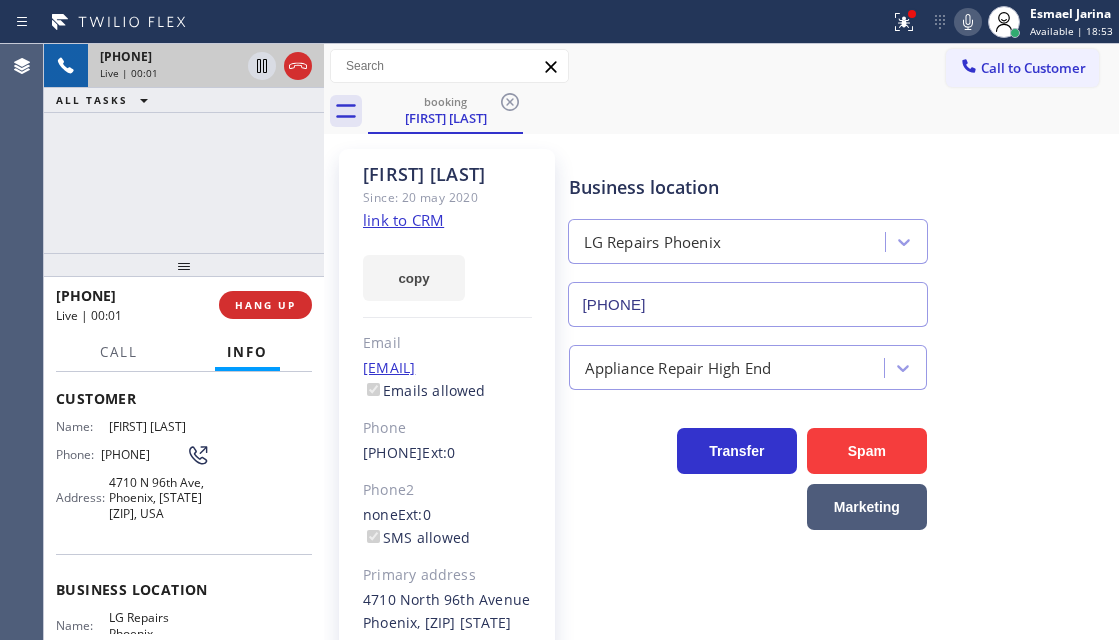 click on "link to CRM" 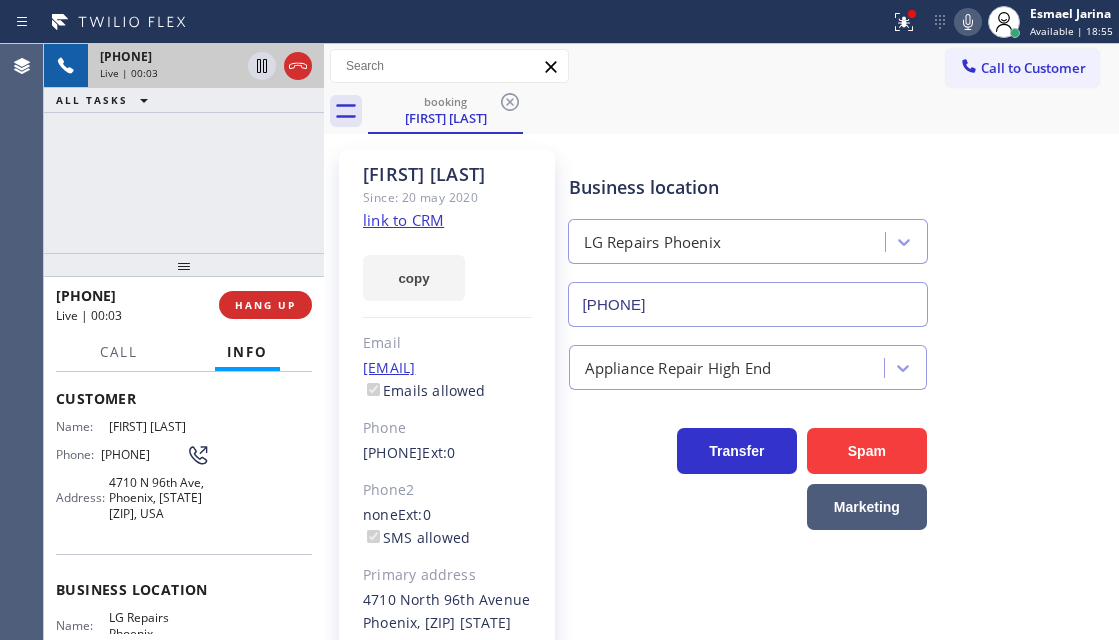 click on "[PHONE]" at bounding box center [143, 454] 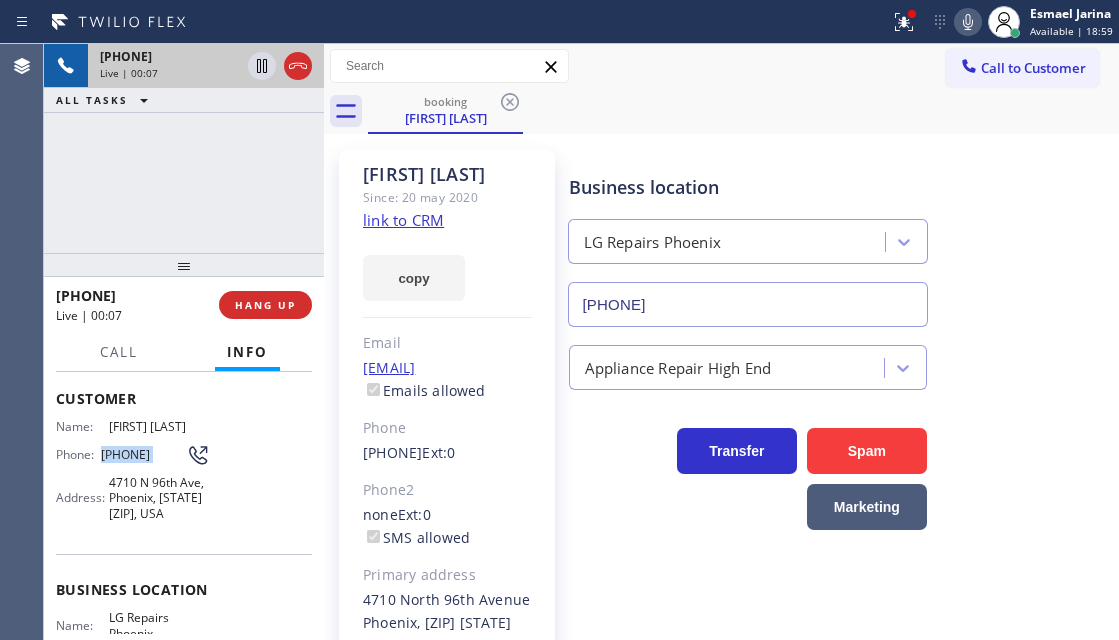 click on "Business location LG Repairs Phoenix [PHONE]" at bounding box center (748, 240) 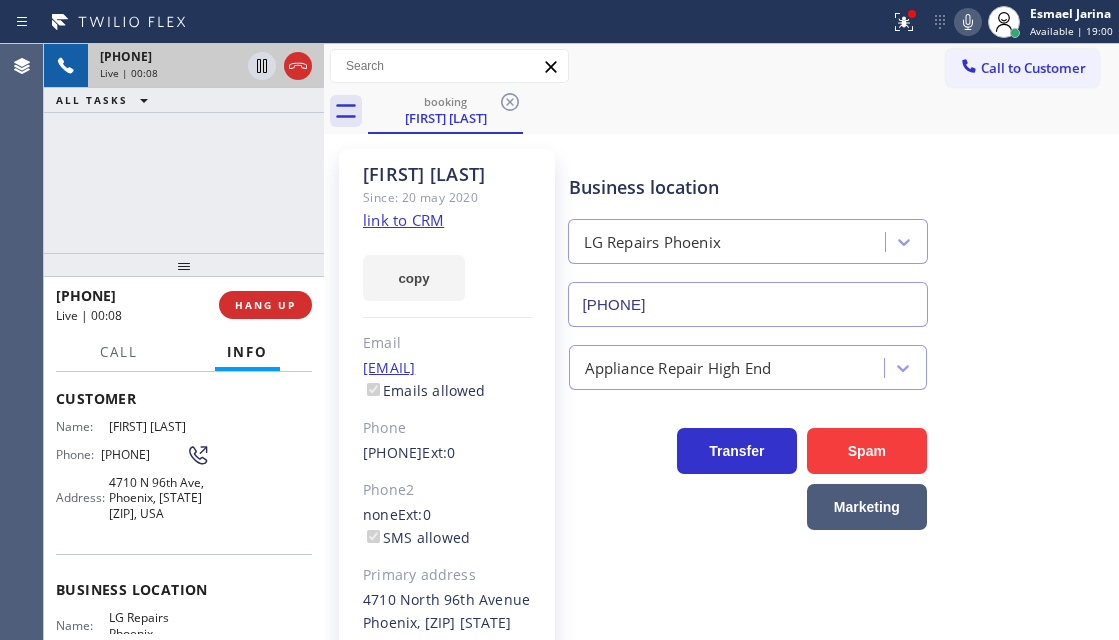 scroll, scrollTop: 200, scrollLeft: 0, axis: vertical 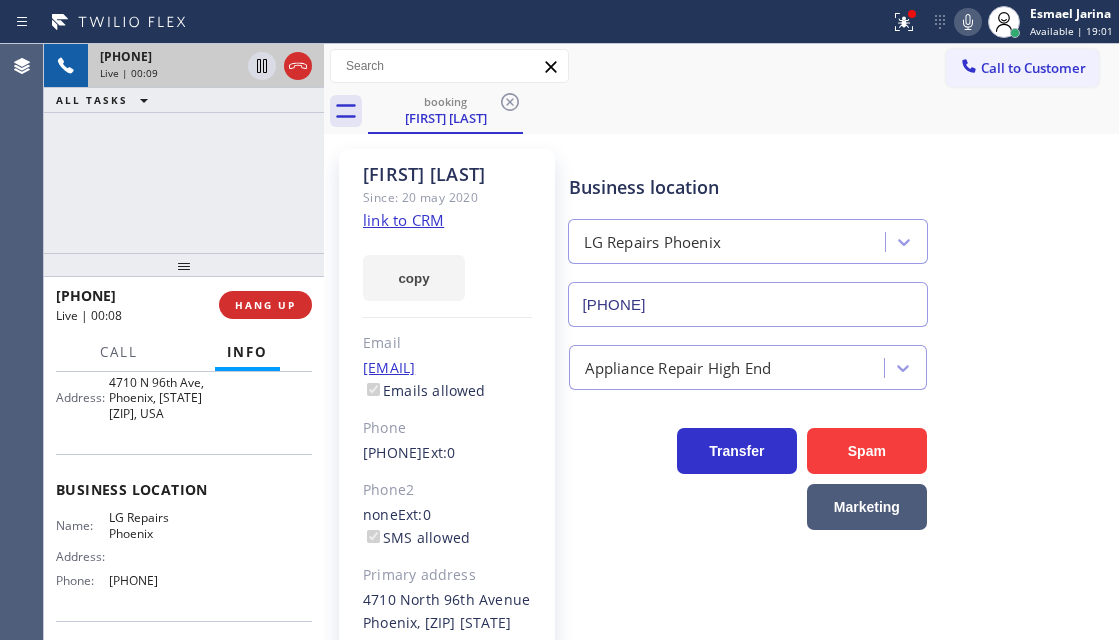 click on "LG Repairs Phoenix" at bounding box center (159, 525) 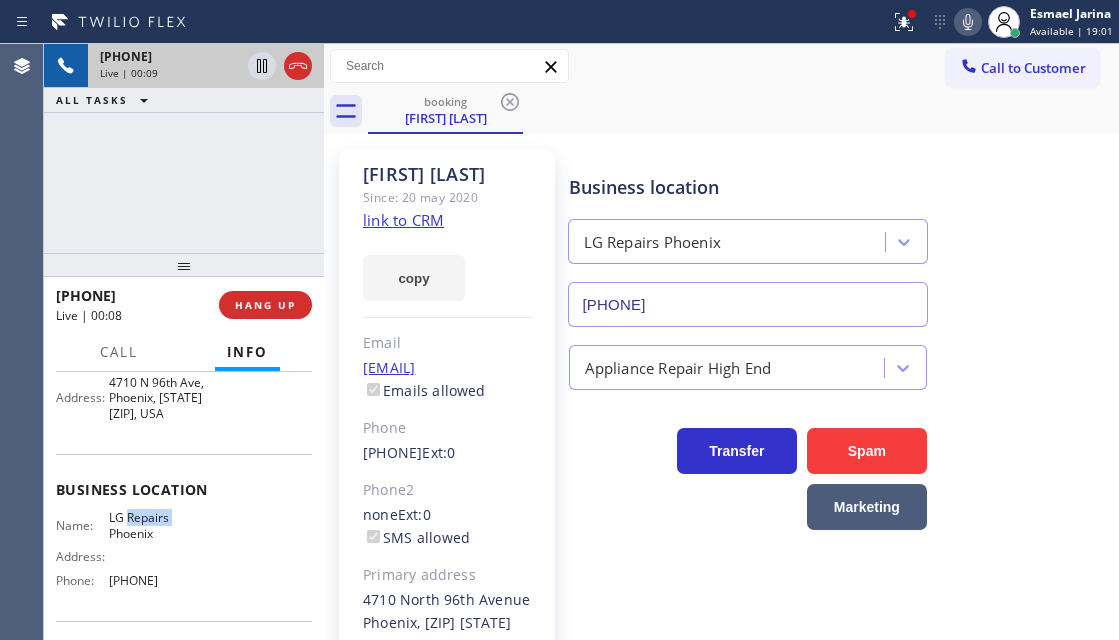 click on "LG Repairs Phoenix" at bounding box center [159, 525] 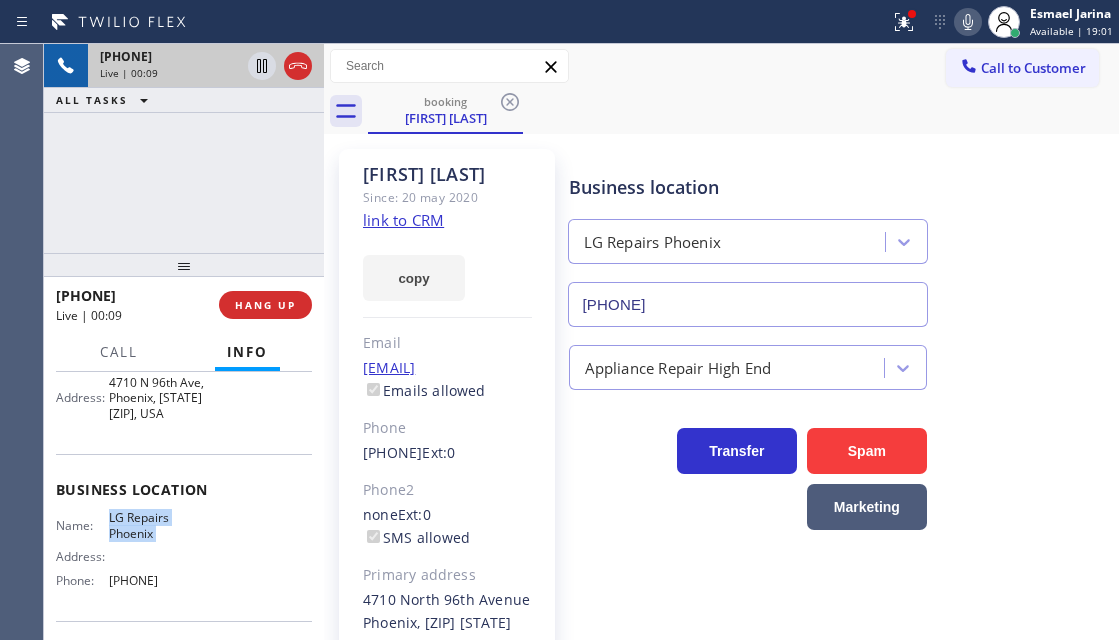 click on "LG Repairs Phoenix" at bounding box center [159, 525] 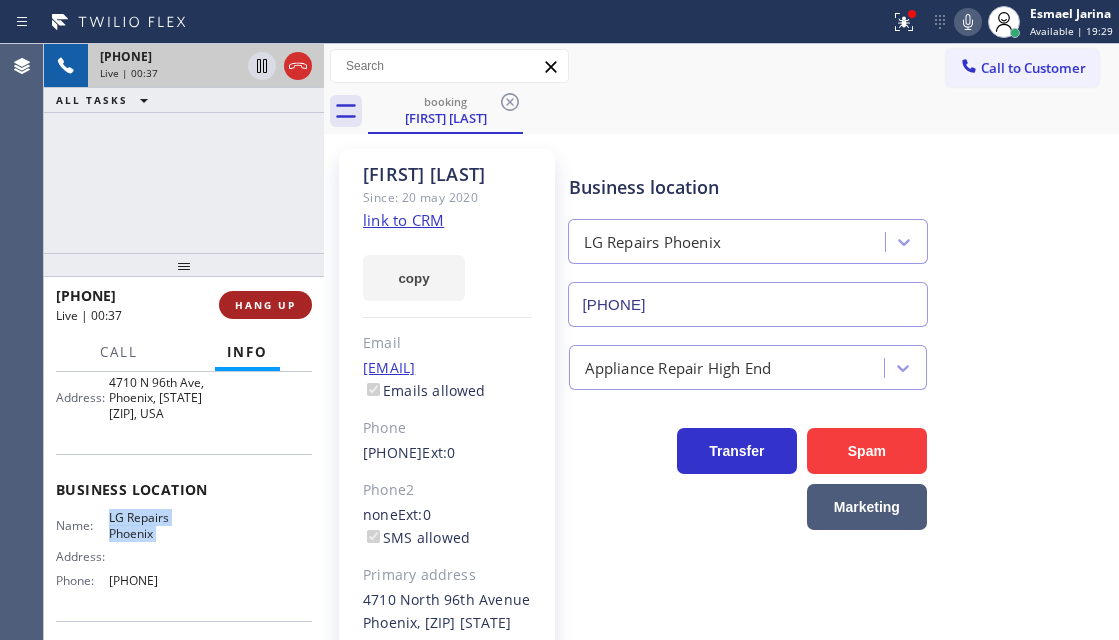 click on "HANG UP" at bounding box center (265, 305) 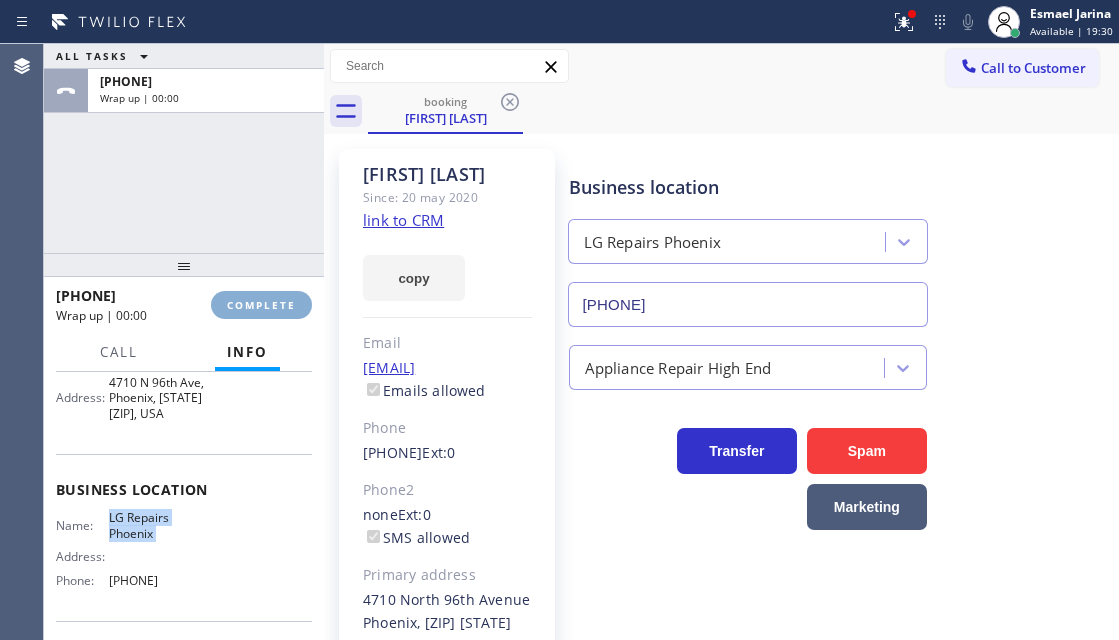 click on "COMPLETE" at bounding box center (261, 305) 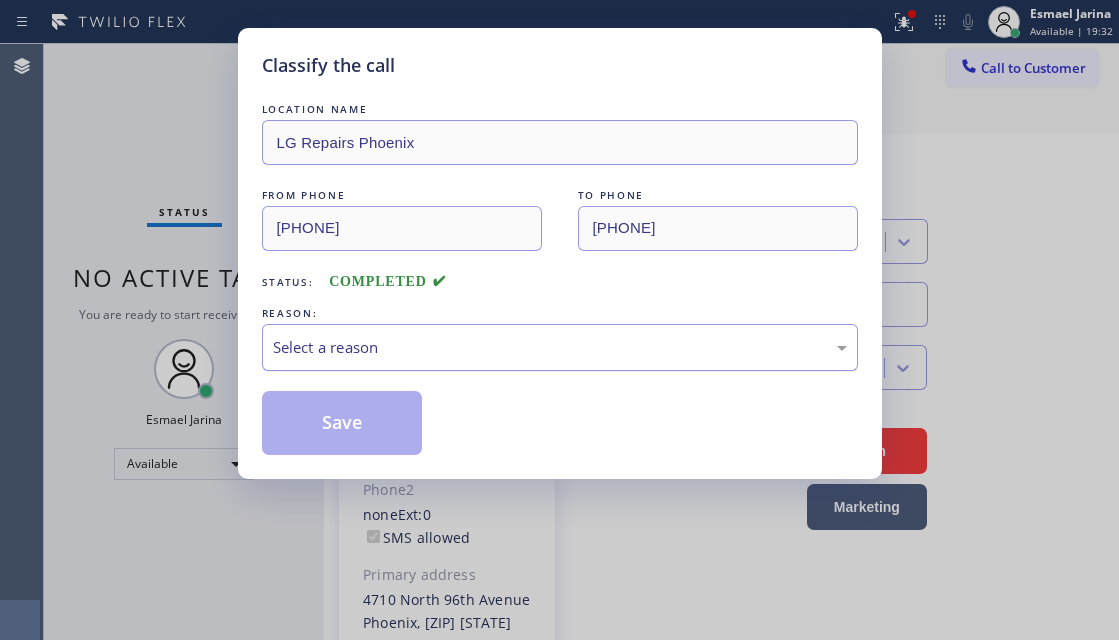 drag, startPoint x: 496, startPoint y: 346, endPoint x: 502, endPoint y: 367, distance: 21.84033 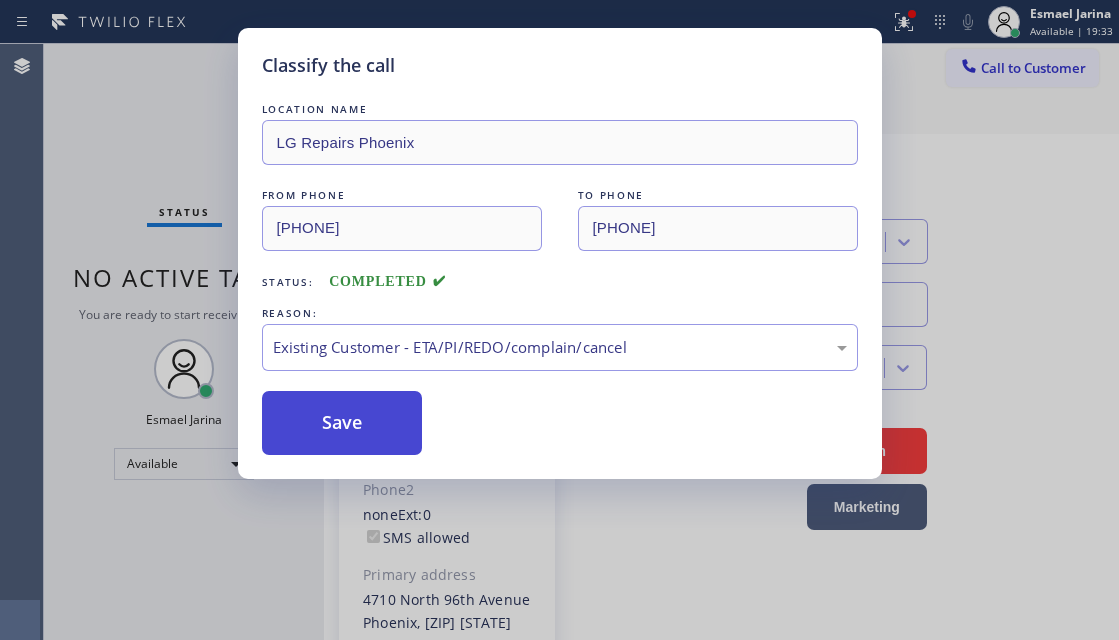 click on "Save" at bounding box center (342, 423) 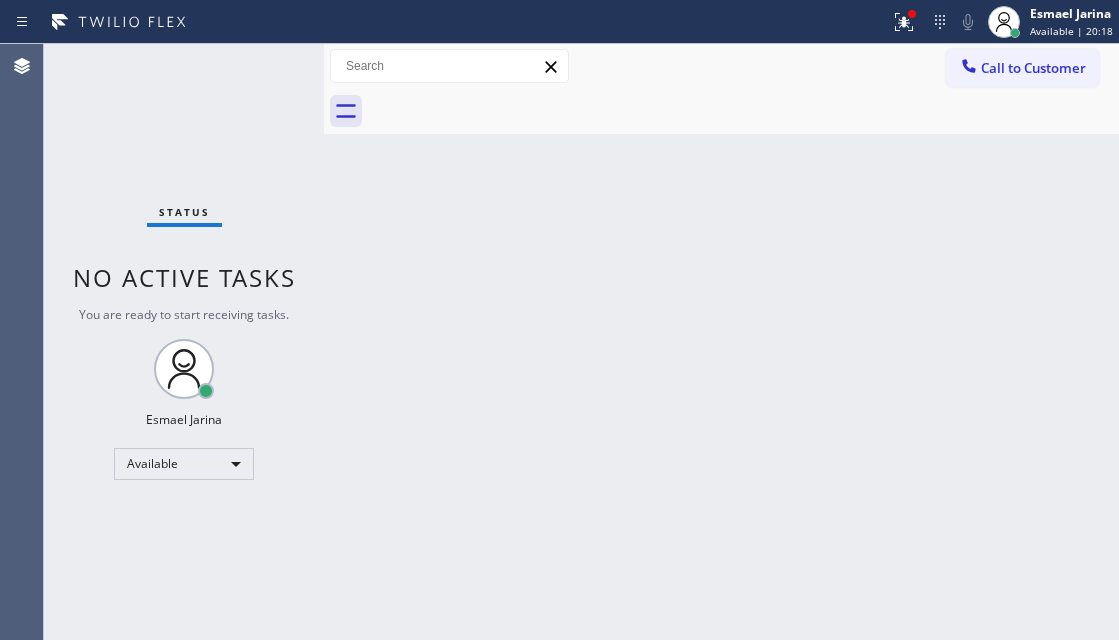 click on "Status   No active tasks     You are ready to start receiving tasks.   [FIRST] [LAST] Available" at bounding box center [184, 342] 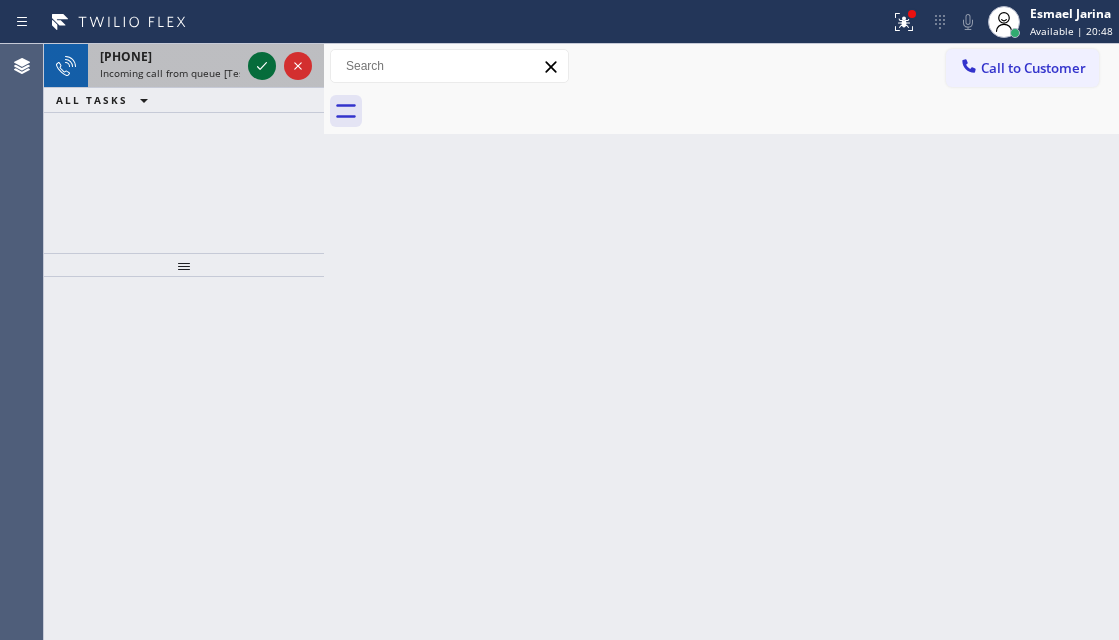 click 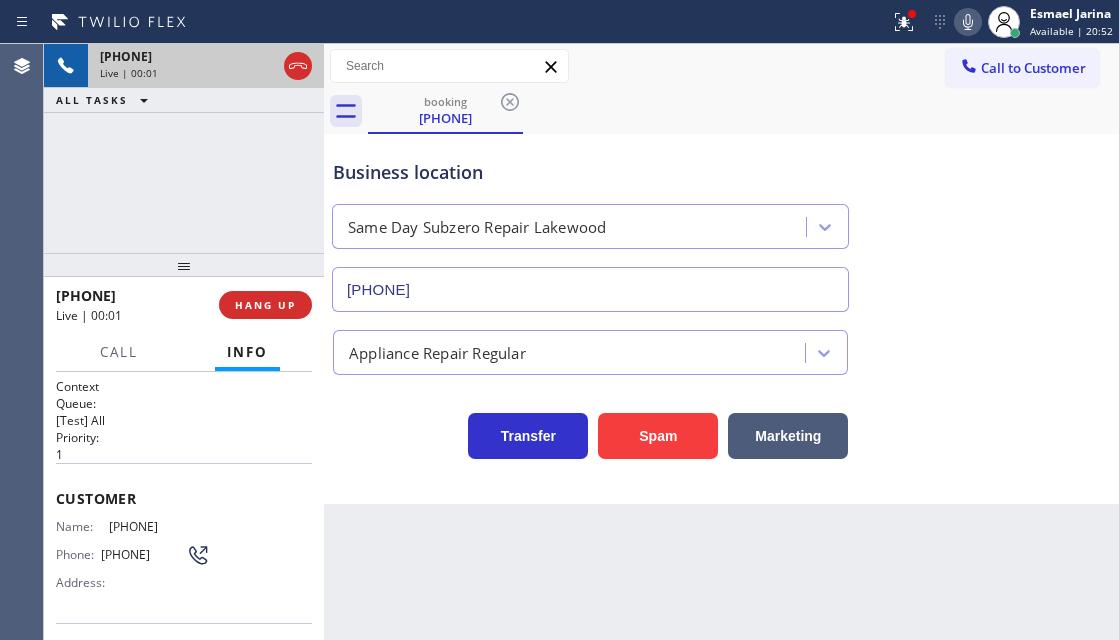 type on "[PHONE]" 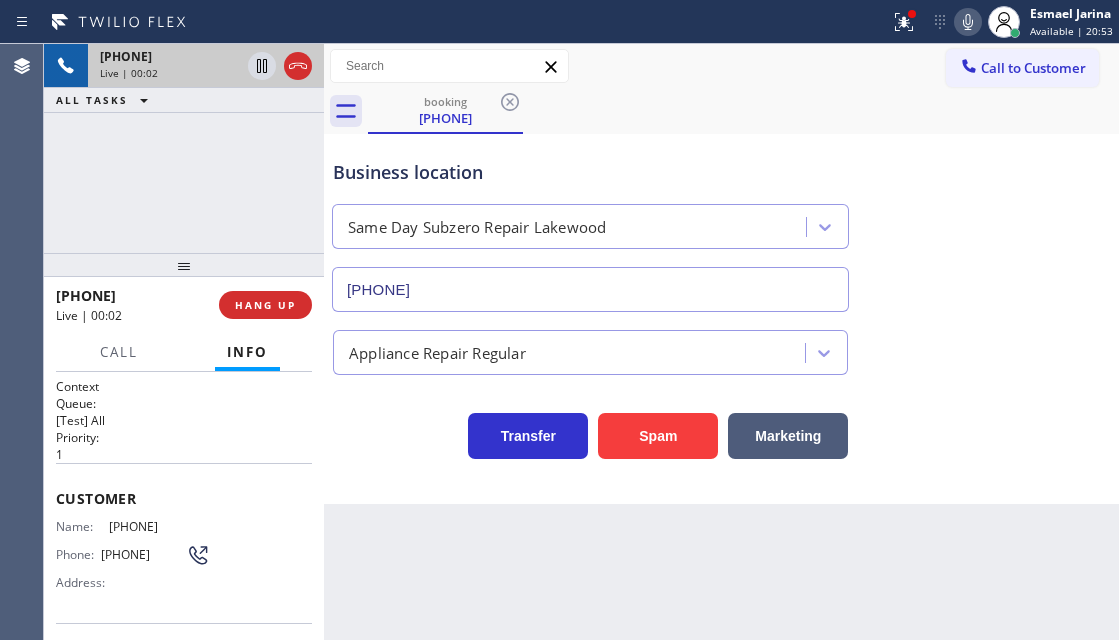 click on "Business location" at bounding box center (590, 172) 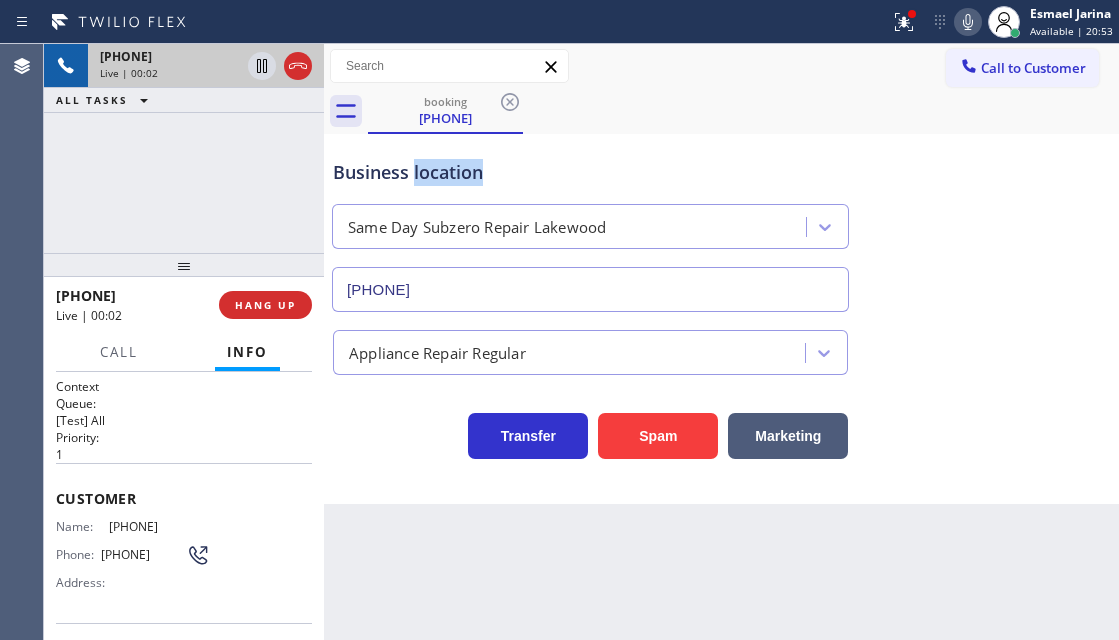 click on "Business location" at bounding box center [590, 172] 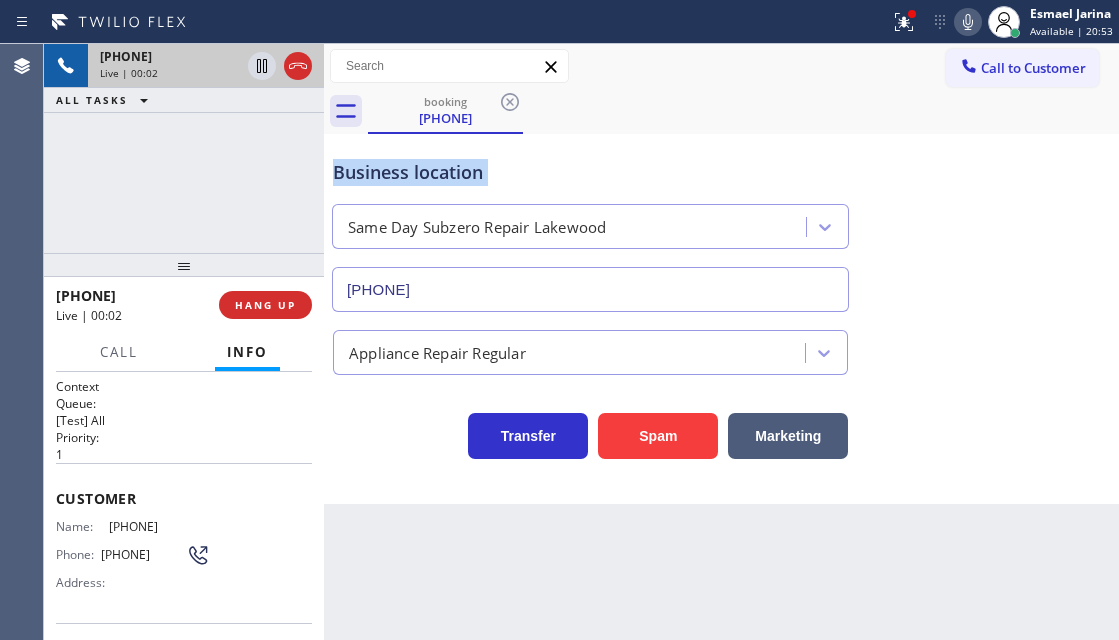 click on "Business location" at bounding box center [590, 172] 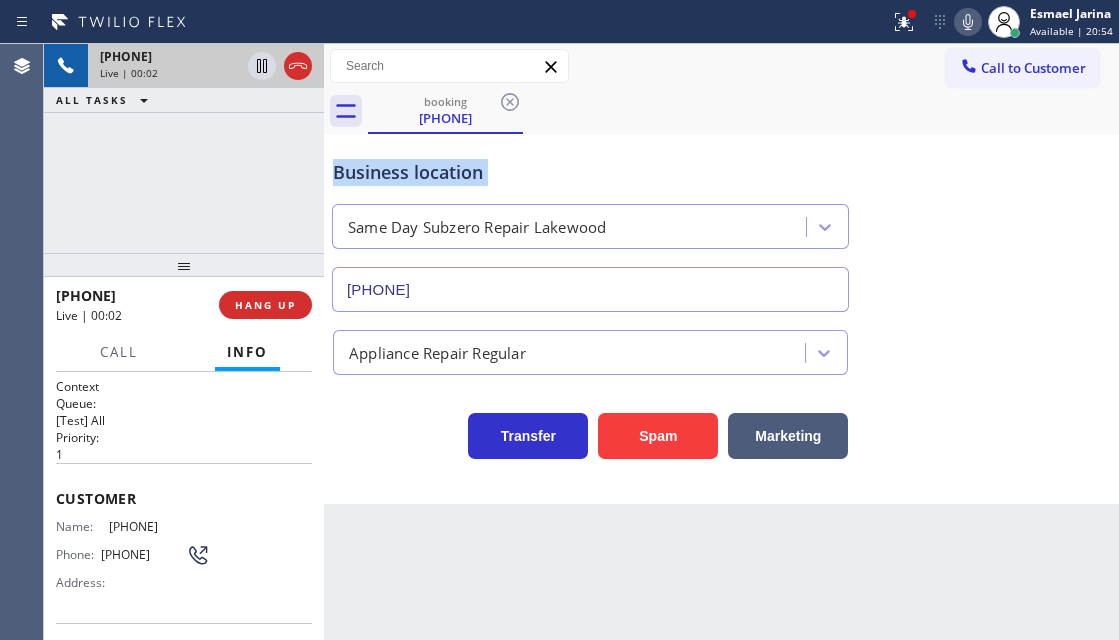 click on "Business location" at bounding box center (590, 172) 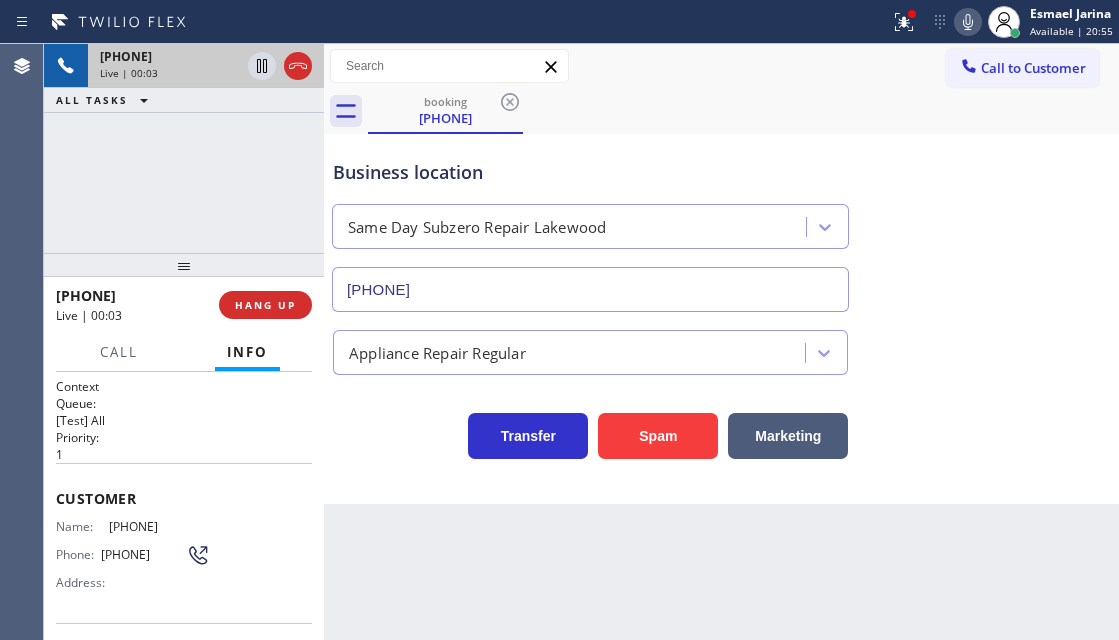 click on "[PHONE]" at bounding box center [159, 526] 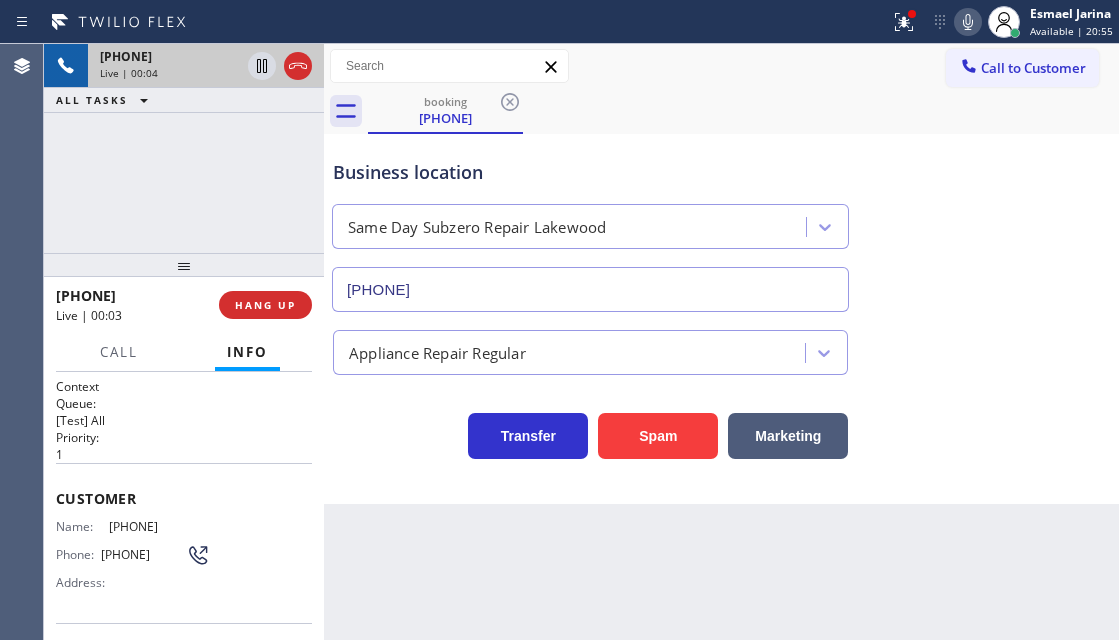 click on "[PHONE]" at bounding box center [159, 526] 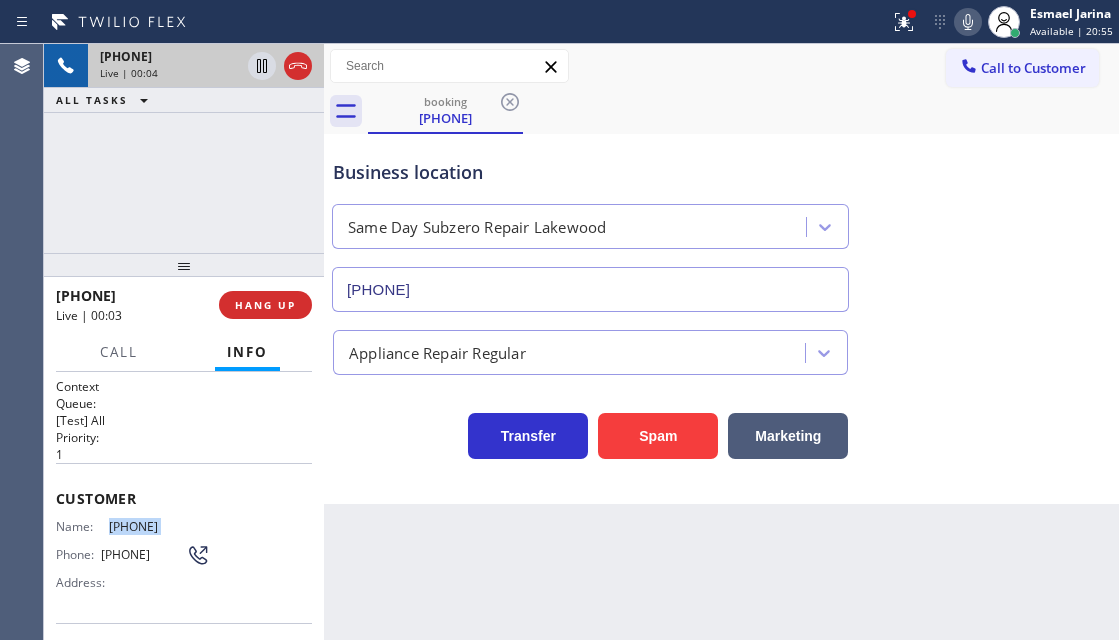 click on "[PHONE]" at bounding box center [159, 526] 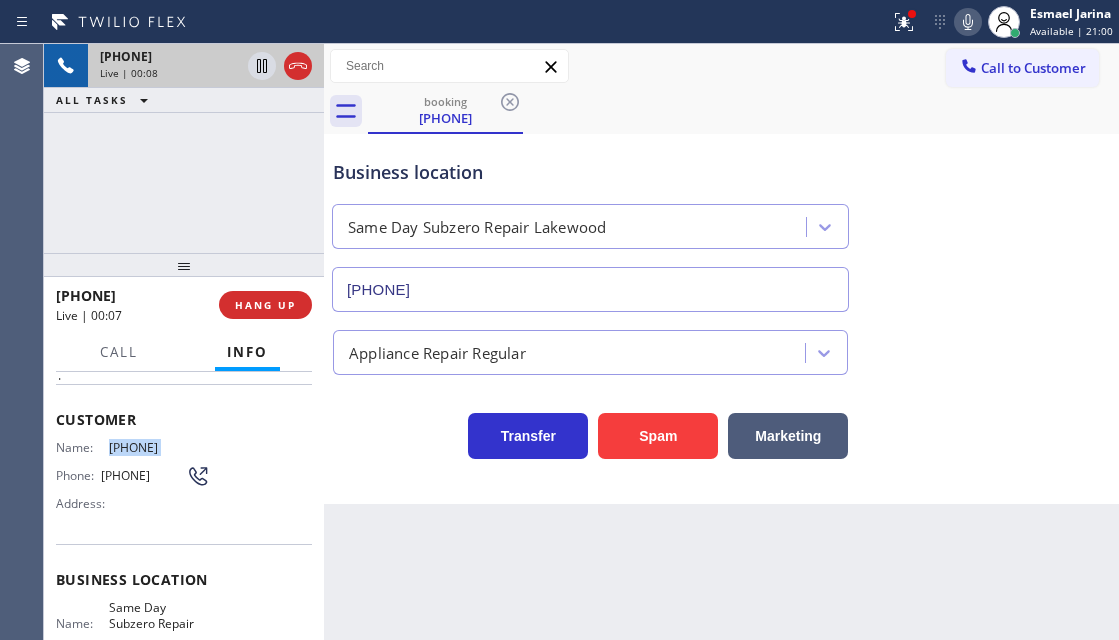 scroll, scrollTop: 300, scrollLeft: 0, axis: vertical 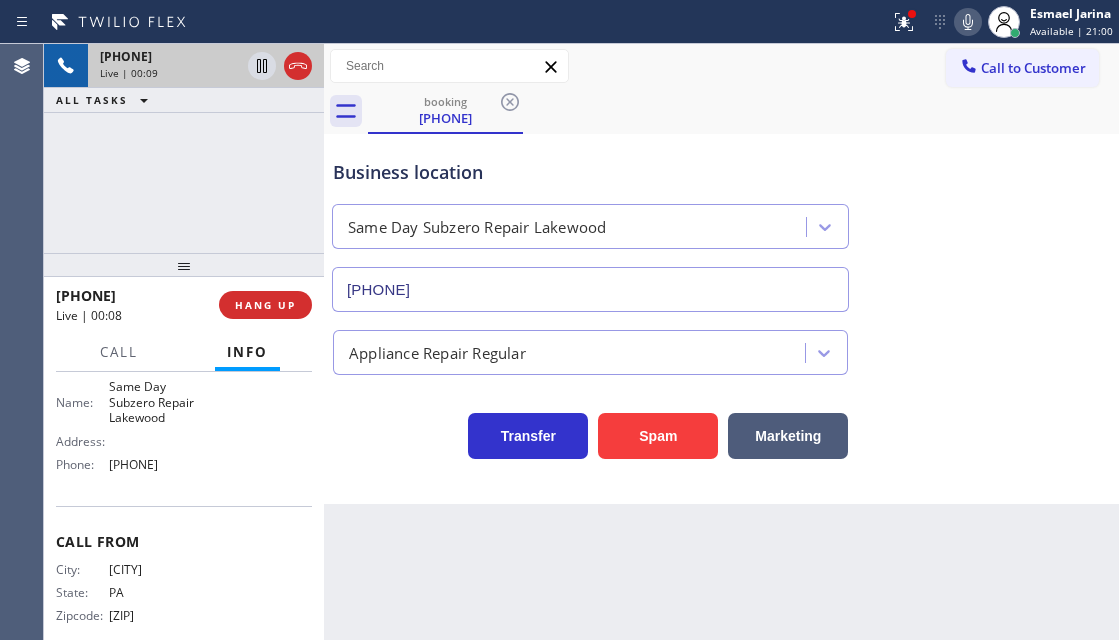 click on "Same Day Subzero Repair Lakewood" at bounding box center (159, 402) 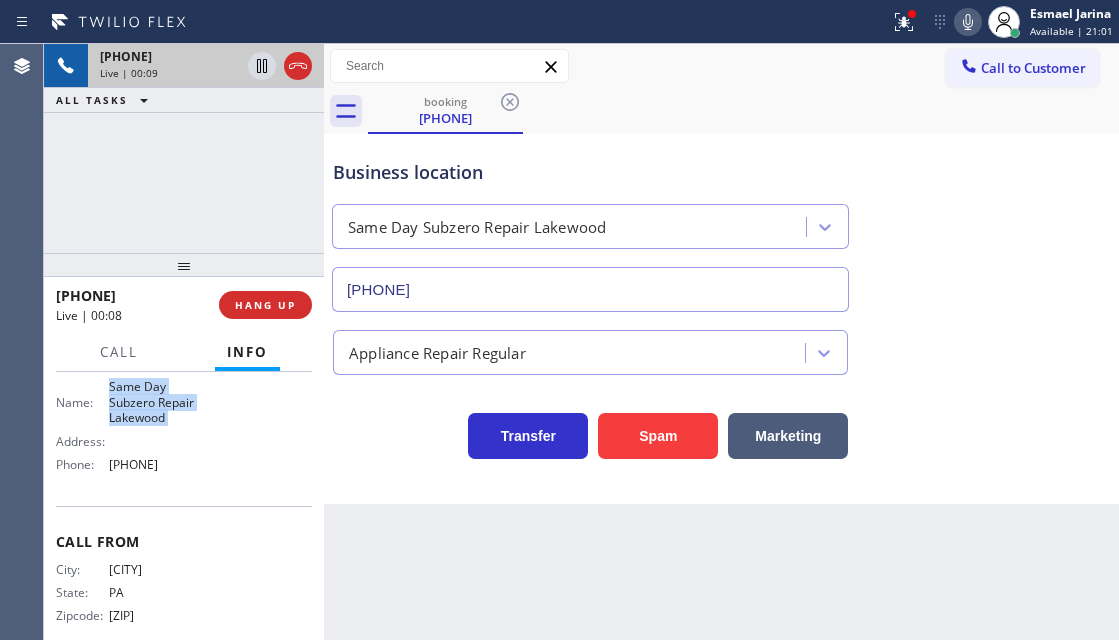 click on "Same Day Subzero Repair Lakewood" at bounding box center (159, 402) 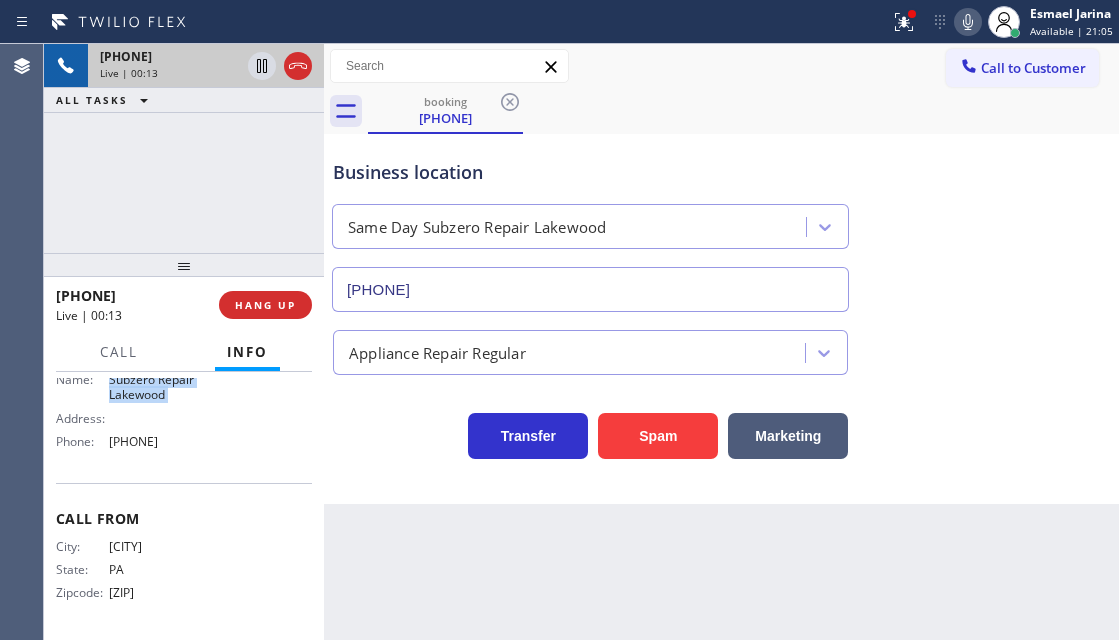 scroll, scrollTop: 330, scrollLeft: 0, axis: vertical 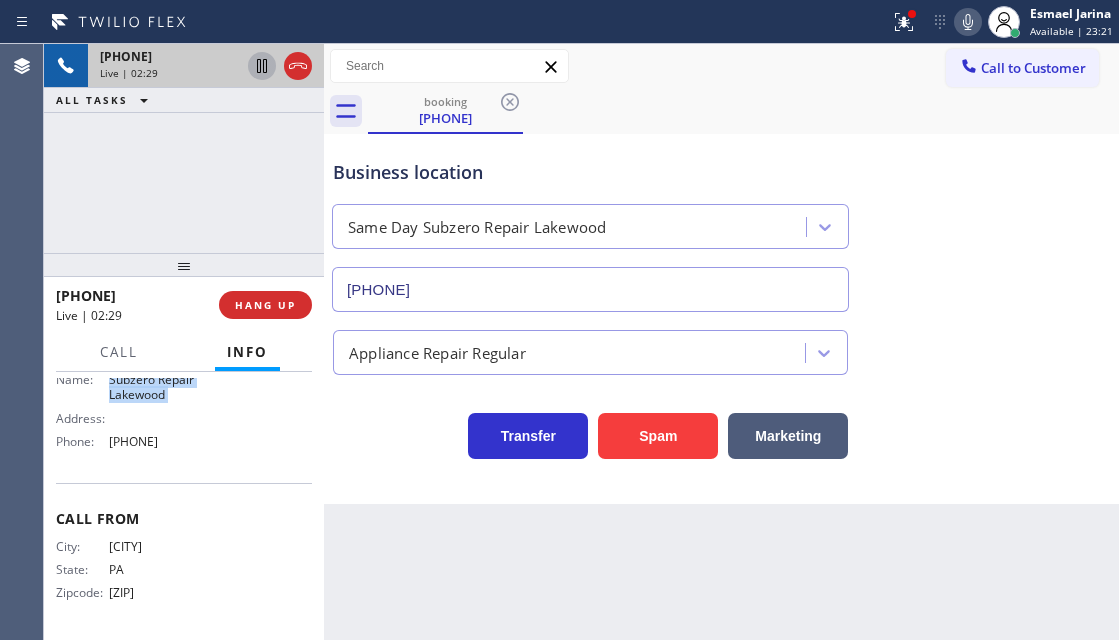 click 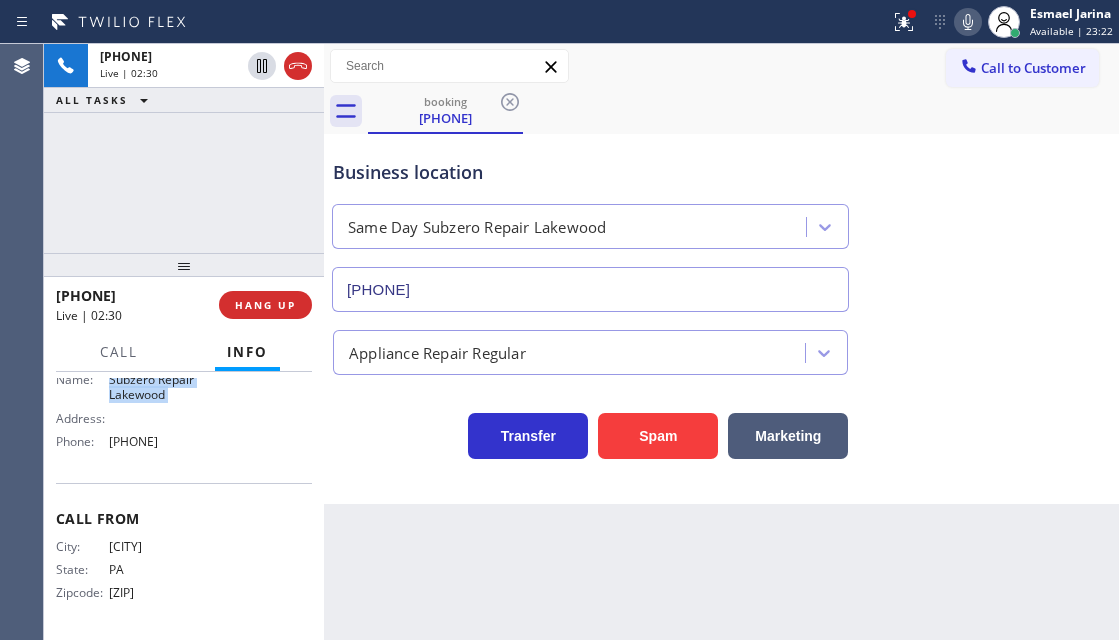 click 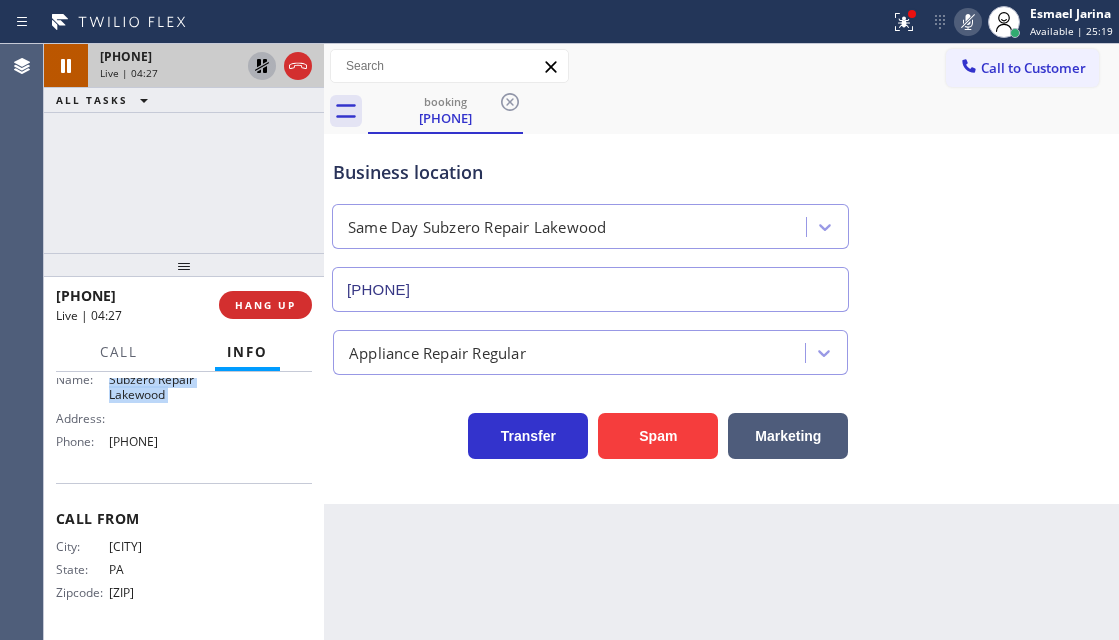 click 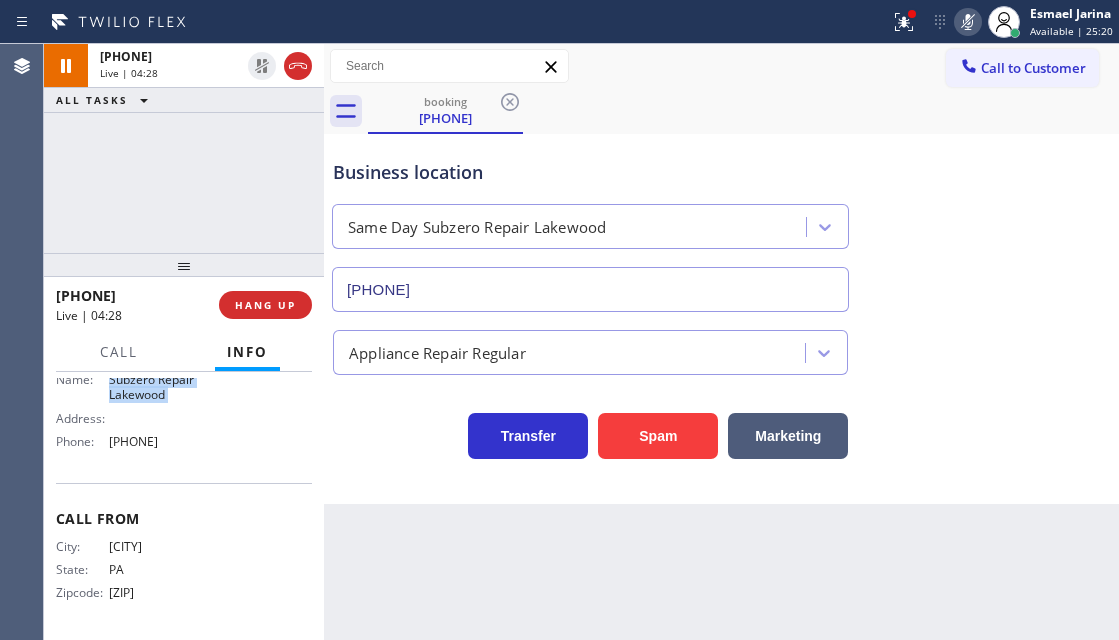 click 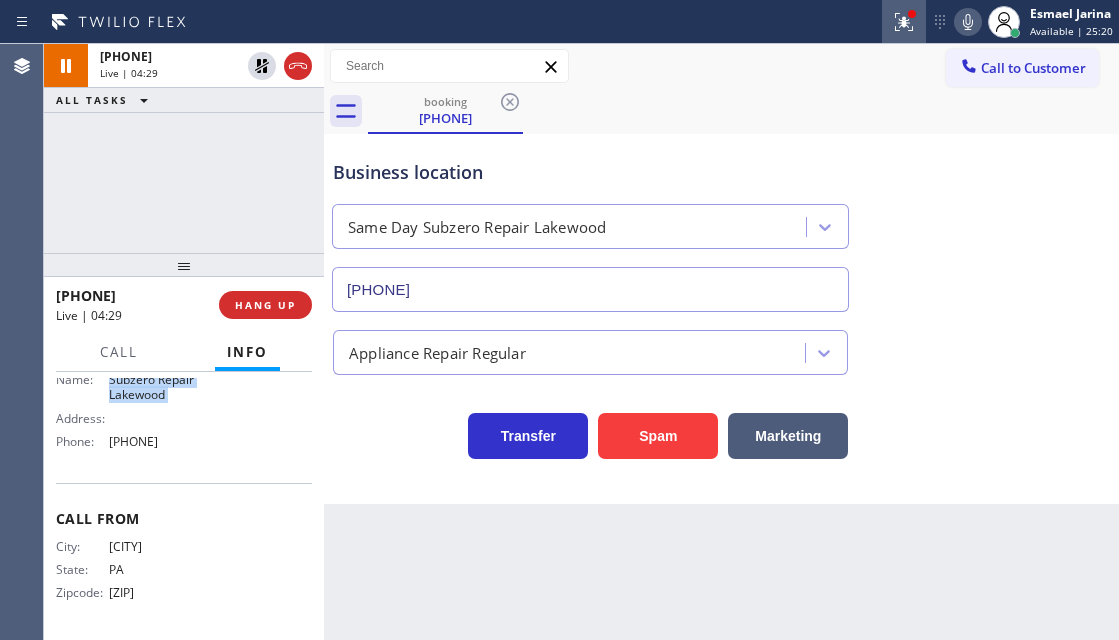 click 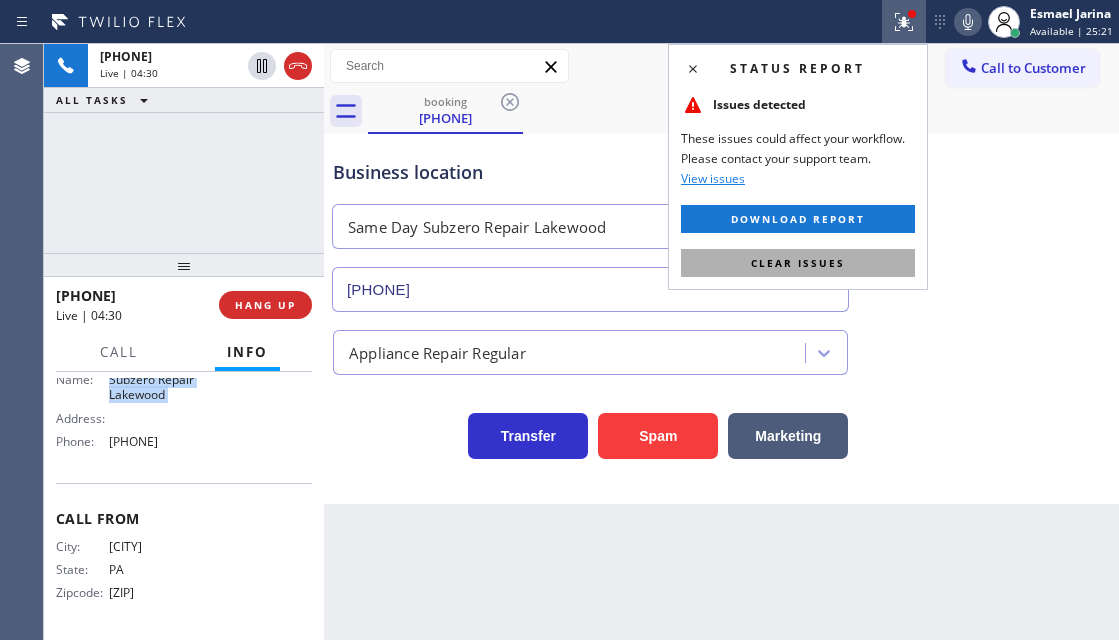click on "Clear issues" at bounding box center (798, 263) 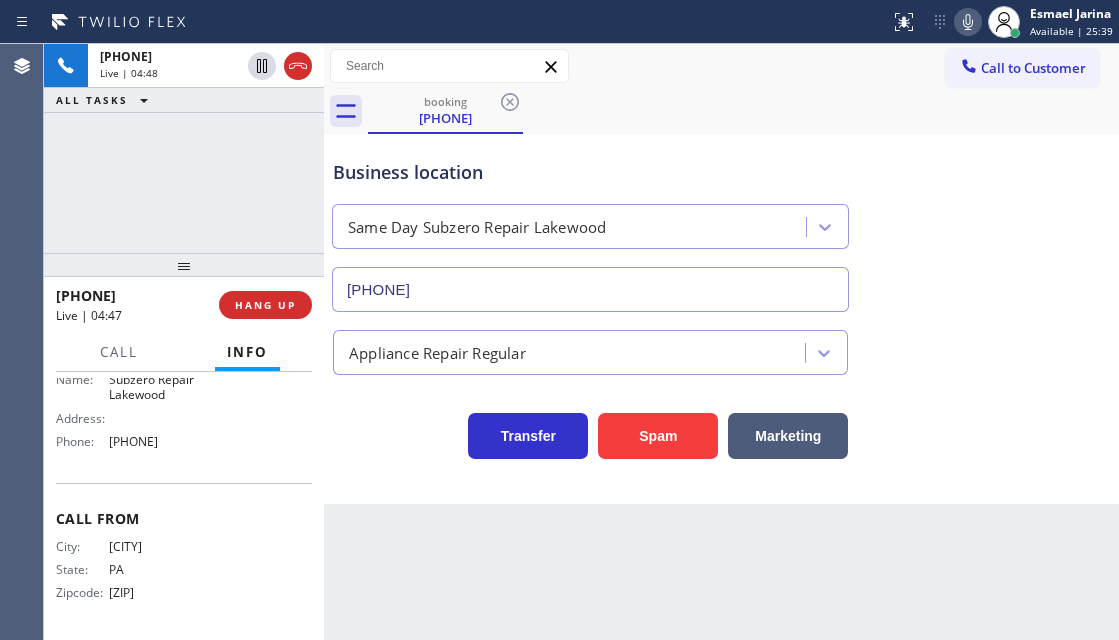 click on "Business location" at bounding box center [590, 172] 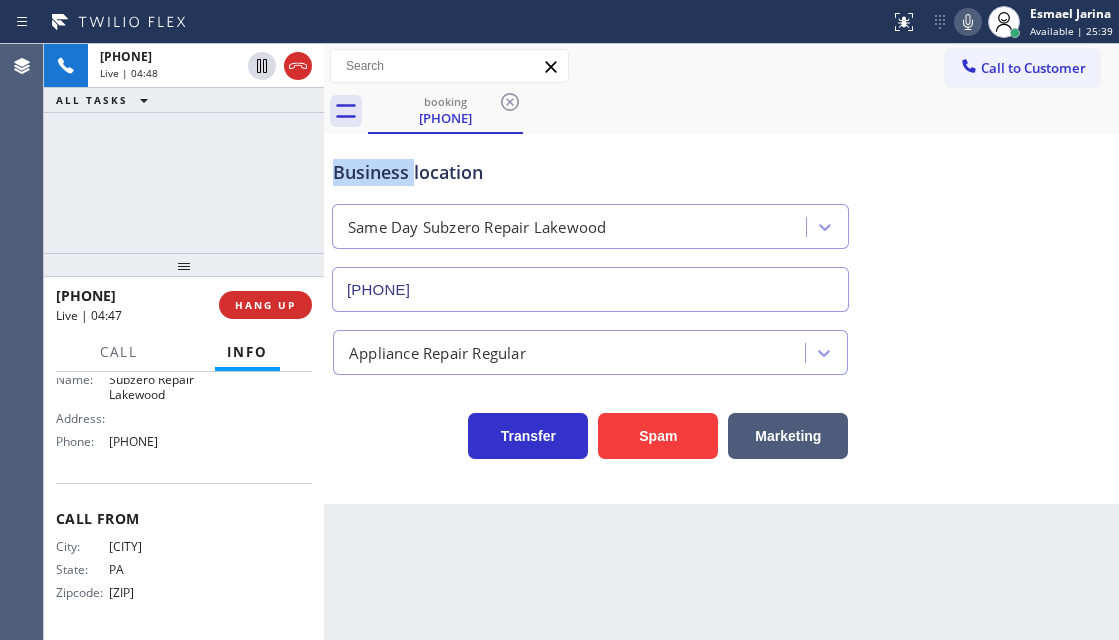click on "Business location" at bounding box center (590, 172) 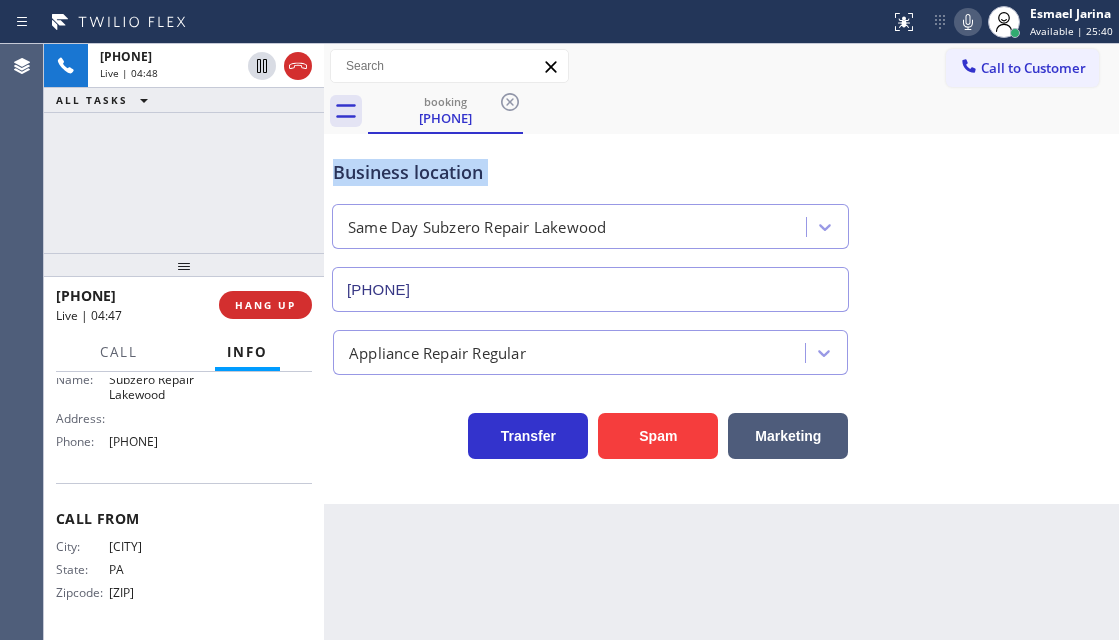 click on "Business location" at bounding box center (590, 172) 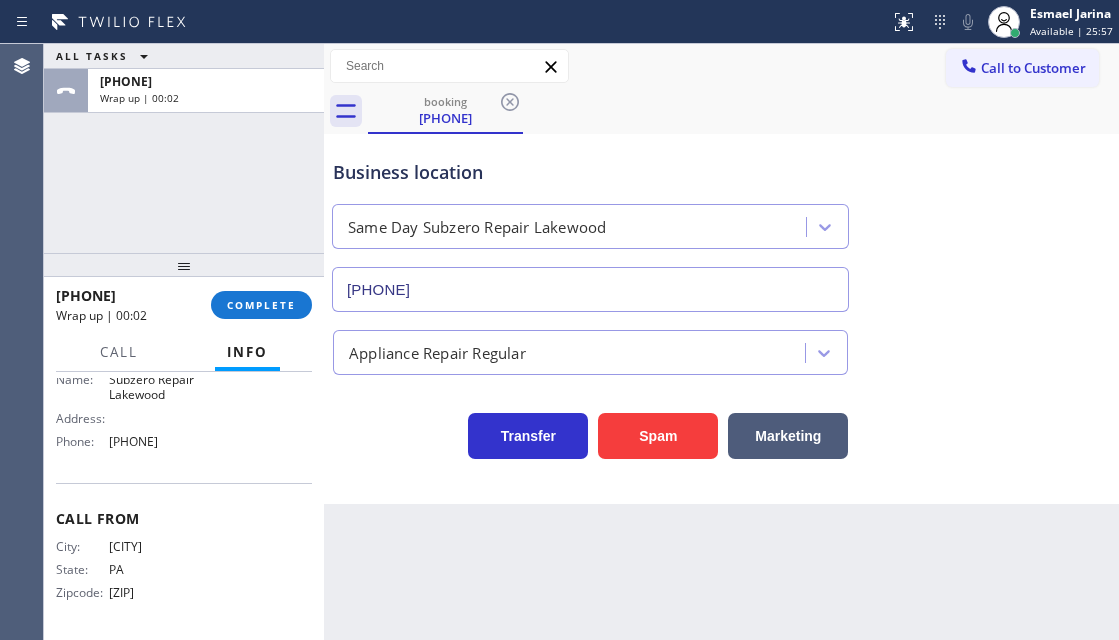 click on "[PHONE]" at bounding box center [159, 441] 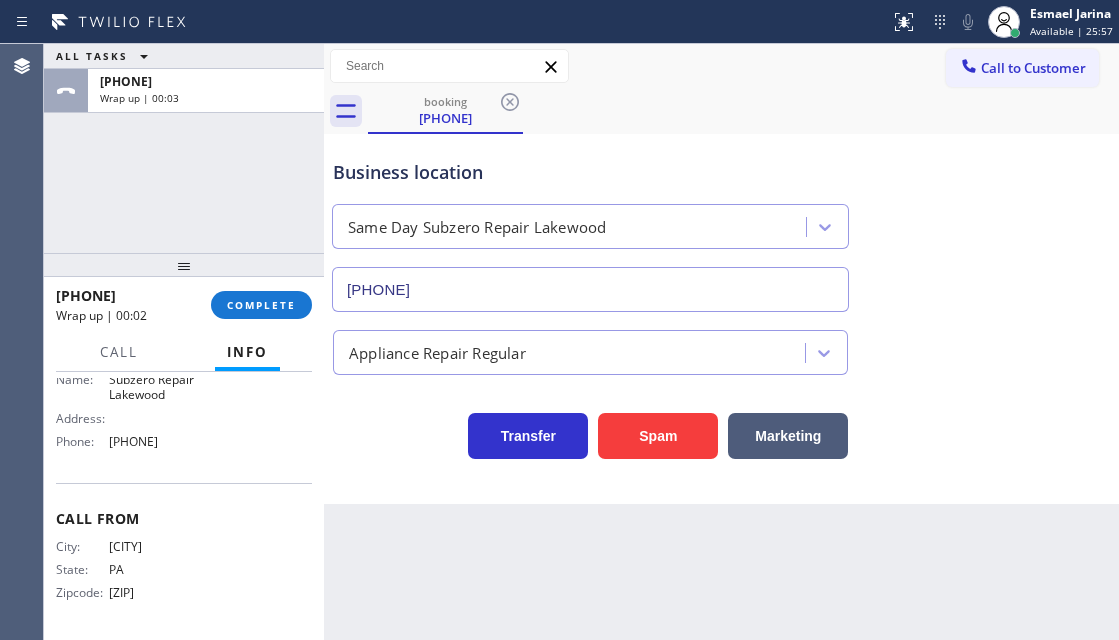 click on "[PHONE]" at bounding box center [159, 441] 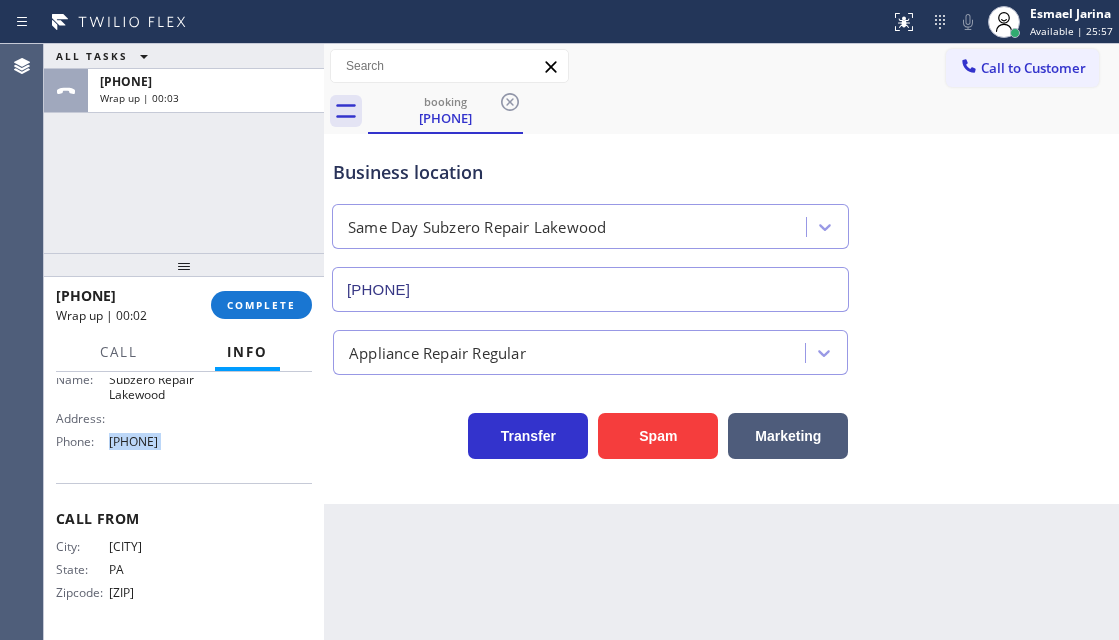 click on "[PHONE]" at bounding box center (159, 441) 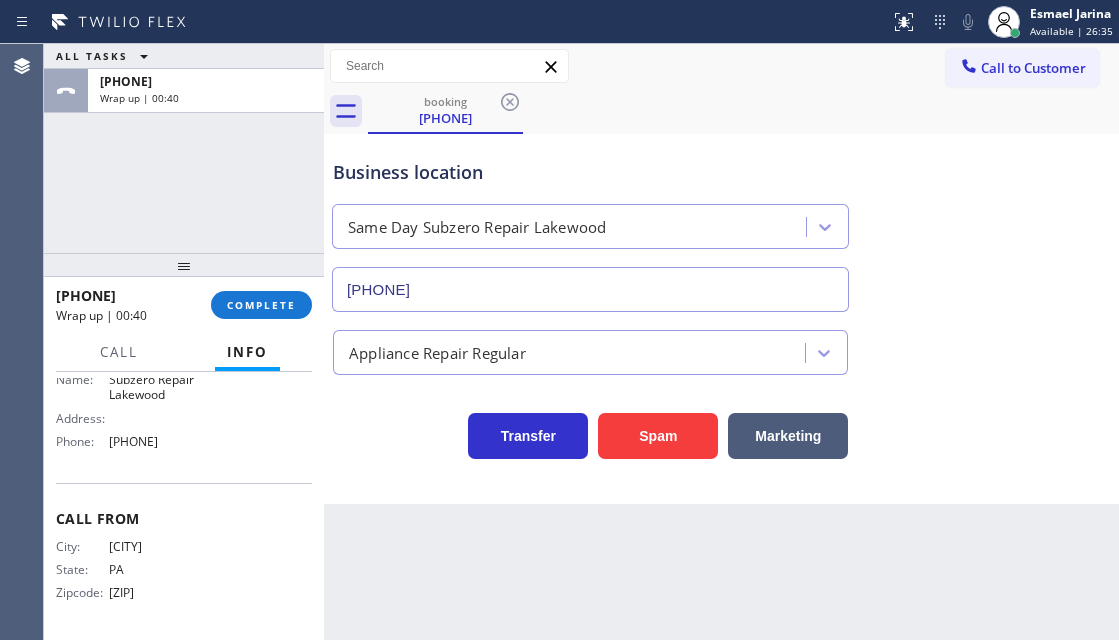 click on "[PHONE] Wrap up | 00:40 COMPLETE" at bounding box center (184, 305) 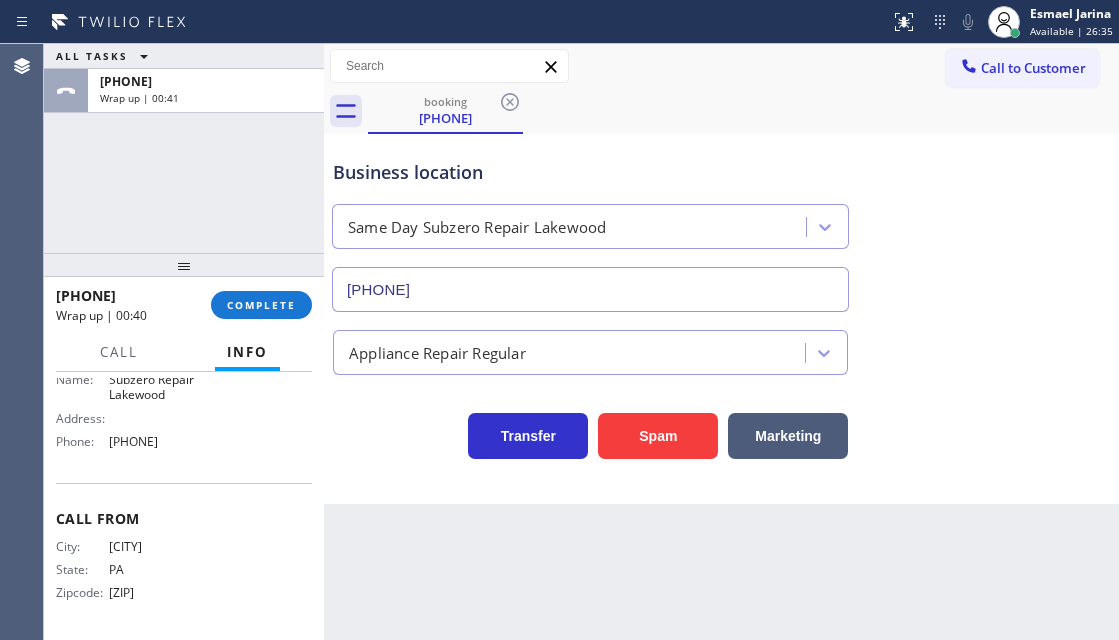 click on "[PHONE] Wrap up | 00:40 COMPLETE" at bounding box center [184, 305] 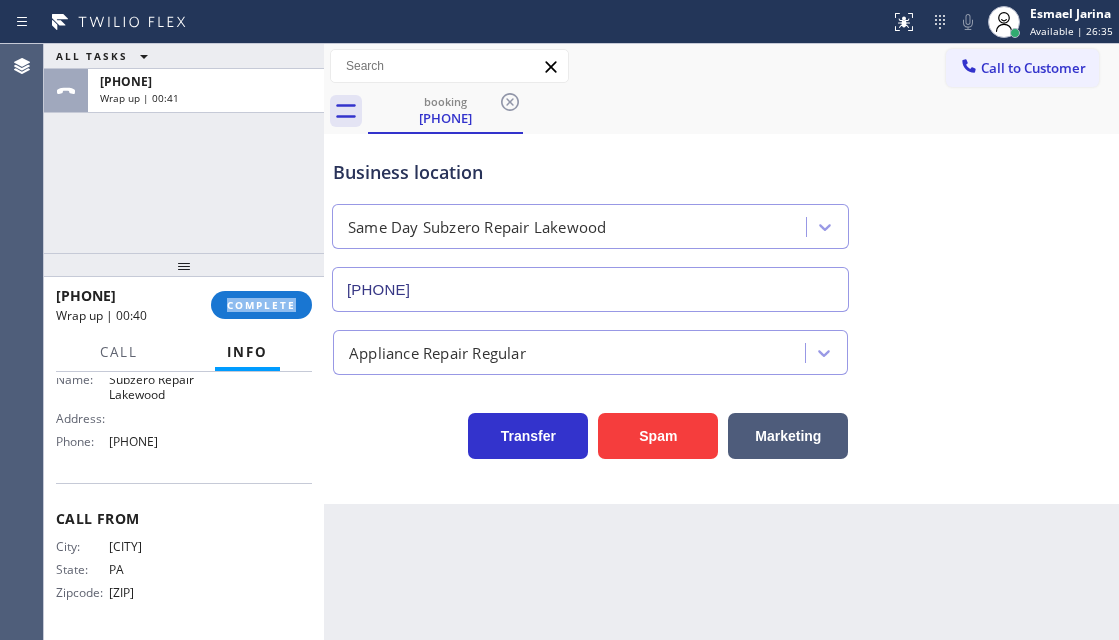 click on "[PHONE] Wrap up | 00:40 COMPLETE" at bounding box center (184, 305) 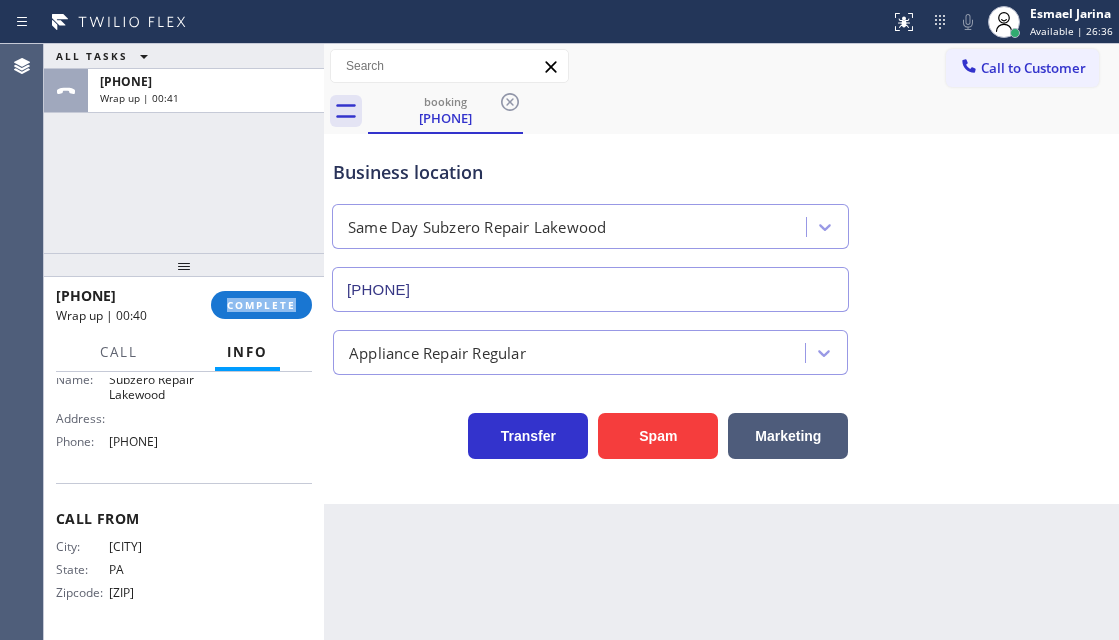 click on "[PHONE] Wrap up | 00:40 COMPLETE" at bounding box center [184, 305] 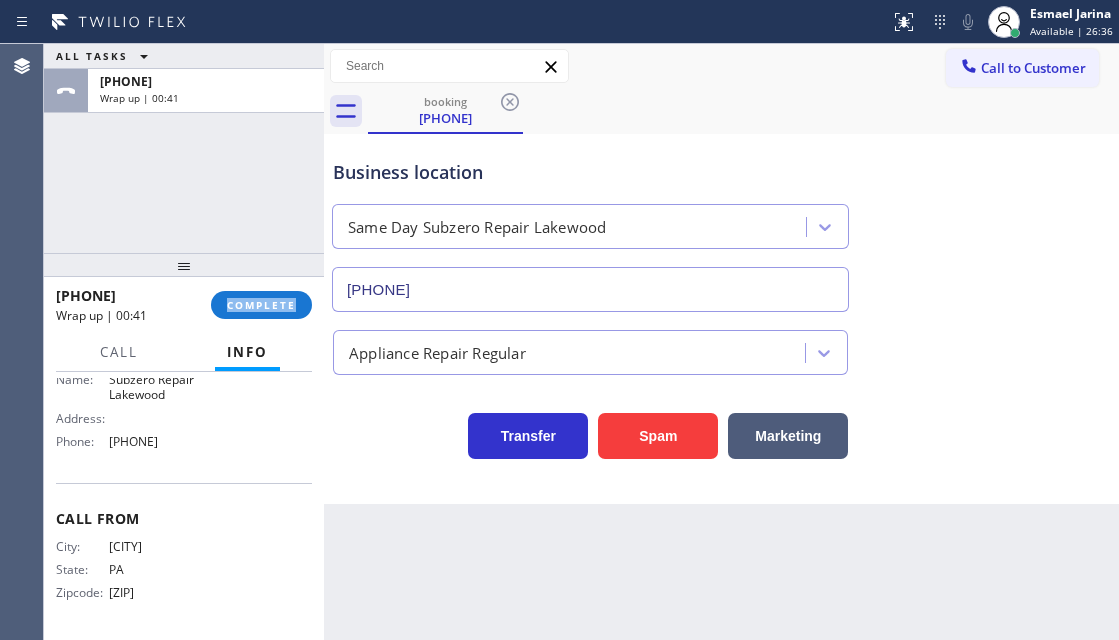 click on "+1[PHONE] Wrap up | 00:41 COMPLETE" at bounding box center (184, 305) 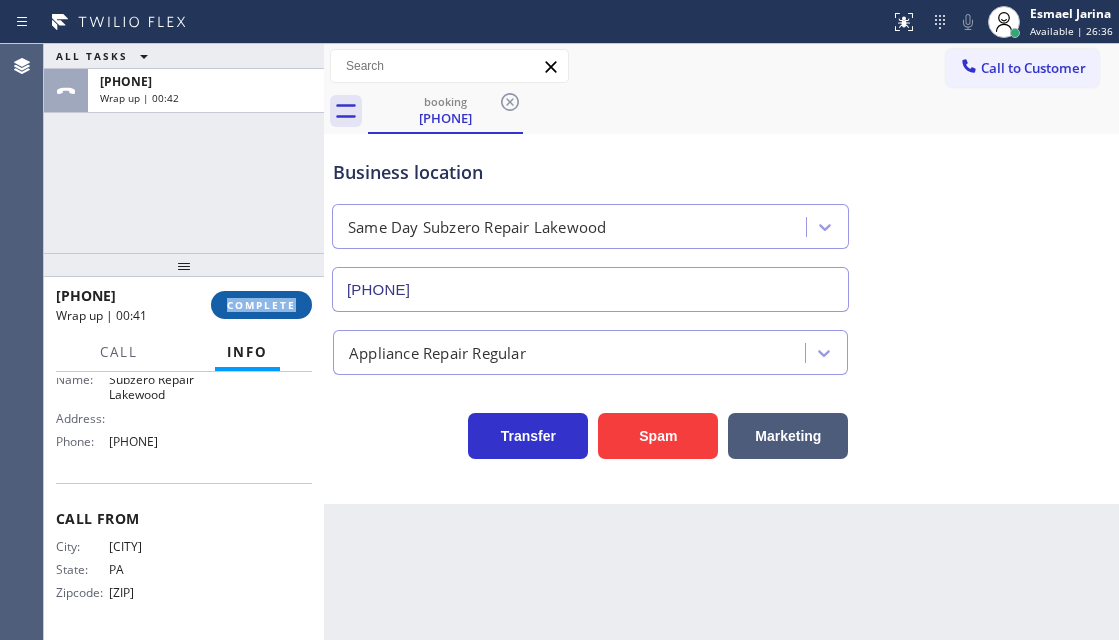 click on "COMPLETE" at bounding box center (261, 305) 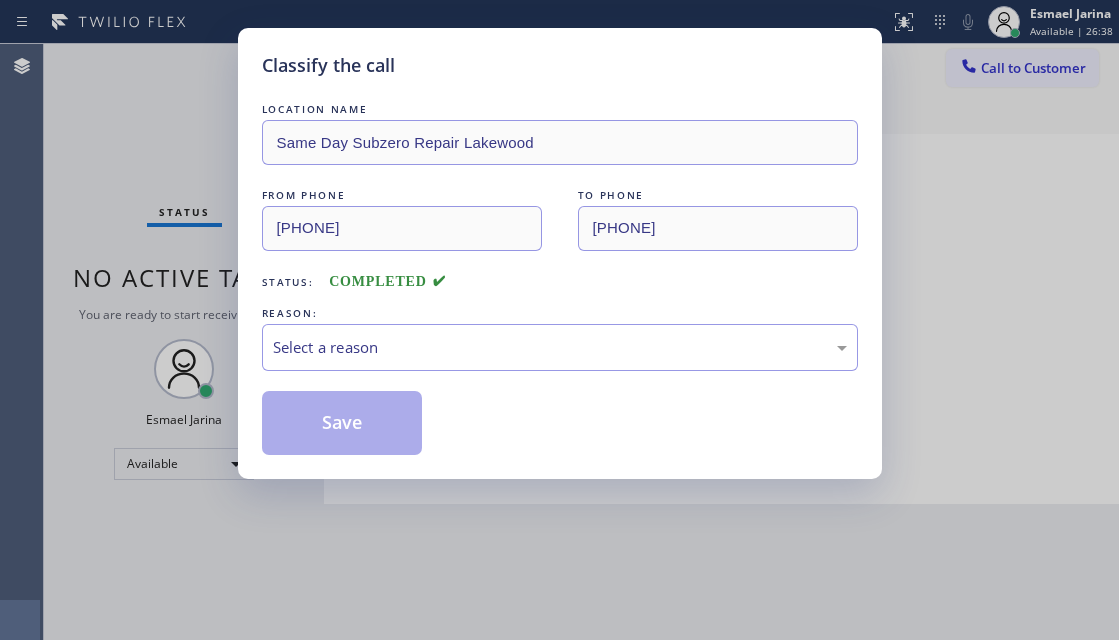 click on "LOCATION NAME Same Day Subzero Repair Lakewood FROM PHONE [PHONE] TO PHONE [PHONE] Status: COMPLETED REASON: Select a reason Save" at bounding box center (560, 277) 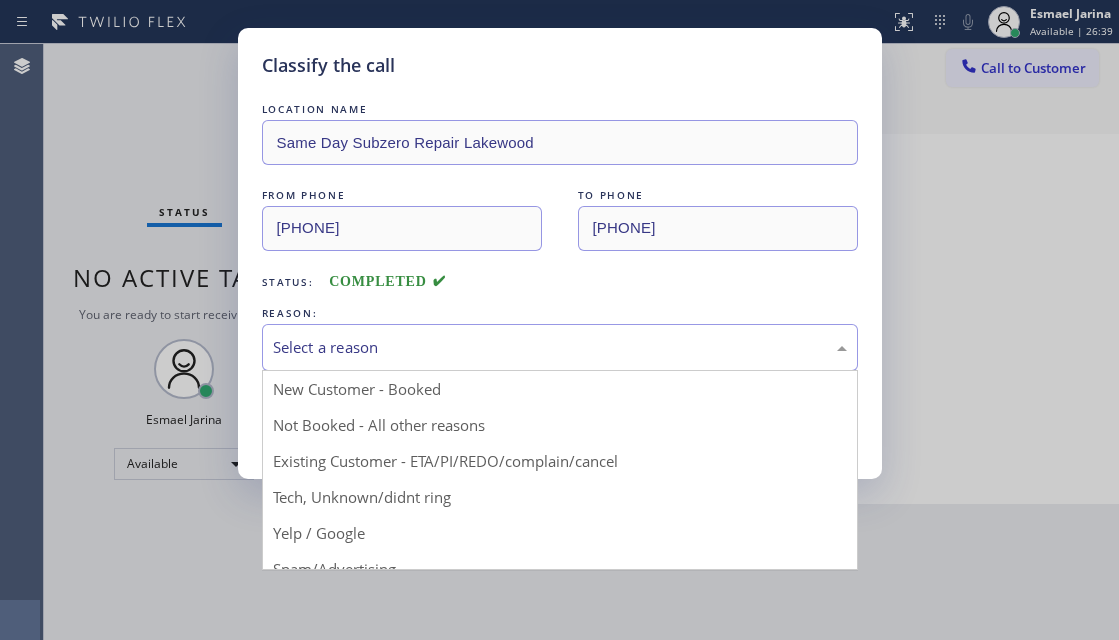 click on "Select a reason" at bounding box center (560, 347) 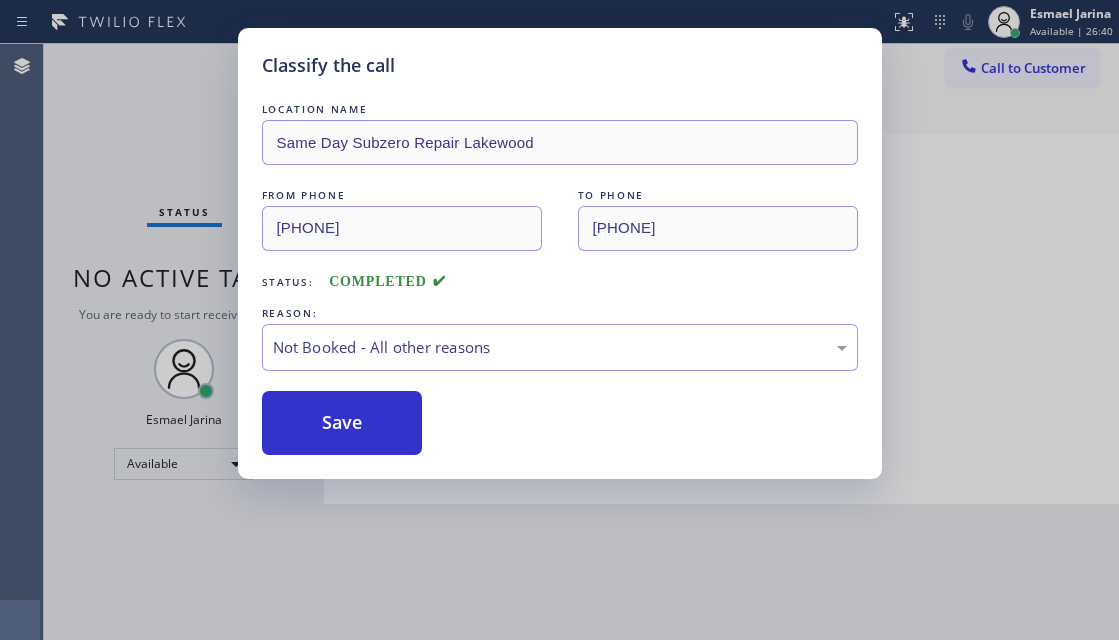 click on "Save" at bounding box center (342, 423) 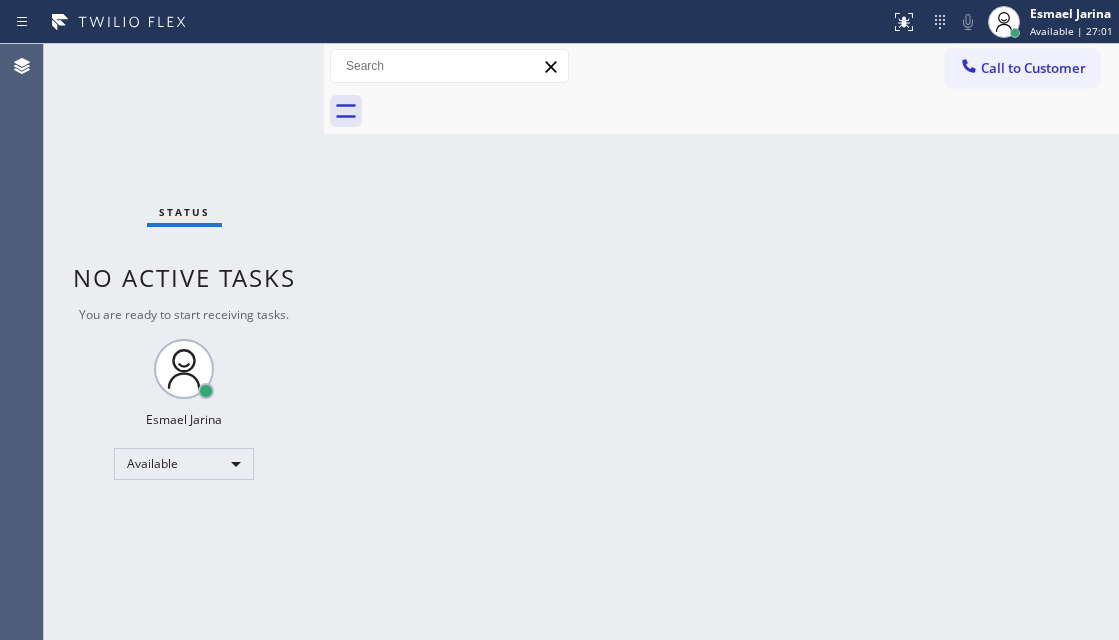 click on "Back to Dashboard Change Sender ID Customers Technicians Select a contact Outbound call Technician Search Technician Your caller id phone number Your caller id phone number Call Technician info Name Phone none Address none Change Sender ID HVAC [PHONE] 5 Star Appliance [PHONE] Appliance Repair [PHONE] Plumbing [PHONE] Air Duct Cleaning [PHONE] Electricians [PHONE] Cancel Change Check personal SMS Reset Change No tabs Call to Customer Outbound call Location Viking Repair Service Your caller id phone number [PHONE] Customer number Call Outbound call Technician Search Technician Your caller id phone number Your caller id phone number Call" at bounding box center [721, 342] 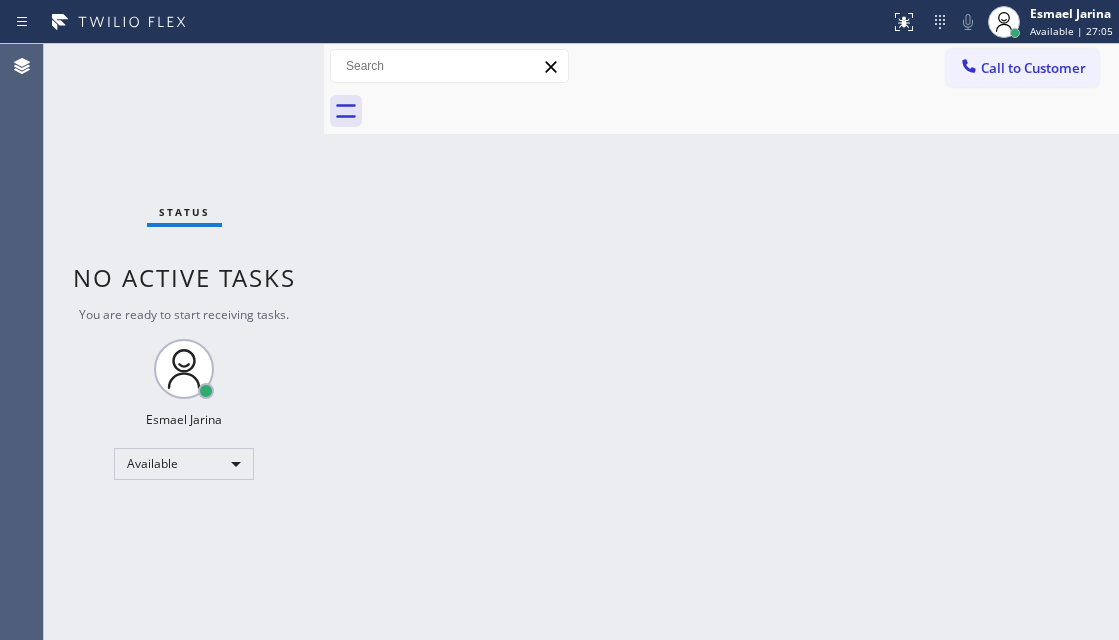 click on "Status   No active tasks     You are ready to start receiving tasks.   [FIRST] [LAST] Available" at bounding box center [184, 342] 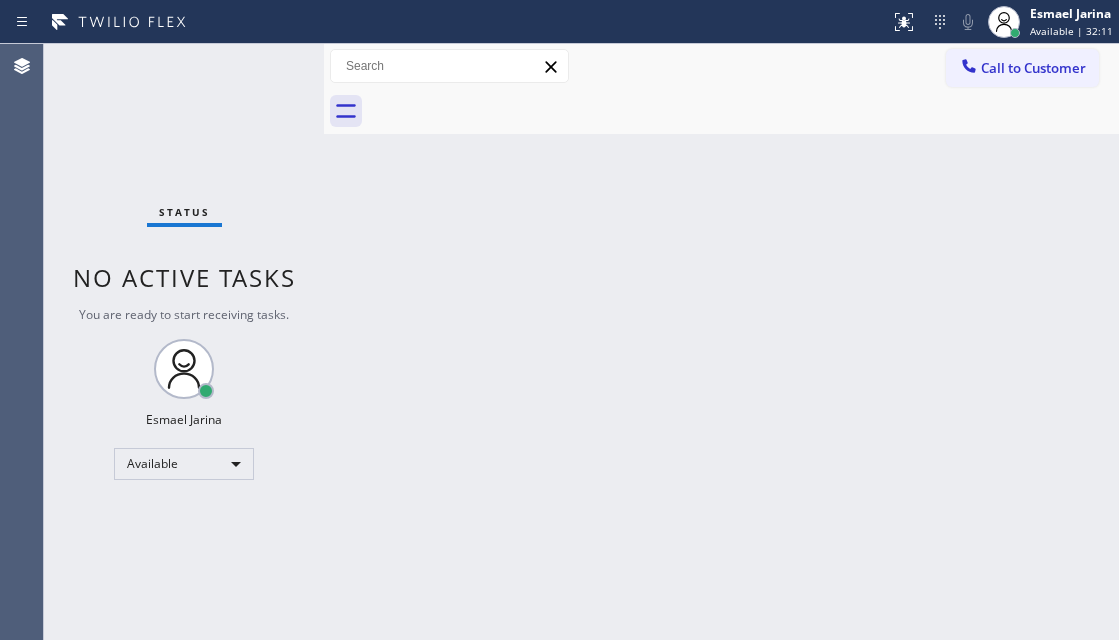 click on "Status   No active tasks     You are ready to start receiving tasks.   [FIRST] [LAST] Available" at bounding box center (184, 342) 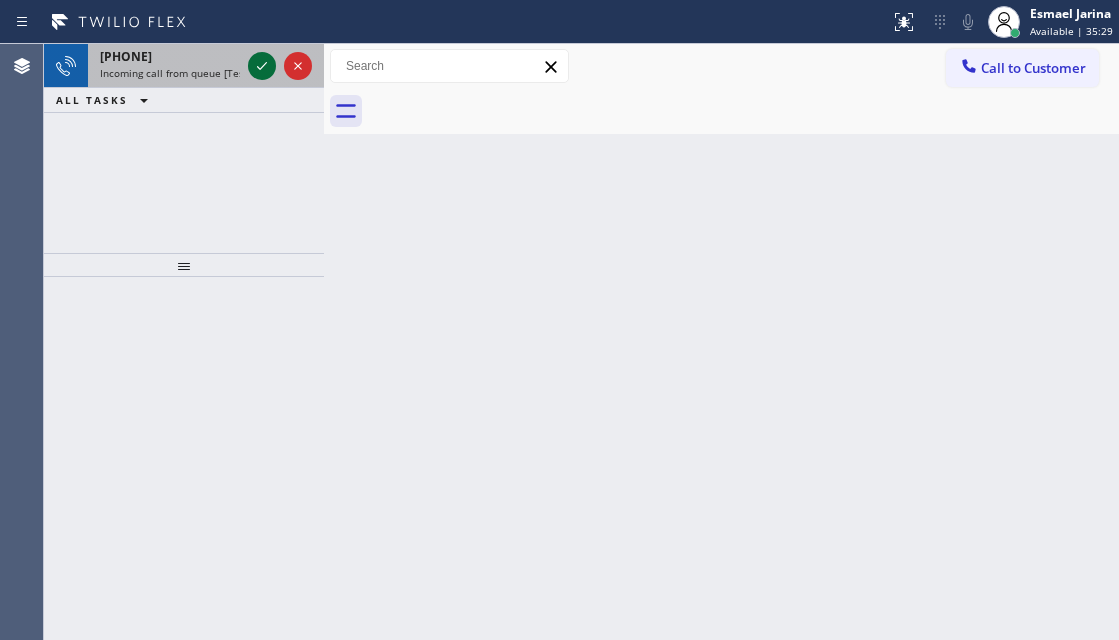 click 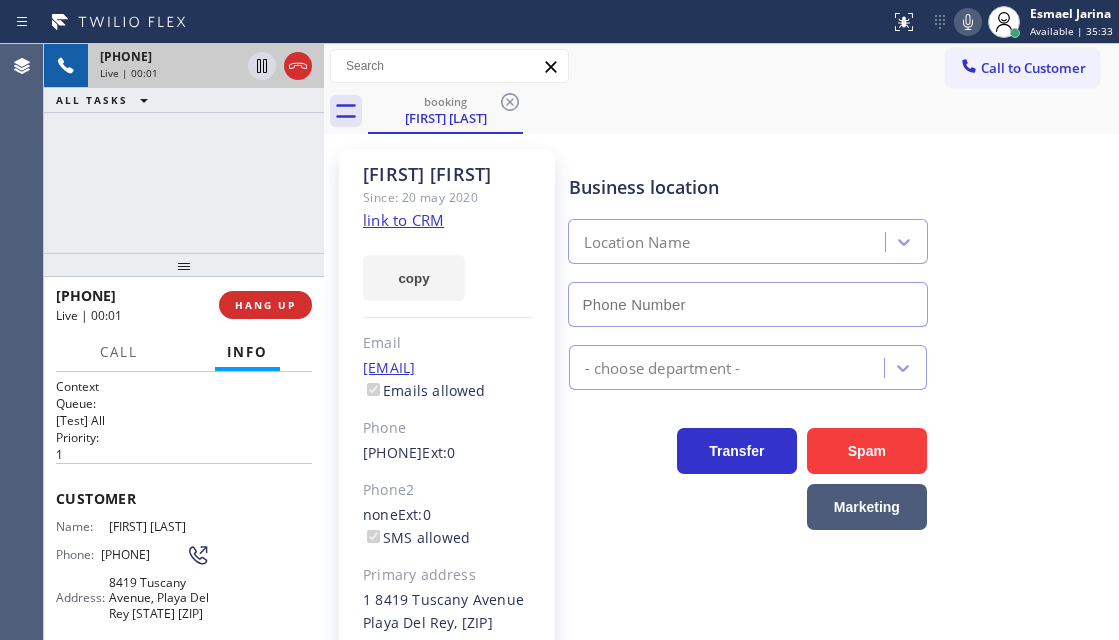type on "[PHONE]" 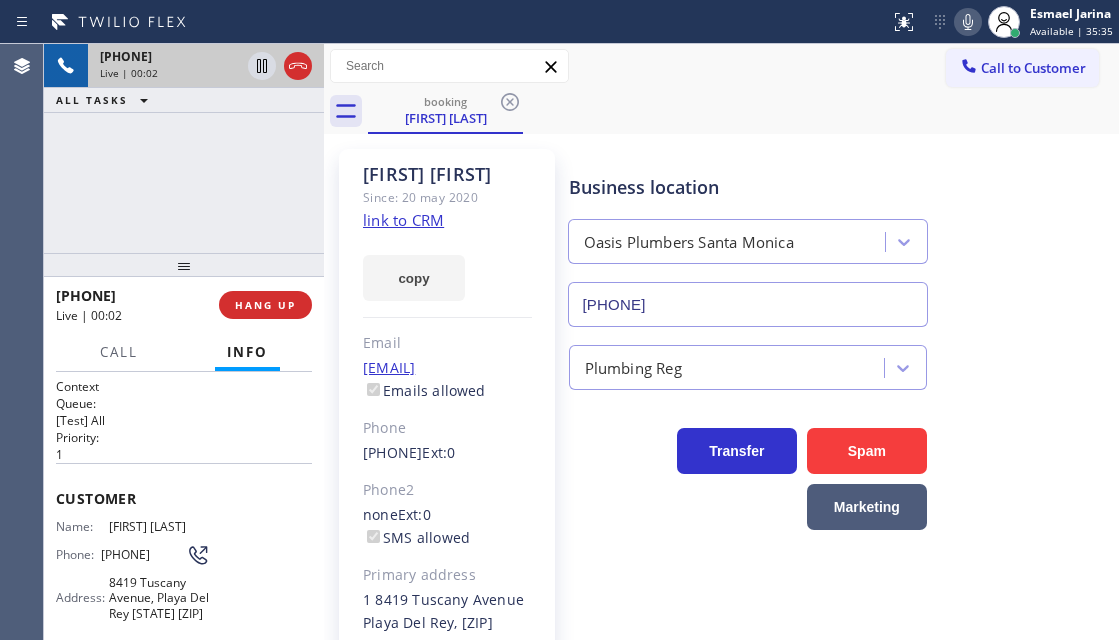 click on "link to CRM" 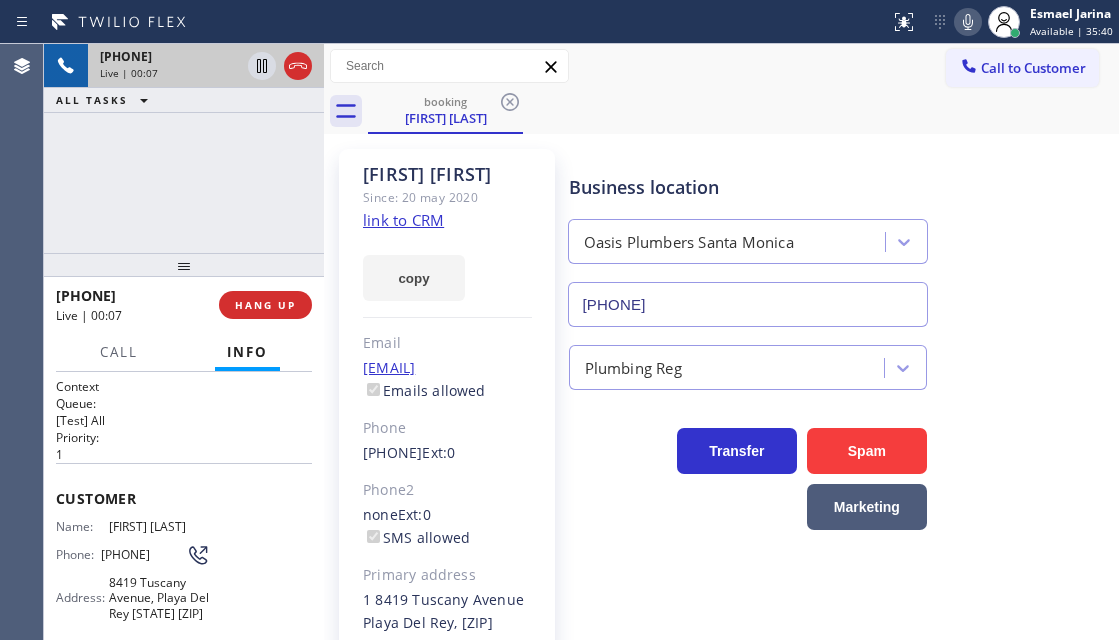 click on "Name: [FIRST] [LAST] Phone: [PHONE] Address: 8419 Tuscany Avenue, Playa Del Rey [STATE] [ZIP]" at bounding box center (133, 574) 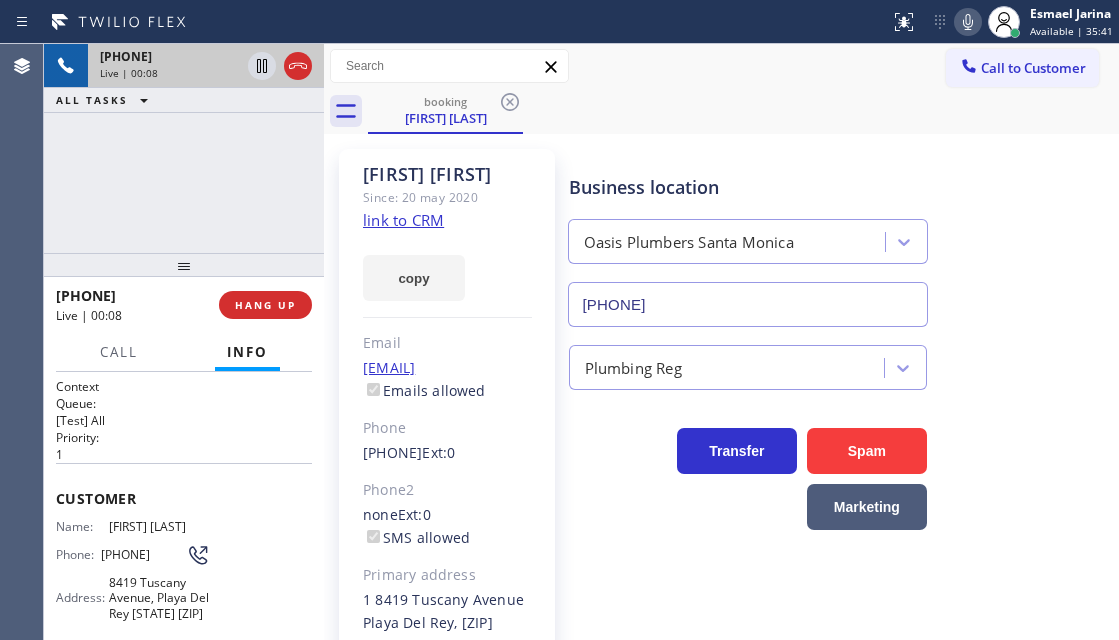 click on "Name: [FIRST] [LAST] Phone: [PHONE] Address: 8419 Tuscany Avenue, Playa Del Rey [STATE] [ZIP]" at bounding box center (133, 574) 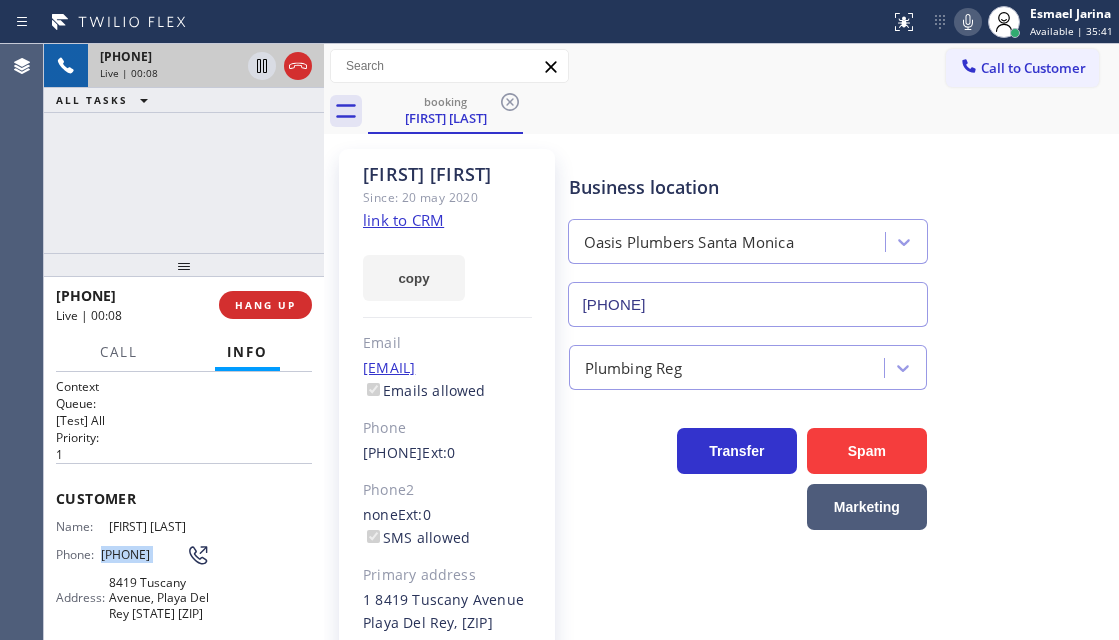 click on "Name: [FIRST] [LAST] Phone: [PHONE] Address: 8419 Tuscany Avenue, Playa Del Rey [STATE] [ZIP]" at bounding box center [133, 574] 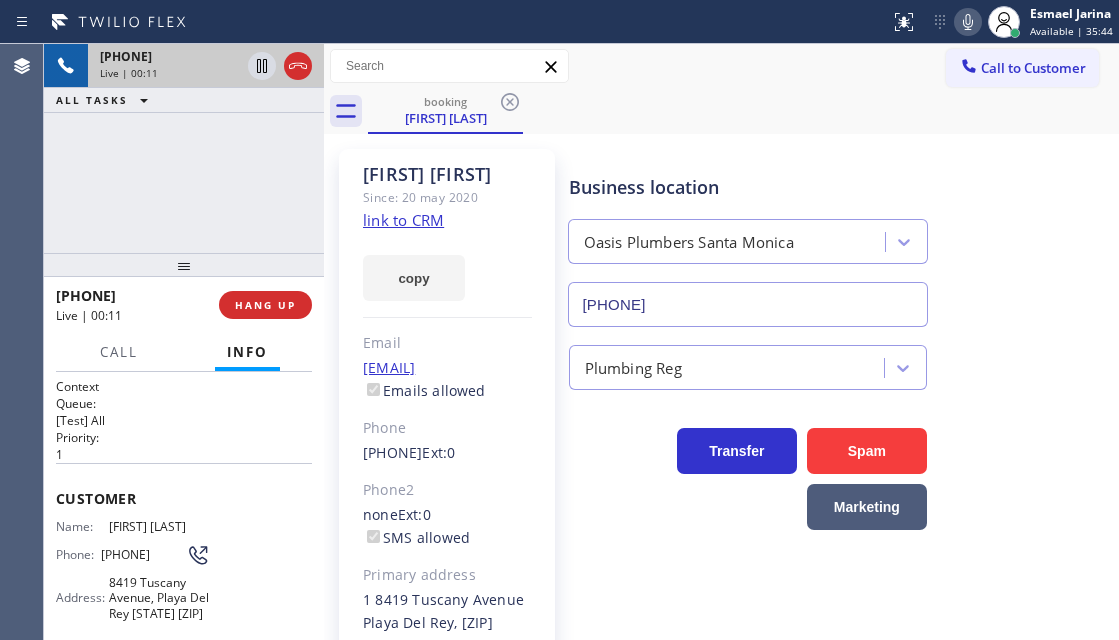 click on "Business location Oasis Plumbers Santa Monica [PHONE]" at bounding box center [840, 236] 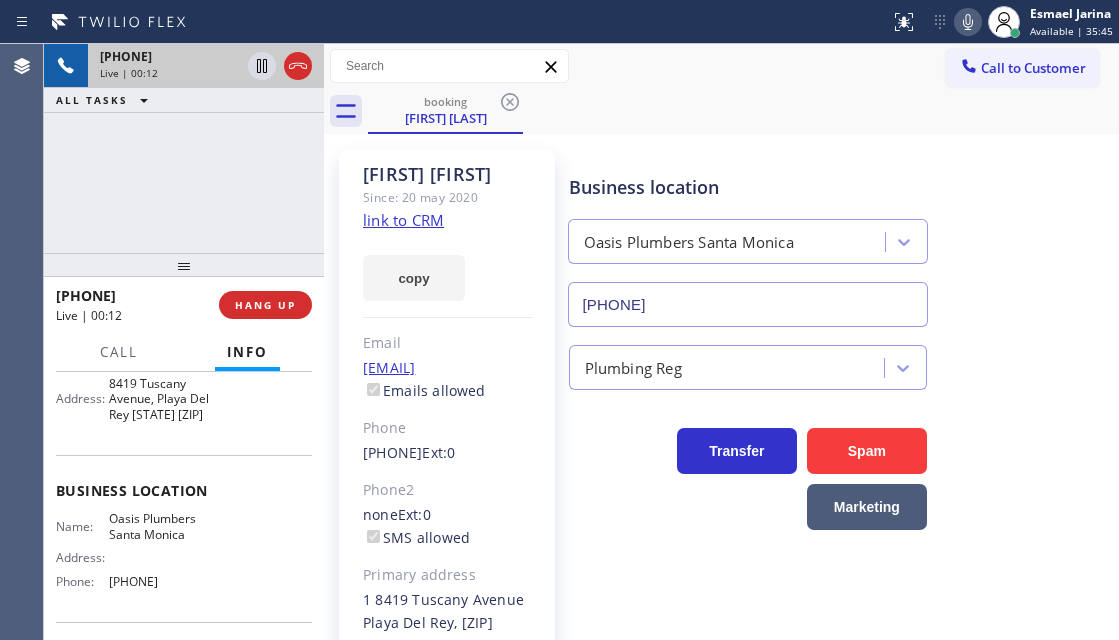 scroll, scrollTop: 200, scrollLeft: 0, axis: vertical 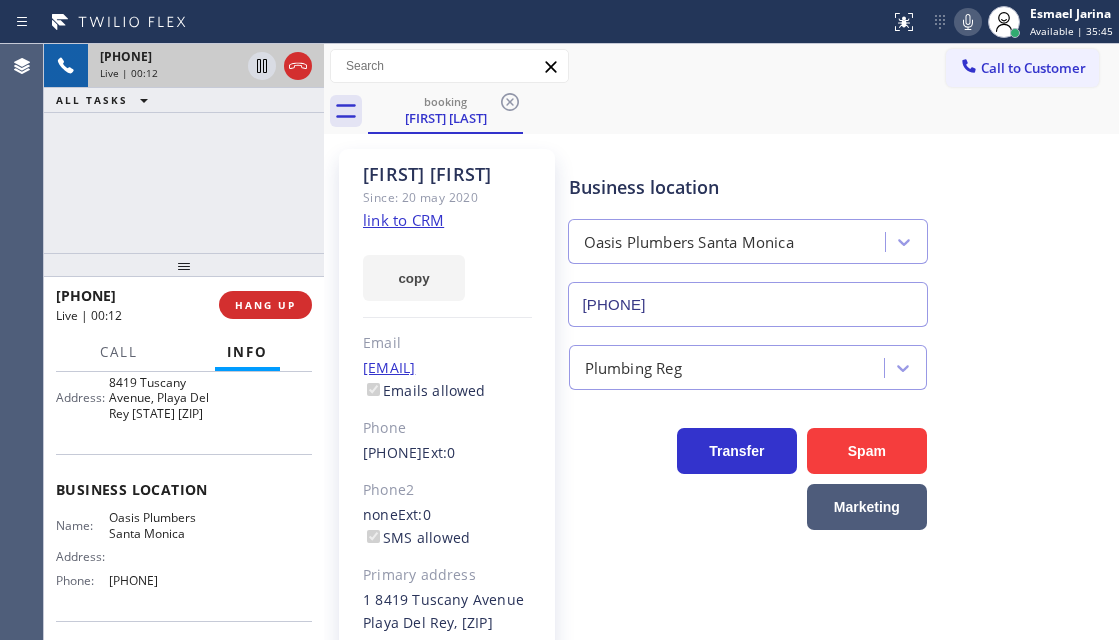 click on "Oasis Plumbers Santa Monica" at bounding box center (159, 525) 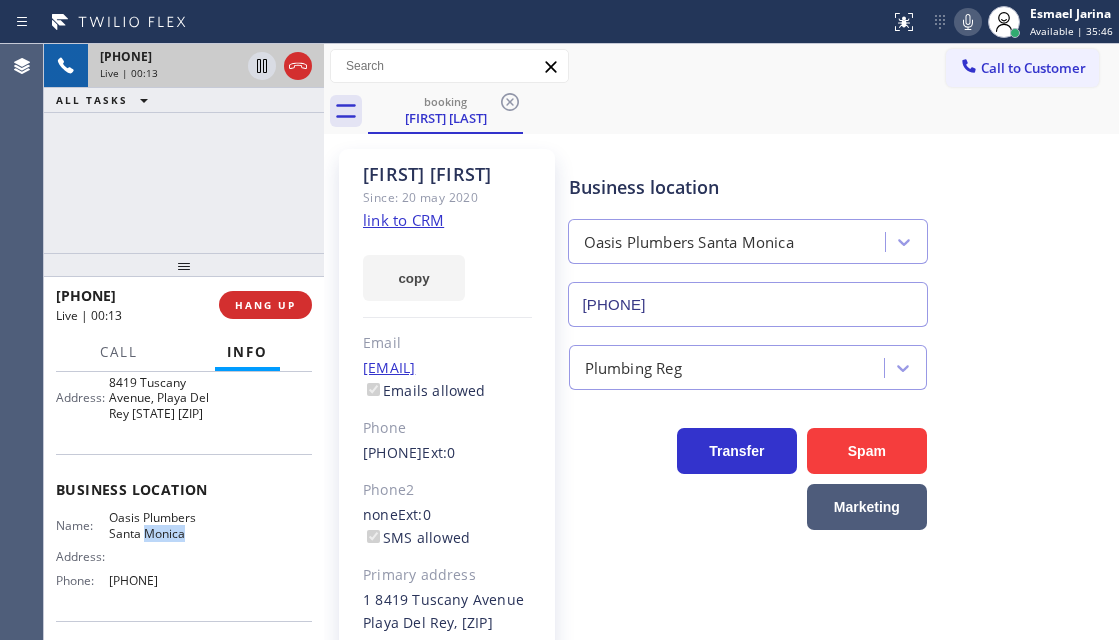 click on "Oasis Plumbers Santa Monica" at bounding box center (159, 525) 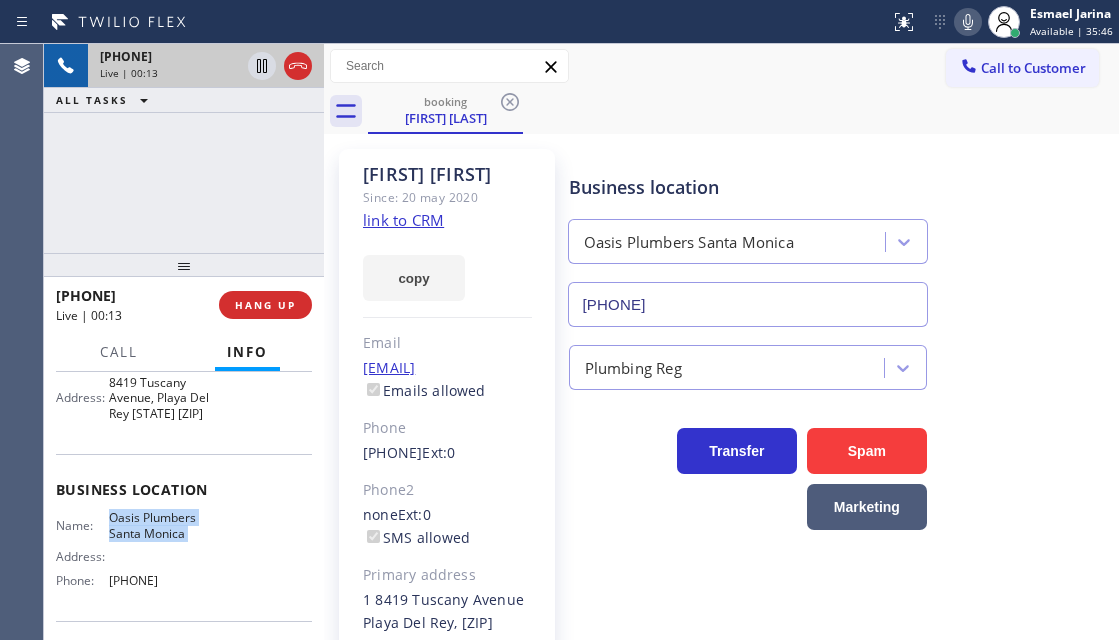 click on "Oasis Plumbers Santa Monica" at bounding box center [159, 525] 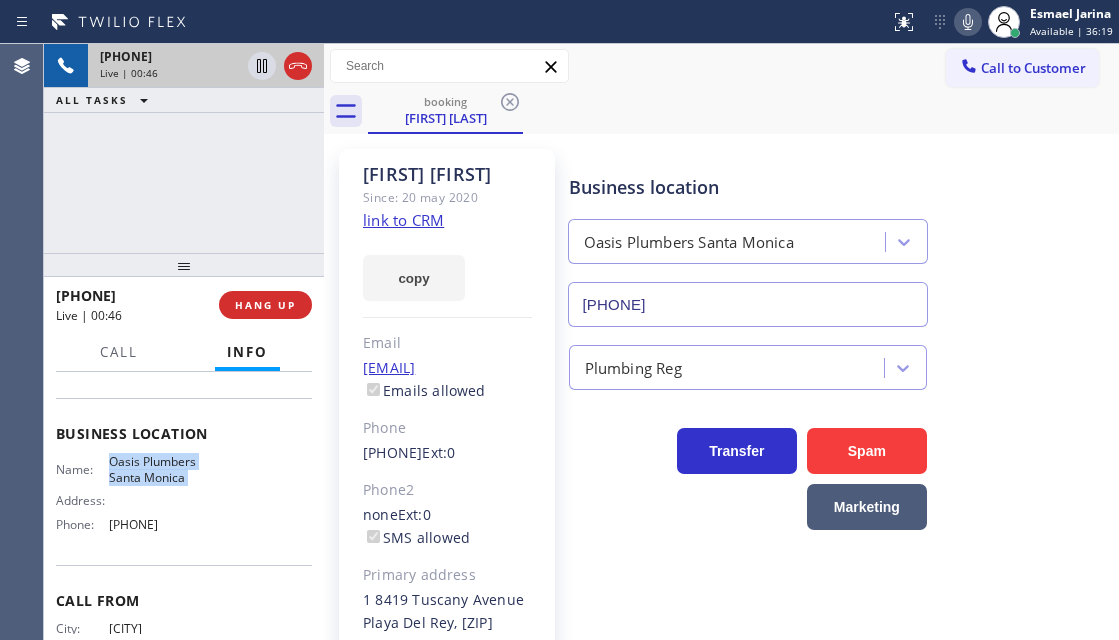 scroll, scrollTop: 300, scrollLeft: 0, axis: vertical 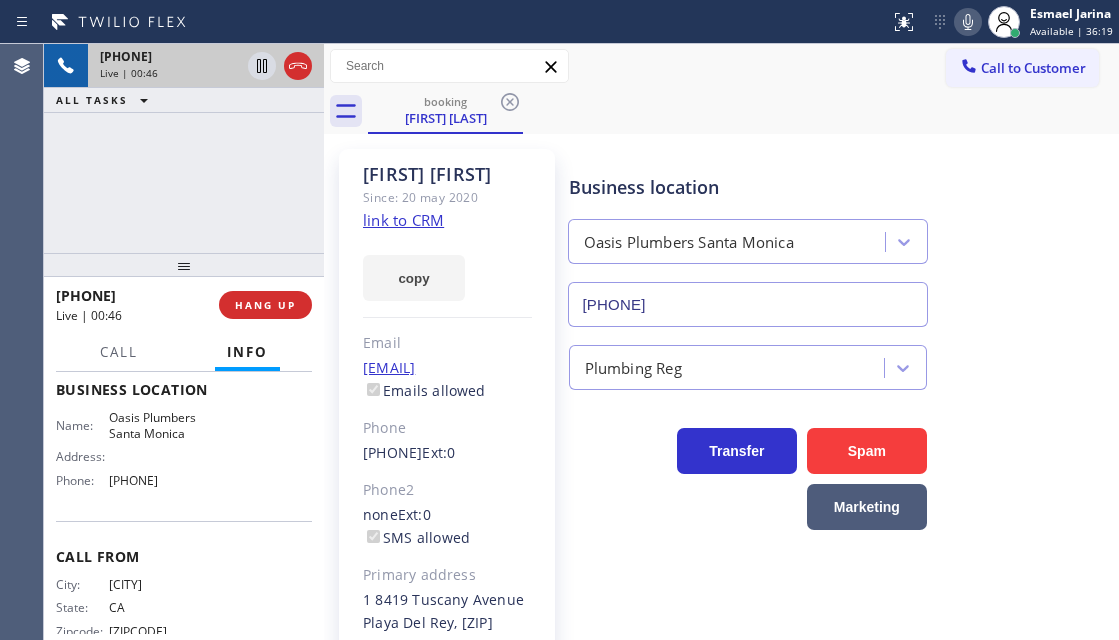 click on "[PHONE]" at bounding box center [159, 480] 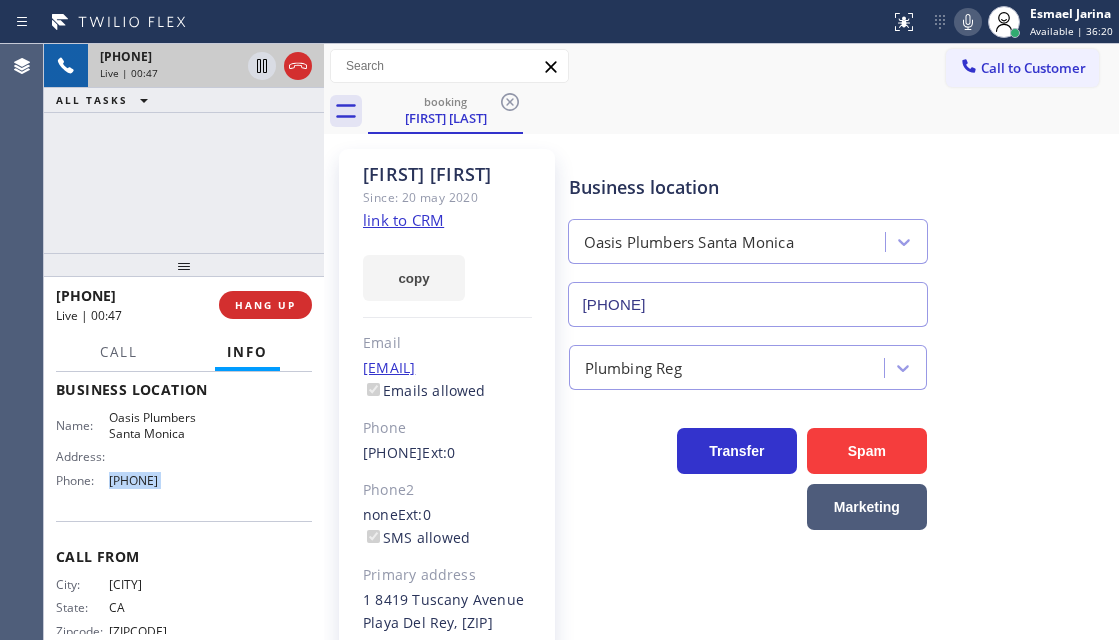 click on "[PHONE]" at bounding box center (159, 480) 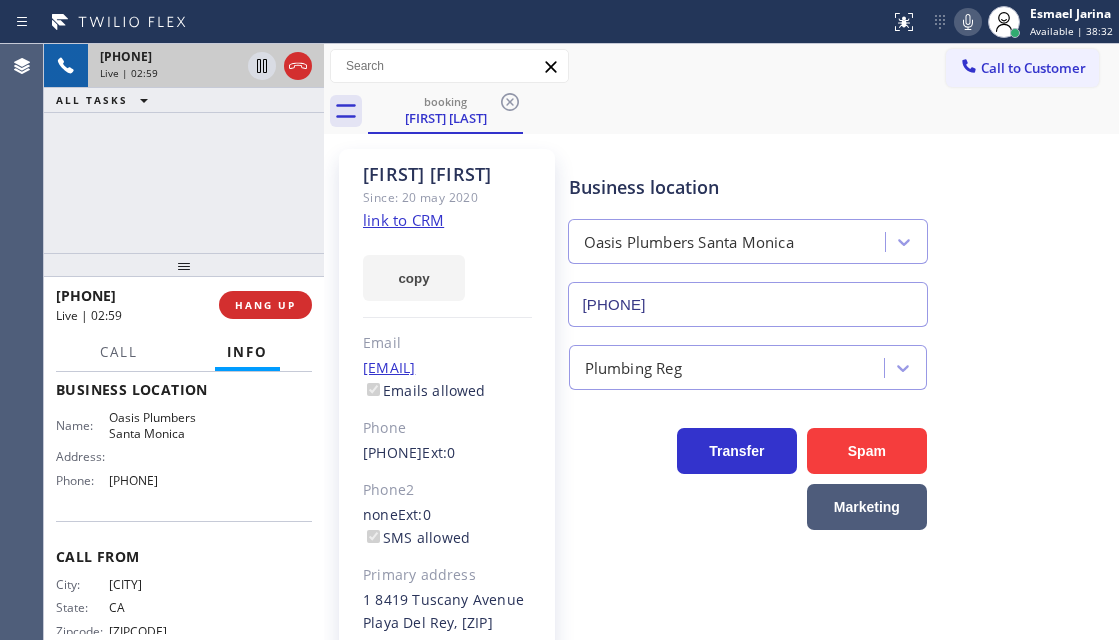 click on "+1[PHONE] Live | 02:59 ALL TASKS ALL TASKS ACTIVE TASKS TASKS IN WRAP UP" at bounding box center (184, 148) 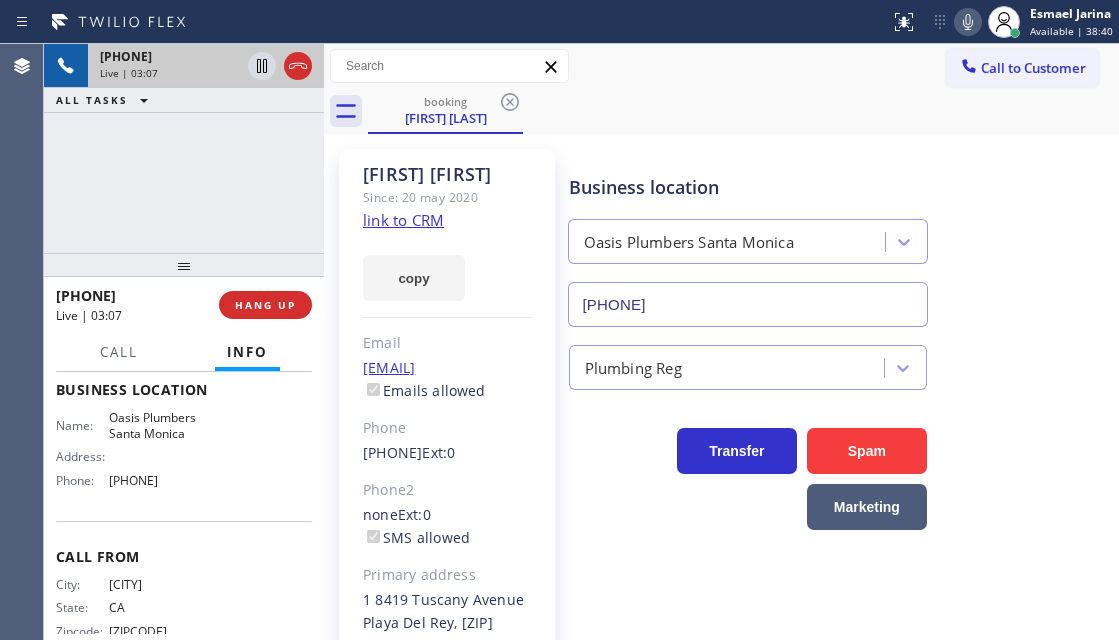 click on "Business location Oasis Plumbers Santa Monica [PHONE]" at bounding box center [748, 240] 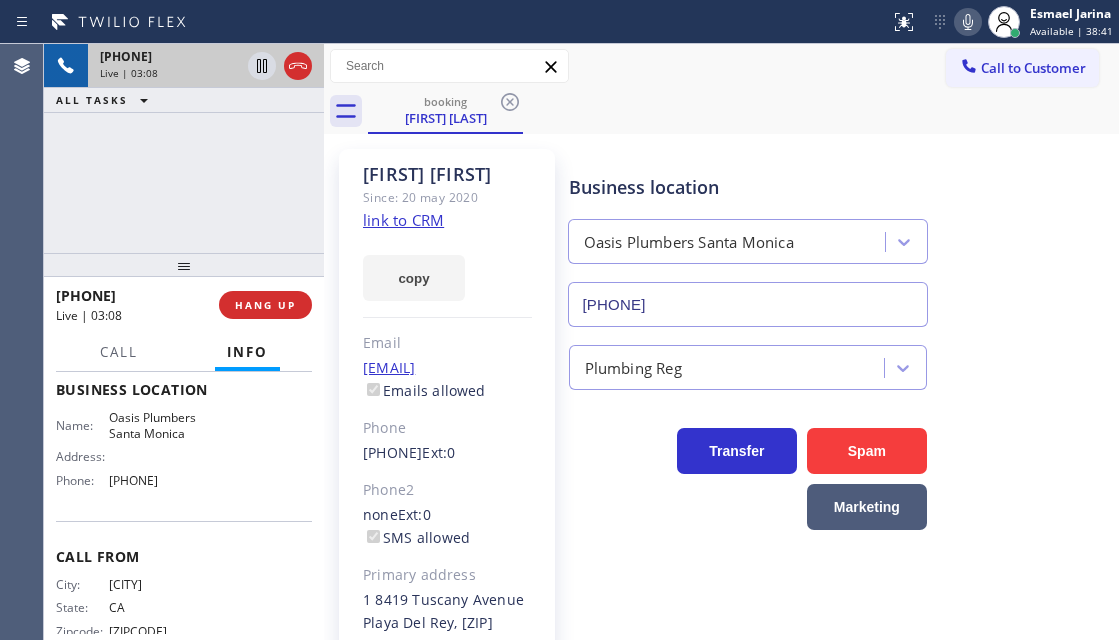 click on "+1[PHONE] Live | 03:08 ALL TASKS ALL TASKS ACTIVE TASKS TASKS IN WRAP UP" at bounding box center [184, 148] 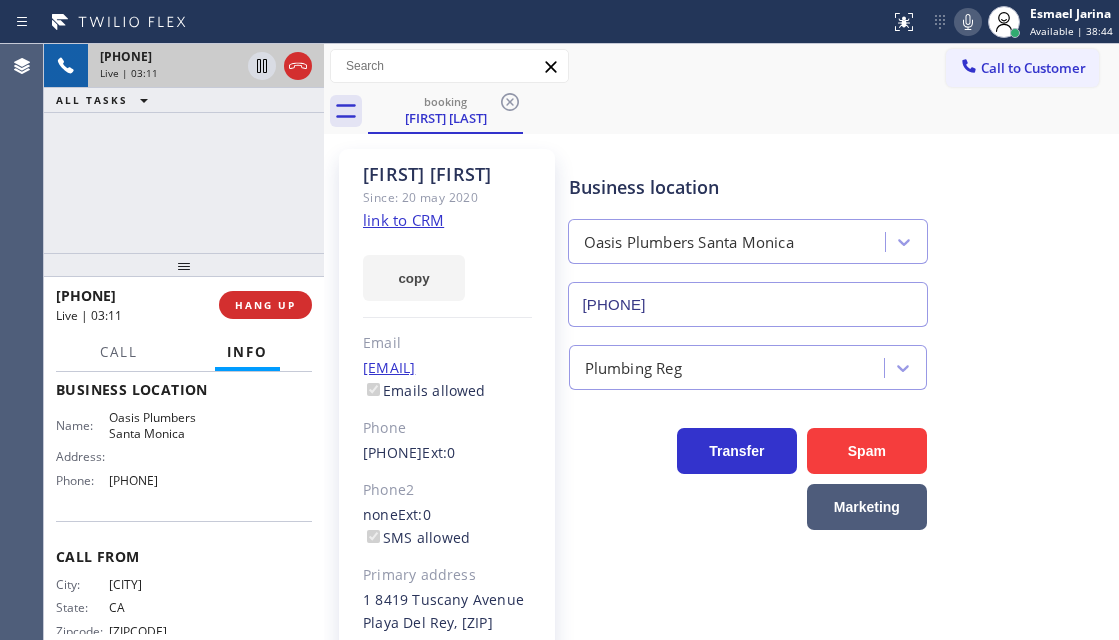 click on "Business location Oasis Plumbers Santa Monica [PHONE]" at bounding box center (840, 236) 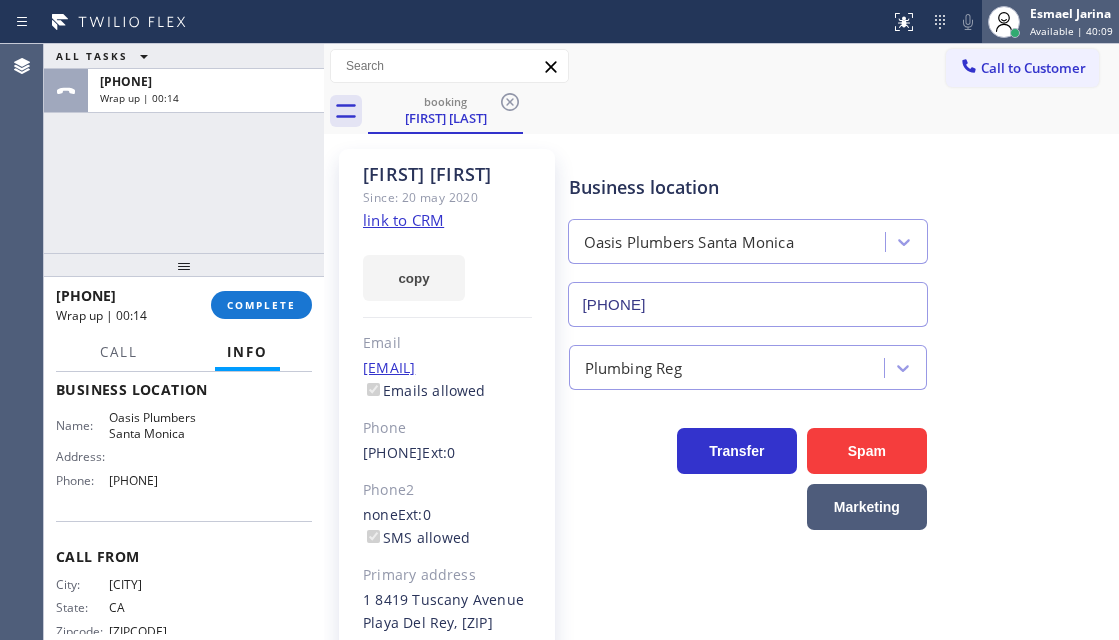 click on "Available | 40:09" at bounding box center (1071, 31) 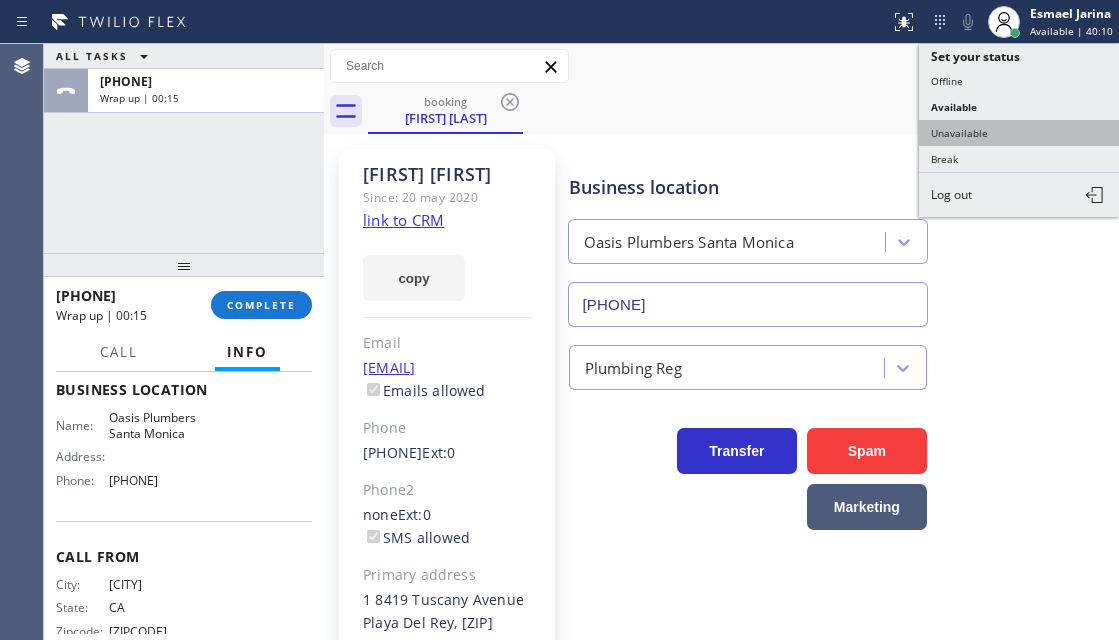 click on "Unavailable" at bounding box center [1019, 133] 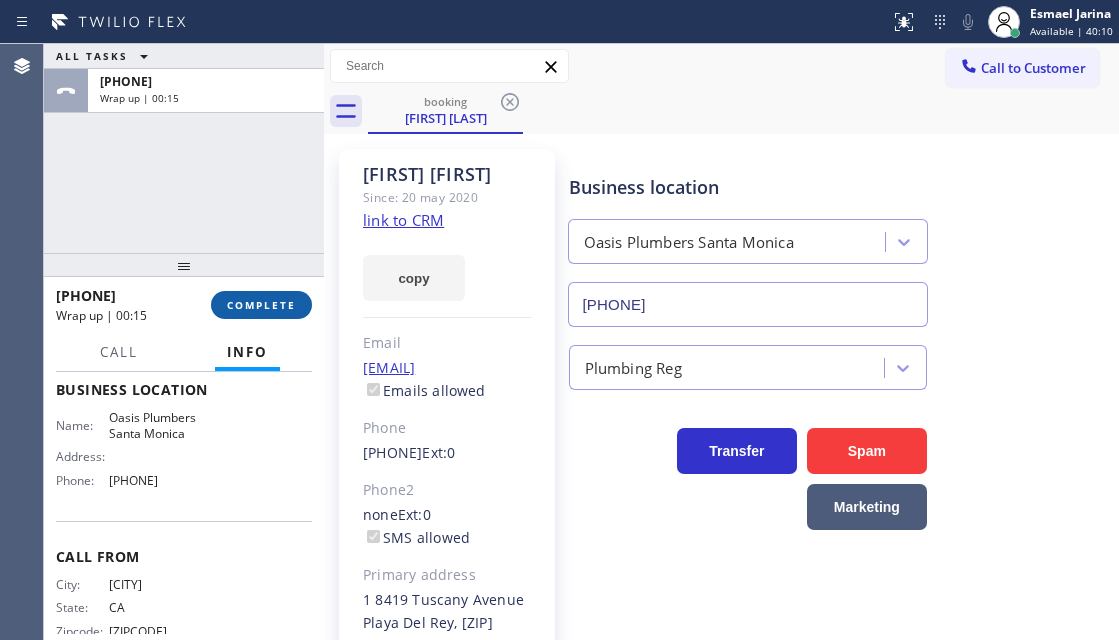 click on "COMPLETE" at bounding box center [261, 305] 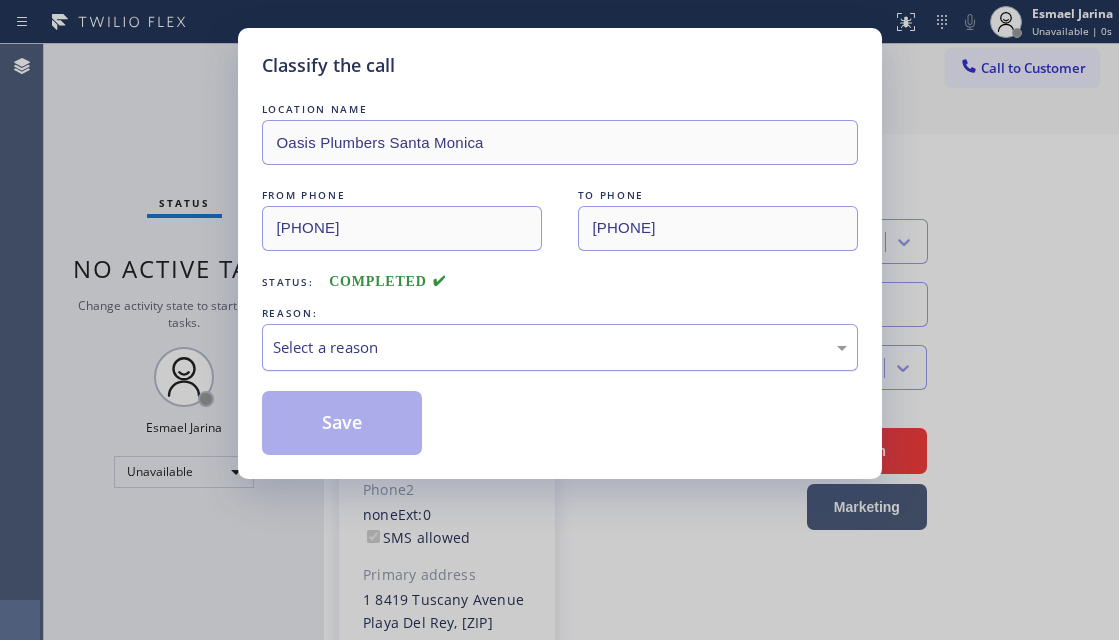 click on "Select a reason" at bounding box center (560, 347) 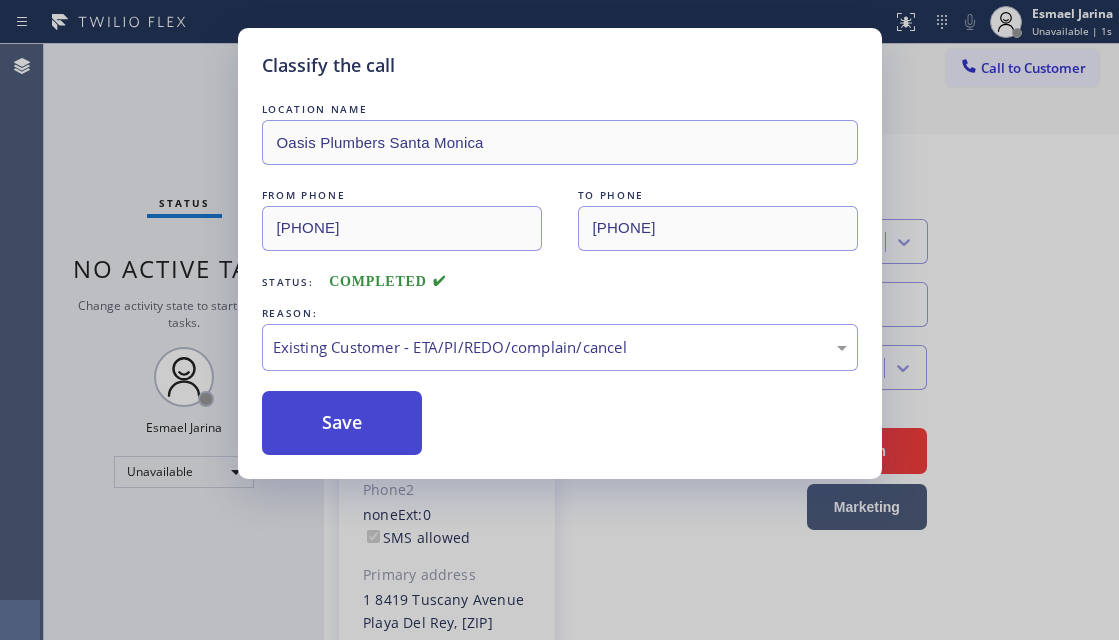 click on "Save" at bounding box center [342, 423] 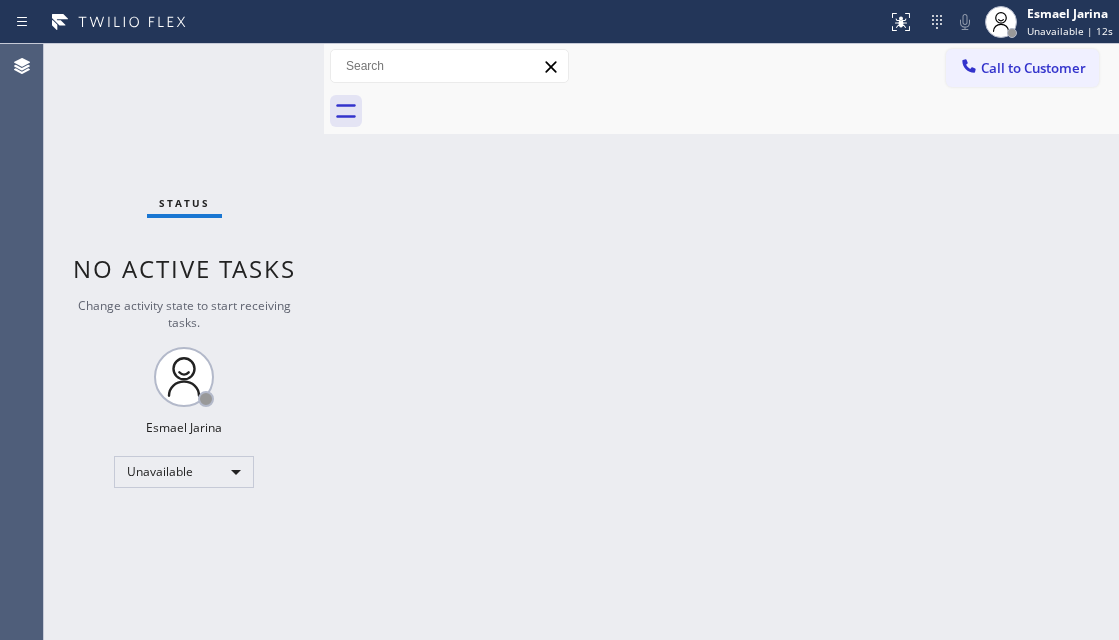 click on "Back to Dashboard Change Sender ID Customers Technicians Select a contact Outbound call Technician Search Technician Your caller id phone number Your caller id phone number Call Technician info Name Phone none Address none Change Sender ID HVAC [PHONE] 5 Star Appliance [PHONE] Appliance Repair [PHONE] Plumbing [PHONE] Air Duct Cleaning [PHONE] Electricians [PHONE] Cancel Change Check personal SMS Reset Change No tabs Call to Customer Outbound call Location Viking Repair Service Your caller id phone number [PHONE] Customer number Call Outbound call Technician Search Technician Your caller id phone number Your caller id phone number Call" at bounding box center (721, 342) 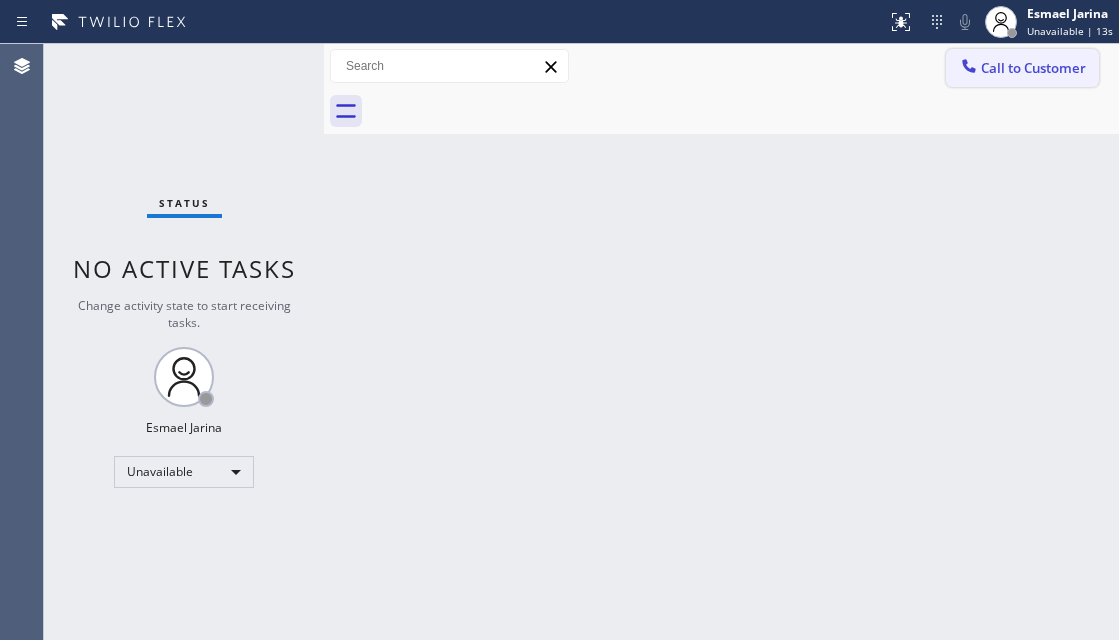click on "Call to Customer" at bounding box center [1022, 68] 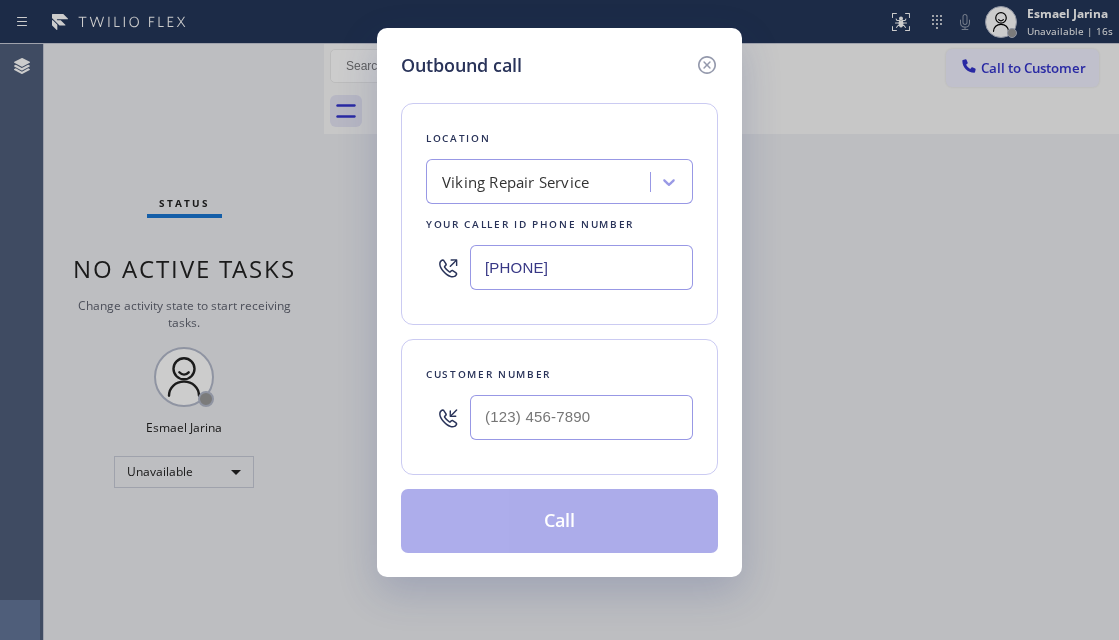 click on "[PHONE]" at bounding box center (581, 267) 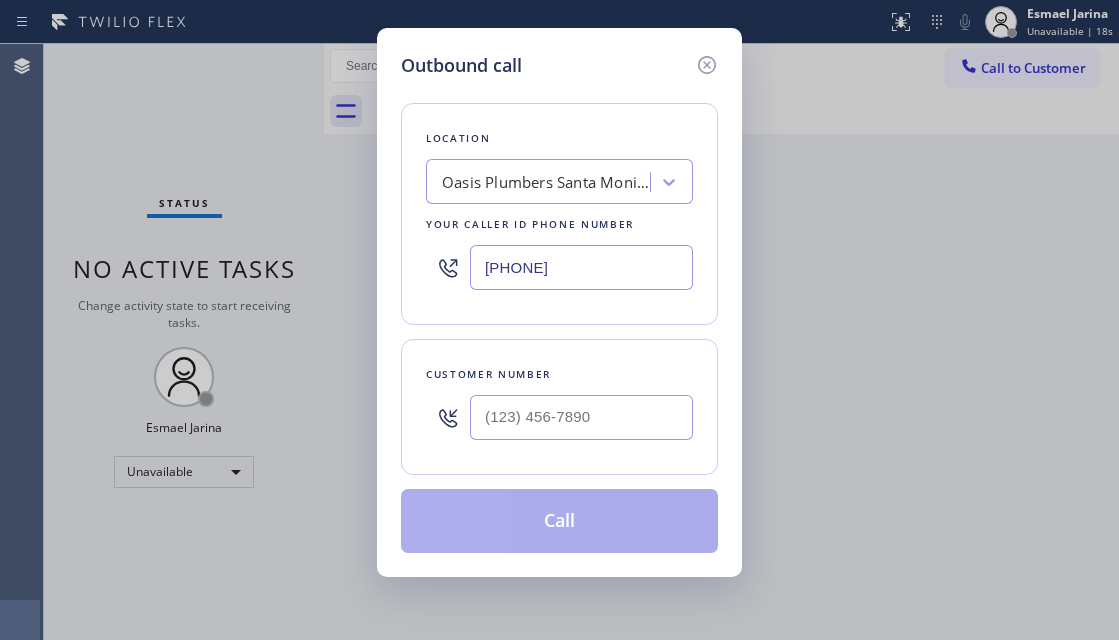 type on "[PHONE]" 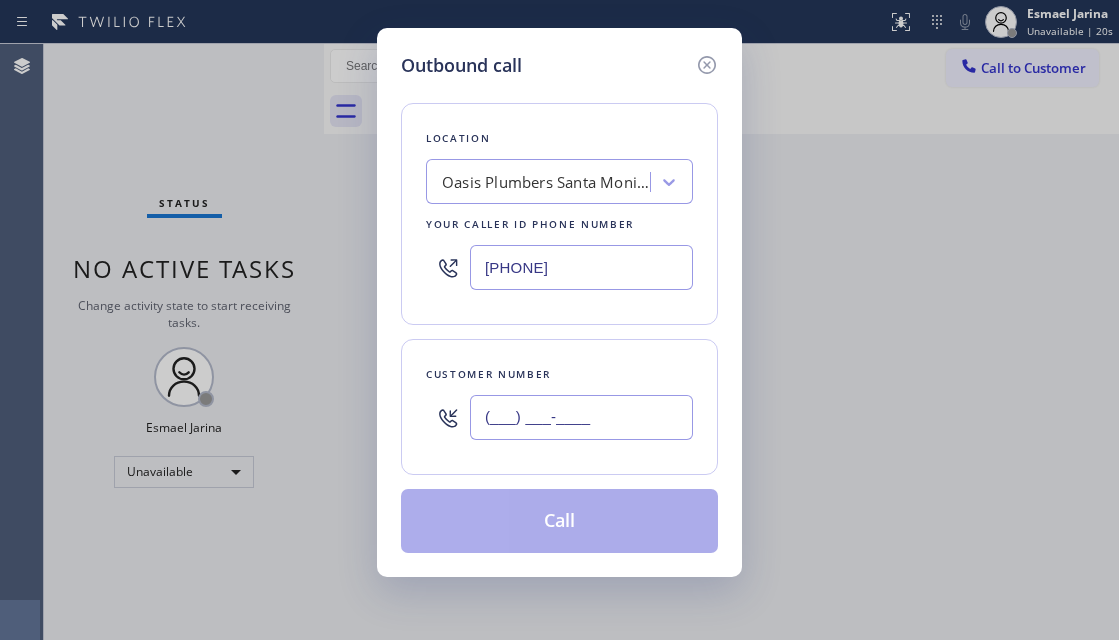 click on "(___) ___-____" at bounding box center [581, 417] 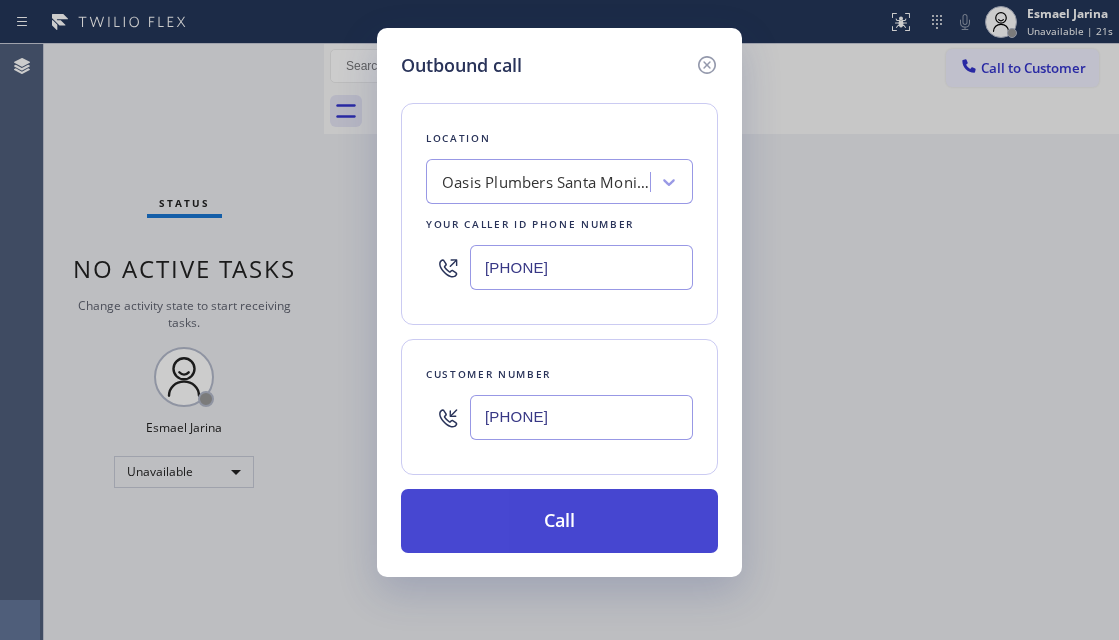 type on "[PHONE]" 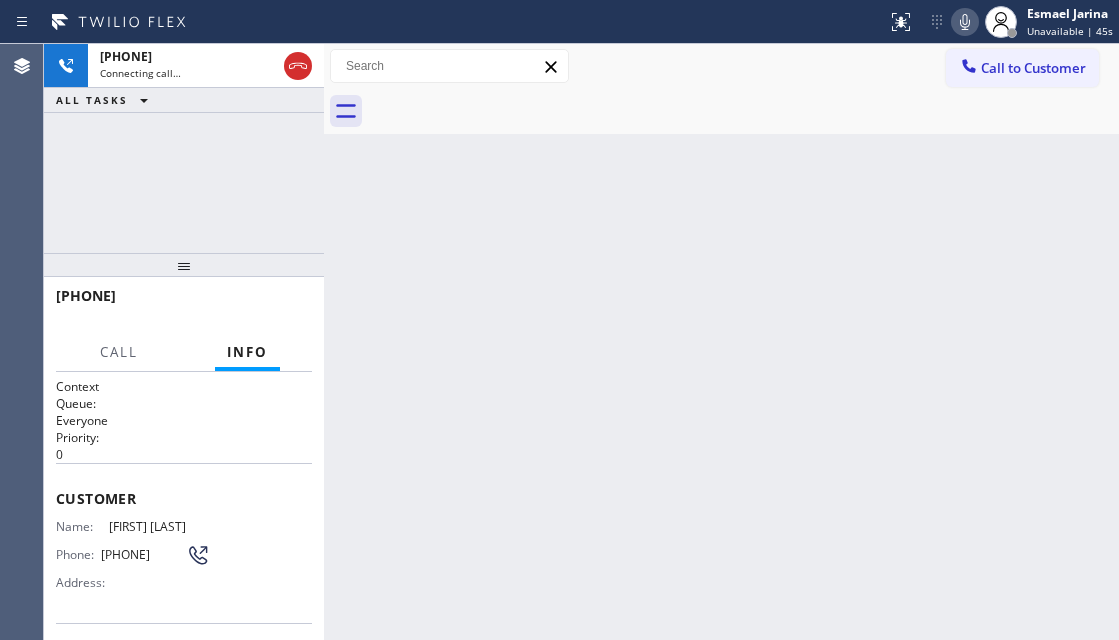 click on "+1[PHONE] Connecting call… ALL TASKS ALL TASKS ACTIVE TASKS TASKS IN WRAP UP" at bounding box center (184, 148) 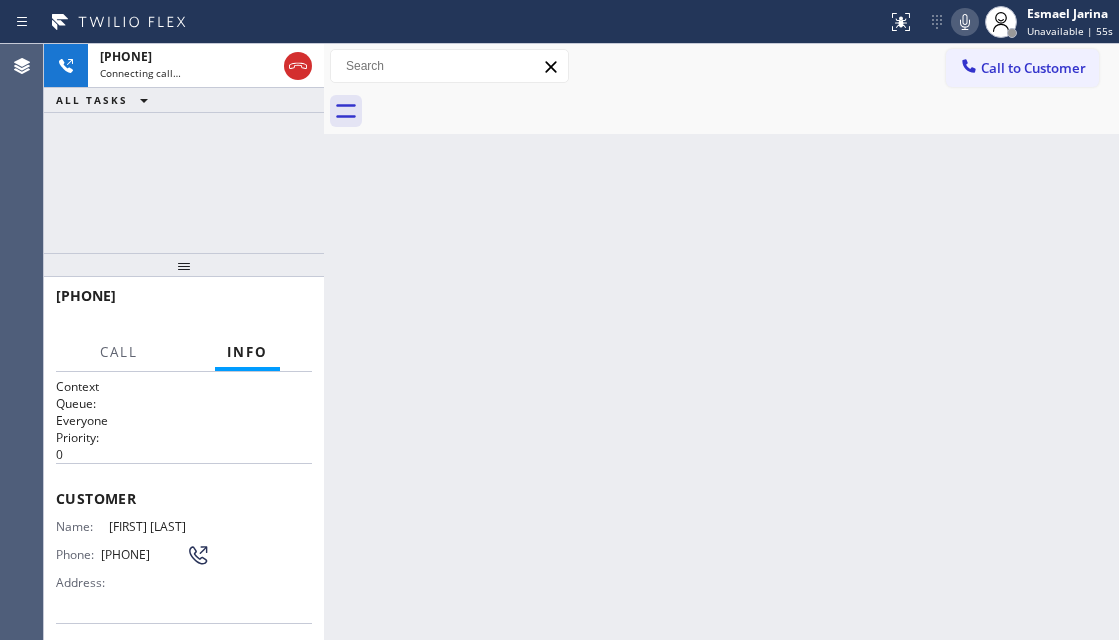 click on "+1[PHONE] Connecting call… ALL TASKS ALL TASKS ACTIVE TASKS TASKS IN WRAP UP" at bounding box center [184, 148] 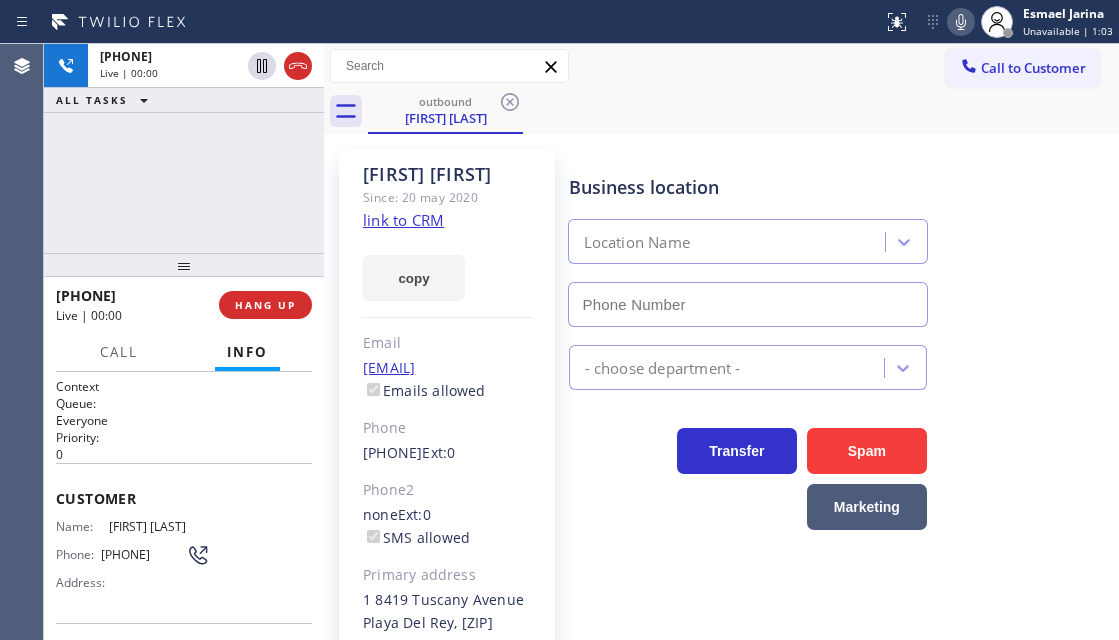 click on "Business location Location Name" at bounding box center (840, 236) 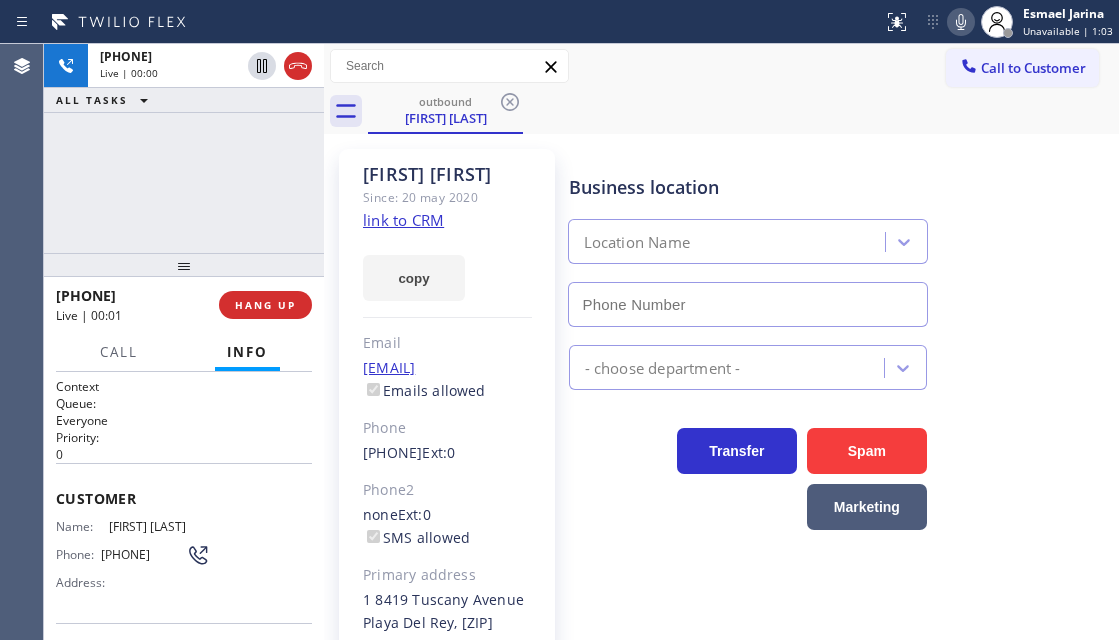 type on "[PHONE]" 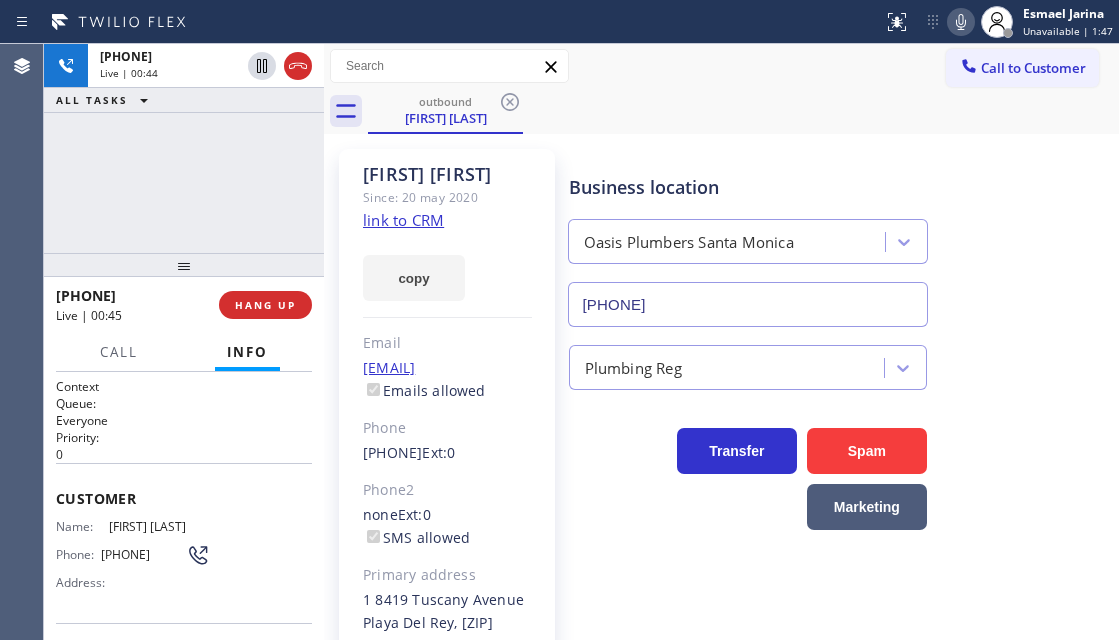 click on "+1[PHONE] Live | 00:44 ALL TASKS ALL TASKS ACTIVE TASKS TASKS IN WRAP UP" at bounding box center [184, 148] 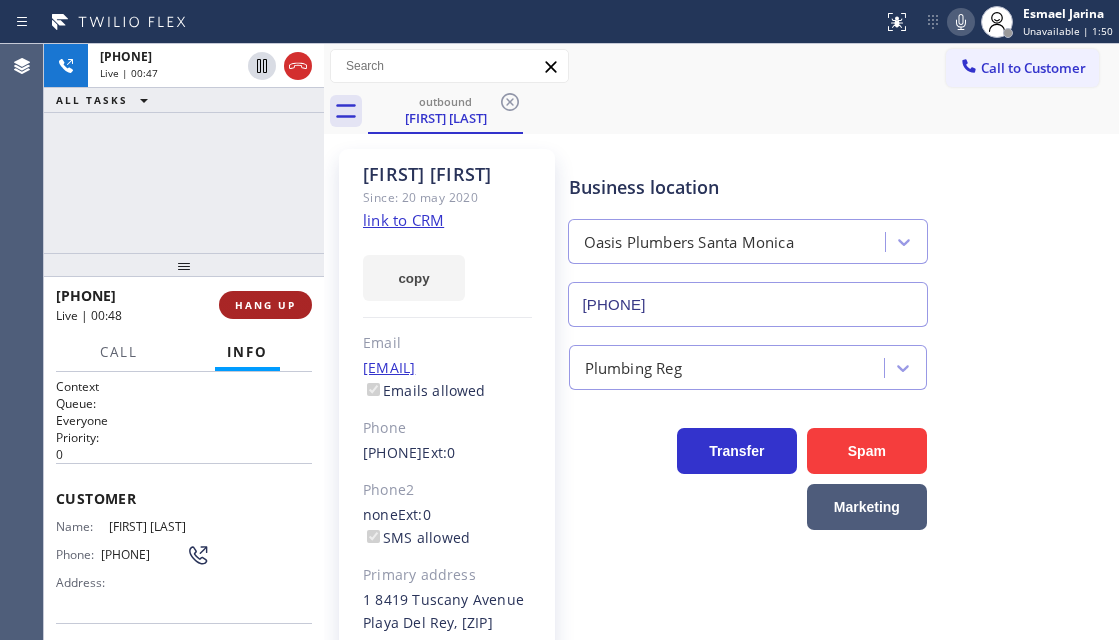 click on "HANG UP" at bounding box center (265, 305) 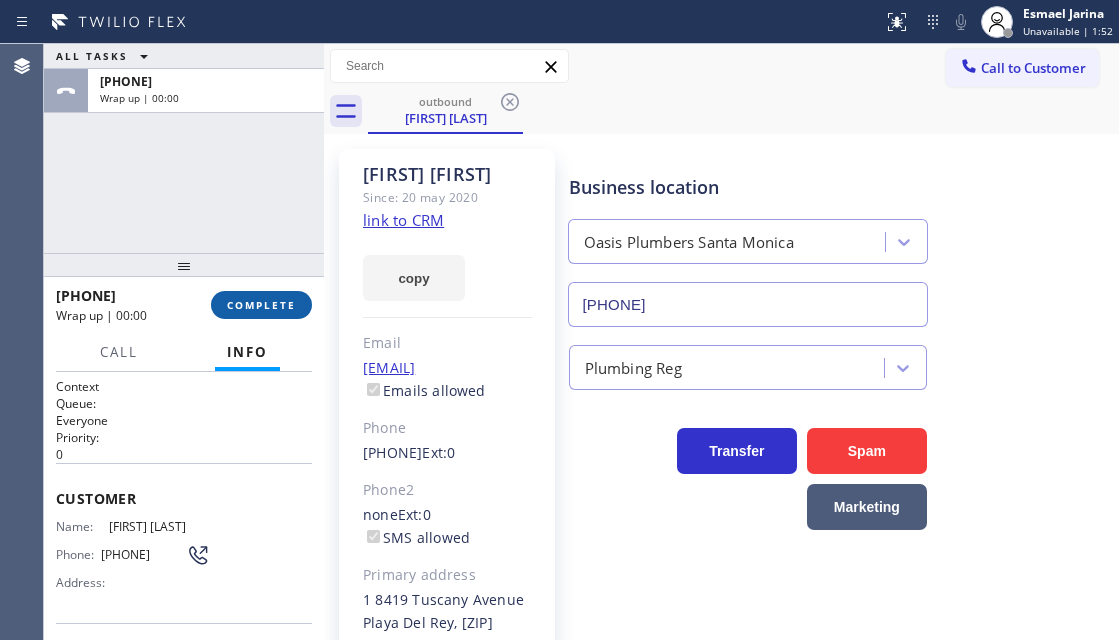 click on "COMPLETE" at bounding box center [261, 305] 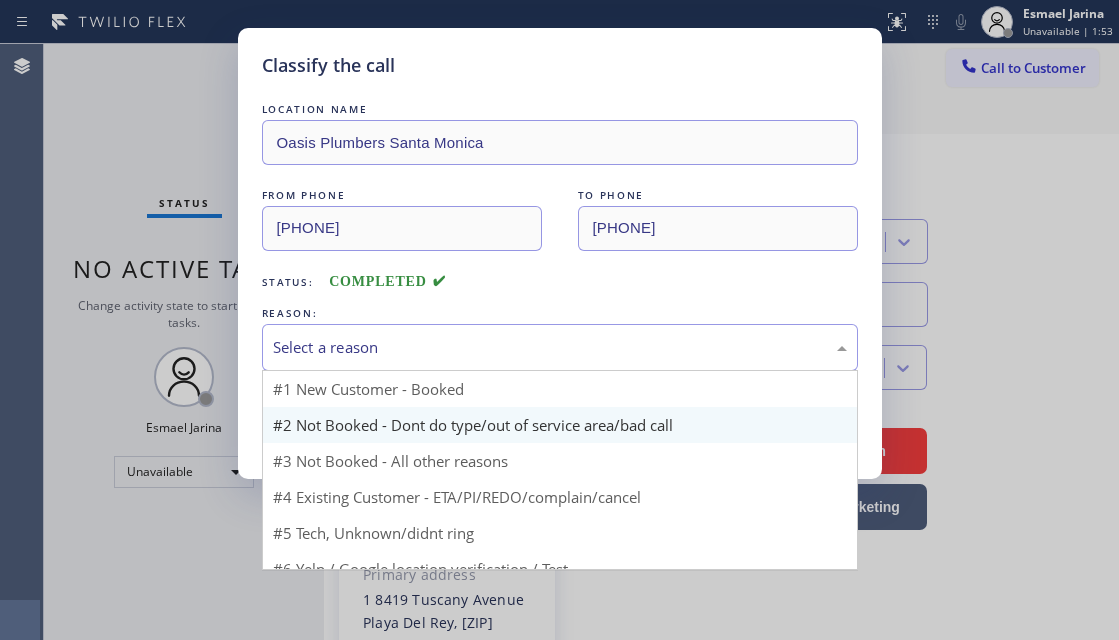 drag, startPoint x: 384, startPoint y: 332, endPoint x: 485, endPoint y: 411, distance: 128.22636 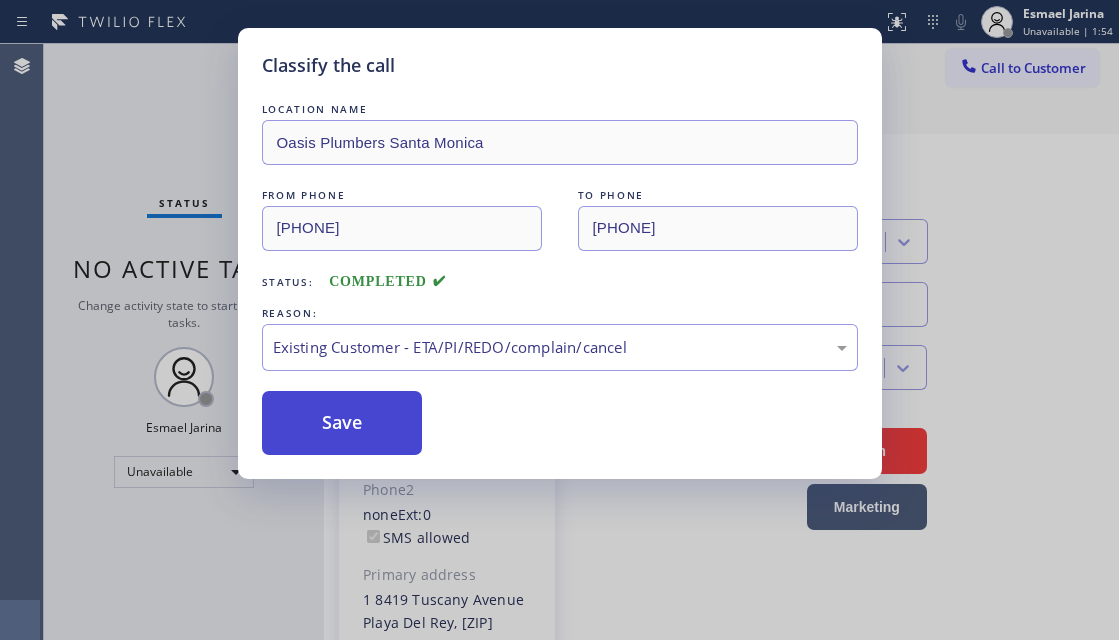 click on "Save" at bounding box center (342, 423) 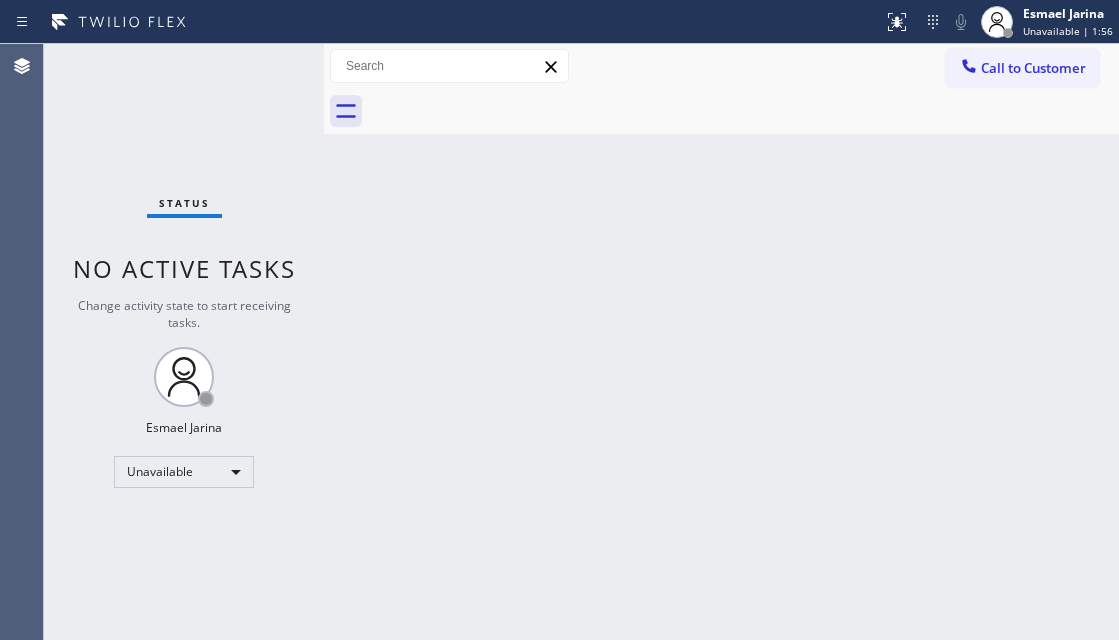 click on "Unavailable | 1:56" at bounding box center [1068, 31] 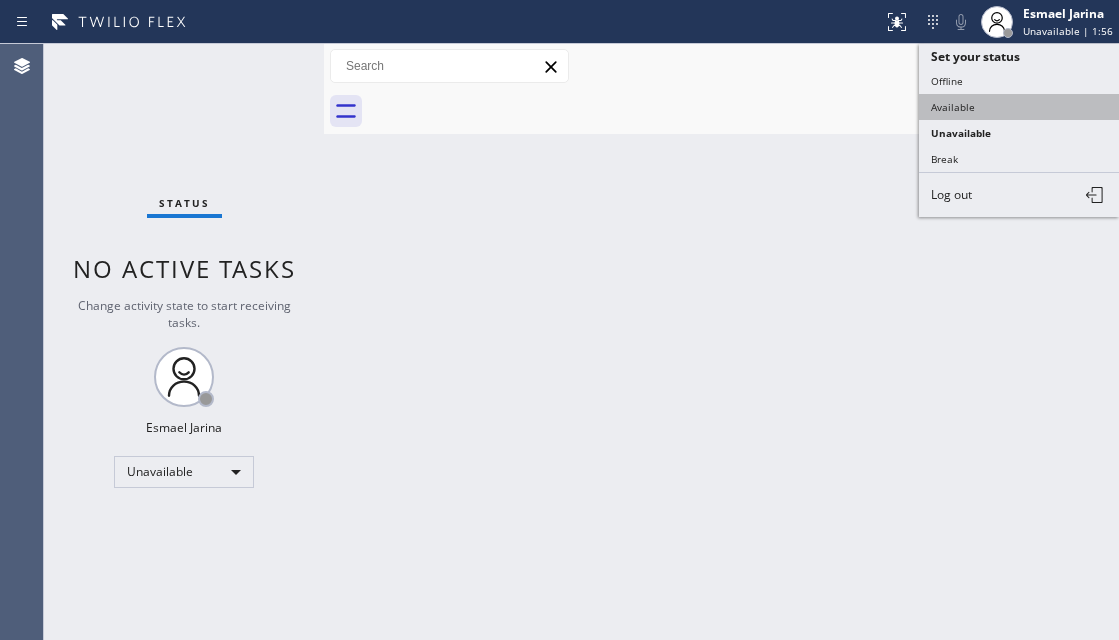click on "Available" at bounding box center [1019, 107] 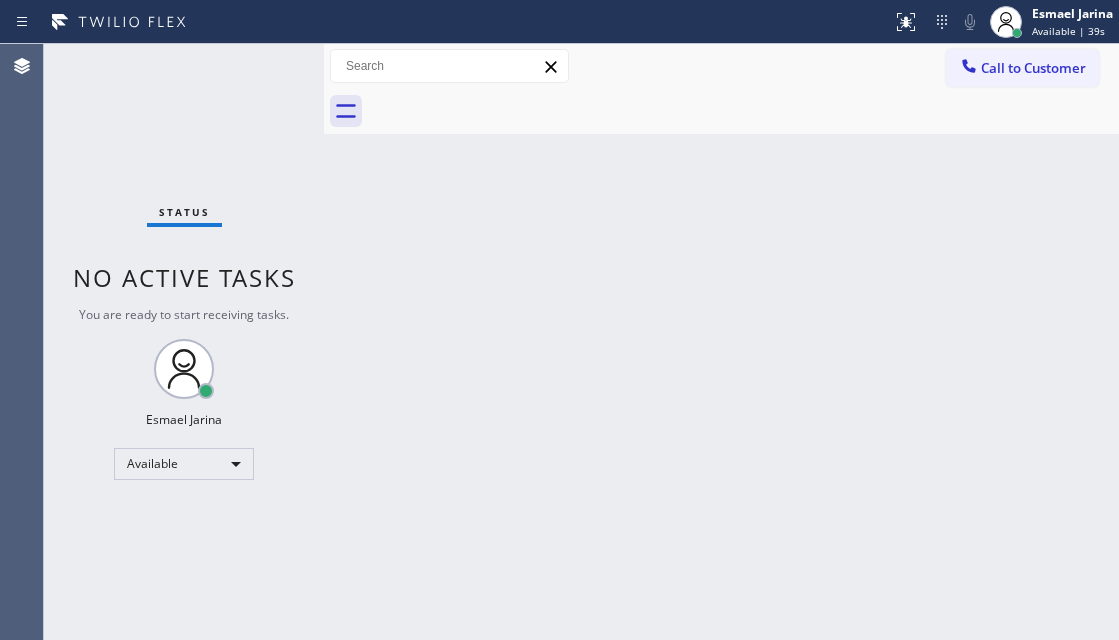 drag, startPoint x: 1053, startPoint y: 286, endPoint x: 387, endPoint y: 17, distance: 718.2736 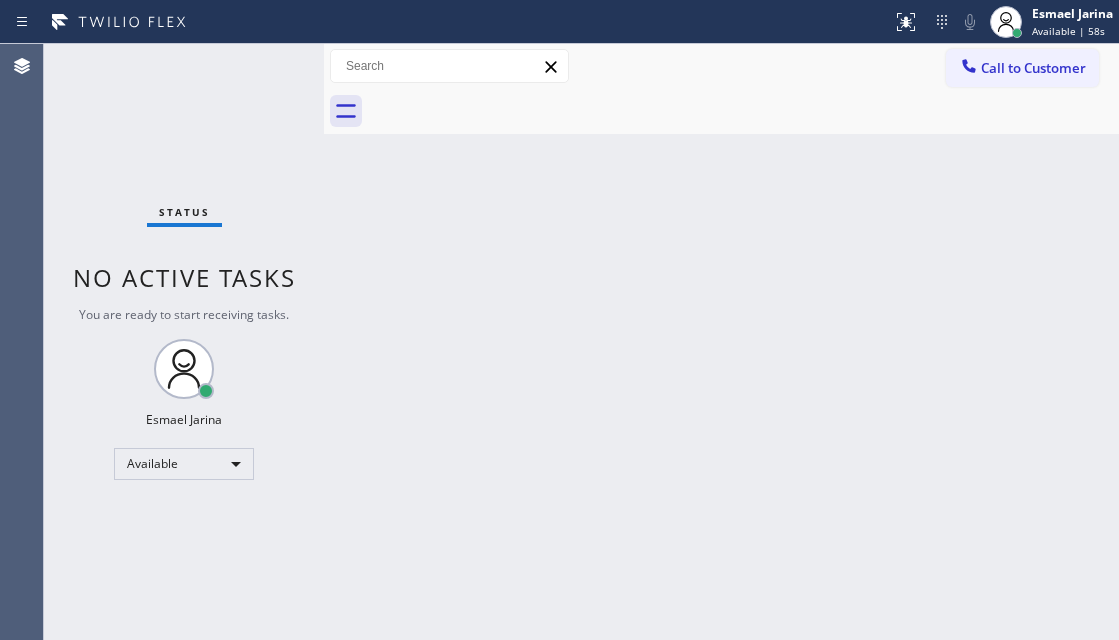 click on "Status   No active tasks     You are ready to start receiving tasks.   [FIRST] [LAST] Available" at bounding box center (184, 342) 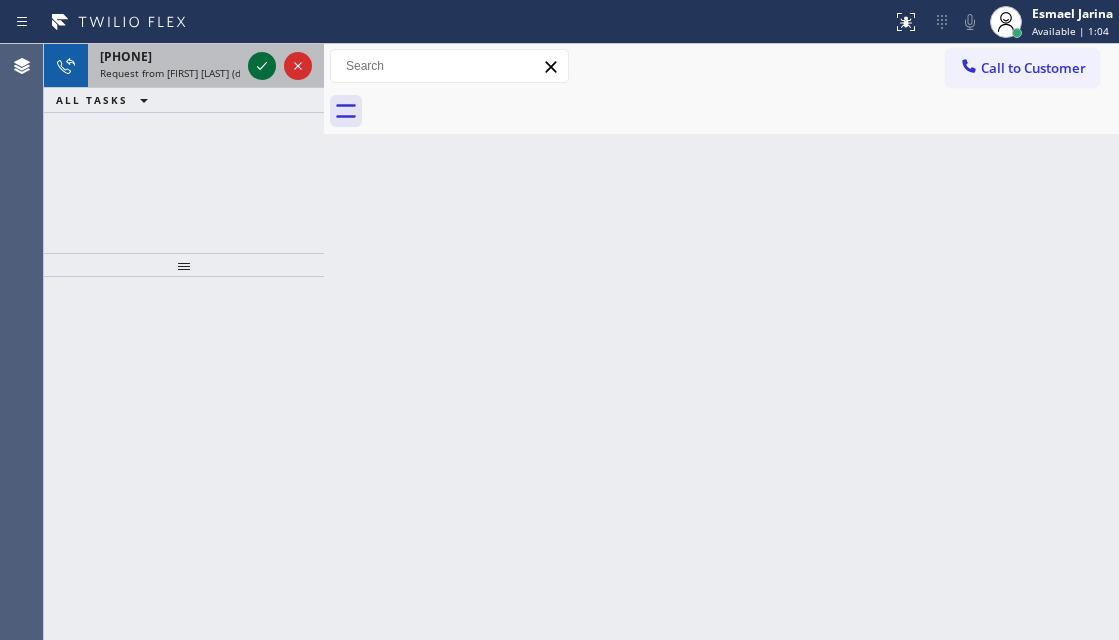 click 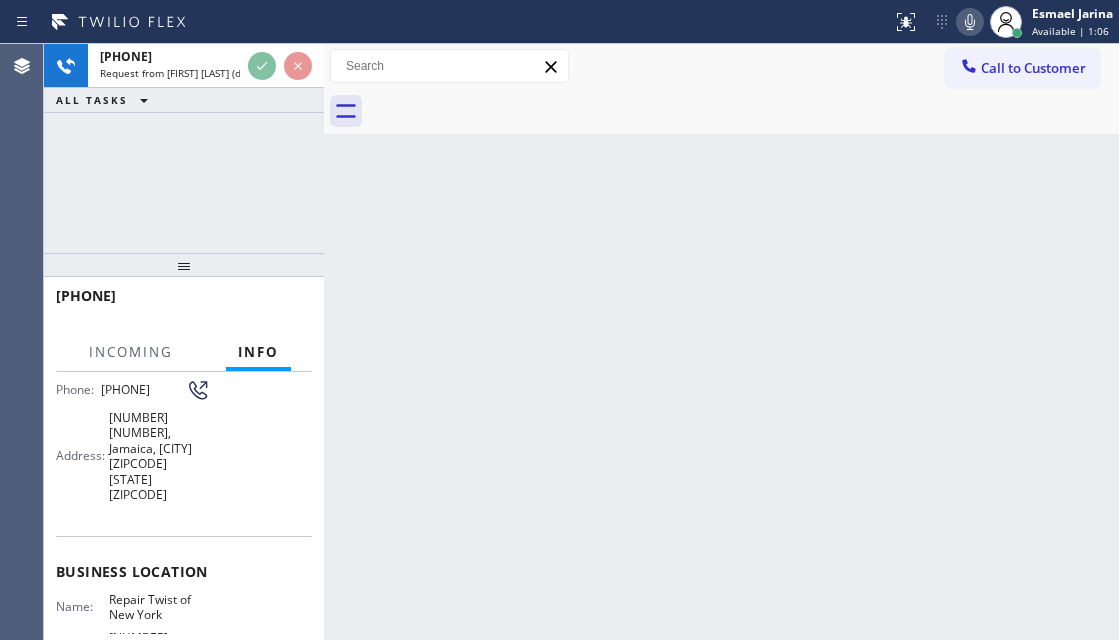 scroll, scrollTop: 200, scrollLeft: 0, axis: vertical 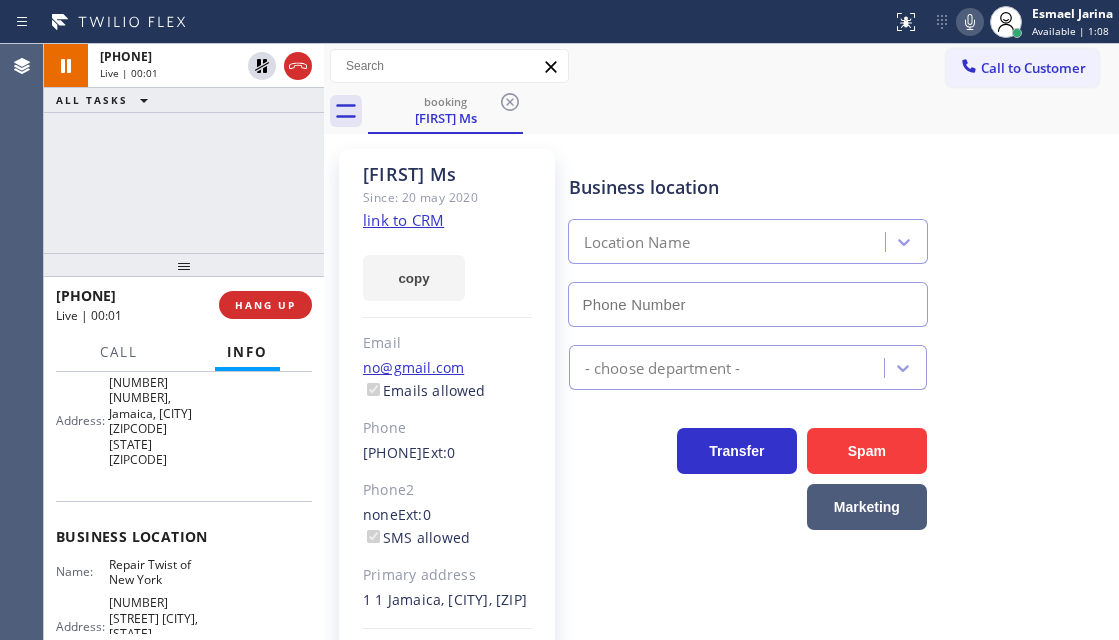 type on "[PHONE]" 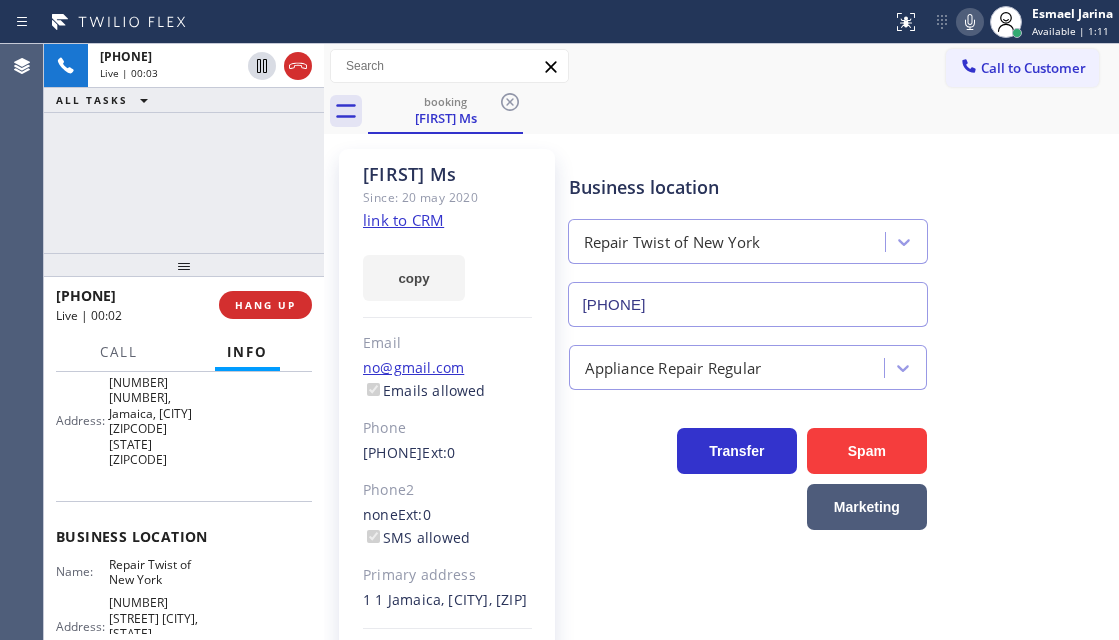 click on "link to CRM" 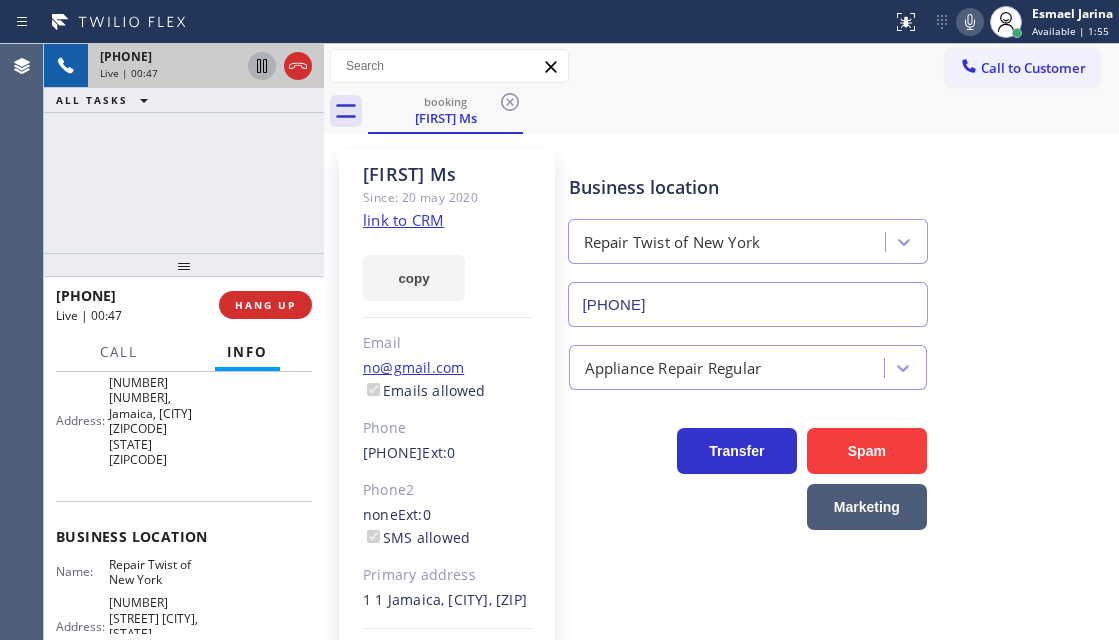 click 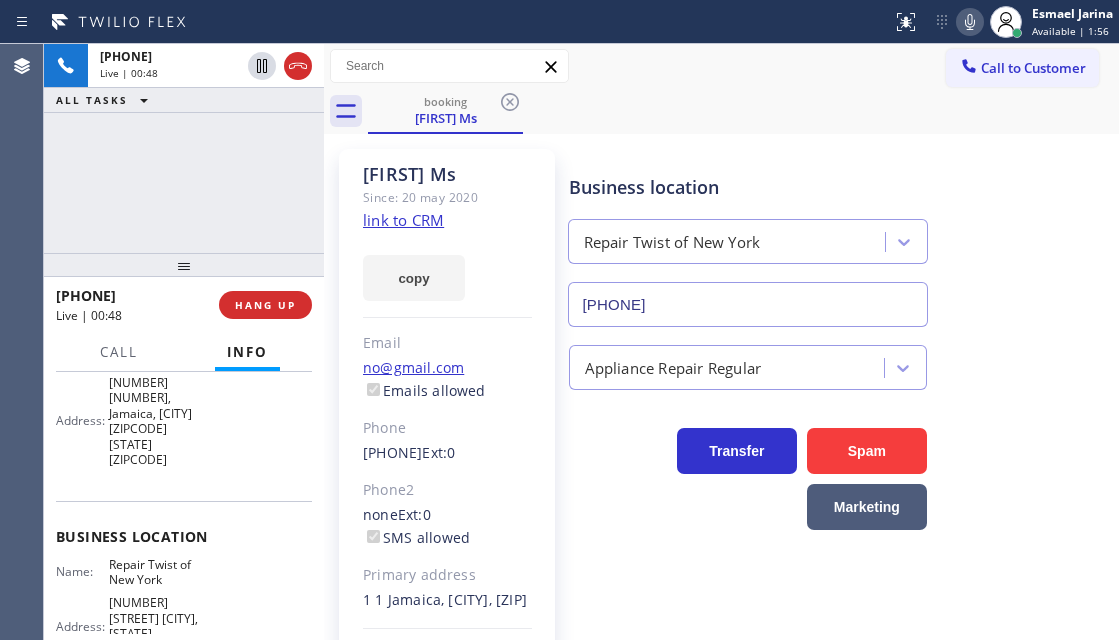 click 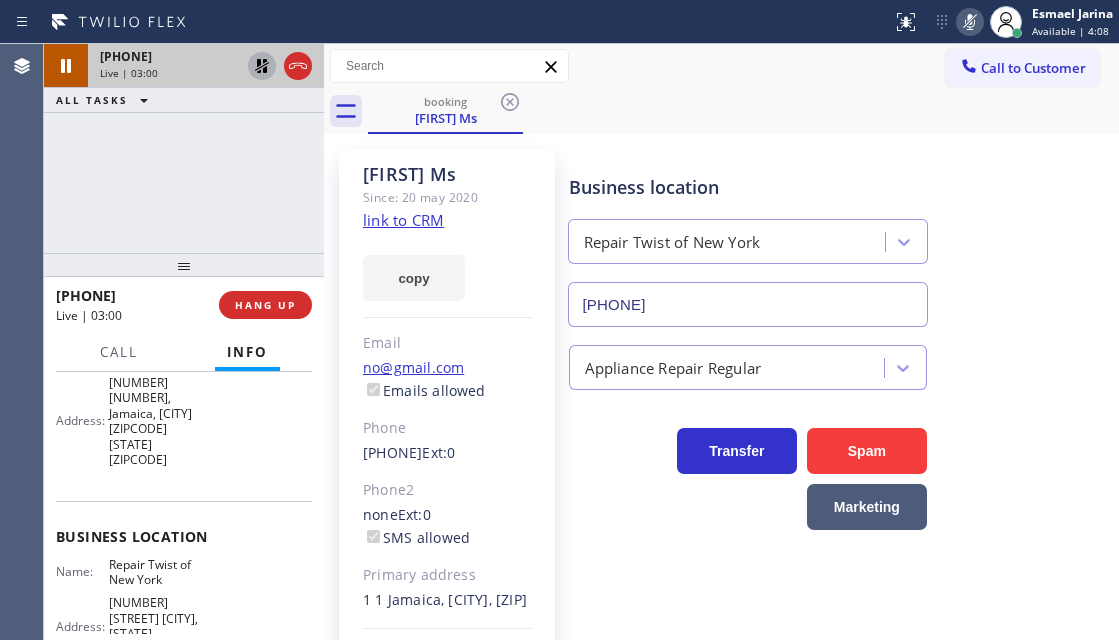 click 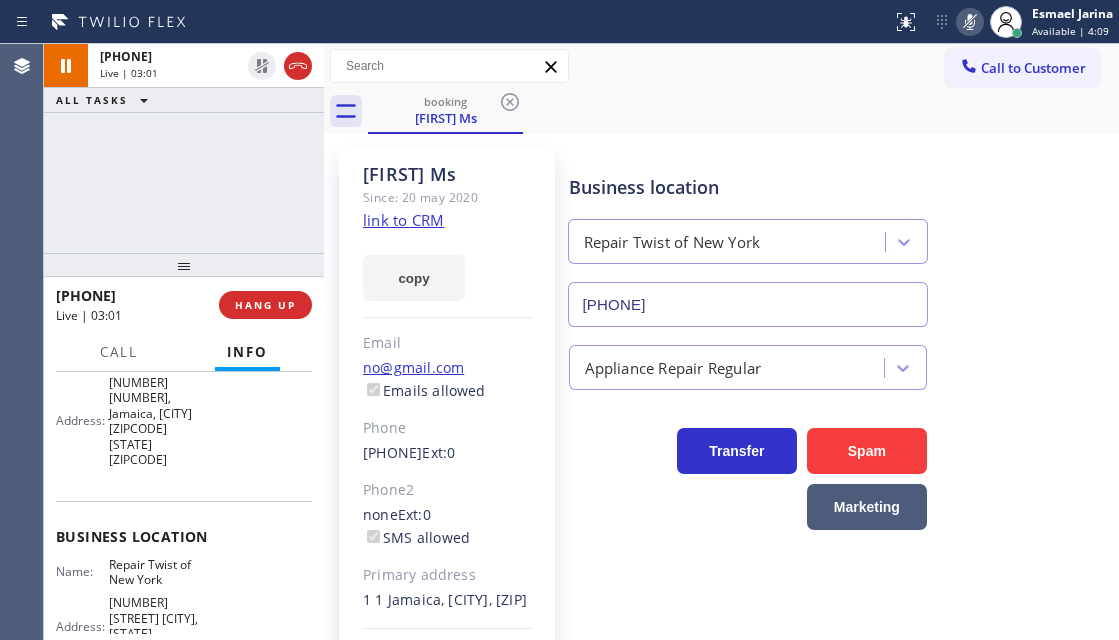 click 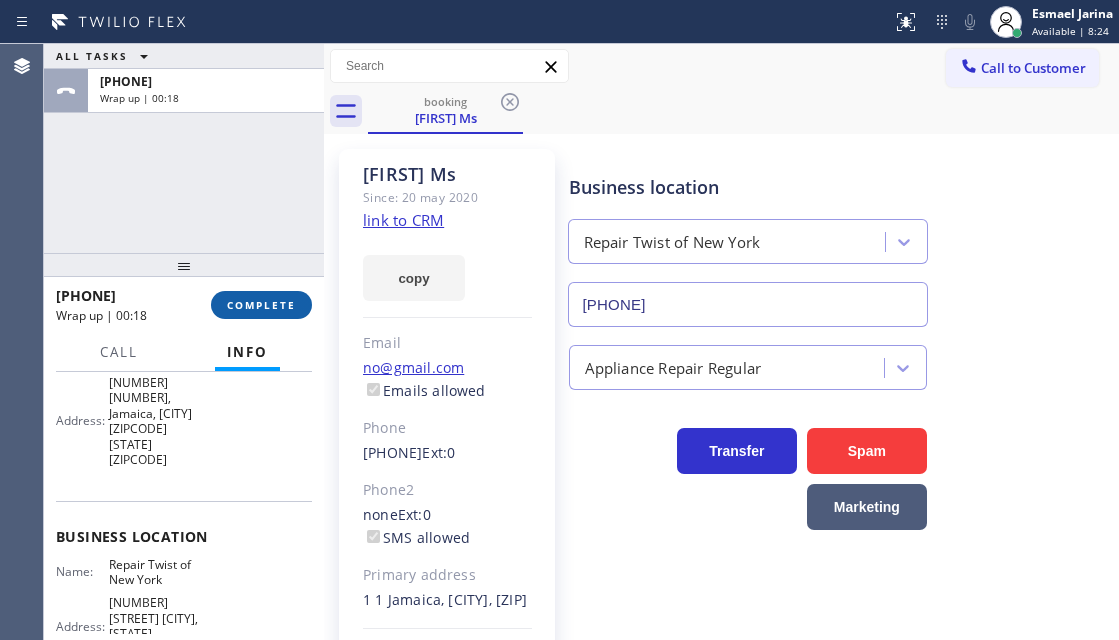 click on "COMPLETE" at bounding box center (261, 305) 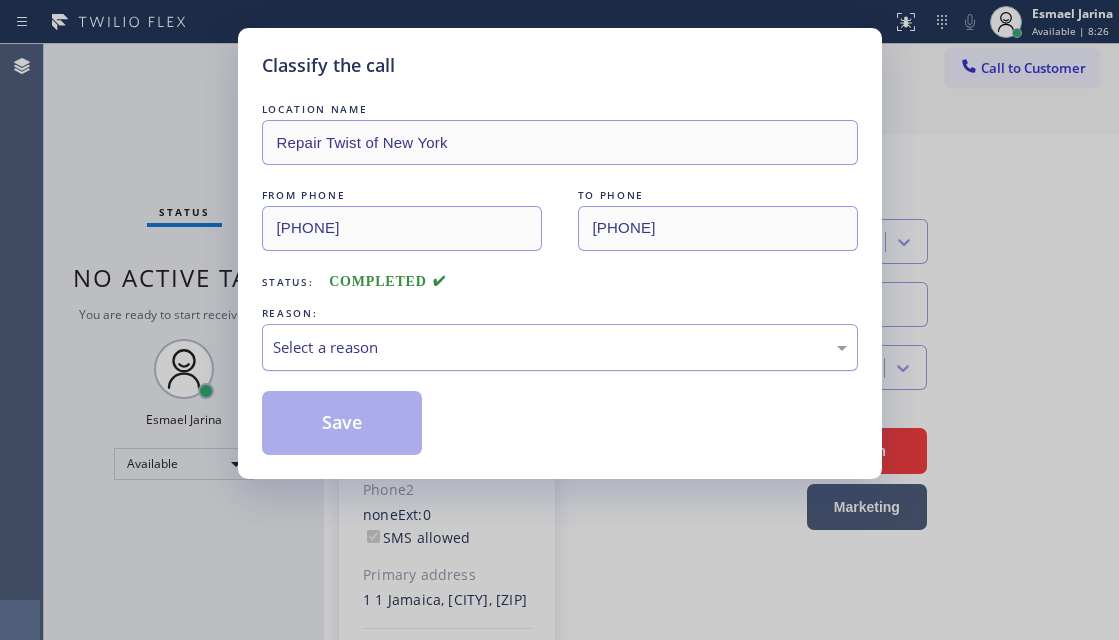 click on "Select a reason" at bounding box center [560, 347] 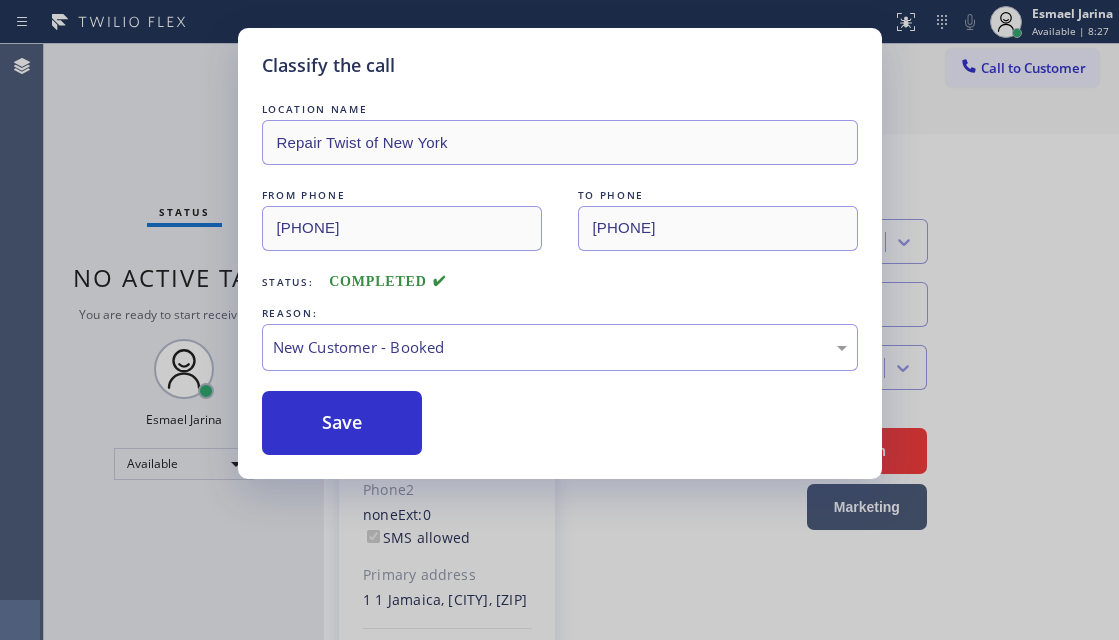 drag, startPoint x: 392, startPoint y: 403, endPoint x: 179, endPoint y: 1, distance: 454.94284 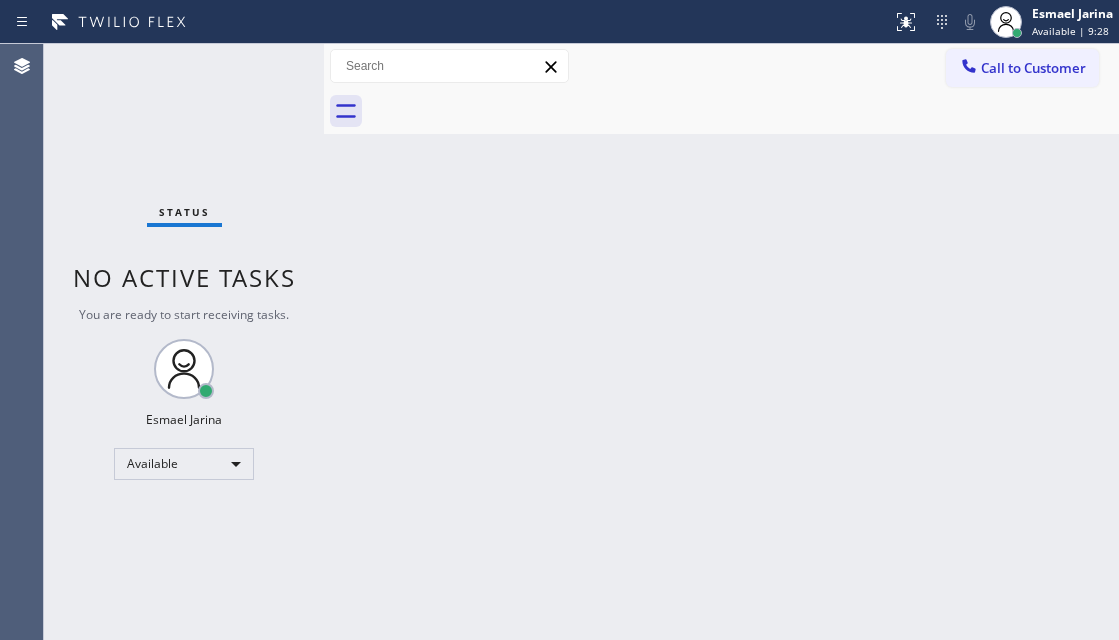 scroll, scrollTop: 0, scrollLeft: 0, axis: both 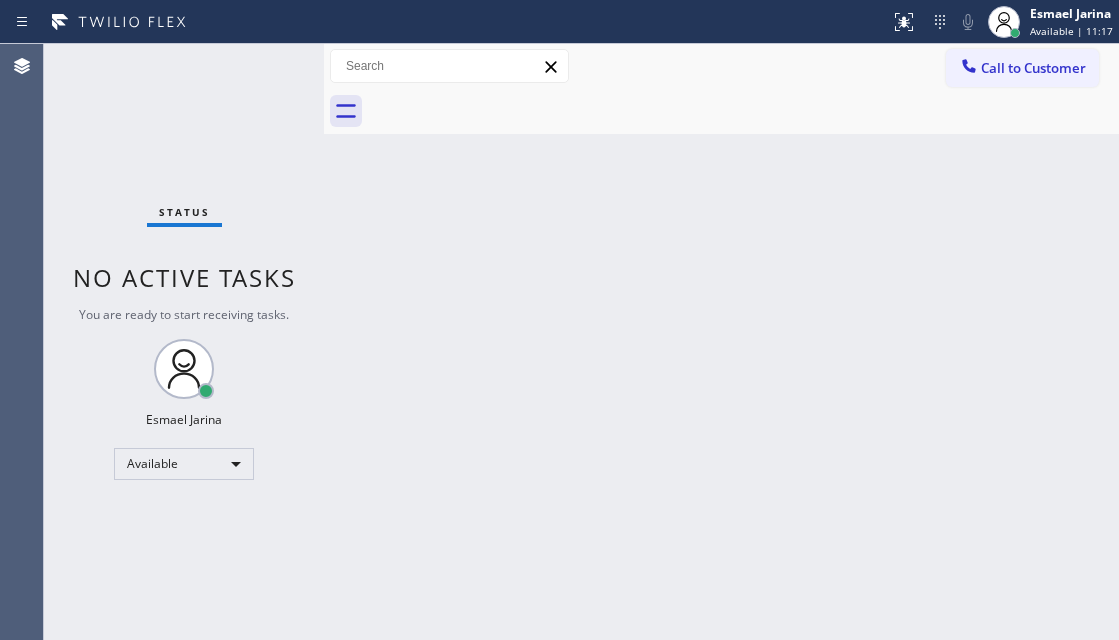 click on "Status   No active tasks     You are ready to start receiving tasks.   [FIRST] [LAST] Available" at bounding box center (184, 342) 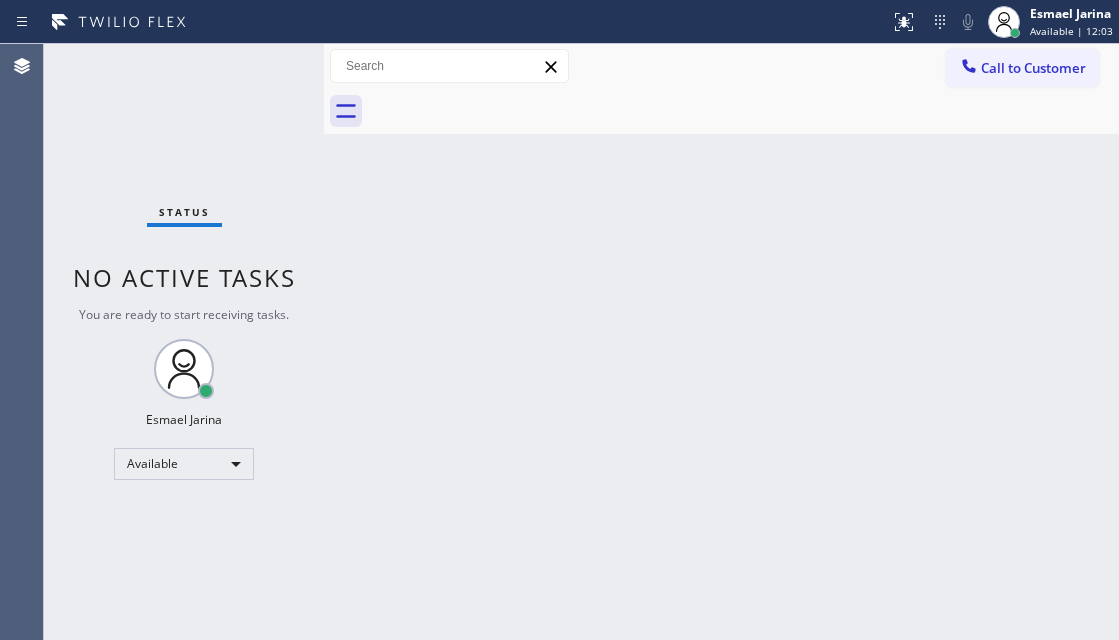 click on "Back to Dashboard Change Sender ID Customers Technicians Select a contact Outbound call Technician Search Technician Your caller id phone number Your caller id phone number Call Technician info Name Phone none Address none Change Sender ID HVAC [PHONE] 5 Star Appliance [PHONE] Appliance Repair [PHONE] Plumbing [PHONE] Air Duct Cleaning [PHONE] Electricians [PHONE] Cancel Change Check personal SMS Reset Change No tabs Call to Customer Outbound call Location Oasis Plumbers Santa Monica Your caller id phone number [PHONE] Customer number Call Outbound call Technician Search Technician Your caller id phone number Your caller id phone number Call" at bounding box center [721, 342] 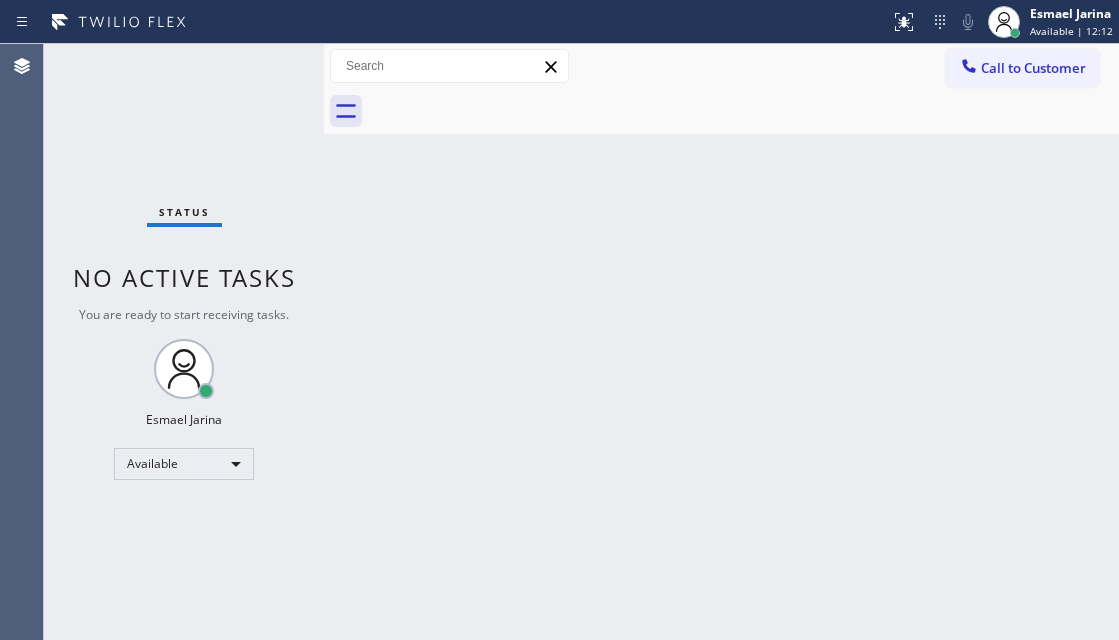 click on "Status   No active tasks     You are ready to start receiving tasks.   [FIRST] [LAST] Available" at bounding box center (184, 342) 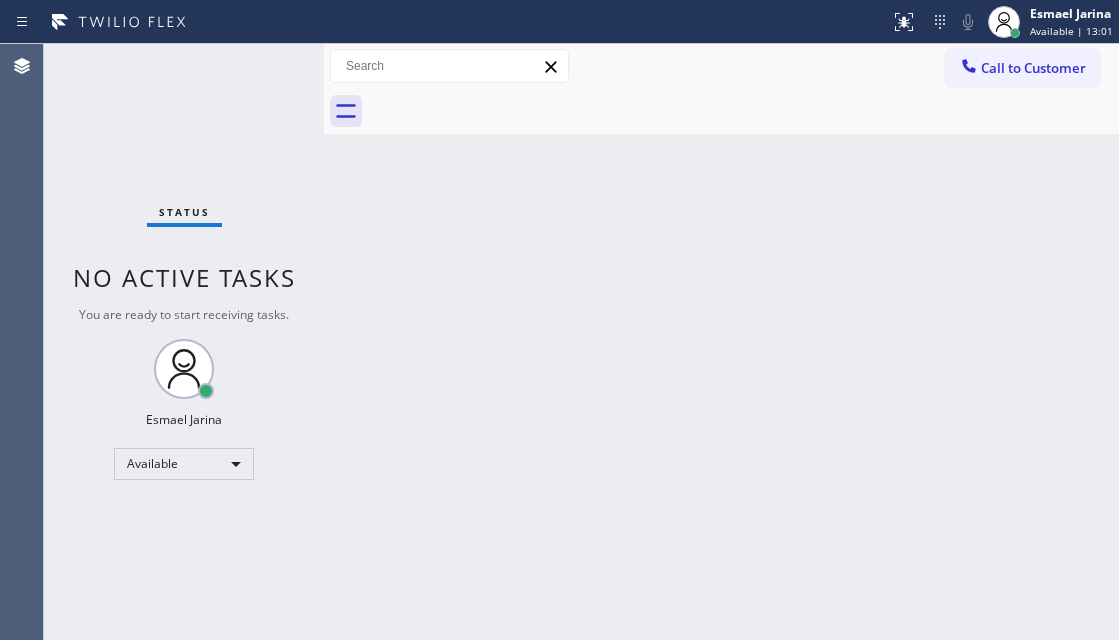 click on "Status   No active tasks     You are ready to start receiving tasks.   [FIRST] [LAST] Available" at bounding box center (184, 342) 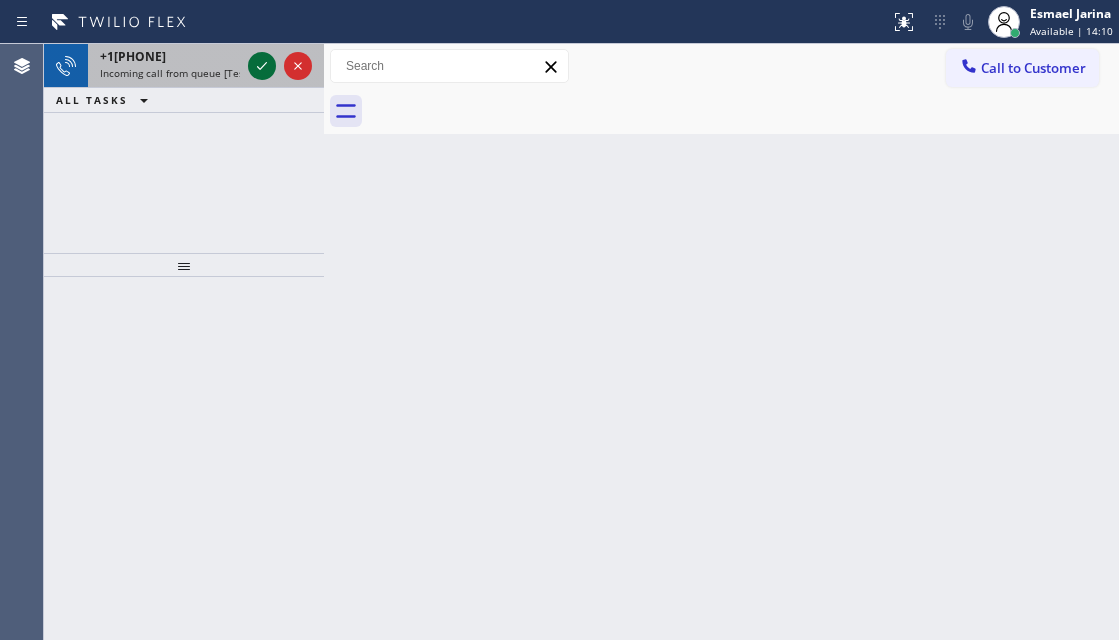 click 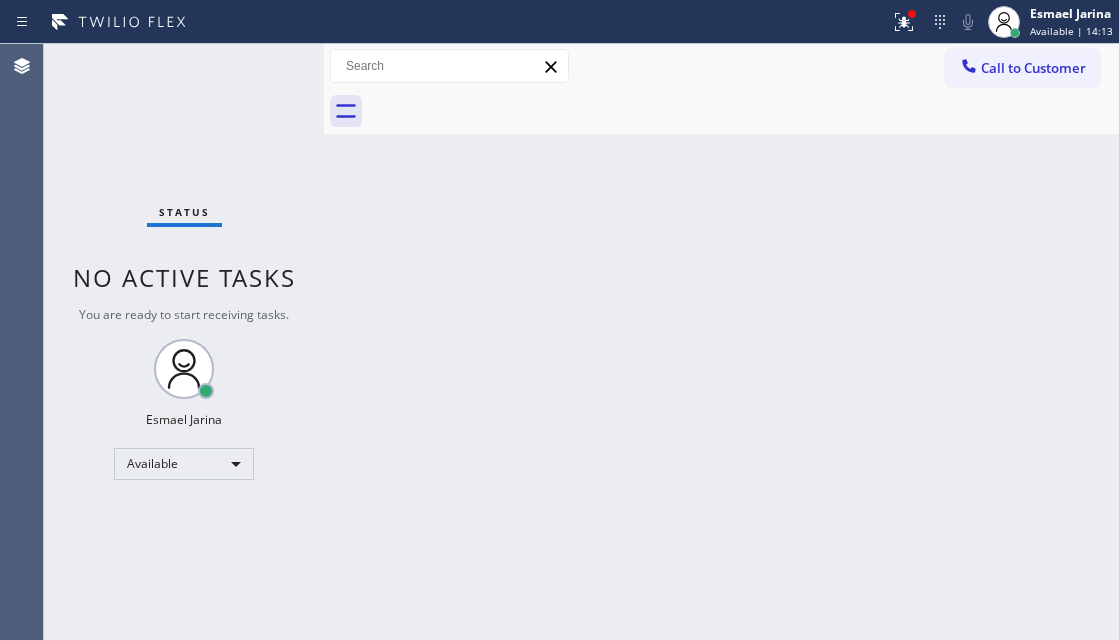 click on "Status   No active tasks     You are ready to start receiving tasks.   [FIRST] [LAST] Available" at bounding box center (184, 342) 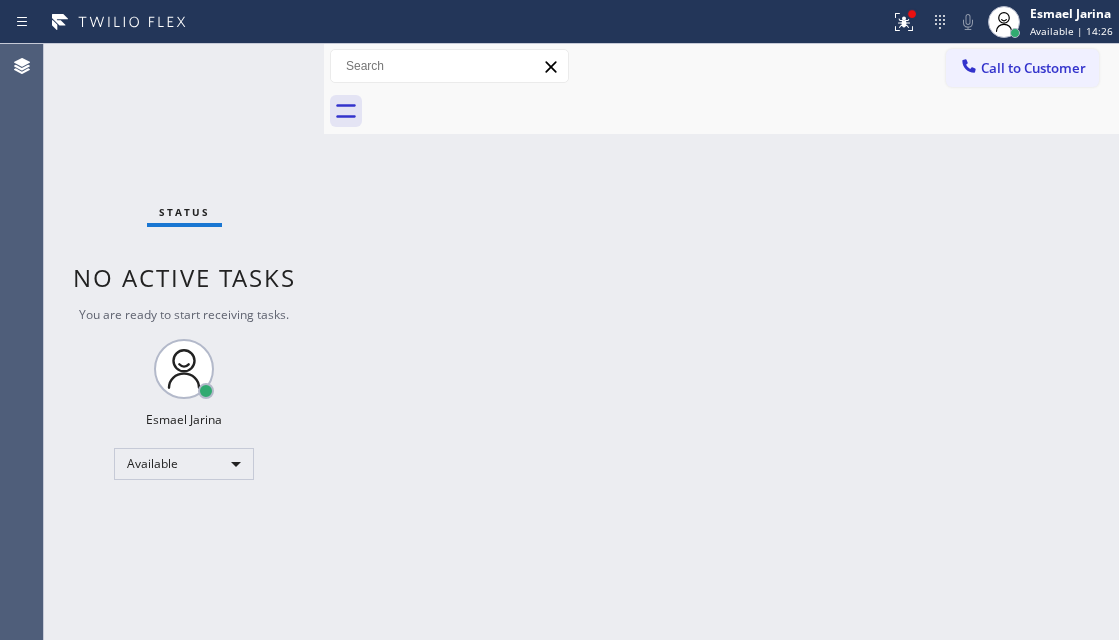 click on "Status   No active tasks     You are ready to start receiving tasks.   [FIRST] [LAST] Available" at bounding box center (184, 342) 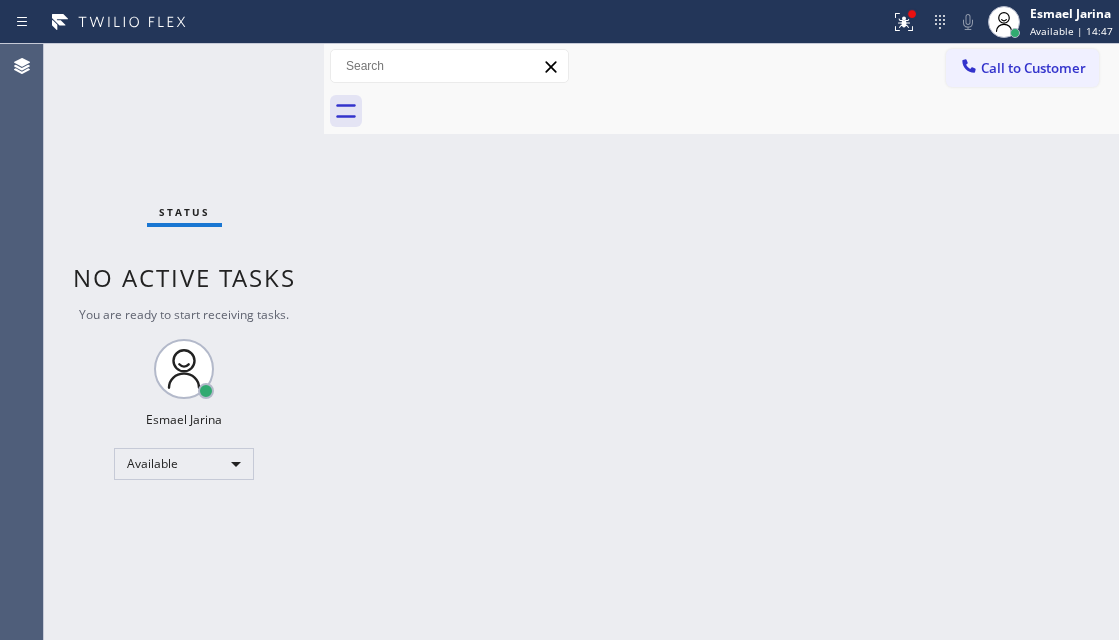 click on "Status   No active tasks     You are ready to start receiving tasks.   [FIRST] [LAST] Available" at bounding box center (184, 342) 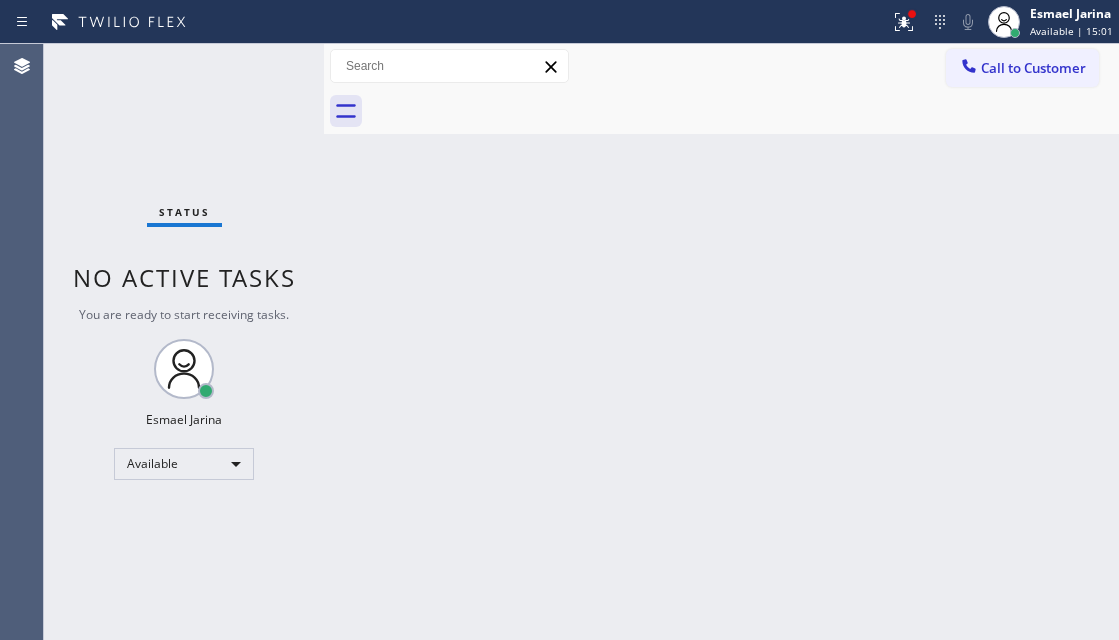 click on "Status   No active tasks     You are ready to start receiving tasks.   [FIRST] [LAST] Available" at bounding box center (184, 342) 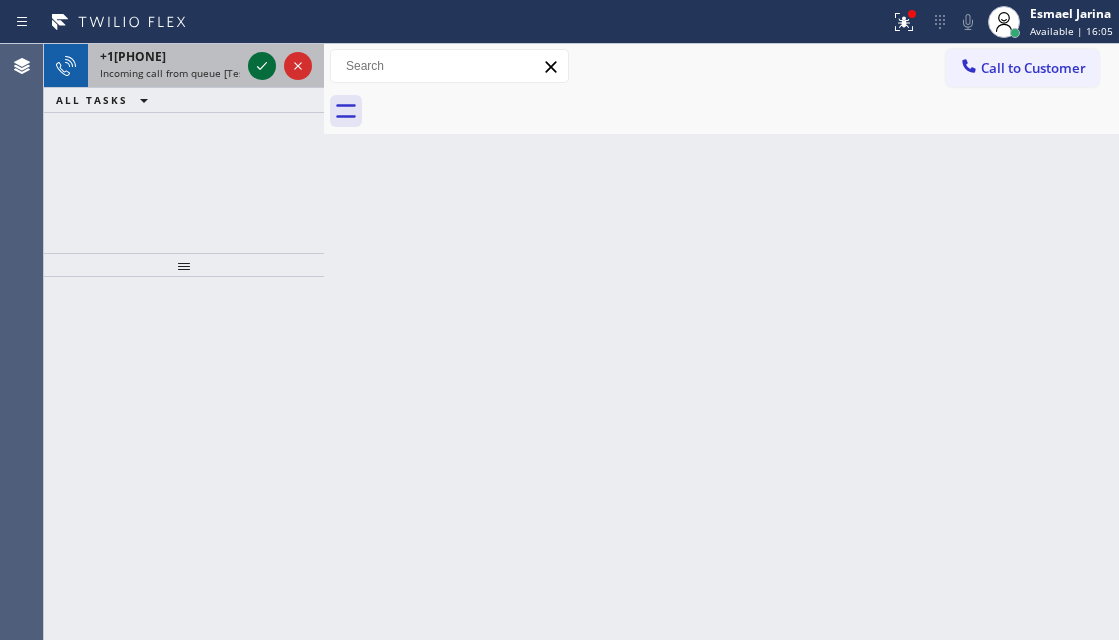 click 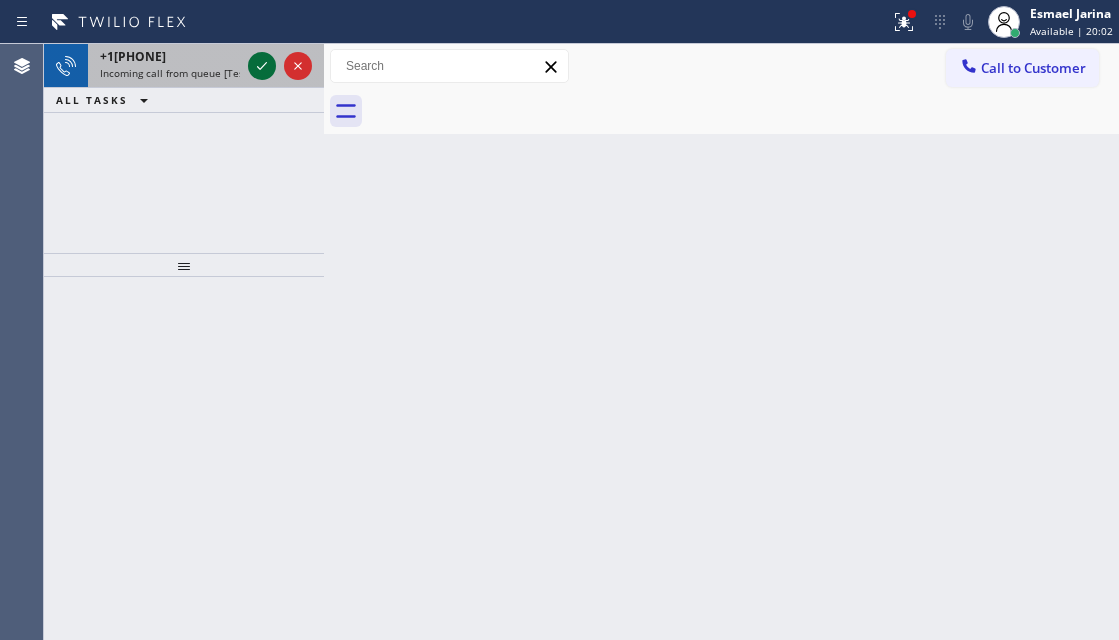 click 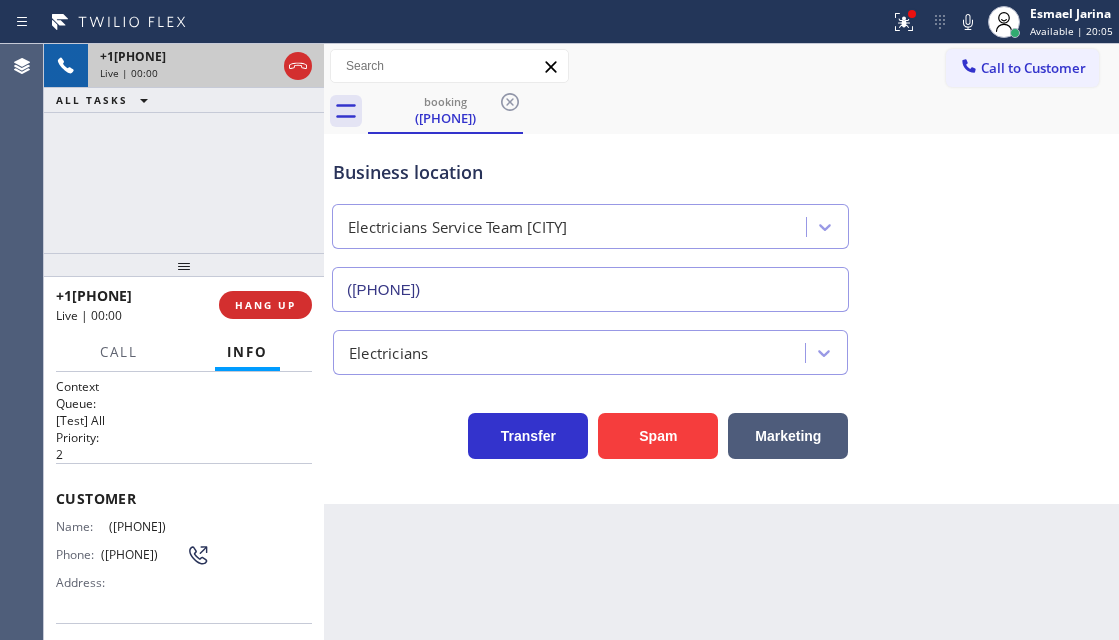 type on "(424) 334-6966" 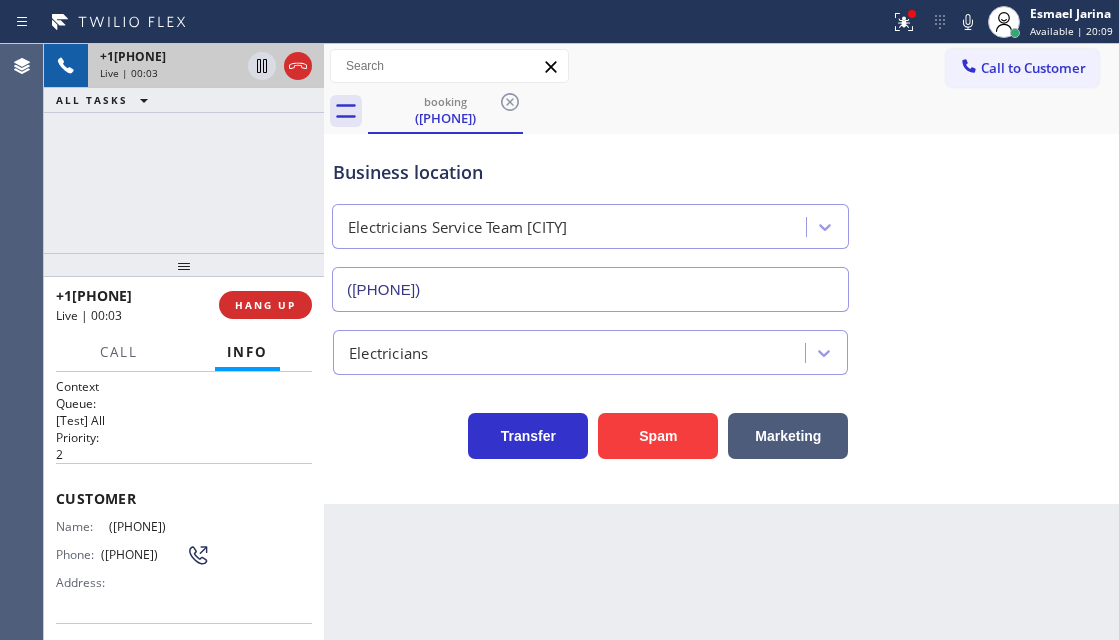 click on "(424) 422-5067" at bounding box center [159, 526] 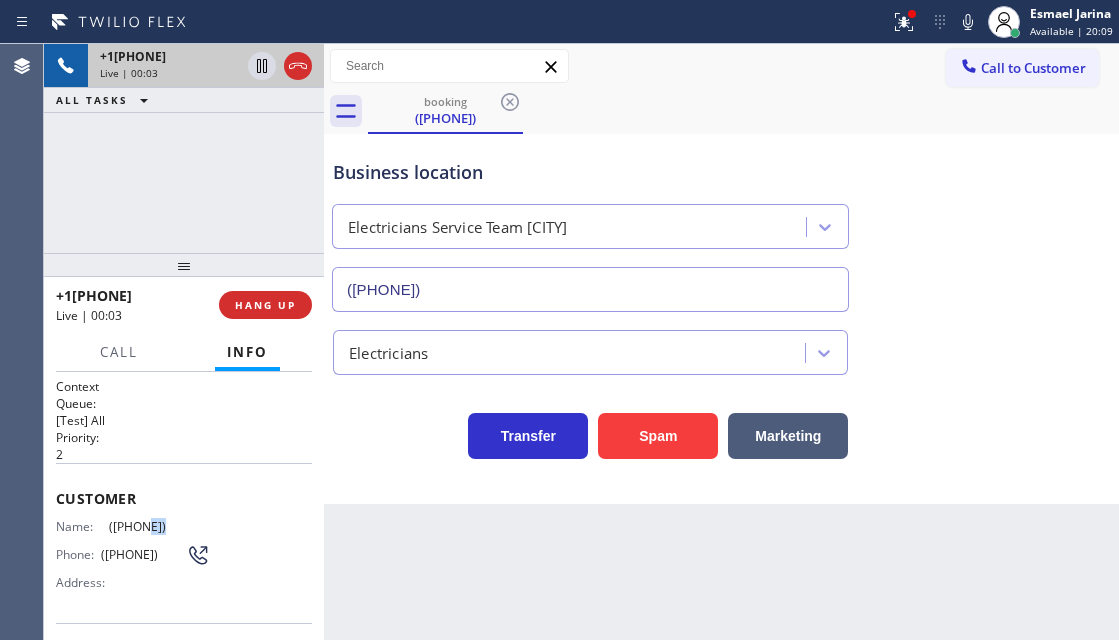 click on "(424) 422-5067" at bounding box center (159, 526) 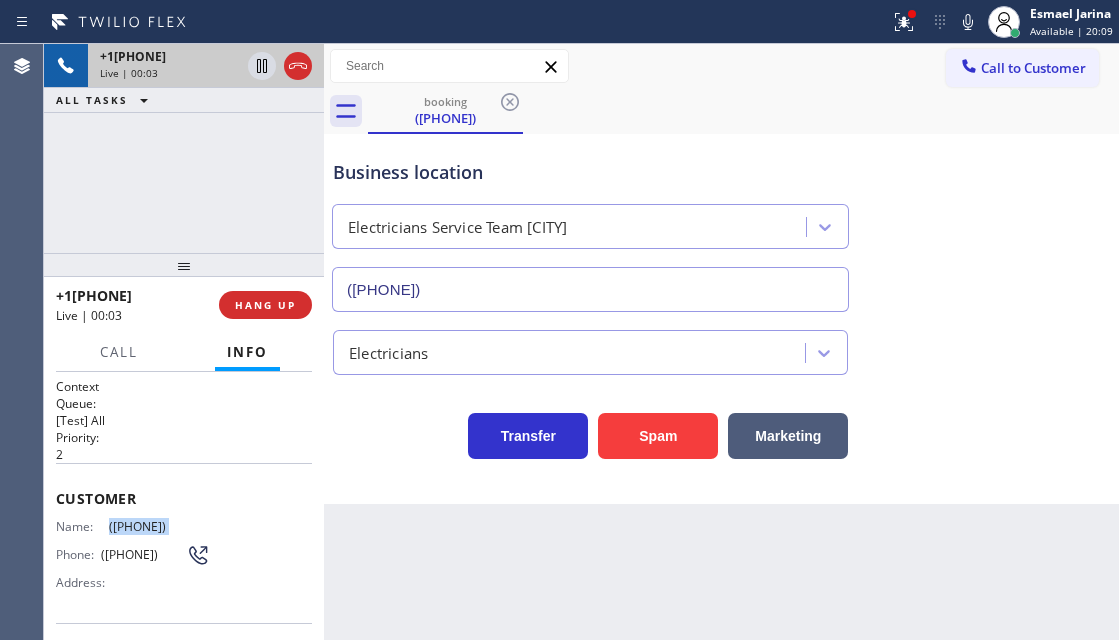 click on "(424) 422-5067" at bounding box center (159, 526) 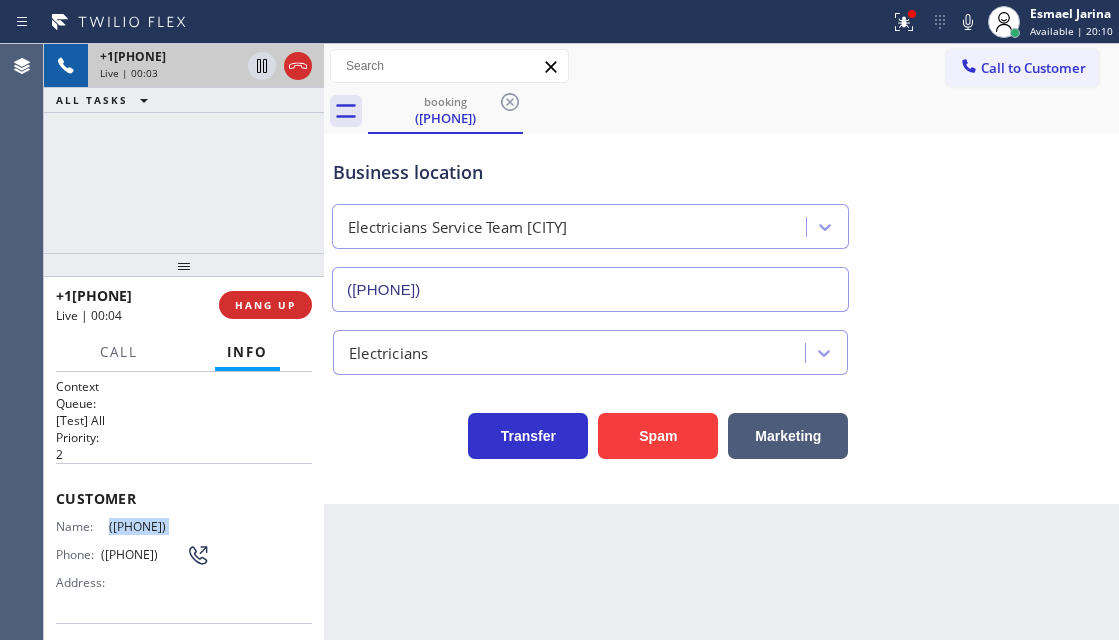 copy on "(424) 422-5067" 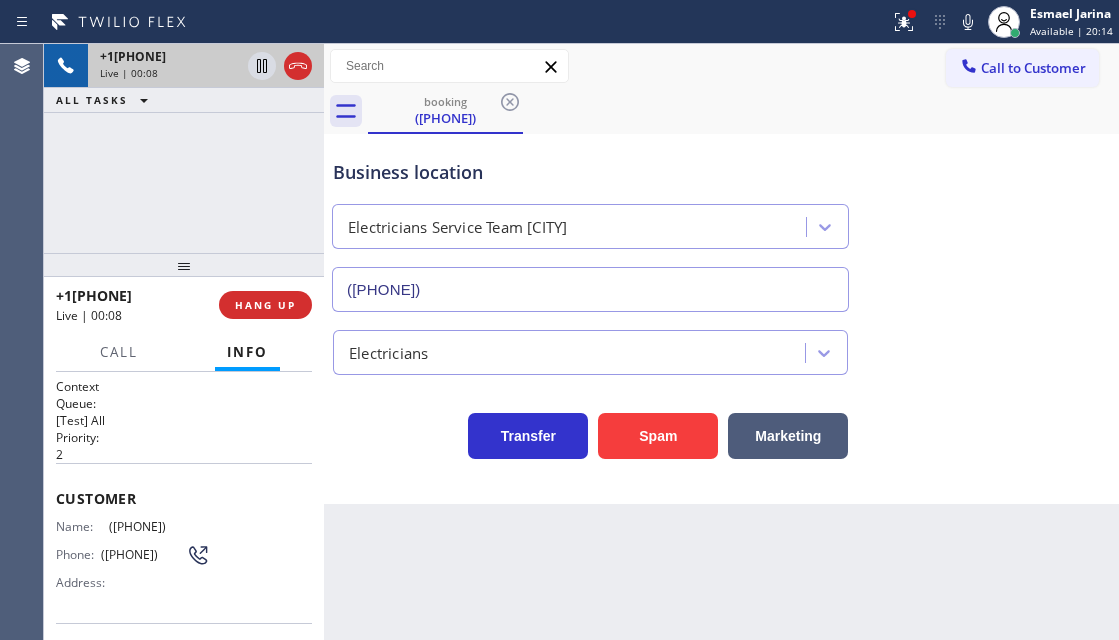 drag, startPoint x: 437, startPoint y: 491, endPoint x: 382, endPoint y: 499, distance: 55.578773 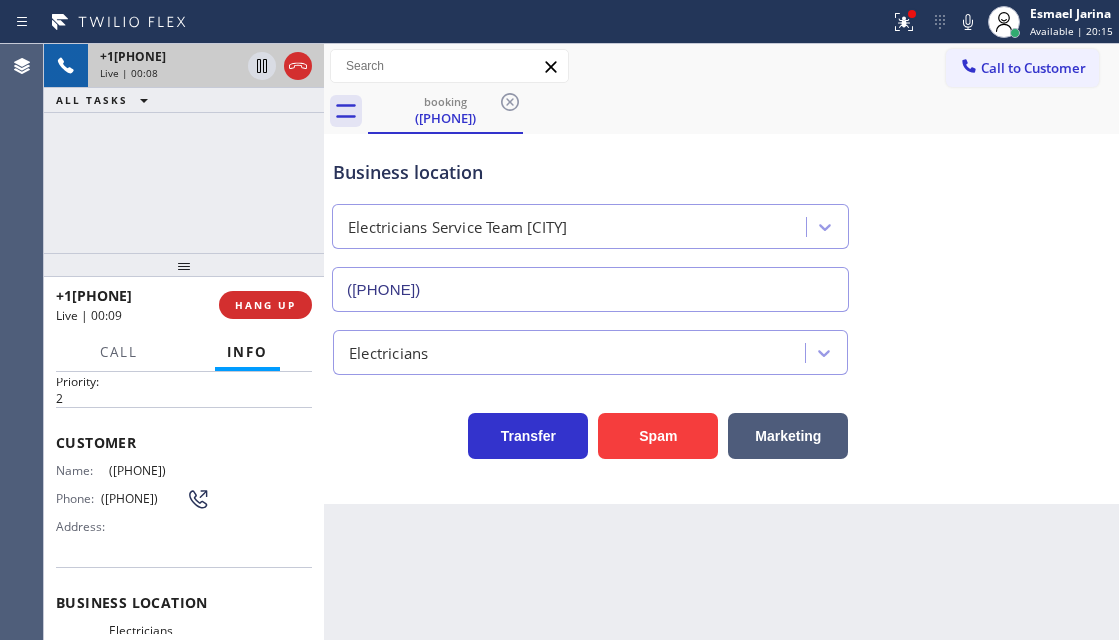 scroll, scrollTop: 100, scrollLeft: 0, axis: vertical 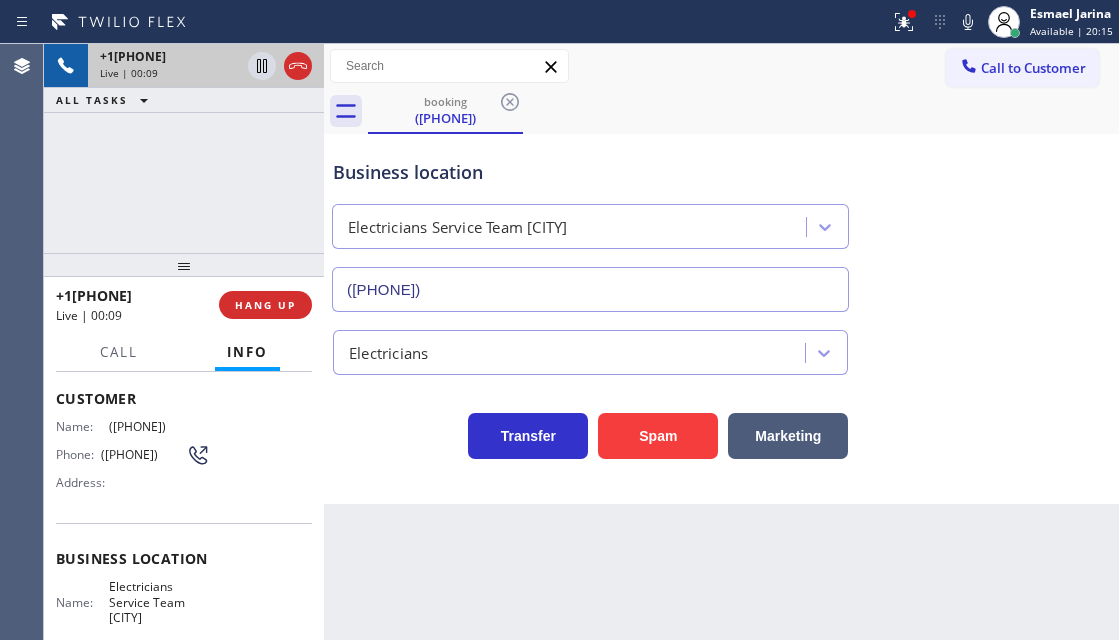 click on "Electricians Service Team Santa Monica" at bounding box center (159, 602) 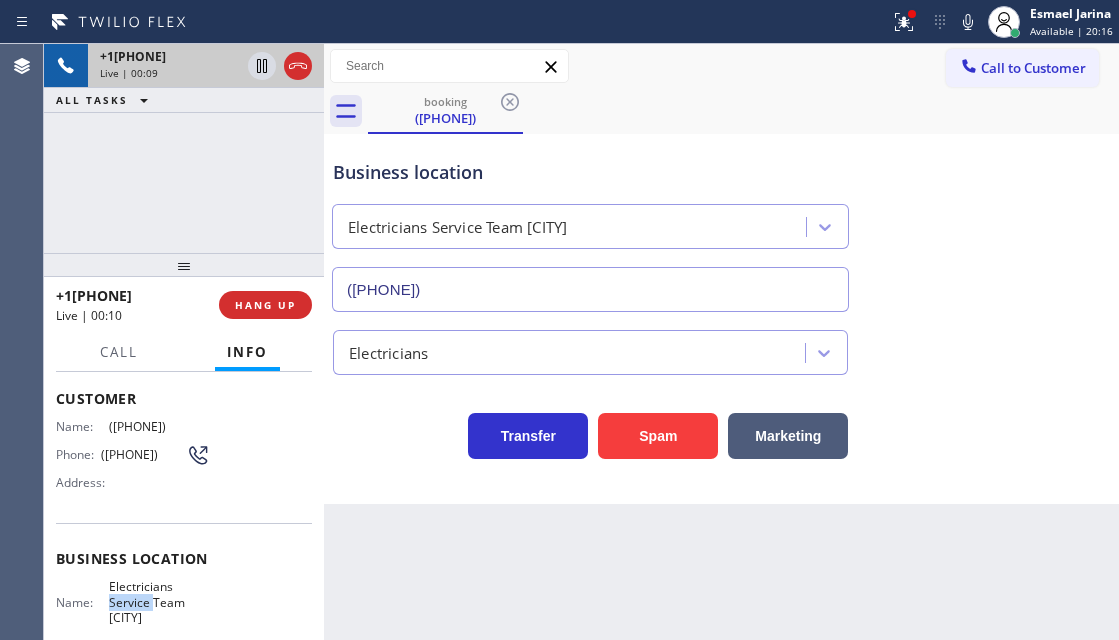click on "Electricians Service Team Santa Monica" at bounding box center (159, 602) 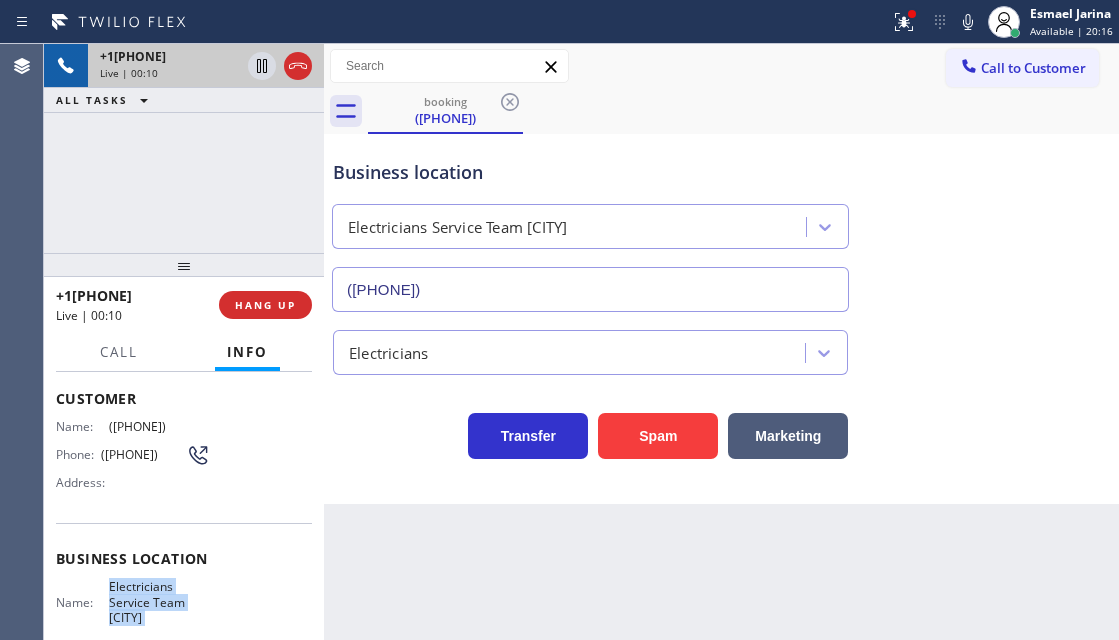 click on "Electricians Service Team Santa Monica" at bounding box center (159, 602) 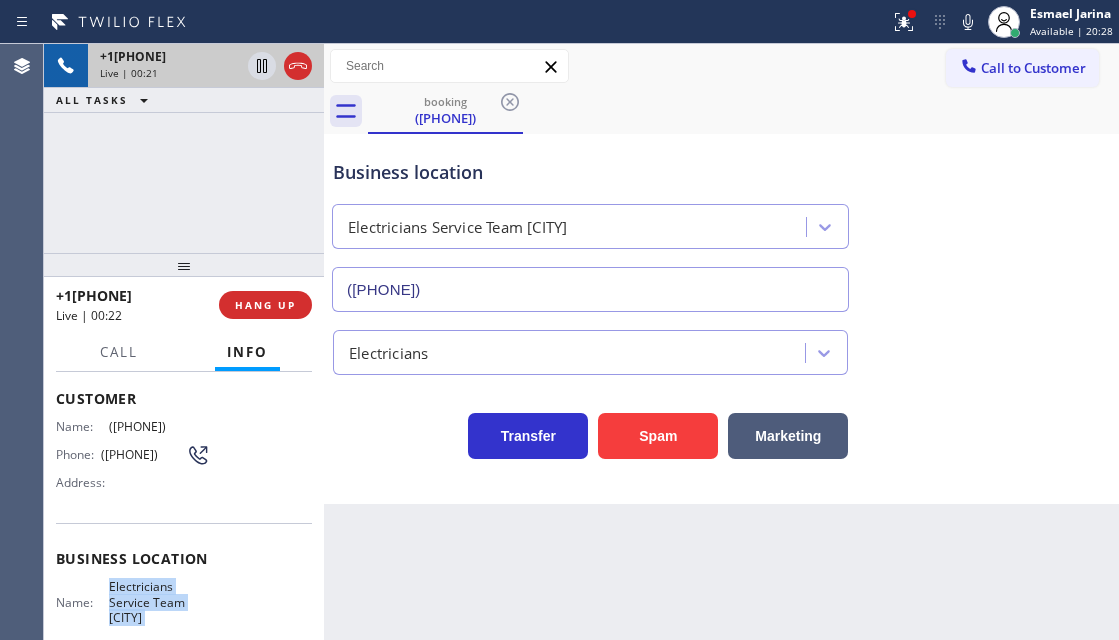 click on "Business location Electricians Service Team Santa Monica (424) 334-6966" at bounding box center [721, 221] 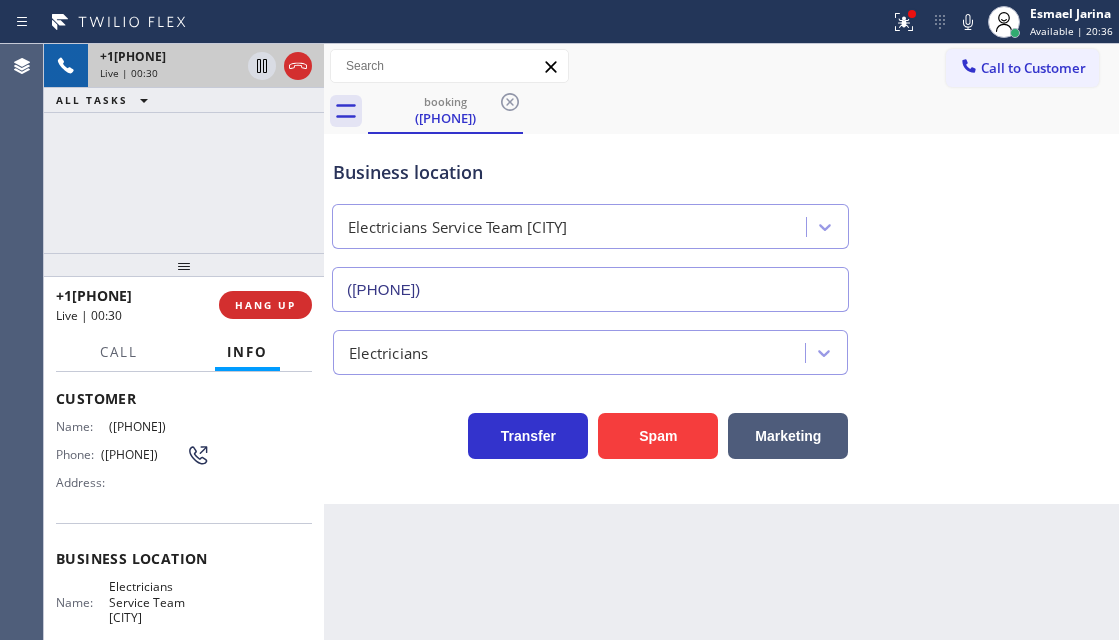 click on "Business location" at bounding box center [590, 172] 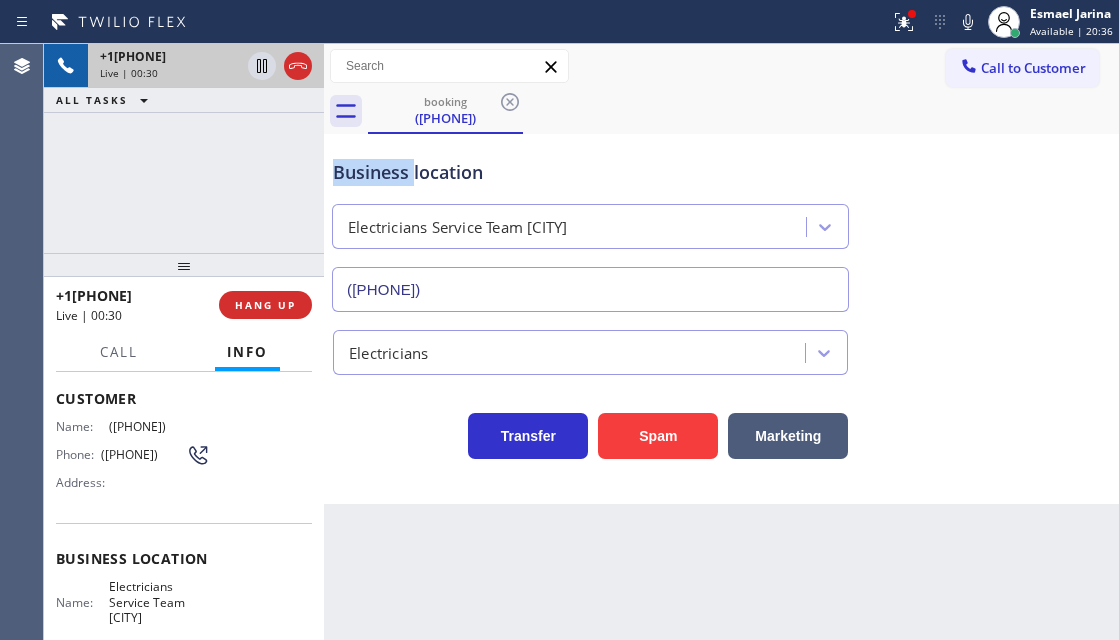 click on "Business location" at bounding box center (590, 172) 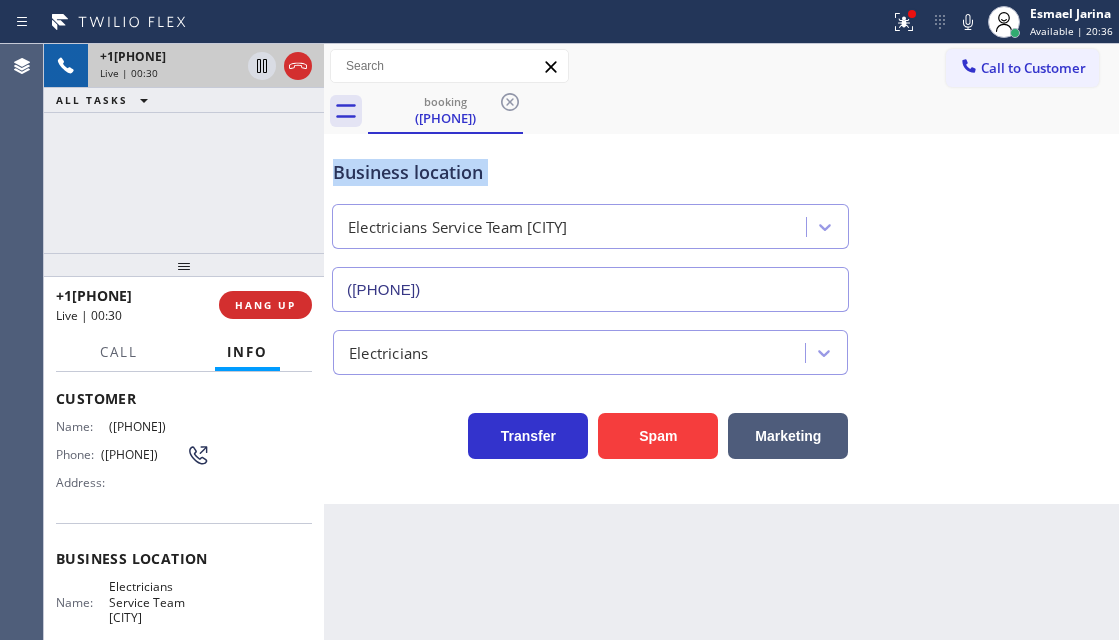 click on "Business location" at bounding box center [590, 172] 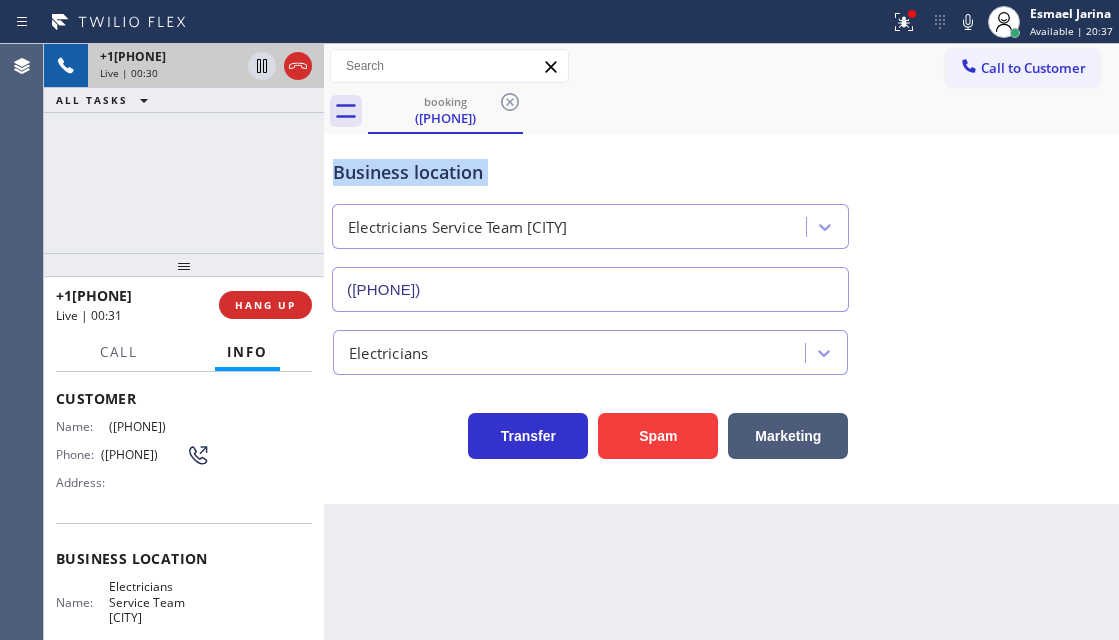 click on "Business location" at bounding box center (590, 172) 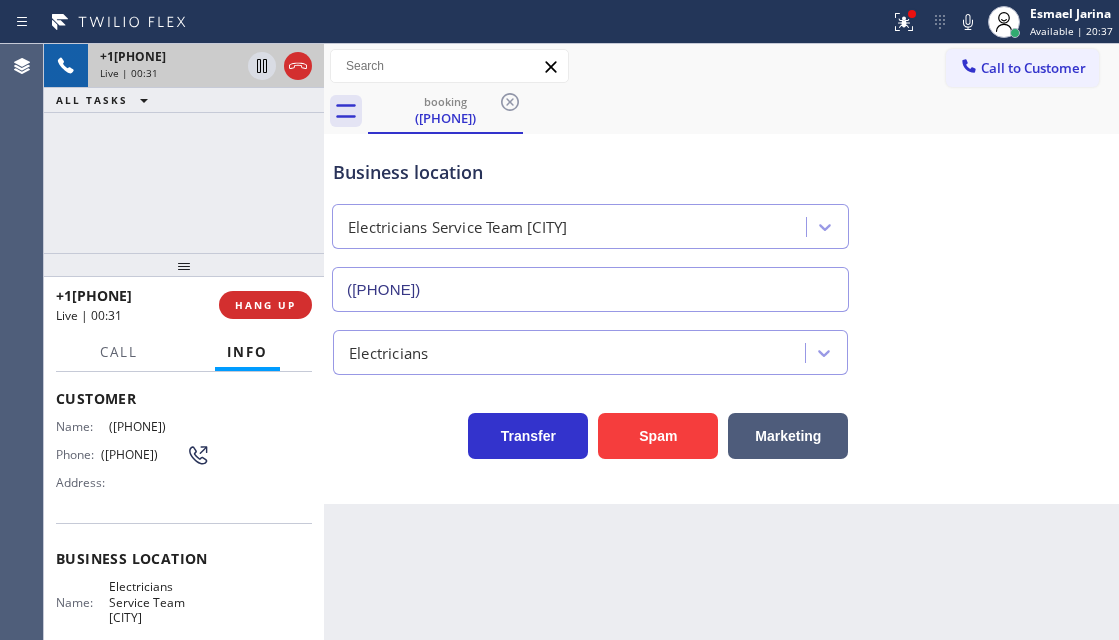 click on "+14244225067 Live | 00:31 ALL TASKS ALL TASKS ACTIVE TASKS TASKS IN WRAP UP" at bounding box center (184, 148) 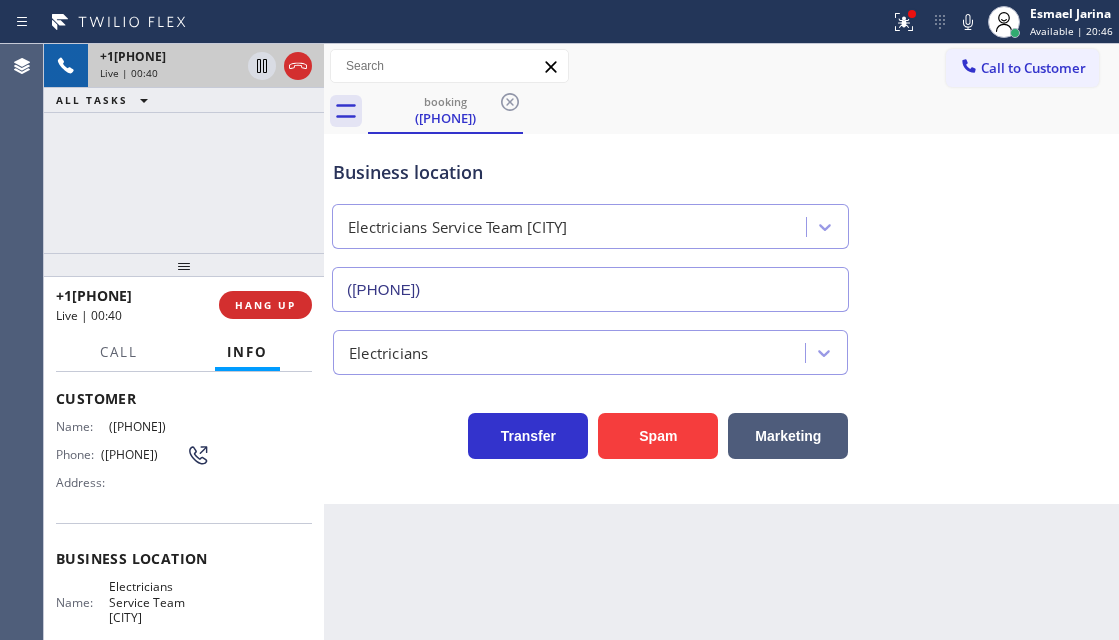 click on "Business location" at bounding box center (590, 172) 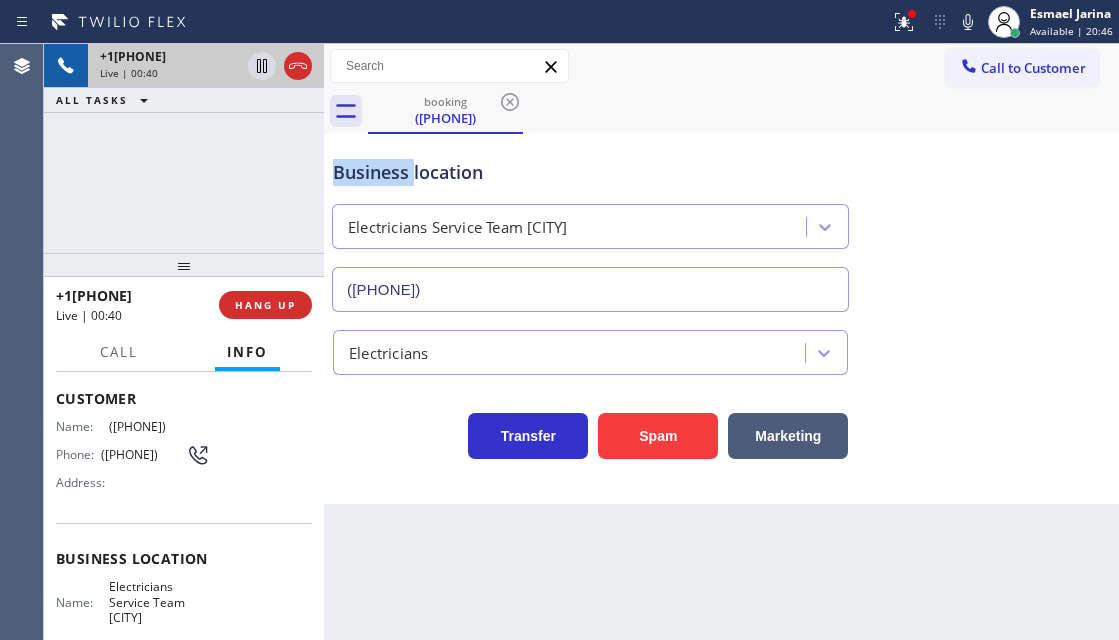 click on "Business location" at bounding box center [590, 172] 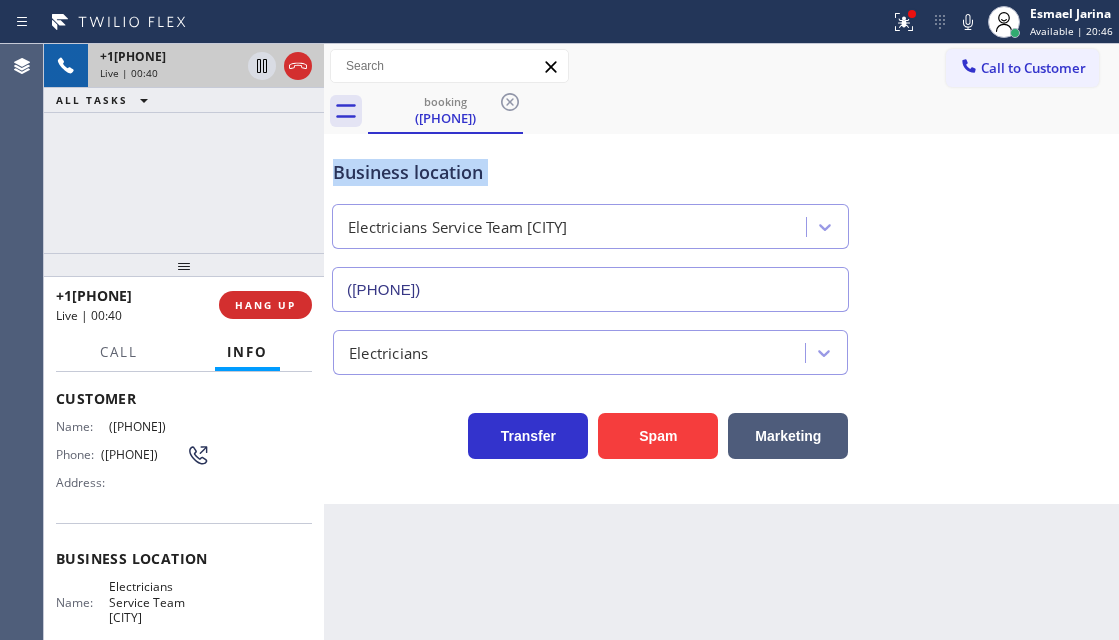 click on "Business location" at bounding box center [590, 172] 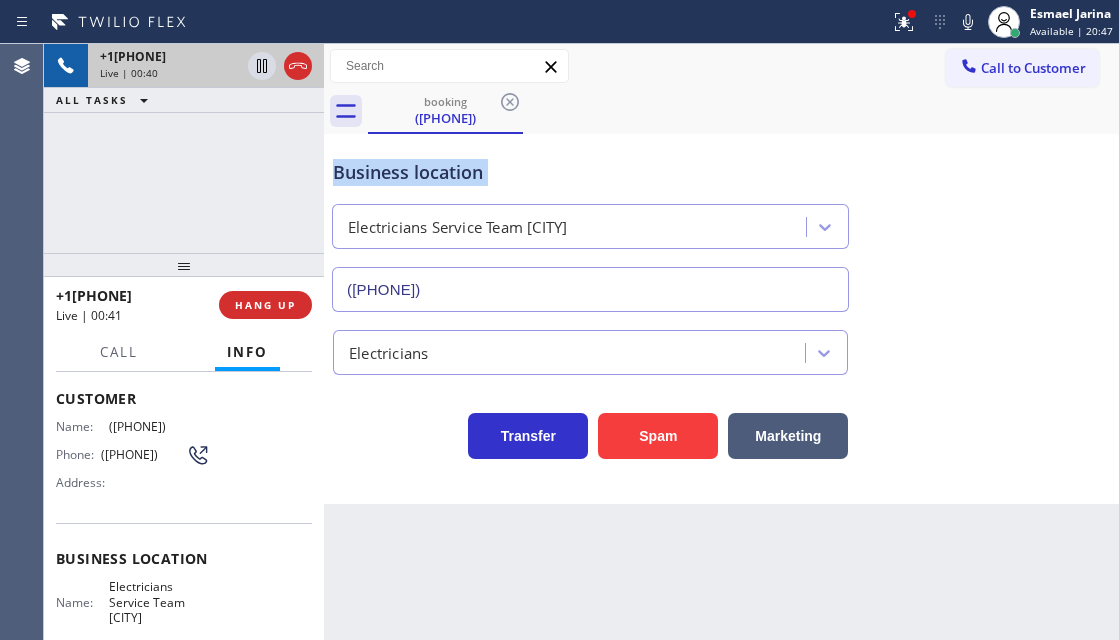 click on "Business location" at bounding box center [590, 172] 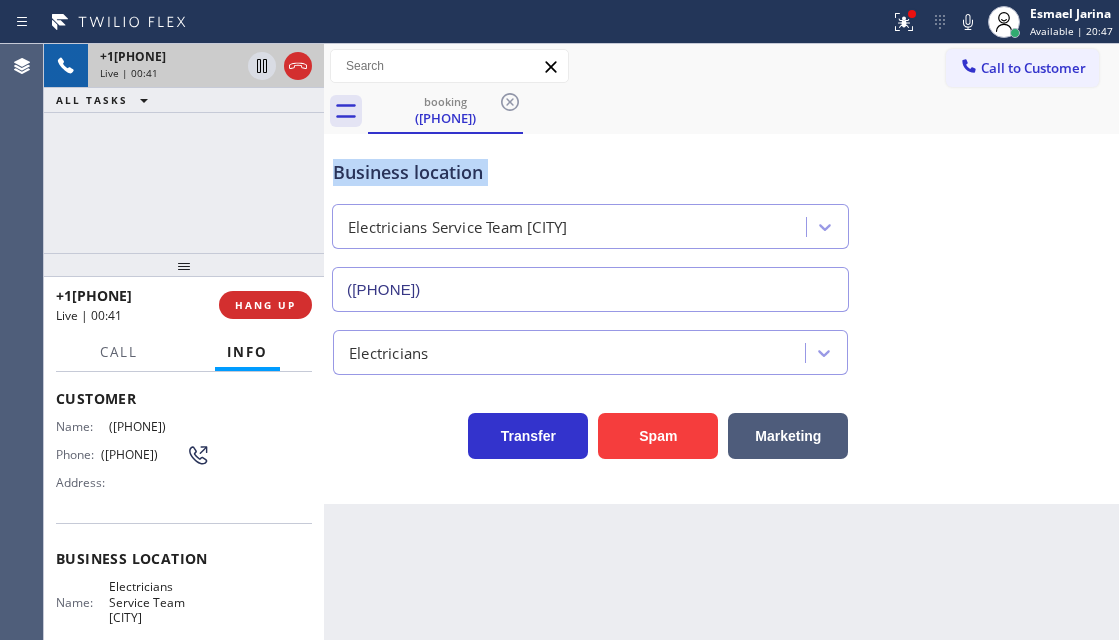 click on "Business location" at bounding box center (590, 172) 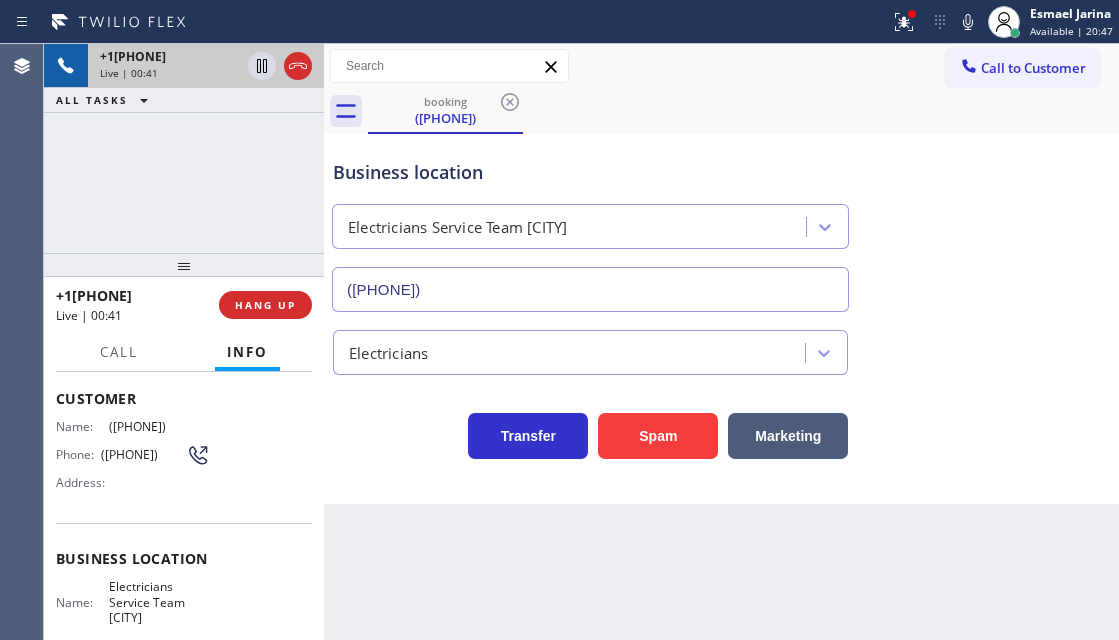 click on "+14244225067 Live | 00:41 ALL TASKS ALL TASKS ACTIVE TASKS TASKS IN WRAP UP" at bounding box center (184, 148) 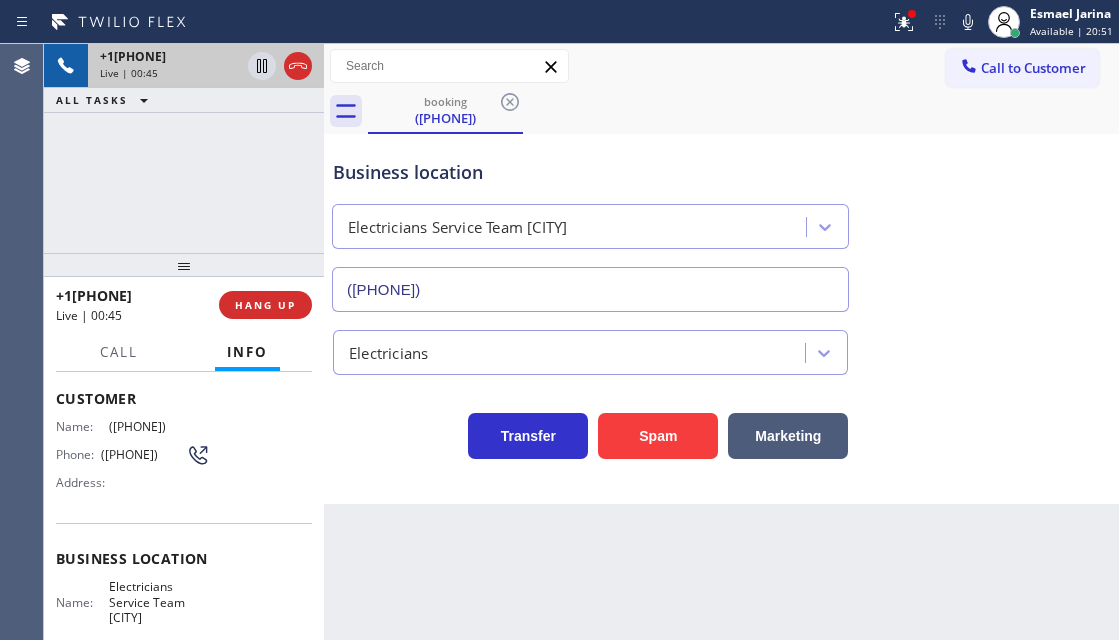 click on "+14244225067 Live | 00:45 ALL TASKS ALL TASKS ACTIVE TASKS TASKS IN WRAP UP" at bounding box center [184, 148] 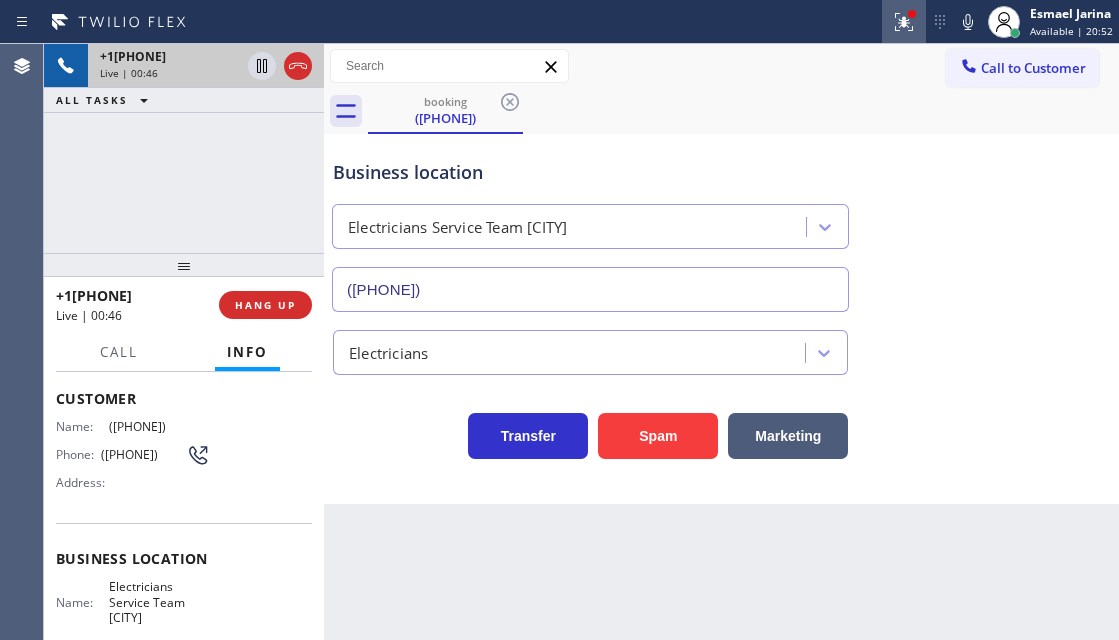 click 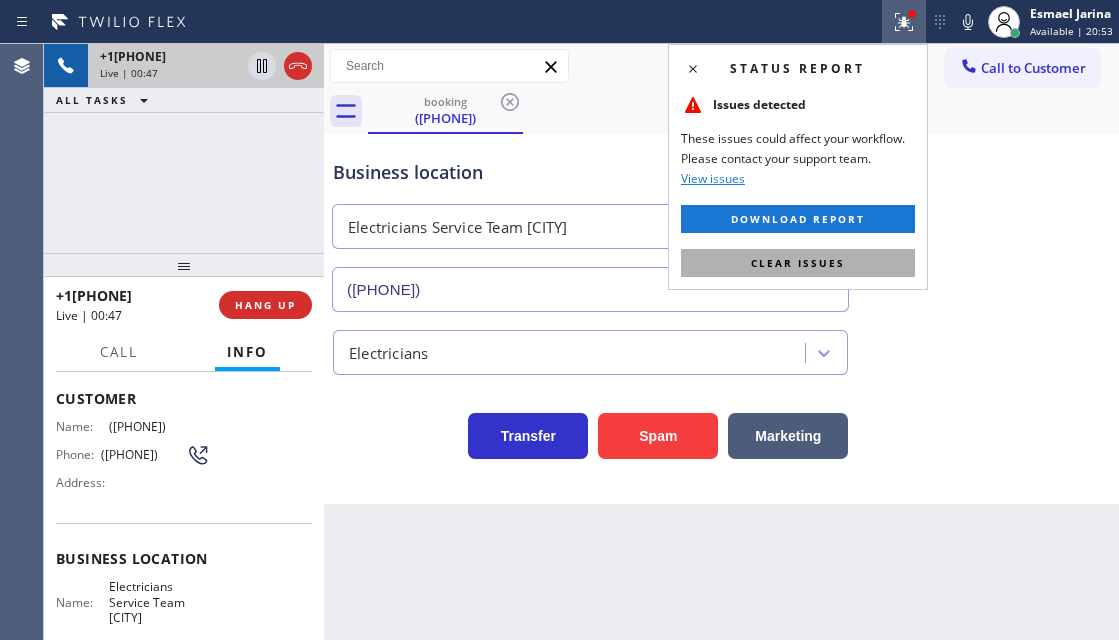click on "Clear issues" at bounding box center [798, 263] 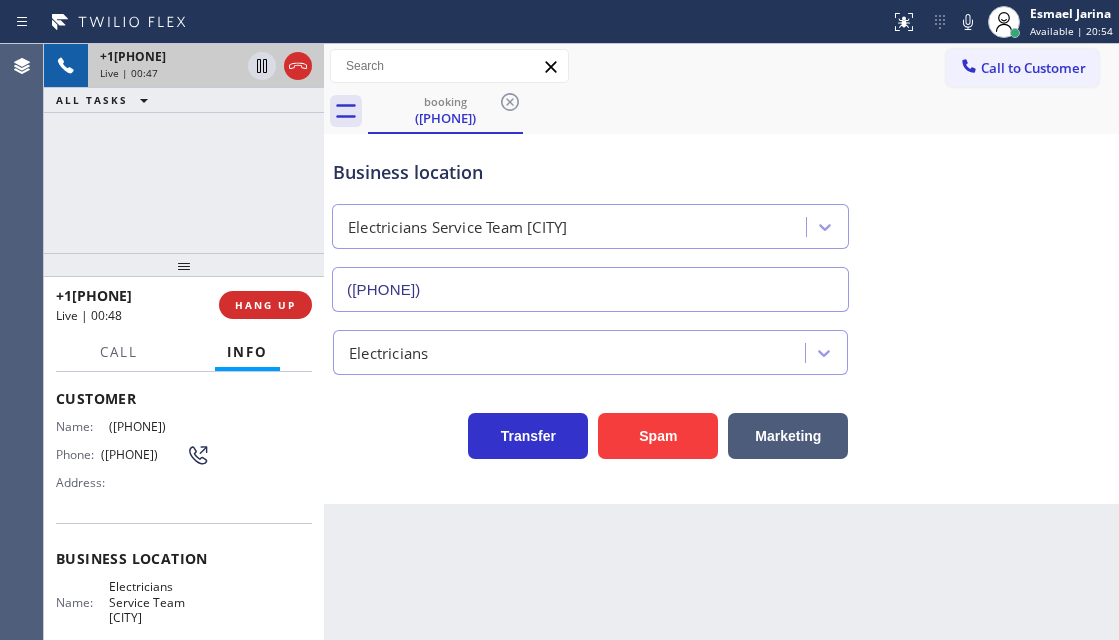 click on "Business location" at bounding box center (590, 172) 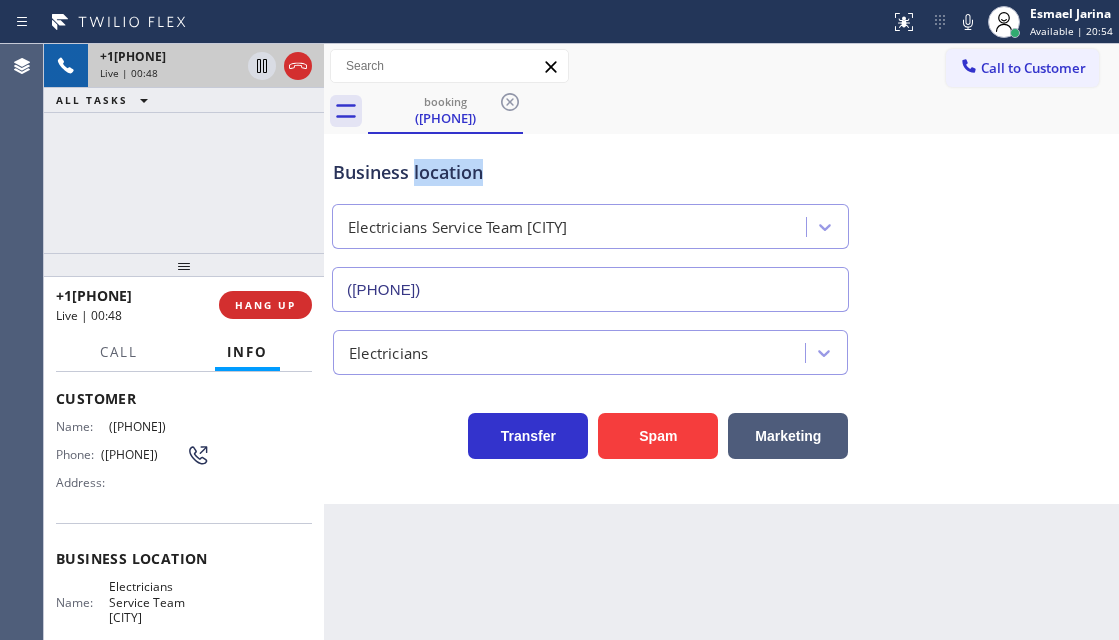 click on "Business location" at bounding box center (590, 172) 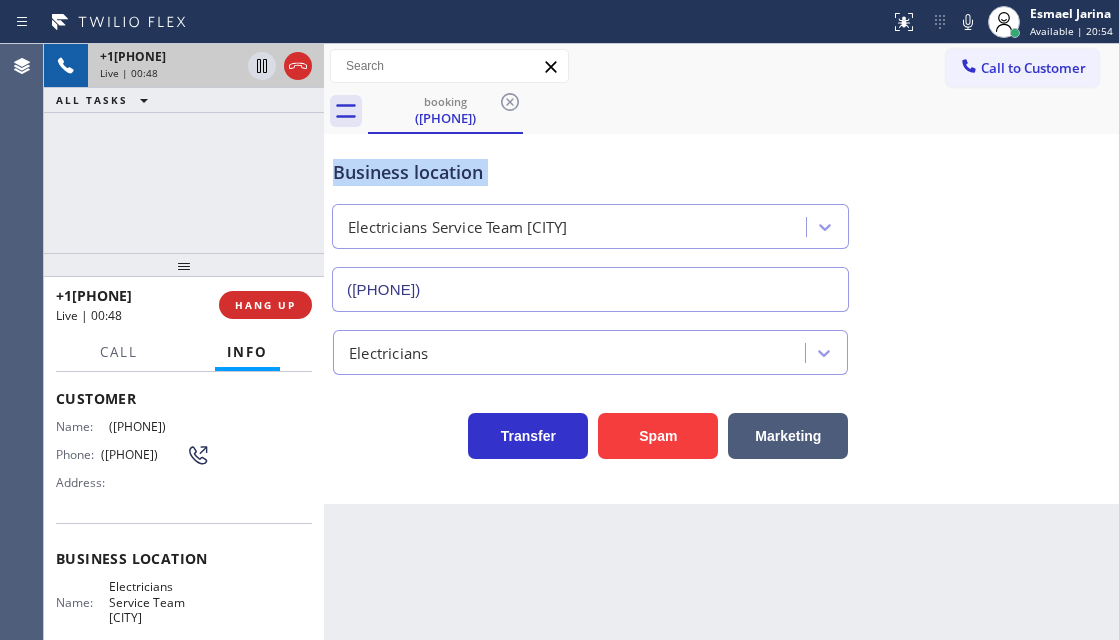 click on "Business location" at bounding box center [590, 172] 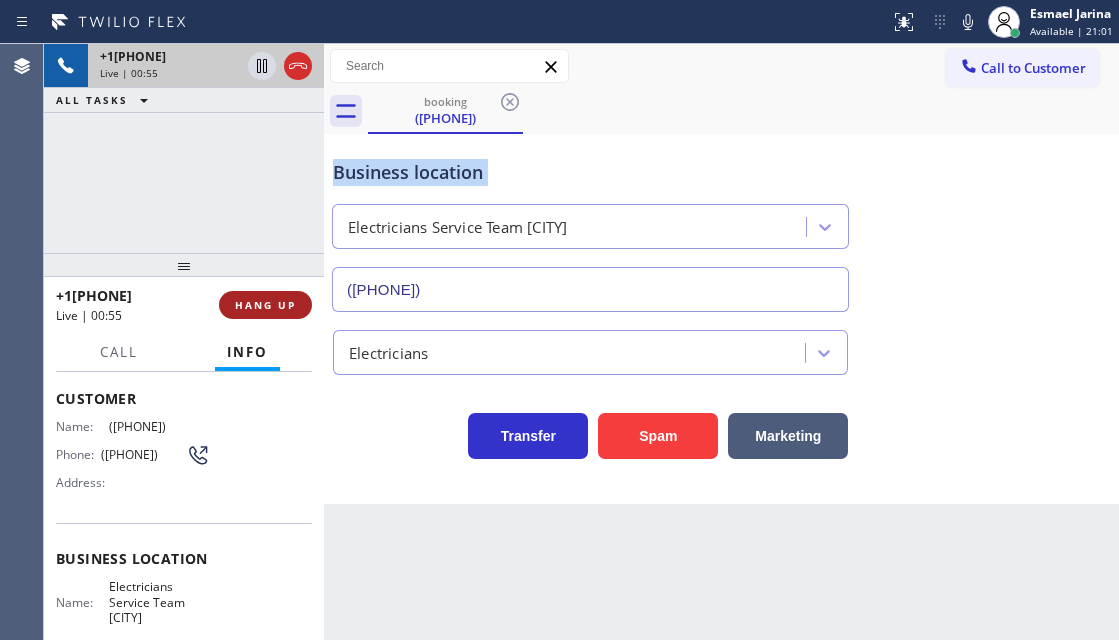 click on "HANG UP" at bounding box center (265, 305) 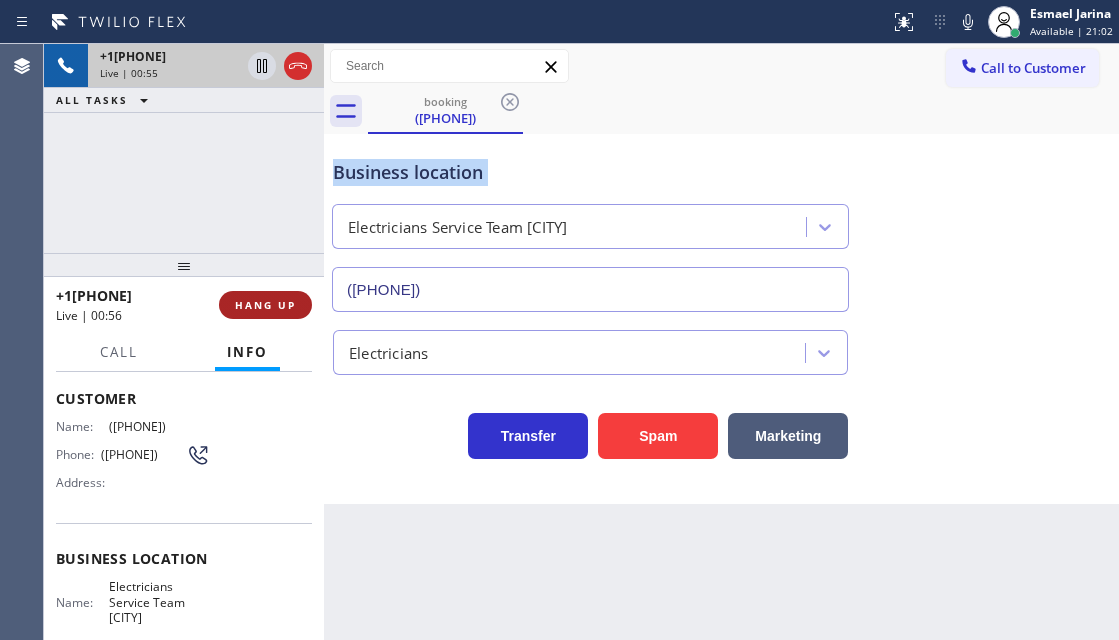 click on "HANG UP" at bounding box center [265, 305] 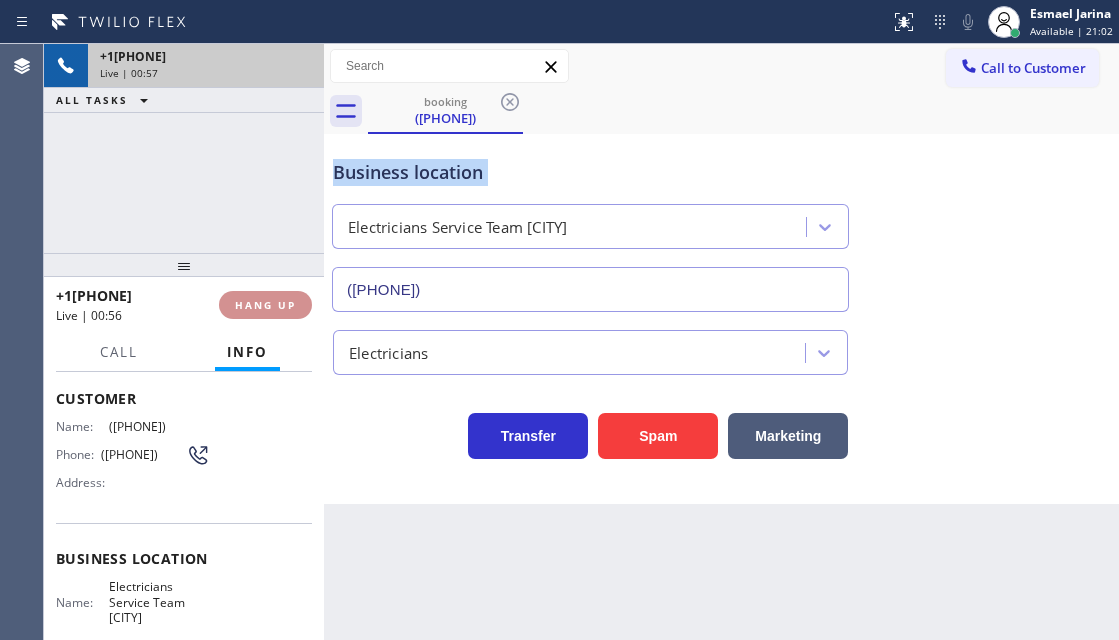 click on "HANG UP" at bounding box center (265, 305) 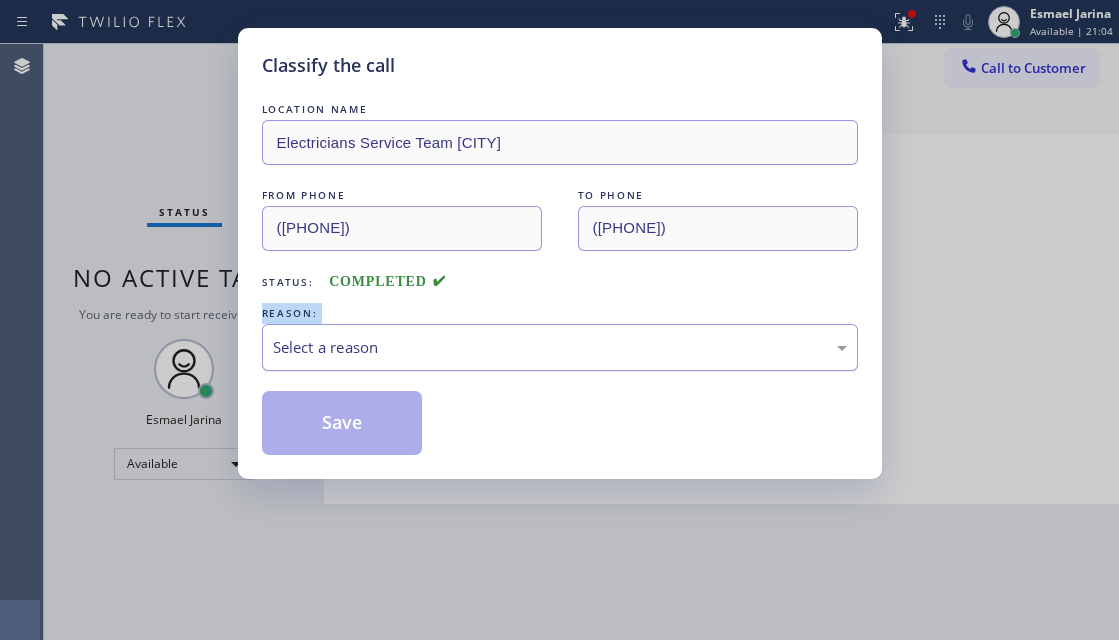 click on "Select a reason" at bounding box center [560, 347] 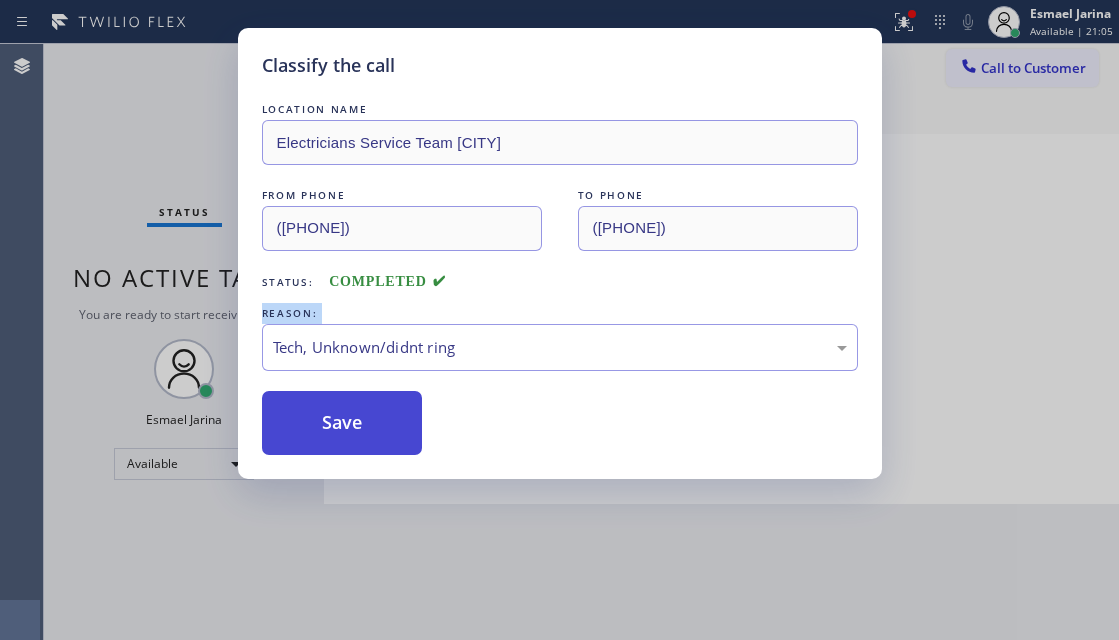 click on "Save" at bounding box center (342, 423) 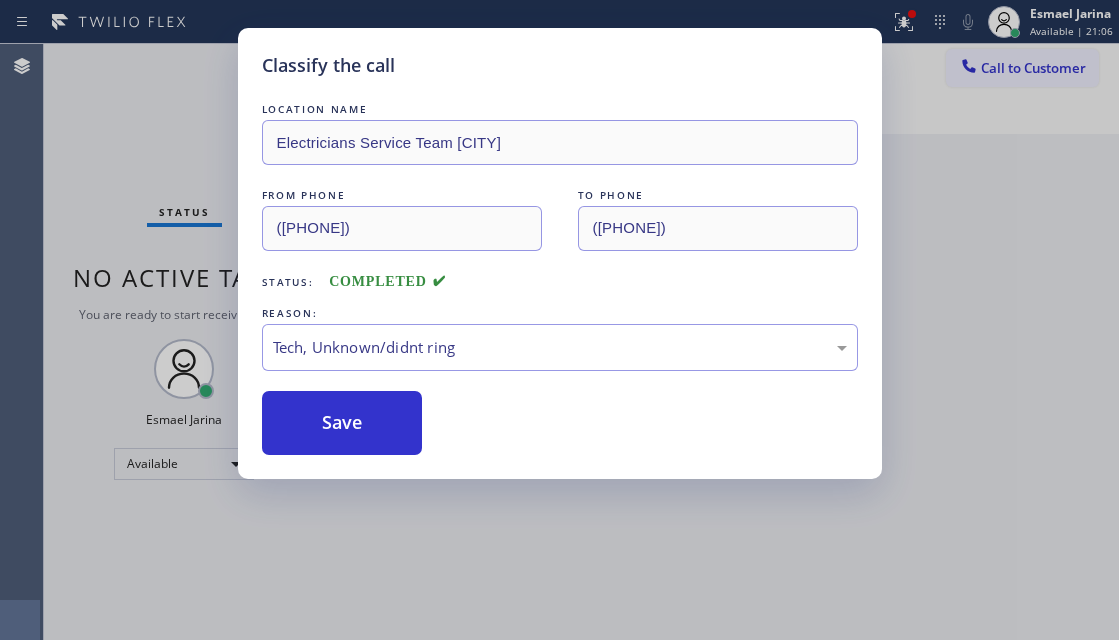click on "Classify the call LOCATION NAME Electricians Service Team Santa Monica FROM PHONE (424) 422-5067 TO PHONE (424) 334-6966 Status: COMPLETED REASON: Tech, Unknown/didnt ring Save" at bounding box center [559, 320] 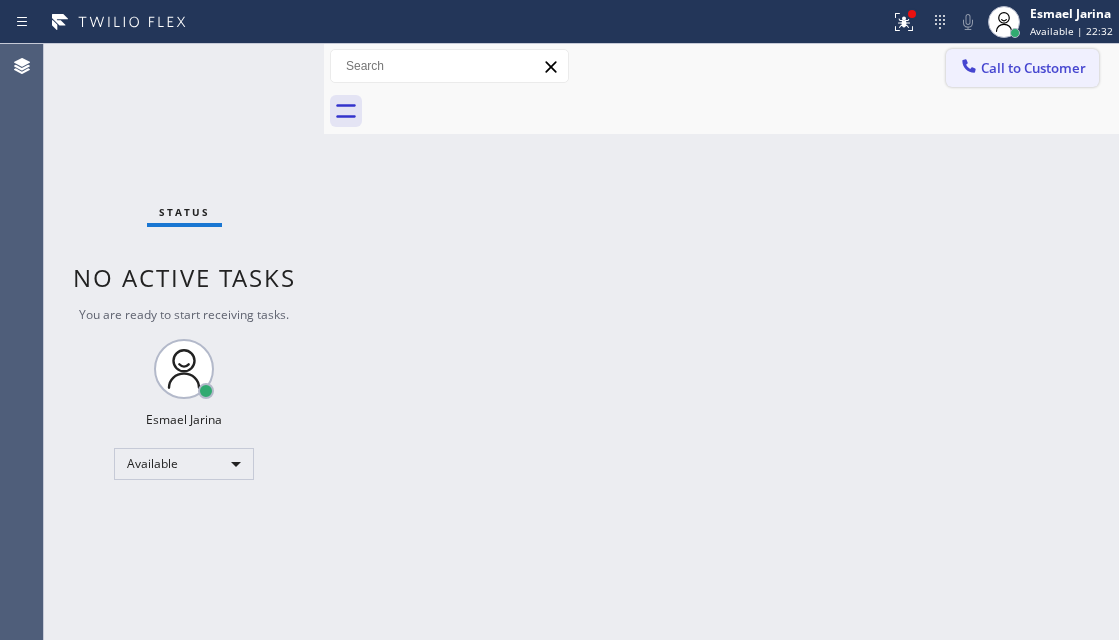 click on "Call to Customer" at bounding box center (1022, 68) 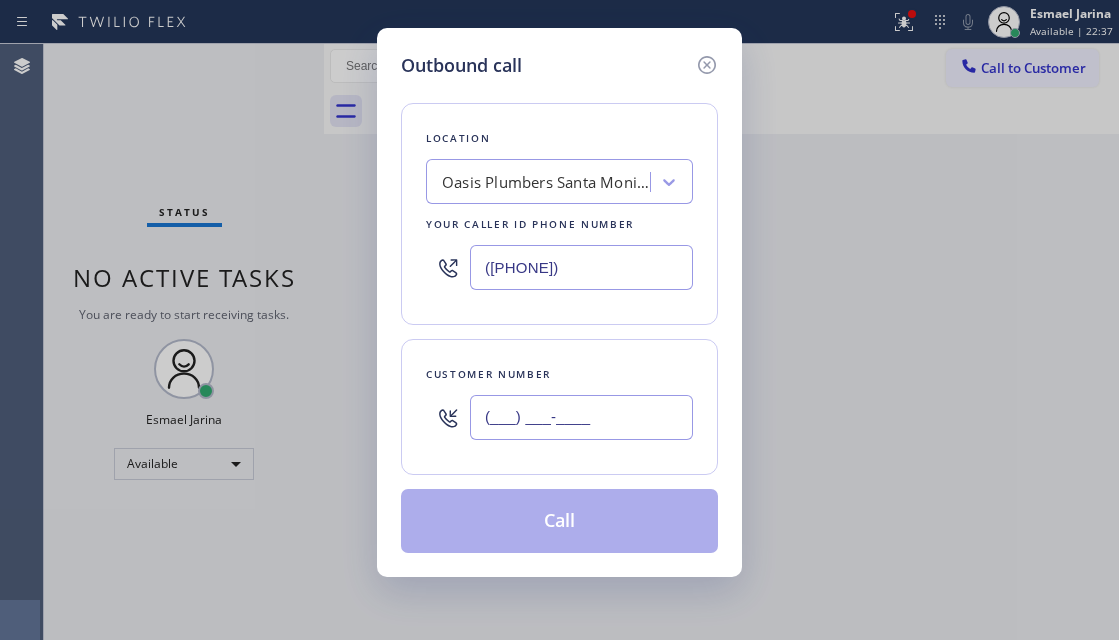 click on "(___) ___-____" at bounding box center [581, 417] 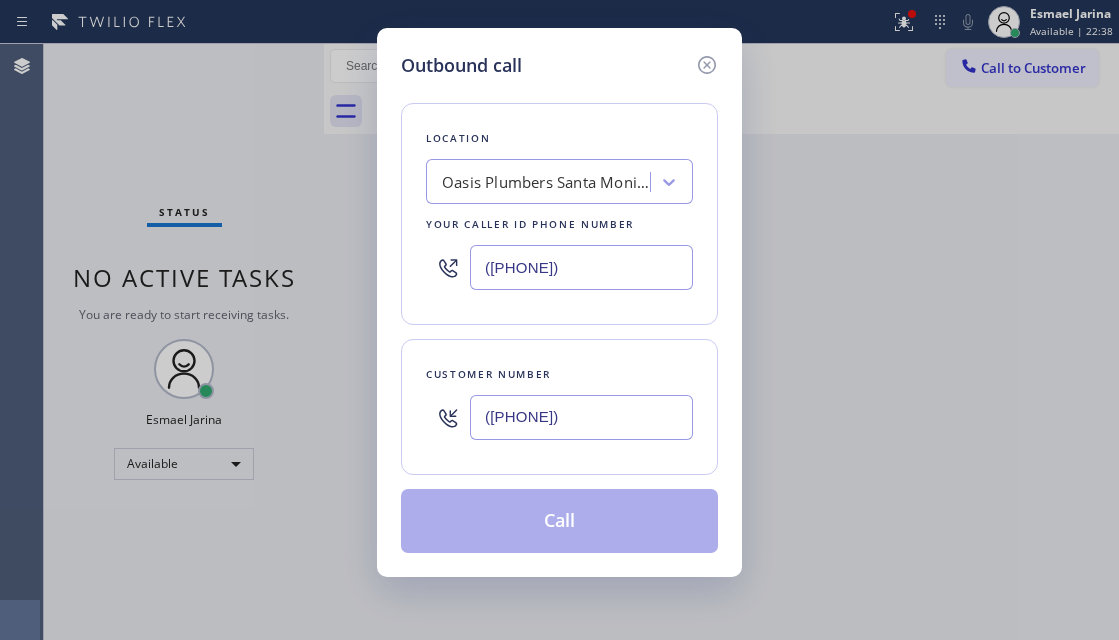 type on "[PHONE]" 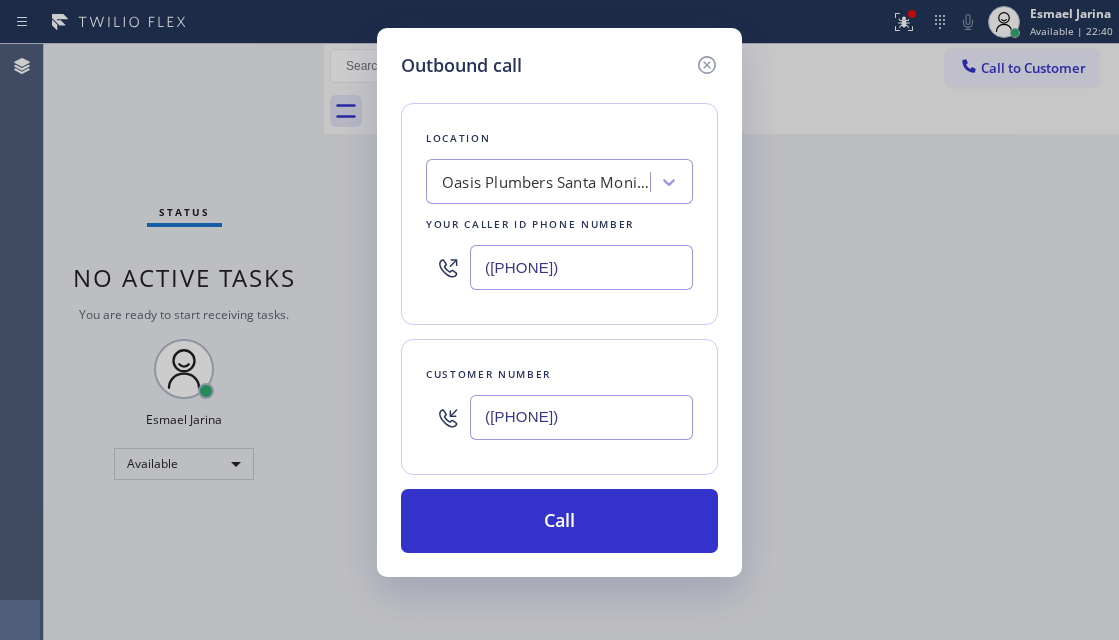 click on "[PHONE]" at bounding box center (581, 267) 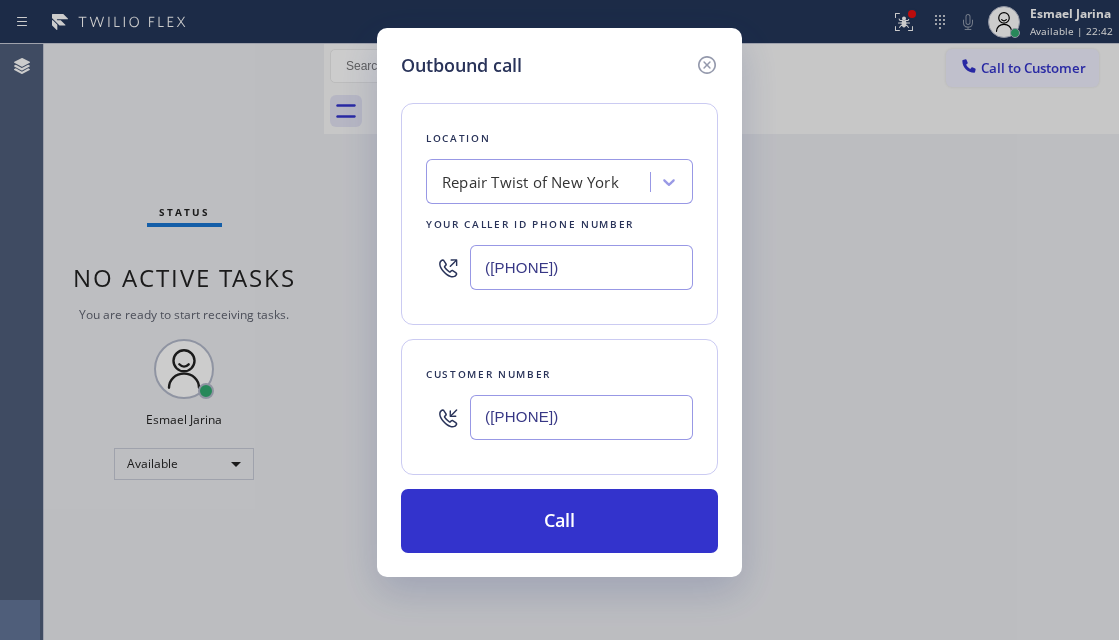 type on "[PHONE]" 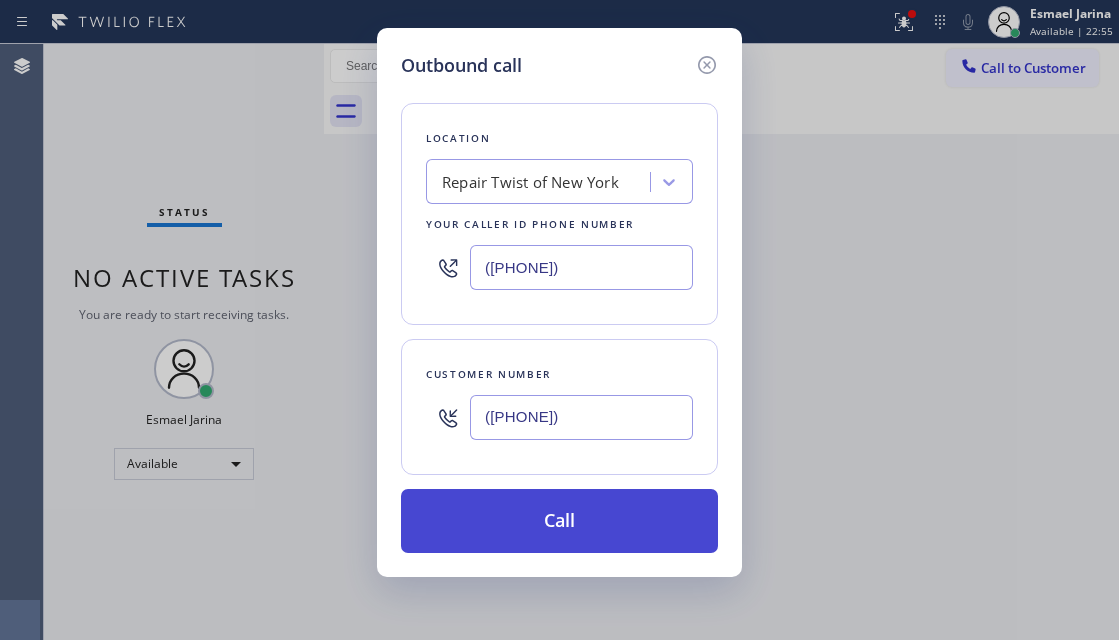 click on "Call" at bounding box center [559, 521] 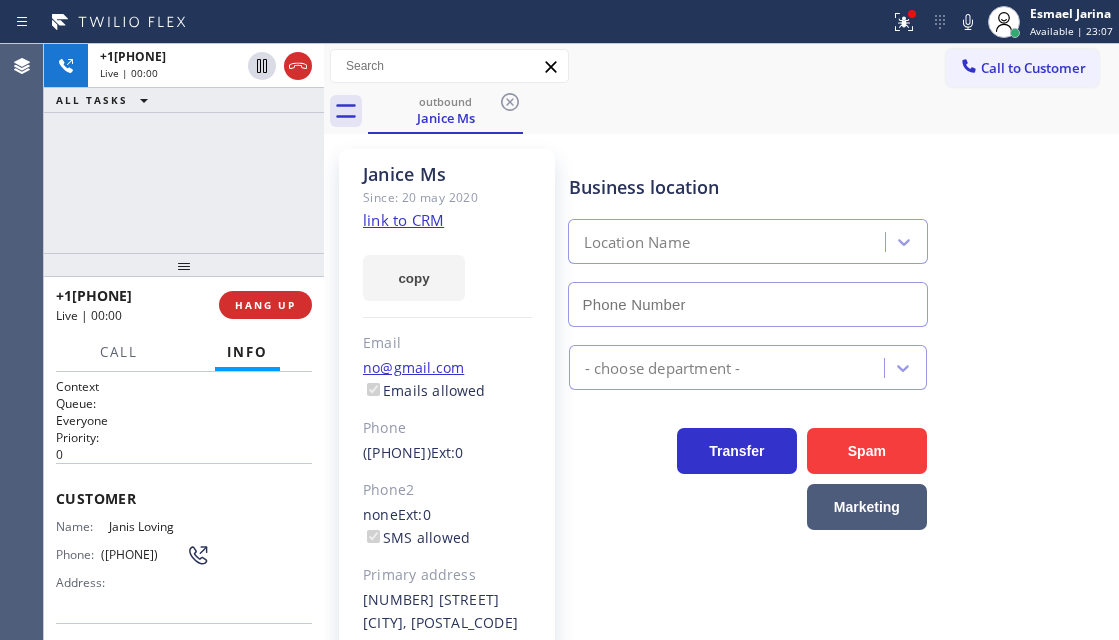 type on "[PHONE]" 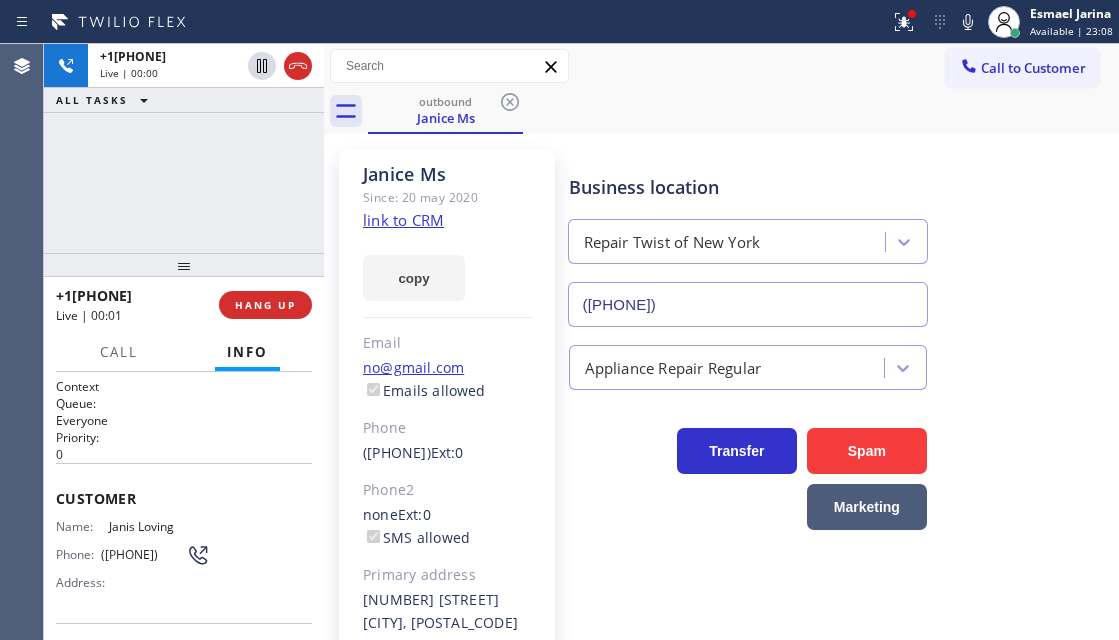 click on "link to CRM" 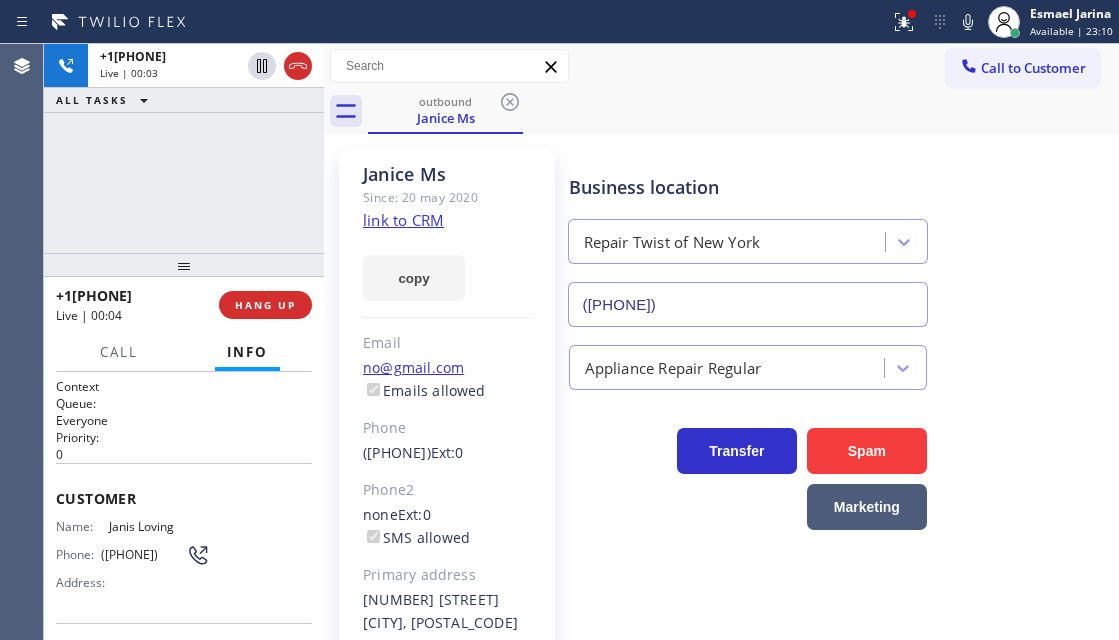 click on "Janice   Ms Since: 20 may 2020 link to CRM copy Email no@gmail.com  Emails allowed Phone (718) 864-5300  Ext:  0 Phone2 none  Ext:  0  SMS allowed Primary address  1 1  Jamaica, NY 11422, 11422 NY EDIT Outbound call Location Repair Twist of New York Your caller id phone number (347) 284-6179 Customer number Call Benefits  Business location Repair Twist of New York (347) 284-6179 Appliance Repair Regular Transfer Spam Marketing" at bounding box center [721, 458] 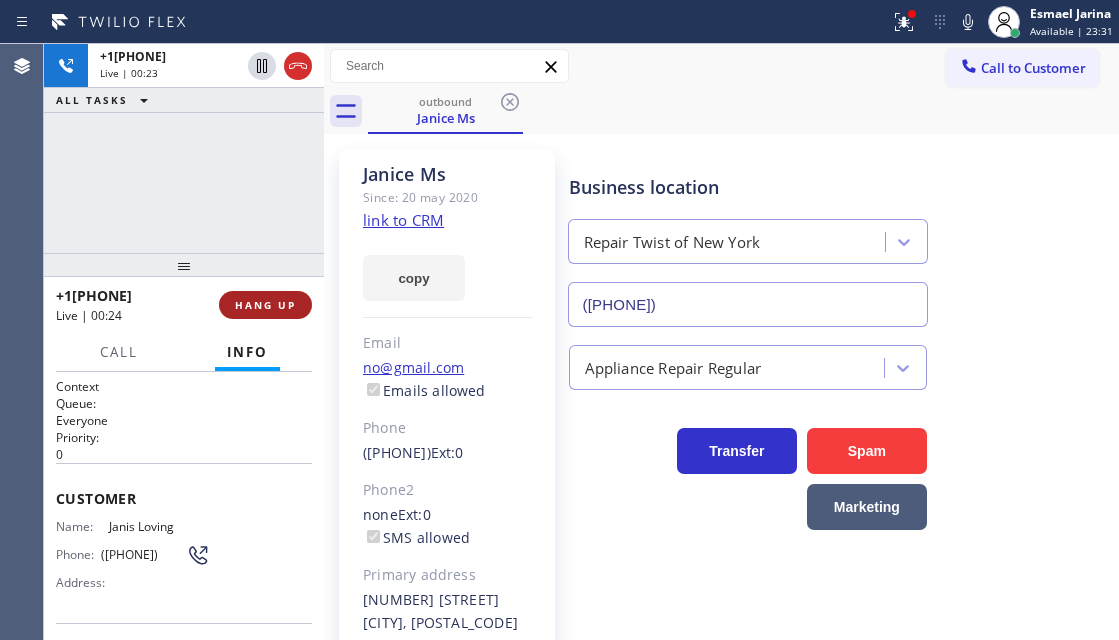 click on "HANG UP" at bounding box center (265, 305) 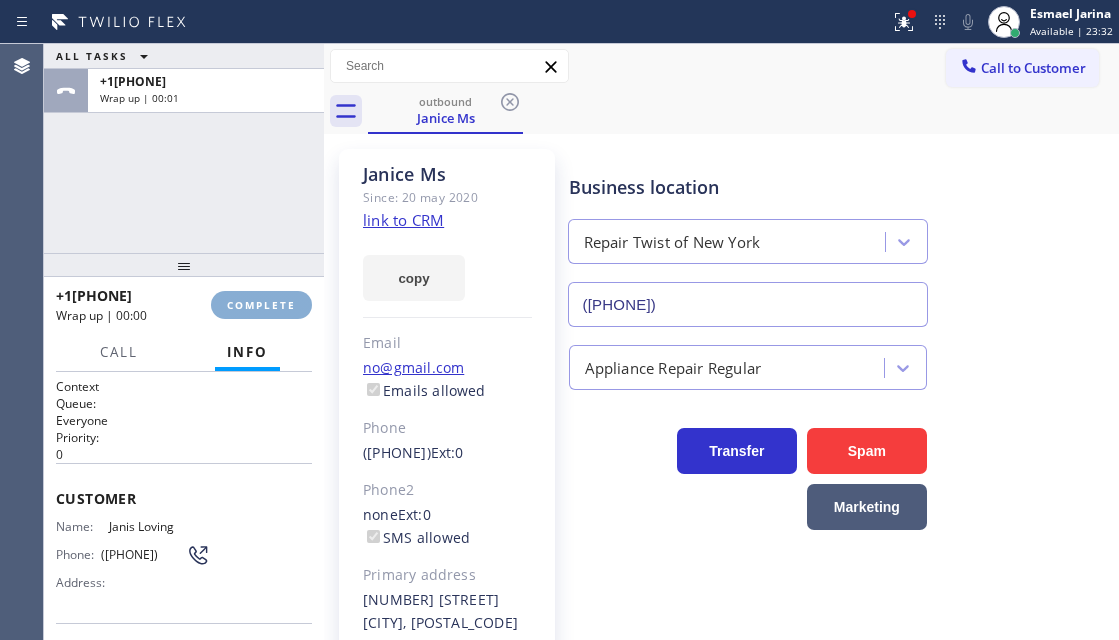click on "COMPLETE" at bounding box center [261, 305] 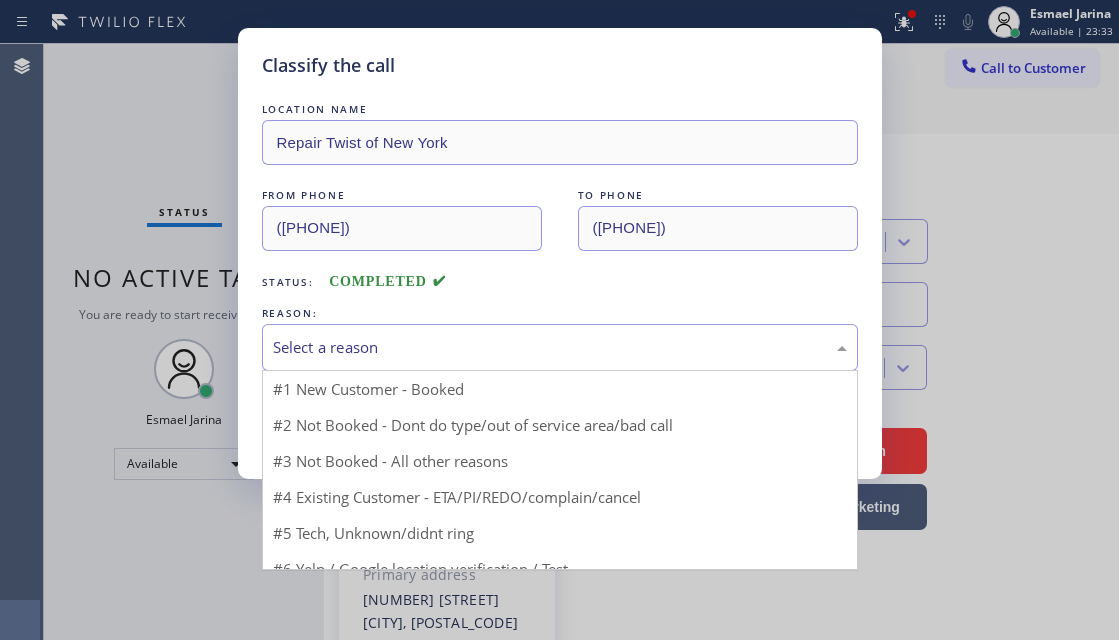 click on "Select a reason" at bounding box center (560, 347) 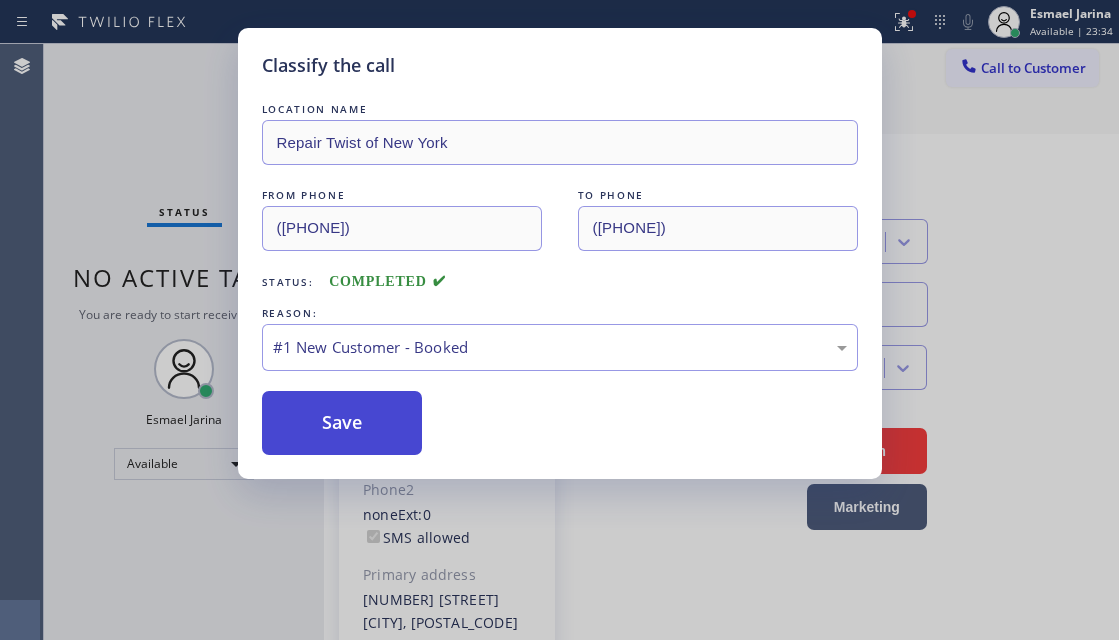 click on "Save" at bounding box center [342, 423] 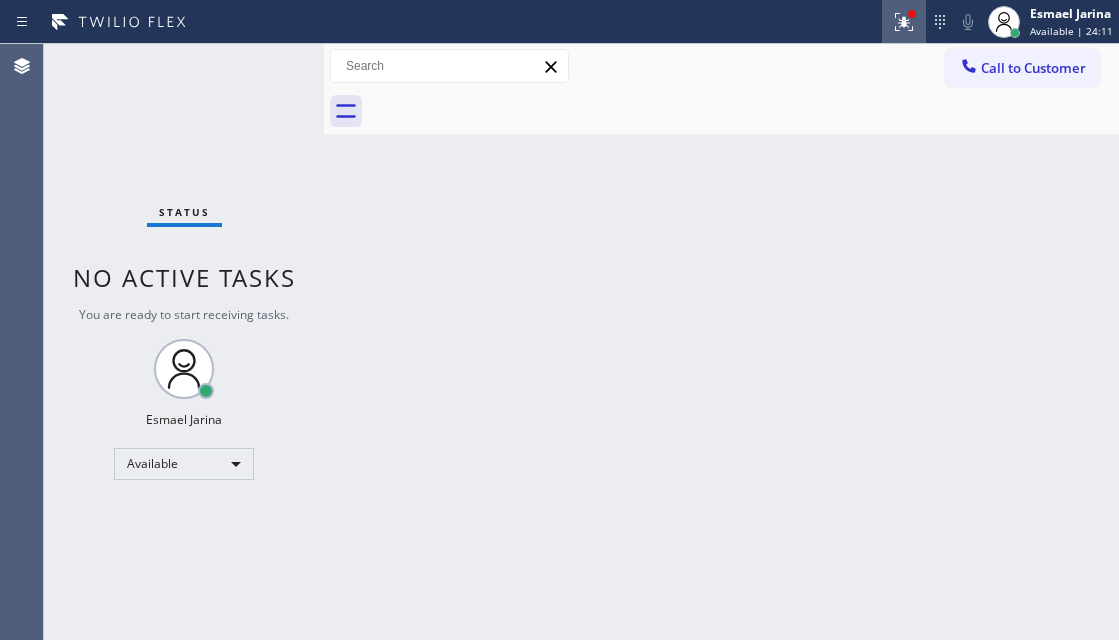 click at bounding box center (904, 22) 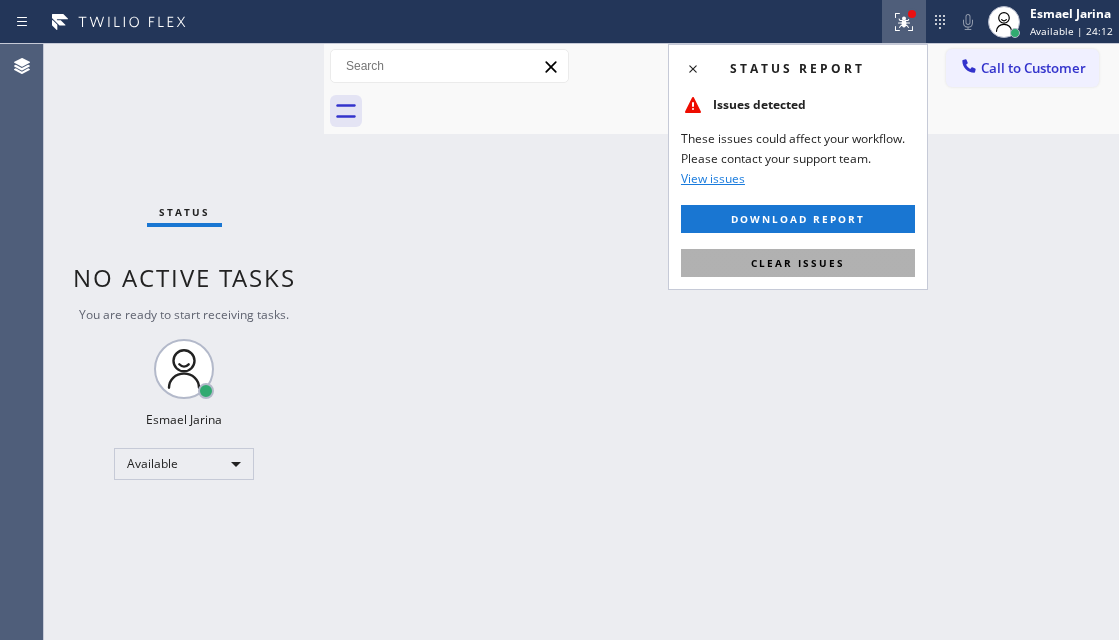 click on "Clear issues" at bounding box center [798, 263] 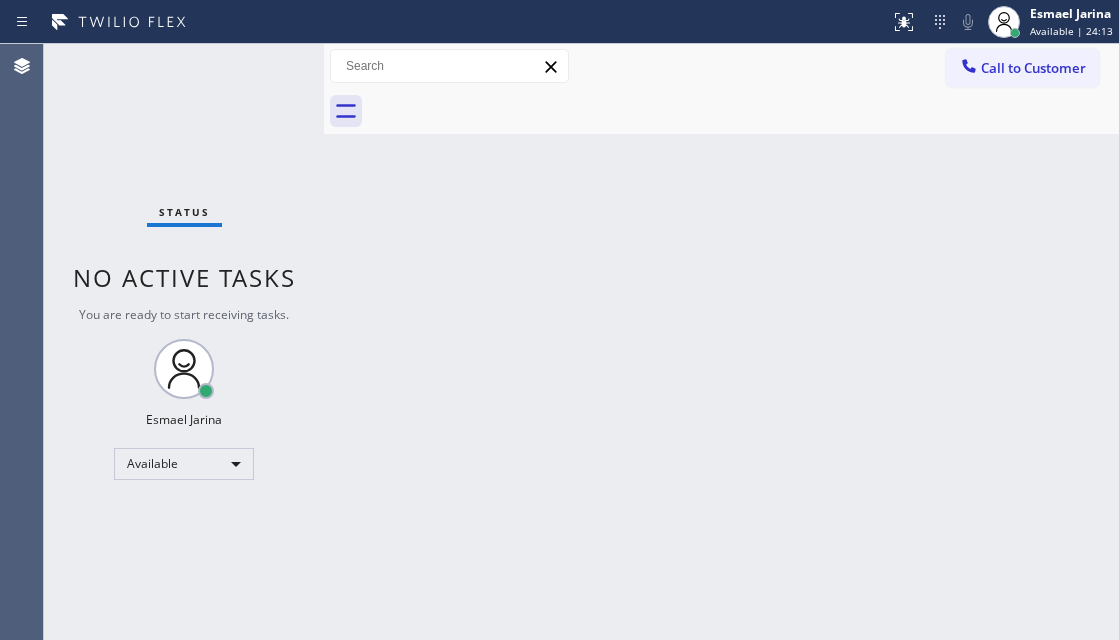 click on "Status   No active tasks     You are ready to start receiving tasks.   [FIRST] [LAST] Available" at bounding box center (184, 342) 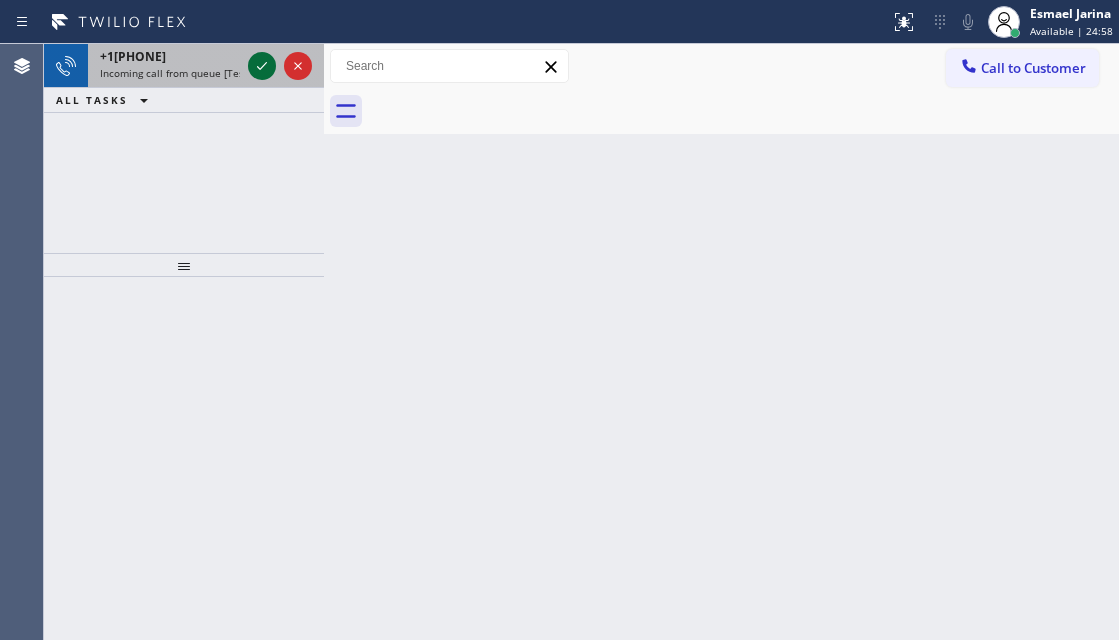 click 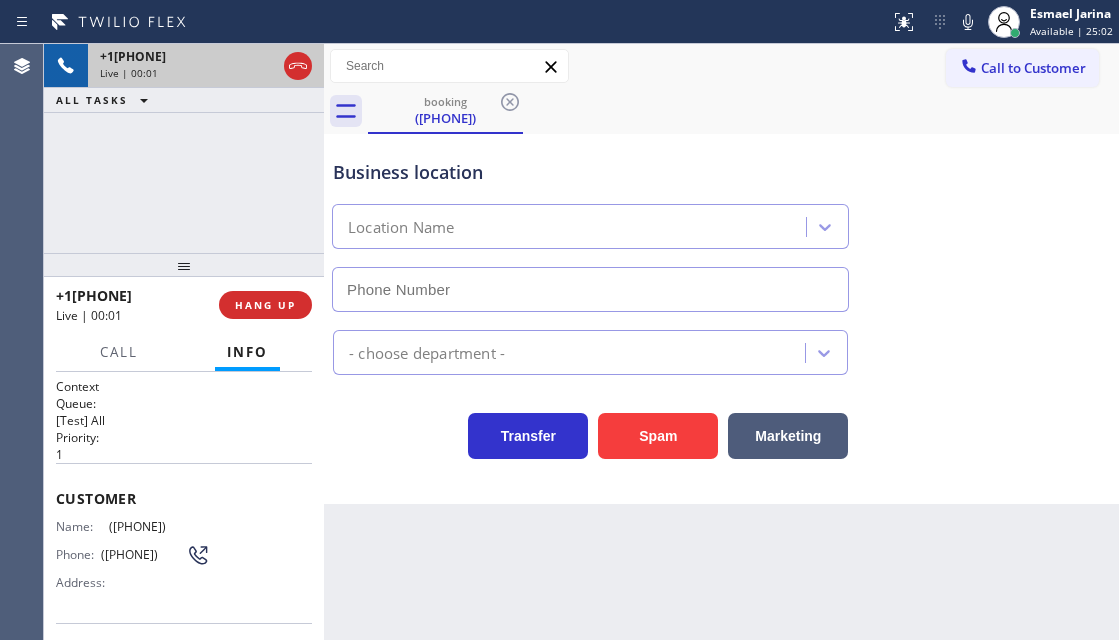 type on "[PHONE]" 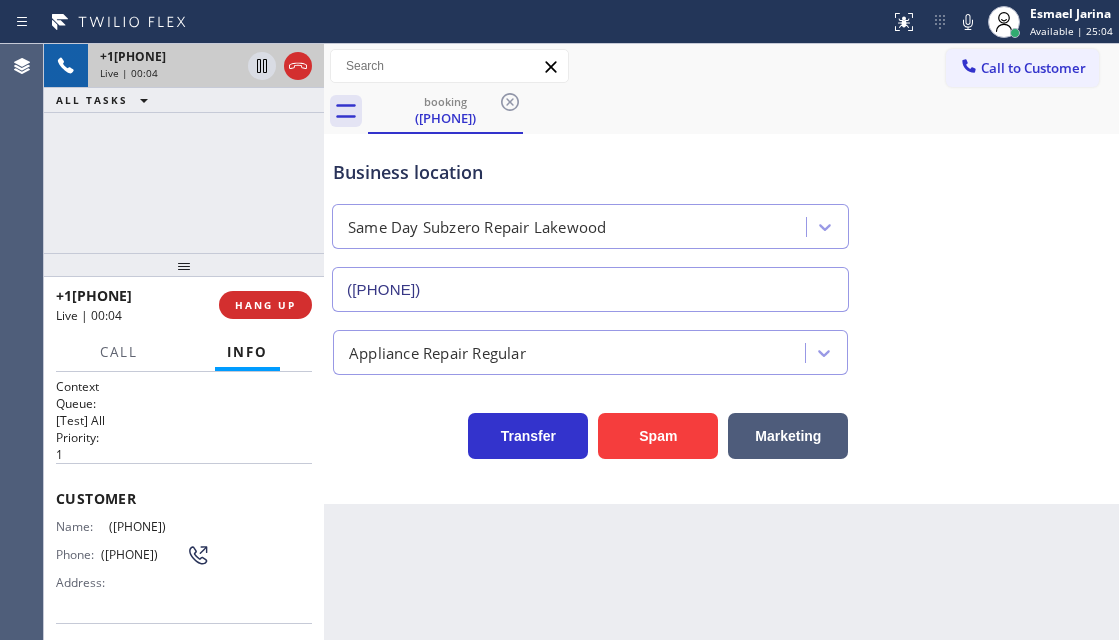 click on "Customer Name: (302) 448-6843 Phone: (302) 448-6843 Address:" at bounding box center [184, 543] 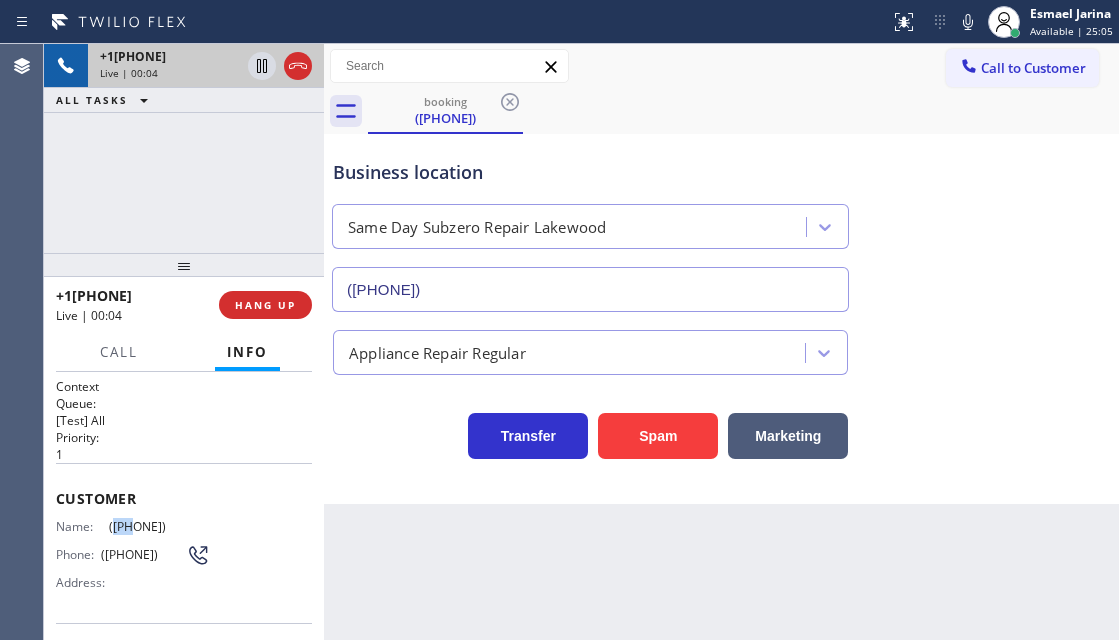 click on "Customer Name: (302) 448-6843 Phone: (302) 448-6843 Address:" at bounding box center (184, 543) 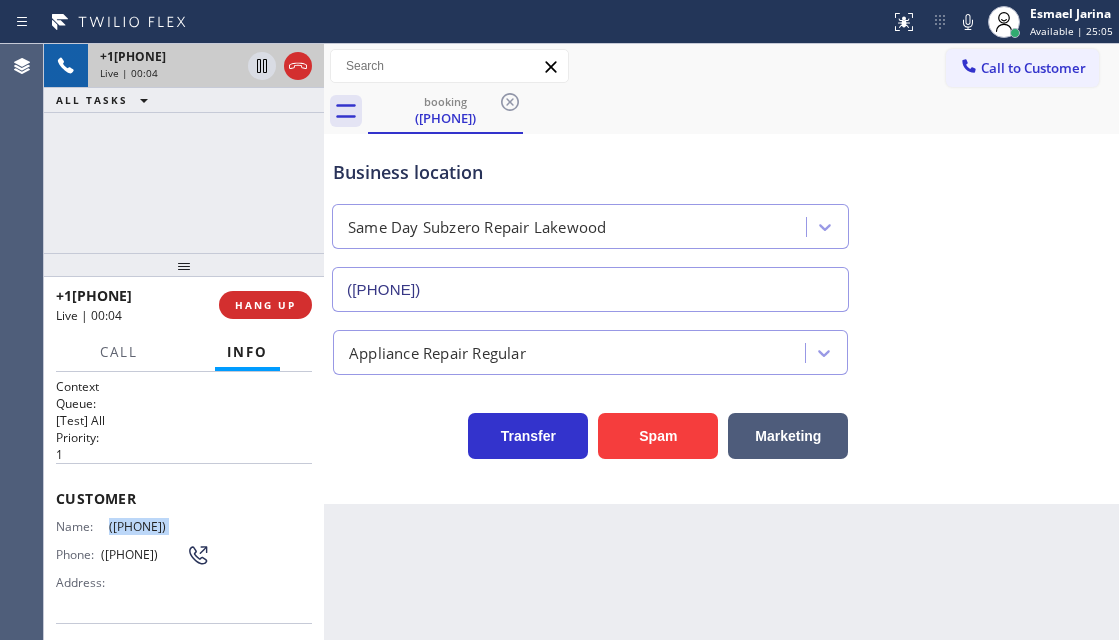 click on "Customer Name: (302) 448-6843 Phone: (302) 448-6843 Address:" at bounding box center [184, 543] 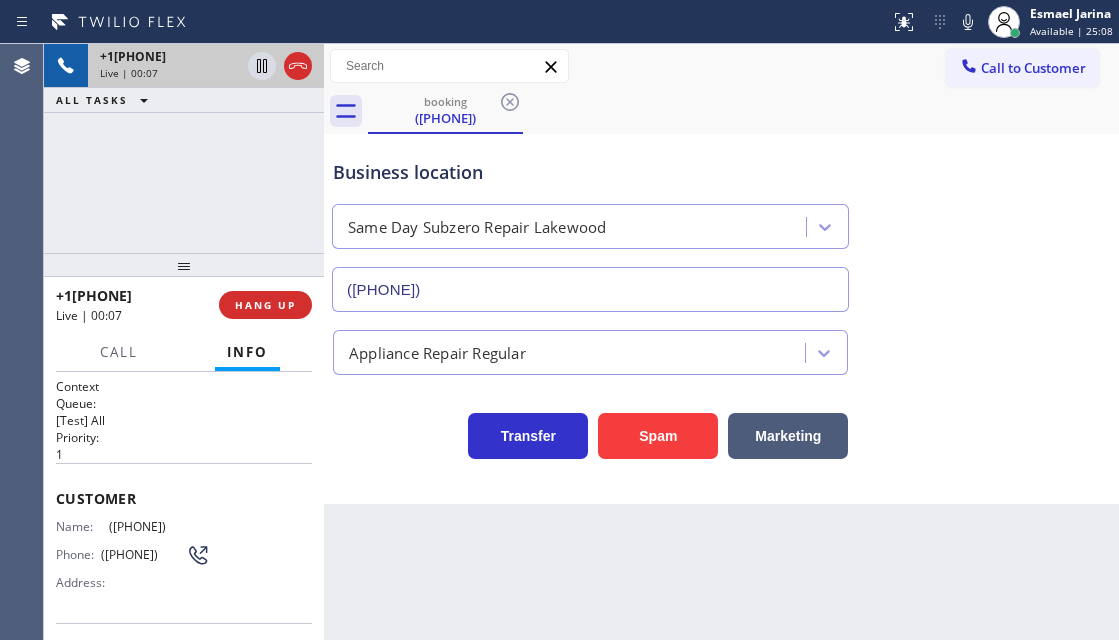 click on "Back to Dashboard Change Sender ID Customers Technicians Select a contact Outbound call Technician Search Technician Your caller id phone number Your caller id phone number Call Technician info Name   Phone none Address none Change Sender ID HVAC +18559994417 5 Star Appliance +18557314952 Appliance Repair +18554611149 Plumbing +18889090120 Air Duct Cleaning +18006865038  Electricians +18005688664 Cancel Change Check personal SMS Reset Change booking (302) 448-6843 Call to Customer Outbound call Location Repair Twist of New York Your caller id phone number (347) 284-6179 Customer number Call Outbound call Technician Search Technician Your caller id phone number Your caller id phone number Call booking (302) 448-6843 Business location Same Day Subzero Repair Lakewood (720) 741-7377 Appliance Repair Regular Transfer Spam Marketing" at bounding box center [721, 342] 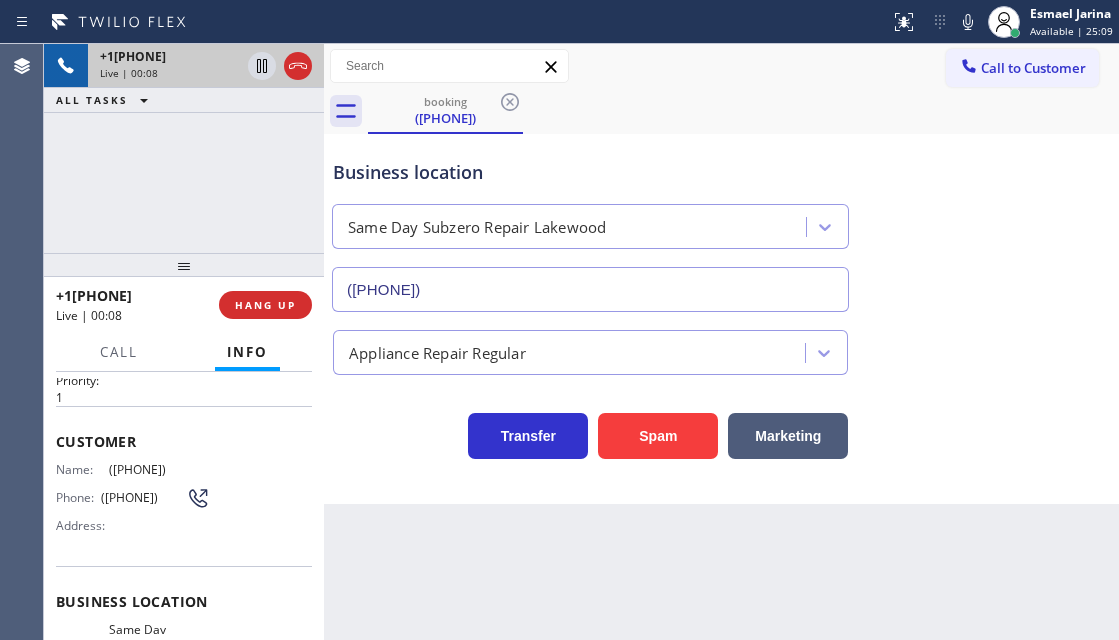 scroll, scrollTop: 200, scrollLeft: 0, axis: vertical 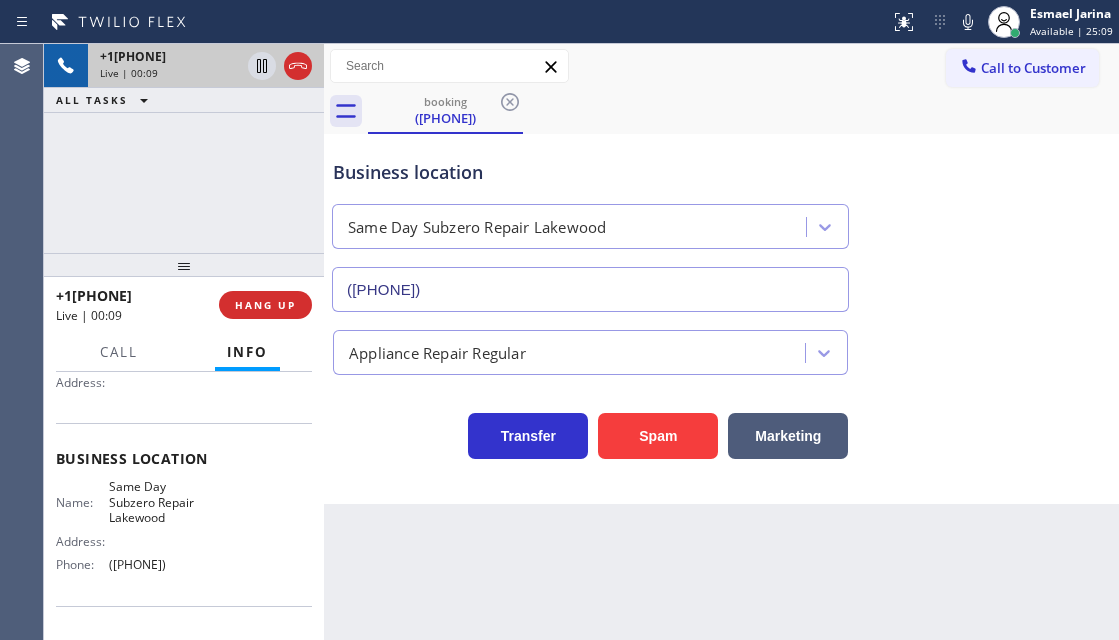 click on "Same Day Subzero Repair Lakewood" at bounding box center [159, 502] 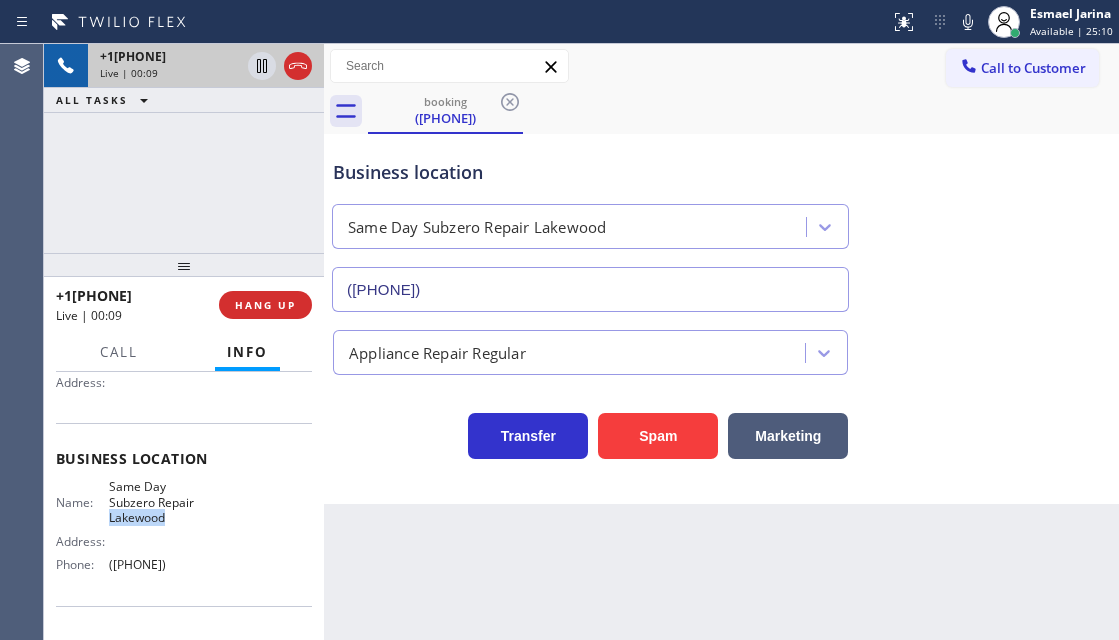 click on "Same Day Subzero Repair Lakewood" at bounding box center [159, 502] 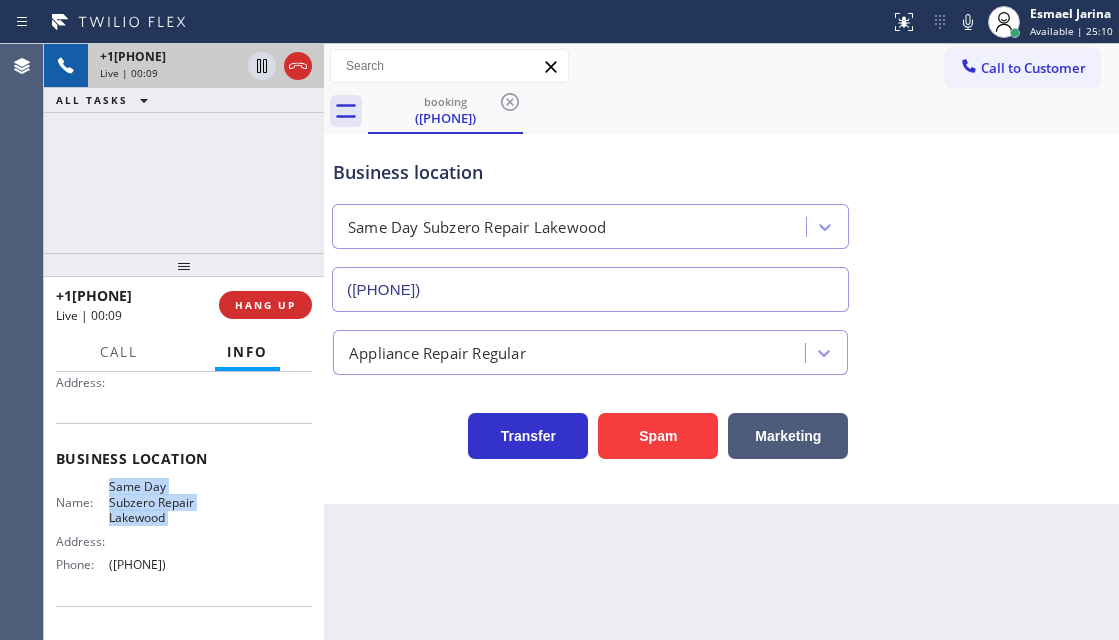 click on "Same Day Subzero Repair Lakewood" at bounding box center (159, 502) 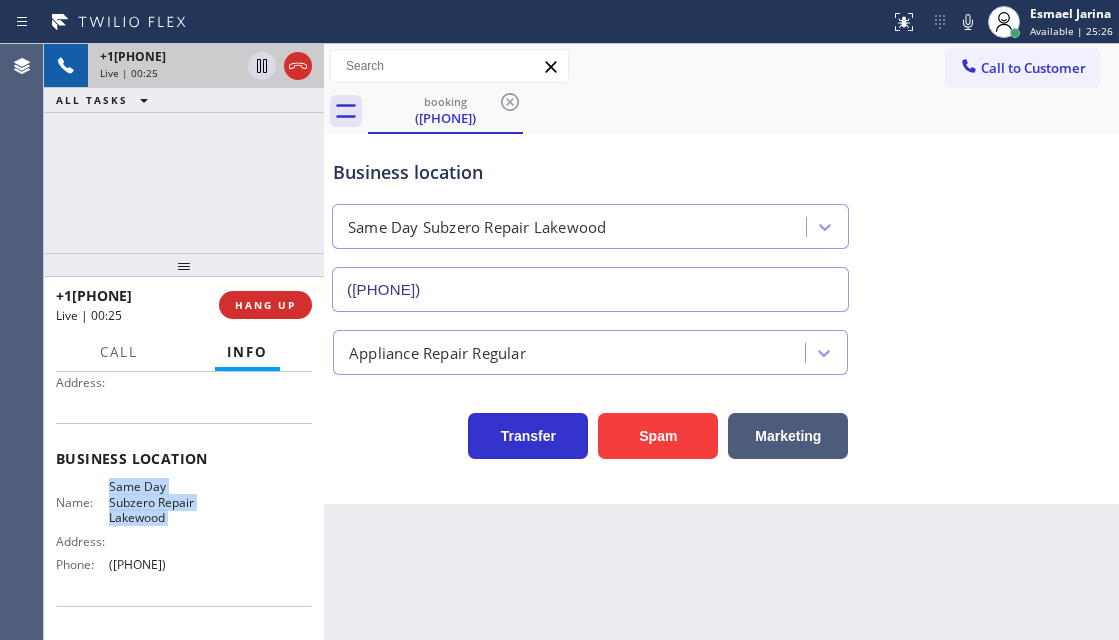 click on "Business location Same Day Subzero Repair Lakewood (720) 741-7377 Appliance Repair Regular Transfer Spam Marketing" at bounding box center (721, 319) 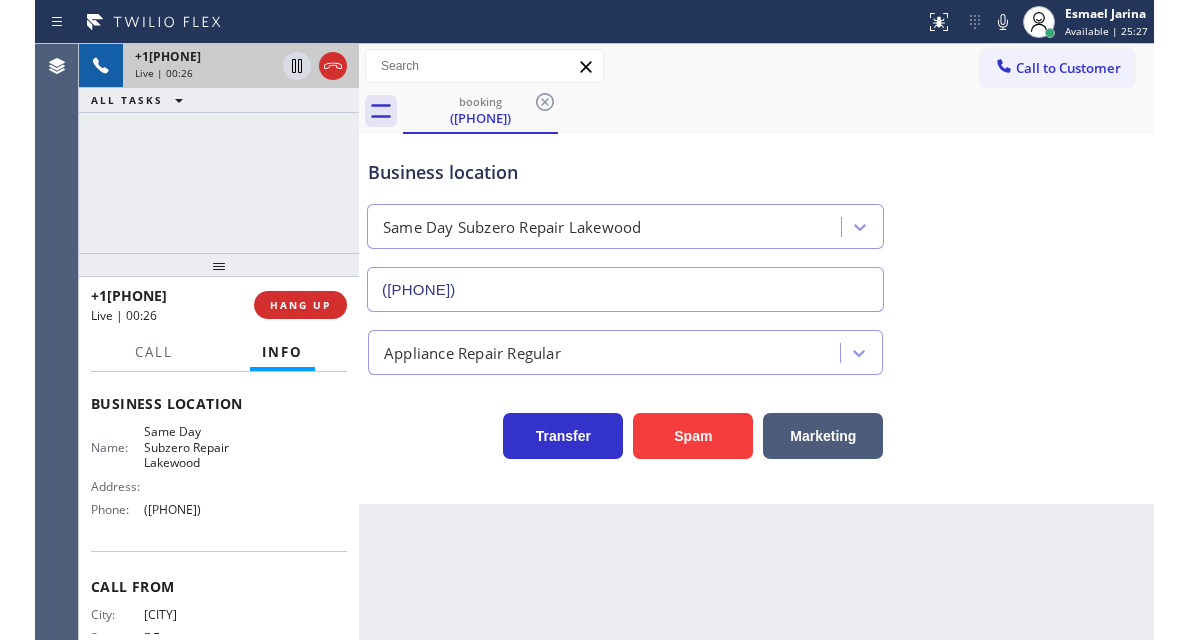 scroll, scrollTop: 300, scrollLeft: 0, axis: vertical 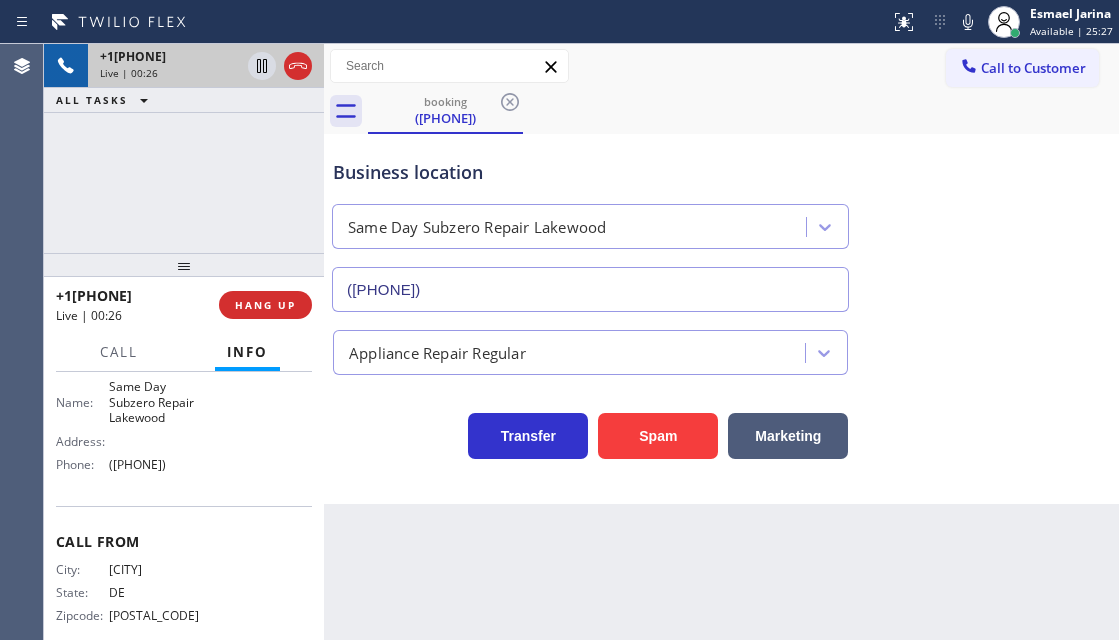 click on "[PHONE]" at bounding box center [159, 464] 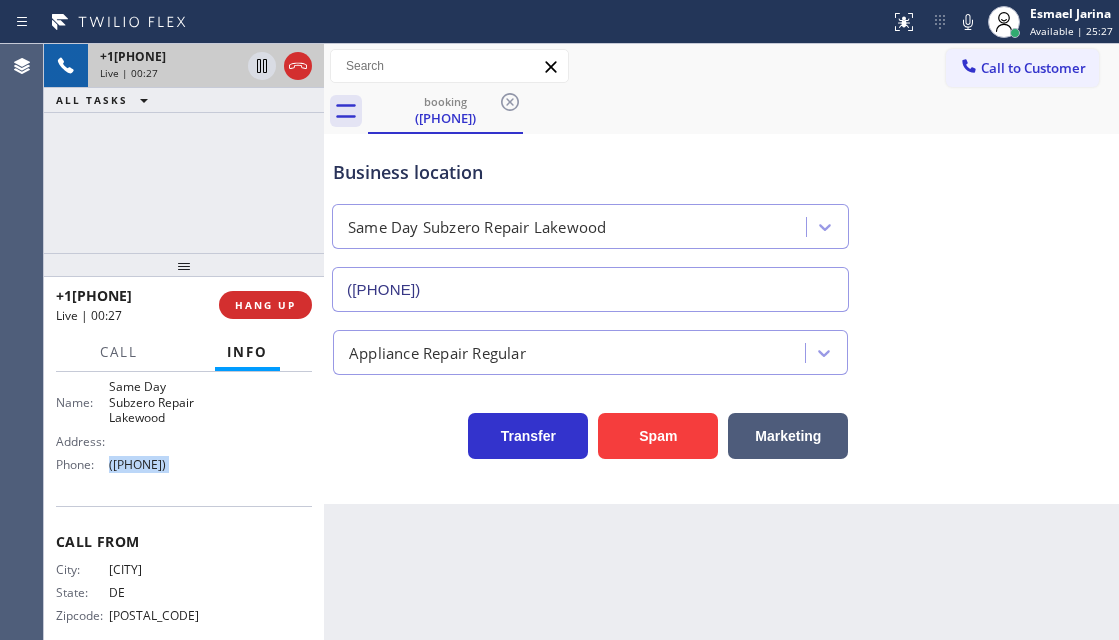 click on "[PHONE]" at bounding box center (159, 464) 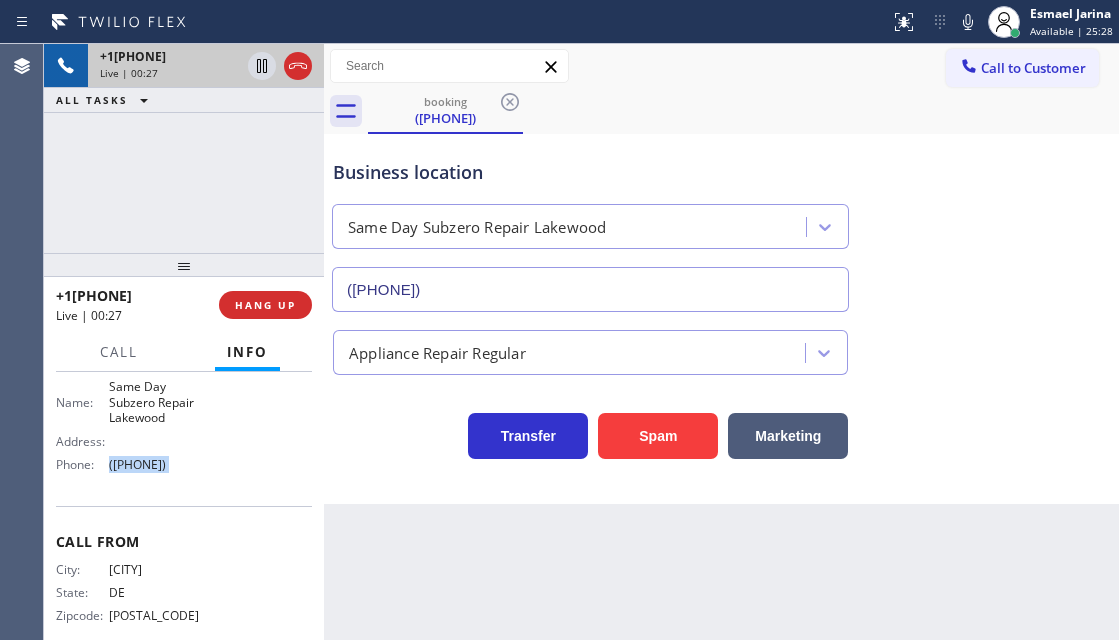 copy on "[PHONE]" 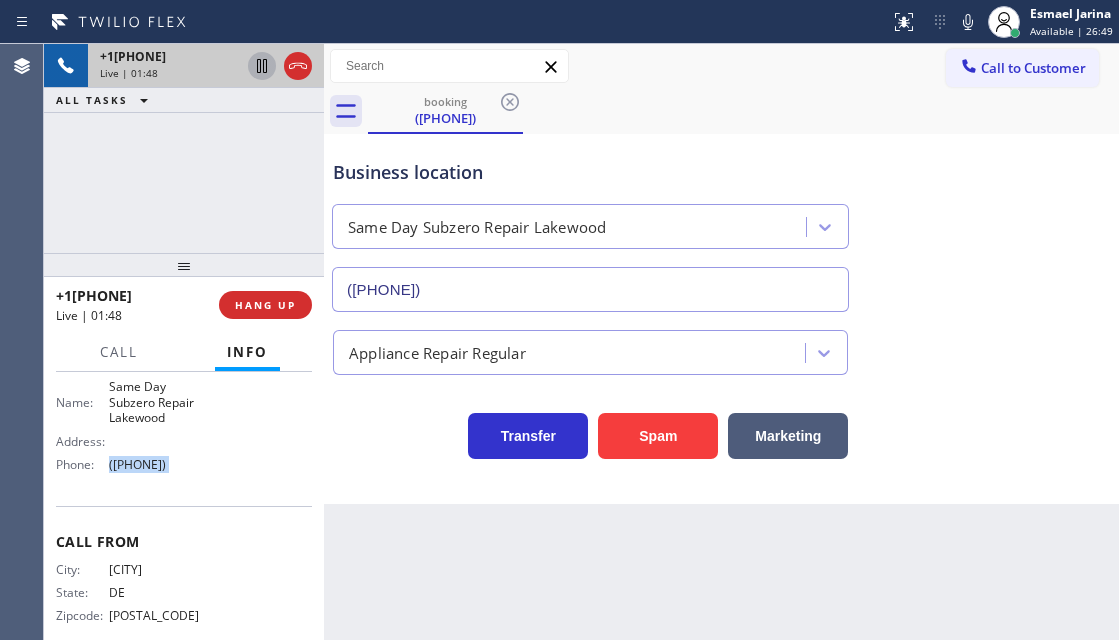 click 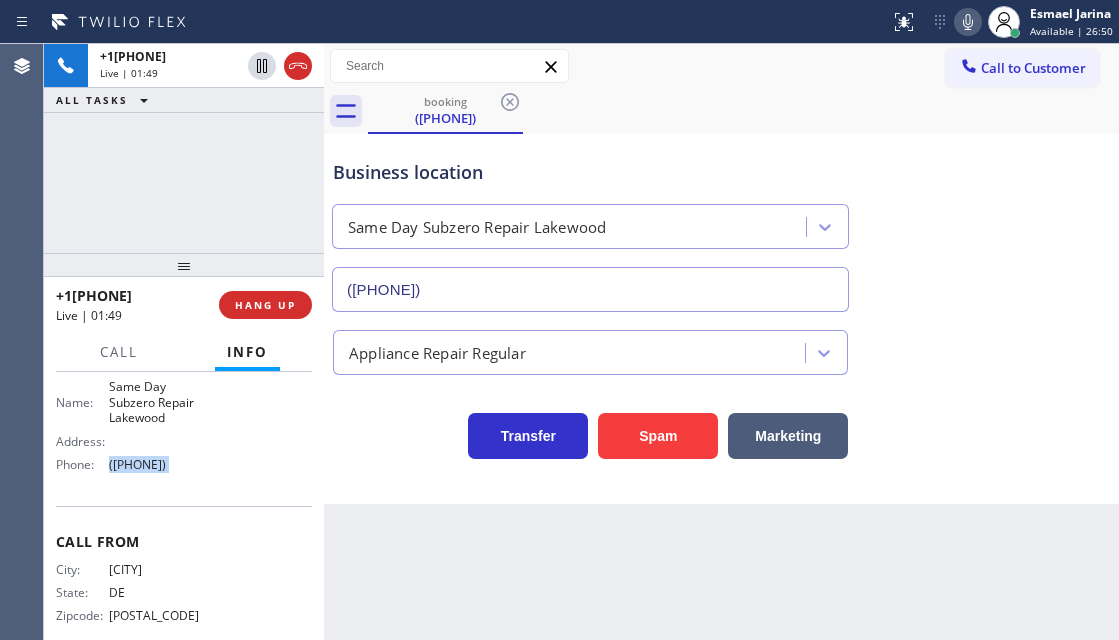 click 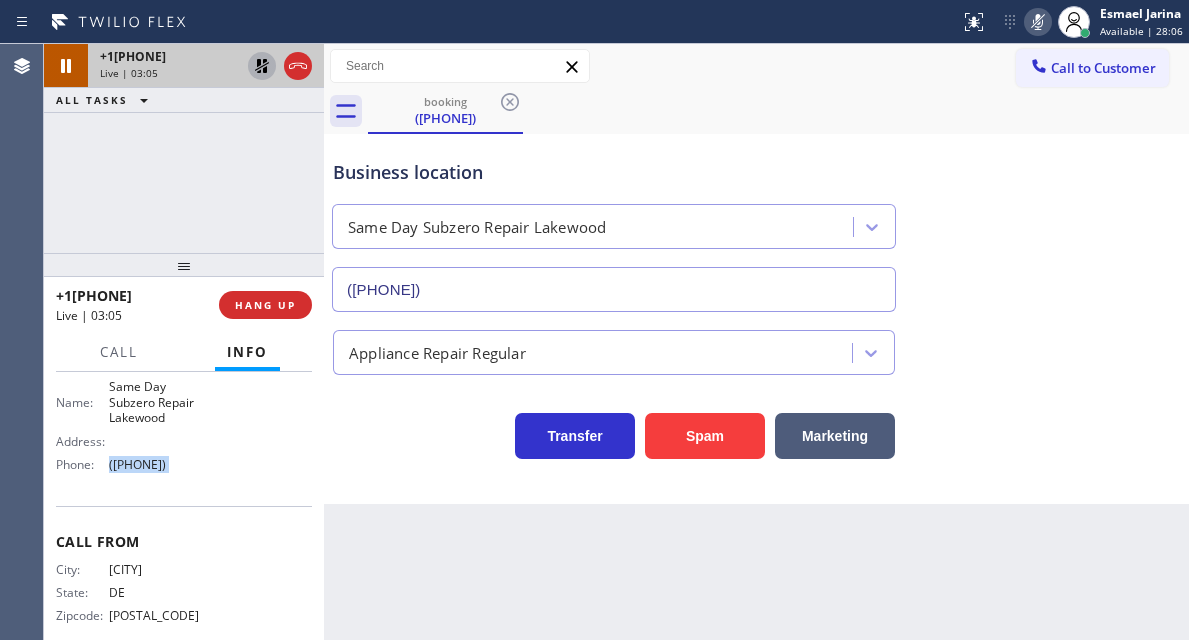 click at bounding box center (262, 66) 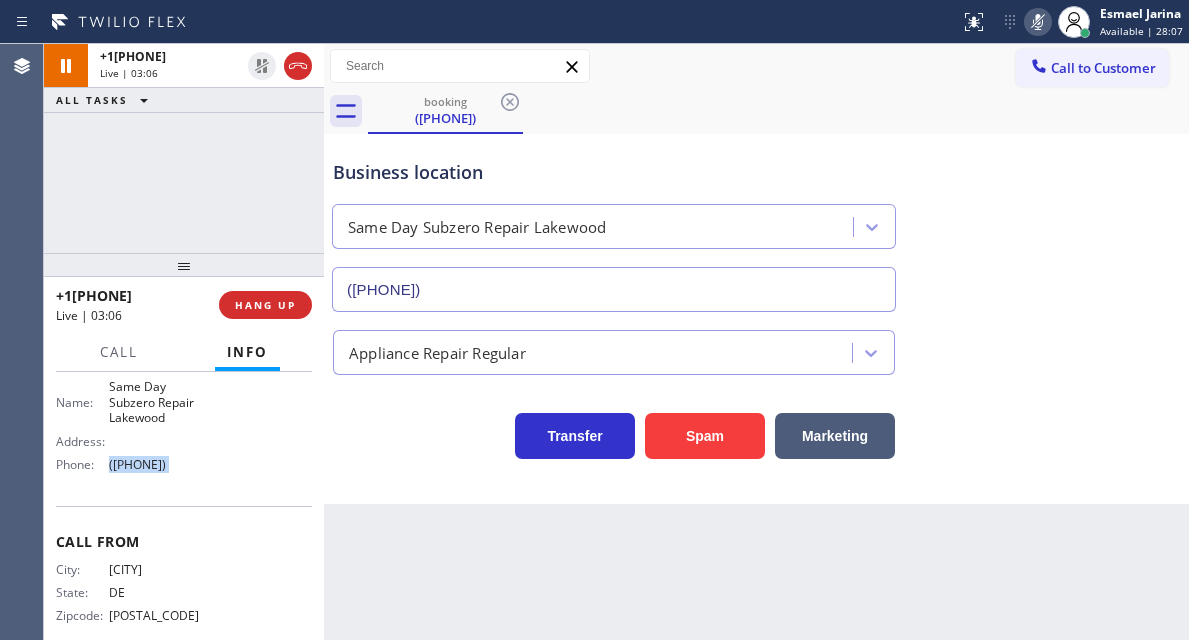 click 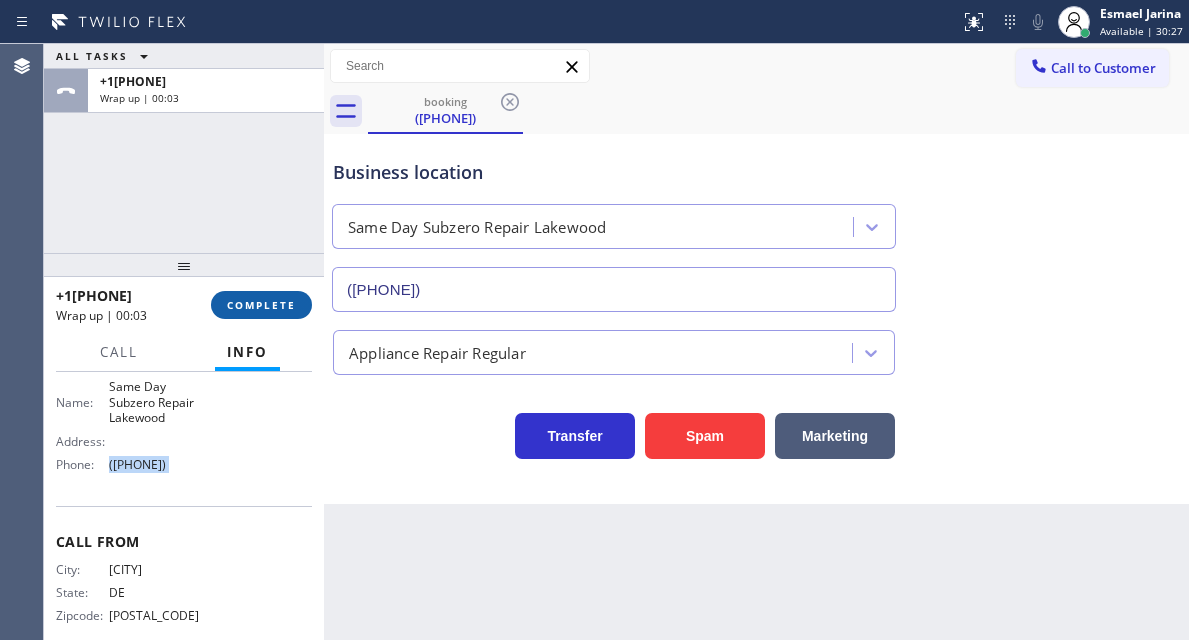 click on "COMPLETE" at bounding box center (261, 305) 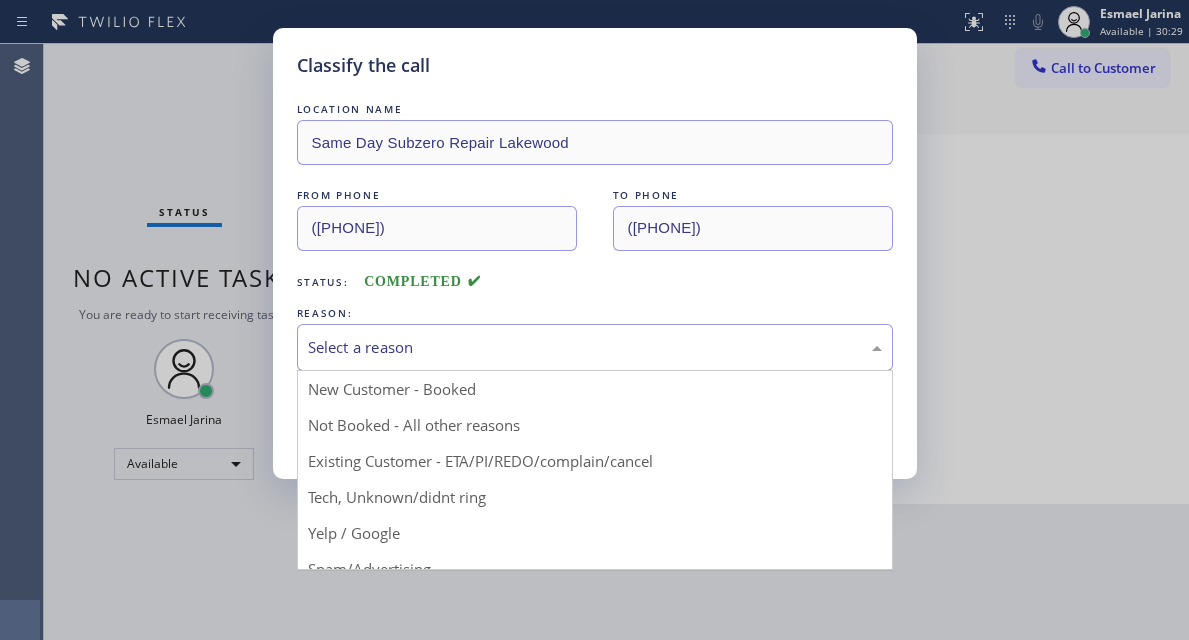 click on "Select a reason" at bounding box center (595, 347) 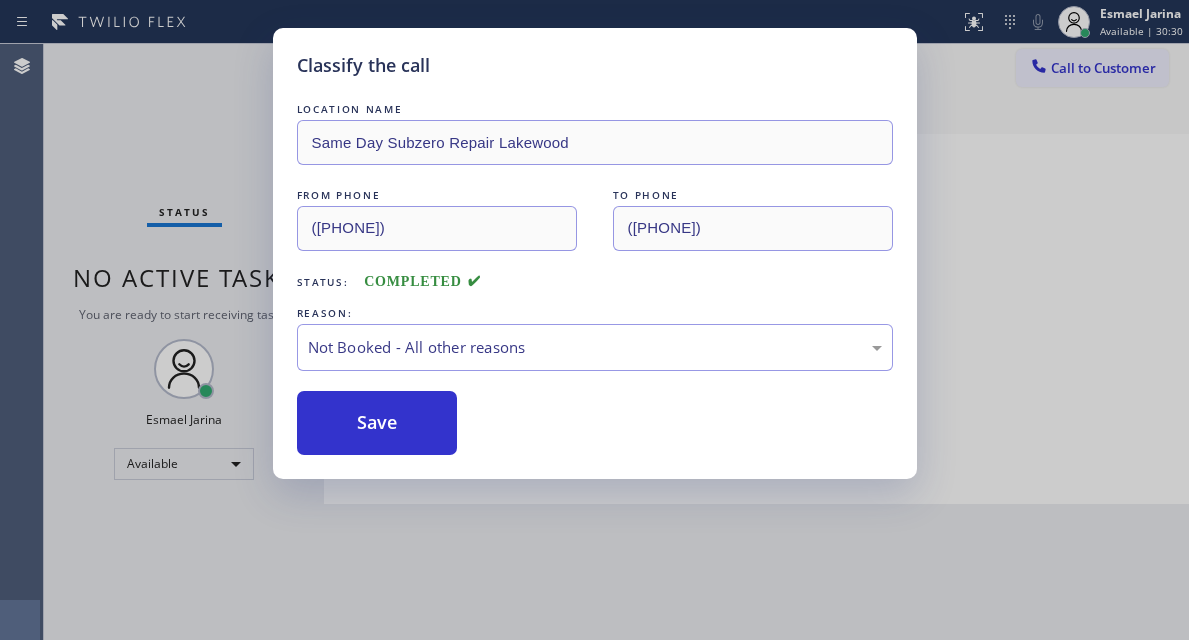 click on "Save" at bounding box center (377, 423) 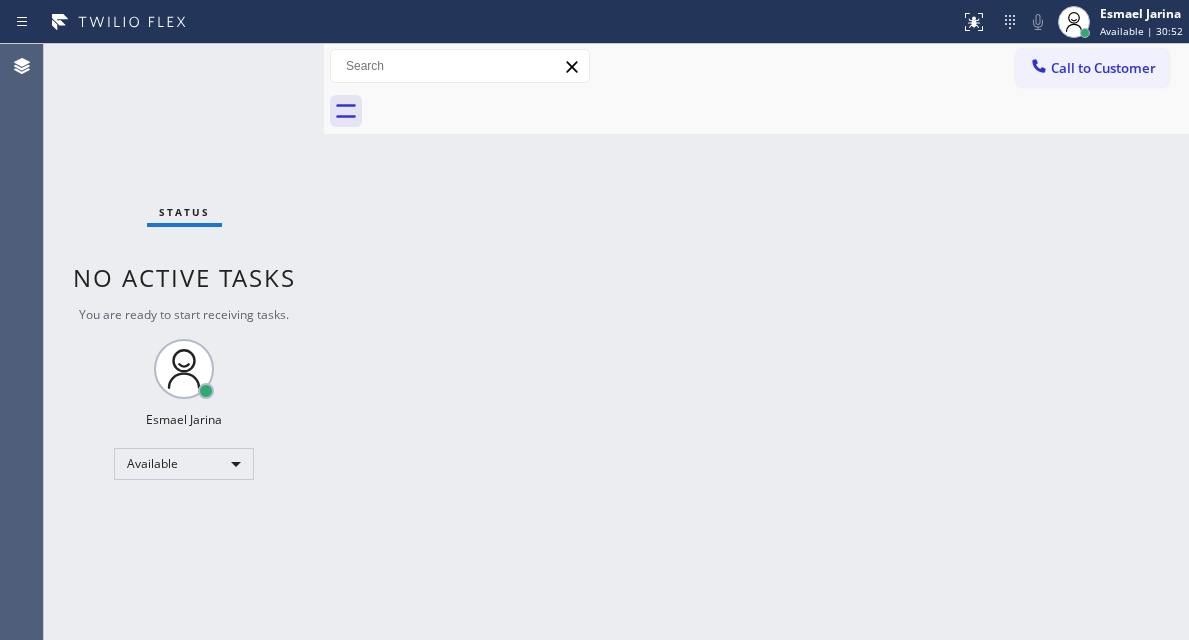 drag, startPoint x: 228, startPoint y: 61, endPoint x: 444, endPoint y: 140, distance: 229.99348 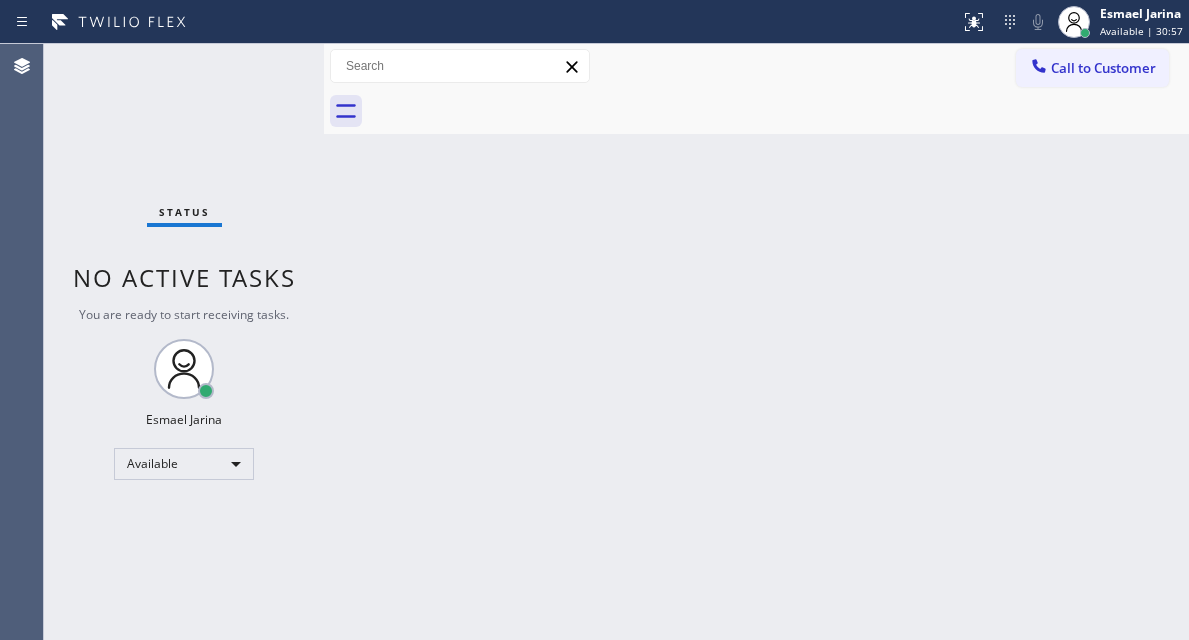 click on "Status   No active tasks     You are ready to start receiving tasks.   [FIRST] [LAST] Available" at bounding box center [184, 342] 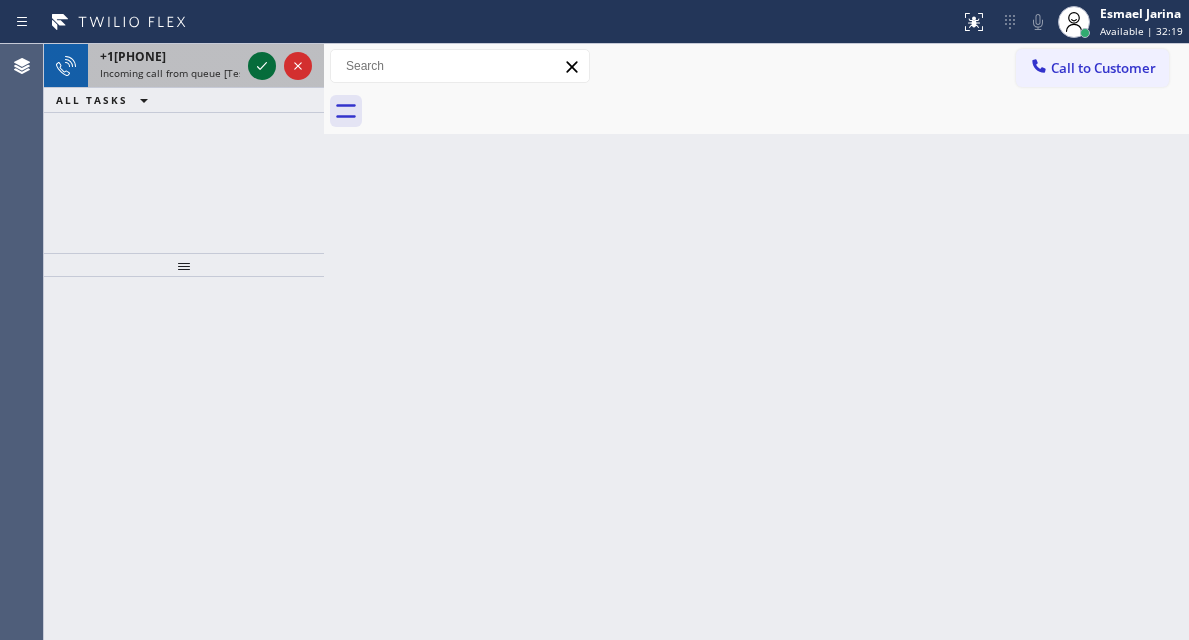 click 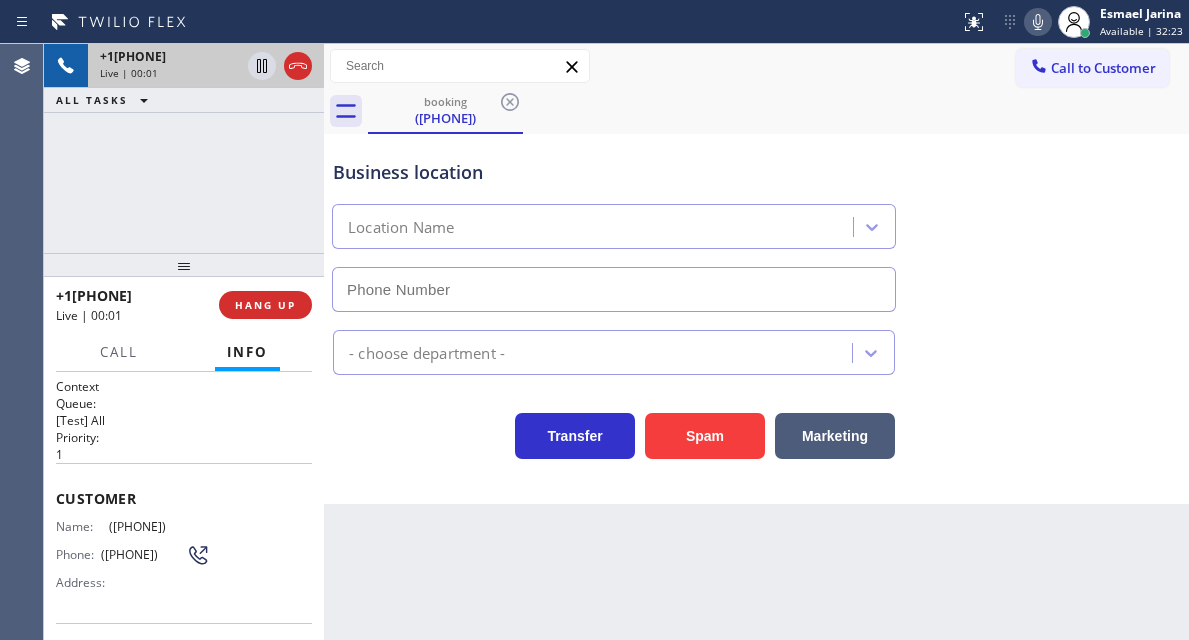 type on "(805) 360-3863" 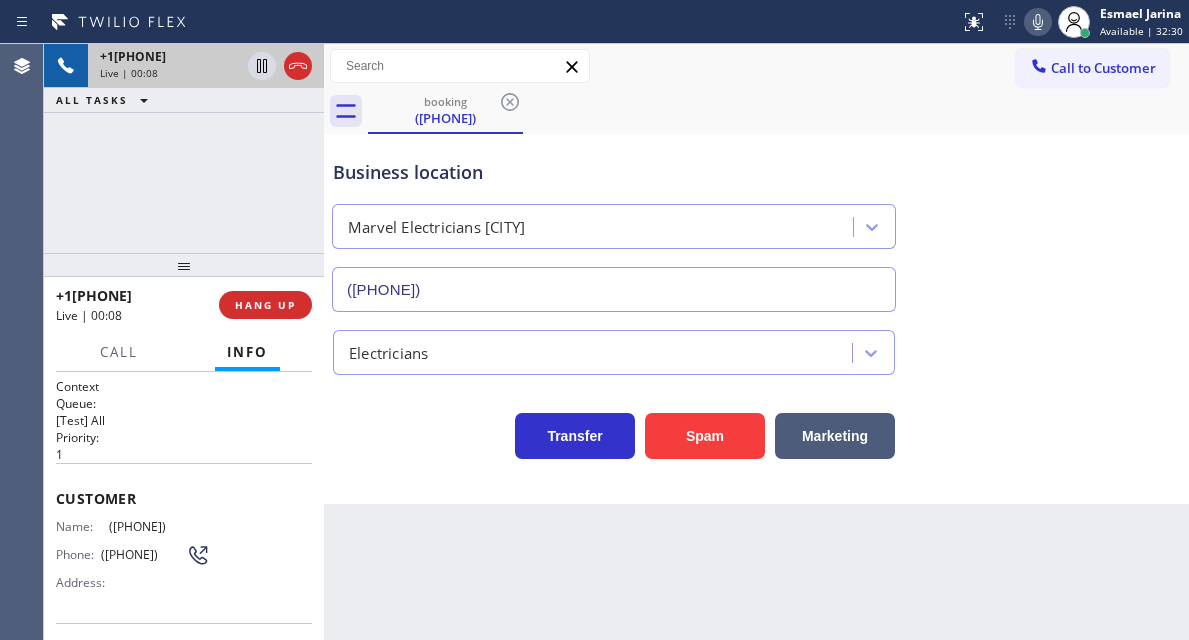 click on "(424) 422-5067" at bounding box center [159, 526] 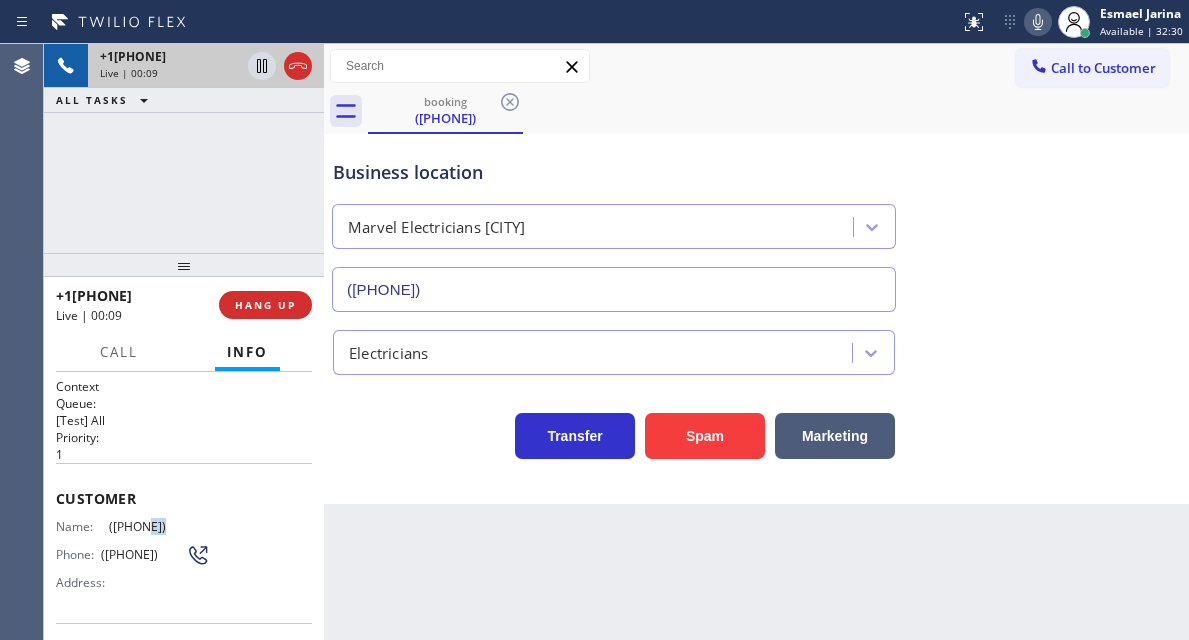 click on "(424) 422-5067" at bounding box center [159, 526] 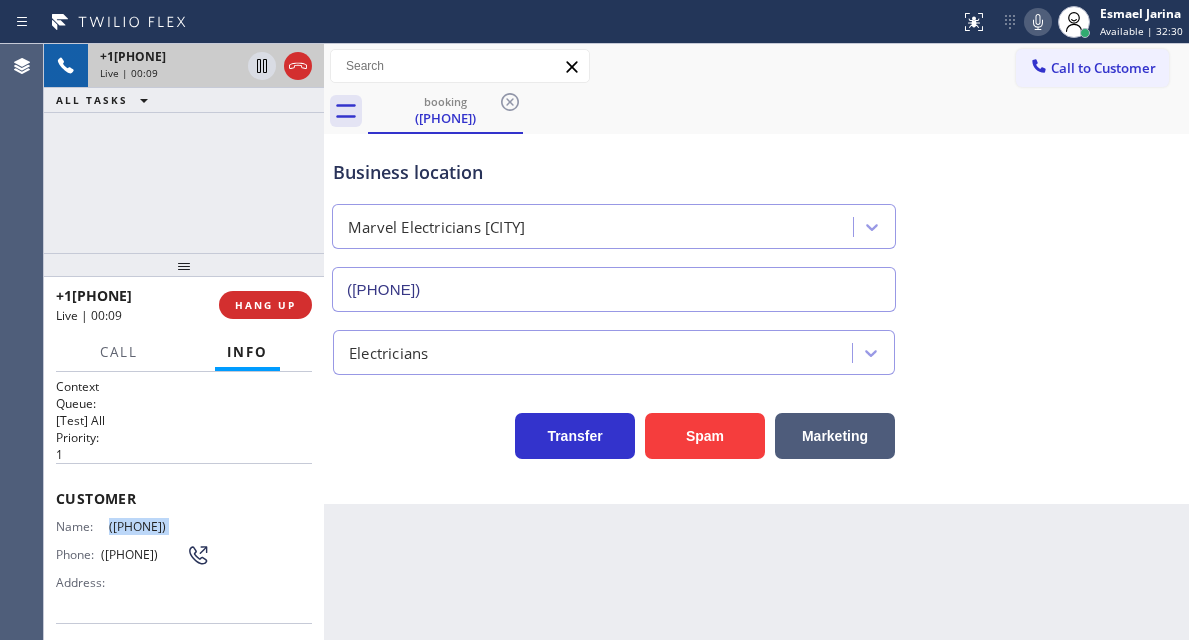 click on "(424) 422-5067" at bounding box center (159, 526) 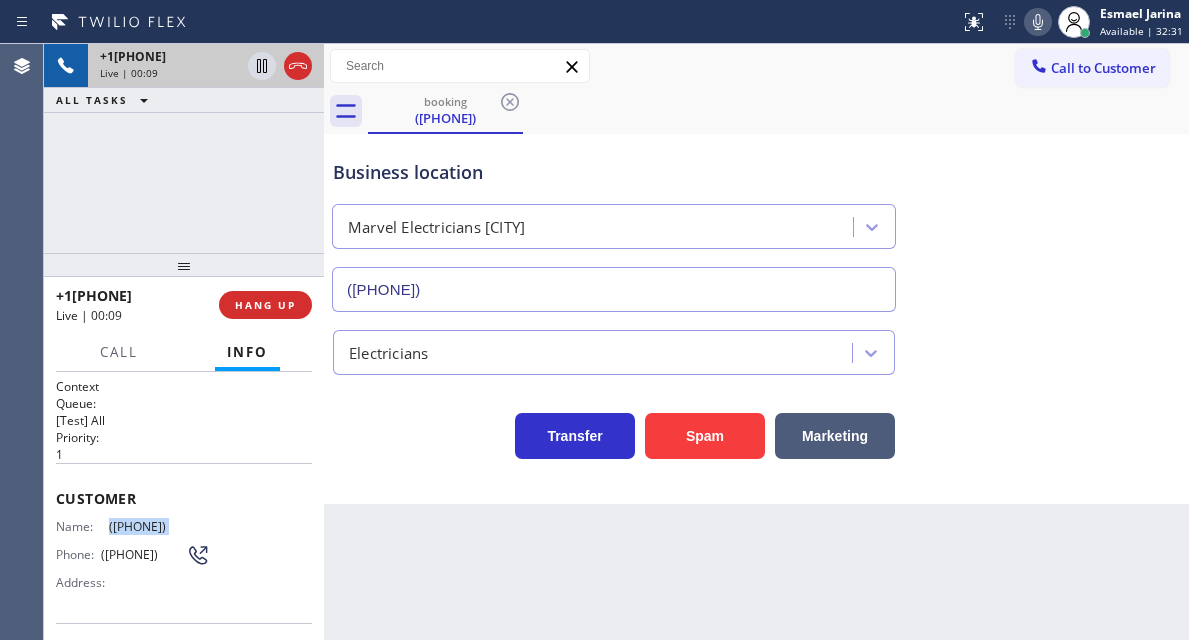 copy on "(424) 422-5067" 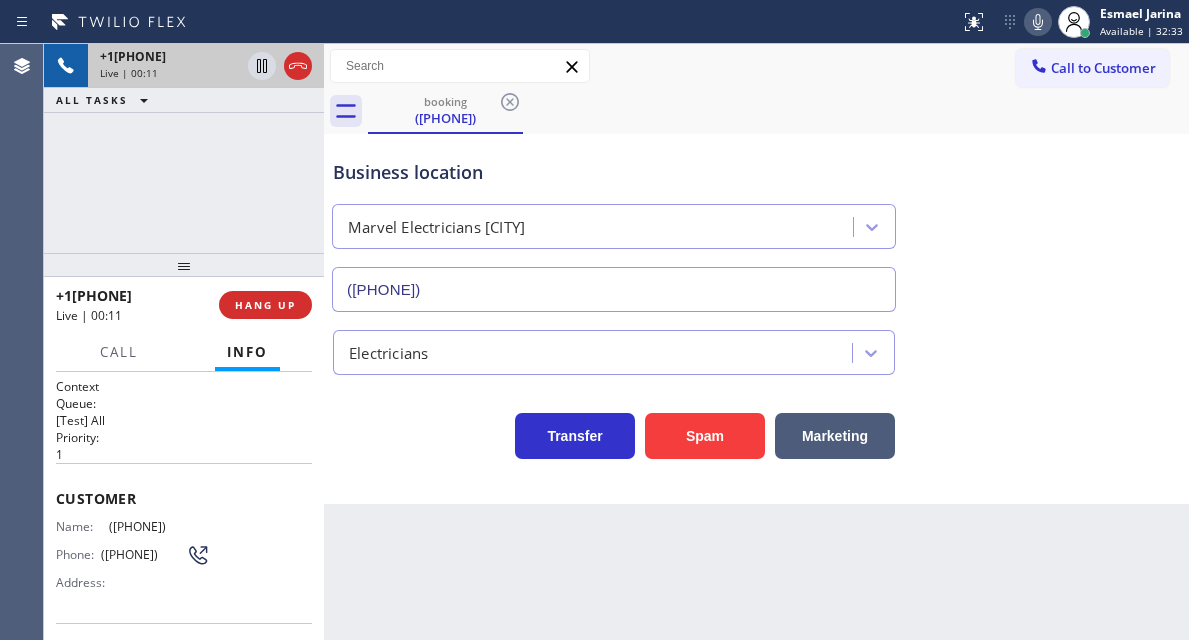 click on "+14244225067 Live | 00:11 ALL TASKS ALL TASKS ACTIVE TASKS TASKS IN WRAP UP" at bounding box center [184, 148] 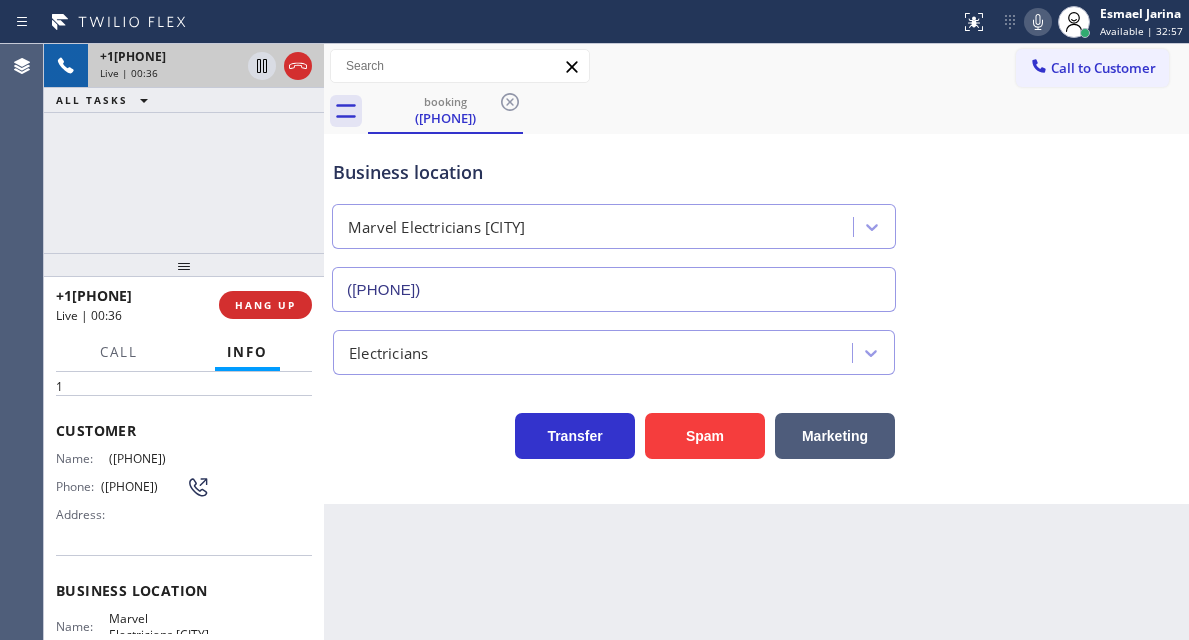 scroll, scrollTop: 100, scrollLeft: 0, axis: vertical 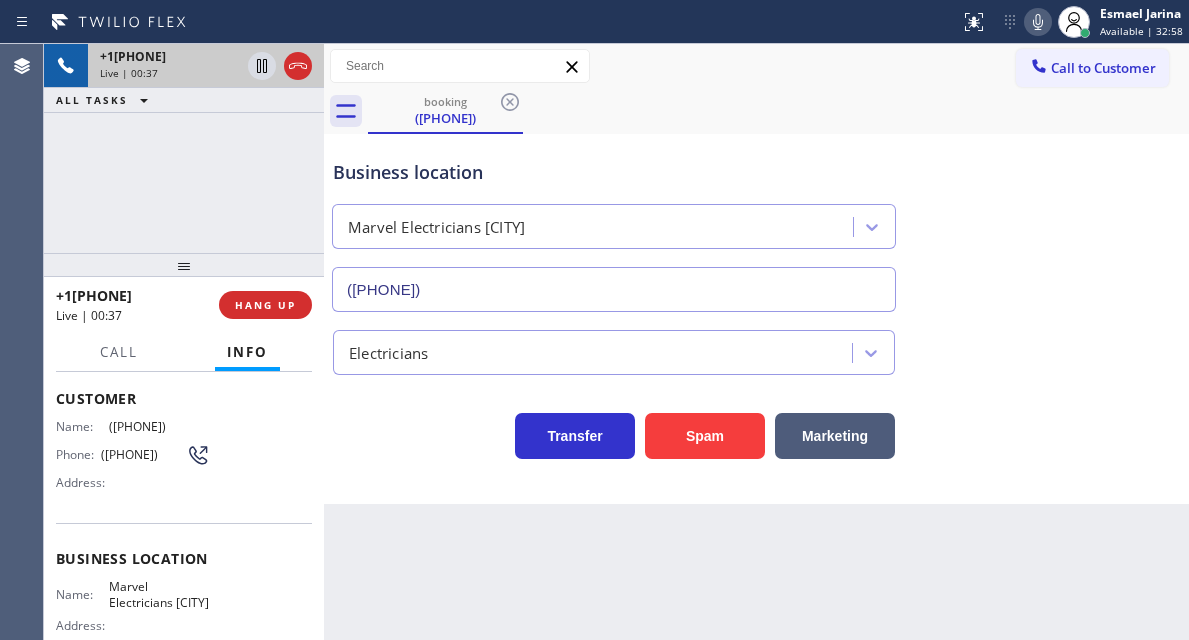 click on "(424) 422-5067" at bounding box center (159, 426) 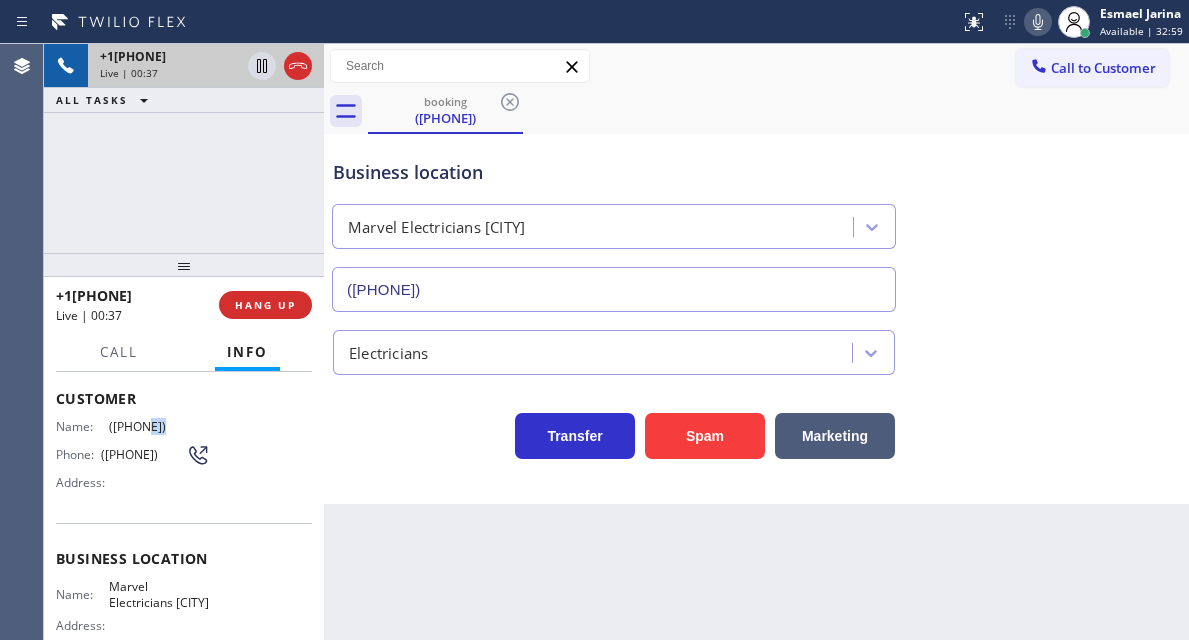 click on "(424) 422-5067" at bounding box center (159, 426) 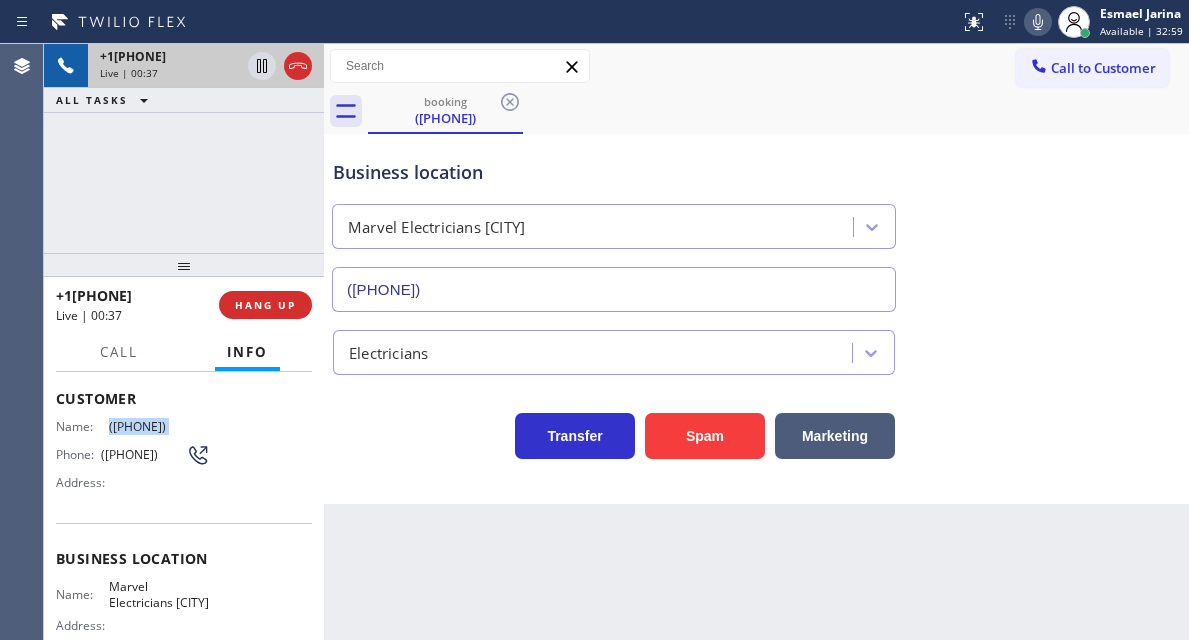 click on "(424) 422-5067" at bounding box center [159, 426] 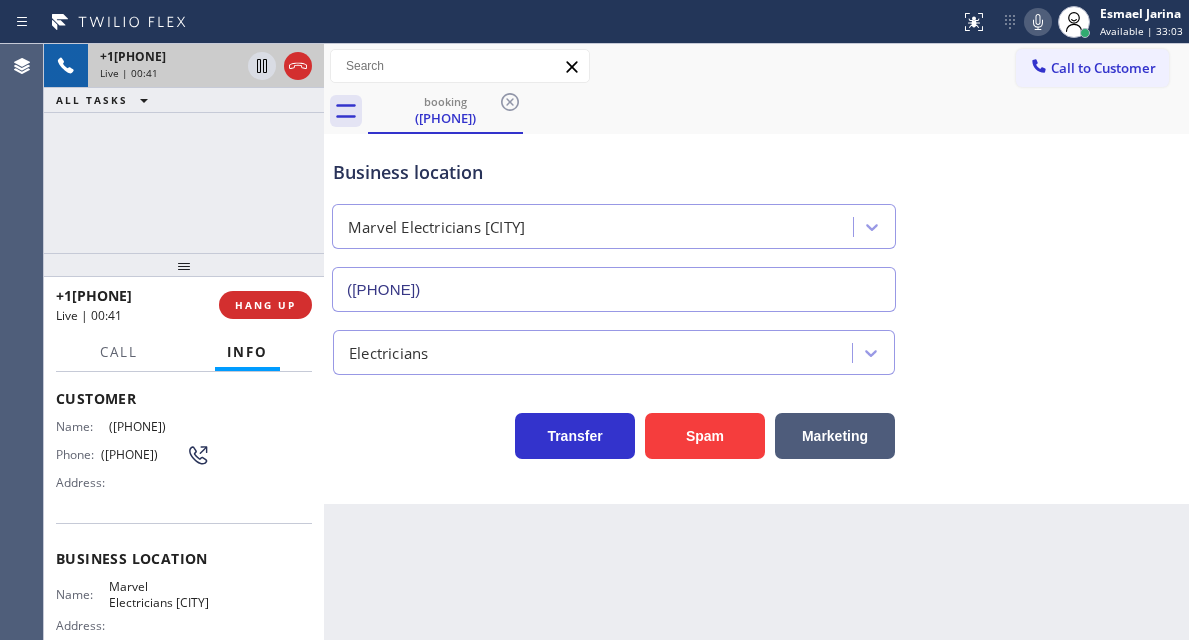 click on "Back to Dashboard Change Sender ID Customers Technicians Select a contact Outbound call Technician Search Technician Your caller id phone number Your caller id phone number Call Technician info Name   Phone none Address none Change Sender ID HVAC +18559994417 5 Star Appliance +18557314952 Appliance Repair +18554611149 Plumbing +18889090120 Air Duct Cleaning +18006865038  Electricians +18005688664 Cancel Change Check personal SMS Reset Change booking (424) 422-5067 Call to Customer Outbound call Location Repair Twist of New York Your caller id phone number (347) 284-6179 Customer number Call Outbound call Technician Search Technician Your caller id phone number Your caller id phone number Call booking (424) 422-5067 Business location Marvel Electricians Camarillo (805) 360-3863 Electricians Transfer Spam Marketing" at bounding box center [756, 342] 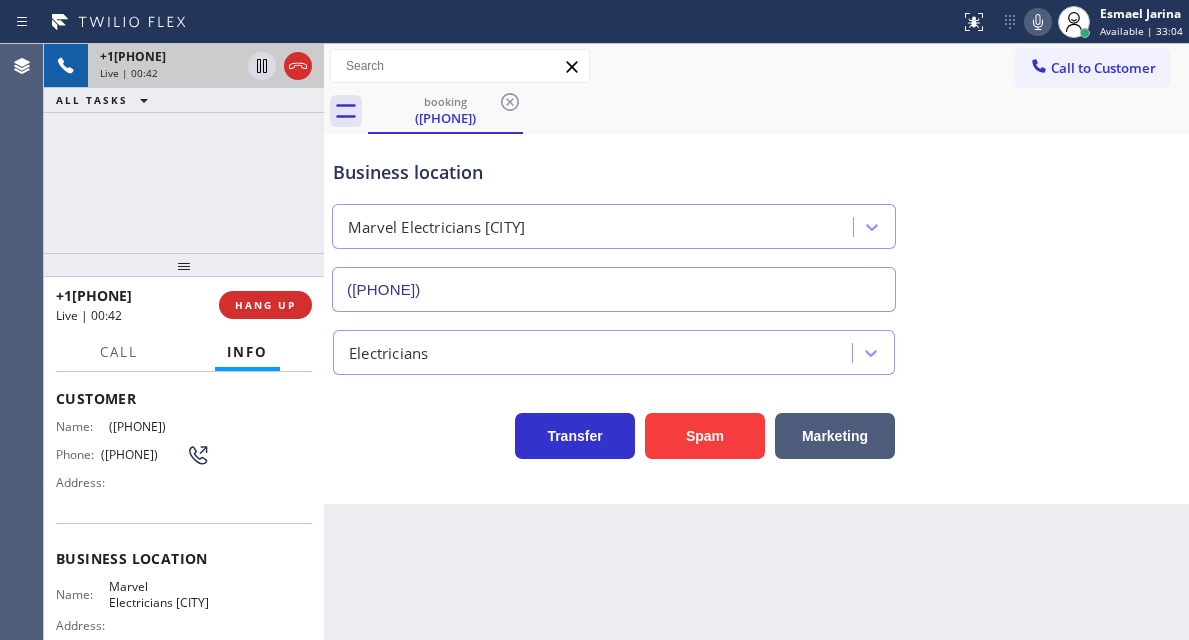 click on "Marvel Electricians Camarillo" at bounding box center [159, 594] 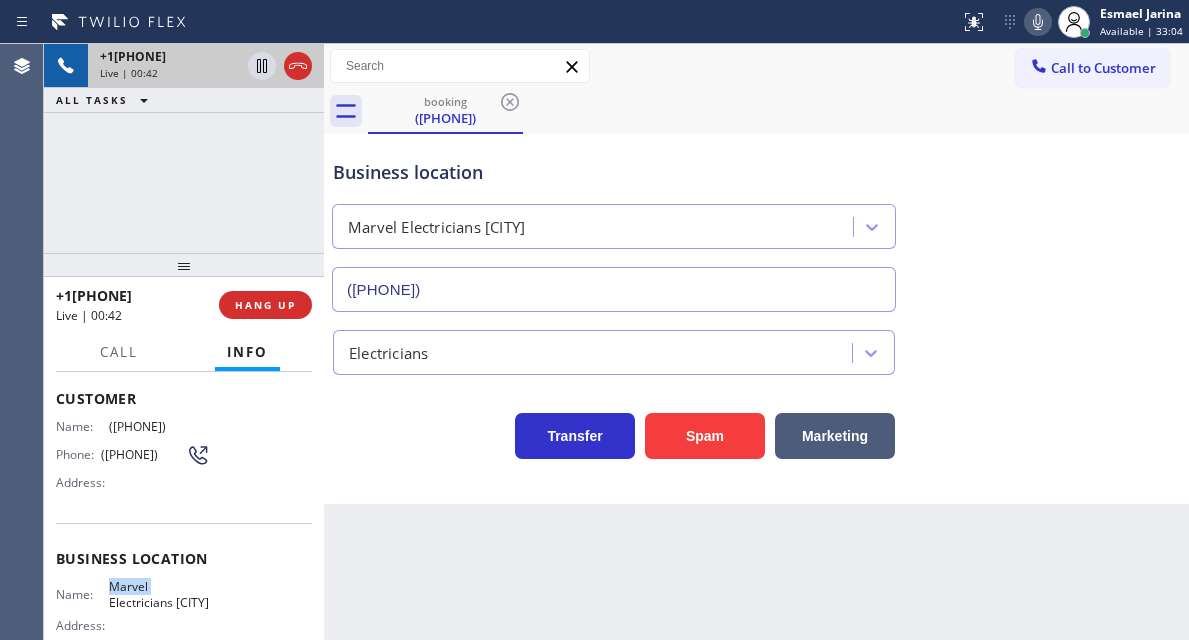 click on "Marvel Electricians Camarillo" at bounding box center (159, 594) 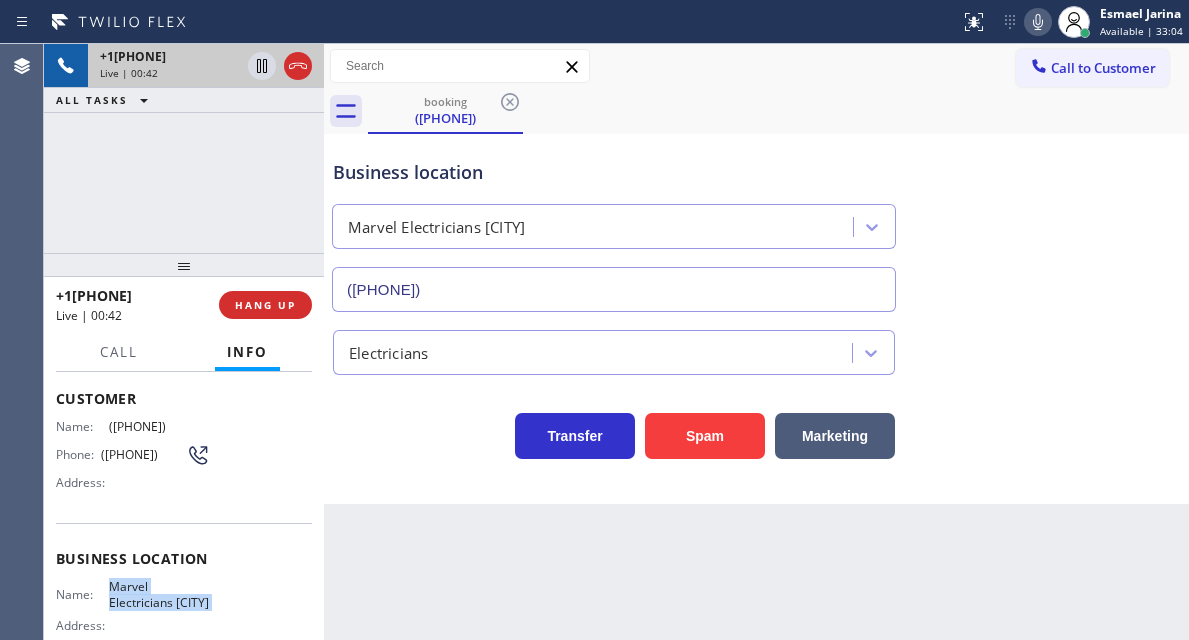 click on "Marvel Electricians Camarillo" at bounding box center [159, 594] 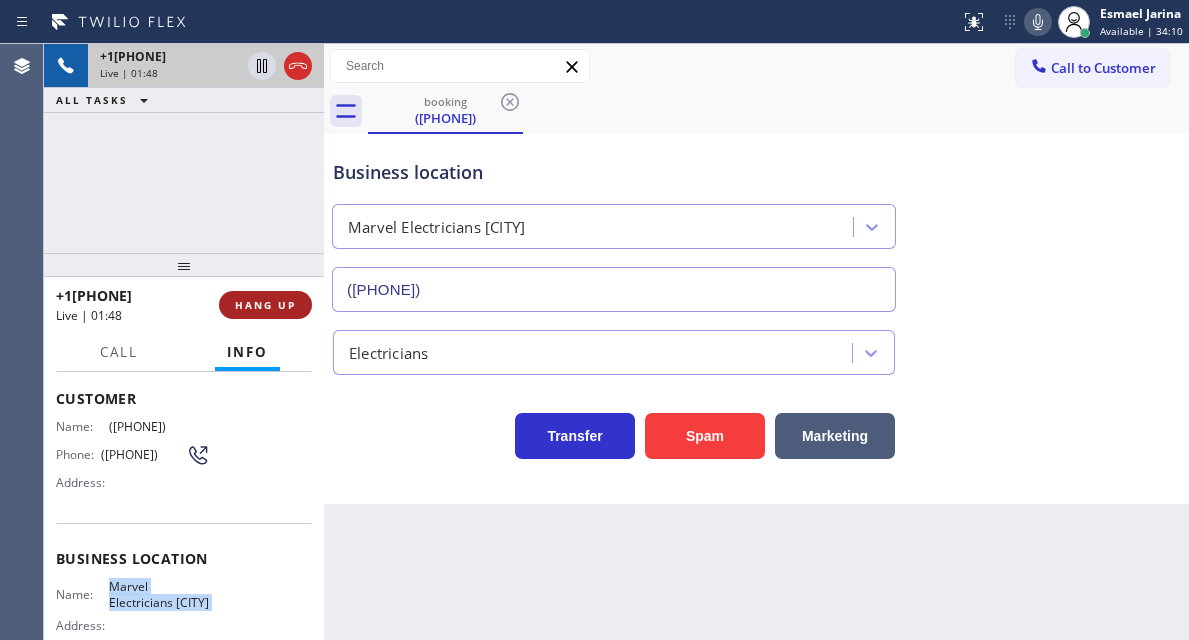 click on "HANG UP" at bounding box center (265, 305) 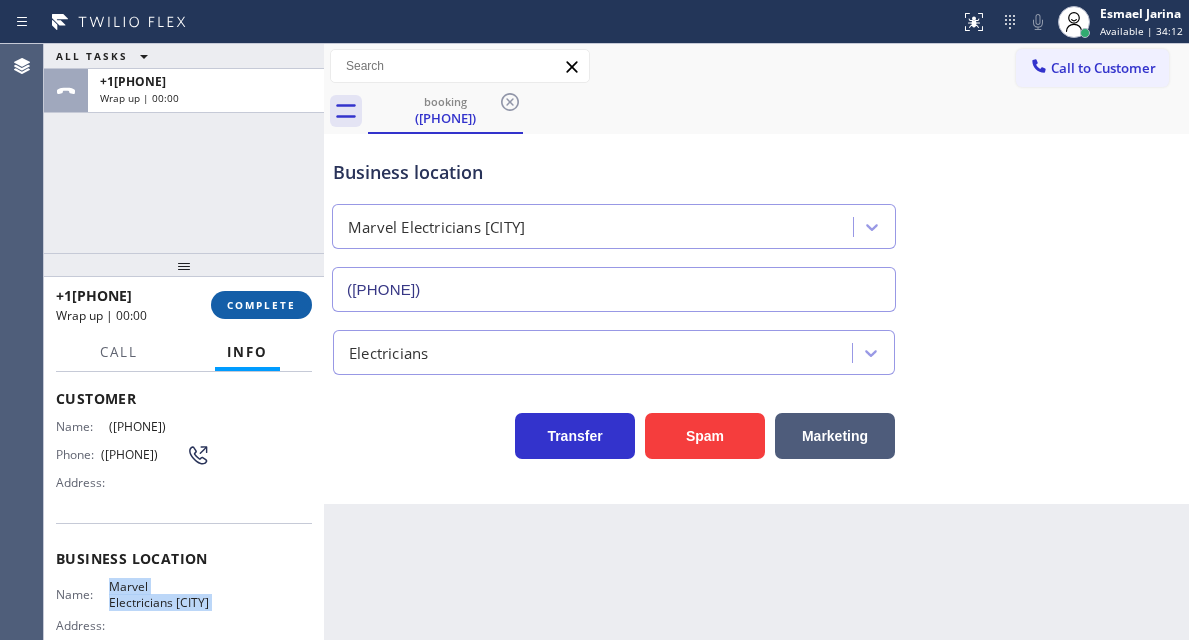 click on "COMPLETE" at bounding box center (261, 305) 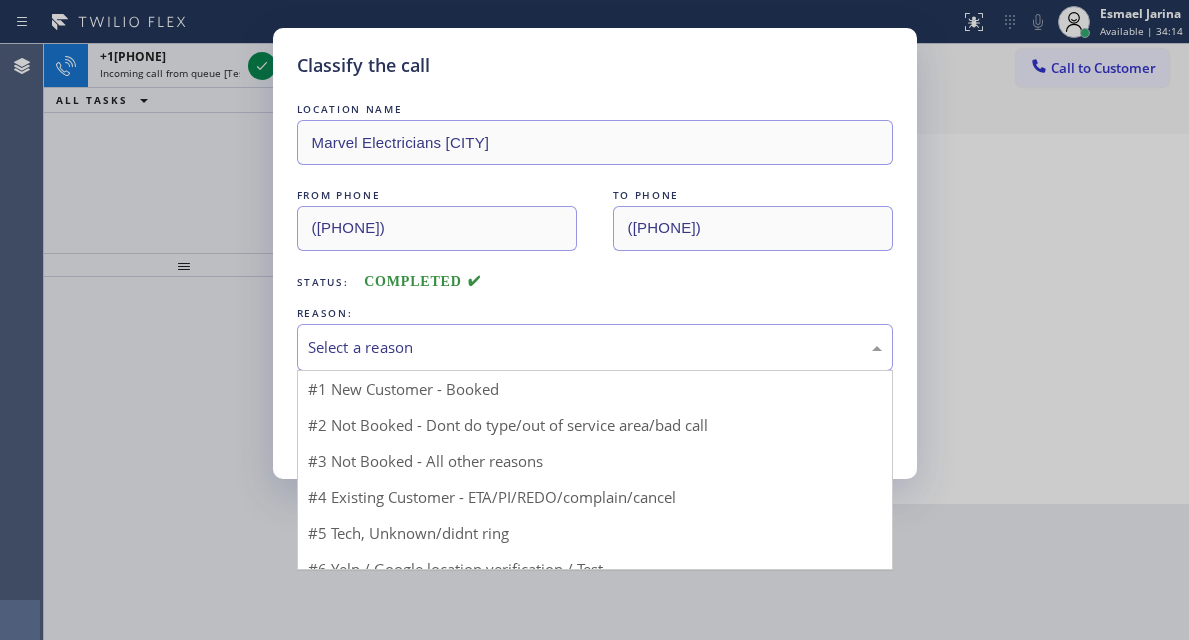 click on "Select a reason" at bounding box center [595, 347] 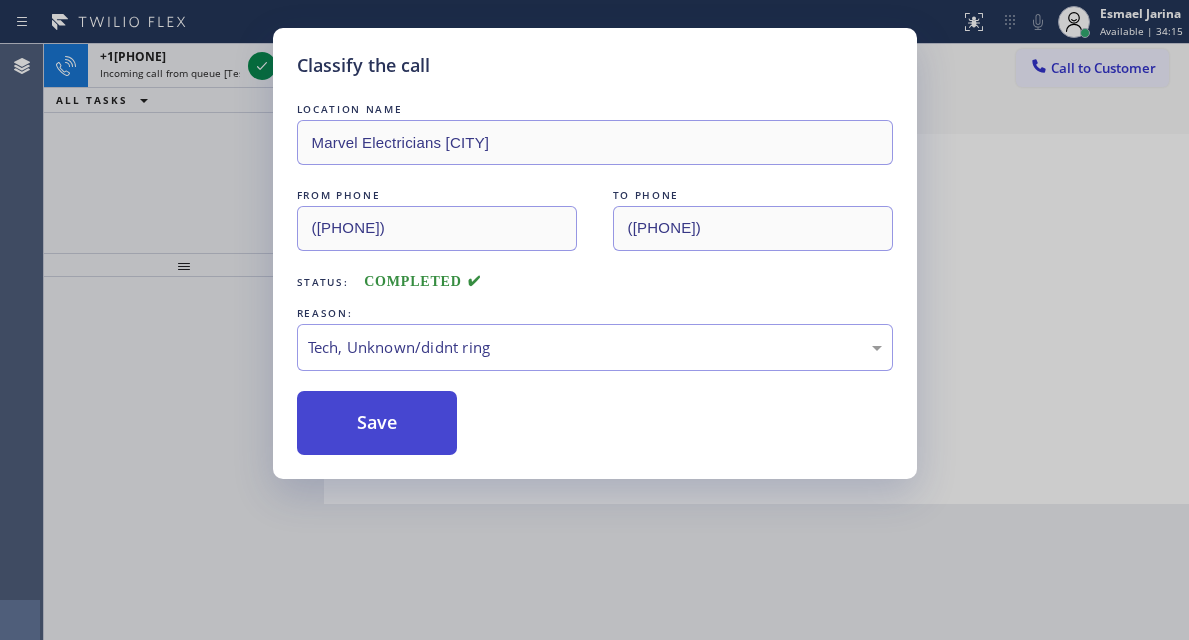 click on "Save" at bounding box center (377, 423) 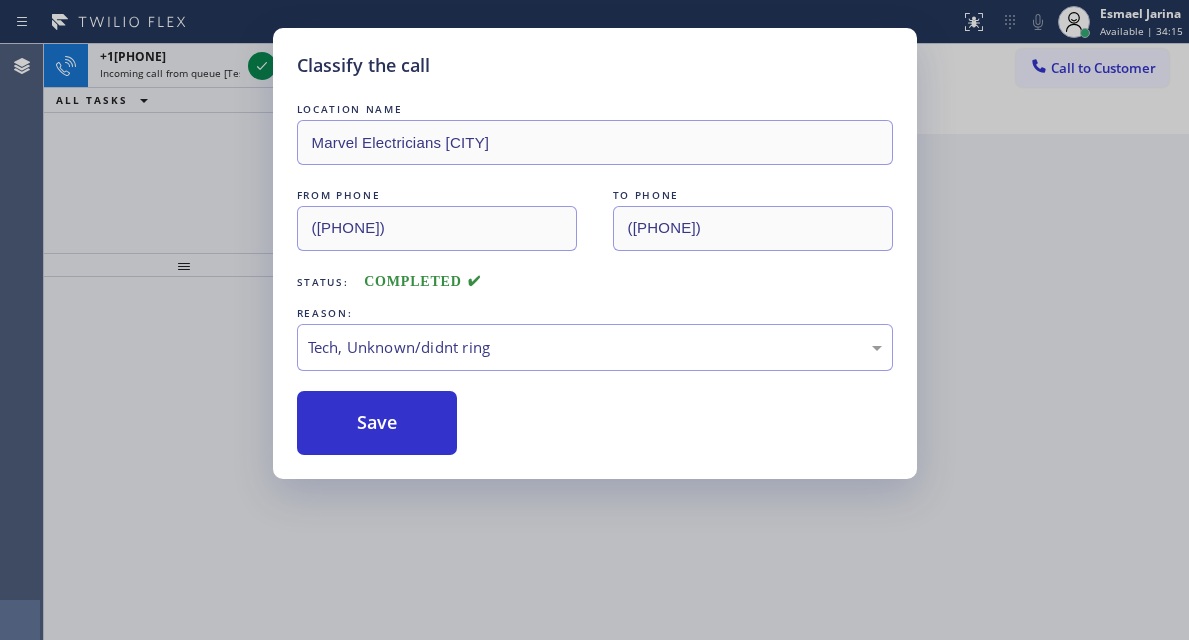 click on "Classify the call LOCATION NAME Marvel Electricians Camarillo FROM PHONE (424) 422-5067 TO PHONE (805) 360-3863 Status: COMPLETED REASON: Tech, Unknown/didnt ring Save" at bounding box center [594, 320] 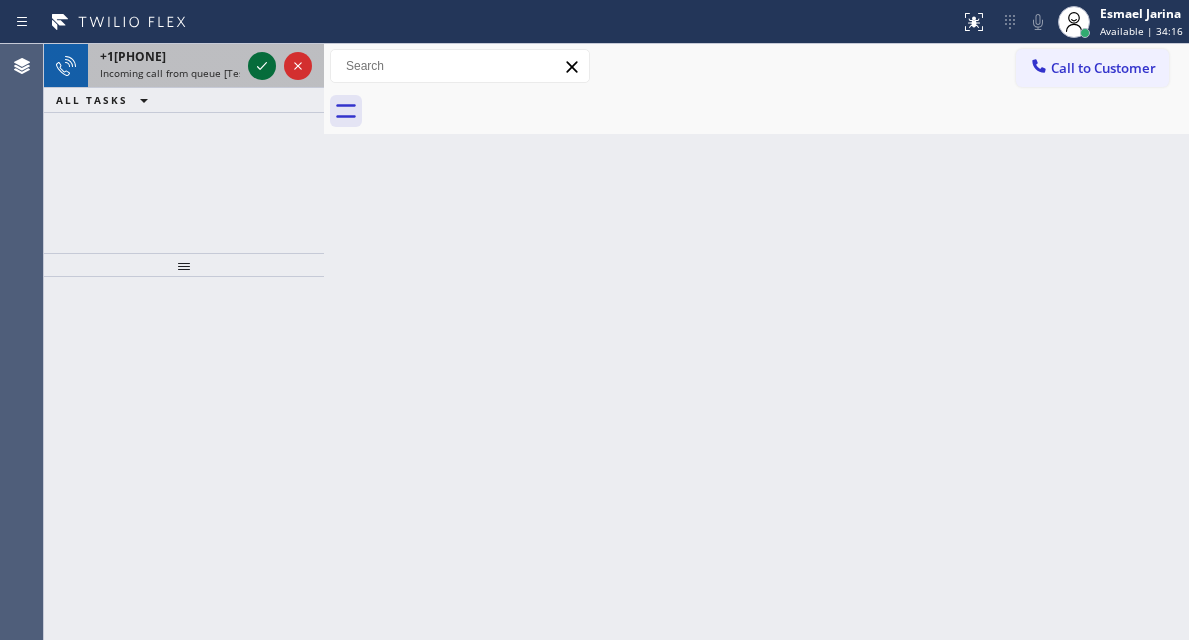 click 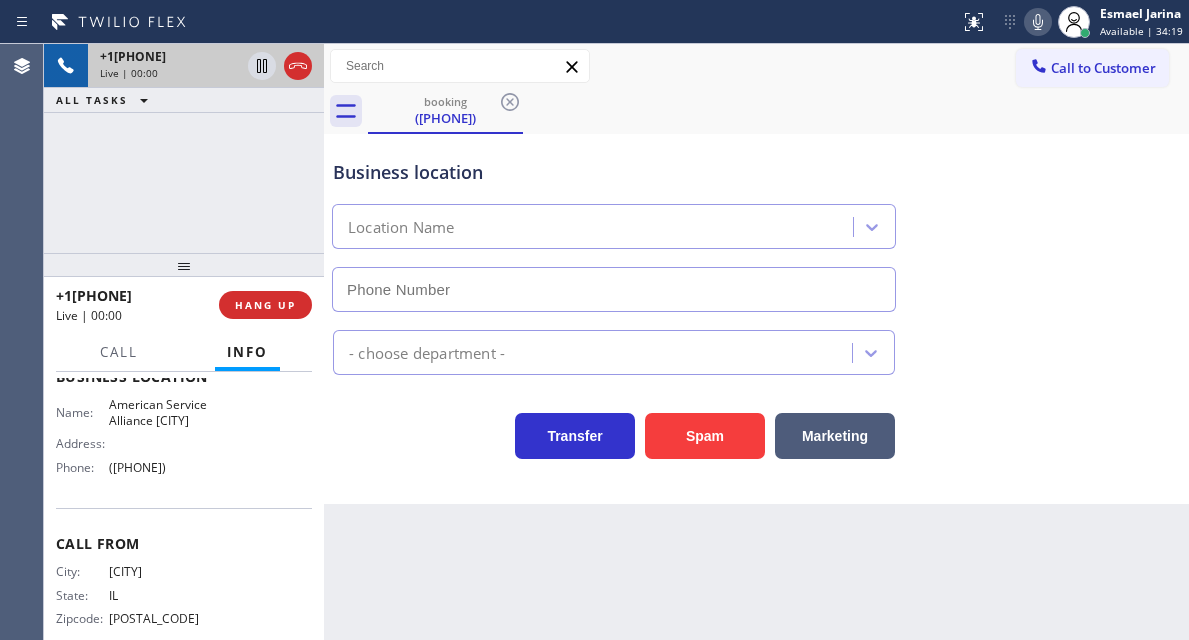 scroll, scrollTop: 300, scrollLeft: 0, axis: vertical 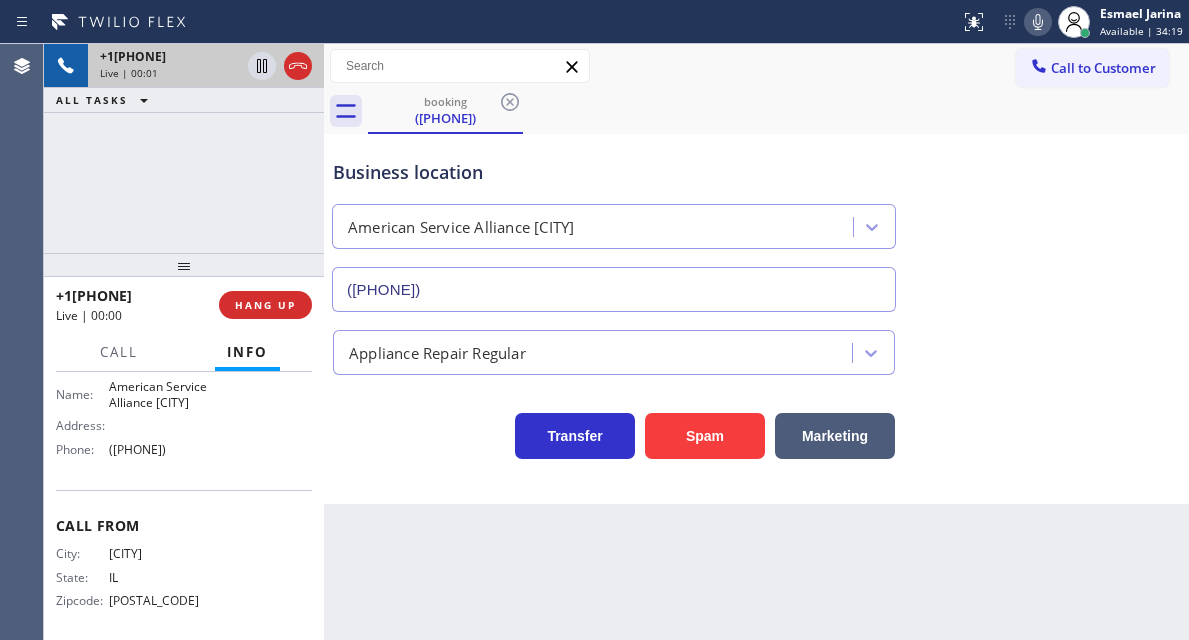 type on "(779) 212-7220" 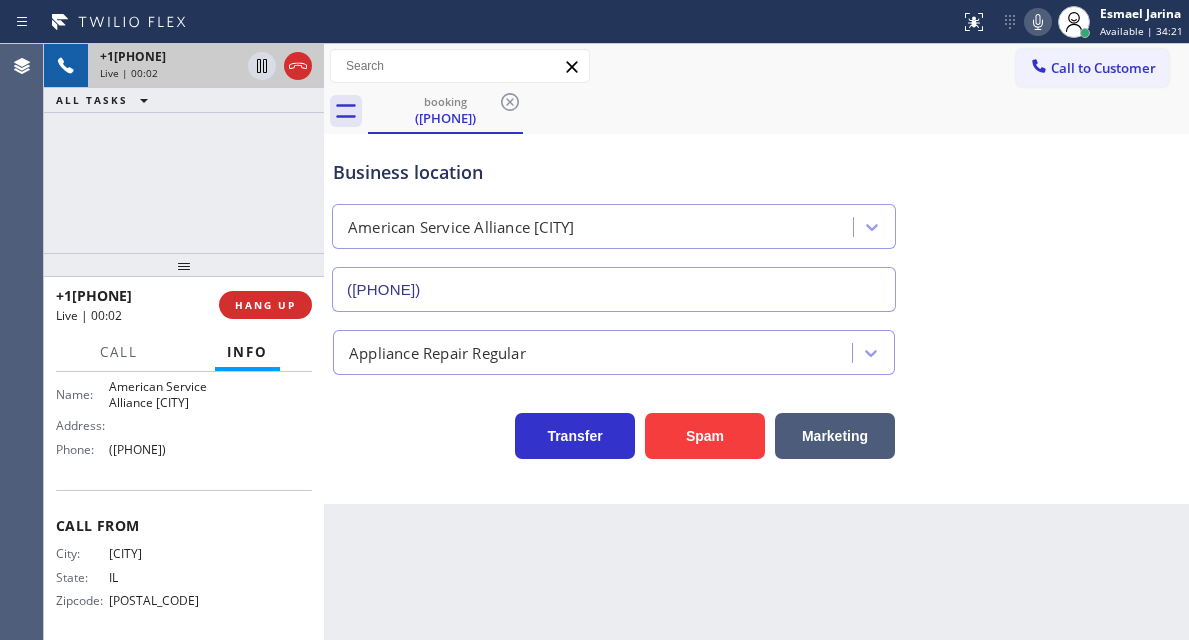 click on "American Service Alliance Joilet" at bounding box center (159, 394) 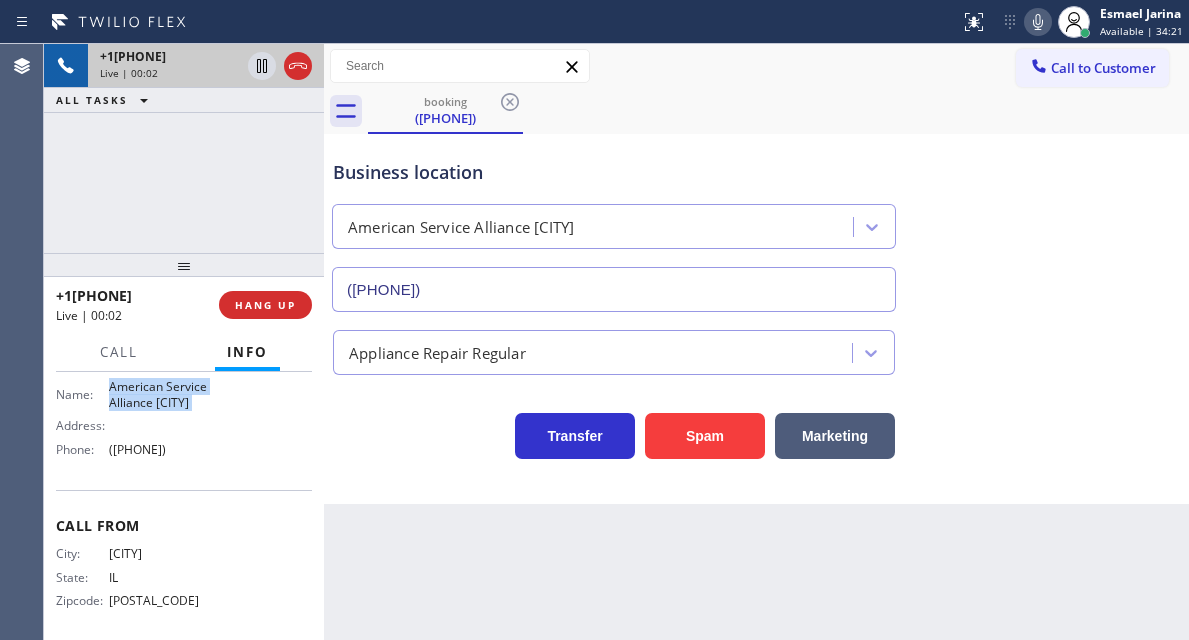 click on "American Service Alliance Joilet" at bounding box center [159, 394] 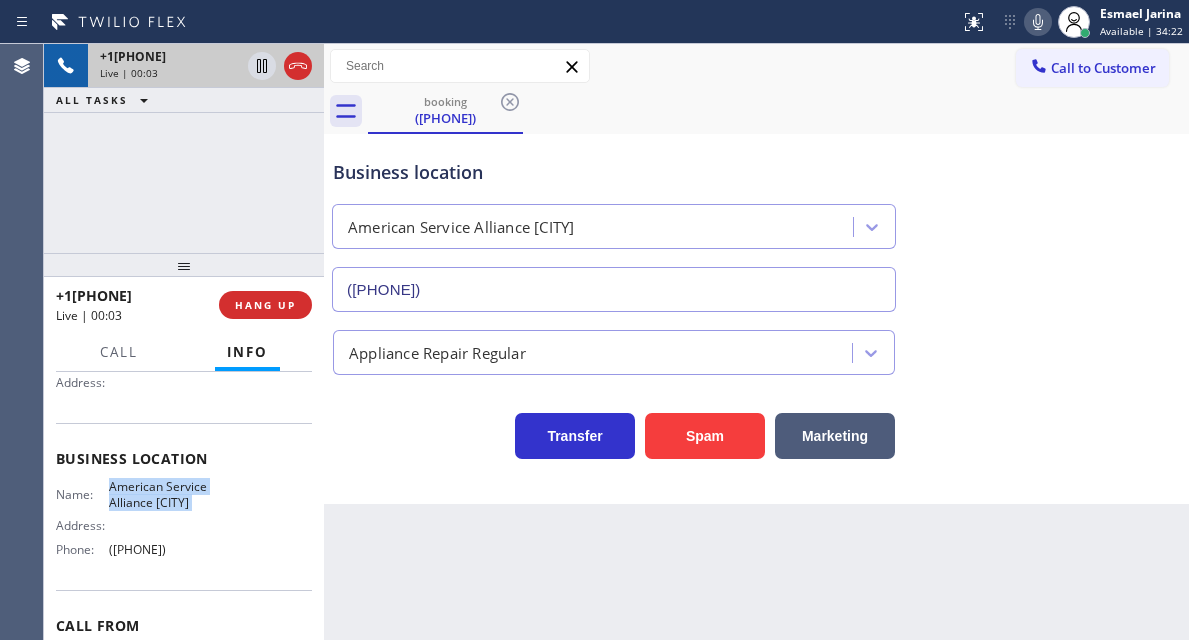 scroll, scrollTop: 100, scrollLeft: 0, axis: vertical 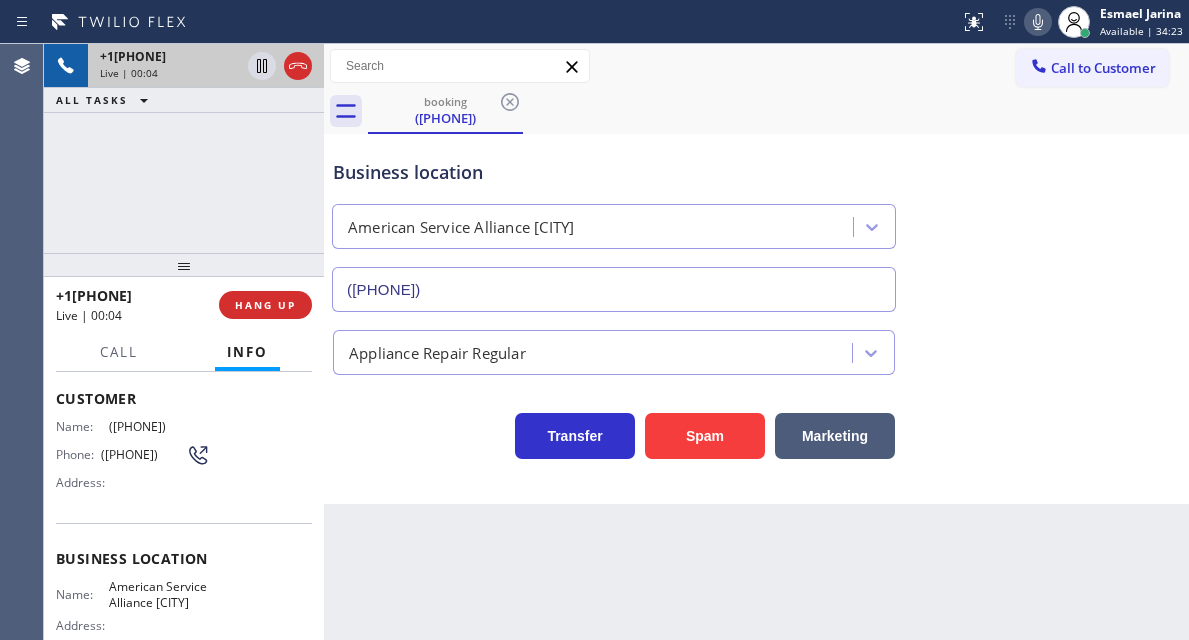 click on "(815) 603-1404" at bounding box center [143, 454] 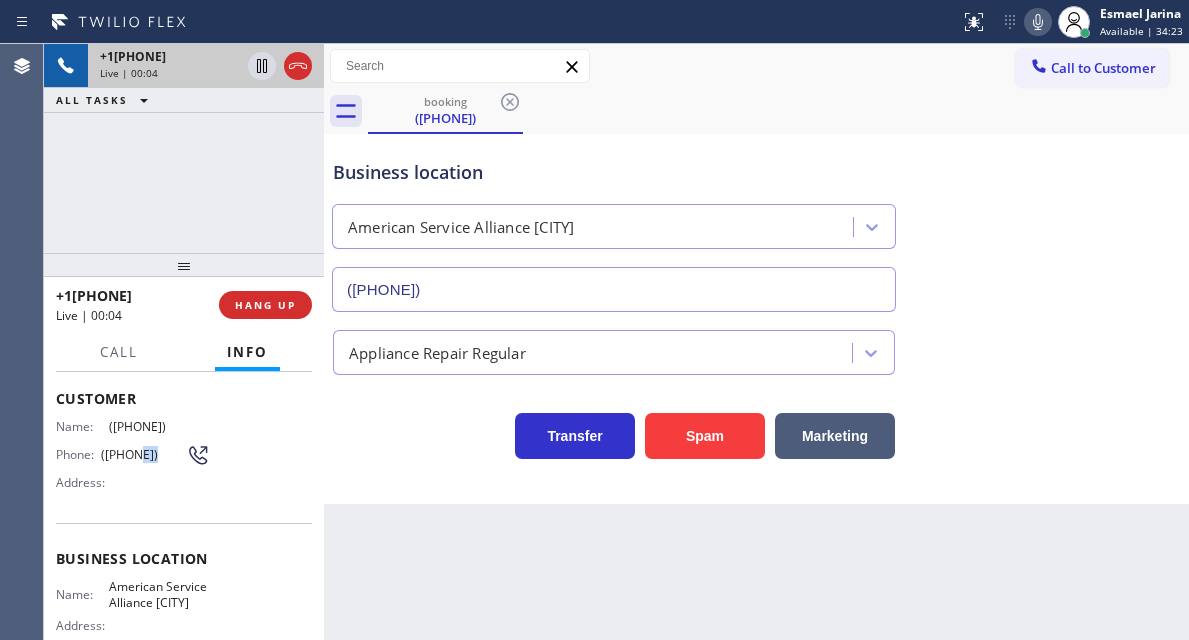click on "(815) 603-1404" at bounding box center [143, 454] 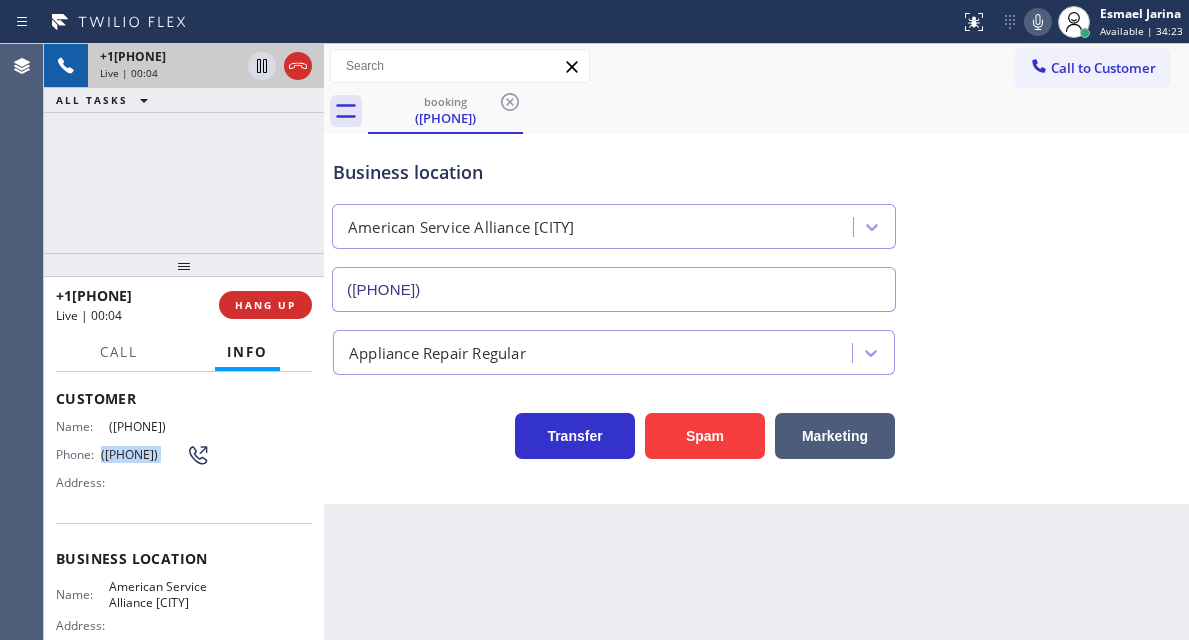 click on "(815) 603-1404" at bounding box center (143, 454) 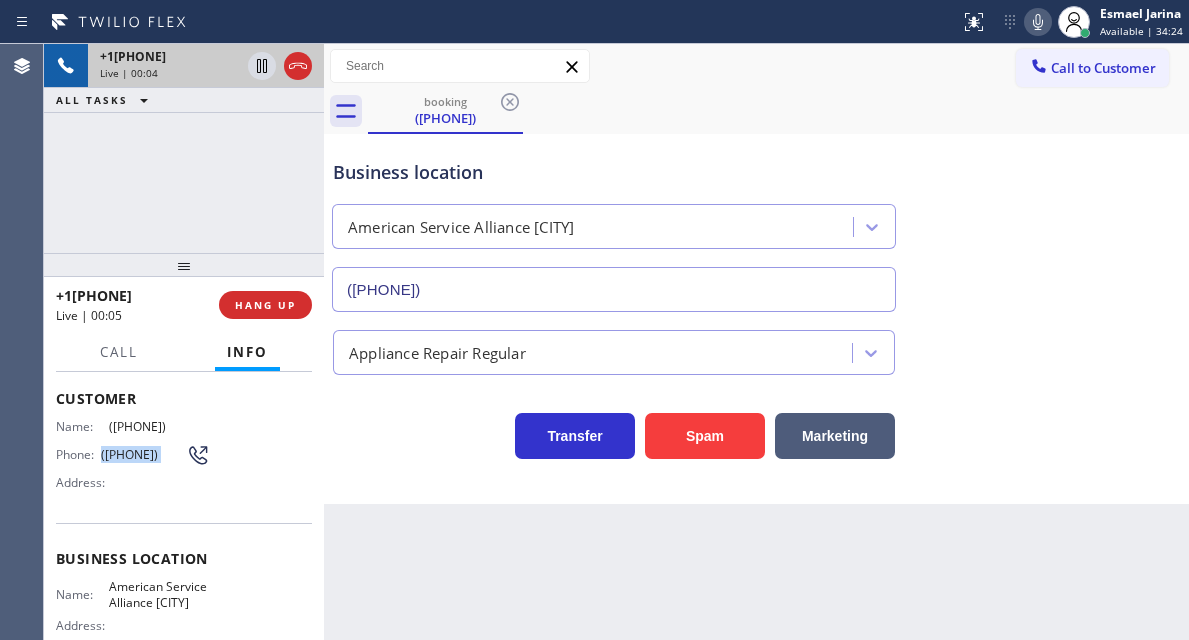 copy on "(815) 603-1404" 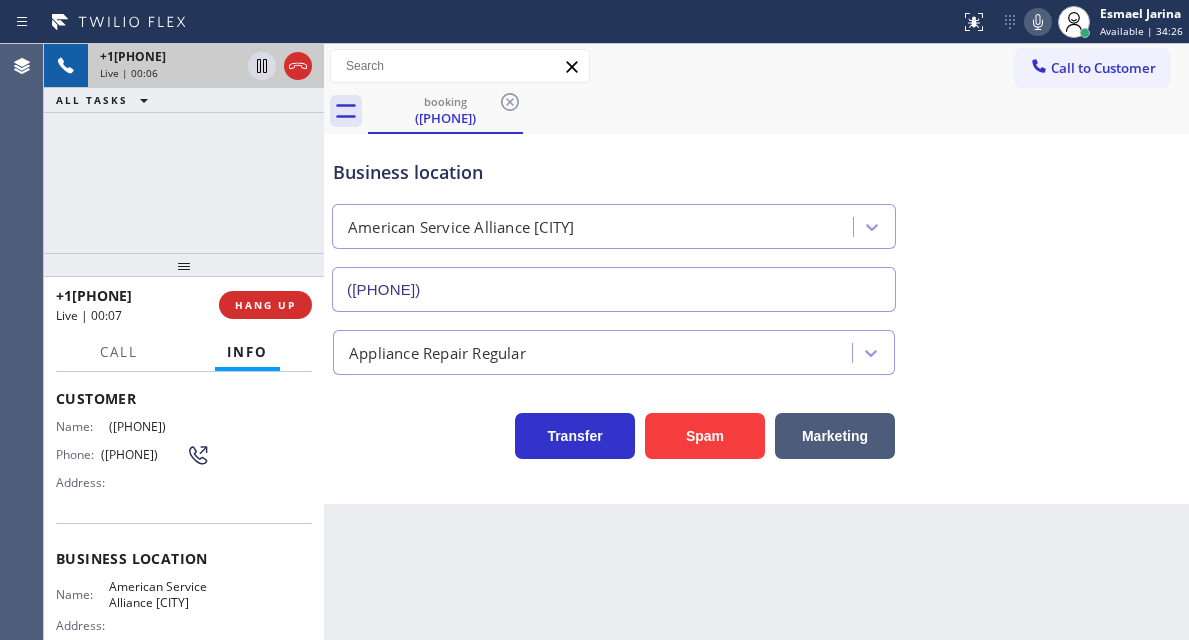 drag, startPoint x: 443, startPoint y: 540, endPoint x: 263, endPoint y: 526, distance: 180.54362 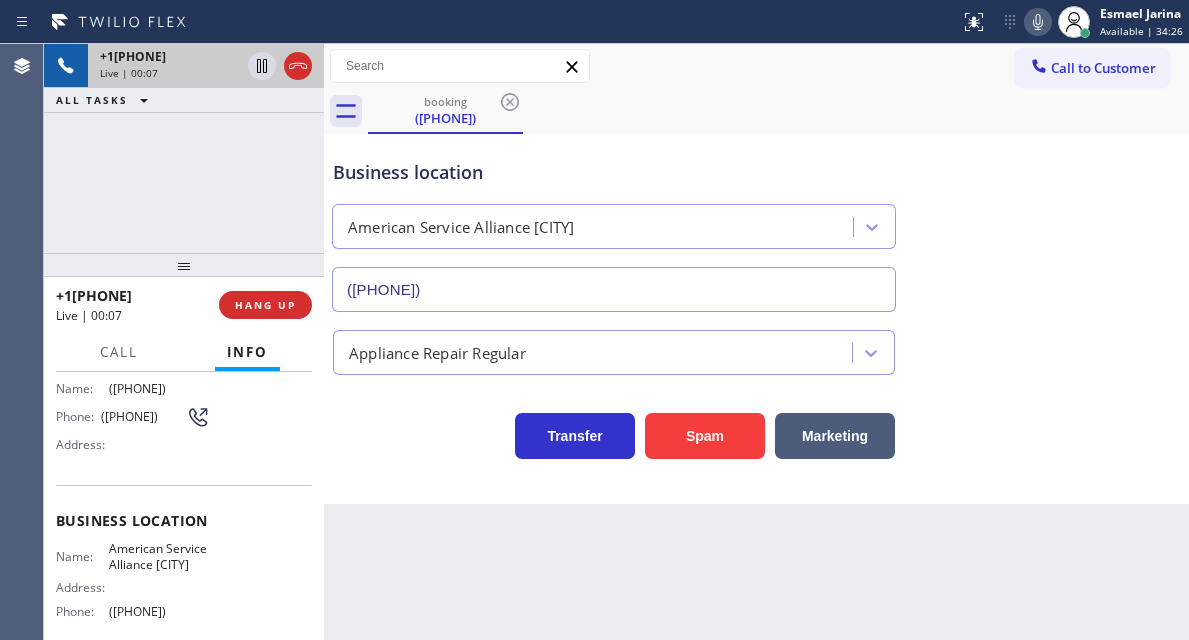 scroll, scrollTop: 200, scrollLeft: 0, axis: vertical 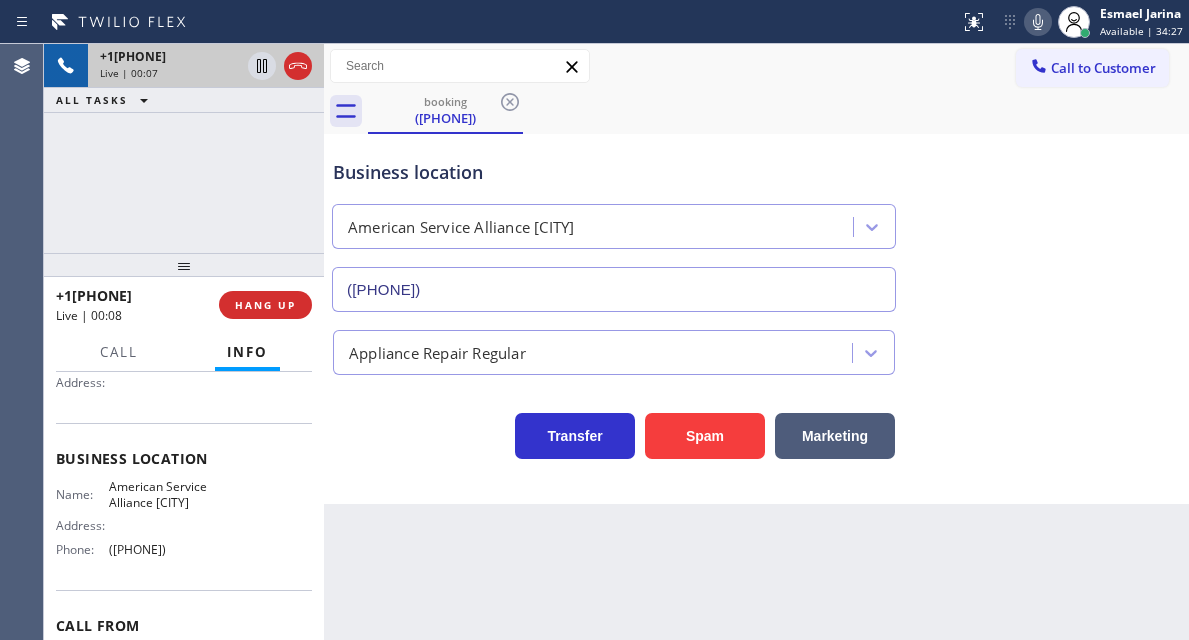 click on "American Service Alliance Joilet" at bounding box center (159, 494) 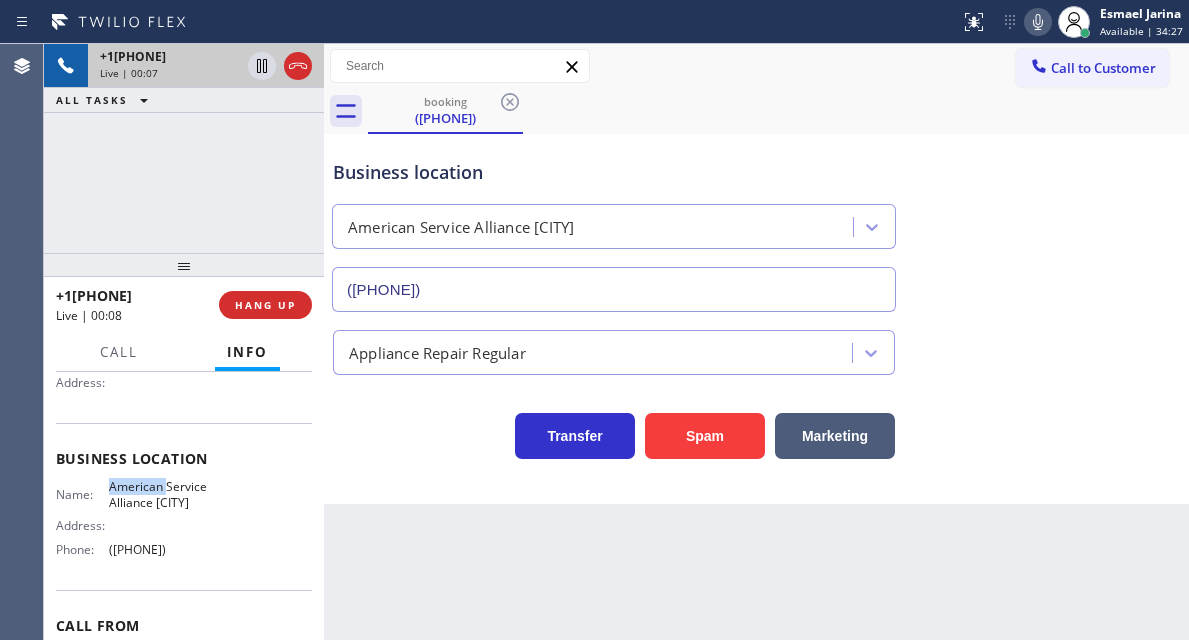 click on "American Service Alliance Joilet" at bounding box center [159, 494] 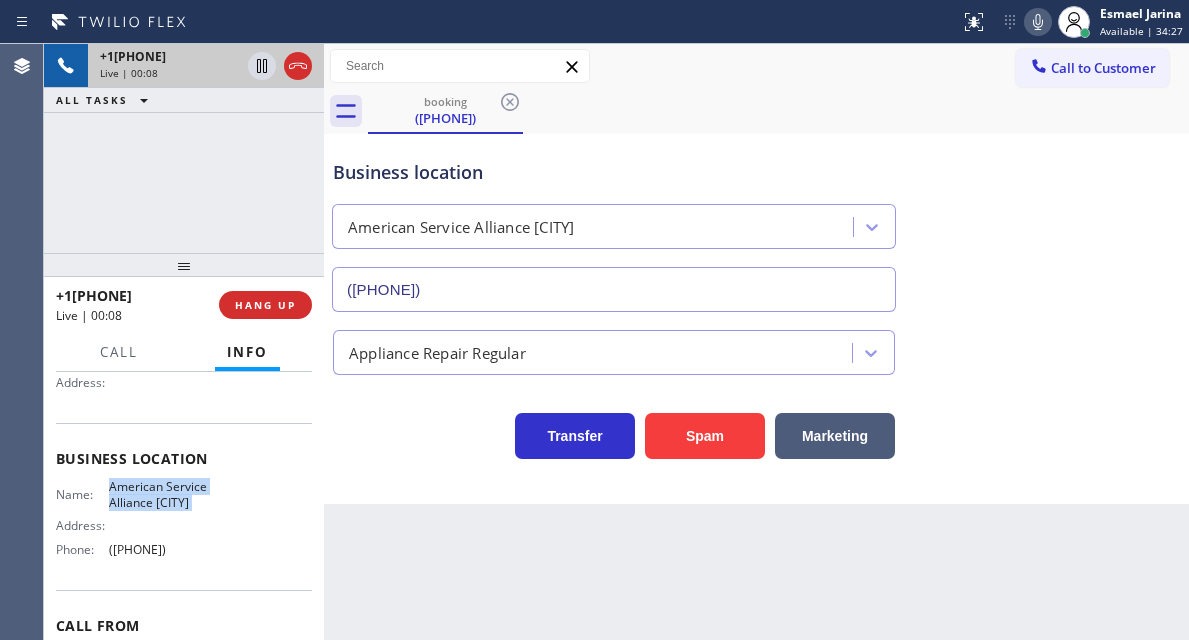 click on "American Service Alliance Joilet" at bounding box center [159, 494] 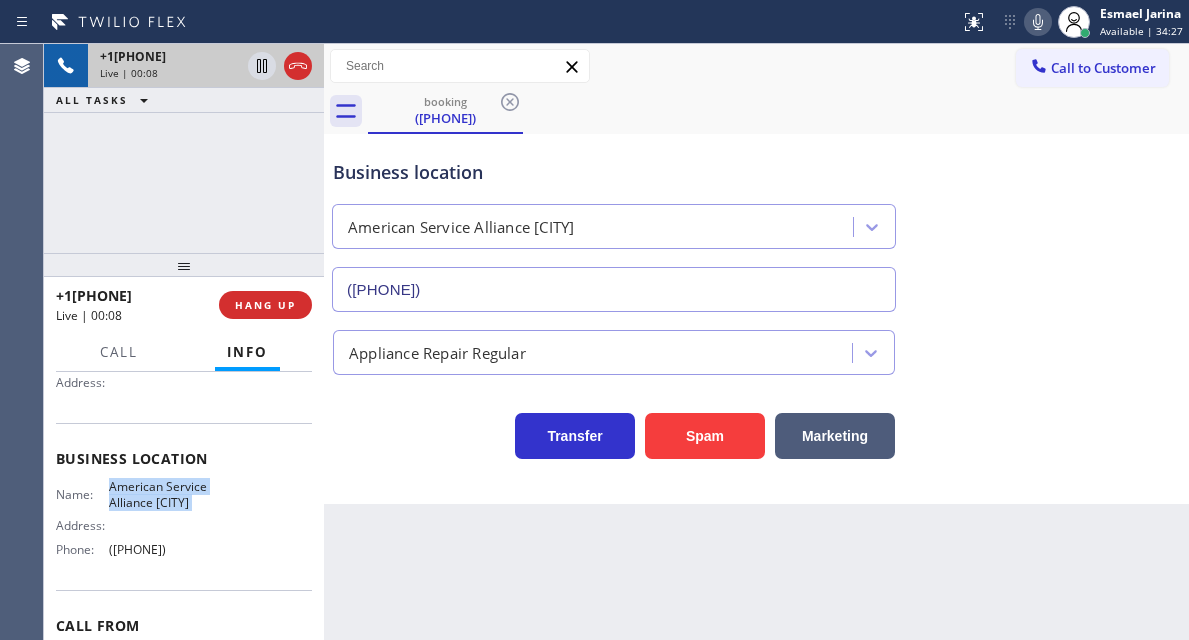 copy on "American Service Alliance Joilet" 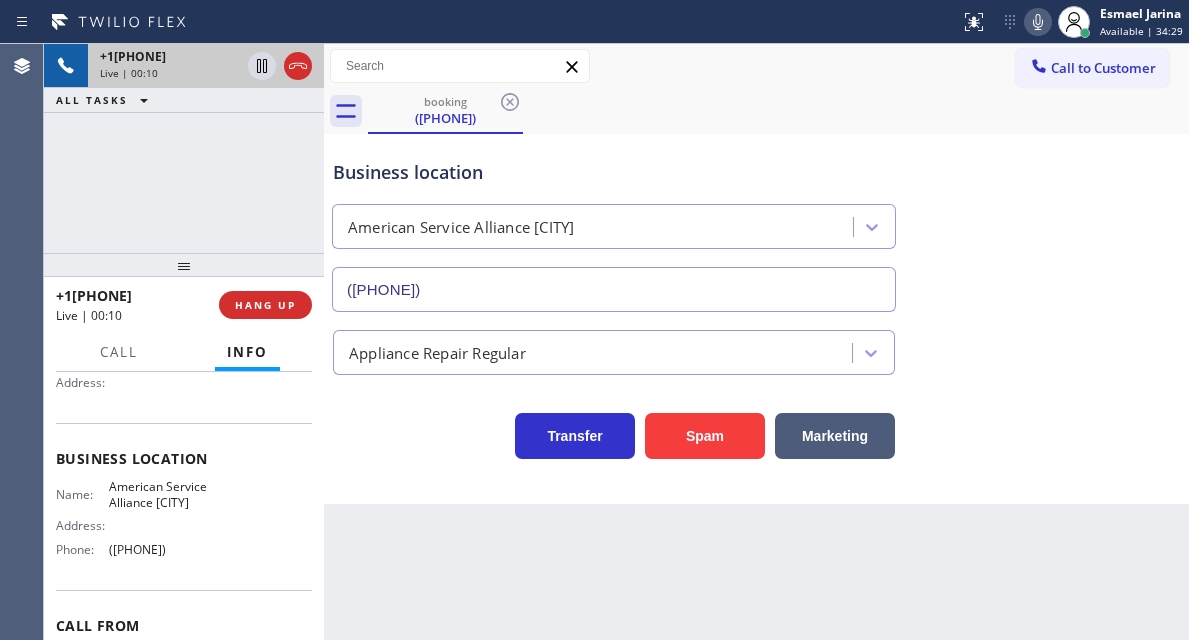 click on "Business location American Service Alliance Joilet (779) 212-7220 Appliance Repair Regular Transfer Spam Marketing" at bounding box center [756, 319] 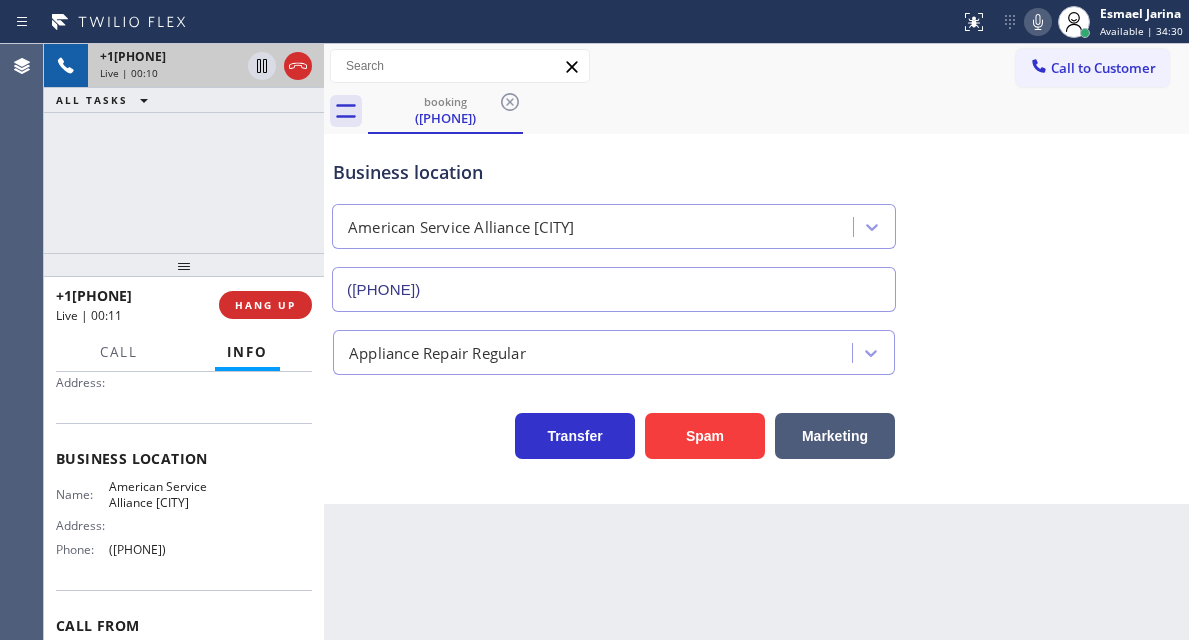 click on "(779) 212-7220" at bounding box center (159, 549) 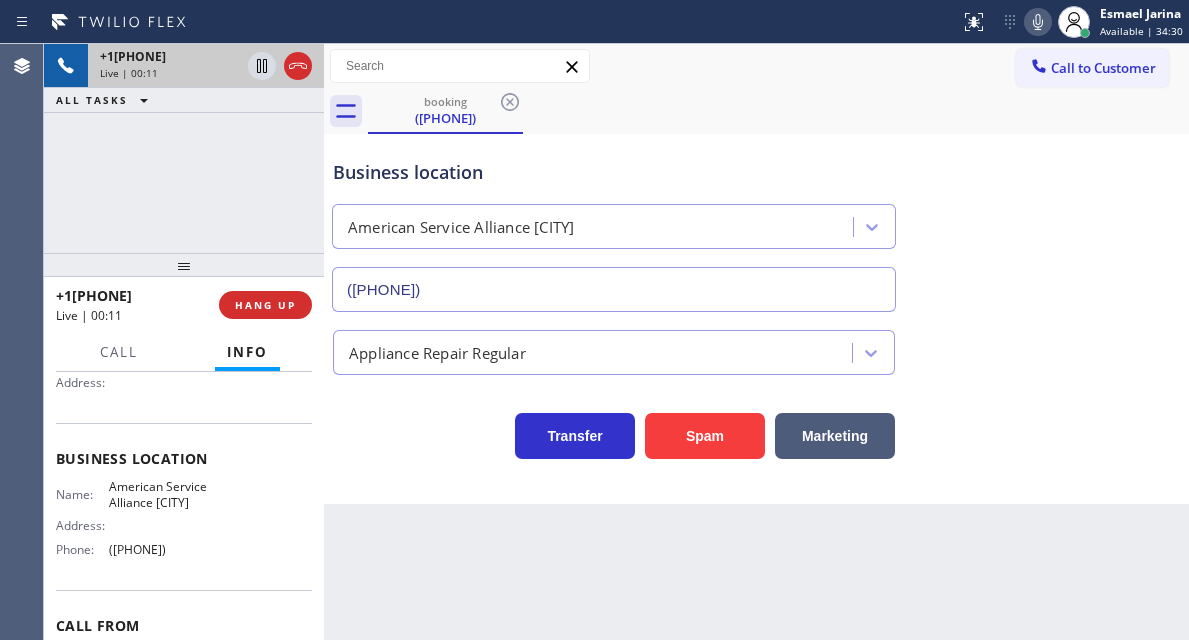 click on "(779) 212-7220" at bounding box center (159, 549) 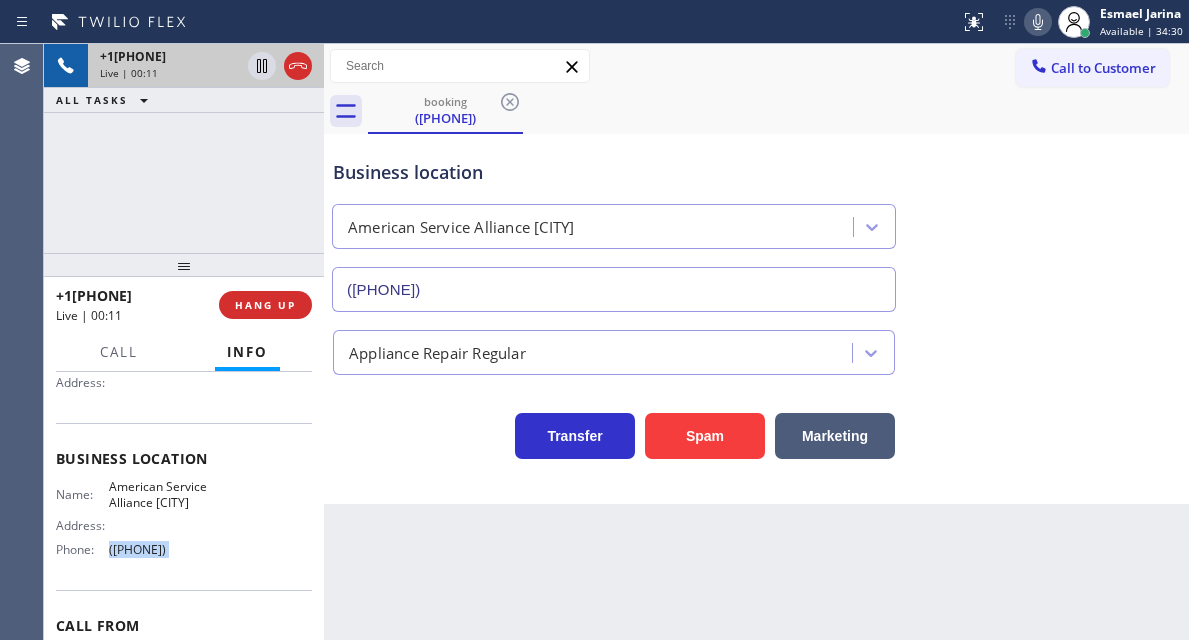 click on "(779) 212-7220" at bounding box center (159, 549) 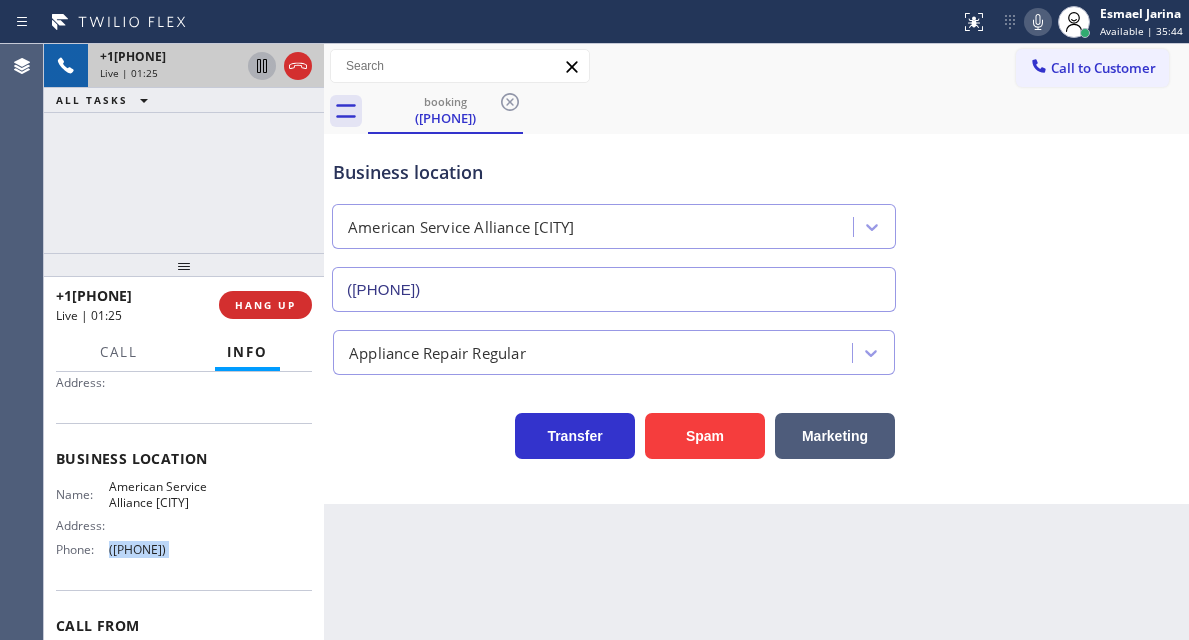 click 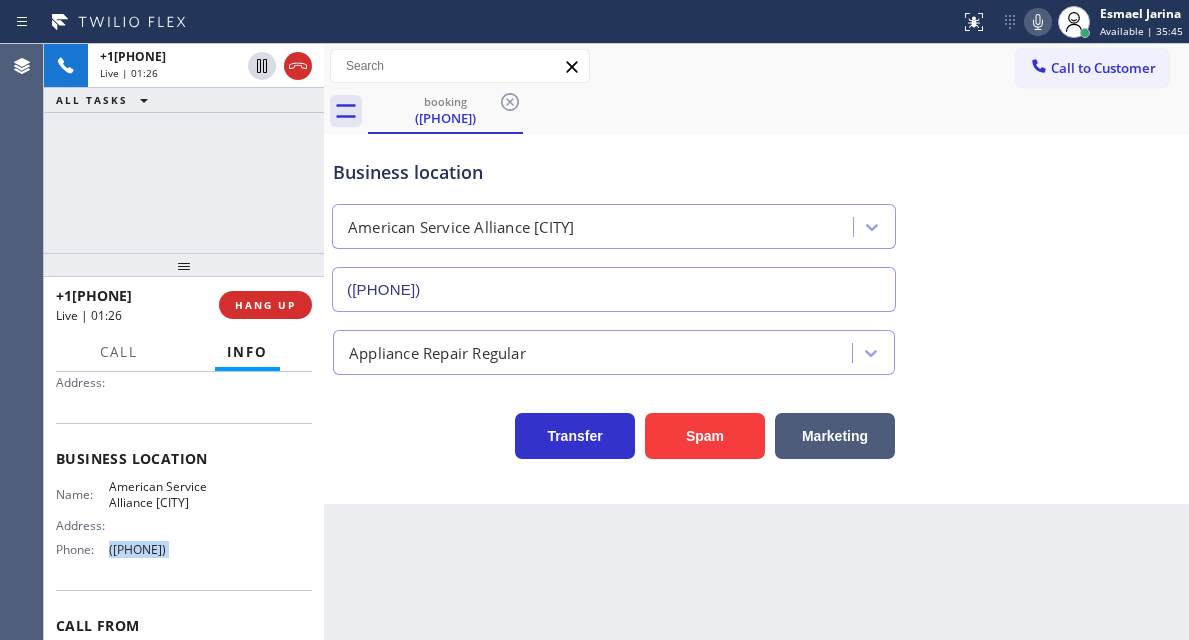 click 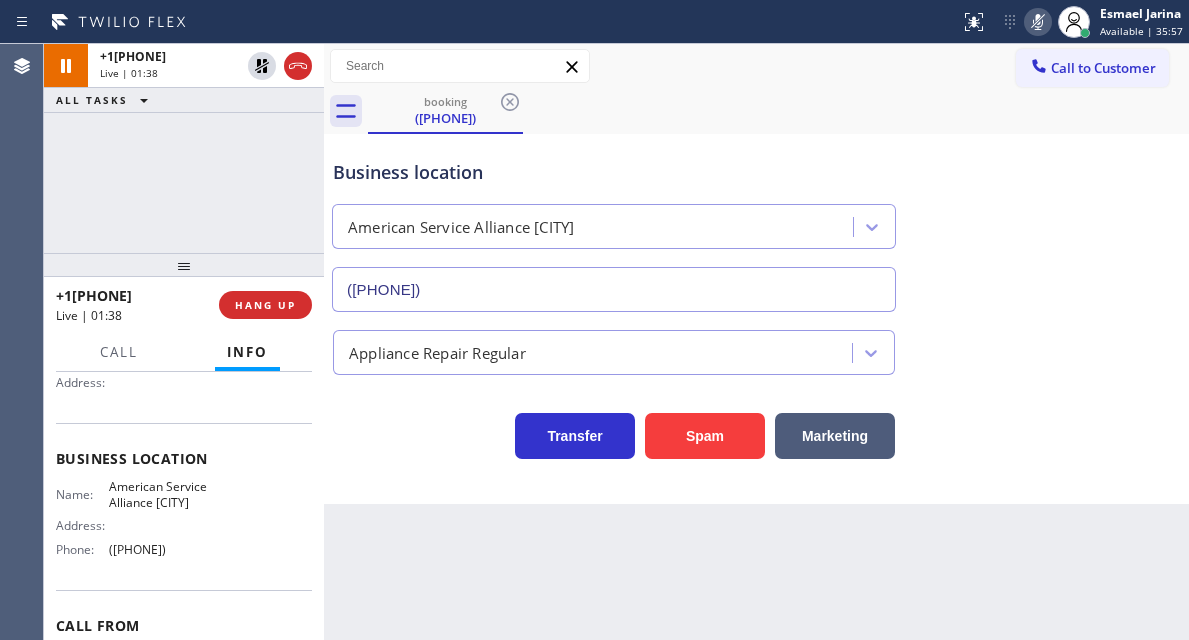drag, startPoint x: 1149, startPoint y: 264, endPoint x: 1119, endPoint y: 196, distance: 74.323616 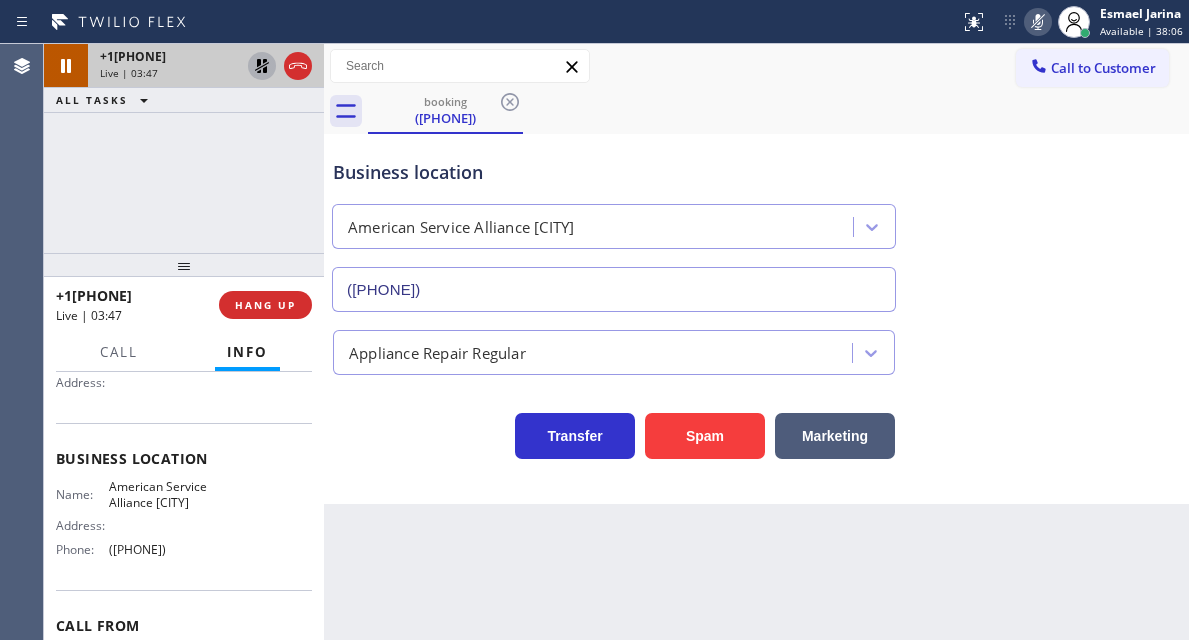 click 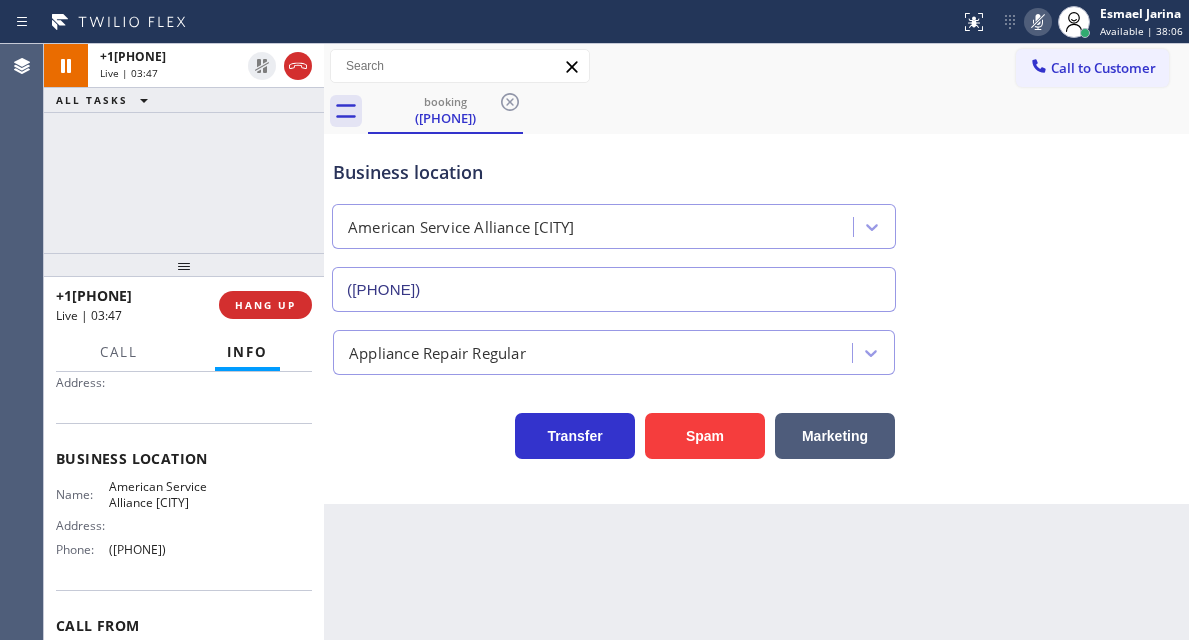 click 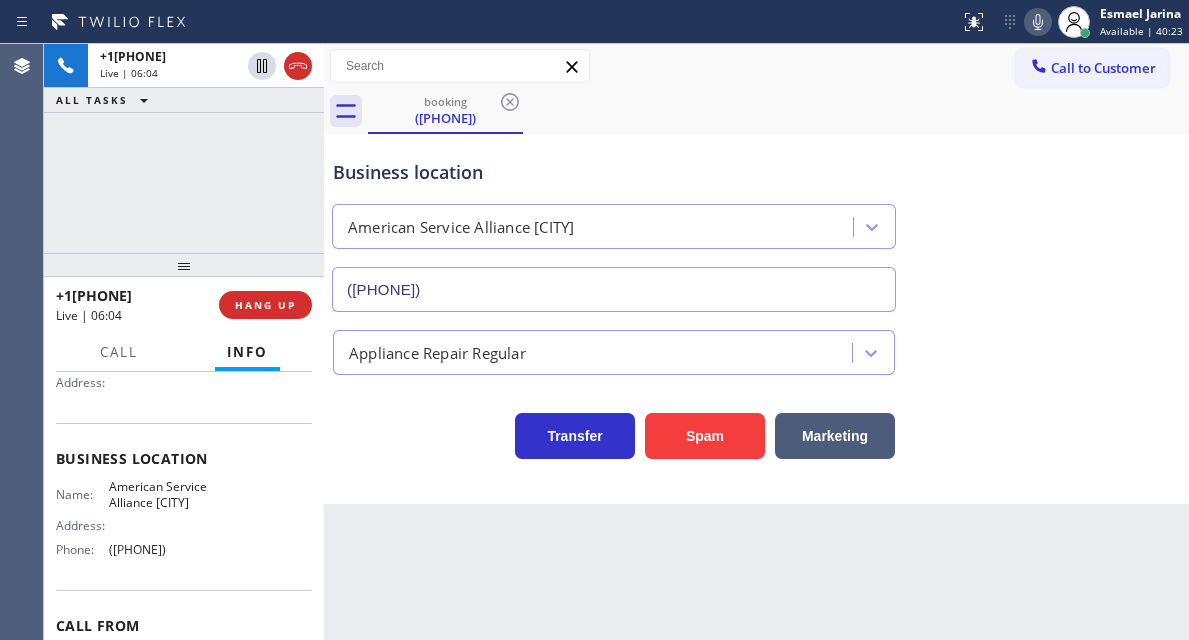 click on "+18156031404 Live | 06:04 ALL TASKS ALL TASKS ACTIVE TASKS TASKS IN WRAP UP" at bounding box center (184, 148) 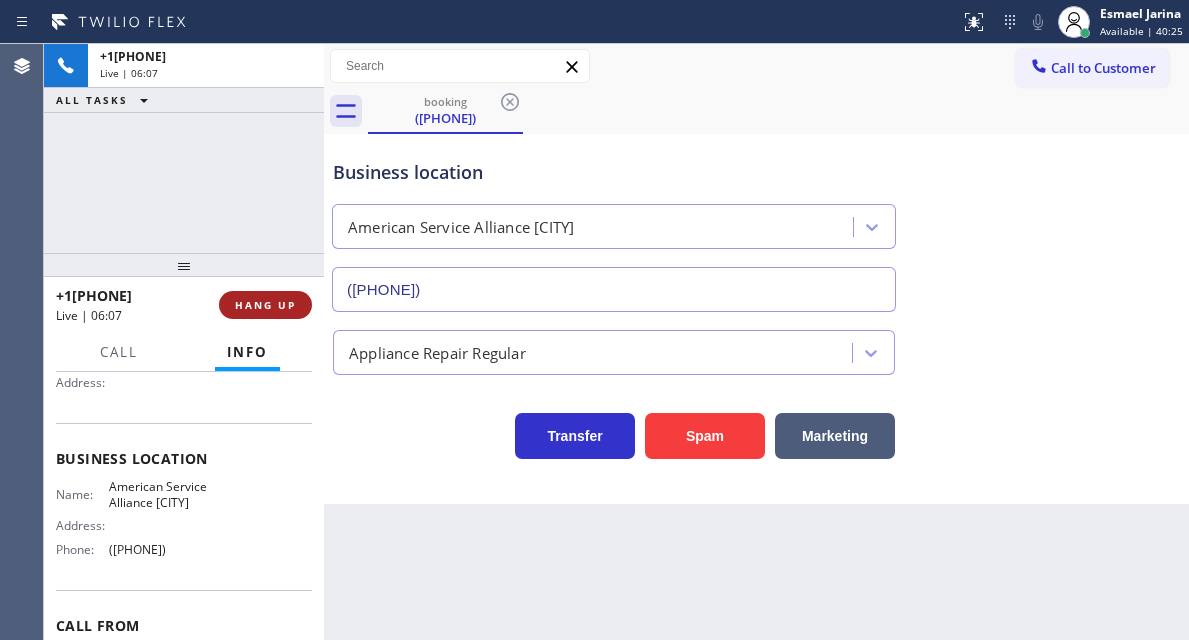 click on "HANG UP" at bounding box center (265, 305) 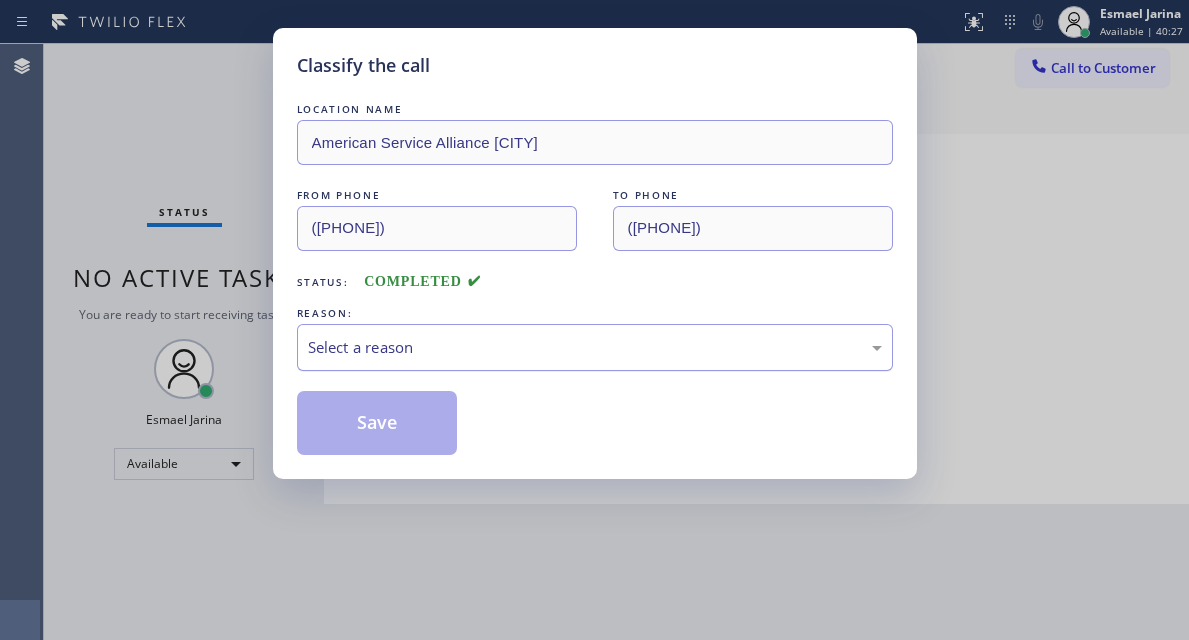 click on "Select a reason" at bounding box center [595, 347] 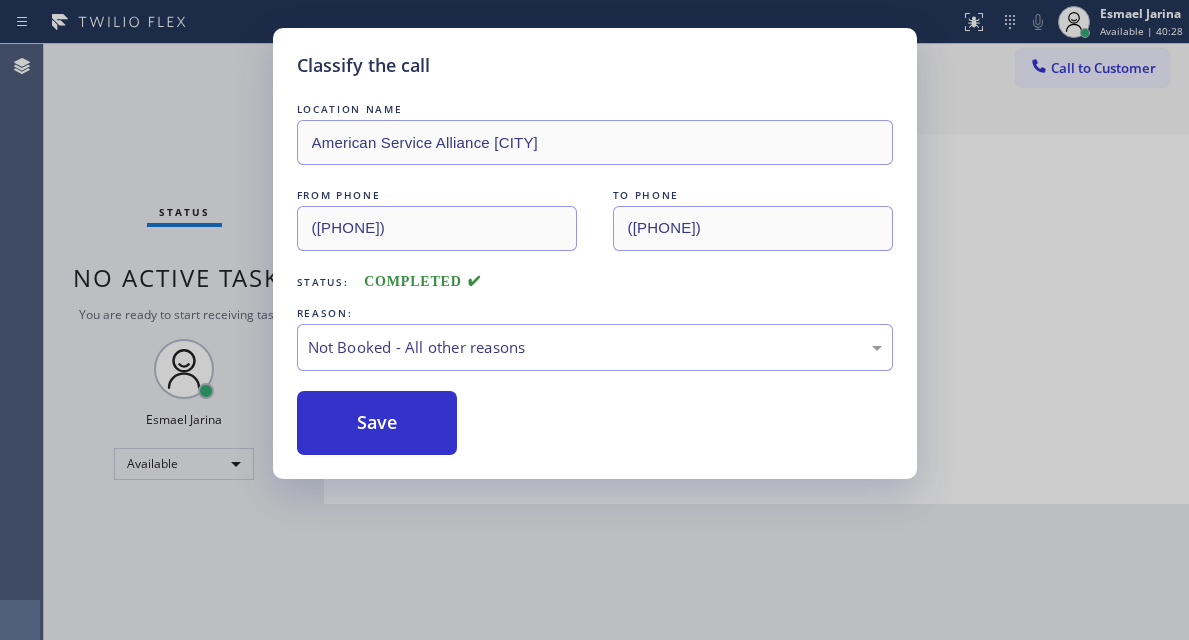 click on "Save" at bounding box center [377, 423] 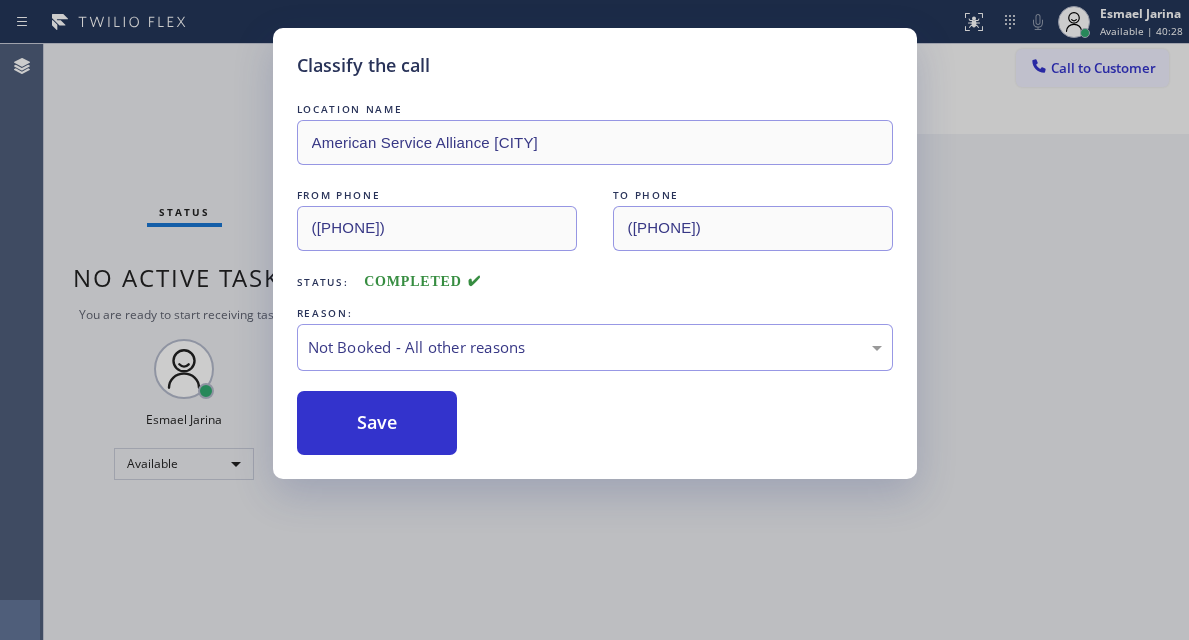 click on "Save" at bounding box center (377, 423) 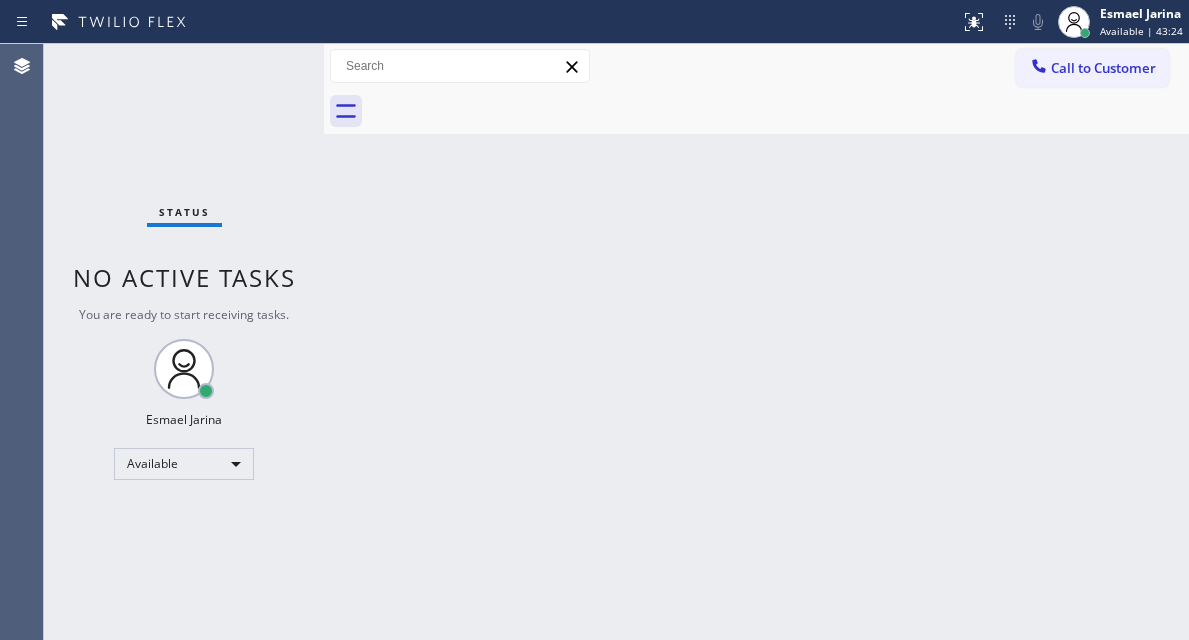 click on "Back to Dashboard Change Sender ID Customers Technicians Select a contact Outbound call Technician Search Technician Your caller id phone number Your caller id phone number Call Technician info Name   Phone none Address none Change Sender ID HVAC +18559994417 5 Star Appliance +18557314952 Appliance Repair +18554611149 Plumbing +18889090120 Air Duct Cleaning +18006865038  Electricians +18005688664 Cancel Change Check personal SMS Reset Change No tabs Call to Customer Outbound call Location Repair Twist of New York Your caller id phone number (347) 284-6179 Customer number Call Outbound call Technician Search Technician Your caller id phone number Your caller id phone number Call" at bounding box center [756, 342] 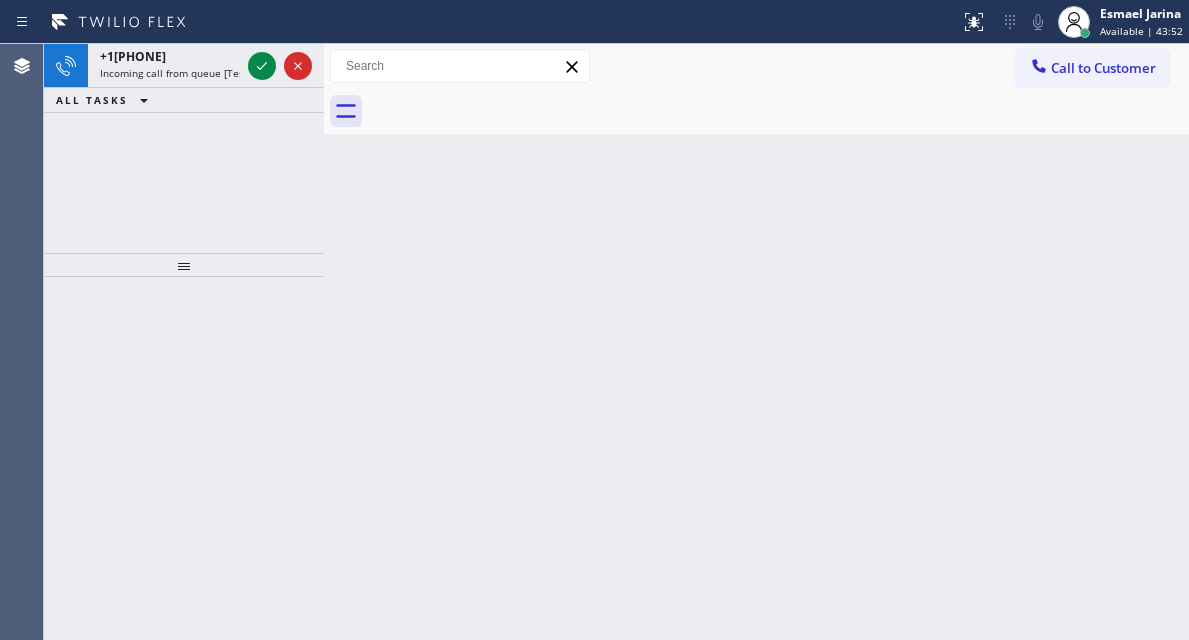 click 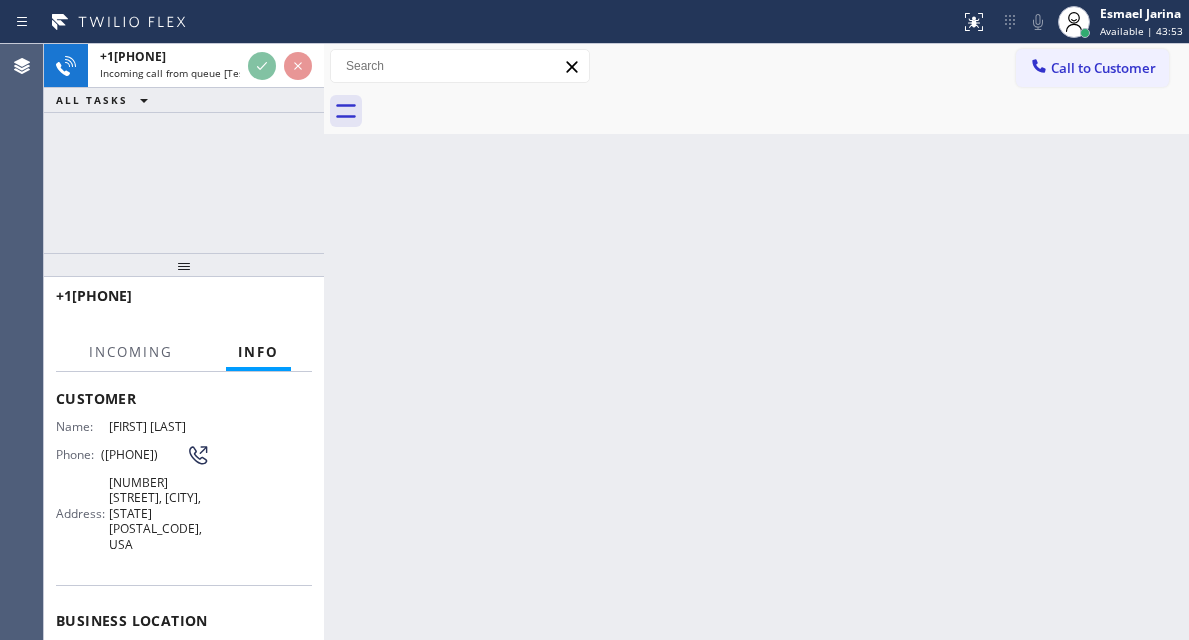 scroll, scrollTop: 200, scrollLeft: 0, axis: vertical 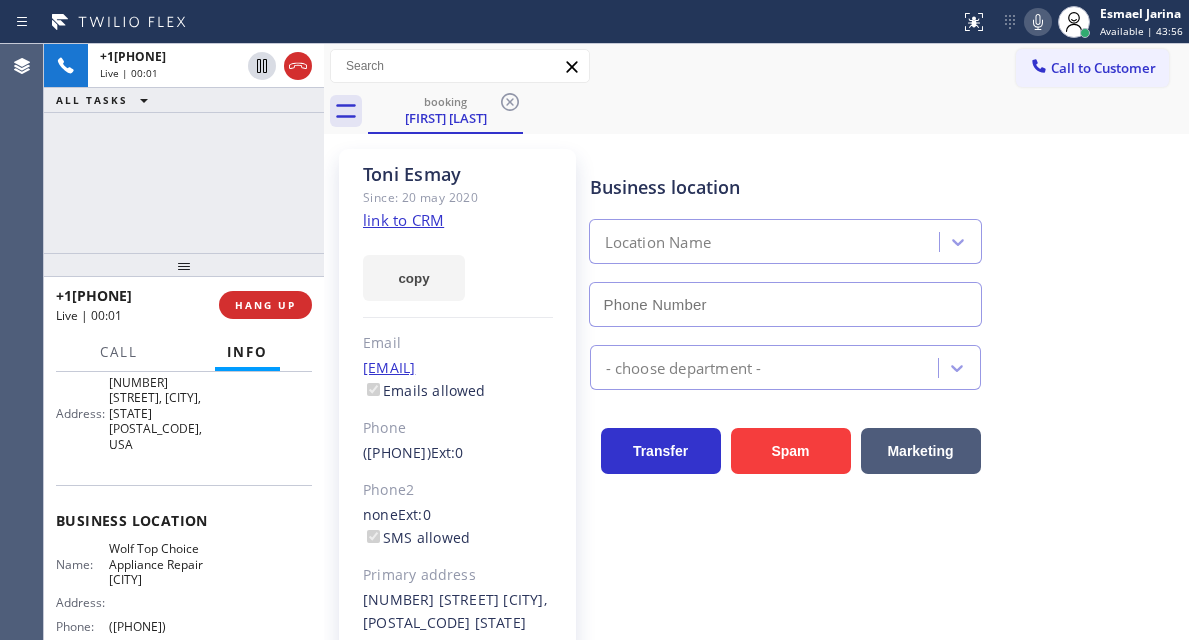 type on "(623) 292-5313" 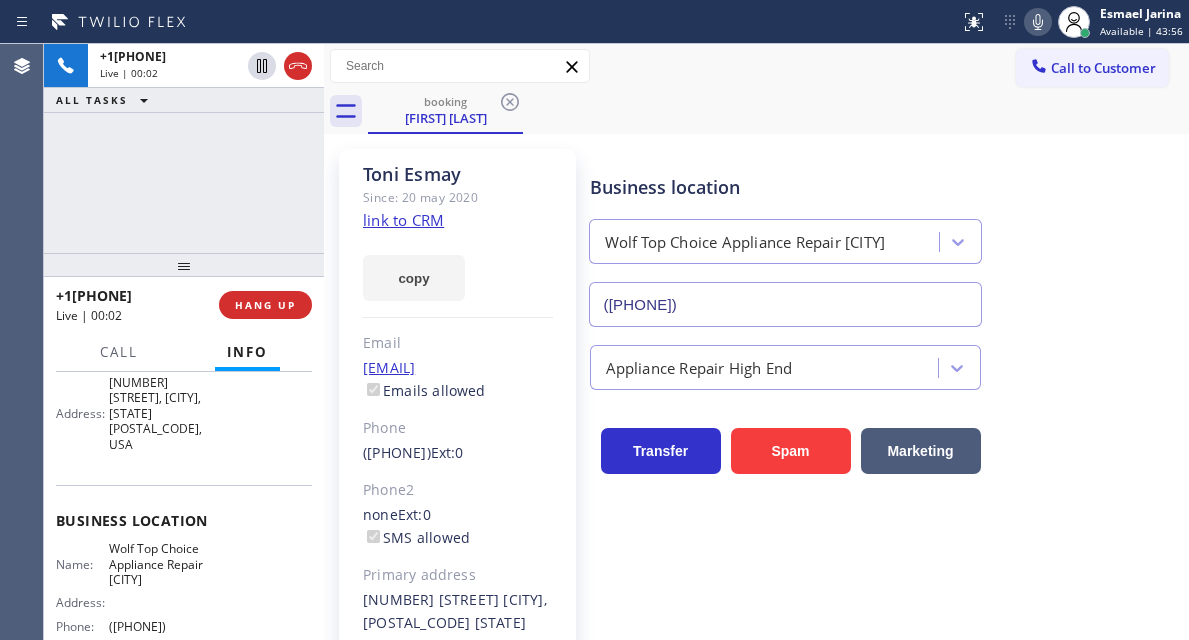 click on "Wolf Top Choice Appliance Repair Mesa" at bounding box center [159, 564] 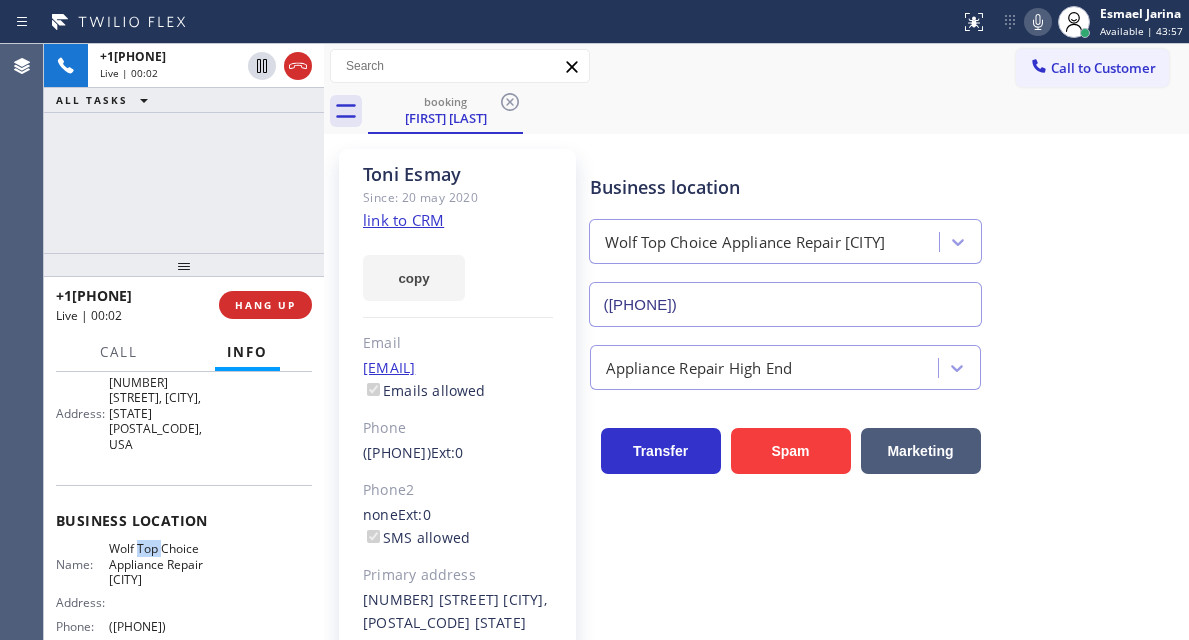 click on "Wolf Top Choice Appliance Repair Mesa" at bounding box center [159, 564] 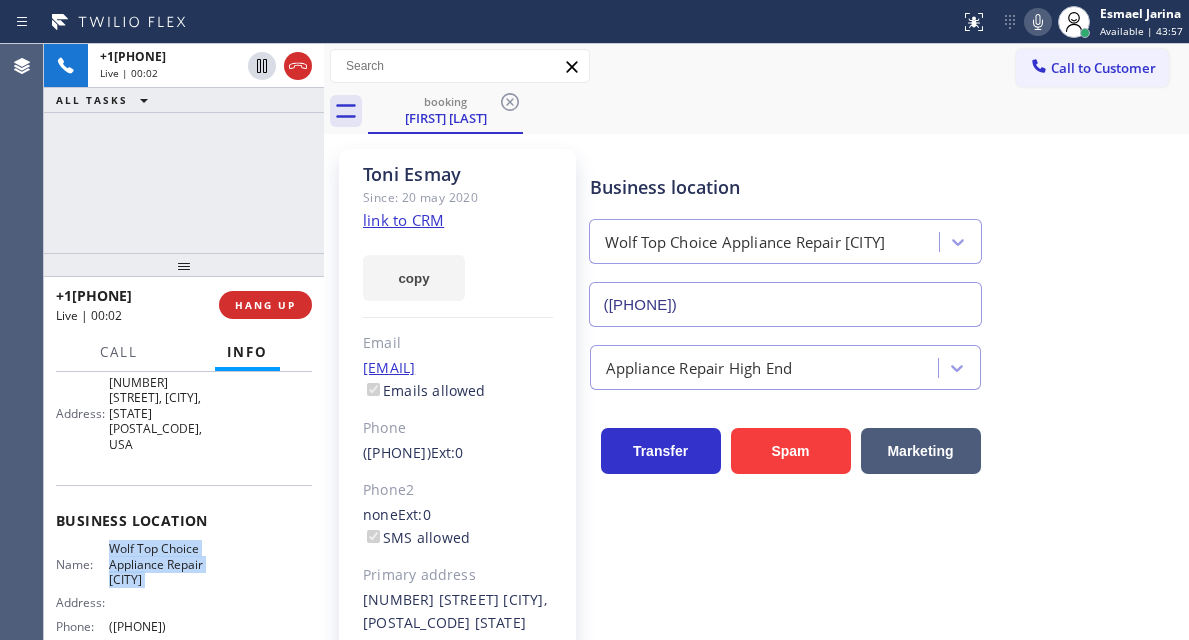 click on "Wolf Top Choice Appliance Repair Mesa" at bounding box center (159, 564) 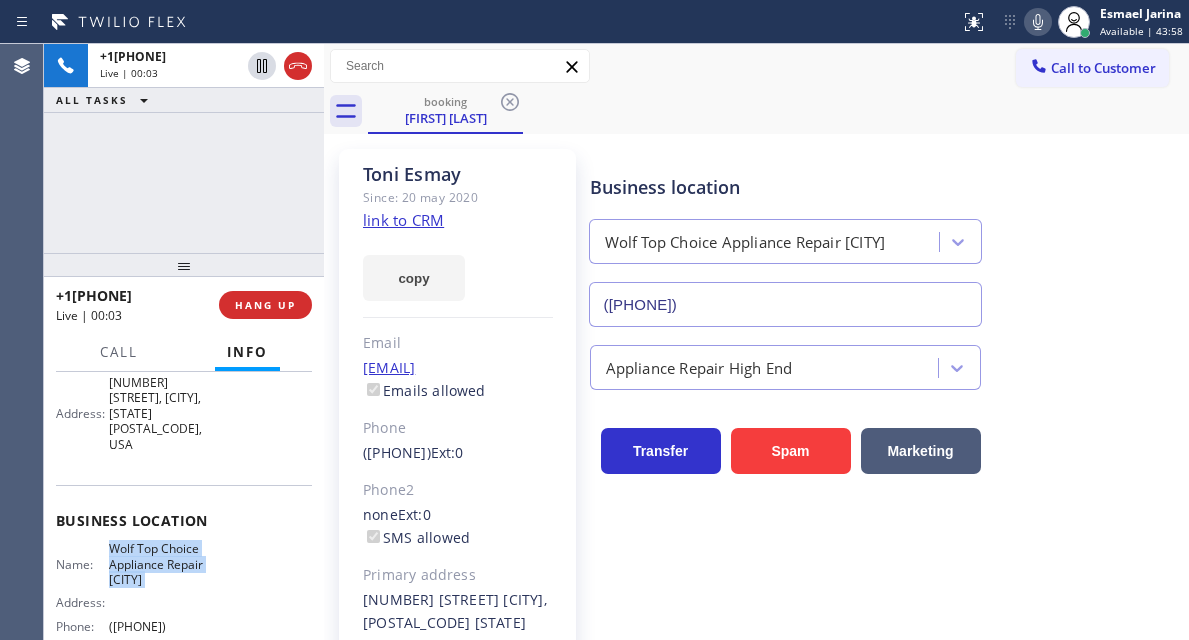 click on "link to CRM" 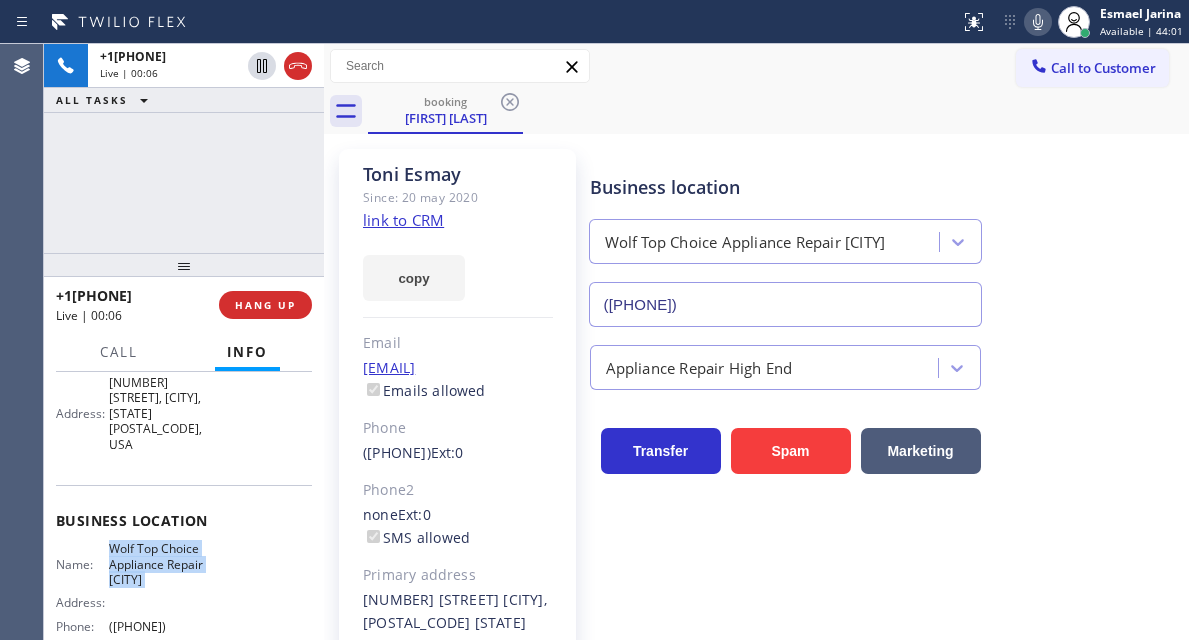 scroll, scrollTop: 100, scrollLeft: 0, axis: vertical 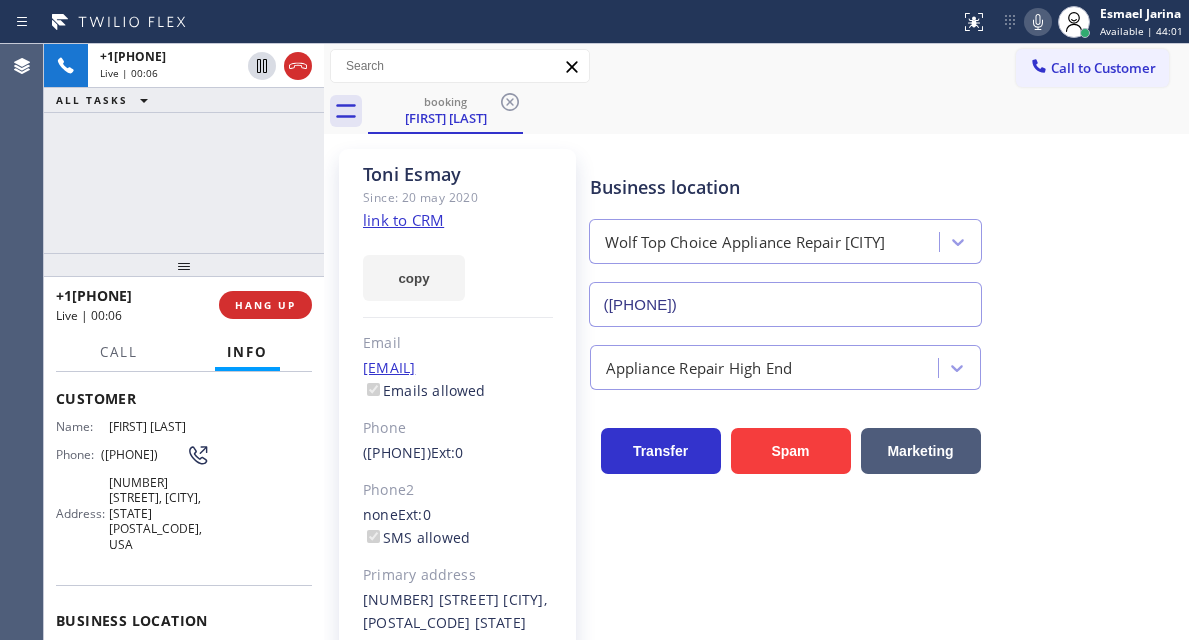 click on "(480) 415-4854" at bounding box center [143, 454] 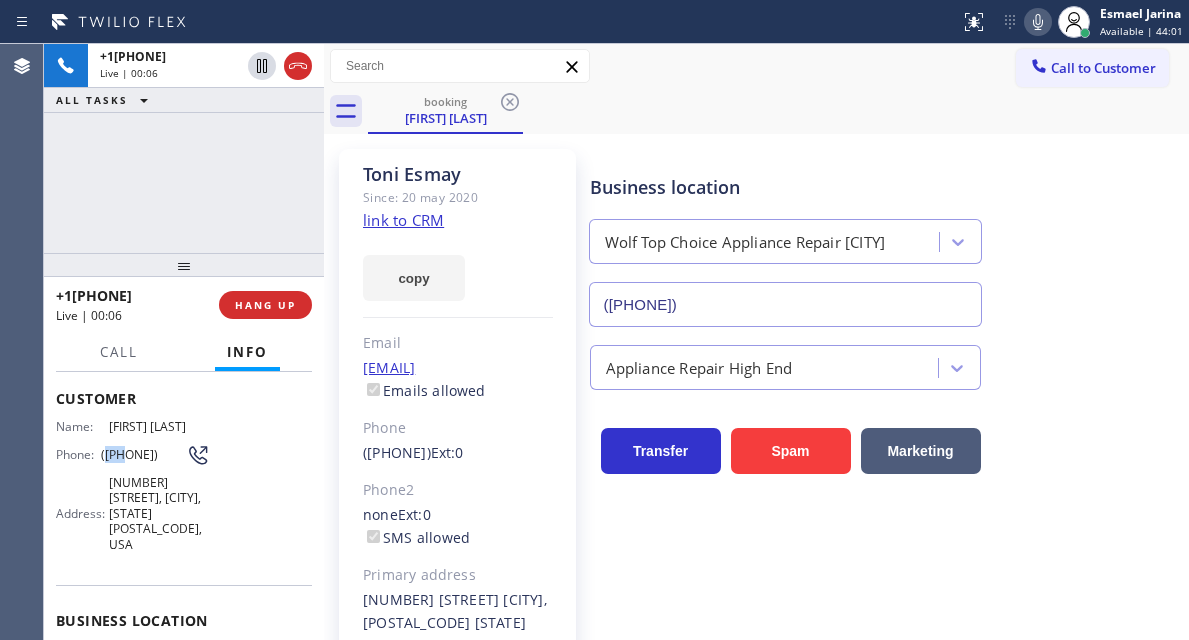 click on "(480) 415-4854" at bounding box center (143, 454) 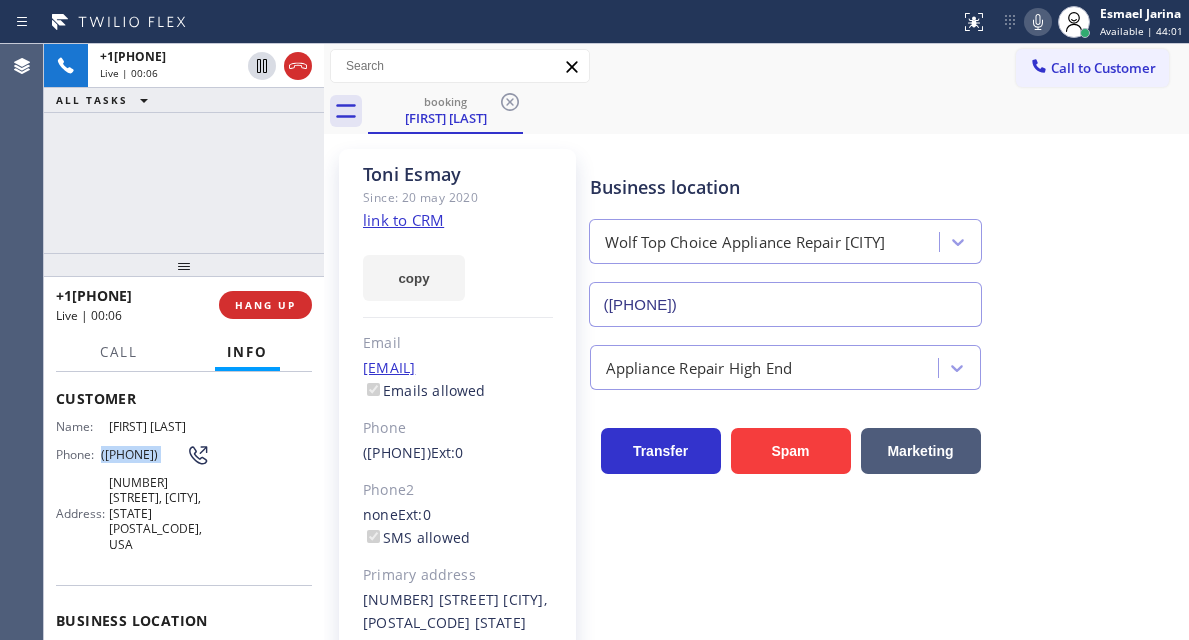 click on "(480) 415-4854" at bounding box center (143, 454) 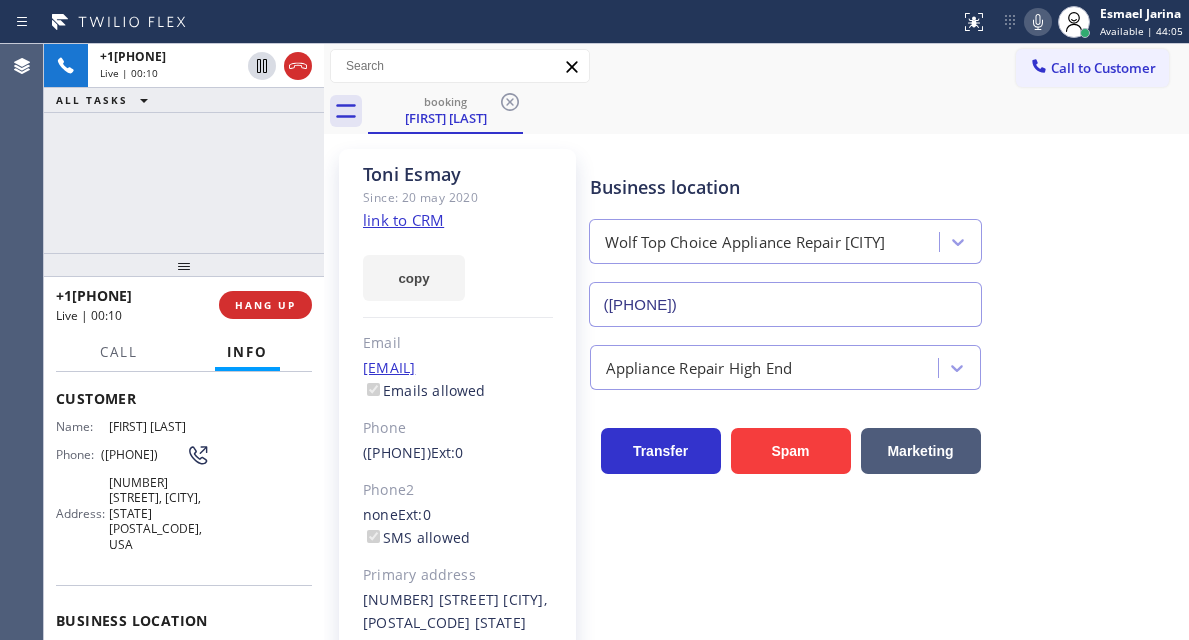 drag, startPoint x: 736, startPoint y: 144, endPoint x: 221, endPoint y: 448, distance: 598.03094 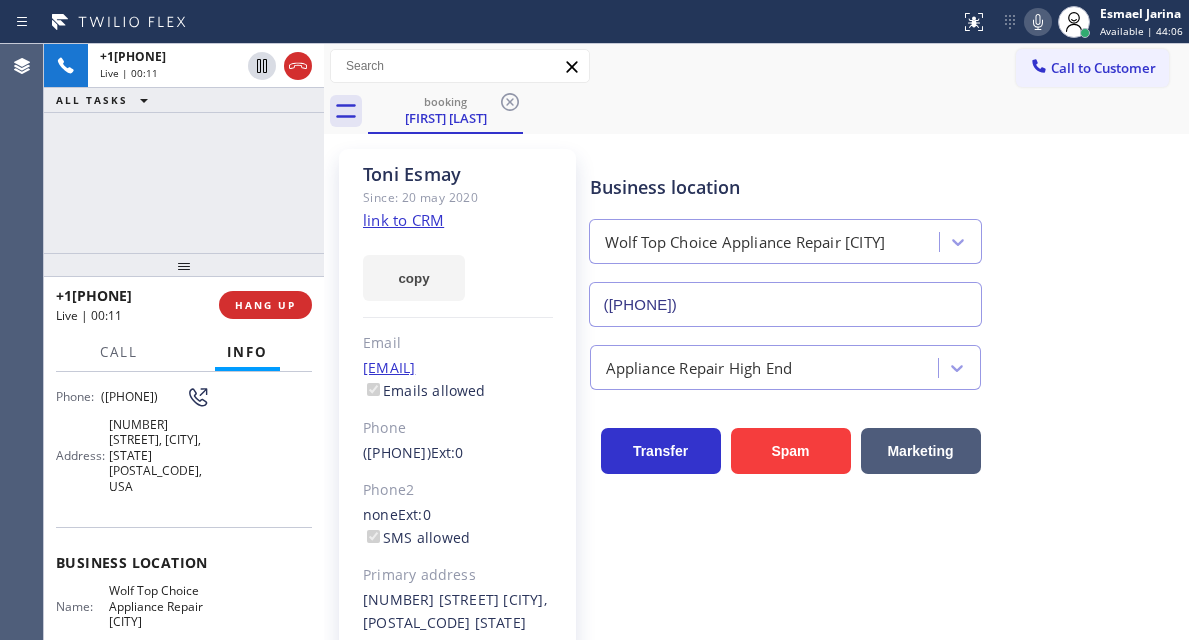 scroll, scrollTop: 200, scrollLeft: 0, axis: vertical 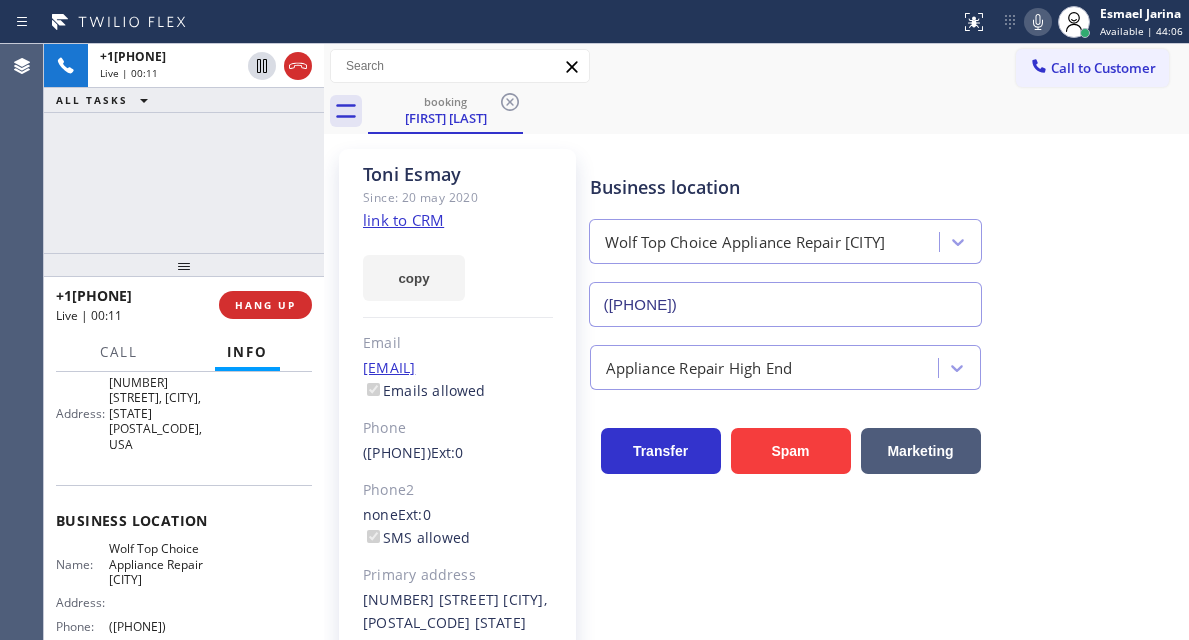 click on "Wolf Top Choice Appliance Repair Mesa" at bounding box center (159, 564) 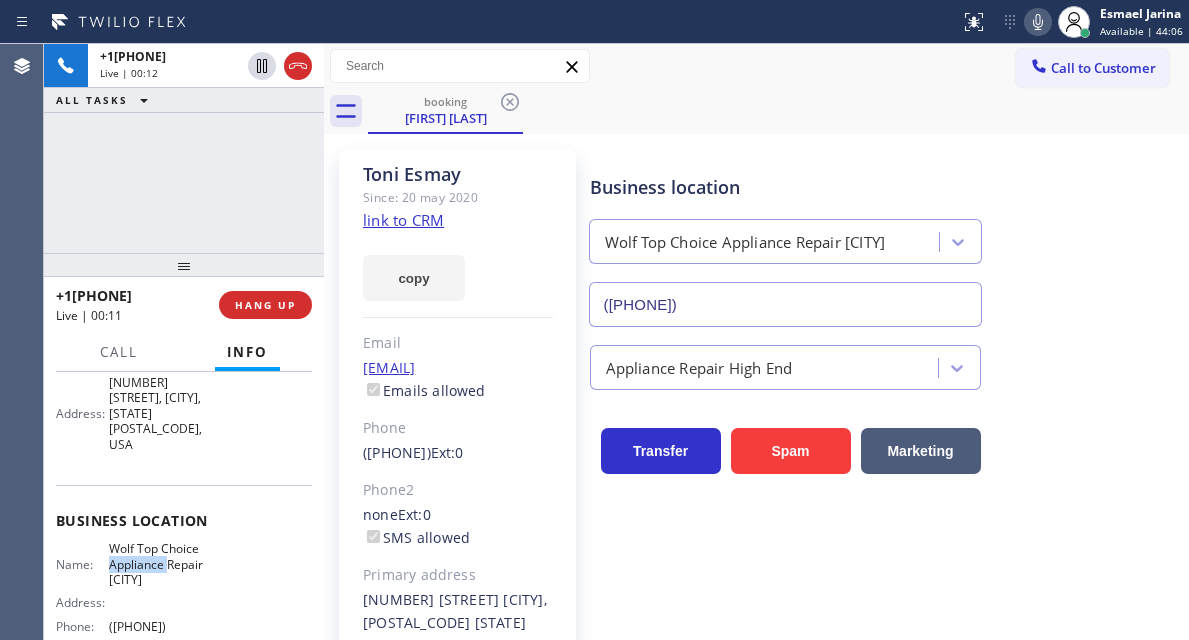 click on "Wolf Top Choice Appliance Repair Mesa" at bounding box center (159, 564) 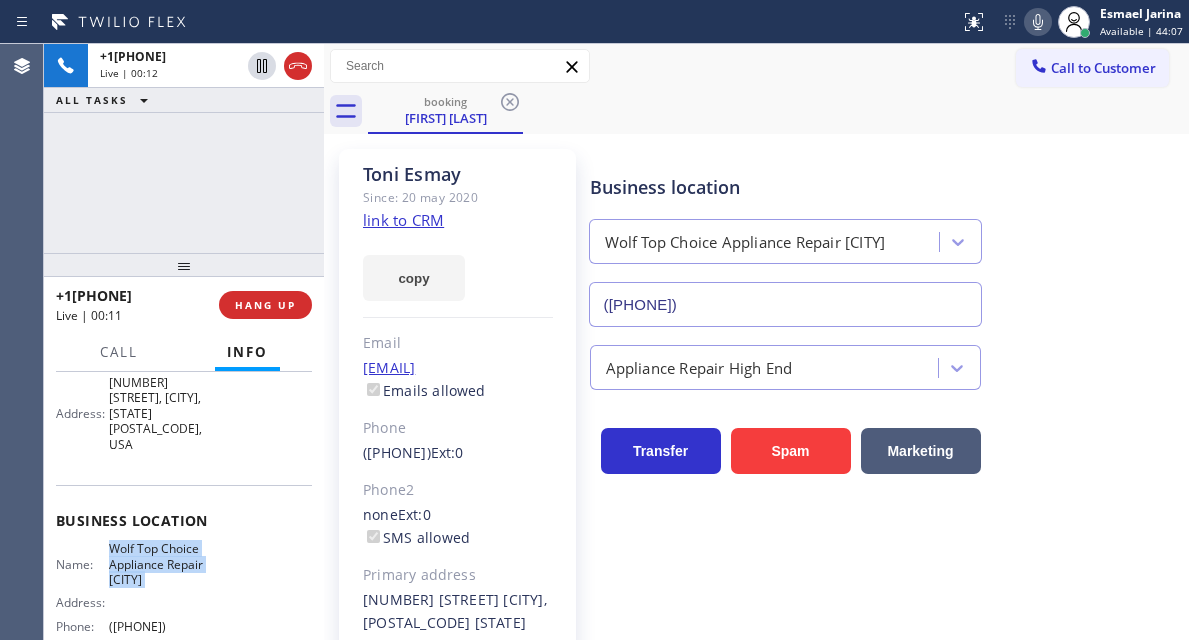 click on "Wolf Top Choice Appliance Repair Mesa" at bounding box center (159, 564) 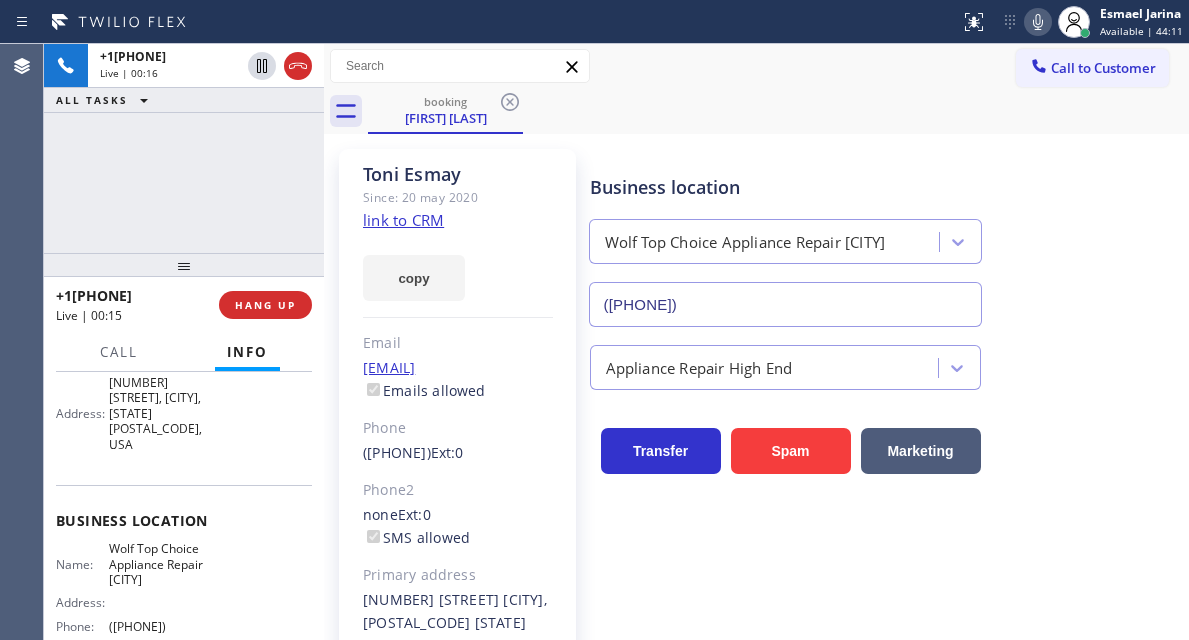 click on "booking Toni Esmay" at bounding box center (778, 111) 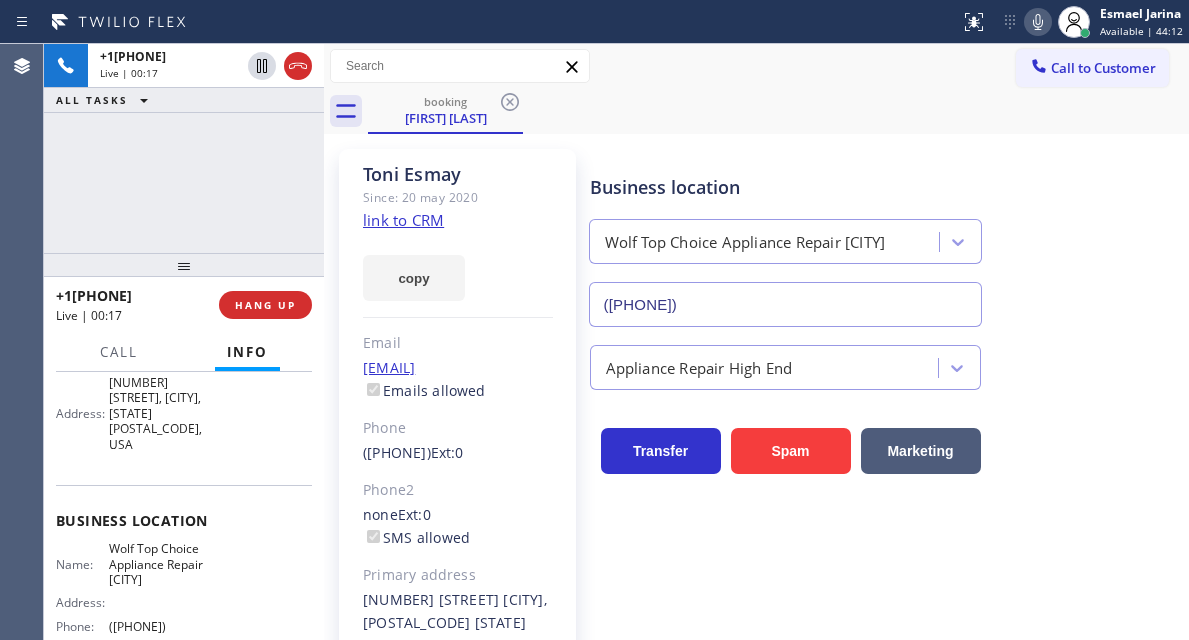 click on "(623) 292-5313" at bounding box center [159, 626] 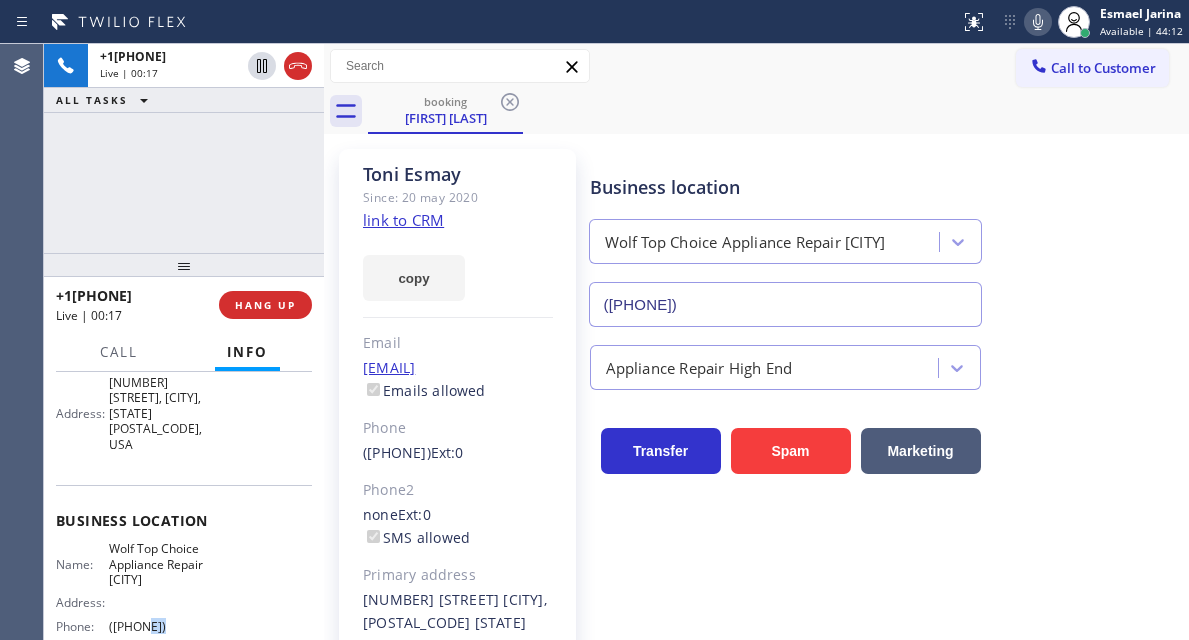 click on "(623) 292-5313" at bounding box center [159, 626] 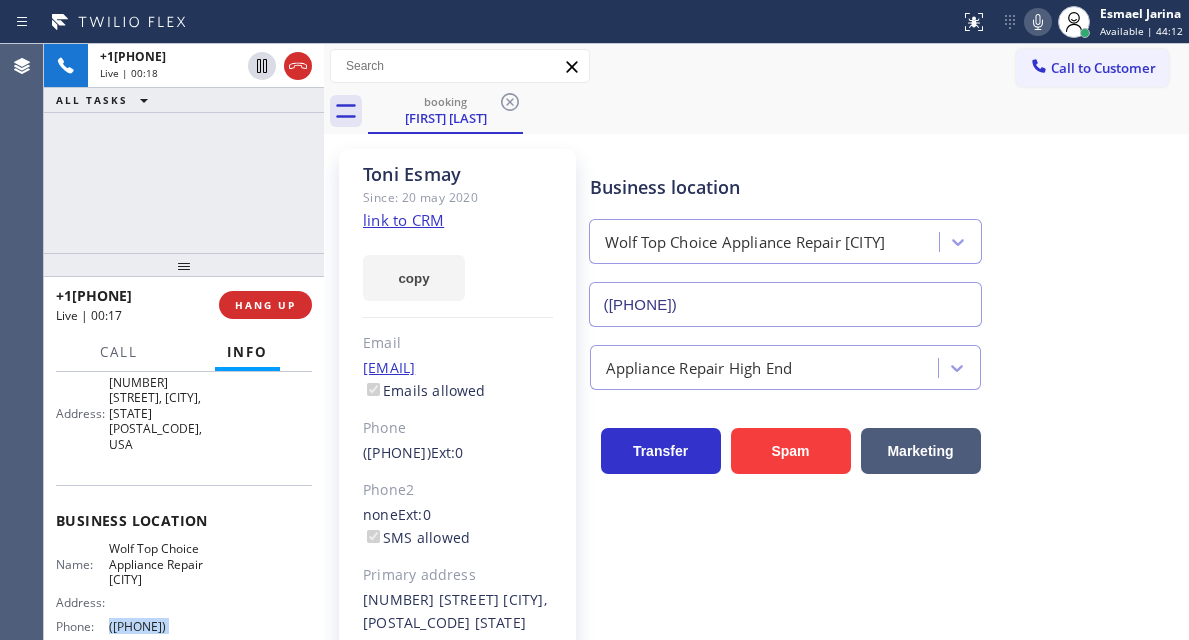 click on "(623) 292-5313" at bounding box center (159, 626) 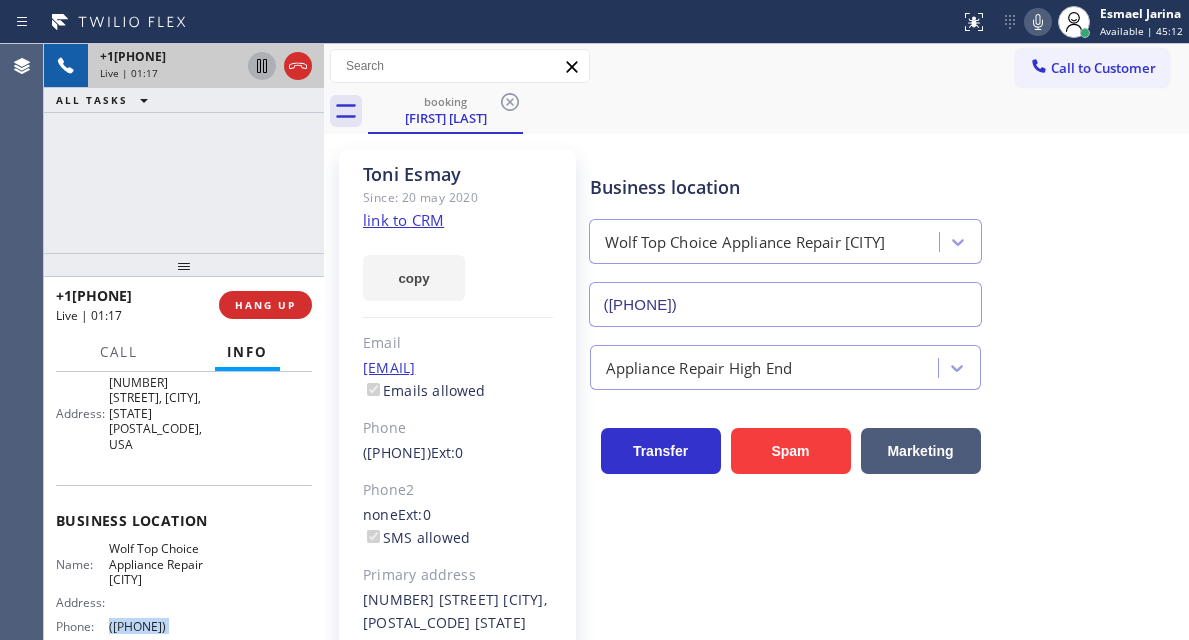click 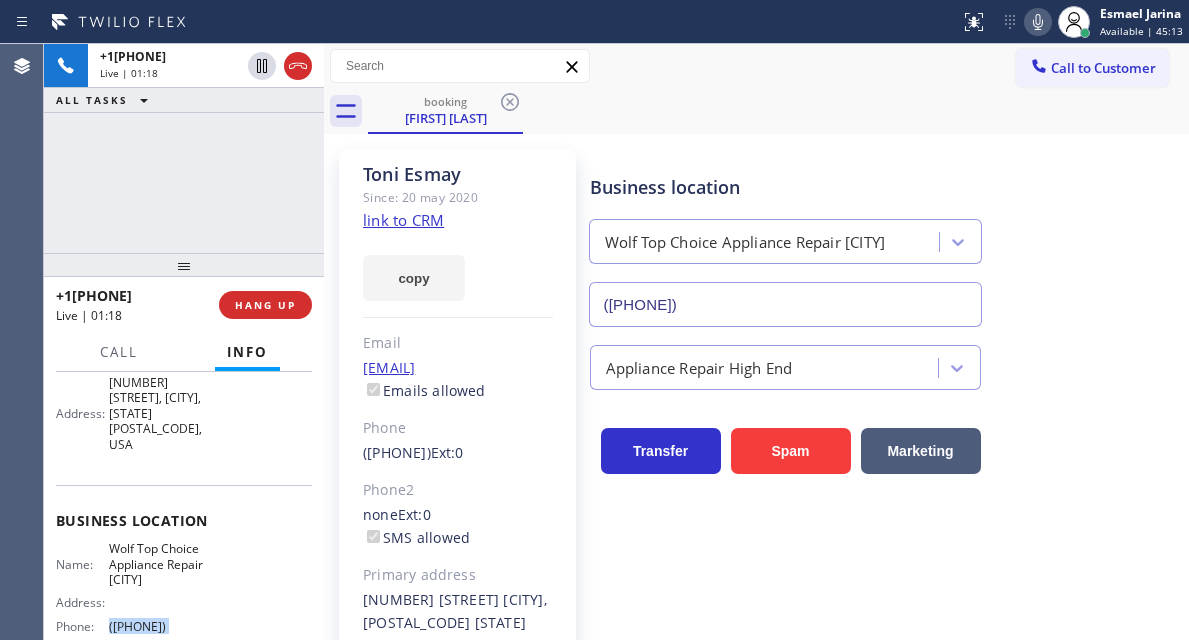 click 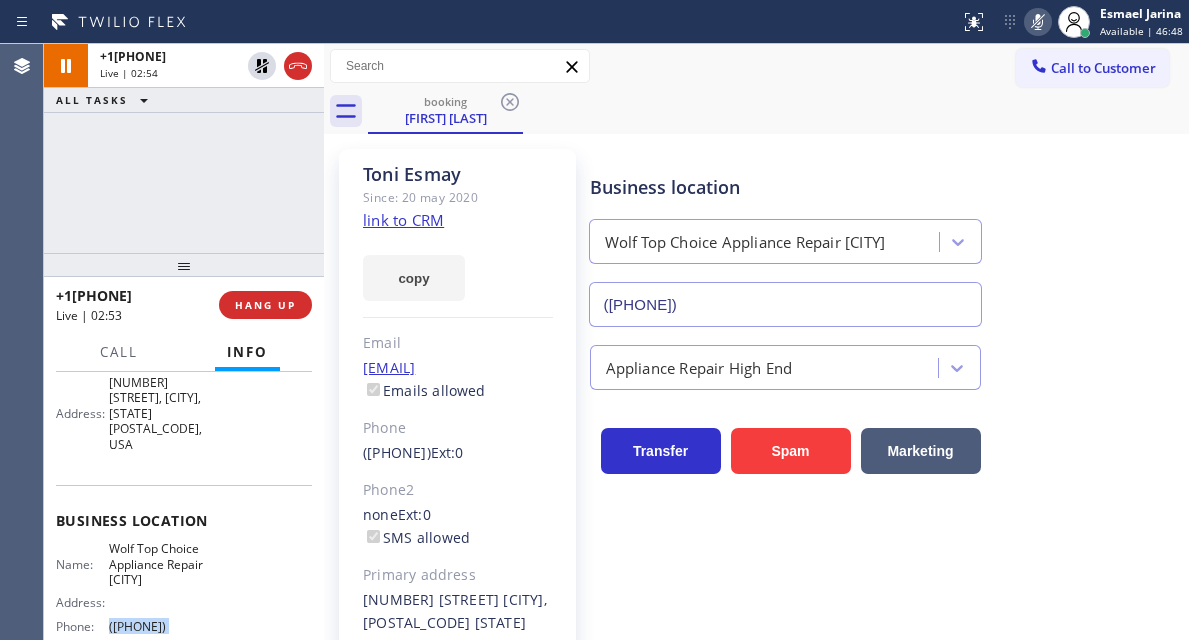 drag, startPoint x: 1091, startPoint y: 189, endPoint x: 625, endPoint y: 14, distance: 497.77606 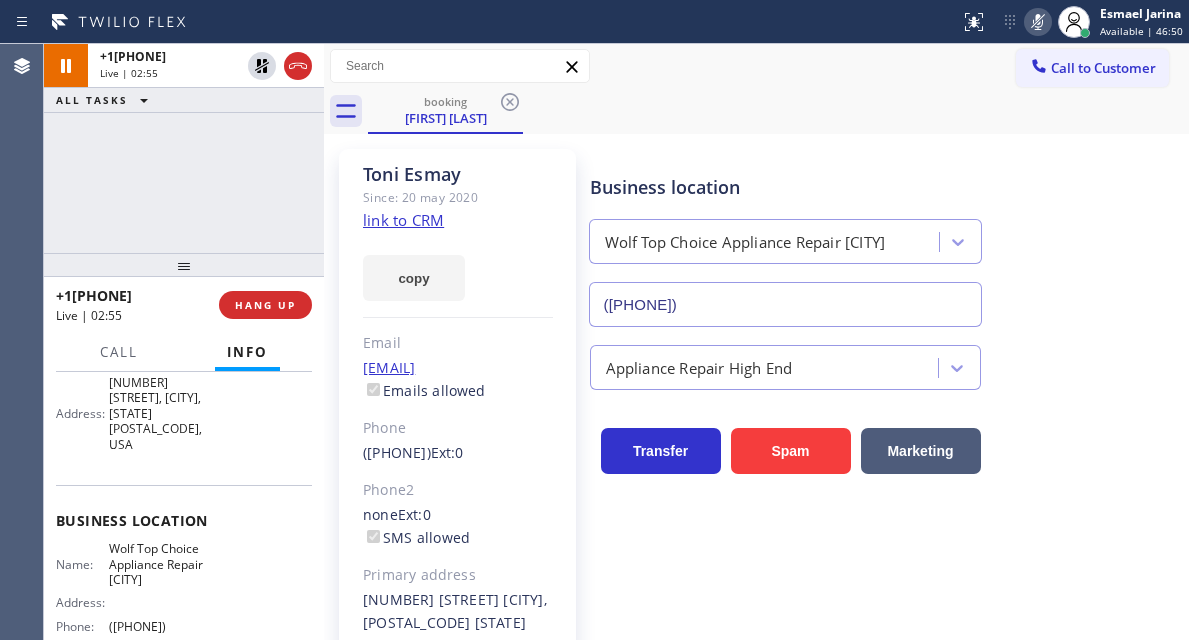 drag, startPoint x: 264, startPoint y: 66, endPoint x: 326, endPoint y: 95, distance: 68.44706 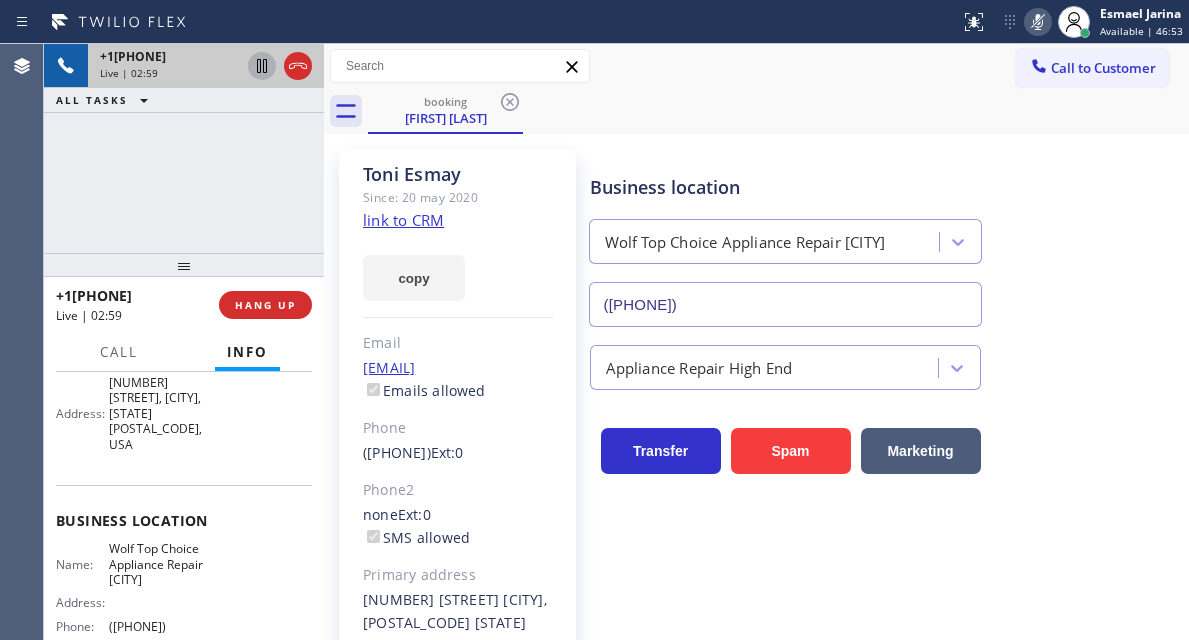 click 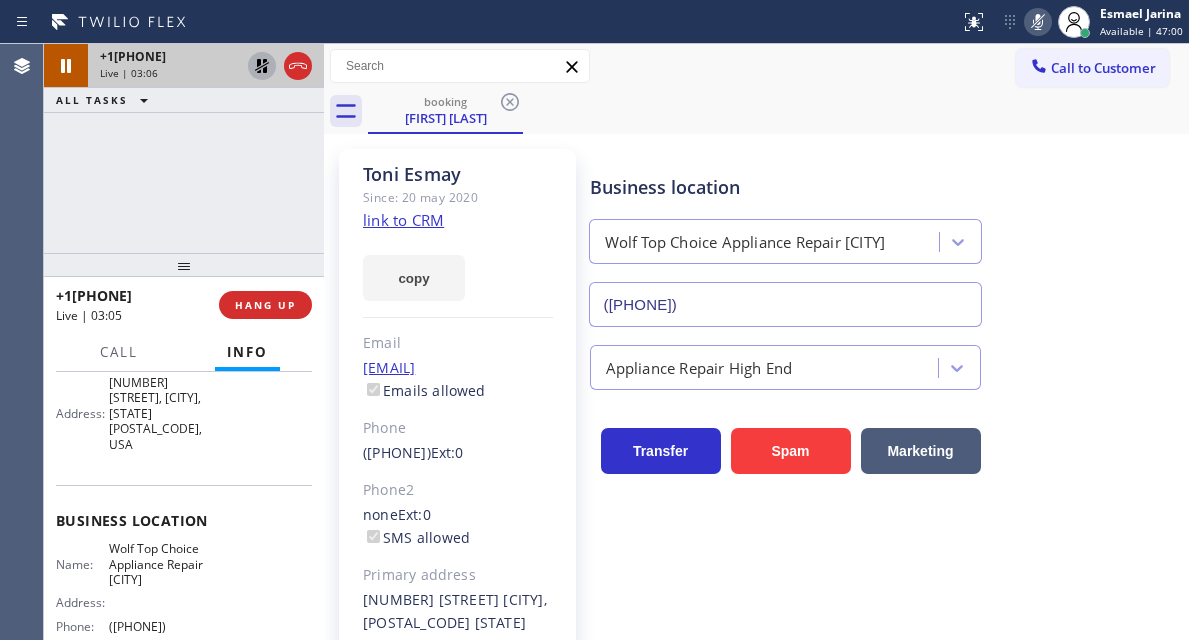click on "Business location Wolf Top Choice Appliance Repair Mesa (623) 292-5313" at bounding box center [885, 236] 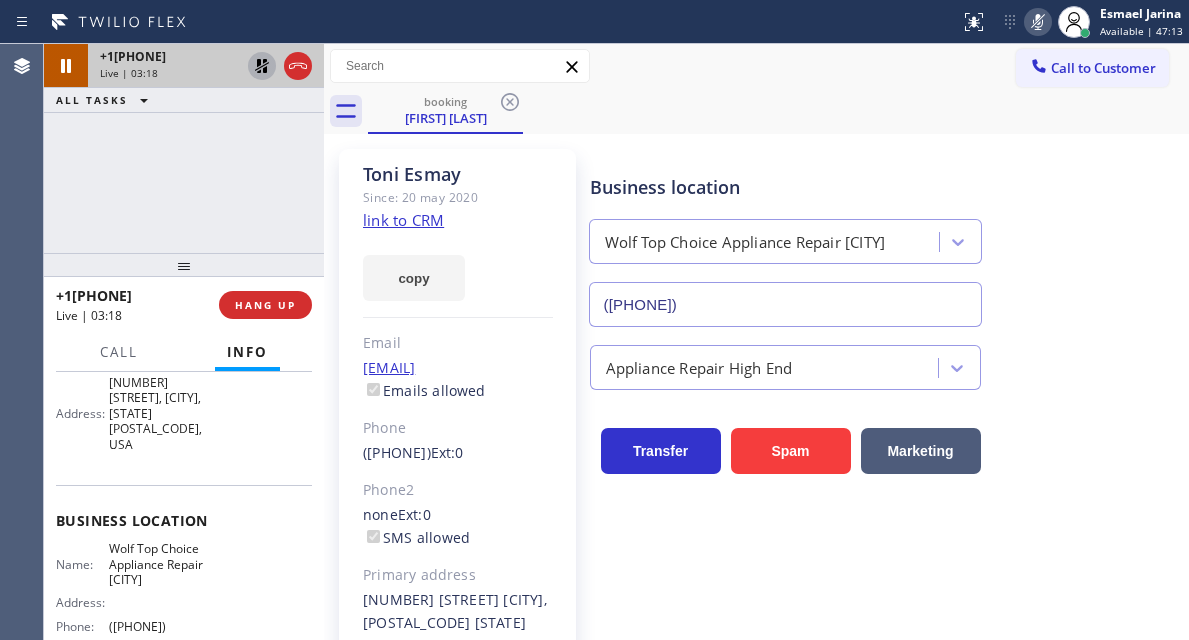 click 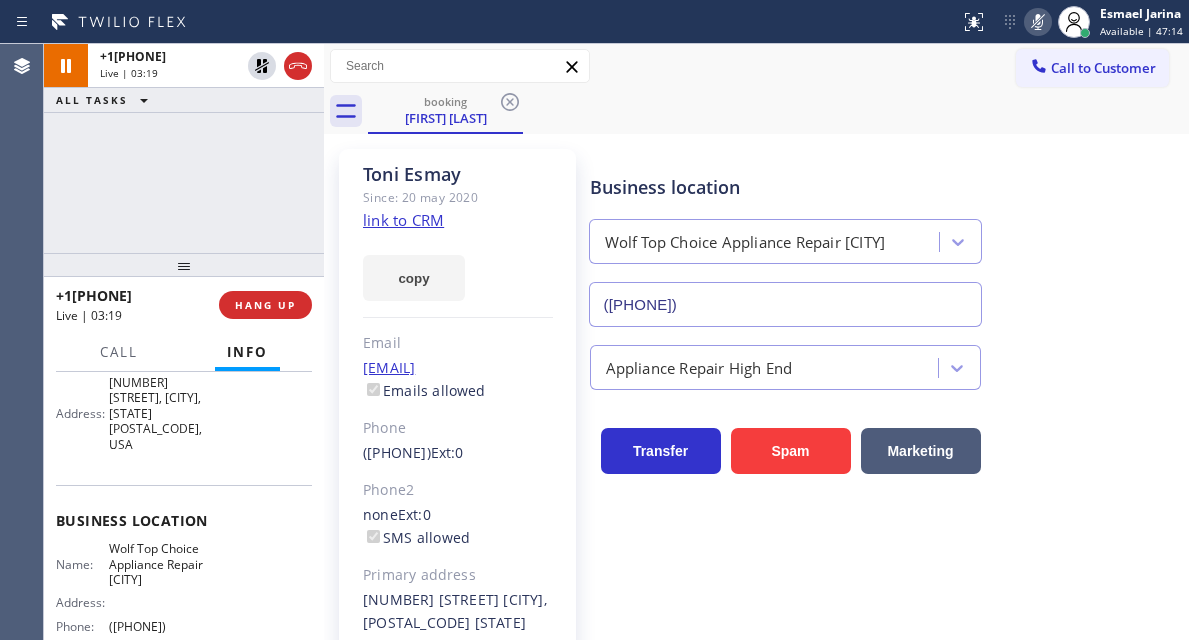 click 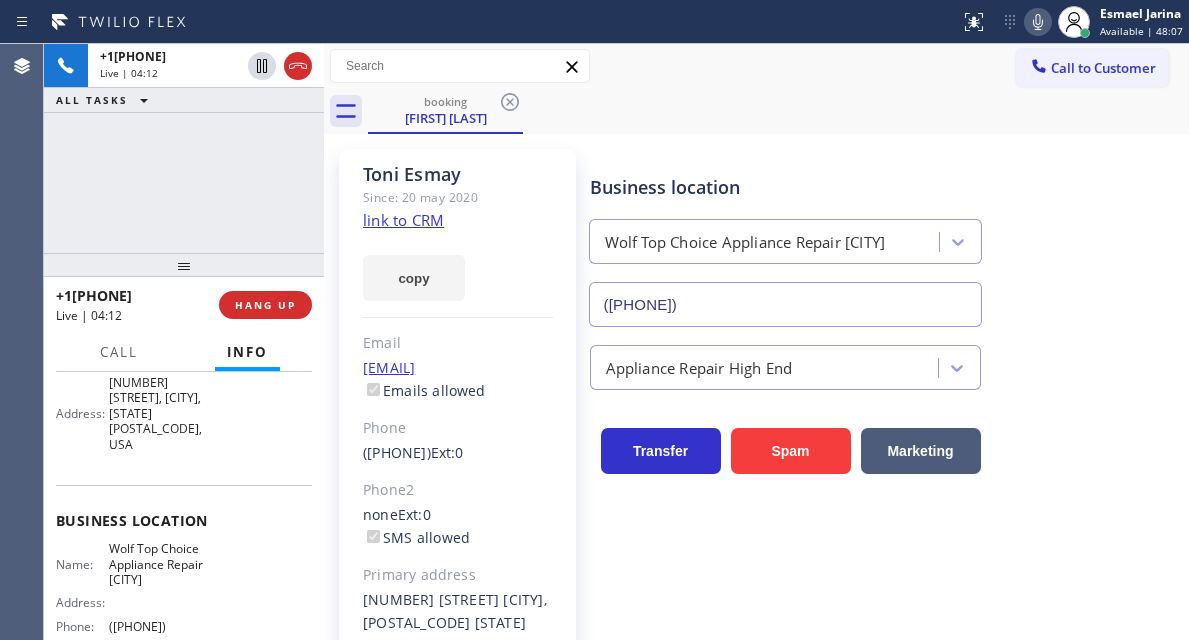 click on "+14804154854 Live | 04:12 ALL TASKS ALL TASKS ACTIVE TASKS TASKS IN WRAP UP" at bounding box center [184, 148] 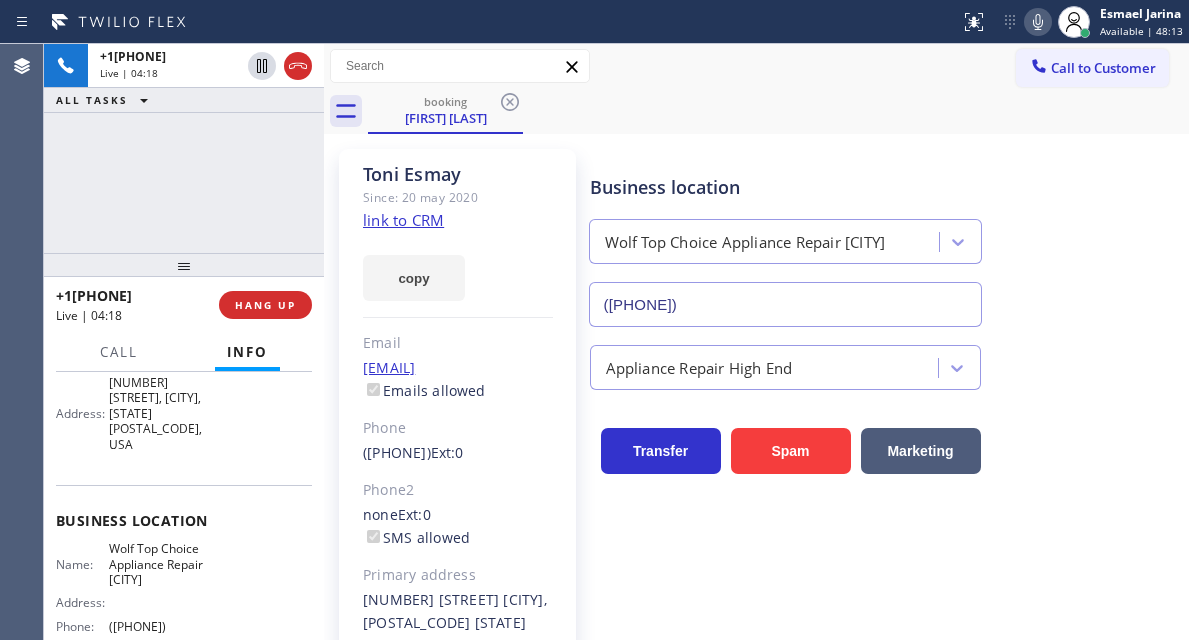 click 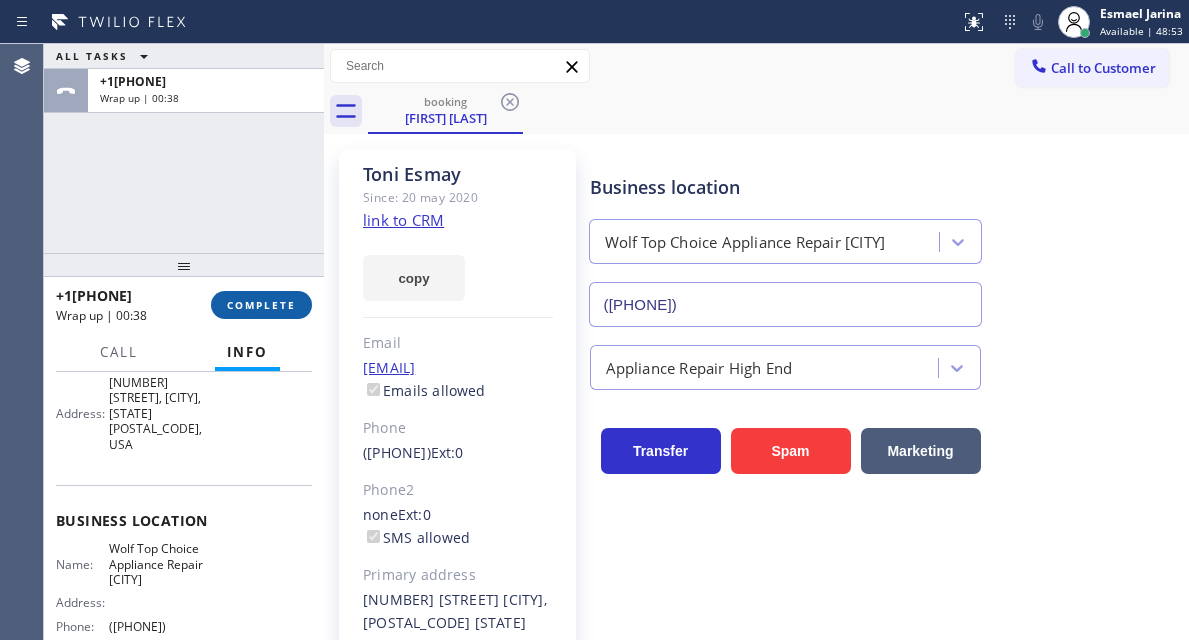 click on "COMPLETE" at bounding box center (261, 305) 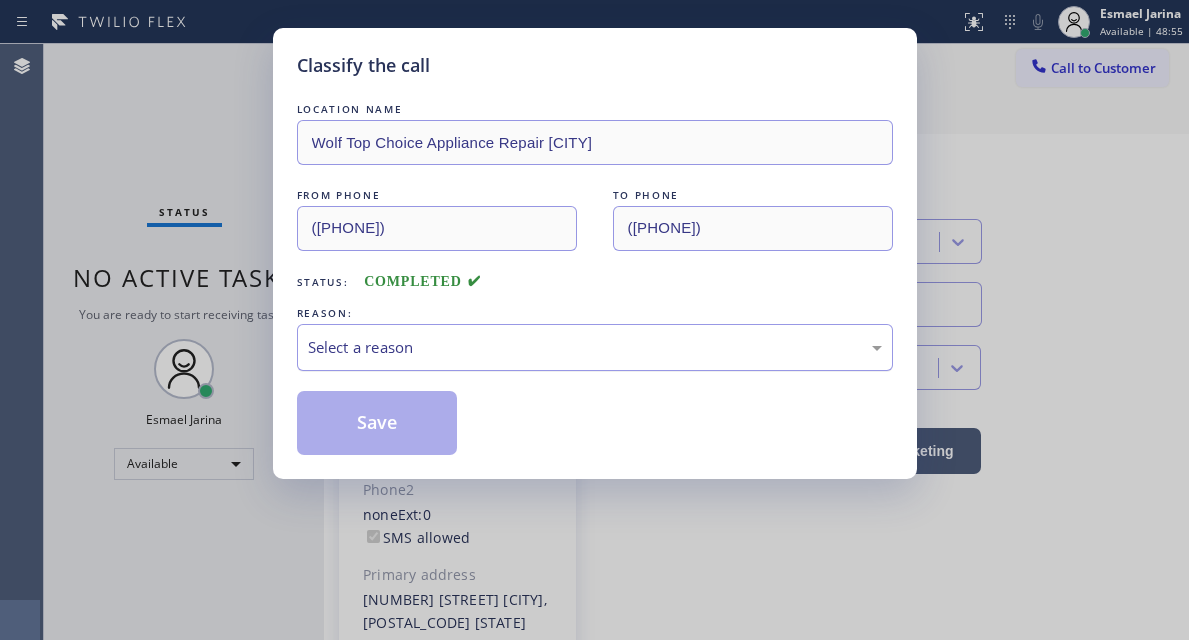 click on "Select a reason" at bounding box center [595, 347] 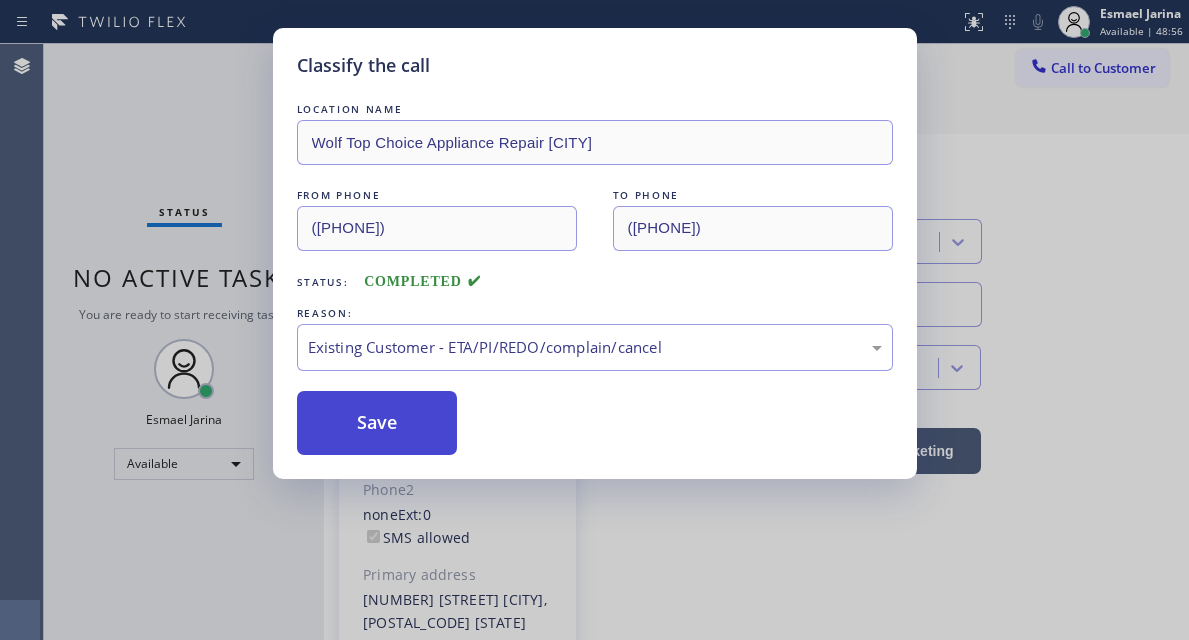 click on "Save" at bounding box center [377, 423] 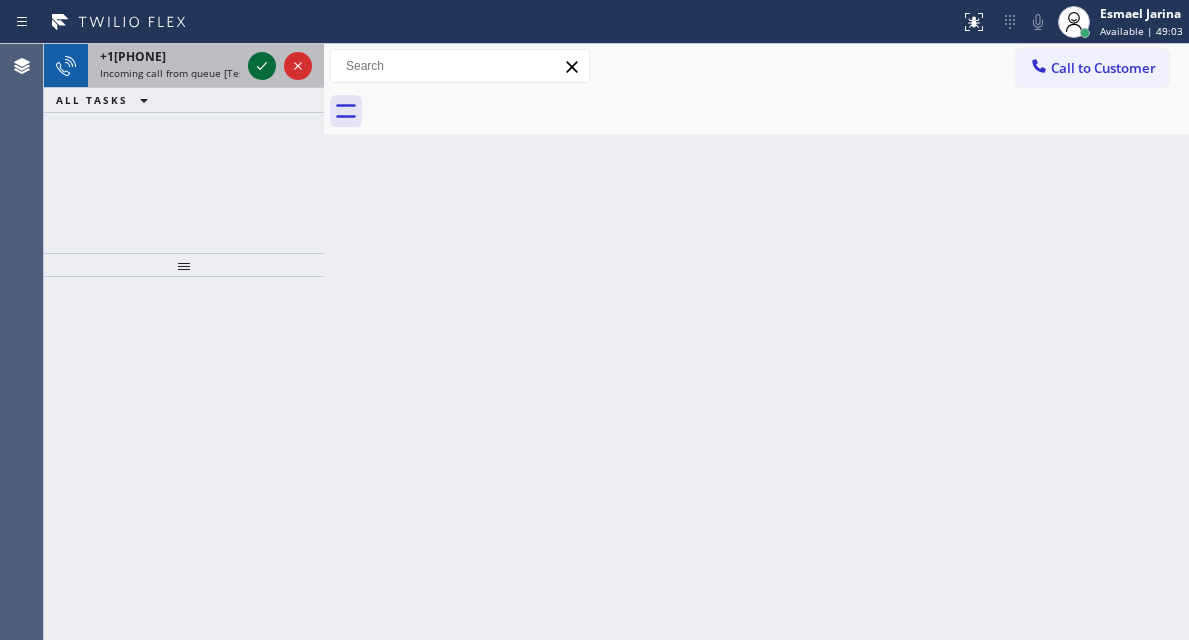click 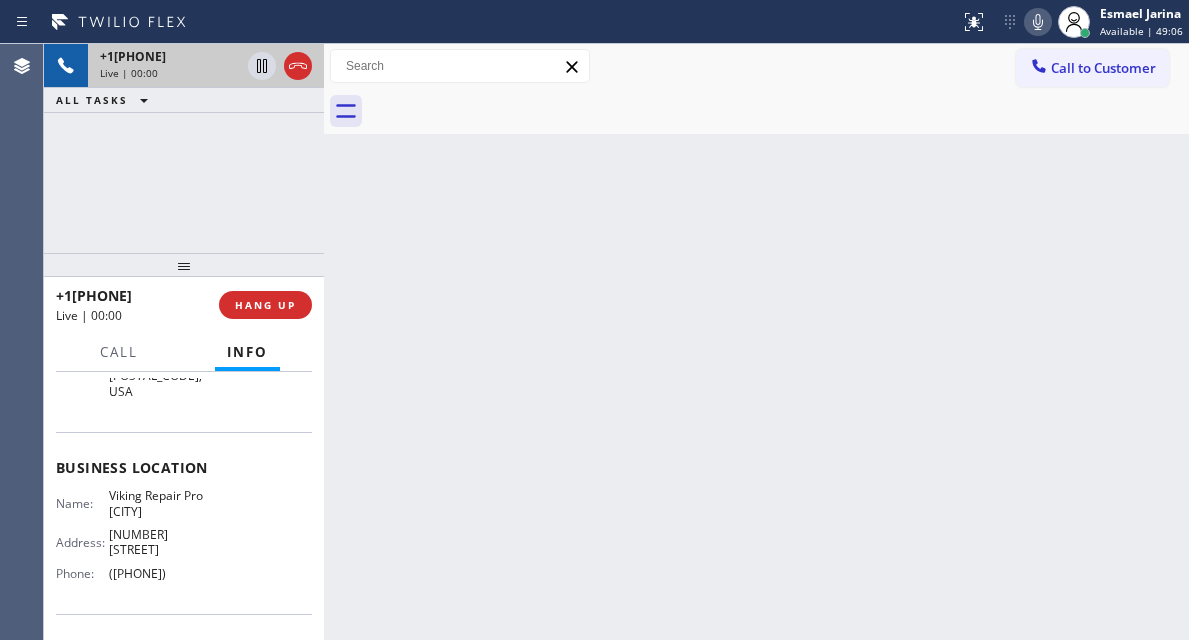 scroll, scrollTop: 300, scrollLeft: 0, axis: vertical 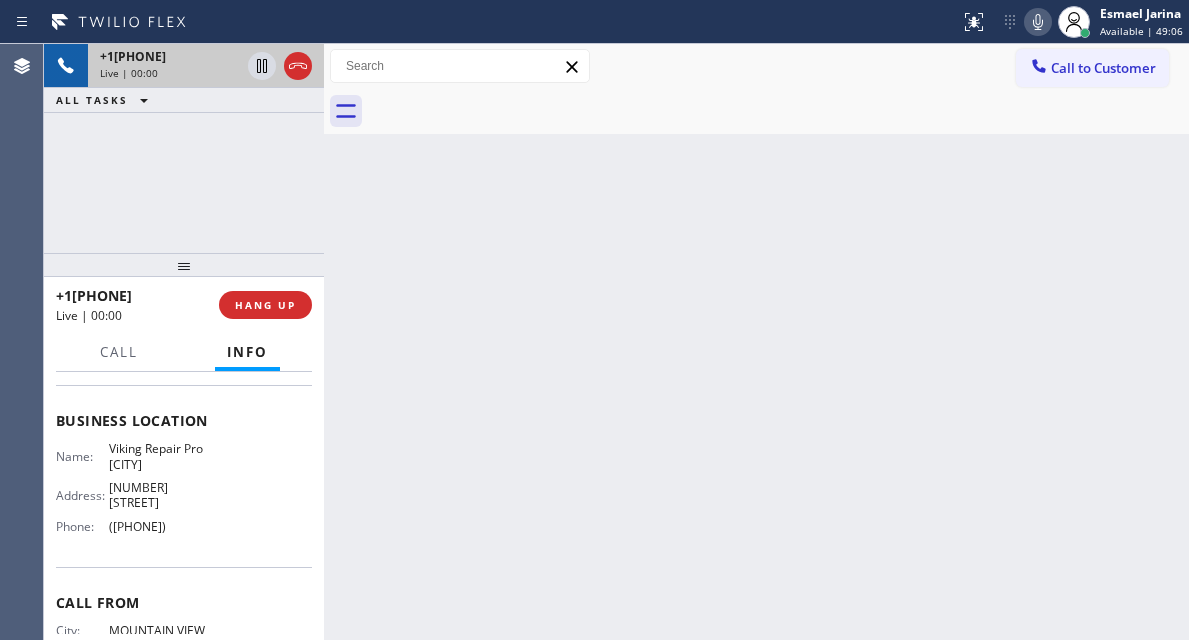 click on "Viking Repair Pro Palo Alto" at bounding box center (159, 456) 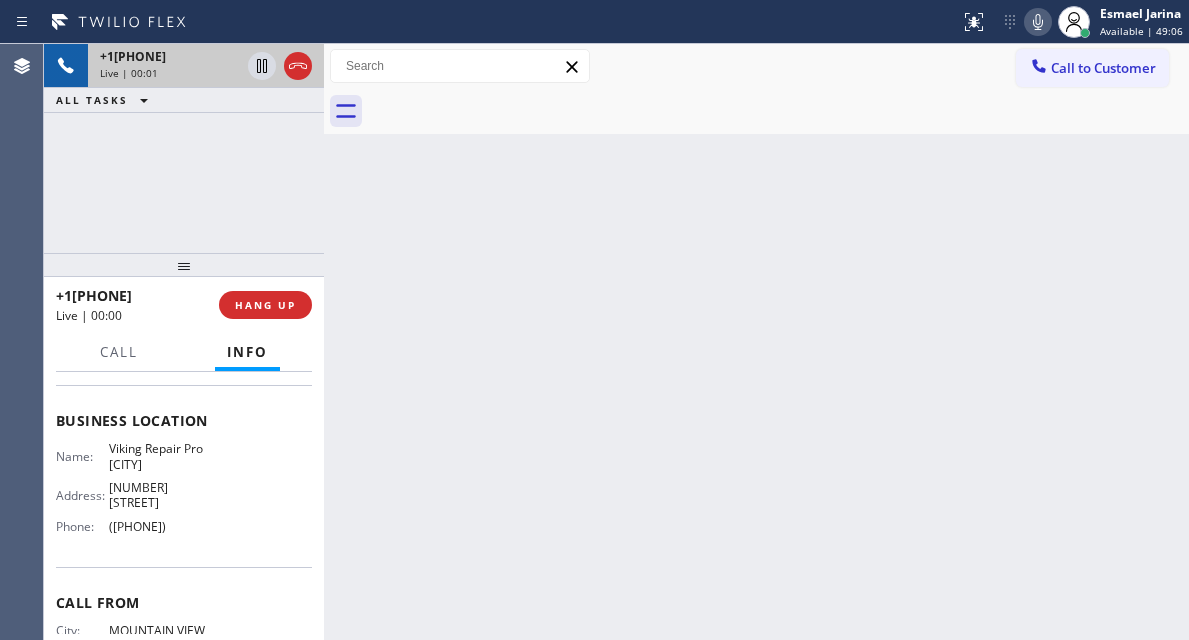 click on "Viking Repair Pro Palo Alto" at bounding box center (159, 456) 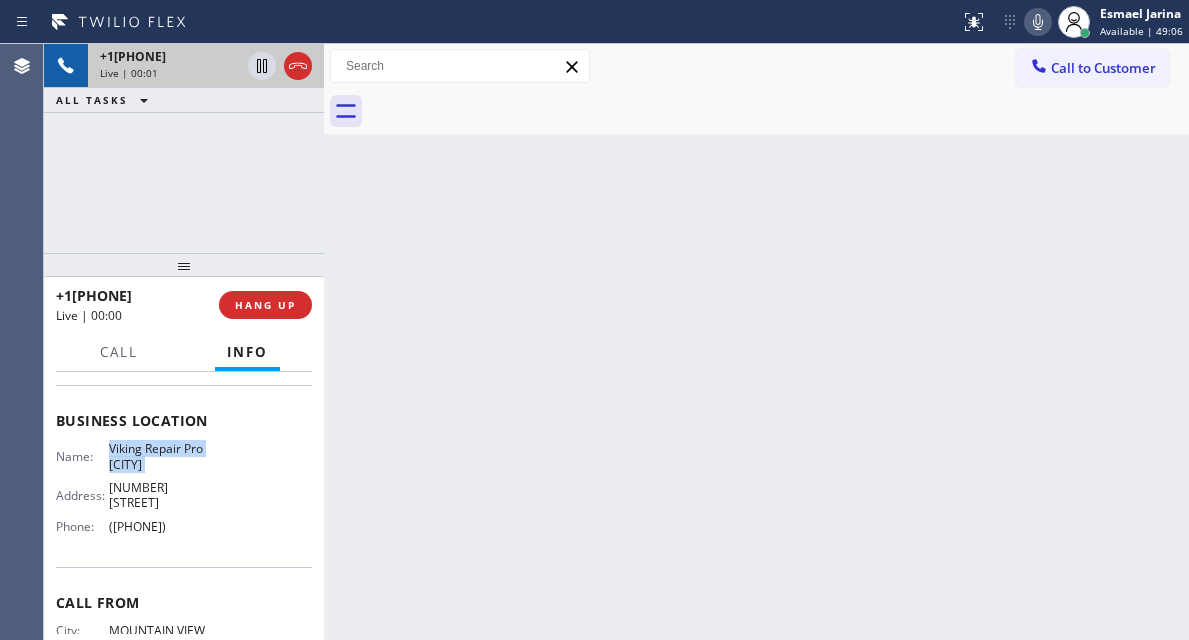 click on "Viking Repair Pro Palo Alto" at bounding box center [159, 456] 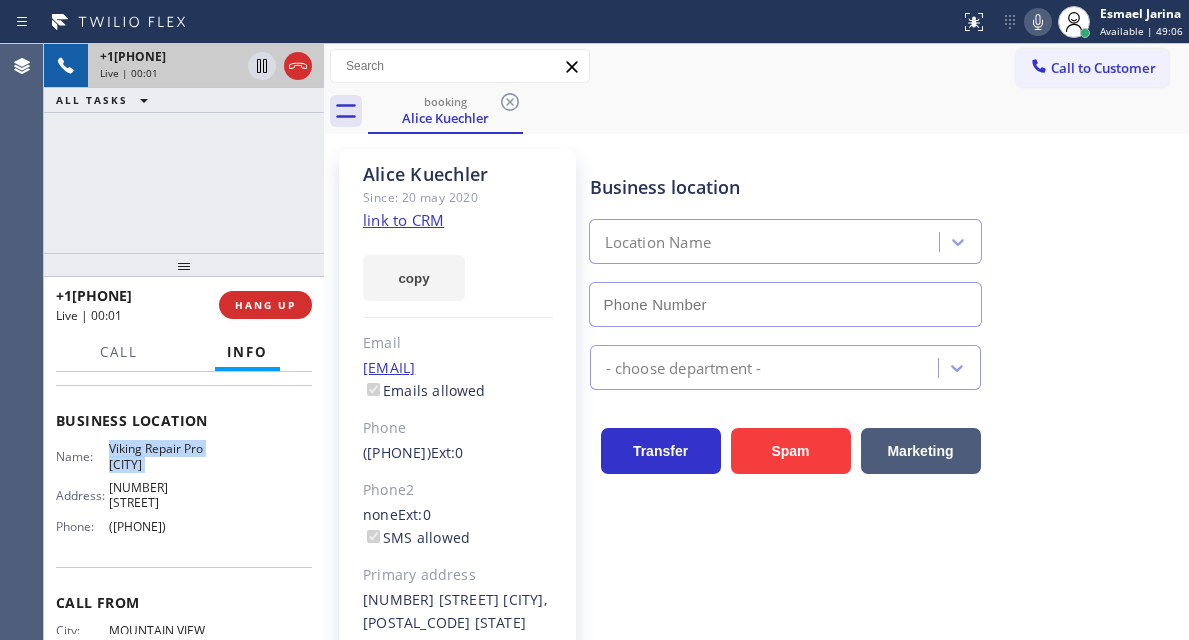 click on "Viking Repair Pro Palo Alto" at bounding box center (159, 456) 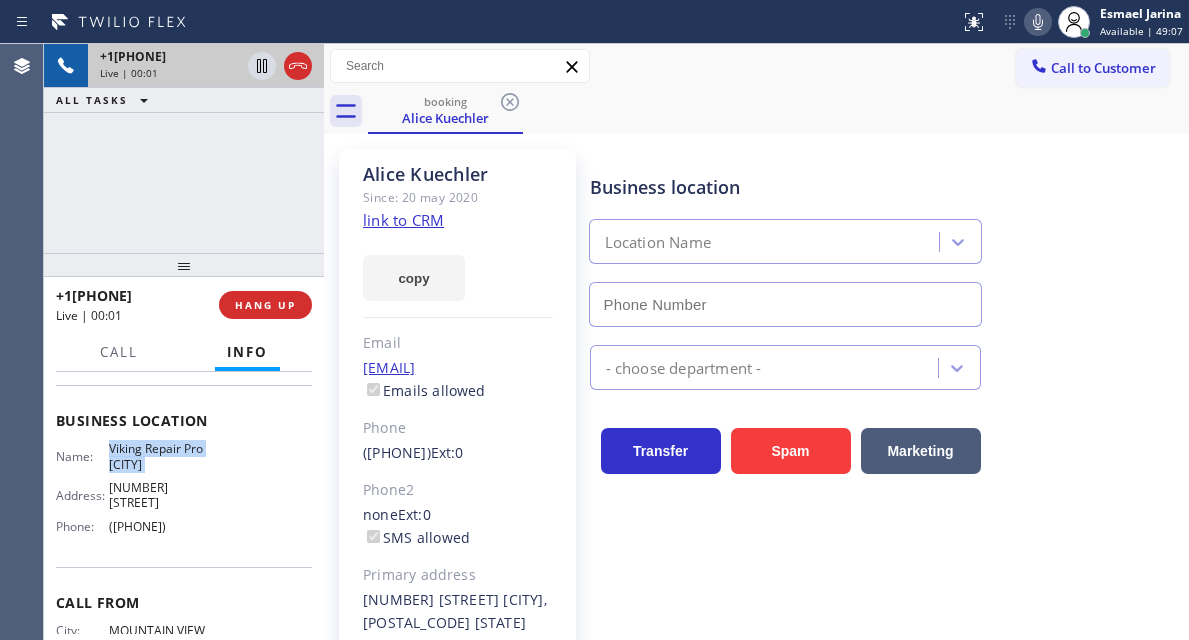 click on "Viking Repair Pro Palo Alto" at bounding box center (159, 456) 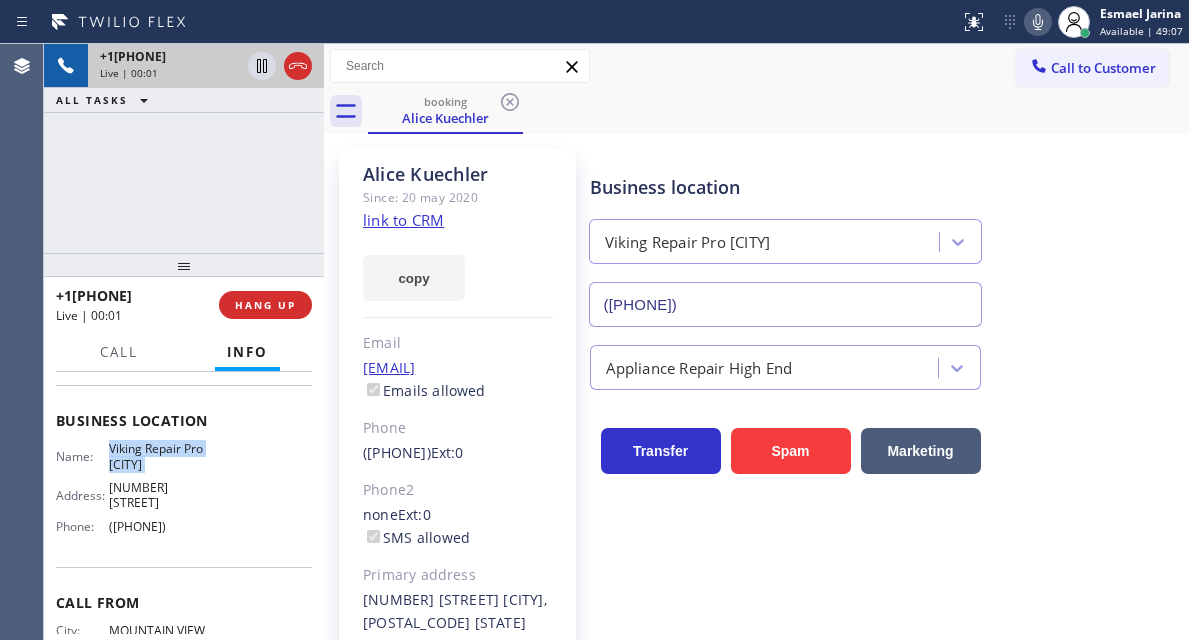 click on "Viking Repair Pro Palo Alto" at bounding box center [159, 456] 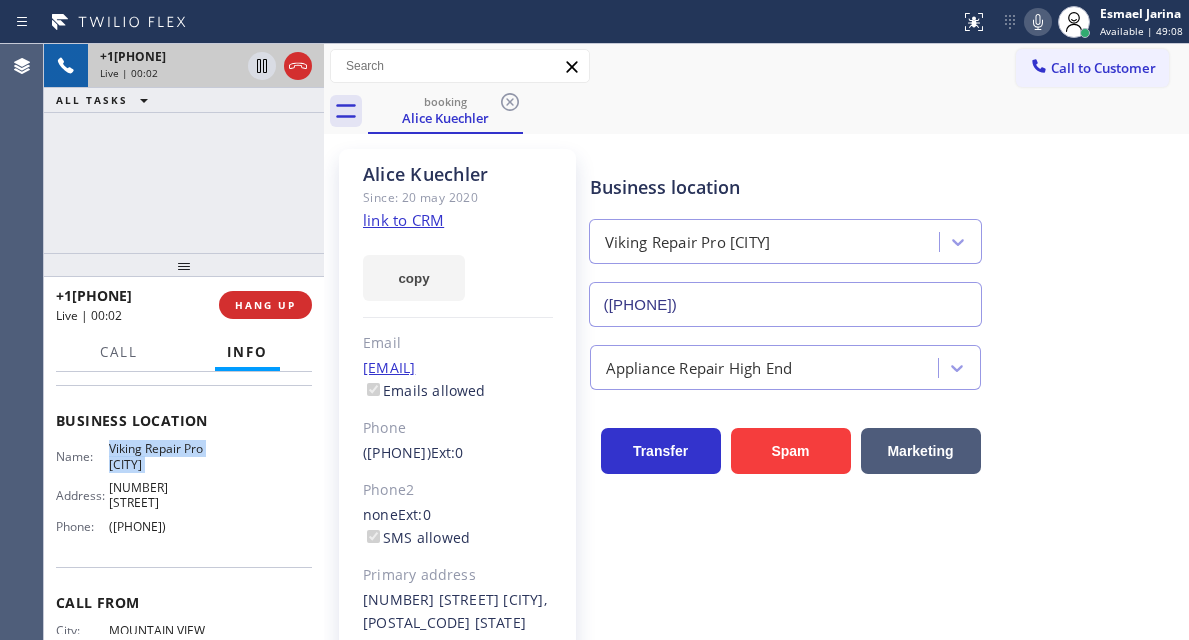 click on "link to CRM" 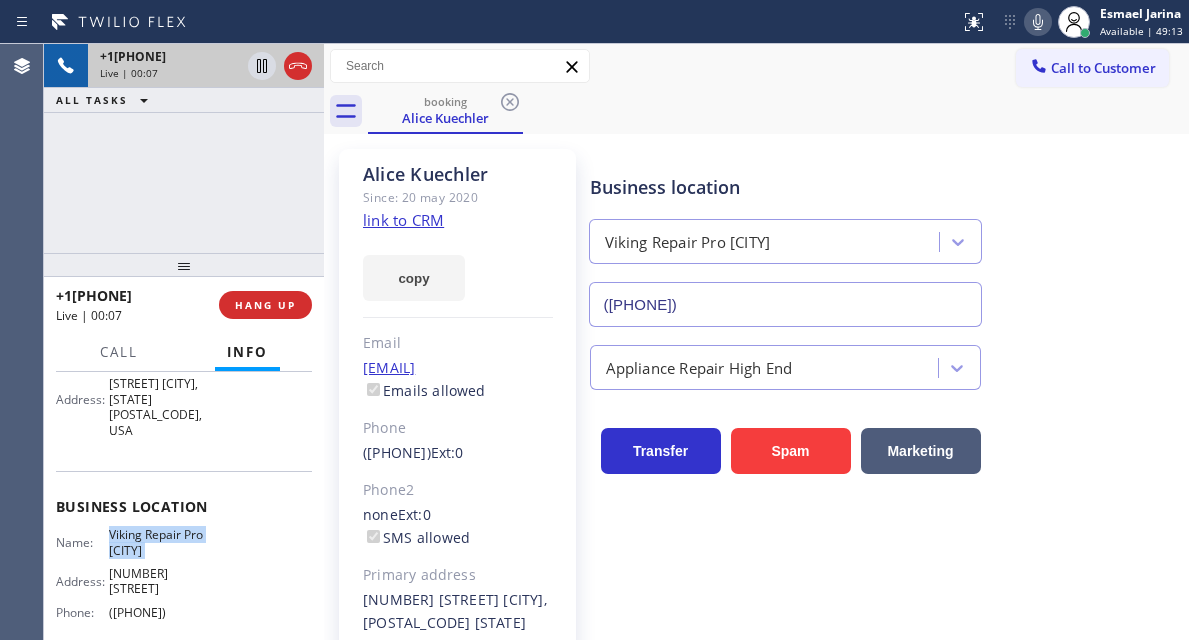 scroll, scrollTop: 100, scrollLeft: 0, axis: vertical 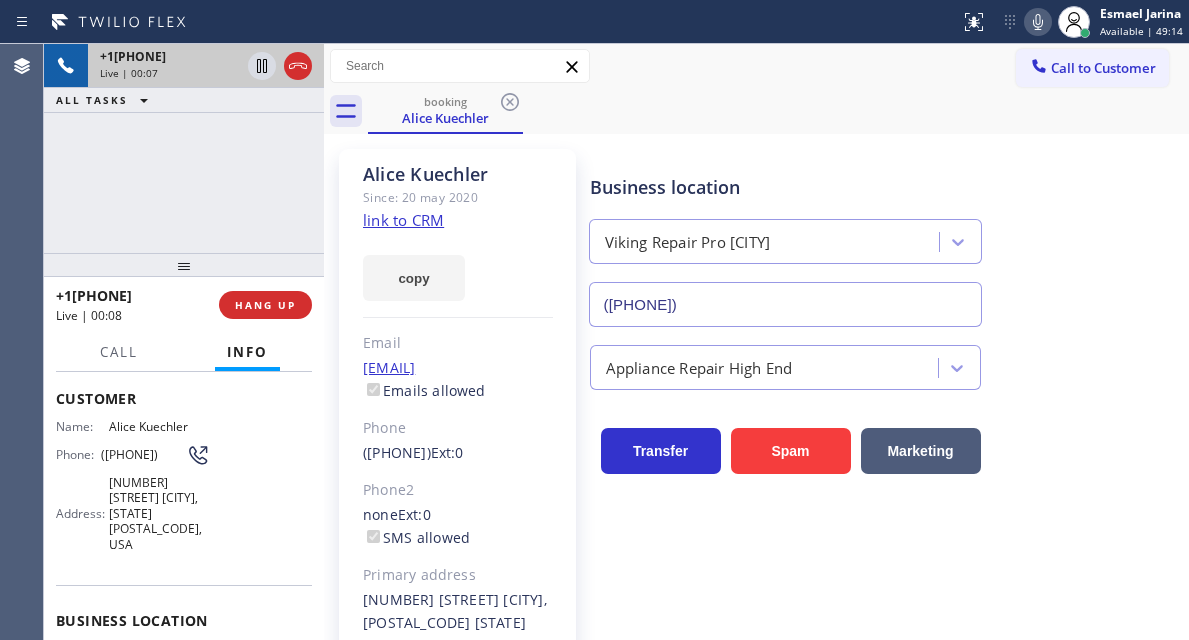 click on "(650) 996-0666" at bounding box center (143, 454) 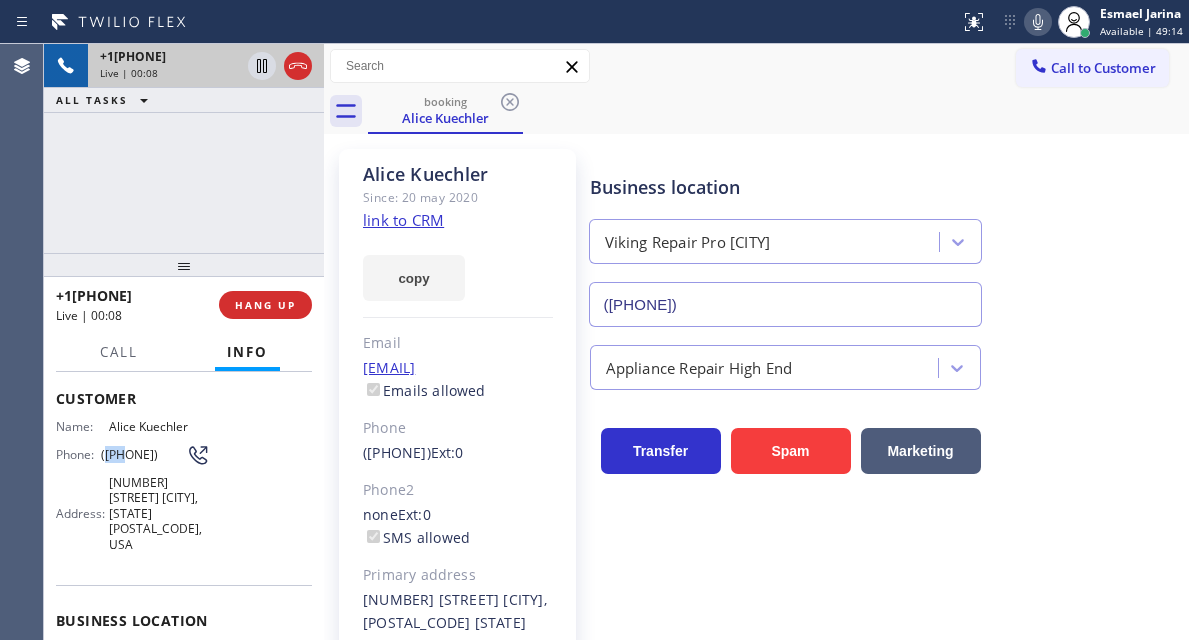 click on "(650) 996-0666" at bounding box center [143, 454] 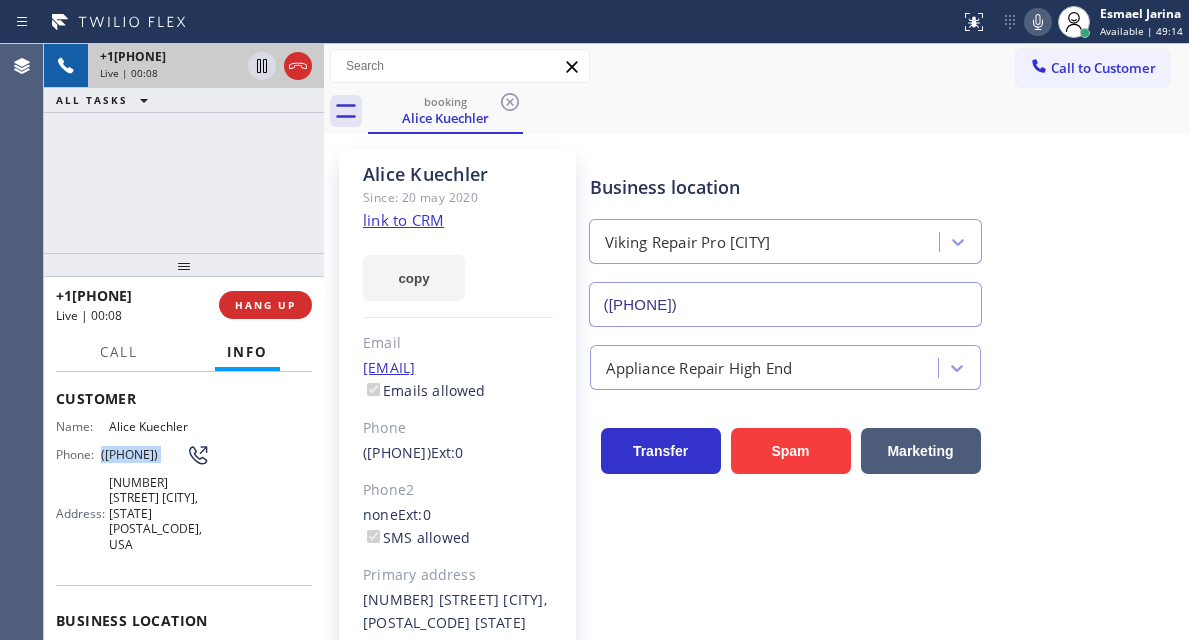 click on "(650) 996-0666" at bounding box center [143, 454] 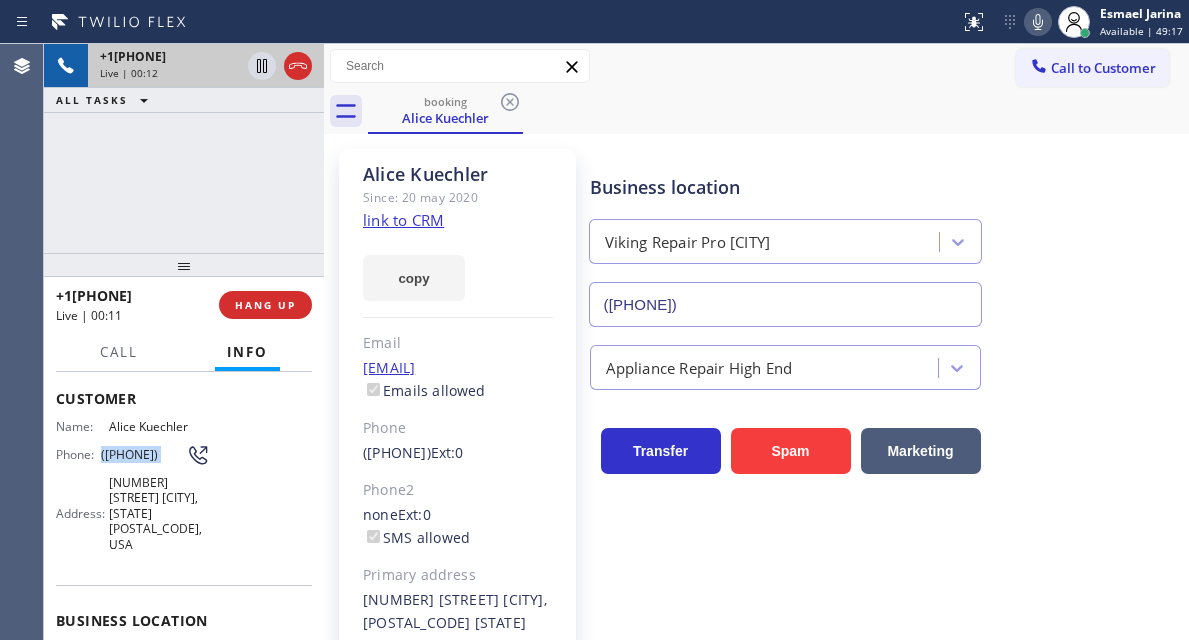 click on "Alice    Kuechler Since: 20 may 2020 link to CRM copy Email alicekuechler@gmail.com  Emails allowed Phone (650) 996-0666  Ext:  0 Phone2 none  Ext:  0  SMS allowed Primary address  101 Britton Avenue Atherton, 94027 CA EDIT Outbound call Location Viking Repair Pro Palo Alto Your caller id phone number (650) 677-1545 Customer number Call Benefits  Business location Viking Repair Pro Palo Alto (650) 677-1545 Appliance Repair High End Transfer Spam Marketing" at bounding box center [756, 446] 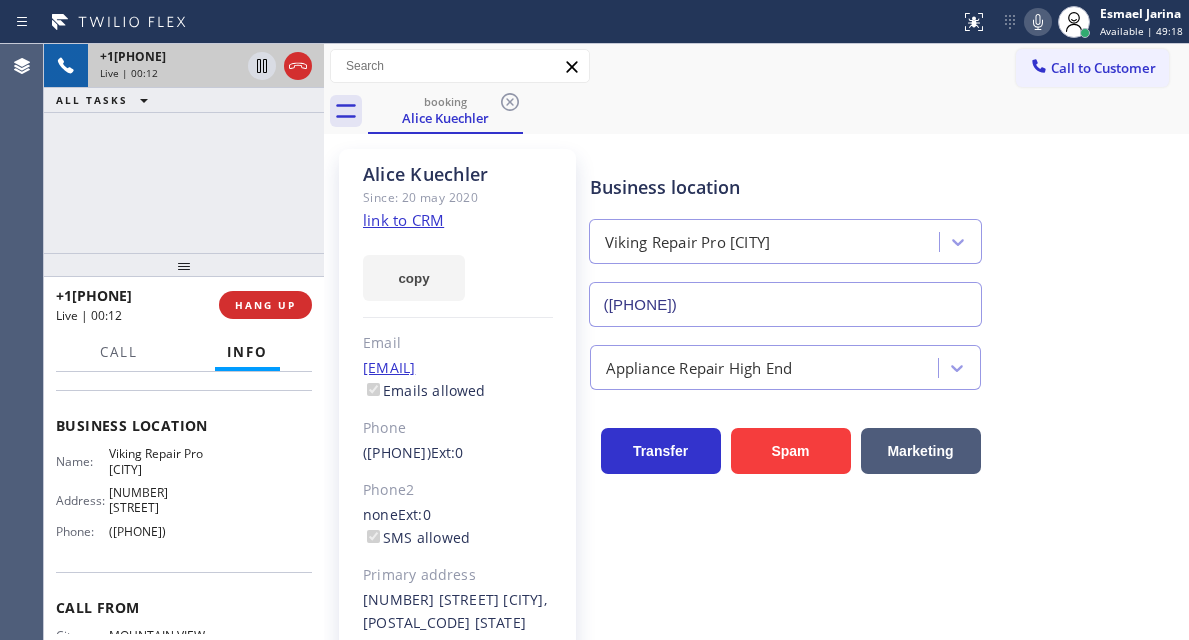 scroll, scrollTop: 300, scrollLeft: 0, axis: vertical 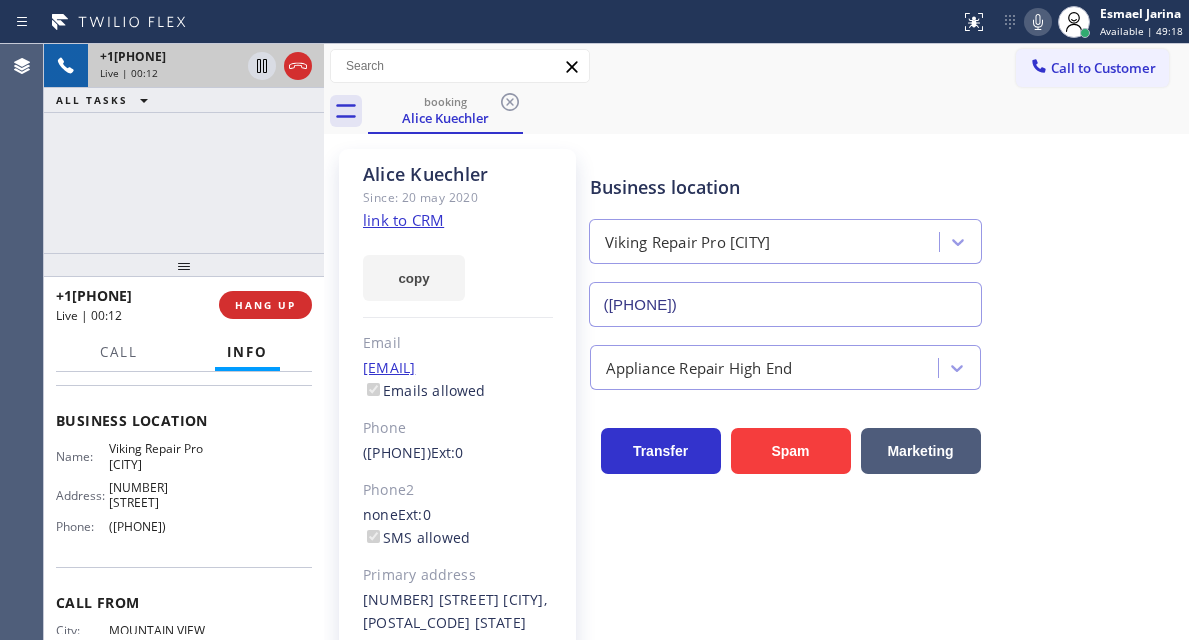click on "Viking Repair Pro Palo Alto" at bounding box center (159, 456) 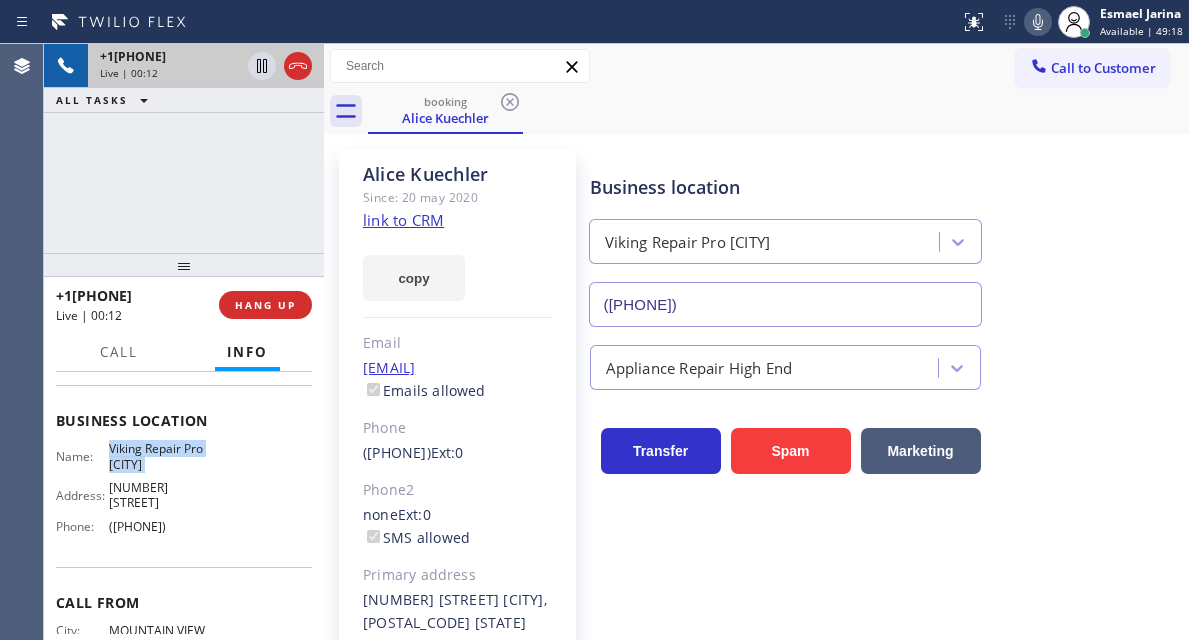 click on "Viking Repair Pro Palo Alto" at bounding box center [159, 456] 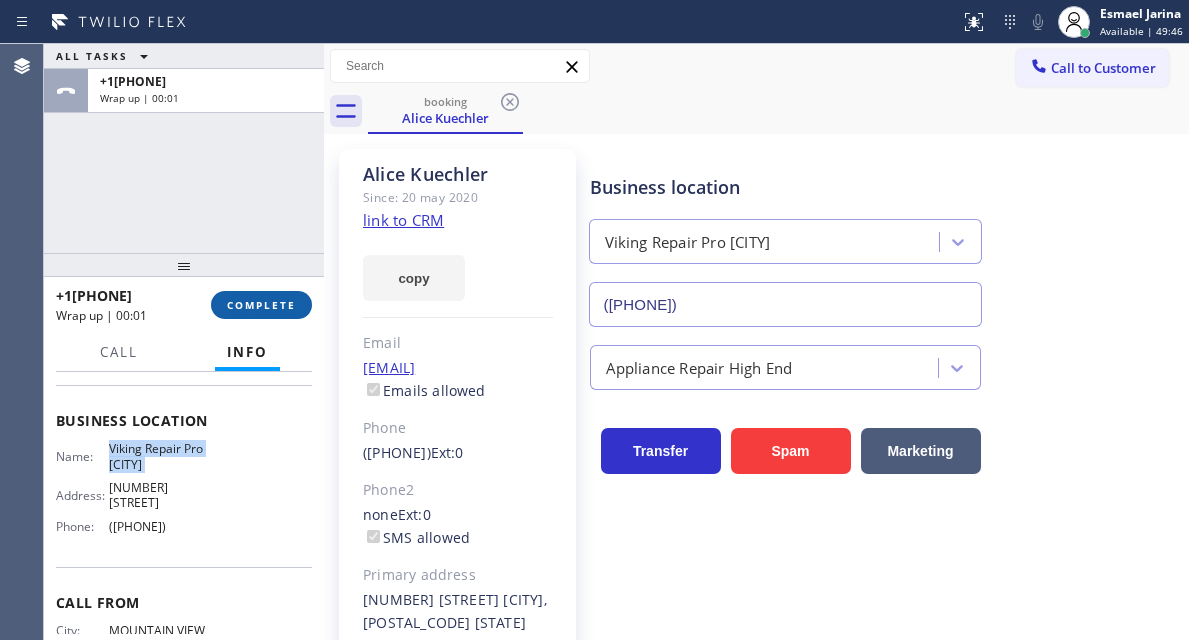 click on "COMPLETE" at bounding box center [261, 305] 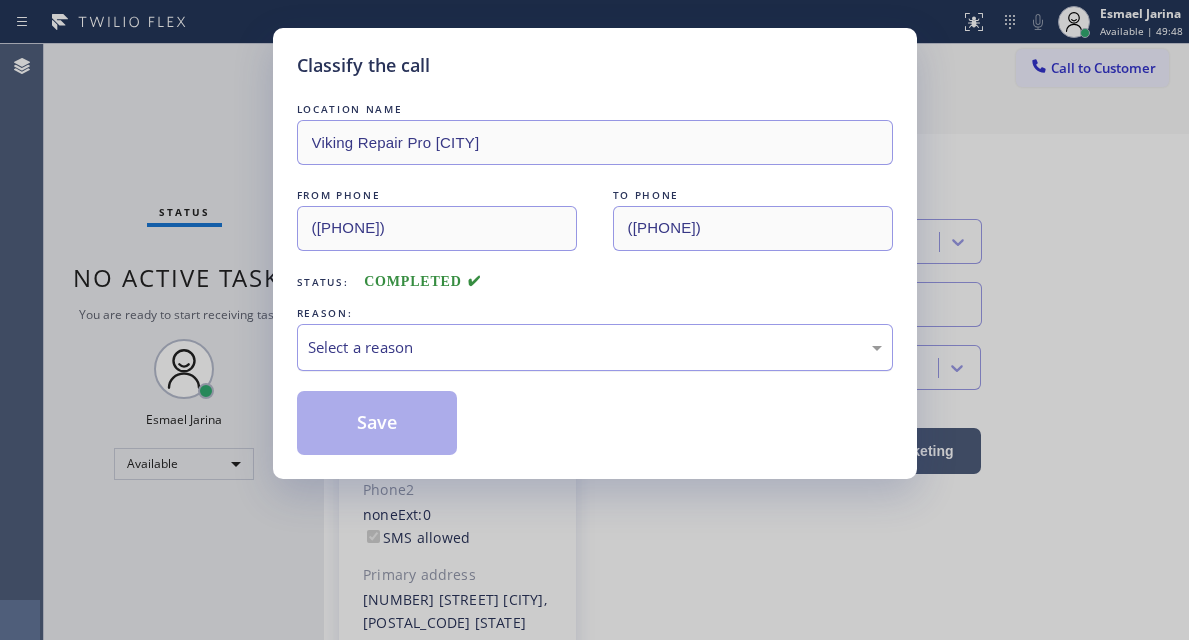 click on "Select a reason" at bounding box center (595, 347) 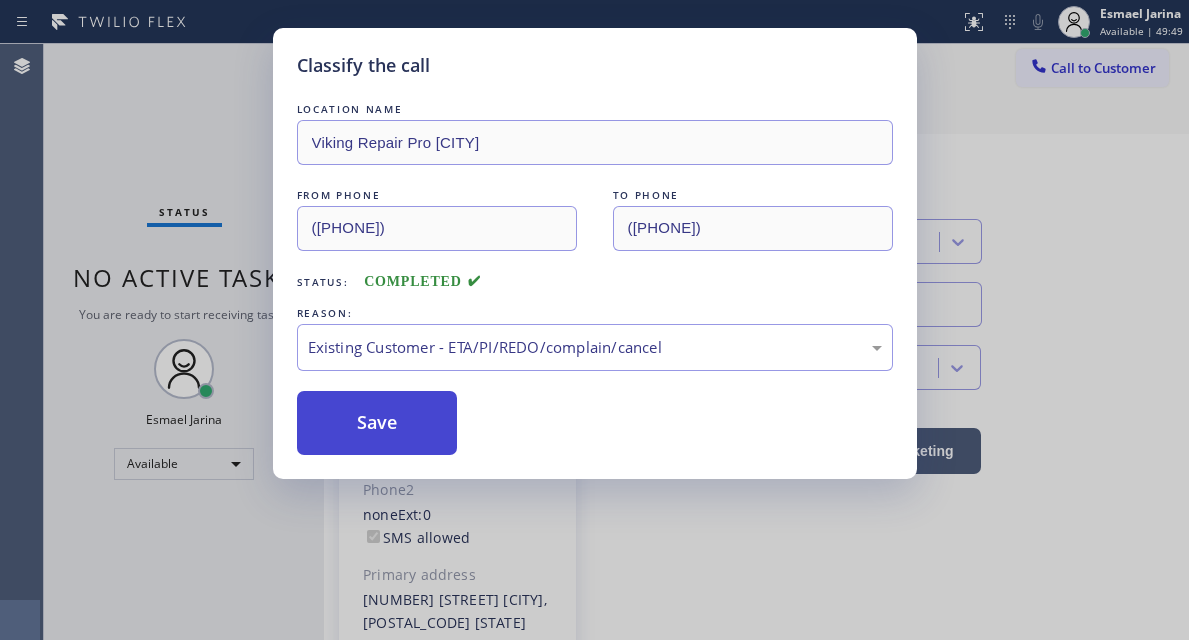 click on "Save" at bounding box center [377, 423] 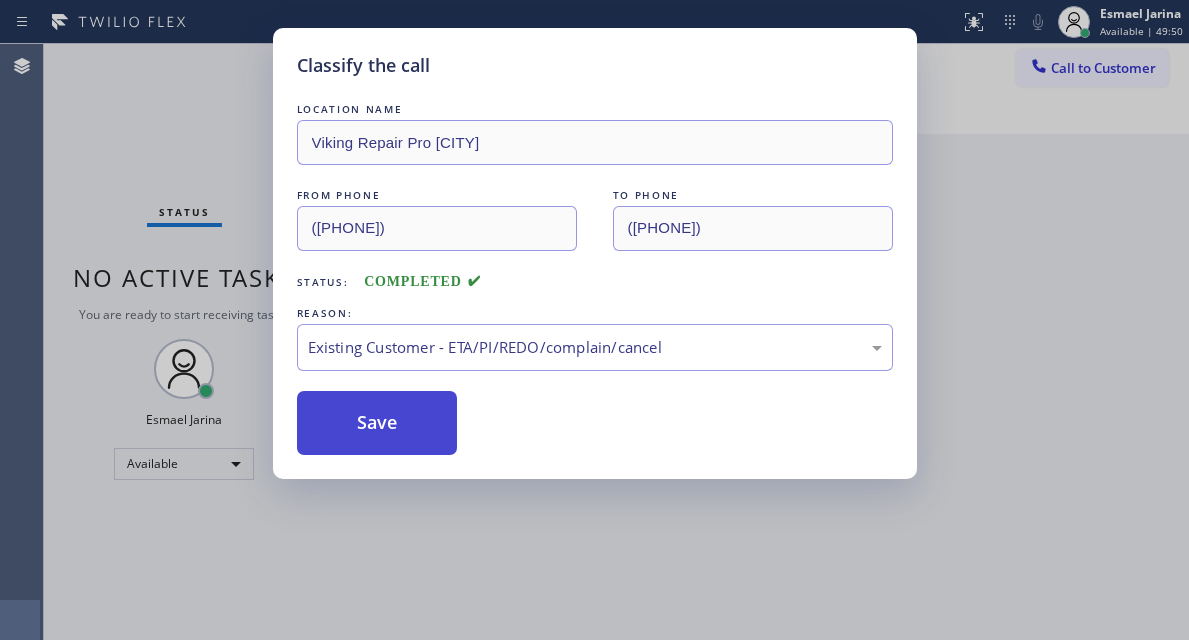 click on "Save" at bounding box center (377, 423) 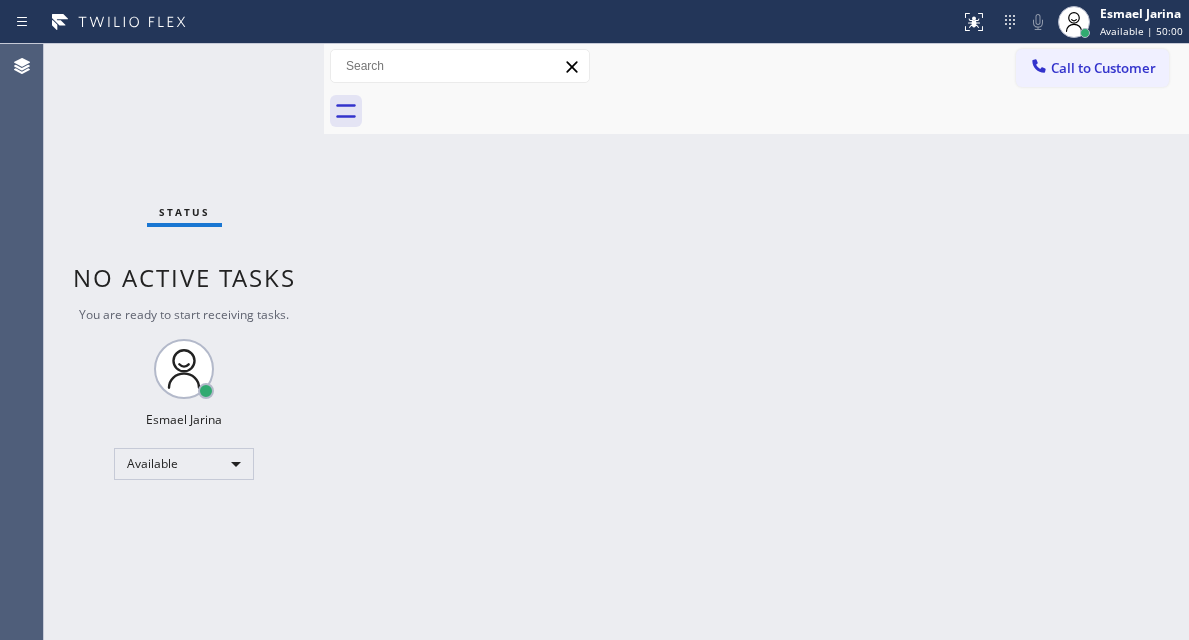 click on "Back to Dashboard Change Sender ID Customers Technicians Select a contact Outbound call Technician Search Technician Your caller id phone number Your caller id phone number Call Technician info Name   Phone none Address none Change Sender ID HVAC +18559994417 5 Star Appliance +18557314952 Appliance Repair +18554611149 Plumbing +18889090120 Air Duct Cleaning +18006865038  Electricians +18005688664 Cancel Change Check personal SMS Reset Change No tabs Call to Customer Outbound call Location Repair Twist of New York Your caller id phone number (347) 284-6179 Customer number Call Outbound call Technician Search Technician Your caller id phone number Your caller id phone number Call" at bounding box center [756, 342] 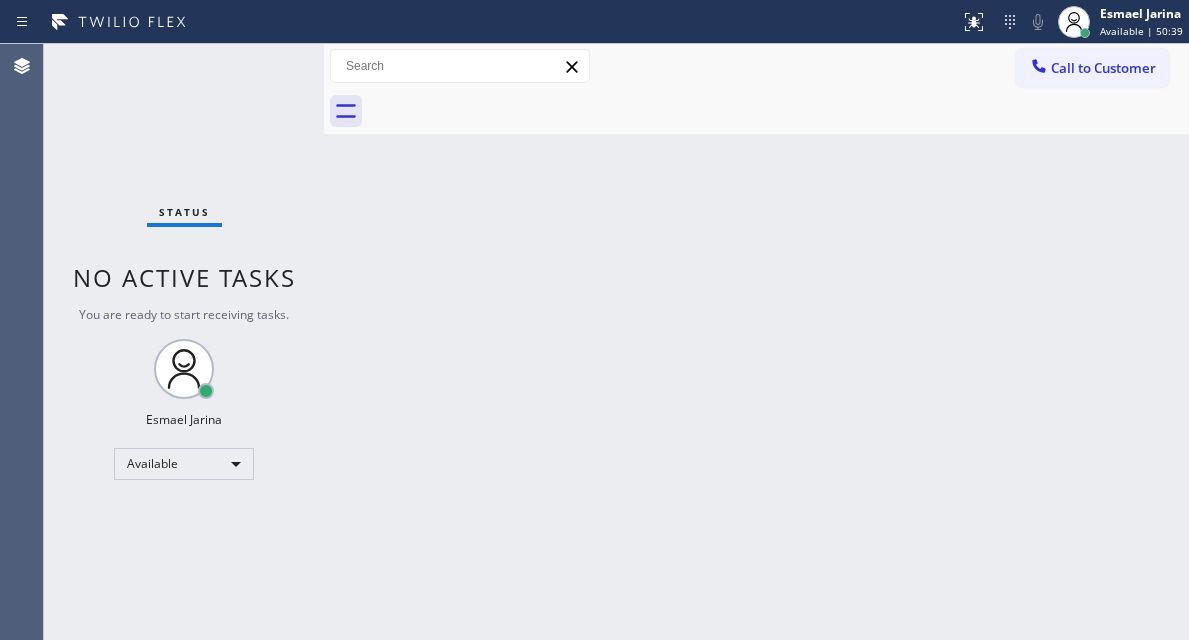 click on "Back to Dashboard Change Sender ID Customers Technicians Select a contact Outbound call Technician Search Technician Your caller id phone number Your caller id phone number Call Technician info Name   Phone none Address none Change Sender ID HVAC +18559994417 5 Star Appliance +18557314952 Appliance Repair +18554611149 Plumbing +18889090120 Air Duct Cleaning +18006865038  Electricians +18005688664 Cancel Change Check personal SMS Reset Change No tabs Call to Customer Outbound call Location Repair Twist of New York Your caller id phone number (347) 284-6179 Customer number Call Outbound call Technician Search Technician Your caller id phone number Your caller id phone number Call" at bounding box center [756, 342] 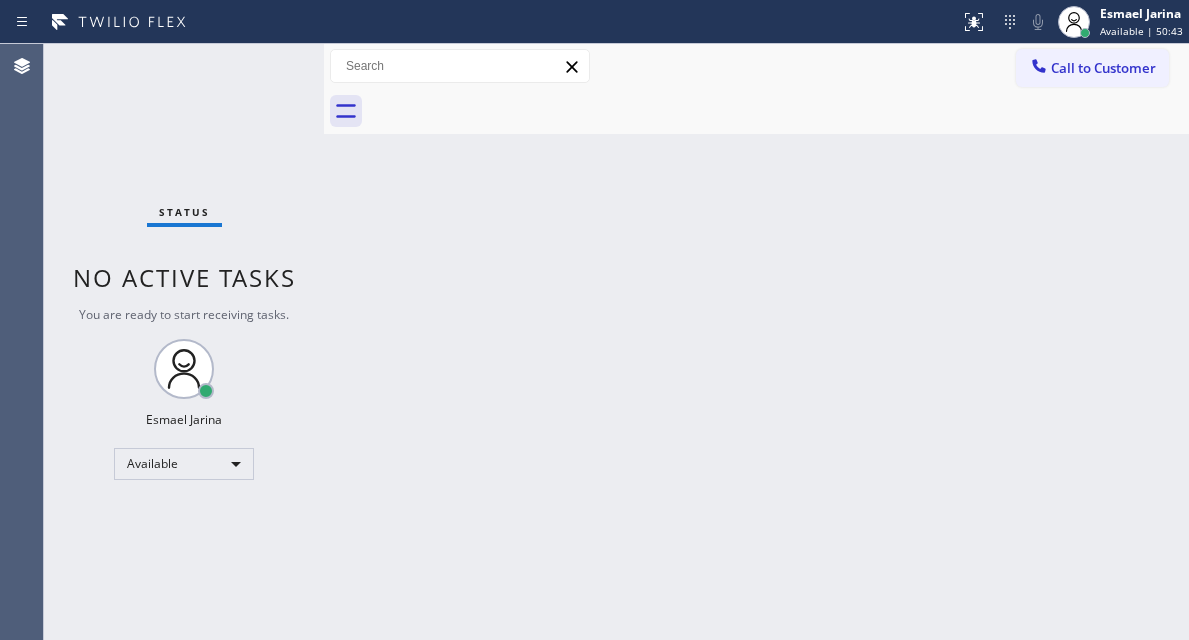 click on "Status   No active tasks     You are ready to start receiving tasks.   [FIRST] [LAST] Available" at bounding box center (184, 342) 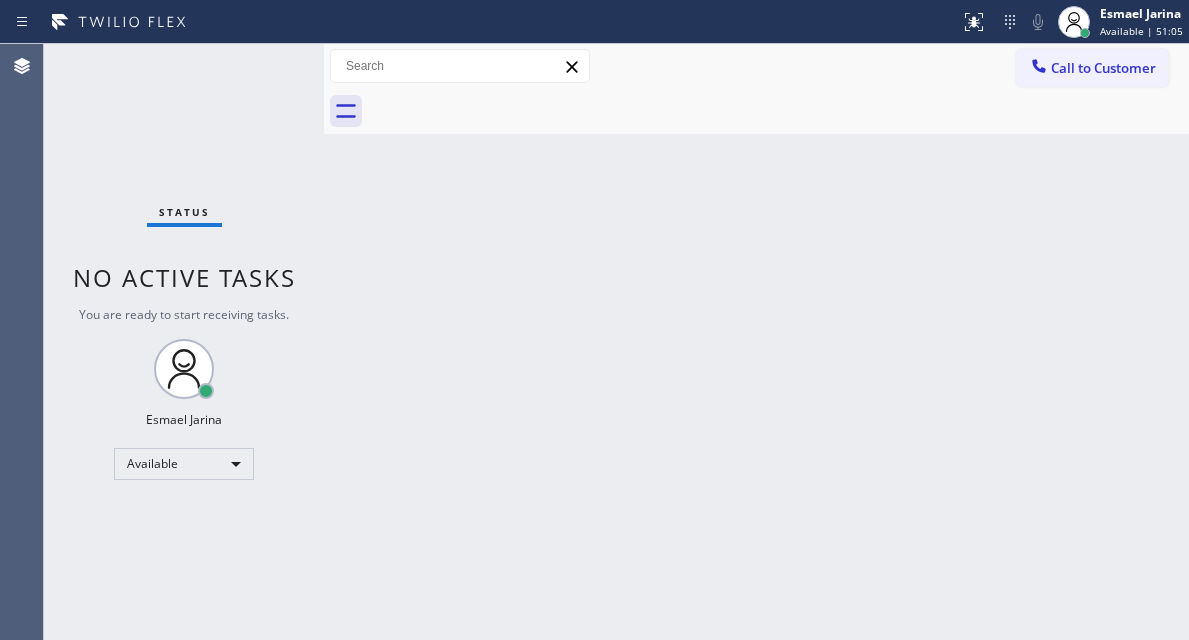 click on "Back to Dashboard Change Sender ID Customers Technicians Select a contact Outbound call Technician Search Technician Your caller id phone number Your caller id phone number Call Technician info Name   Phone none Address none Change Sender ID HVAC +18559994417 5 Star Appliance +18557314952 Appliance Repair +18554611149 Plumbing +18889090120 Air Duct Cleaning +18006865038  Electricians +18005688664 Cancel Change Check personal SMS Reset Change No tabs Call to Customer Outbound call Location Repair Twist of New York Your caller id phone number (347) 284-6179 Customer number Call Outbound call Technician Search Technician Your caller id phone number Your caller id phone number Call" at bounding box center [756, 342] 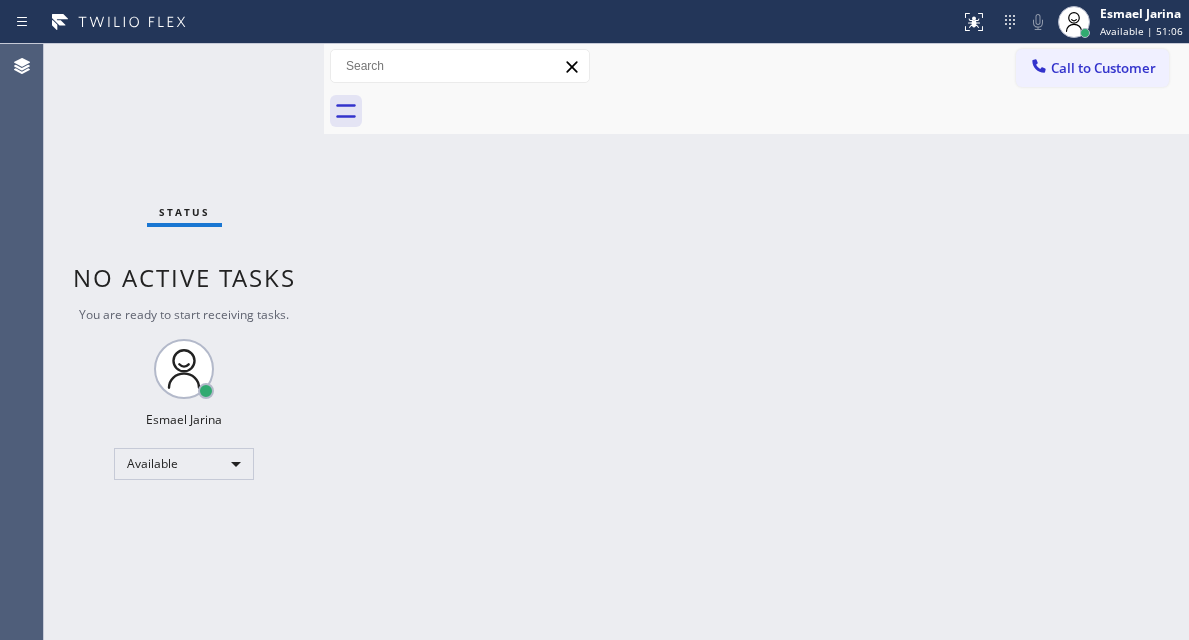 click on "Status   No active tasks     You are ready to start receiving tasks.   [FIRST] [LAST] Available" at bounding box center (184, 342) 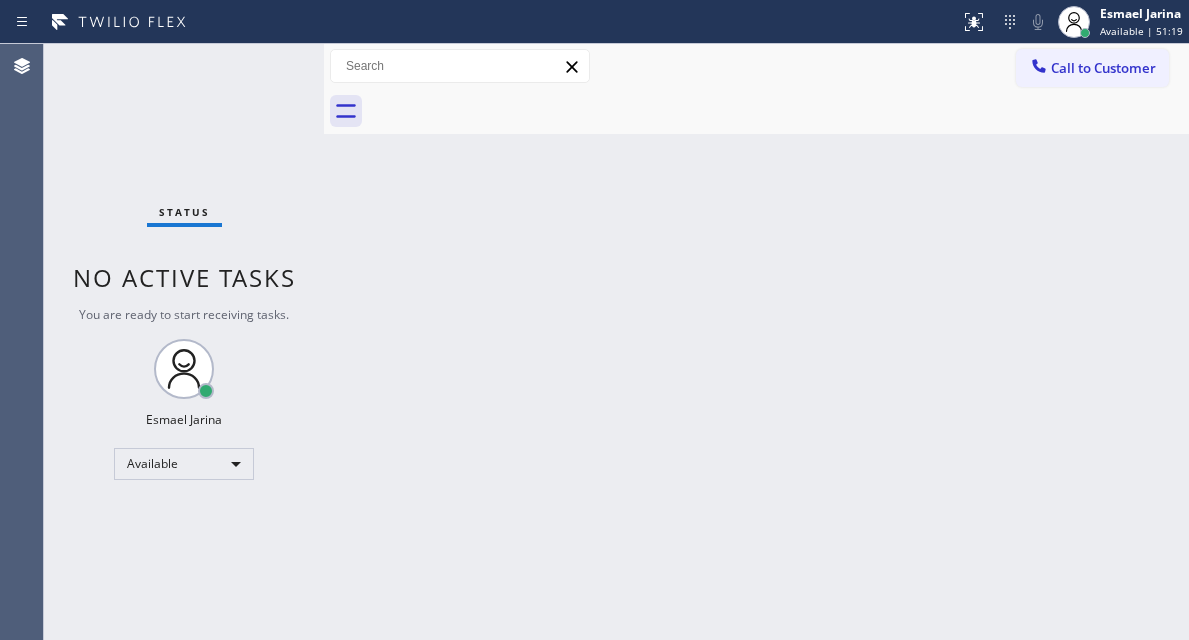 click on "Back to Dashboard Change Sender ID Customers Technicians Select a contact Outbound call Technician Search Technician Your caller id phone number Your caller id phone number Call Technician info Name   Phone none Address none Change Sender ID HVAC +18559994417 5 Star Appliance +18557314952 Appliance Repair +18554611149 Plumbing +18889090120 Air Duct Cleaning +18006865038  Electricians +18005688664 Cancel Change Check personal SMS Reset Change No tabs Call to Customer Outbound call Location Repair Twist of New York Your caller id phone number (347) 284-6179 Customer number Call Outbound call Technician Search Technician Your caller id phone number Your caller id phone number Call" at bounding box center [756, 342] 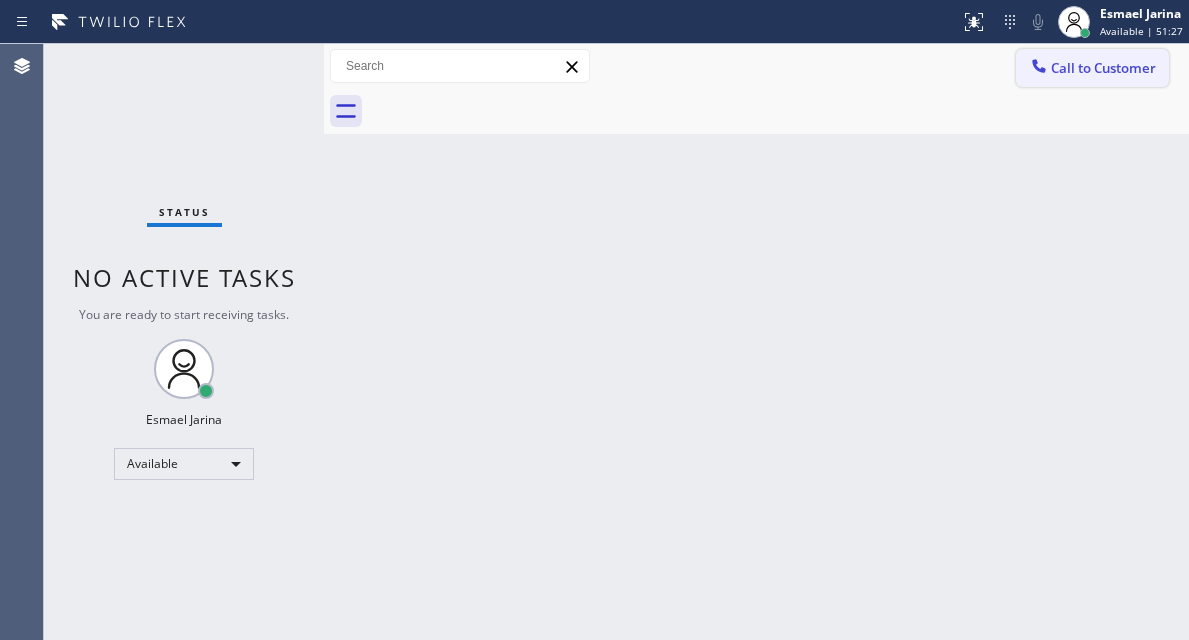 click on "Call to Customer" at bounding box center [1092, 68] 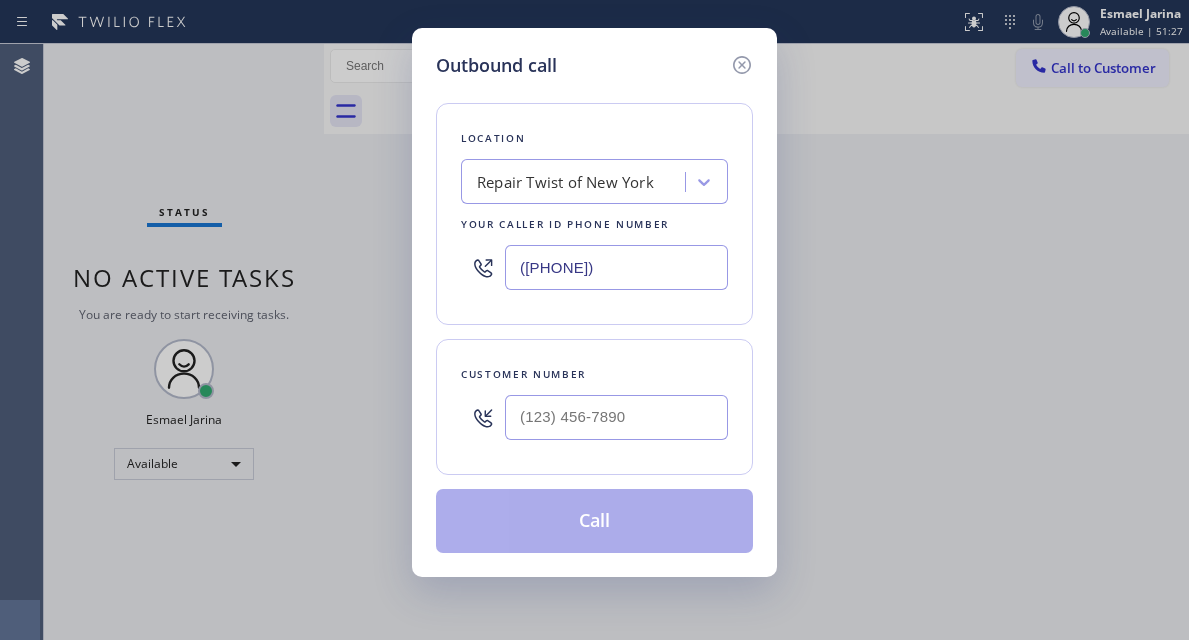 click on "Outbound call Location Repair Twist of New York Your caller id phone number (347) 284-6179 Customer number Call" at bounding box center (594, 320) 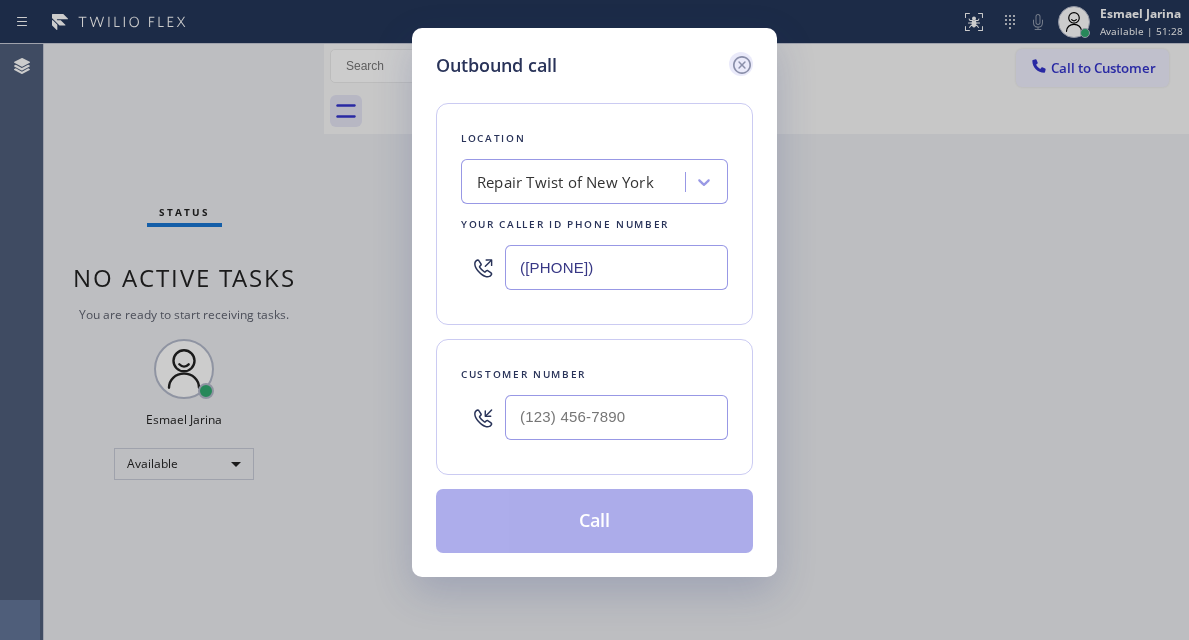 click 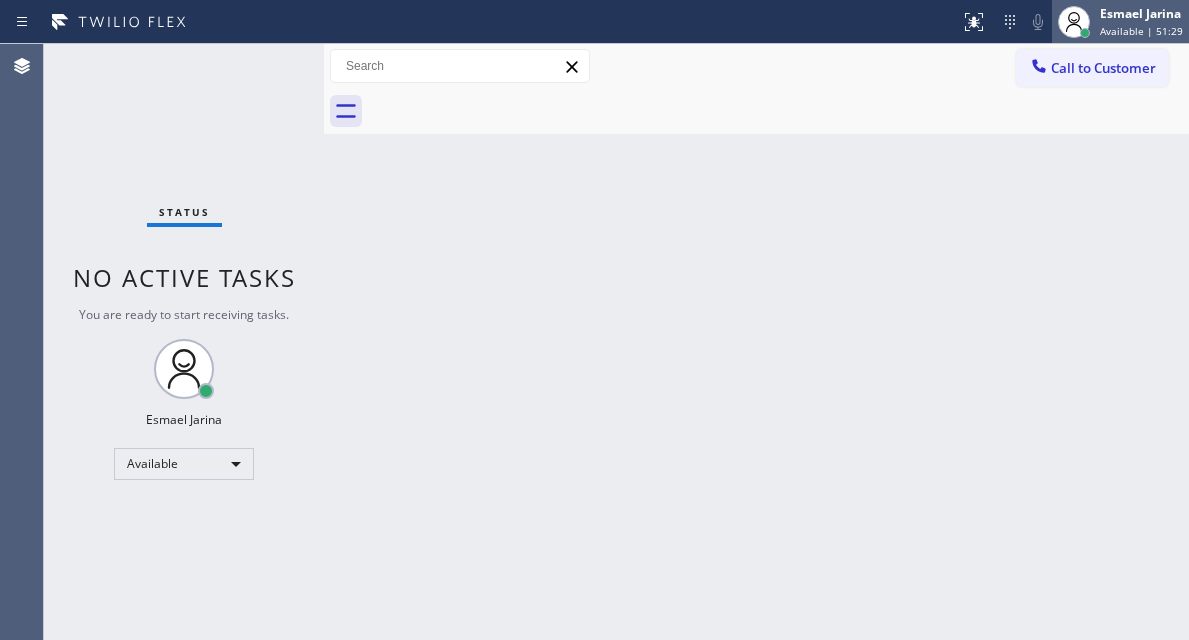click on "Available | 51:29" at bounding box center [1141, 31] 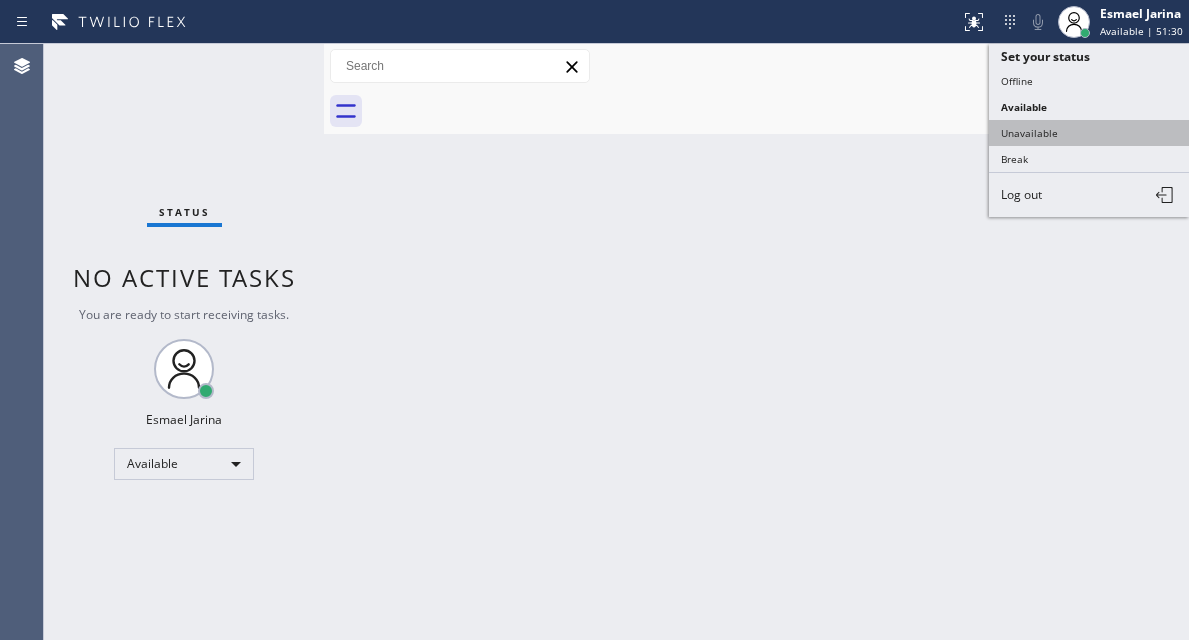 click on "Unavailable" at bounding box center (1089, 133) 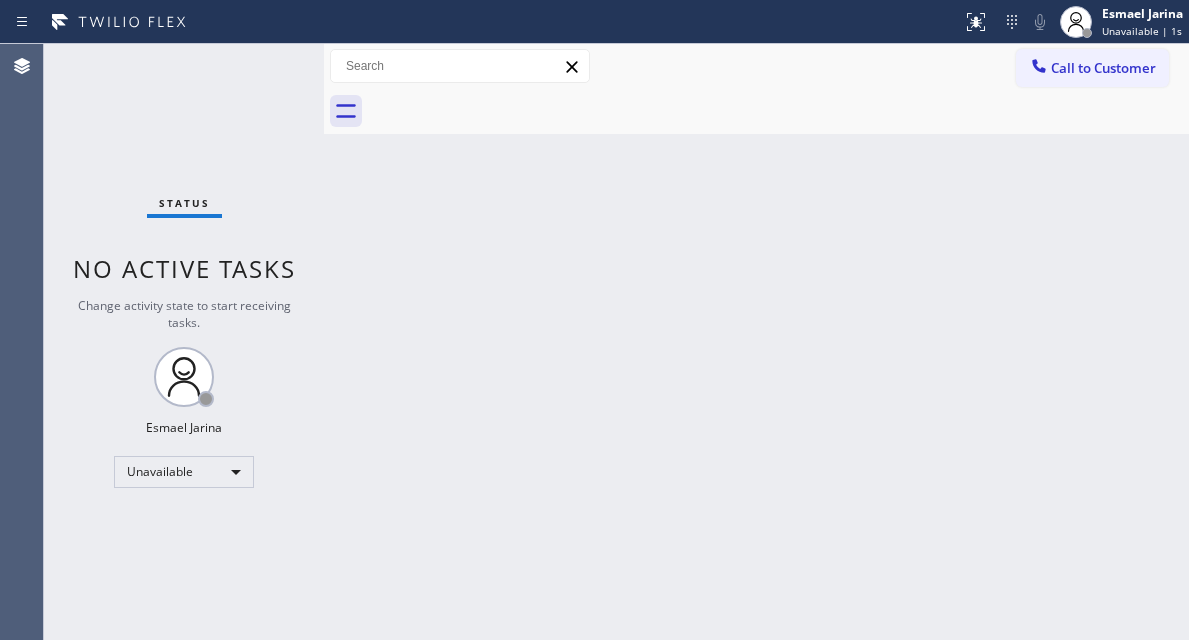 drag, startPoint x: 1039, startPoint y: 72, endPoint x: 1001, endPoint y: 84, distance: 39.849716 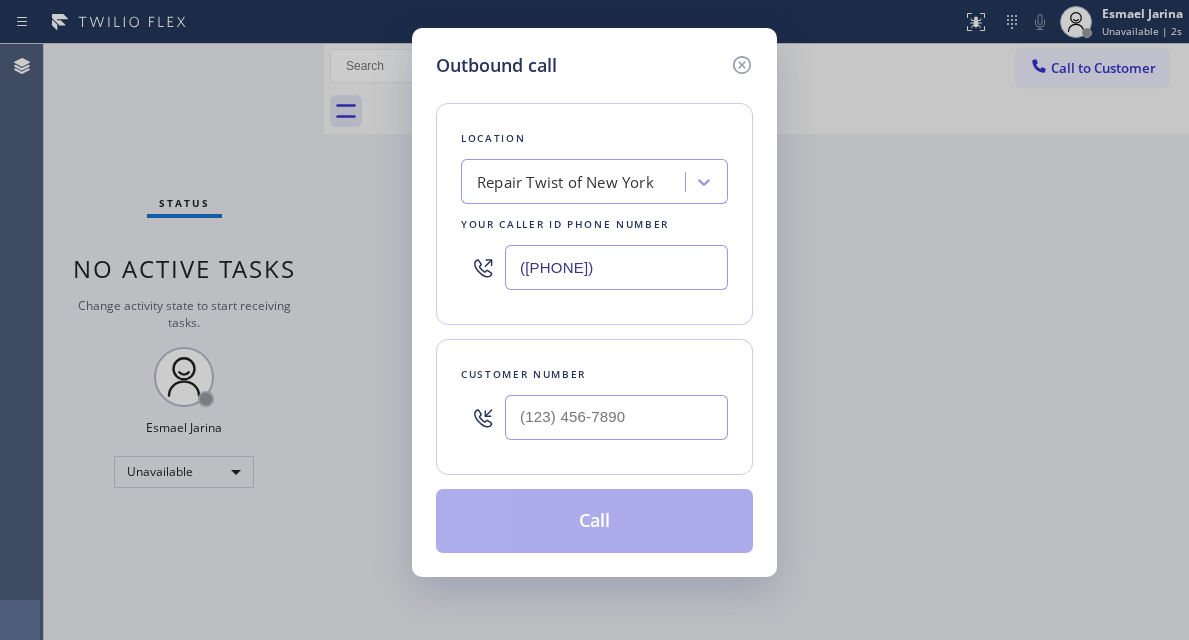 click on "[PHONE]" at bounding box center [616, 267] 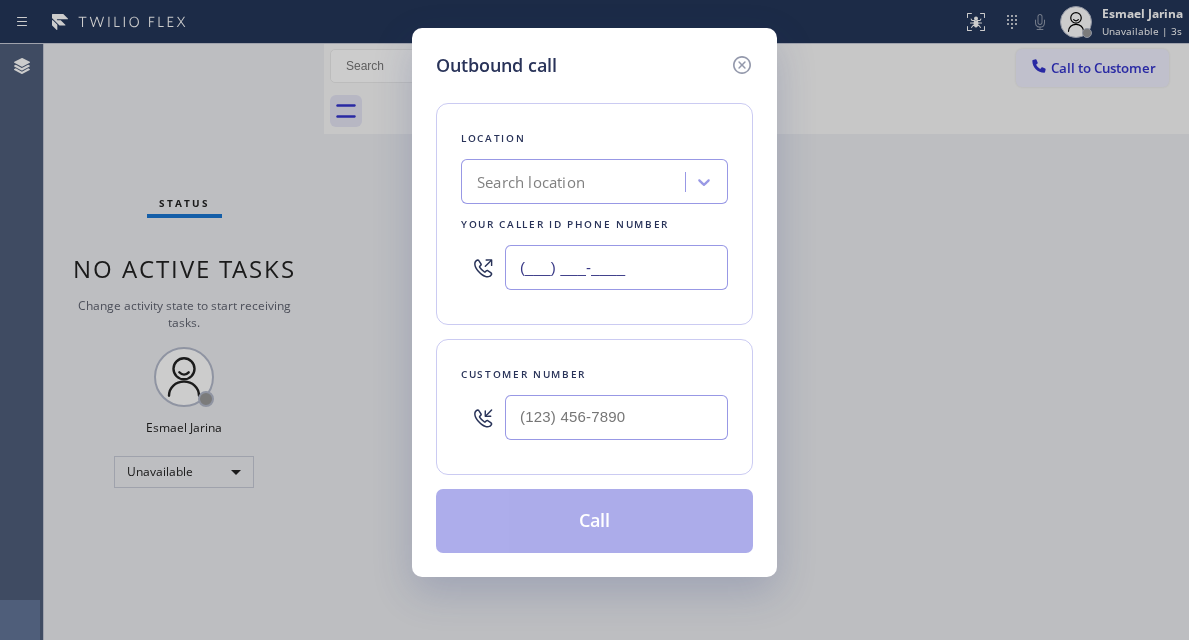 type on "(___) ___-____" 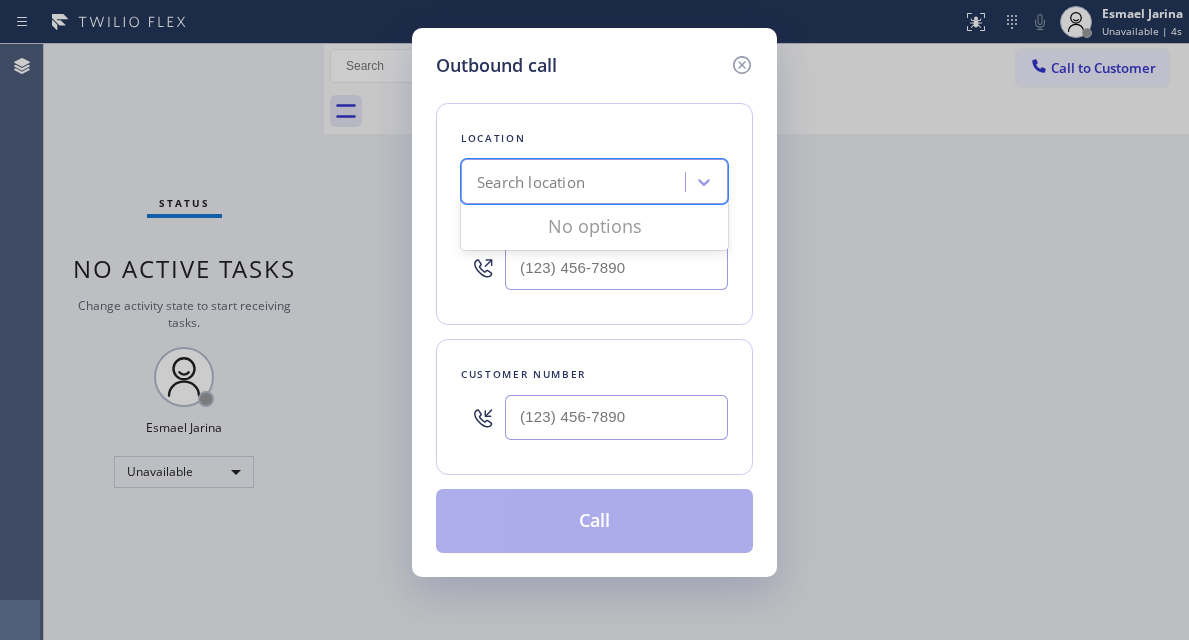 click on "Search location" at bounding box center [576, 182] 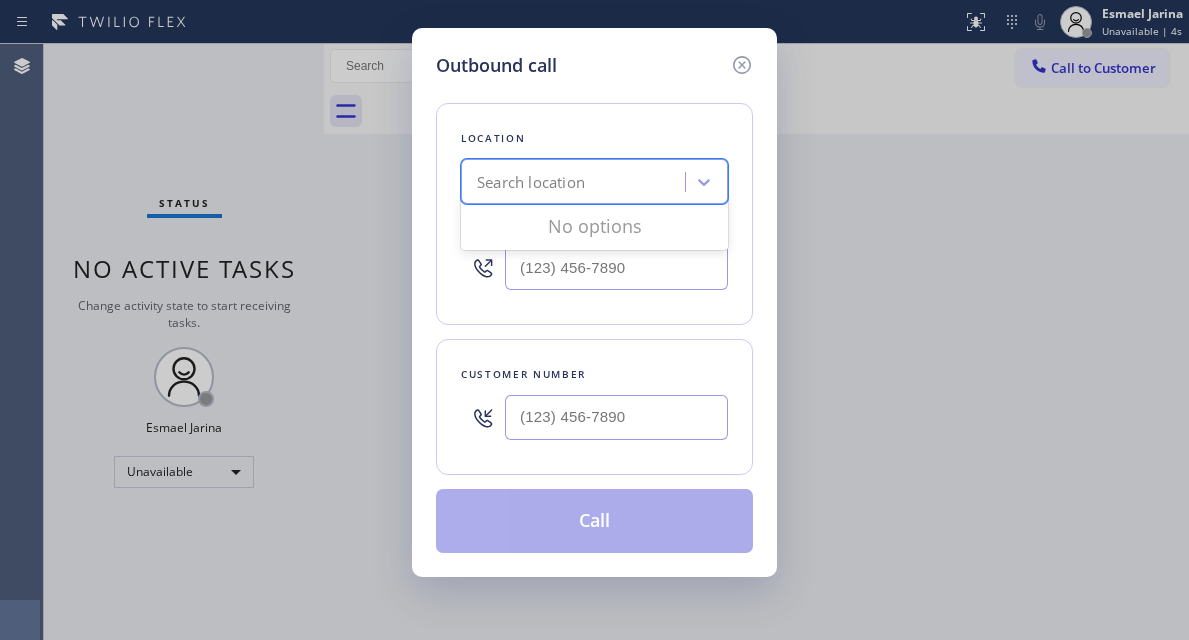 type on "Viking Repair Pro Palo Alto" 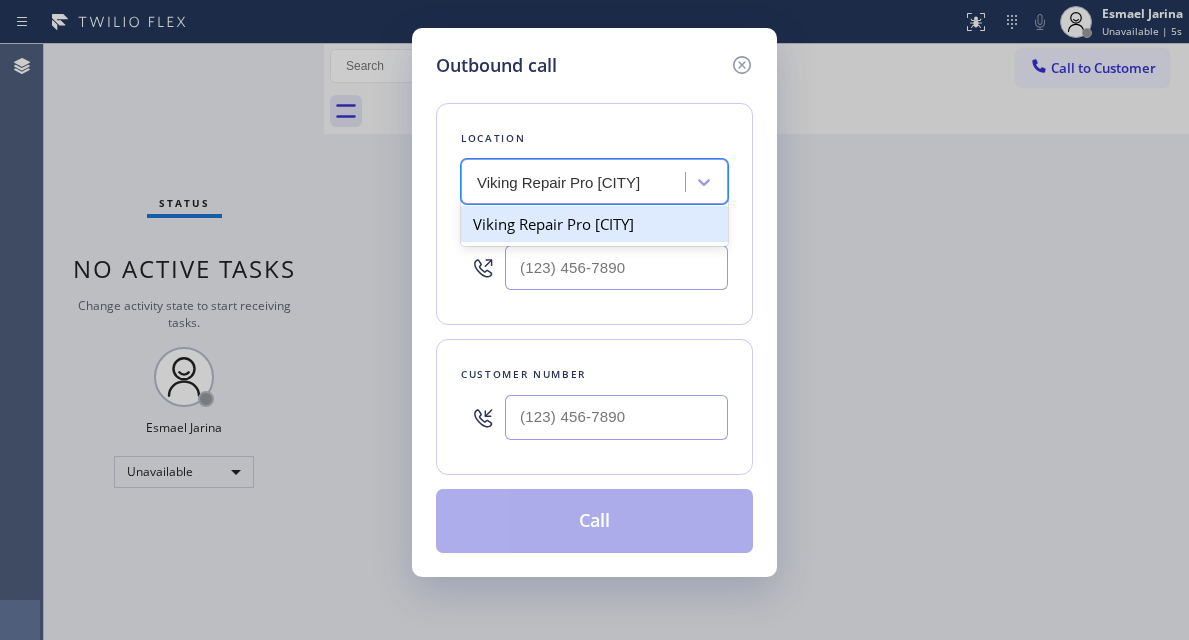 scroll, scrollTop: 0, scrollLeft: 0, axis: both 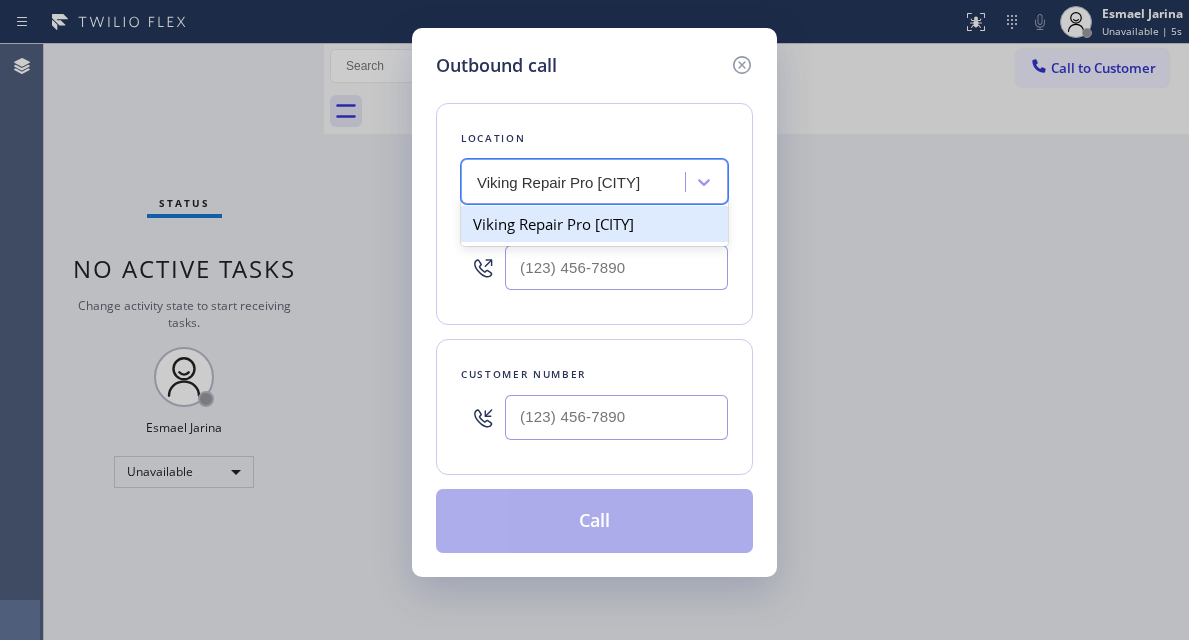 click on "Viking Repair Pro Palo Alto" at bounding box center (594, 224) 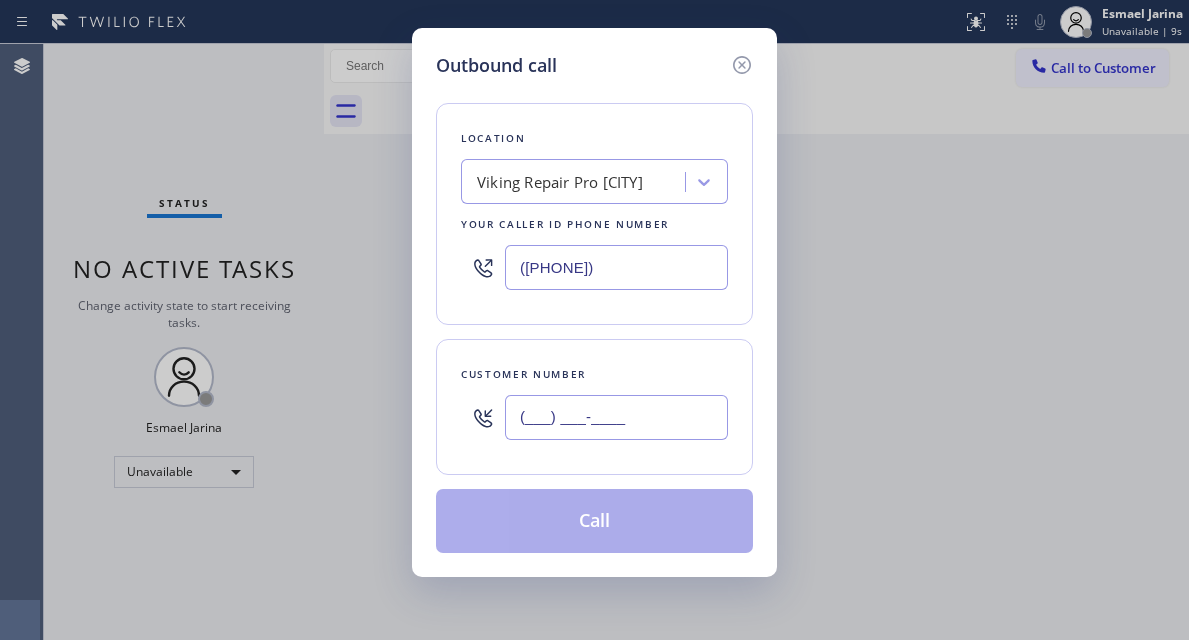 click on "(___) ___-____" at bounding box center (616, 417) 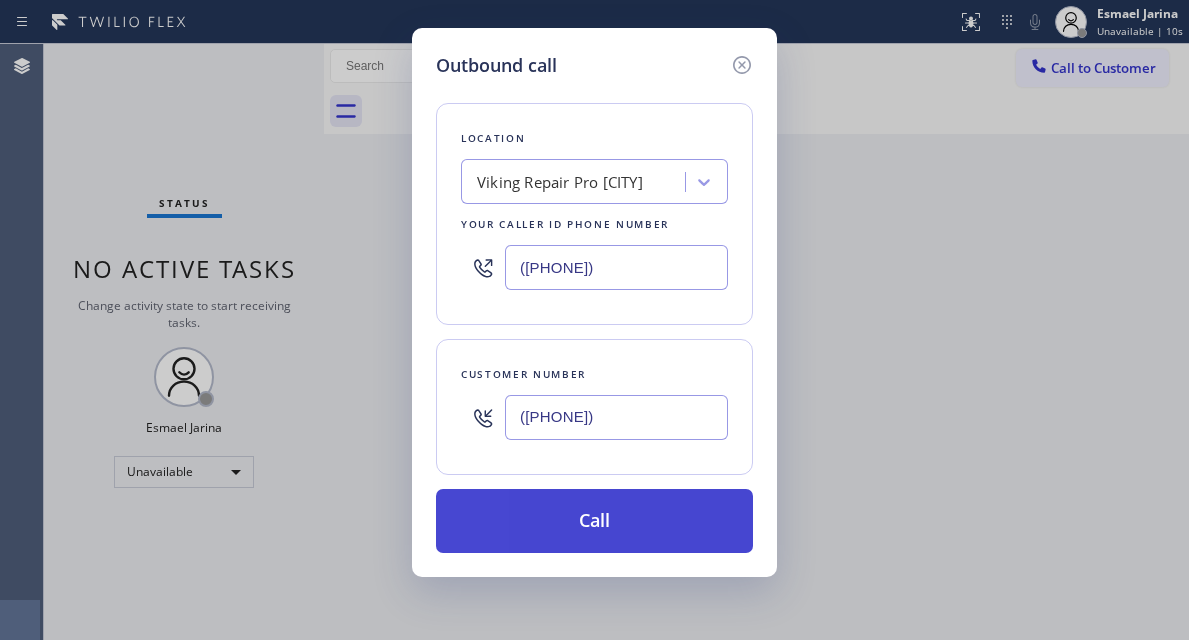 type on "(650) 996-0666" 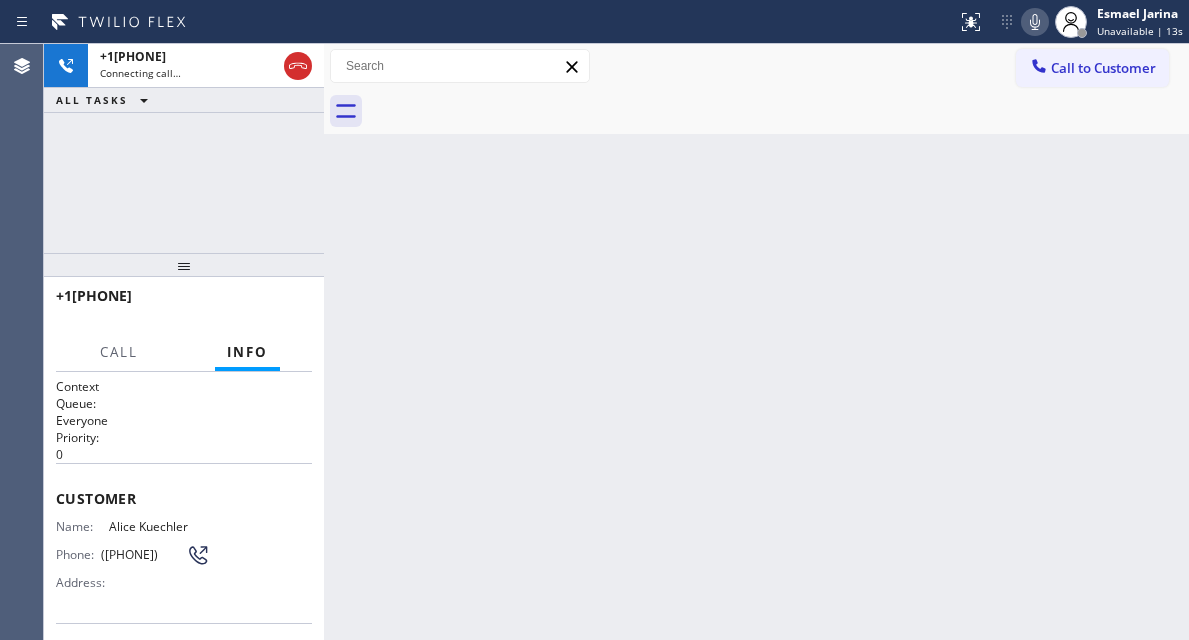 click on "+16509960666 Connecting call… ALL TASKS ALL TASKS ACTIVE TASKS TASKS IN WRAP UP" at bounding box center (184, 148) 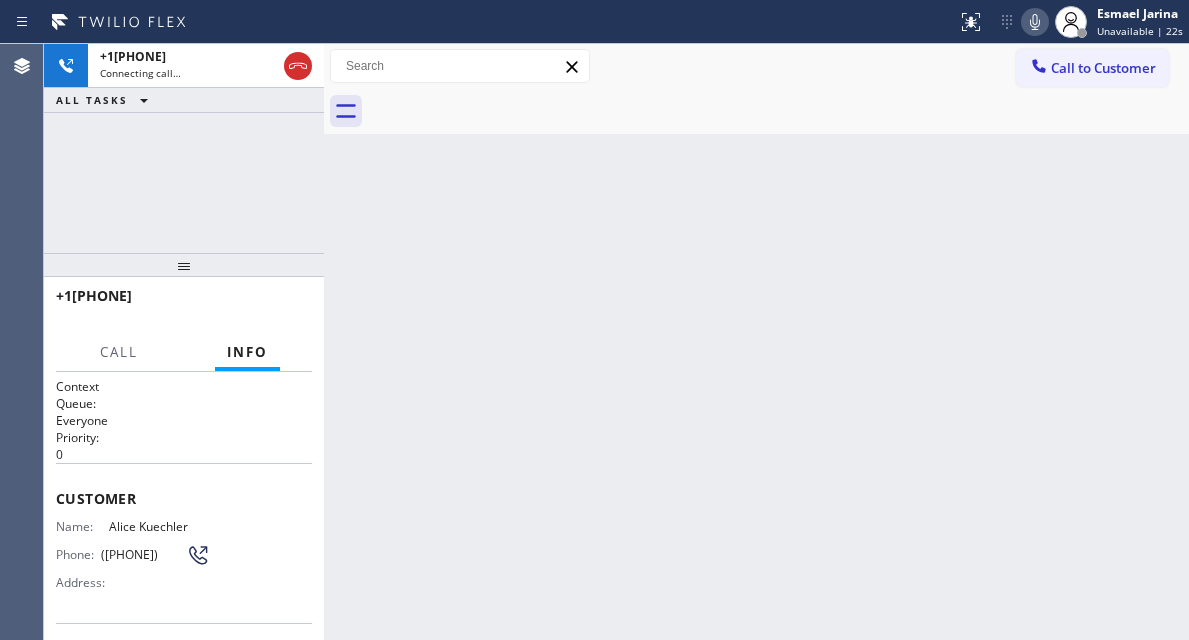 click on "Back to Dashboard Change Sender ID Customers Technicians Select a contact Outbound call Technician Search Technician Your caller id phone number Your caller id phone number Call Technician info Name   Phone none Address none Change Sender ID HVAC +18559994417 5 Star Appliance +18557314952 Appliance Repair +18554611149 Plumbing +18889090120 Air Duct Cleaning +18006865038  Electricians +18005688664 Cancel Change Check personal SMS Reset Change No tabs Call to Customer Outbound call Location Viking Repair Pro Palo Alto Your caller id phone number (650) 677-1545 Customer number Call Outbound call Technician Search Technician Your caller id phone number Your caller id phone number Call" at bounding box center [756, 342] 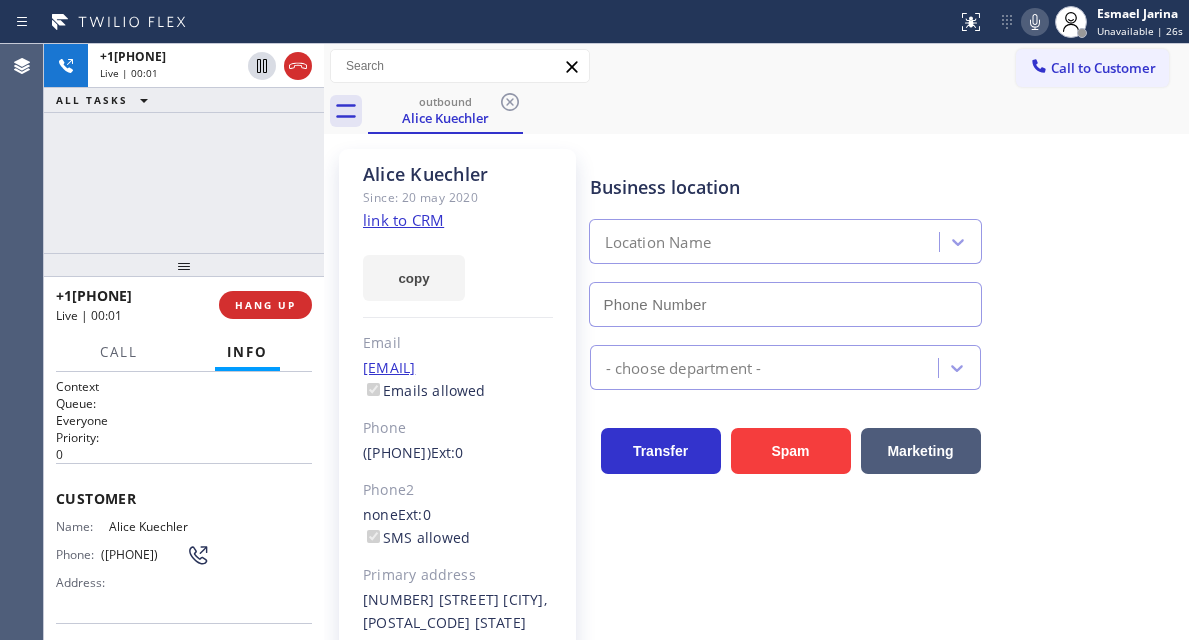 type on "(650) 677-1545" 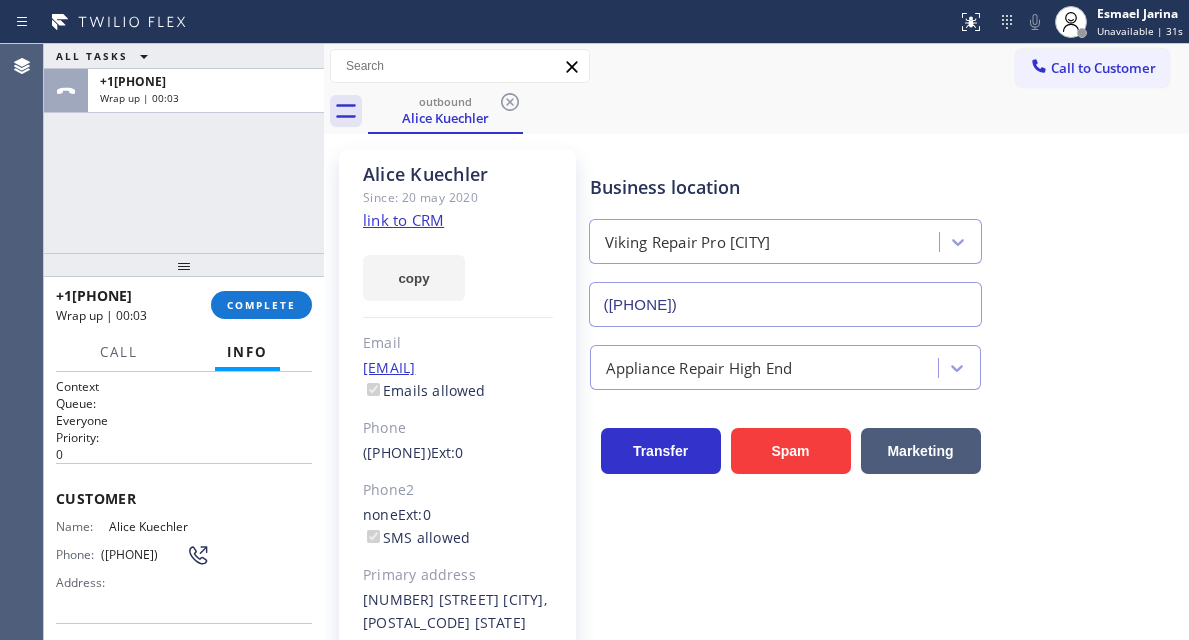 click on "Business location Viking Repair Pro Palo Alto (650) 677-1545" at bounding box center (885, 236) 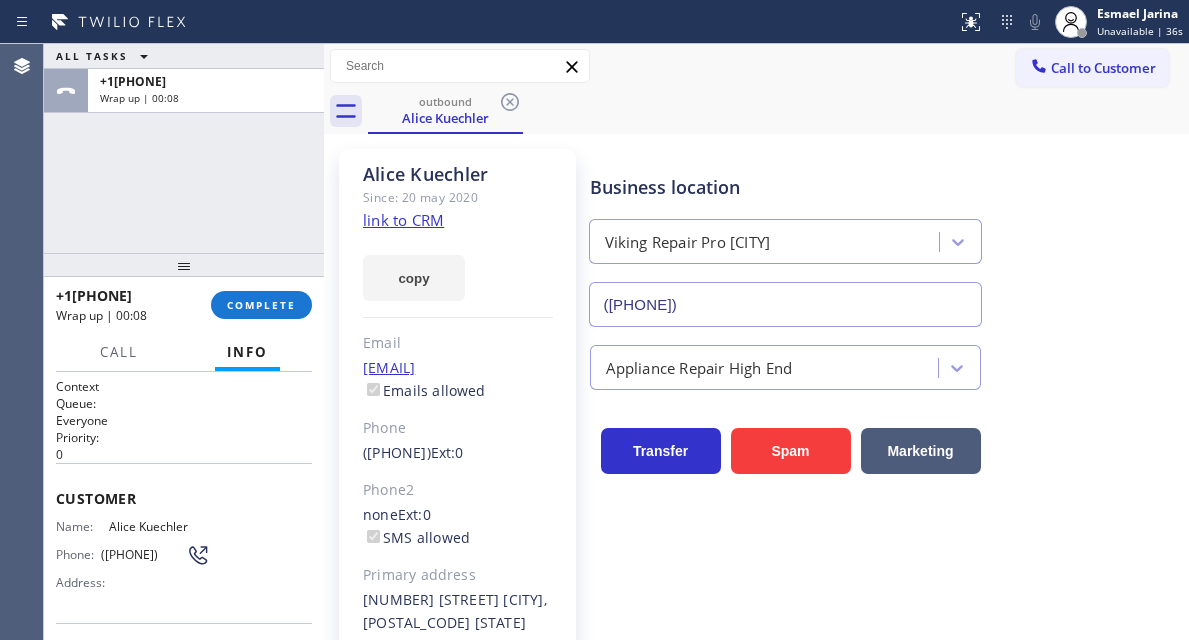click on "ALL TASKS ALL TASKS ACTIVE TASKS TASKS IN WRAP UP +16509960666 Wrap up | 00:08" at bounding box center [184, 148] 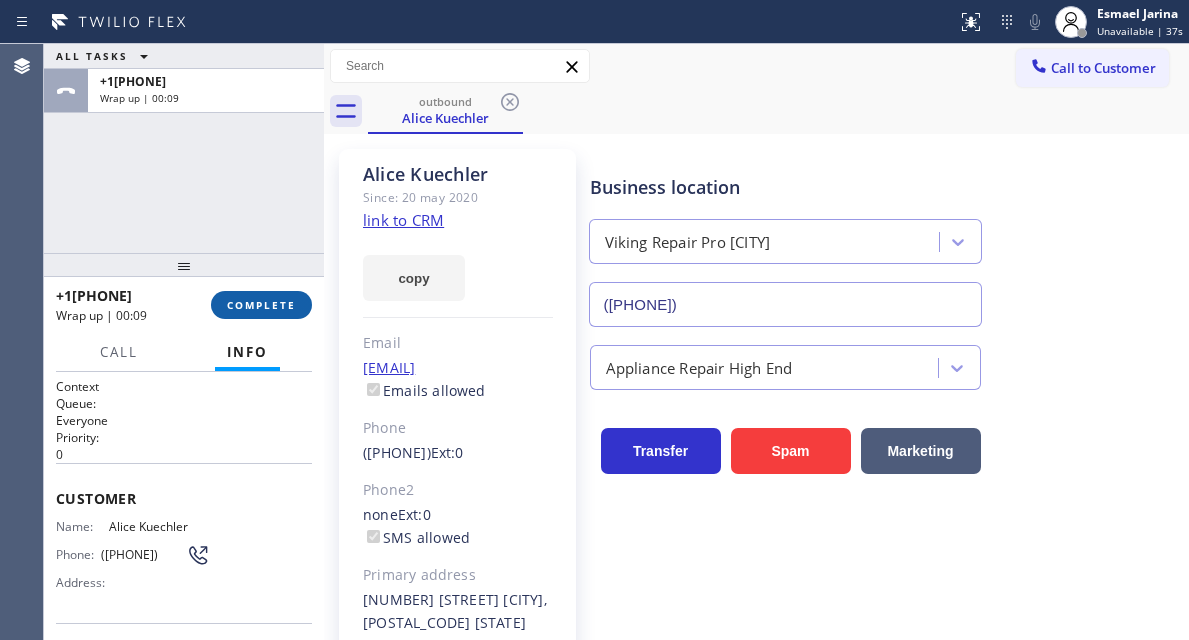 click on "COMPLETE" at bounding box center [261, 305] 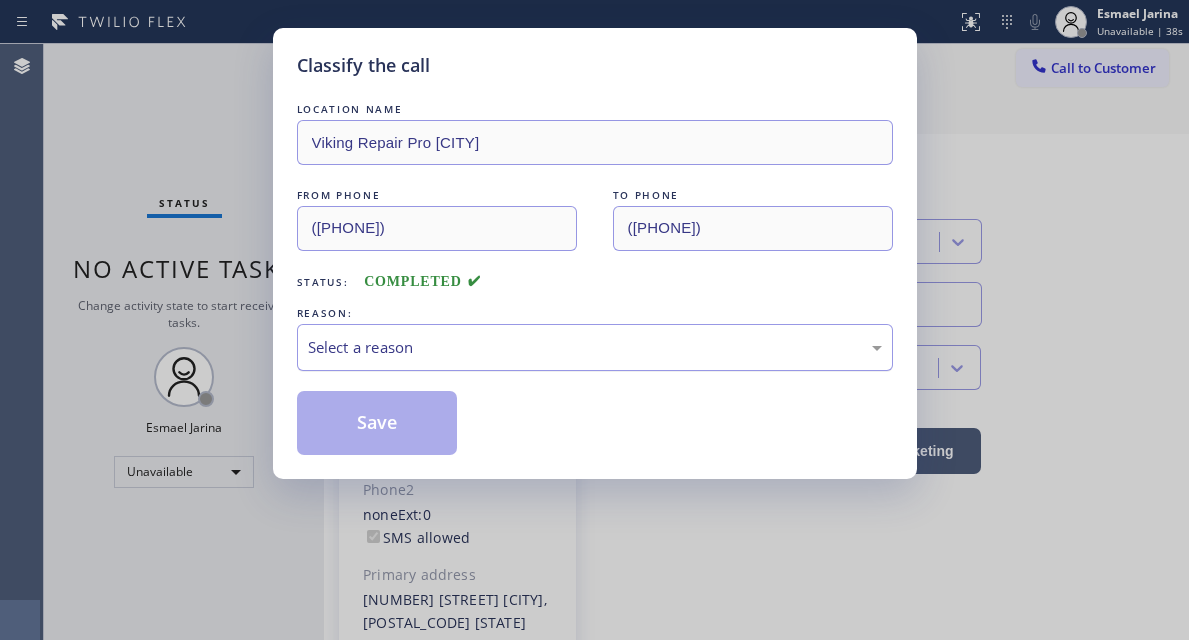 click on "Select a reason" at bounding box center (595, 347) 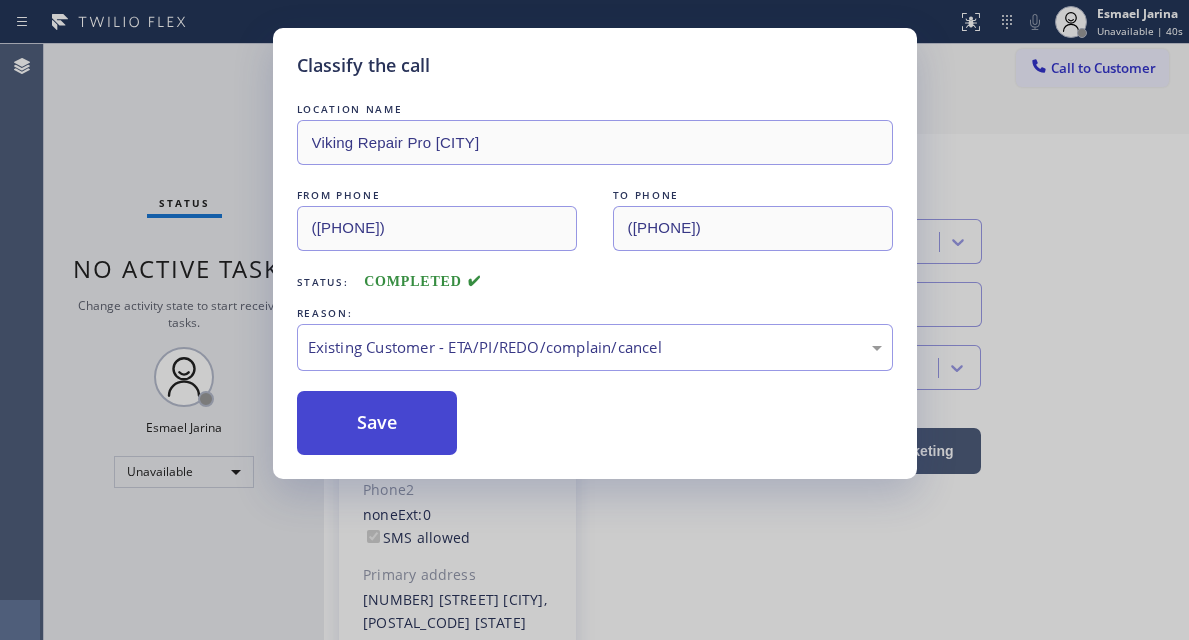click on "Save" at bounding box center [377, 423] 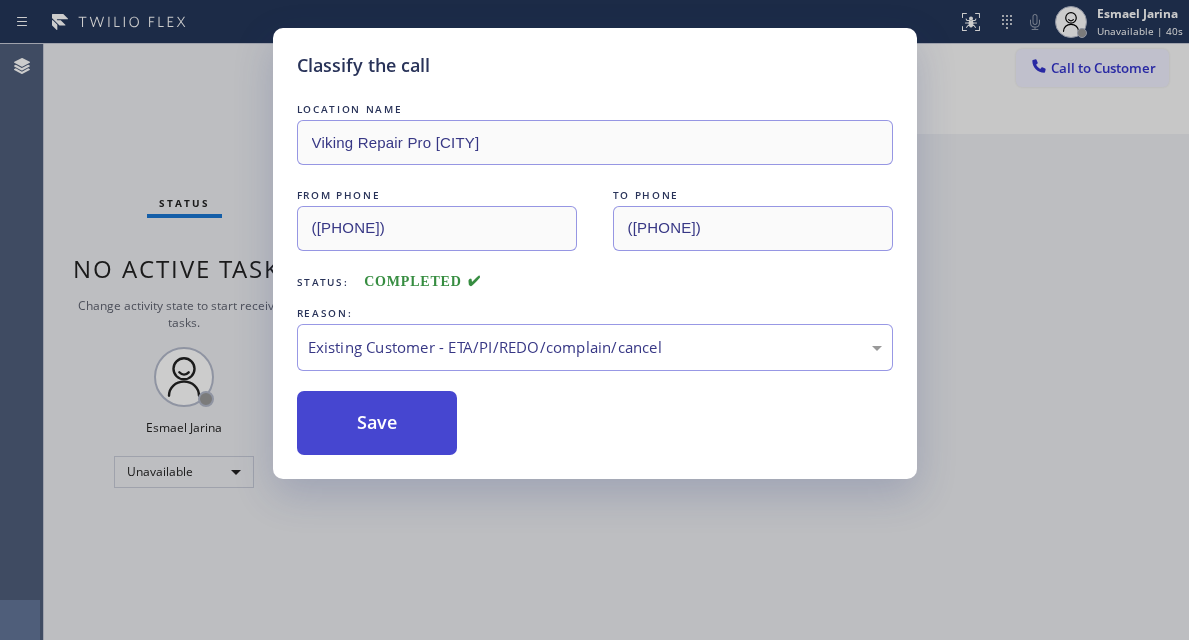 click on "Save" at bounding box center (377, 423) 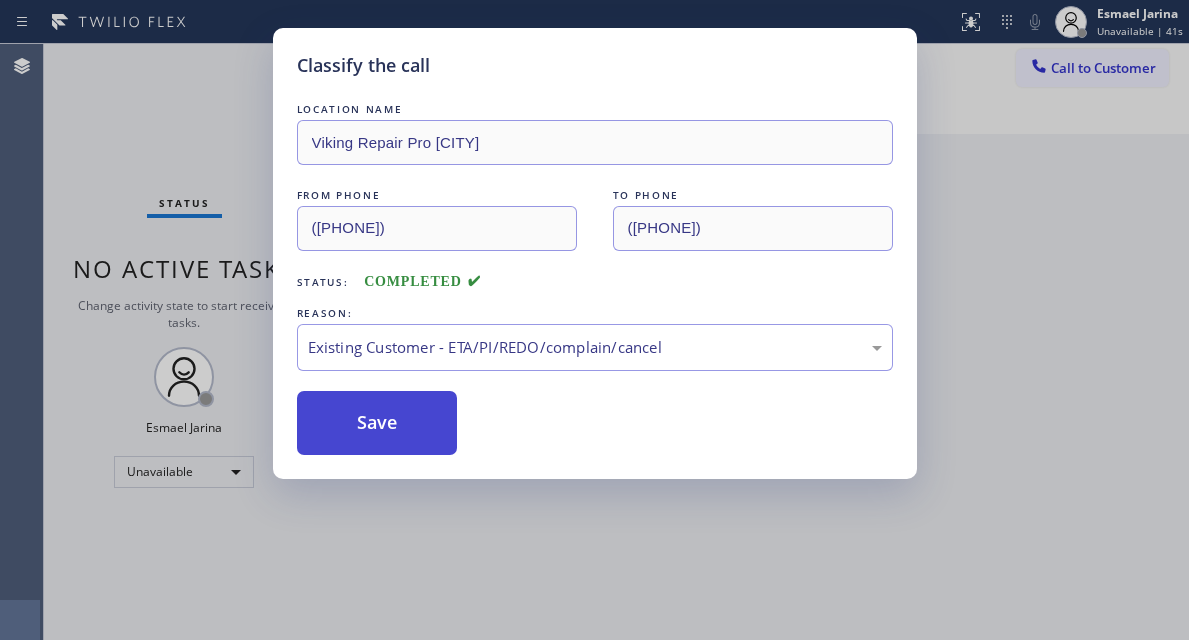 click on "Save" at bounding box center (377, 423) 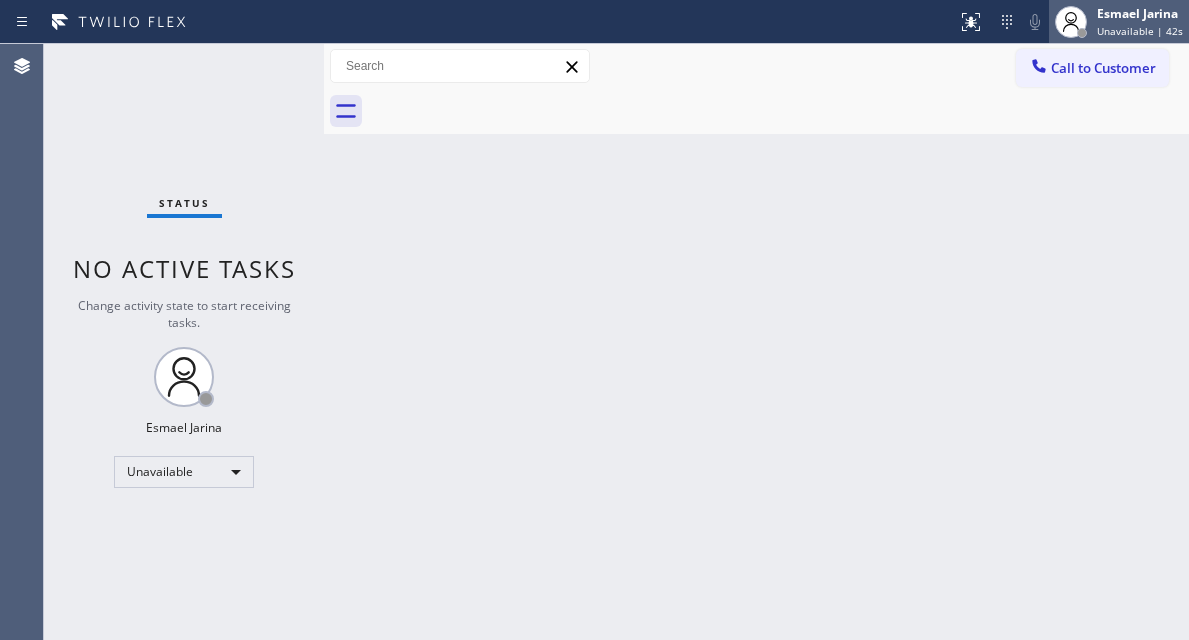 click on "Esmael Jarina Unavailable | 42s" at bounding box center (1119, 22) 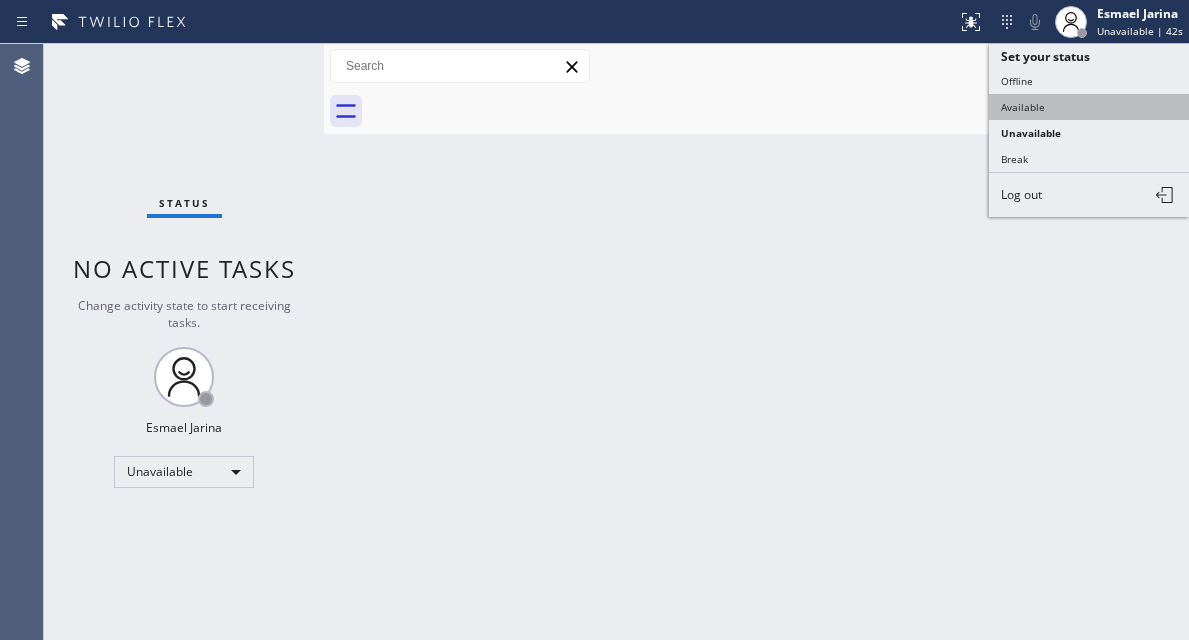 click on "Available" at bounding box center [1089, 107] 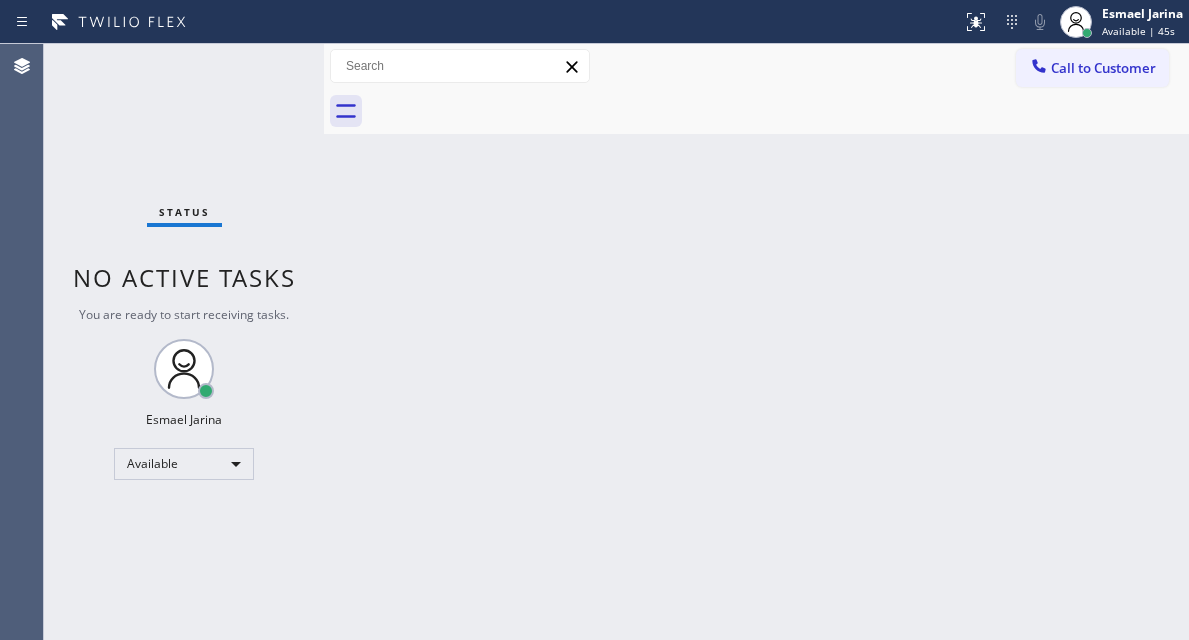 click at bounding box center [778, 111] 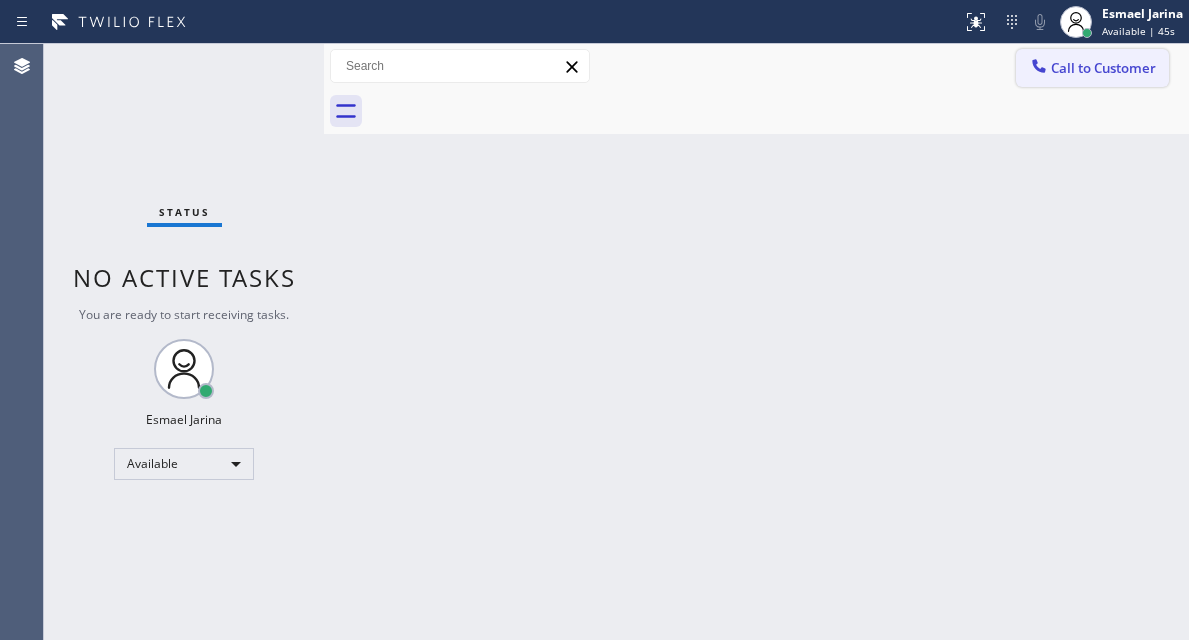 click on "Call to Customer" at bounding box center (1092, 68) 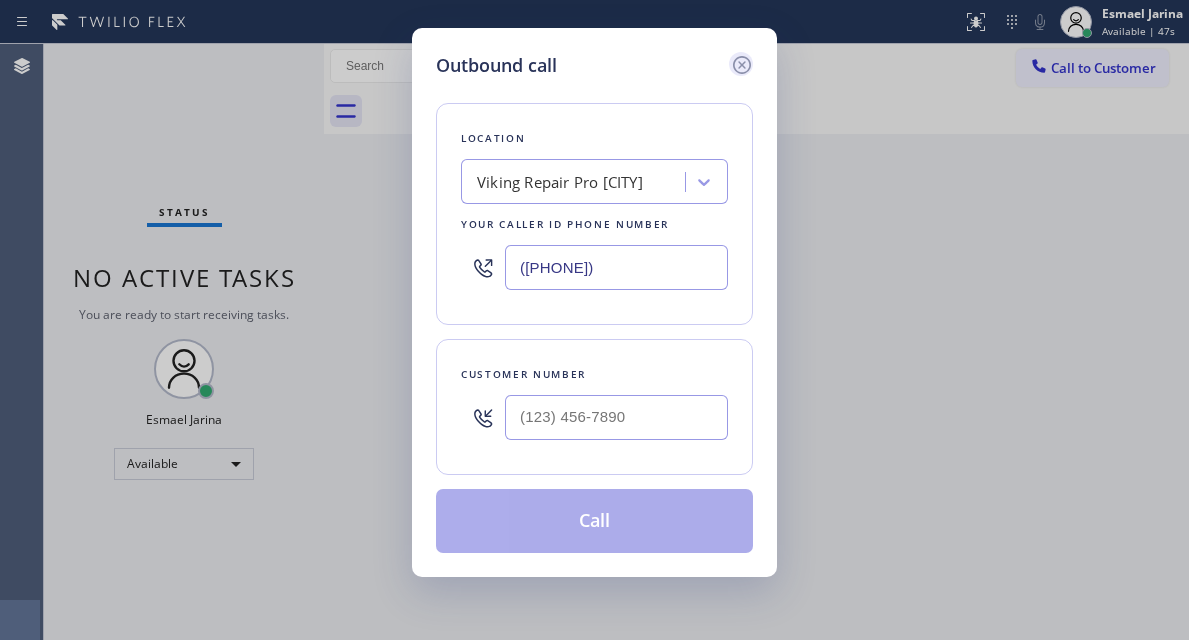 click 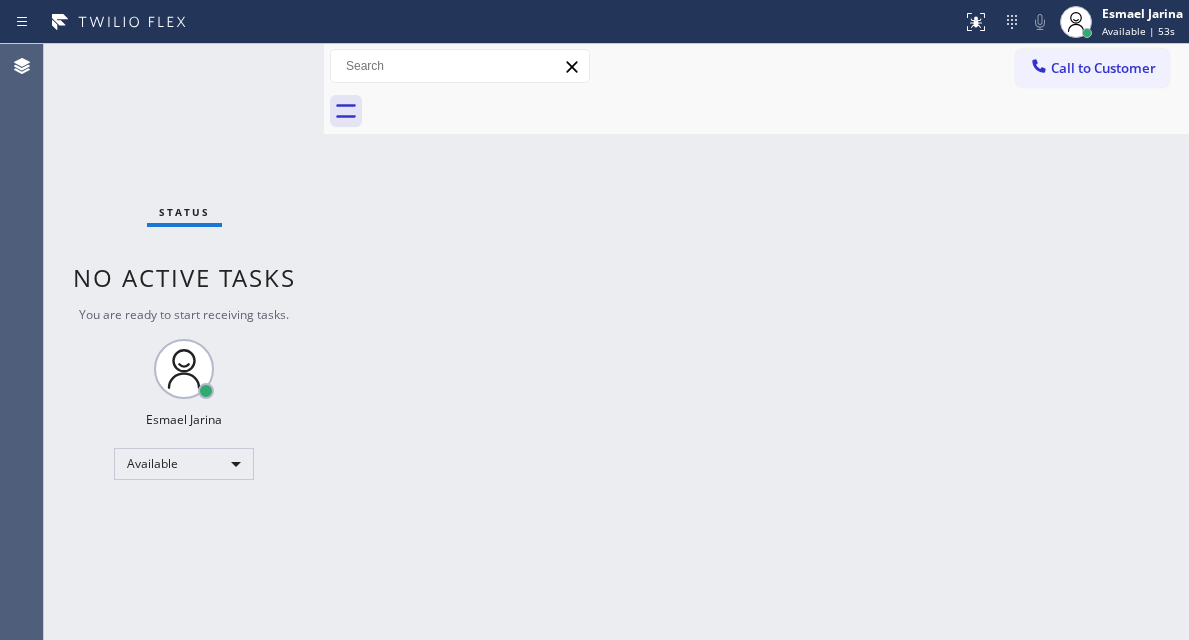 drag, startPoint x: 1124, startPoint y: 236, endPoint x: 958, endPoint y: 181, distance: 174.87424 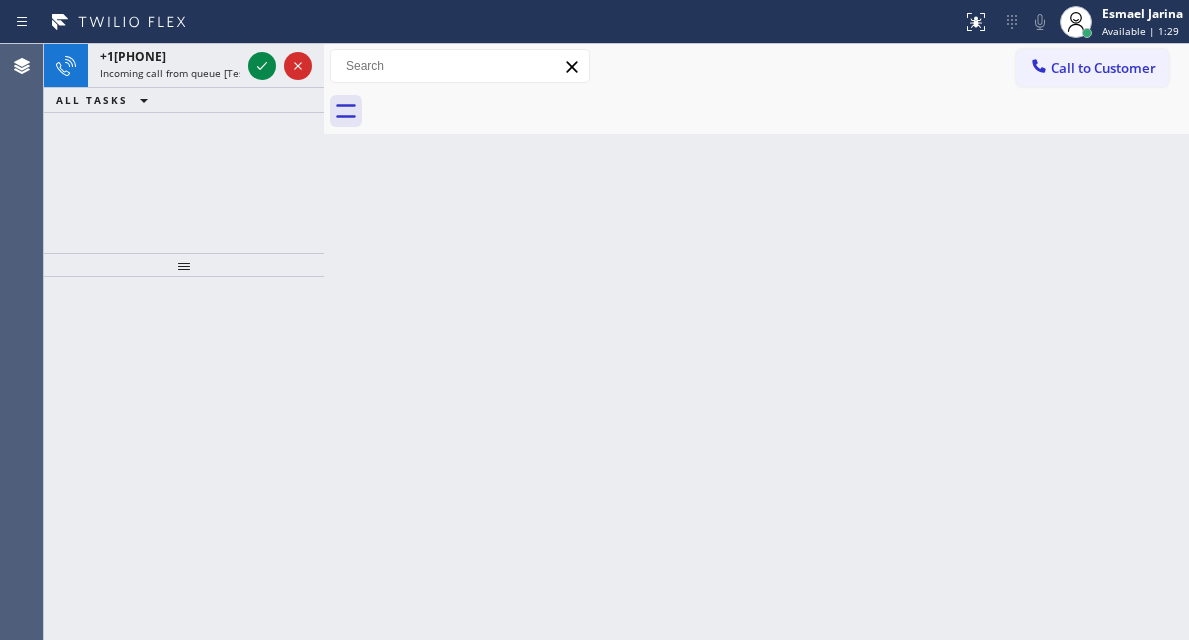 click 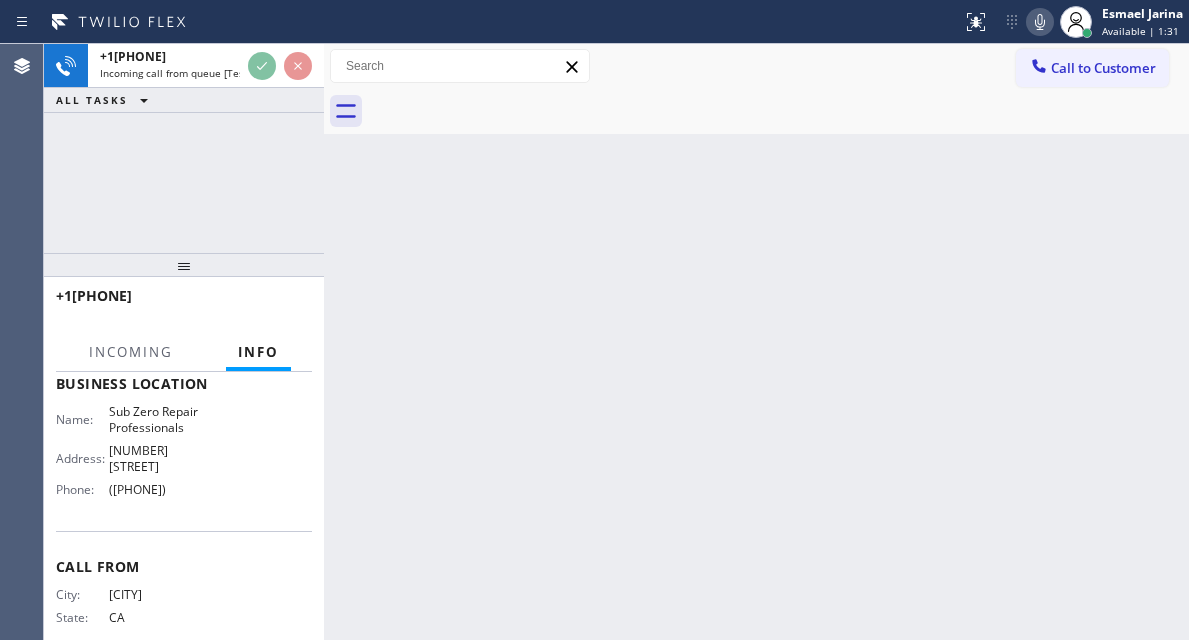 scroll, scrollTop: 230, scrollLeft: 0, axis: vertical 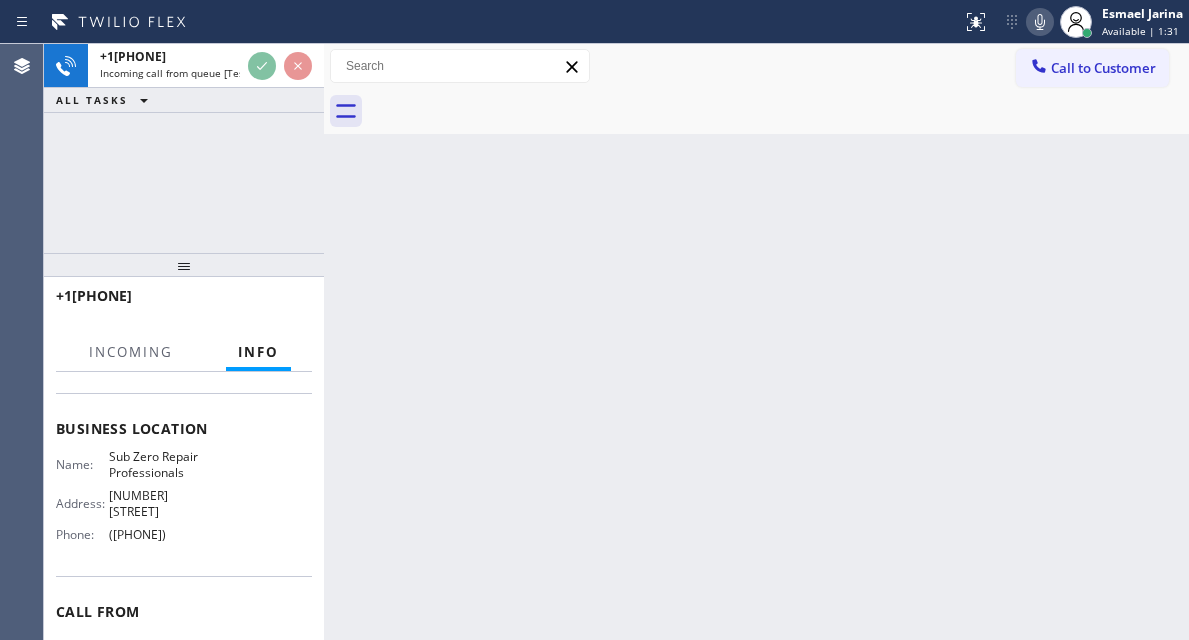 click on "Sub Zero Repair  Professionals" at bounding box center (159, 464) 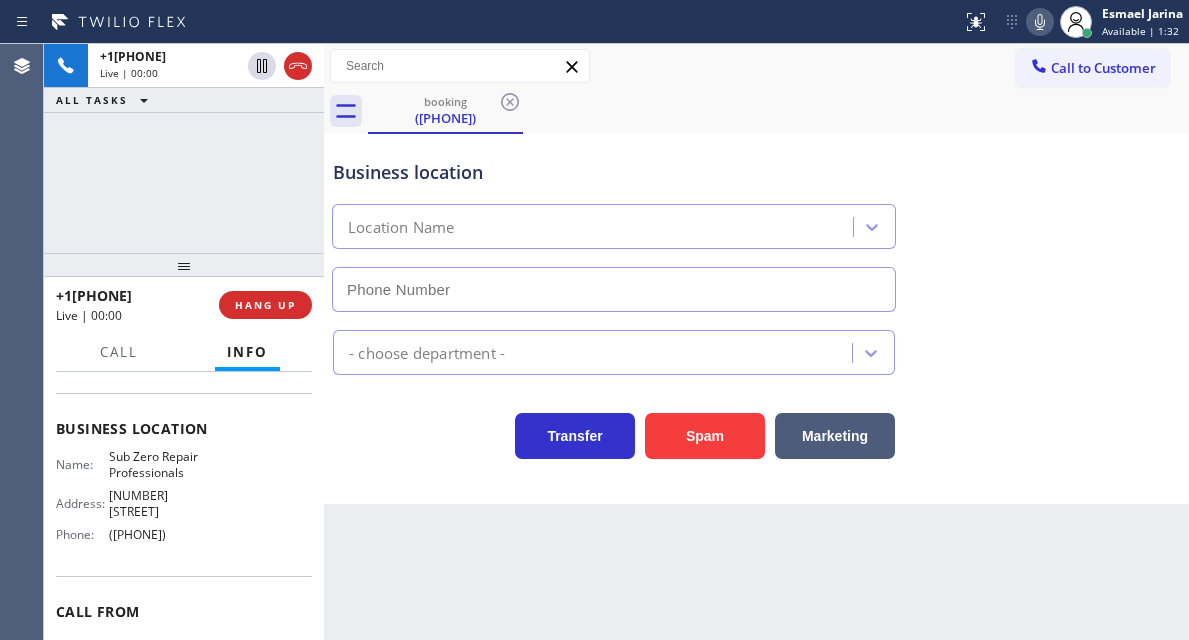click on "Sub Zero Repair  Professionals" at bounding box center [159, 464] 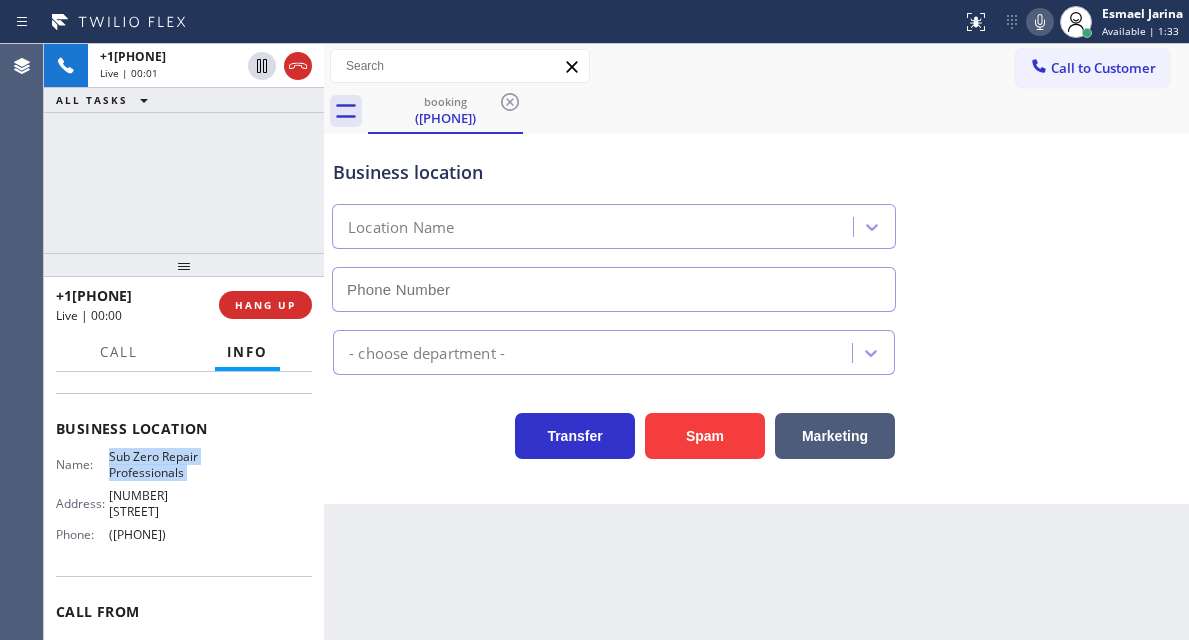 type on "(855) 662-5332" 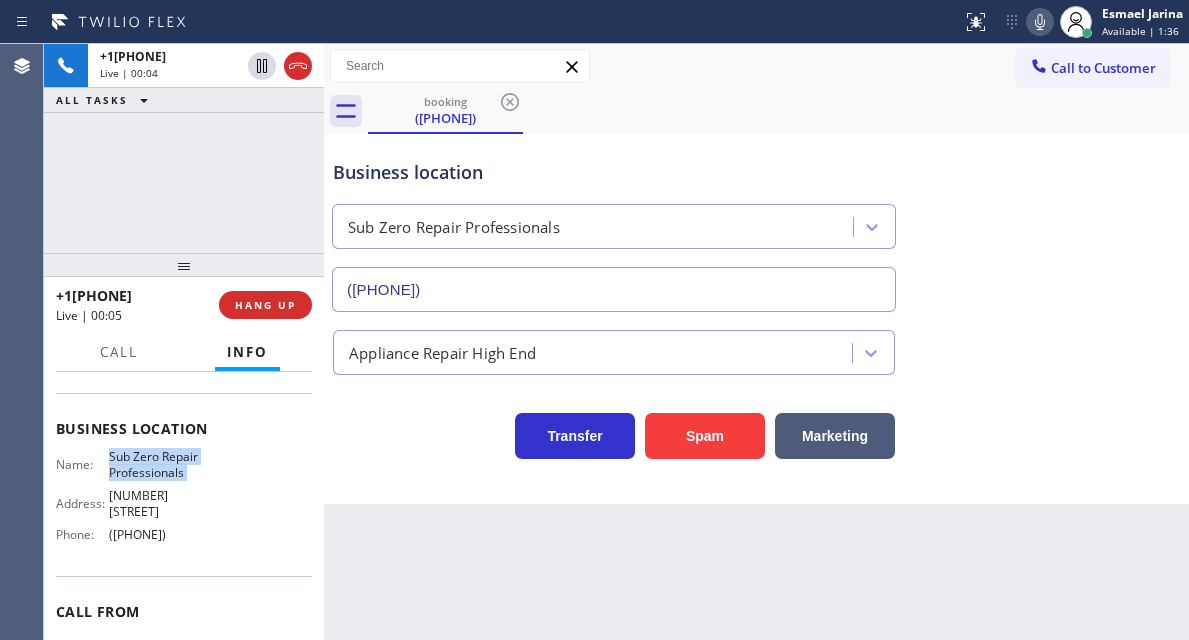 scroll, scrollTop: 130, scrollLeft: 0, axis: vertical 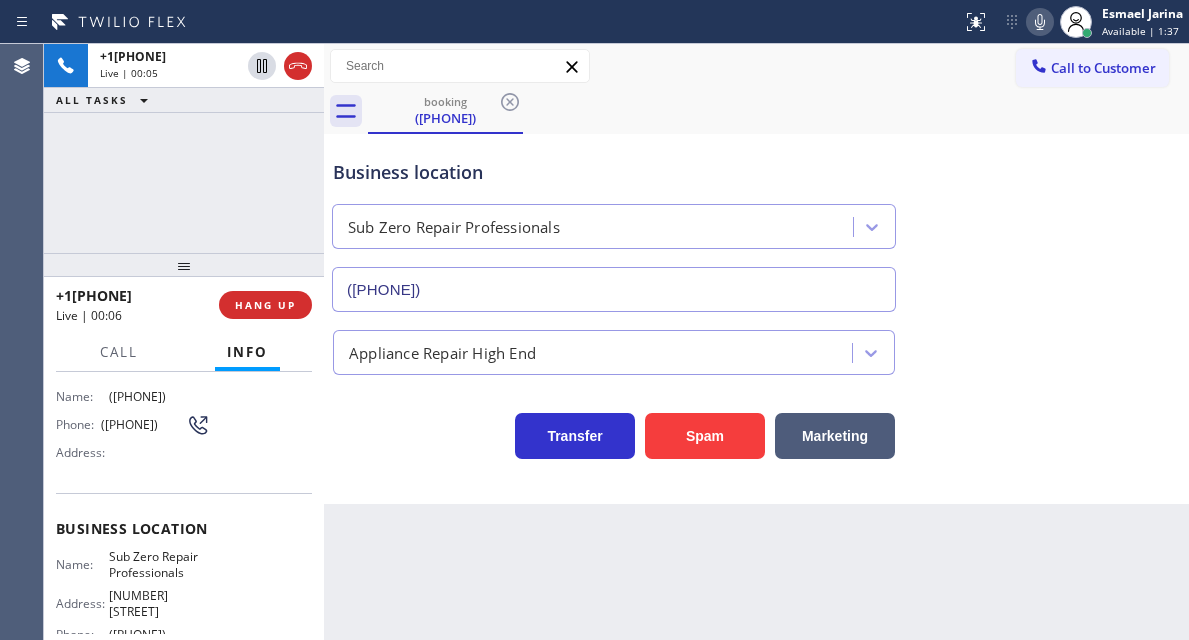 click on "(818) 257-6920" at bounding box center (143, 424) 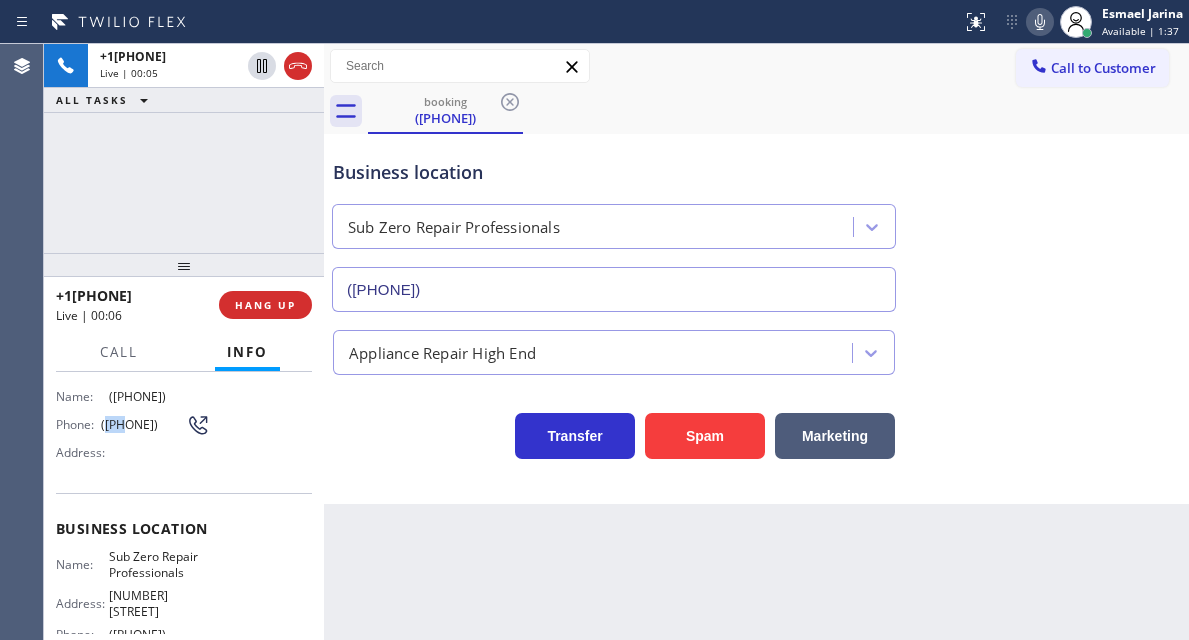 click on "(818) 257-6920" at bounding box center (143, 424) 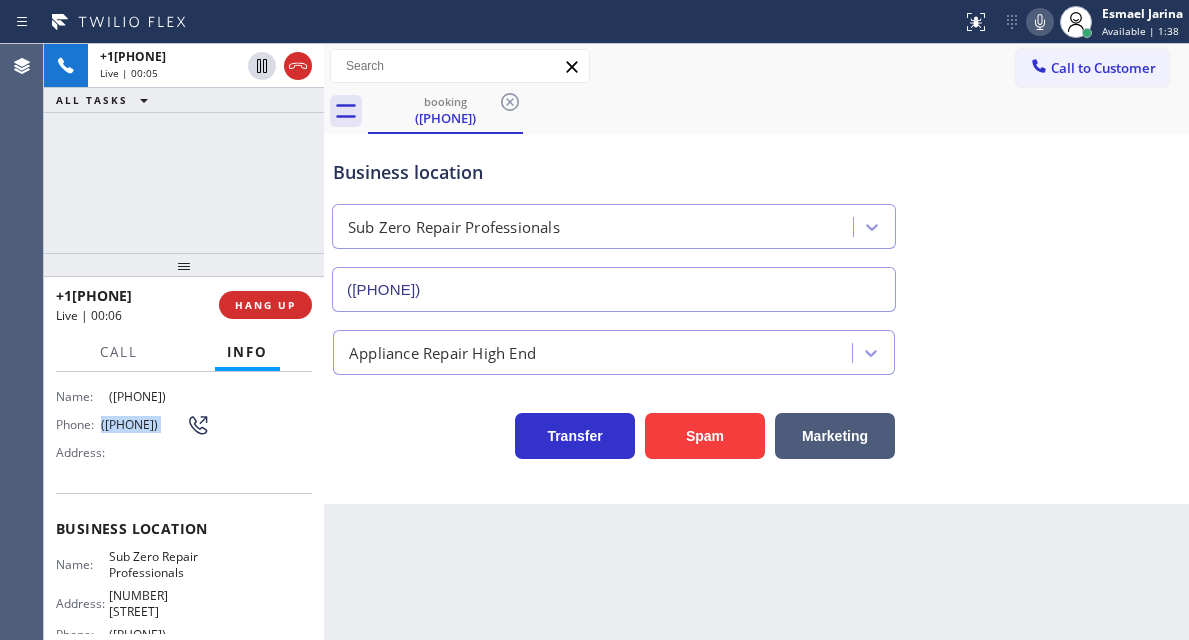 click on "(818) 257-6920" at bounding box center [143, 424] 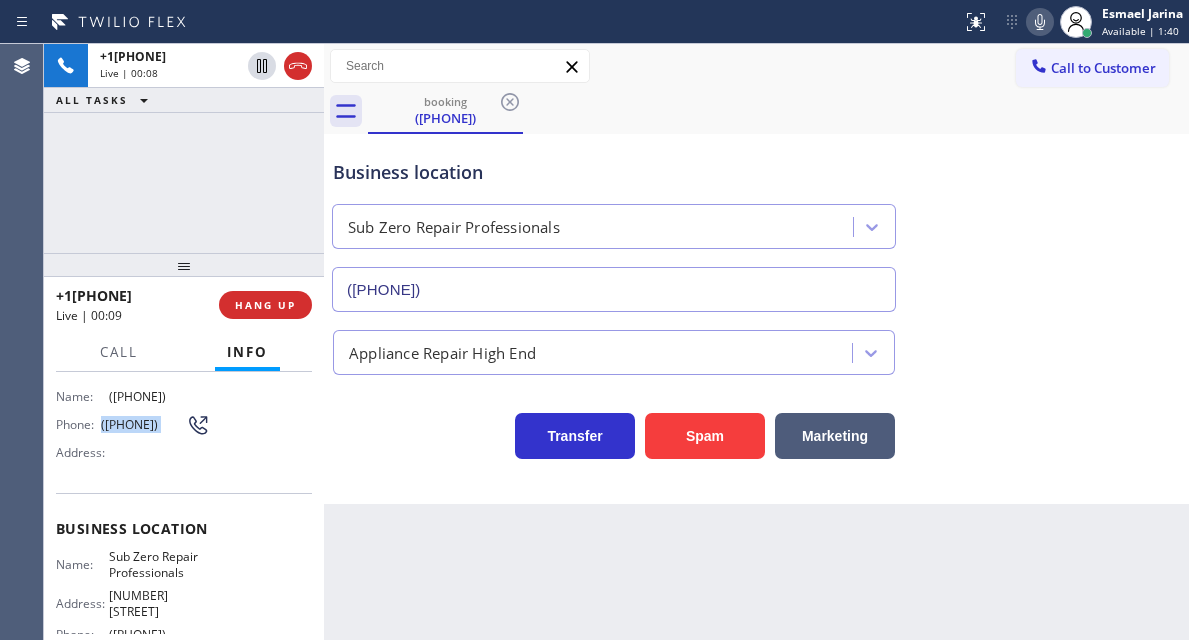 click on "Business location Sub Zero Repair  Professionals (855) 662-5332 Appliance Repair High End Transfer Spam Marketing" at bounding box center [756, 319] 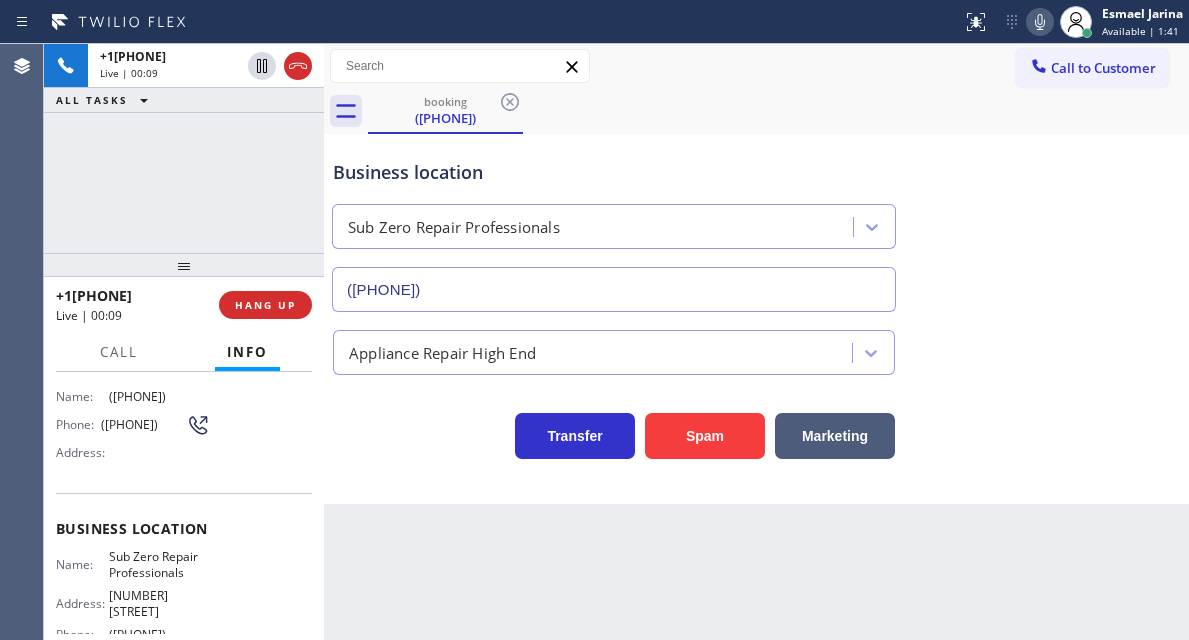 click on "Sub Zero Repair  Professionals" at bounding box center (159, 564) 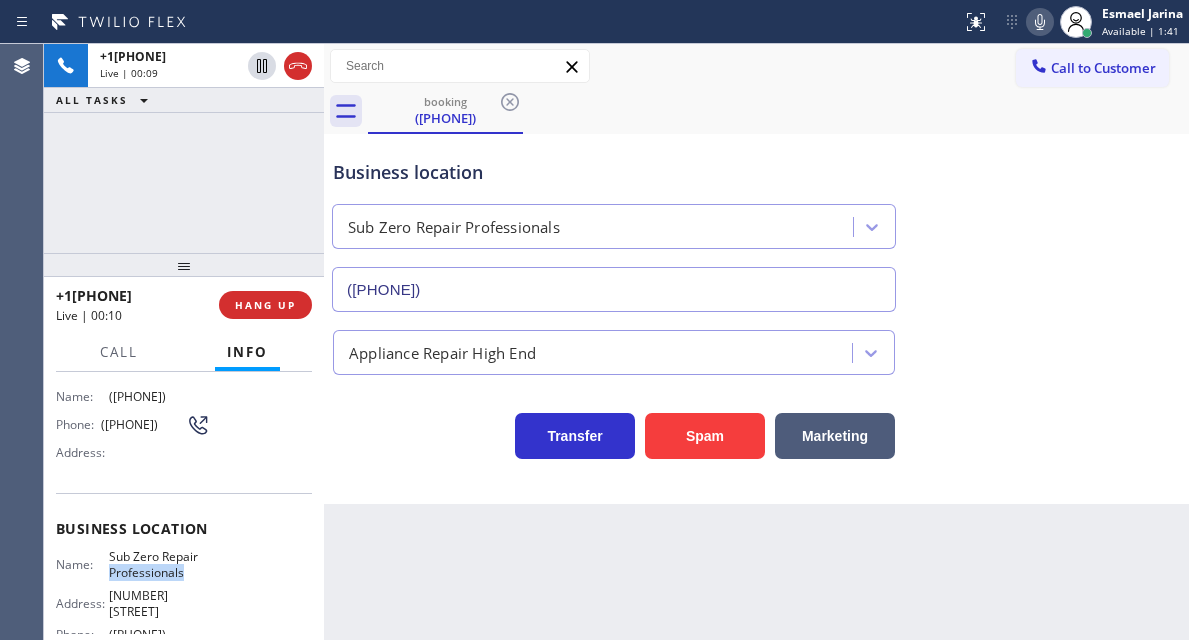 click on "Sub Zero Repair  Professionals" at bounding box center [159, 564] 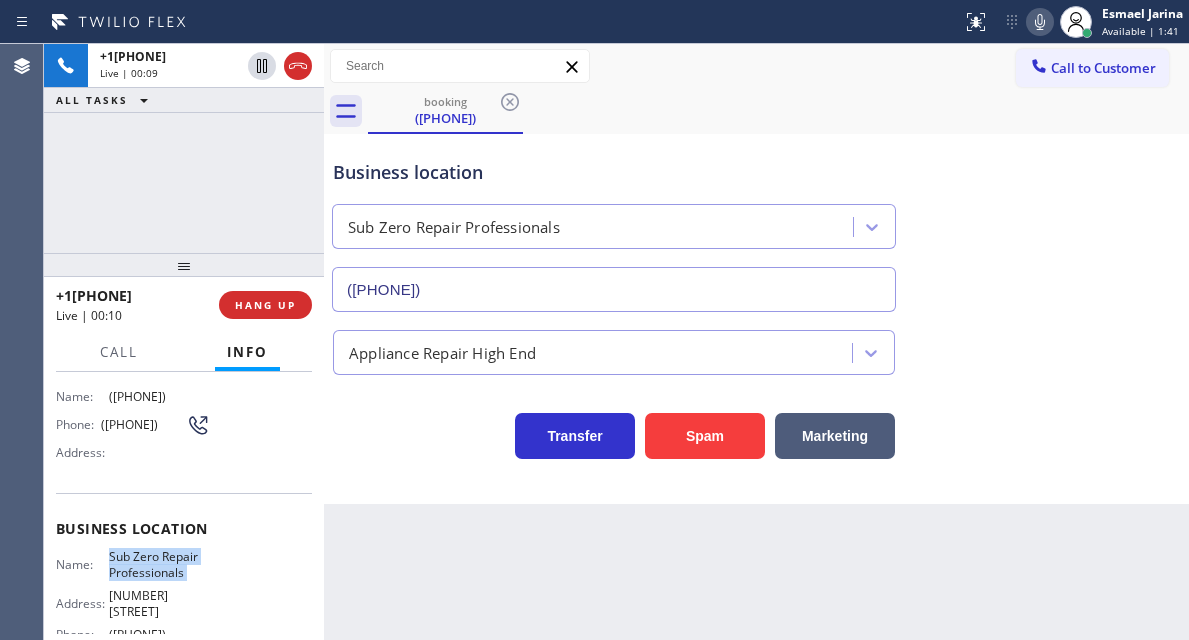 drag, startPoint x: 163, startPoint y: 573, endPoint x: 131, endPoint y: 582, distance: 33.24154 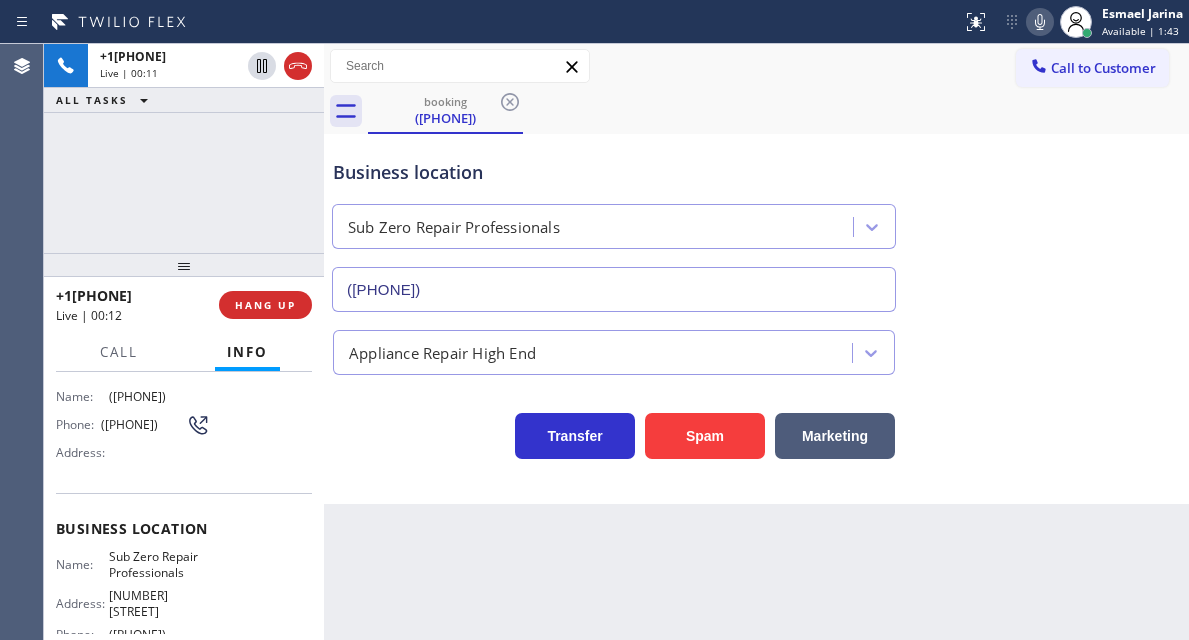 click on "Business location Sub Zero Repair  Professionals (855) 662-5332 Appliance Repair High End Transfer Spam Marketing" at bounding box center (756, 319) 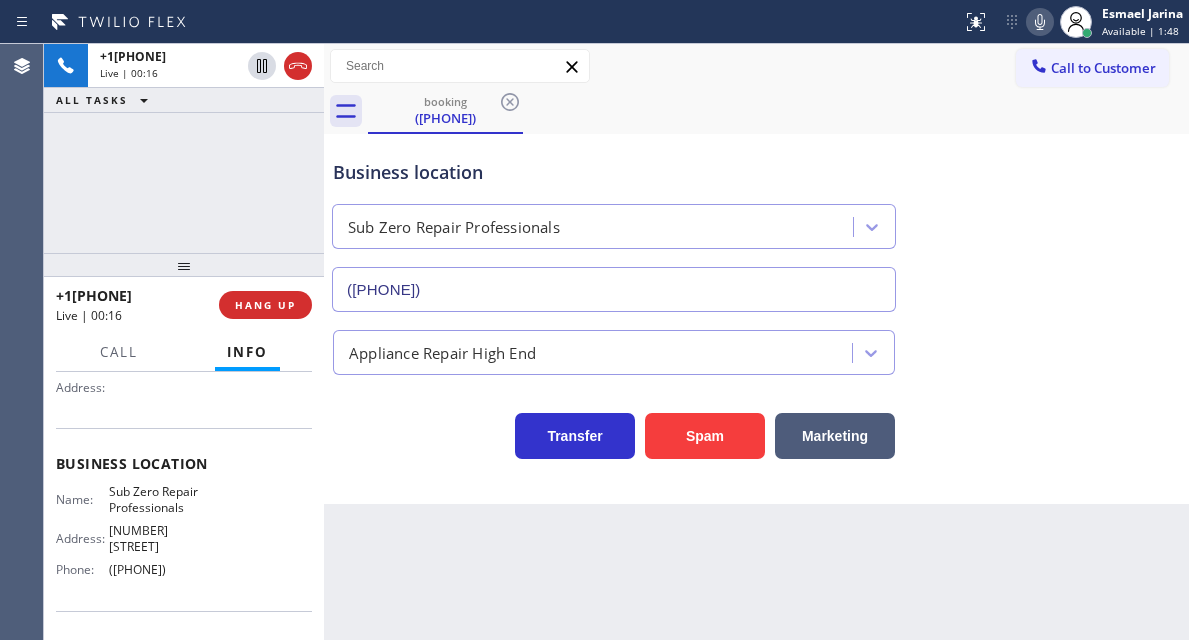 scroll, scrollTop: 230, scrollLeft: 0, axis: vertical 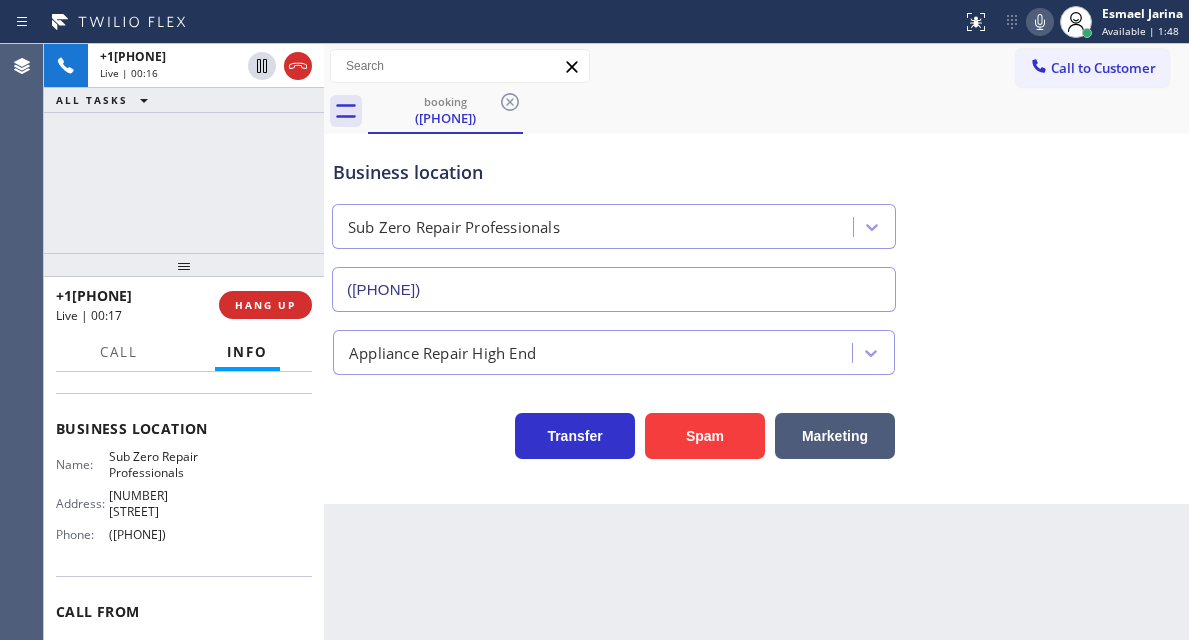 click on "(855) 662-5332" at bounding box center (159, 534) 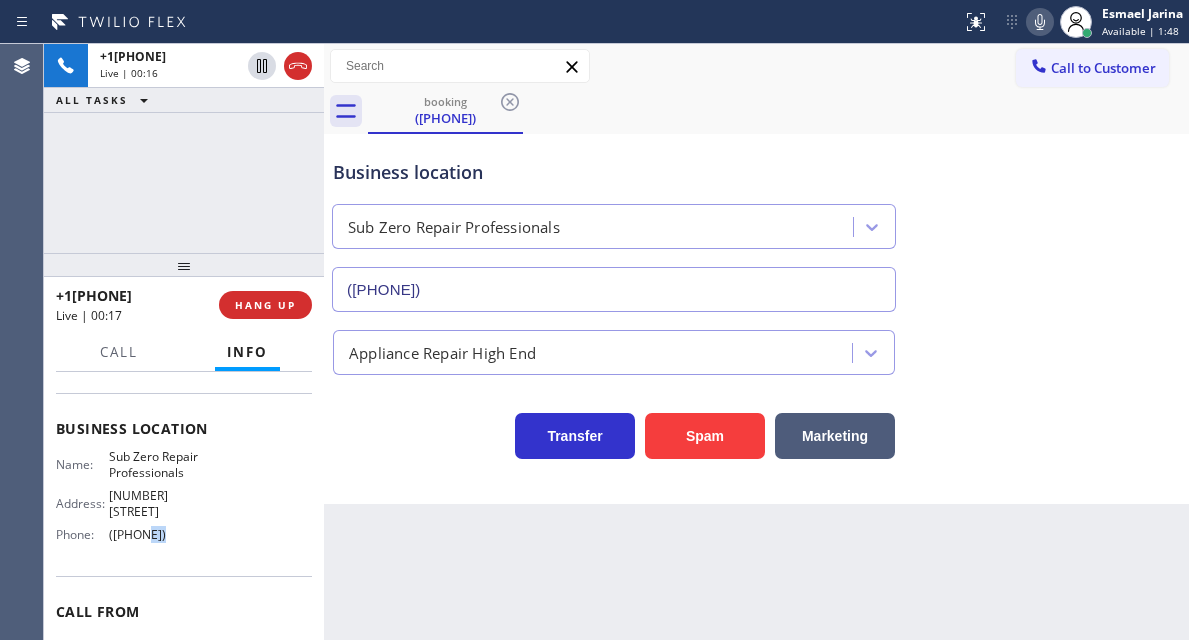 click on "(855) 662-5332" at bounding box center (159, 534) 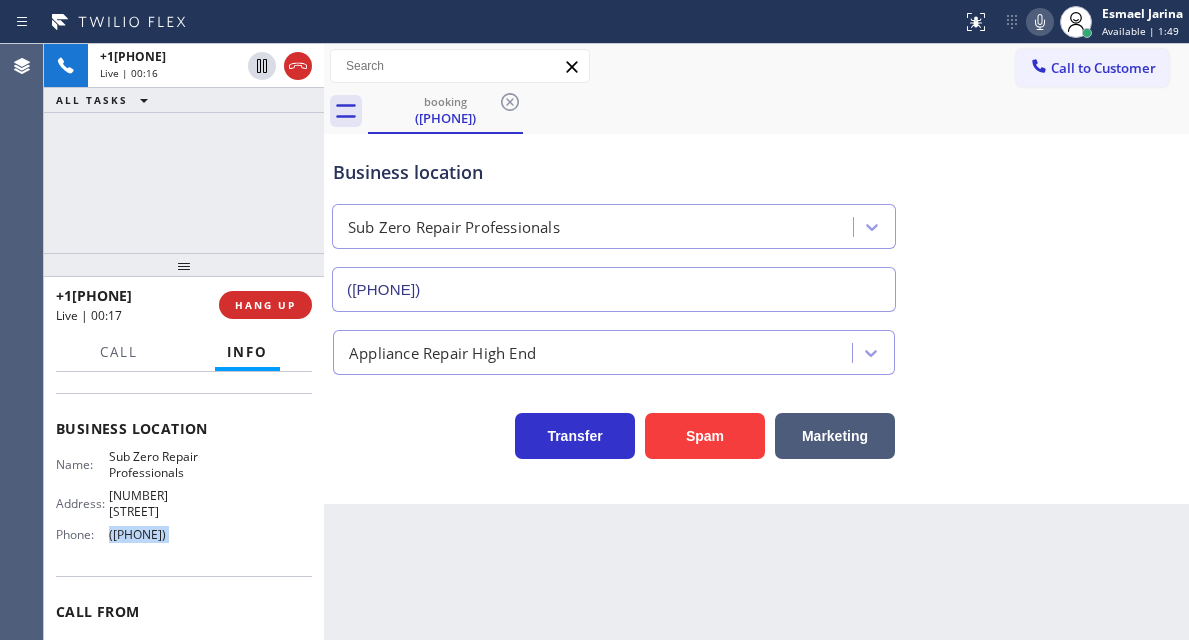 click on "(855) 662-5332" at bounding box center (159, 534) 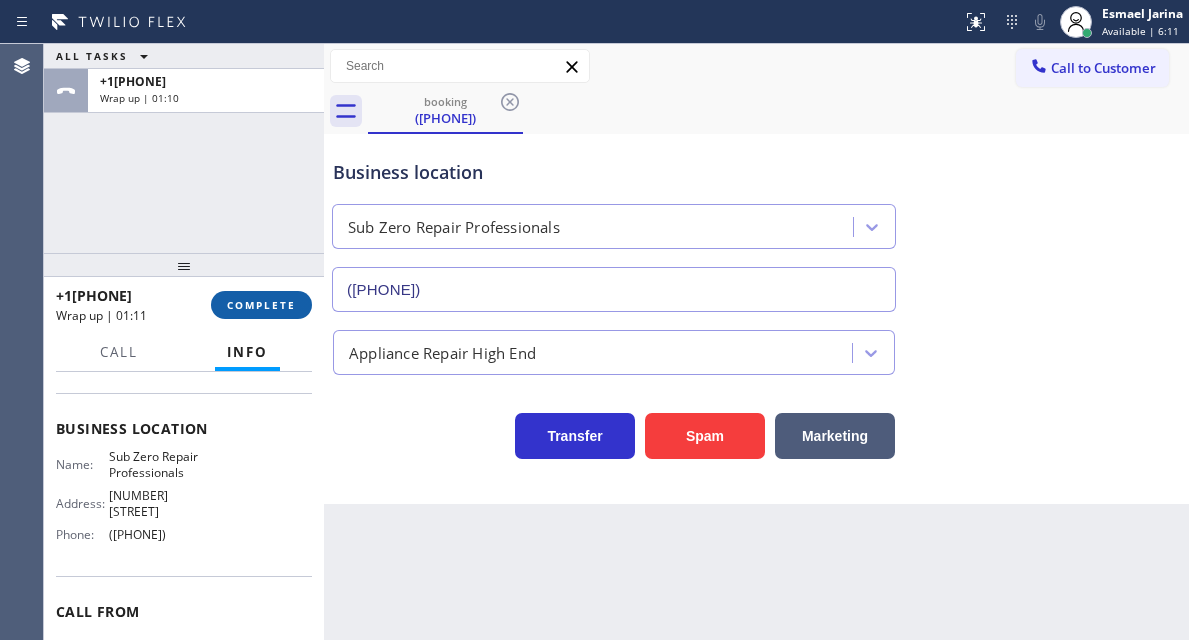 drag, startPoint x: 276, startPoint y: 289, endPoint x: 269, endPoint y: 306, distance: 18.384777 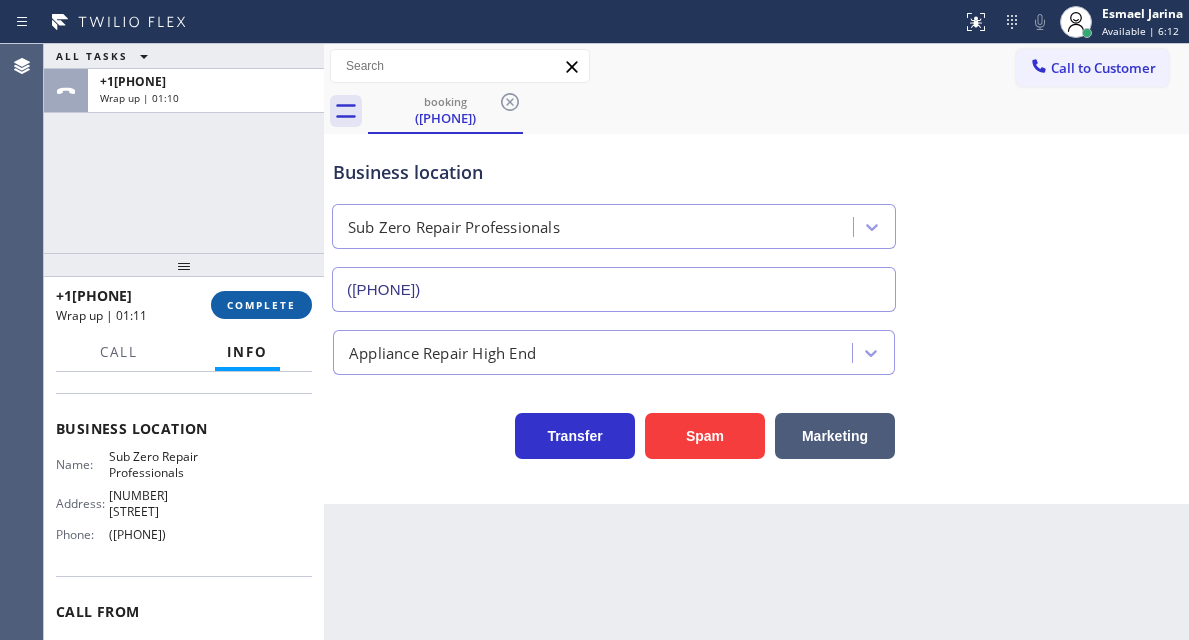 click on "COMPLETE" at bounding box center (261, 305) 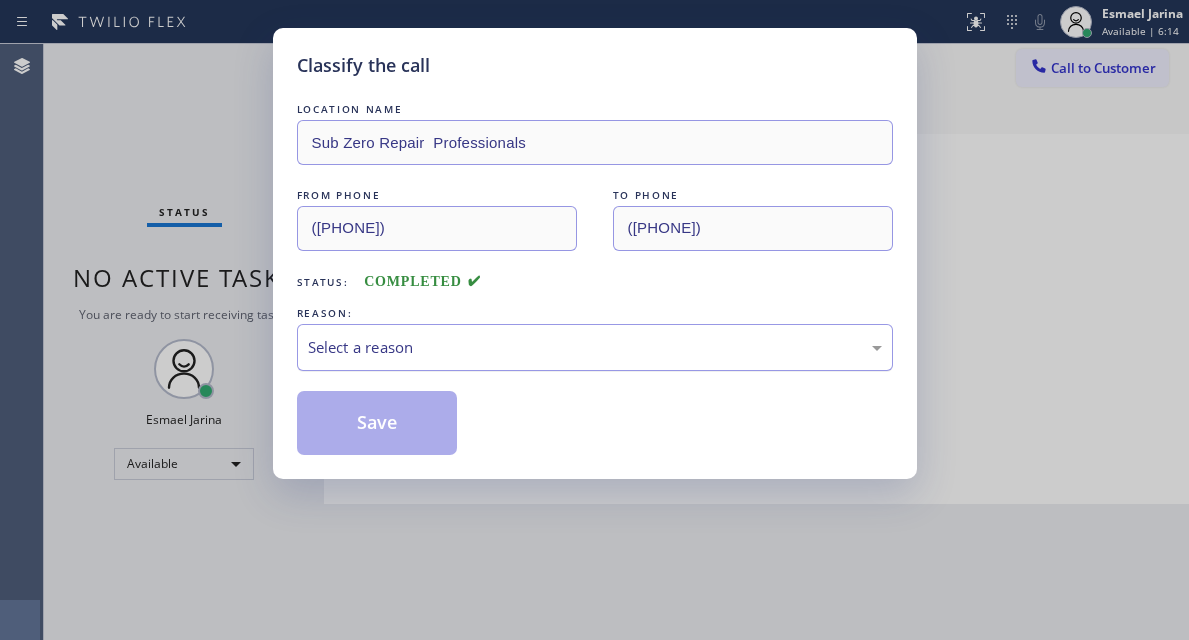 click on "Select a reason" at bounding box center (595, 347) 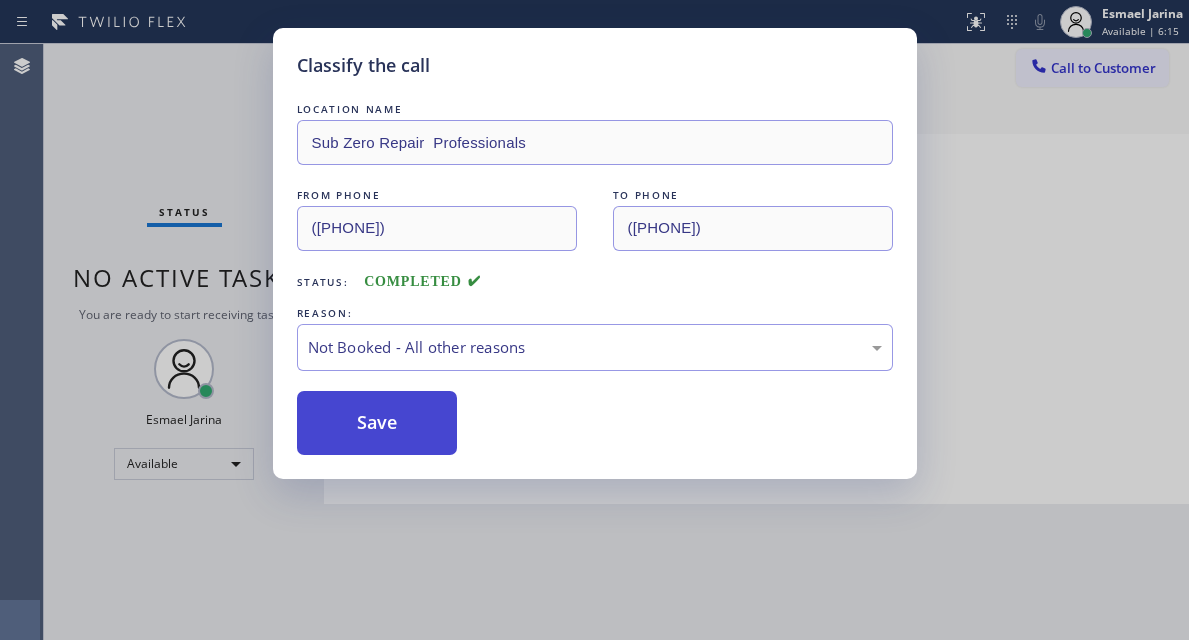 click on "Save" at bounding box center [377, 423] 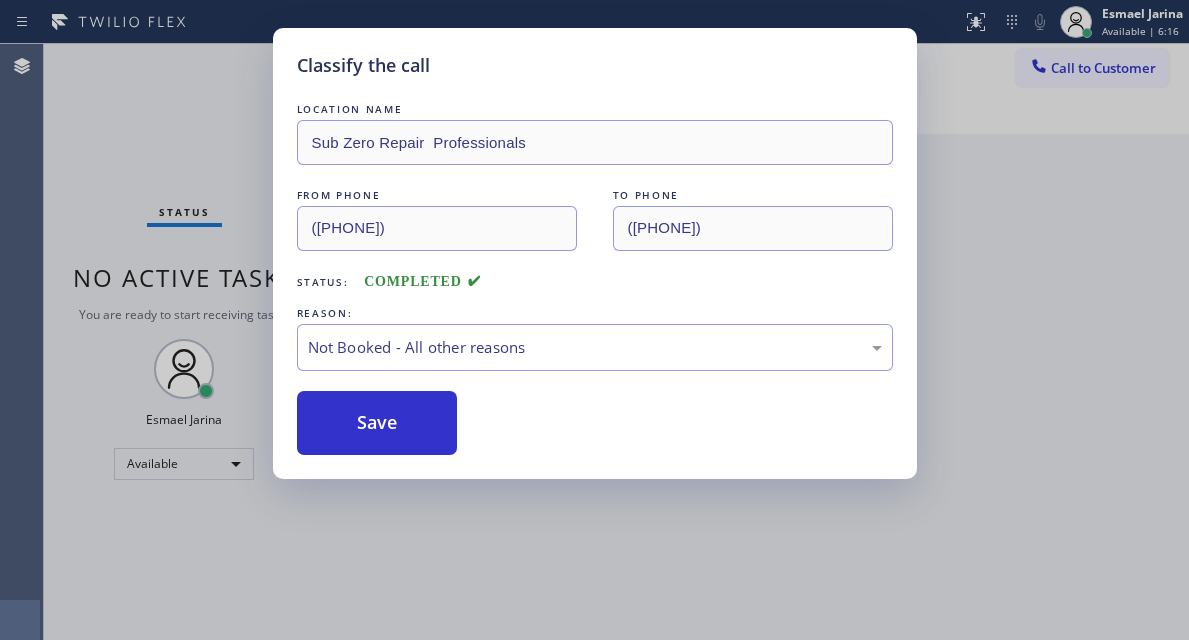 click on "Classify the call LOCATION NAME Sub Zero Repair  Professionals FROM PHONE (818) 257-6920 TO PHONE (855) 662-5332 Status: COMPLETED REASON: Not Booked - All other reasons Save" at bounding box center (594, 320) 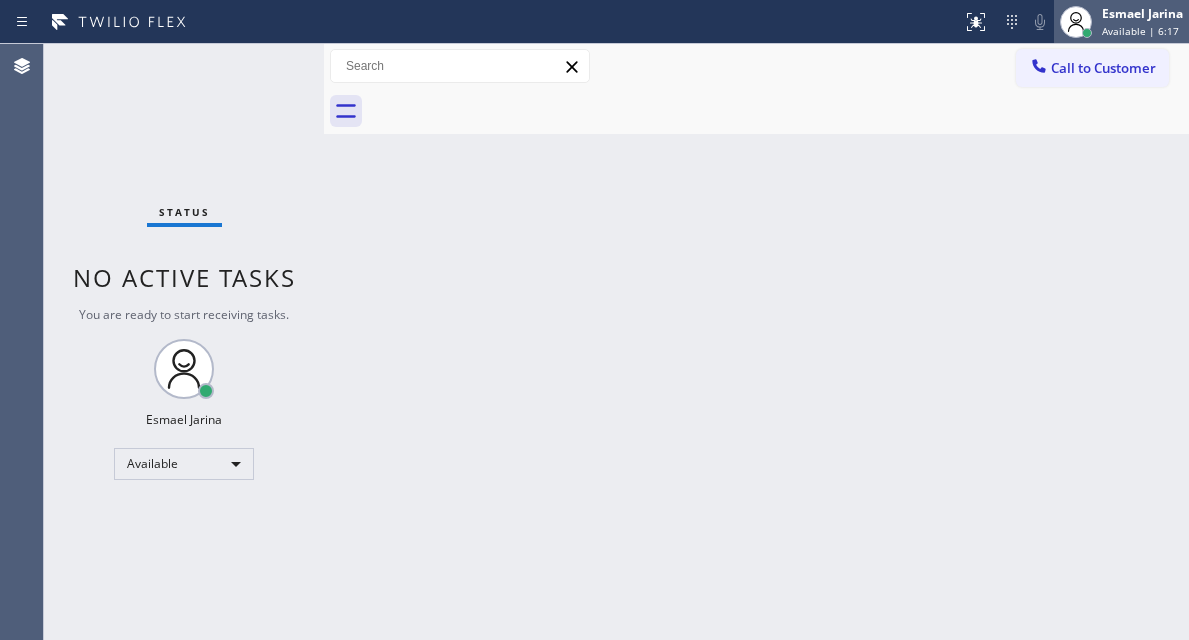 click at bounding box center (1076, 22) 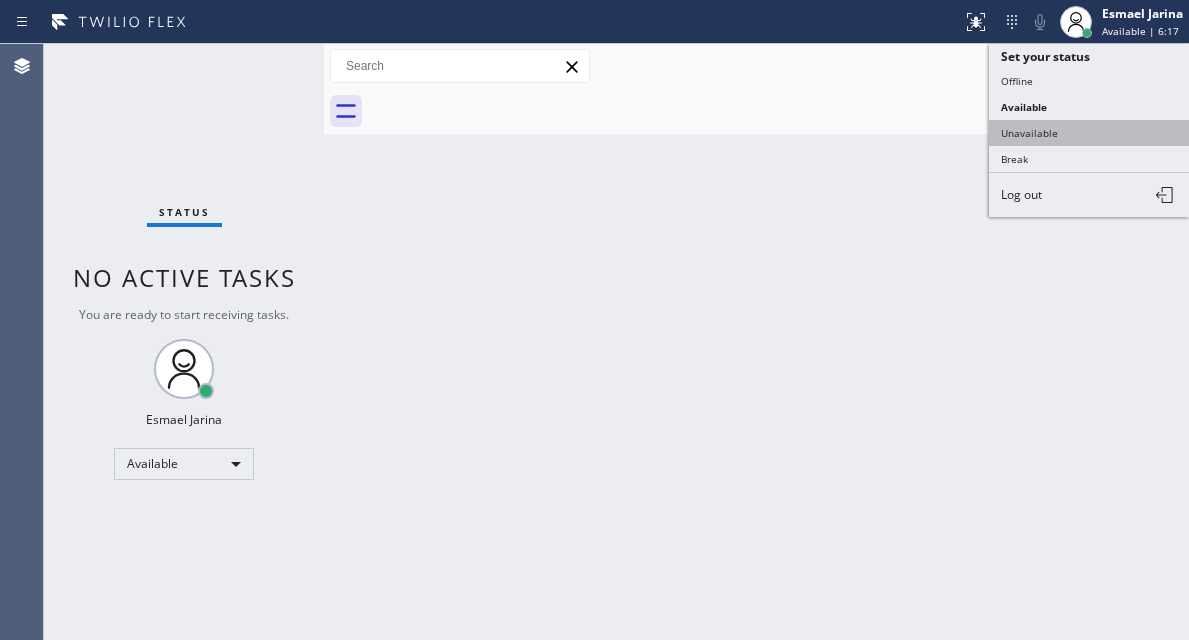 click on "Unavailable" at bounding box center (1089, 133) 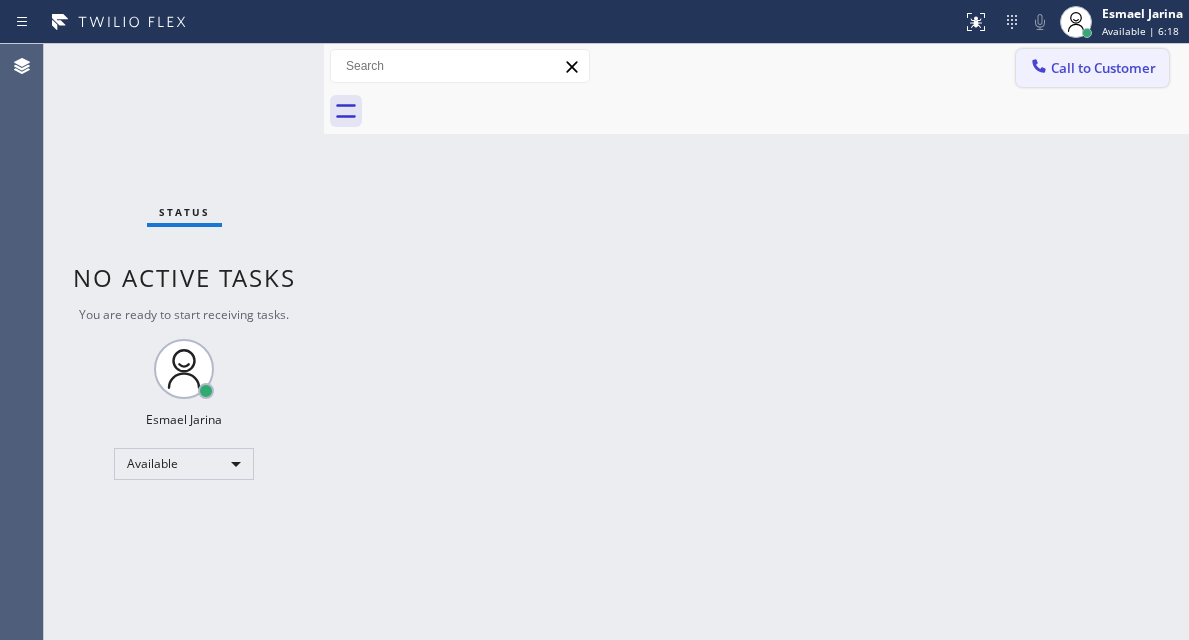 click on "Call to Customer" at bounding box center [1103, 68] 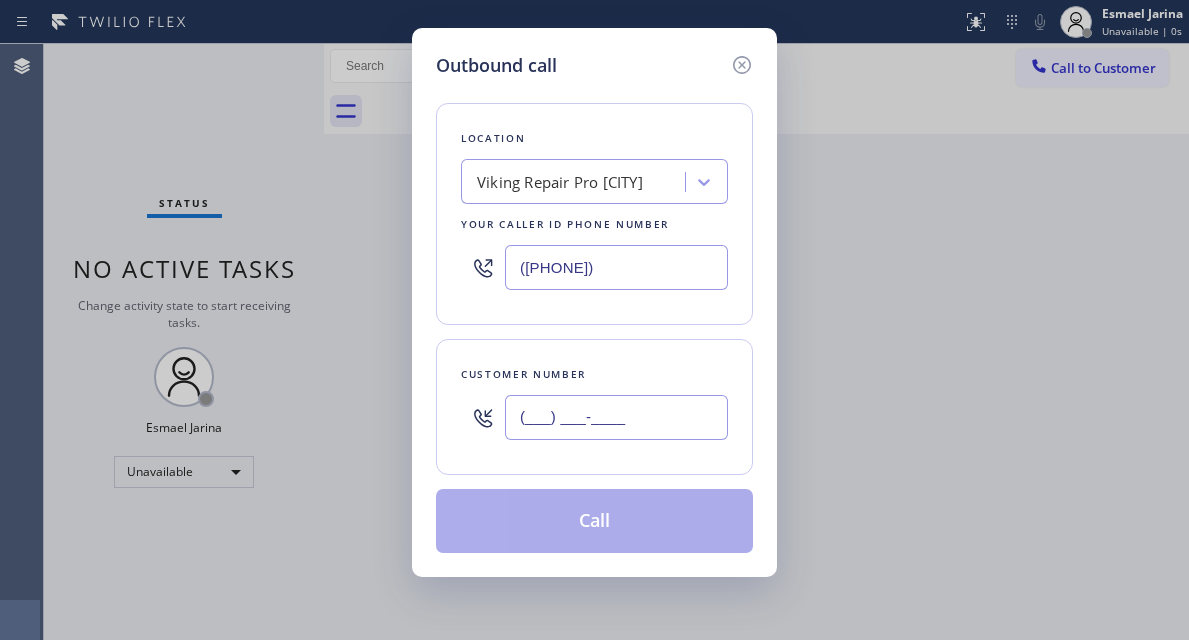 click on "(___) ___-____" at bounding box center (616, 417) 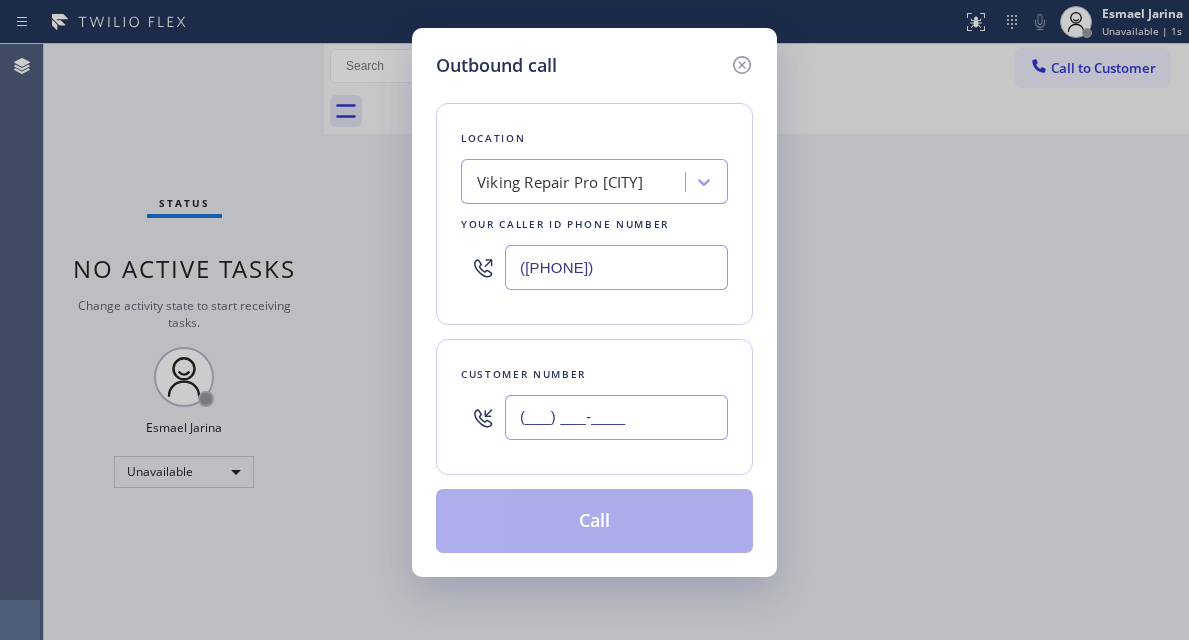 paste on "818) 257-6920" 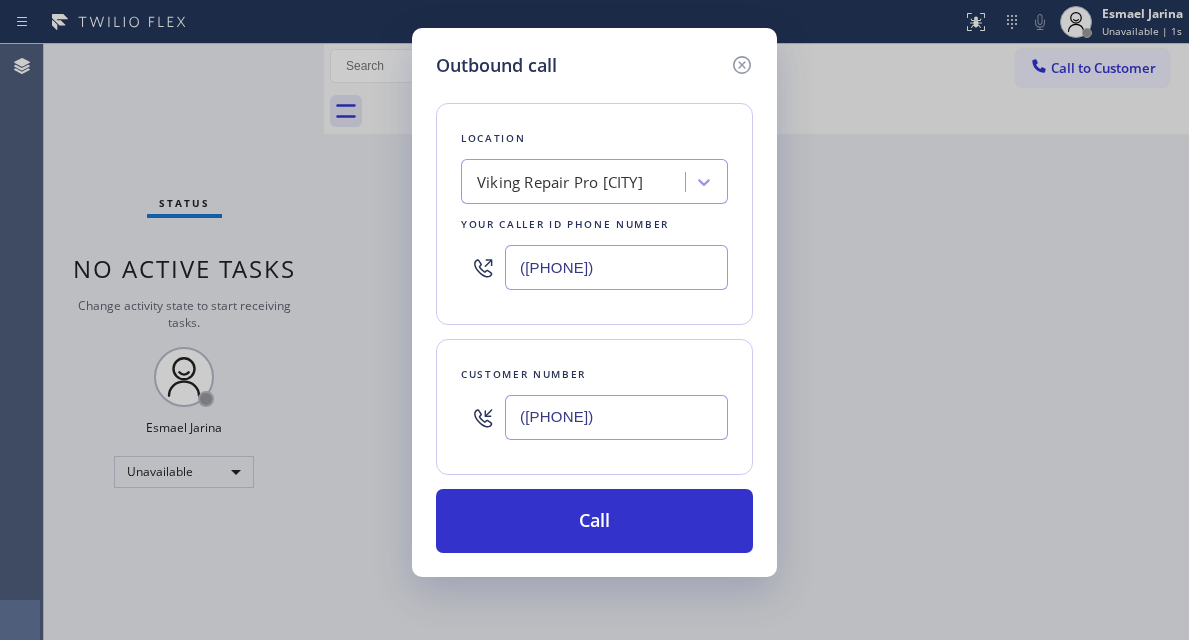 type on "(818) 257-6920" 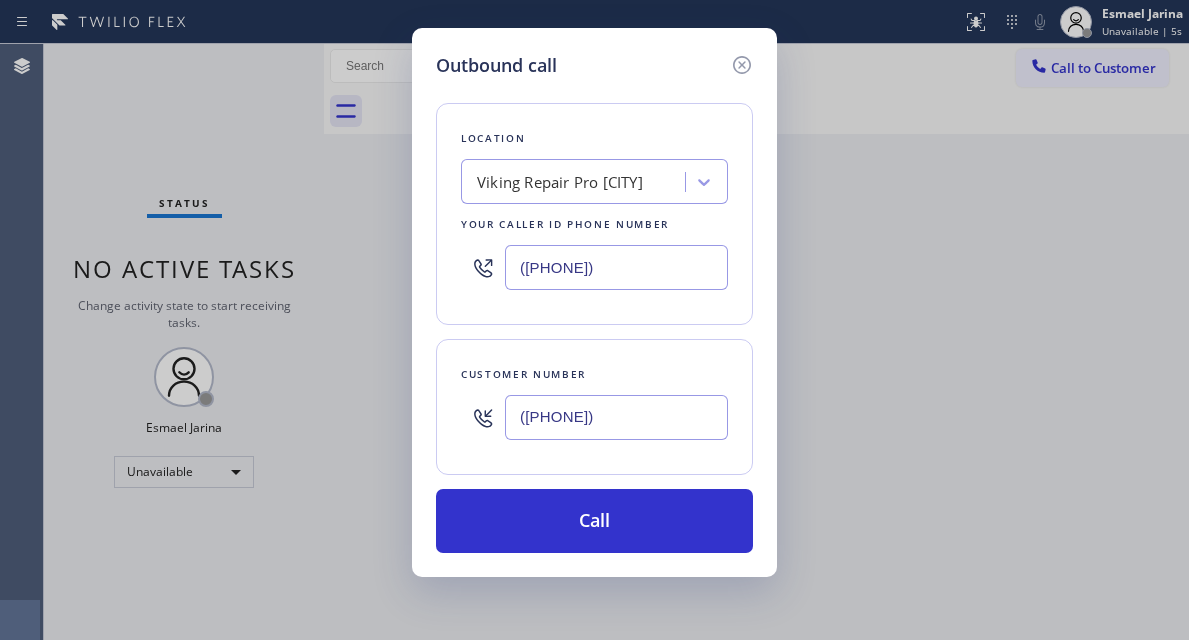 click on "(650) 677-1545" at bounding box center [616, 267] 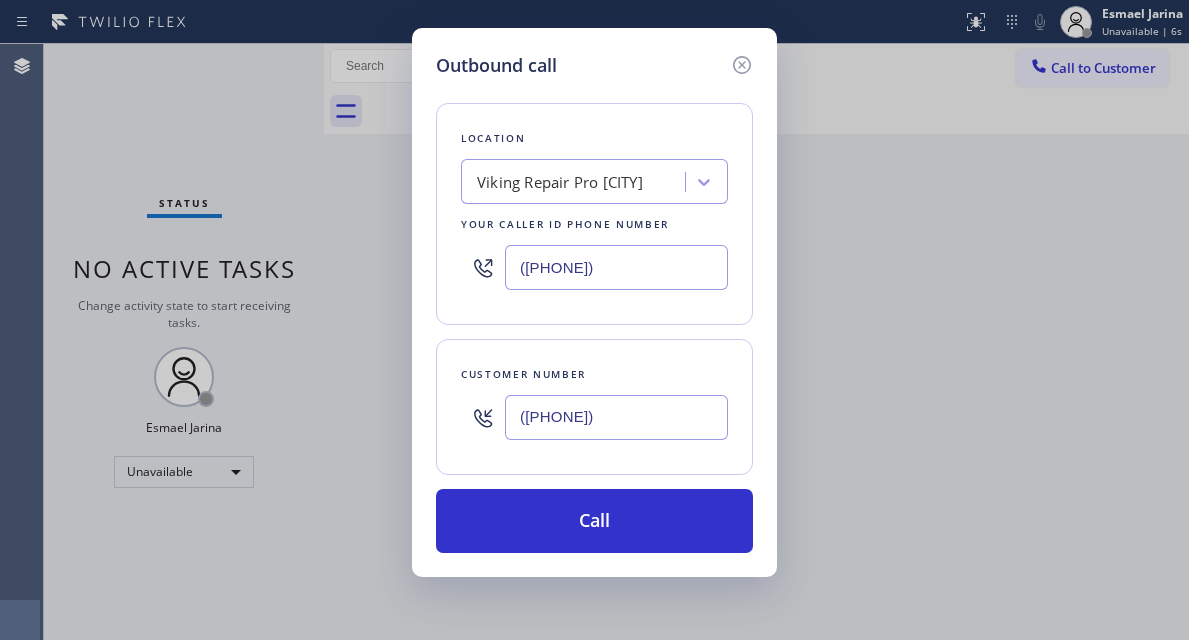 paste on "855) 662-5332" 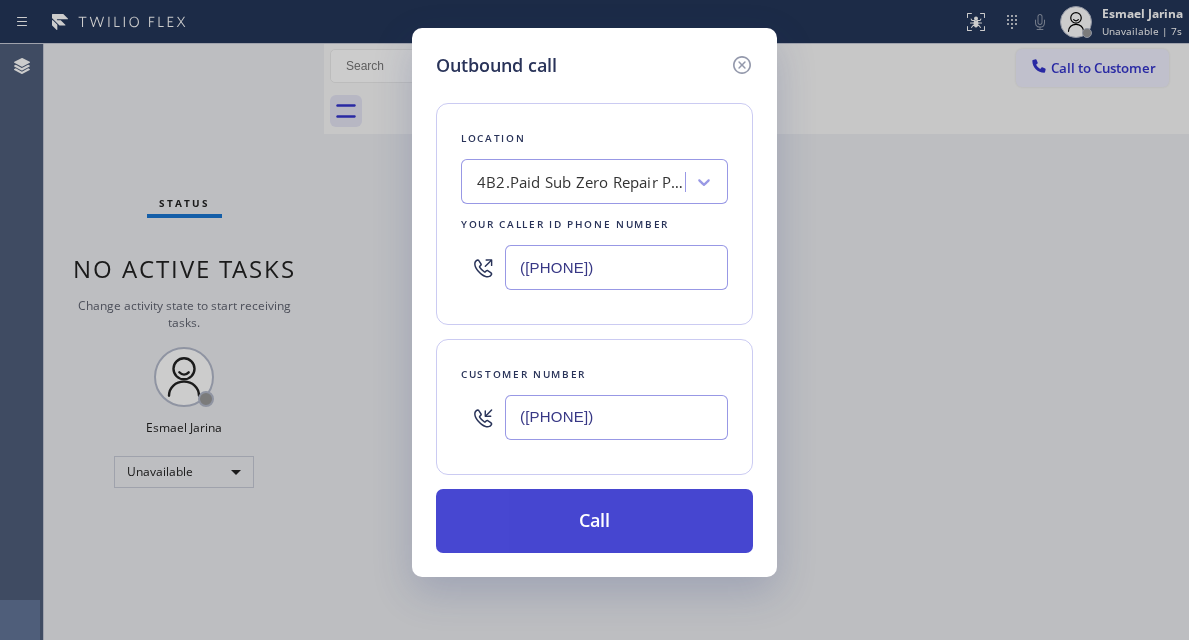 type on "(855) 662-5332" 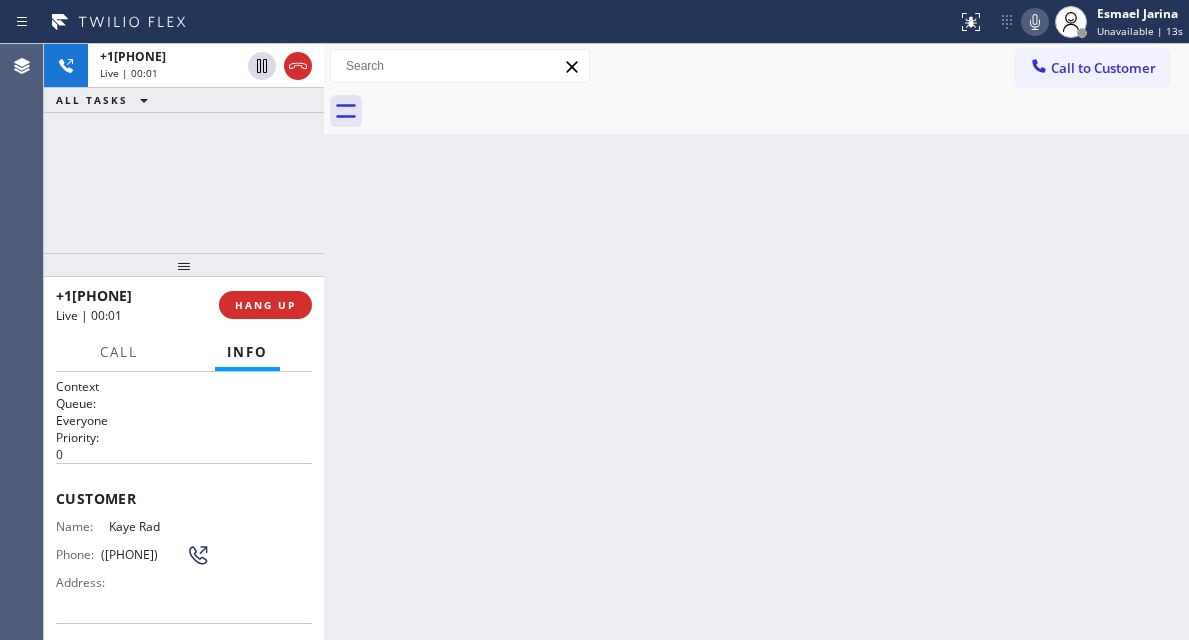 click on "Back to Dashboard Change Sender ID Customers Technicians Select a contact Outbound call Technician Search Technician Your caller id phone number Your caller id phone number Call Technician info Name   Phone none Address none Change Sender ID HVAC +18559994417 5 Star Appliance +18557314952 Appliance Repair +18554611149 Plumbing +18889090120 Air Duct Cleaning +18006865038  Electricians +18005688664 Cancel Change Check personal SMS Reset Change No tabs Call to Customer Outbound call Location Sub Zero Repair  Professionals Your caller id phone number (855) 662-5332 Customer number Call Outbound call Technician Search Technician Your caller id phone number Your caller id phone number Call" at bounding box center (756, 342) 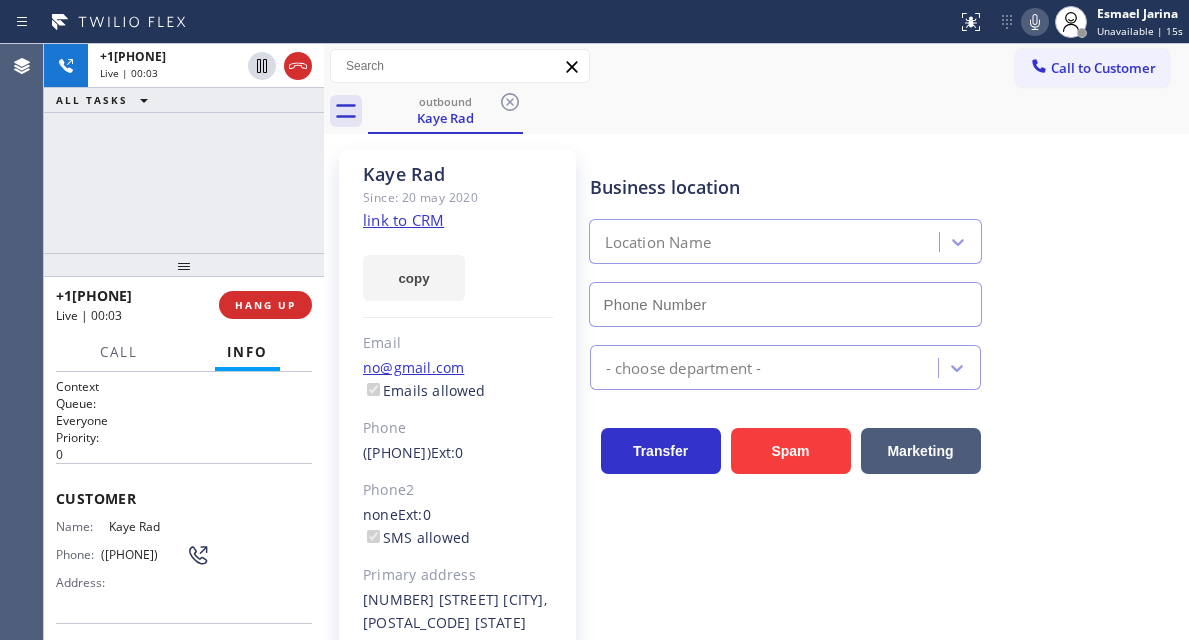 type on "(855) 662-5332" 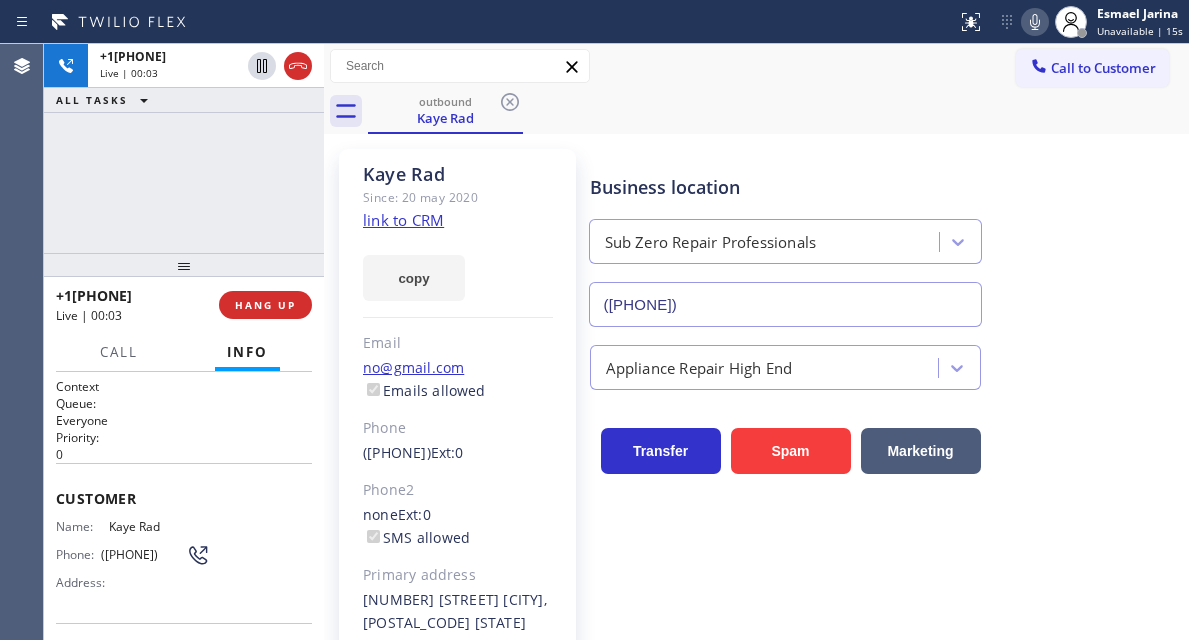 click on "link to CRM" 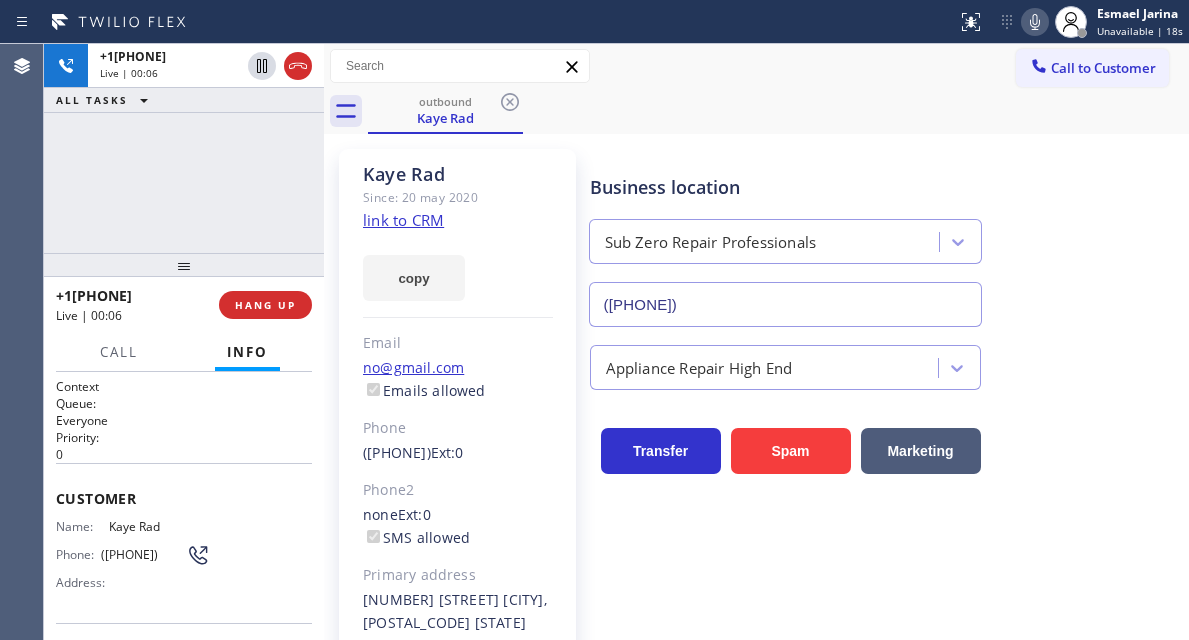 click on "Business location Sub Zero Repair  Professionals (855) 662-5332" at bounding box center (885, 236) 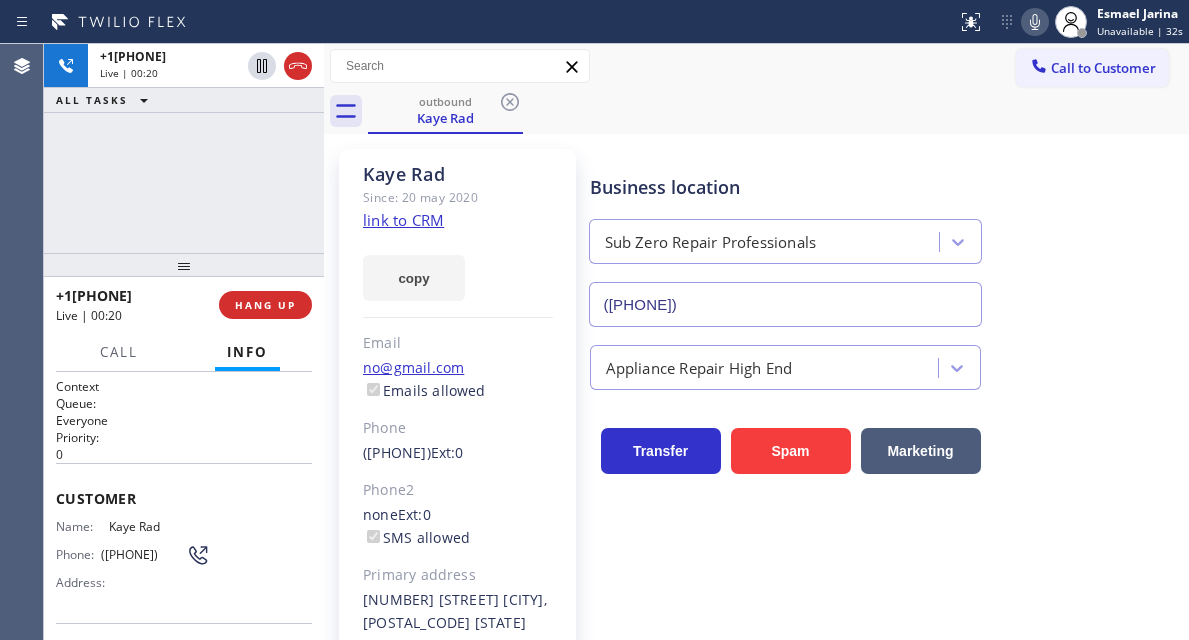 click on "+18182576920 Live | 00:20 ALL TASKS ALL TASKS ACTIVE TASKS TASKS IN WRAP UP" at bounding box center [184, 148] 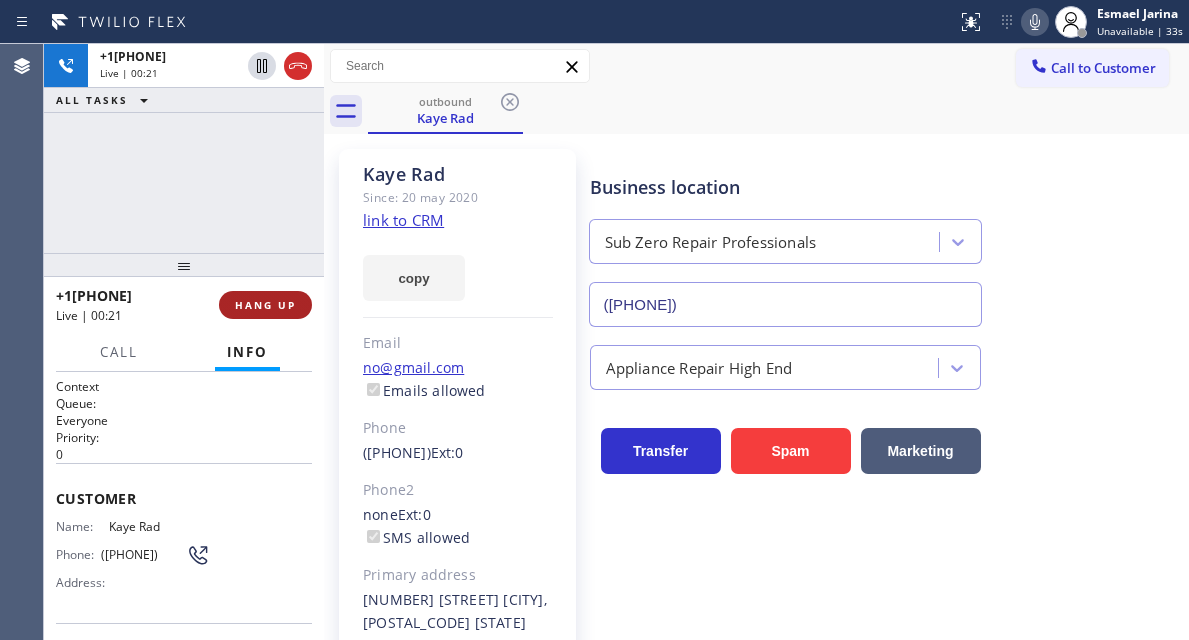click on "HANG UP" at bounding box center [265, 305] 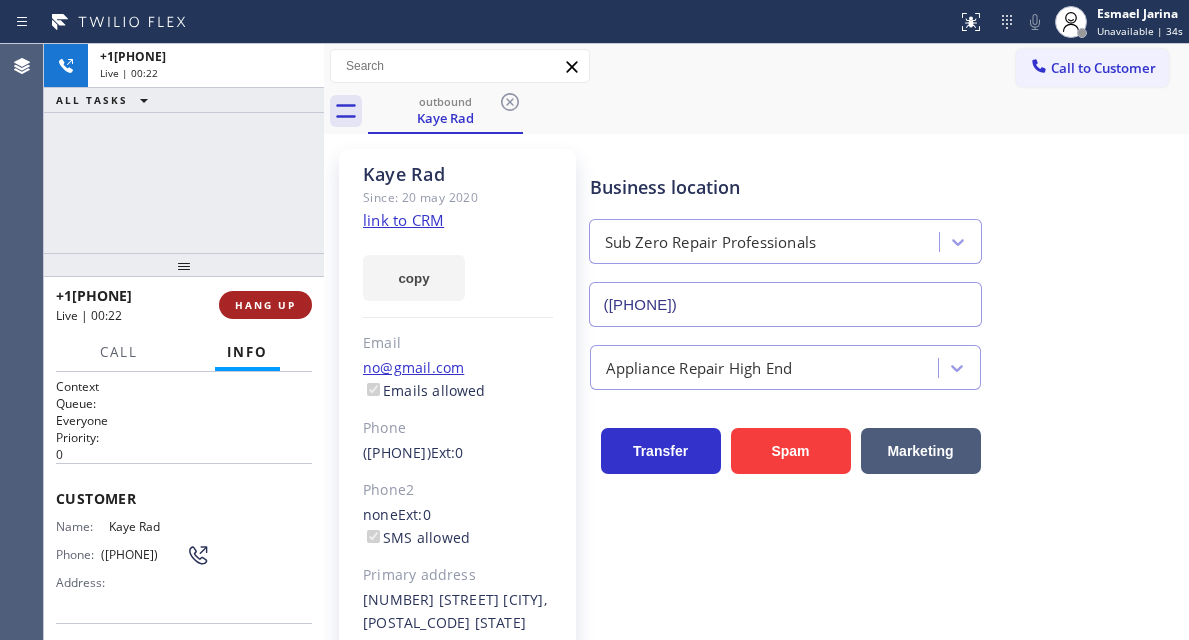 click on "HANG UP" at bounding box center (265, 305) 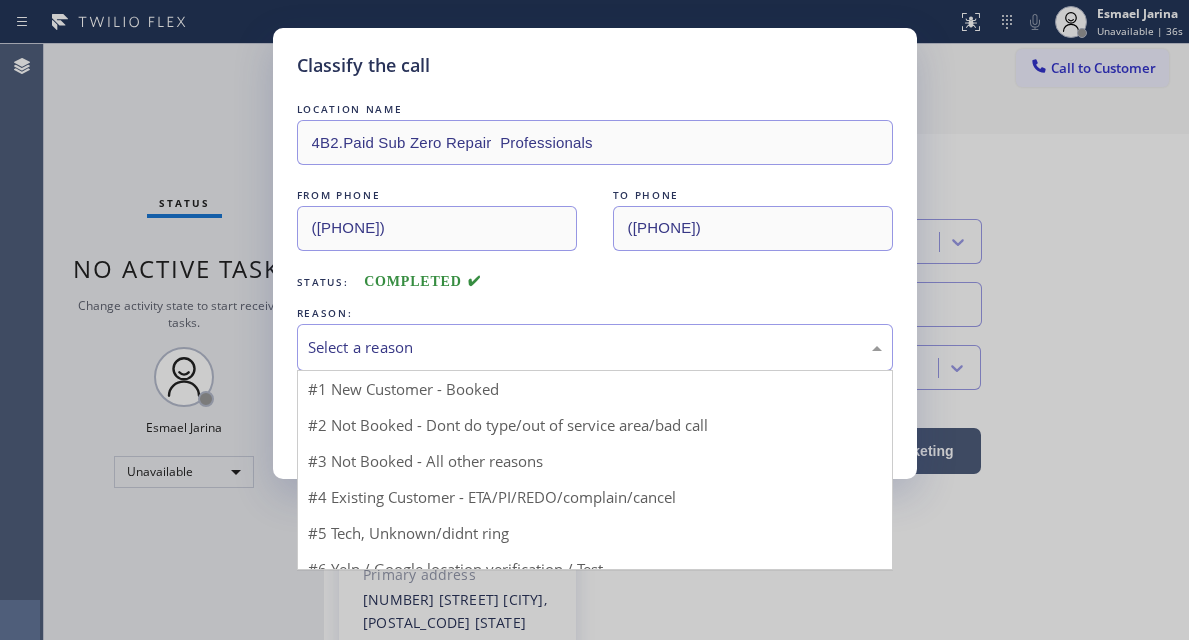 click on "Select a reason" at bounding box center [595, 347] 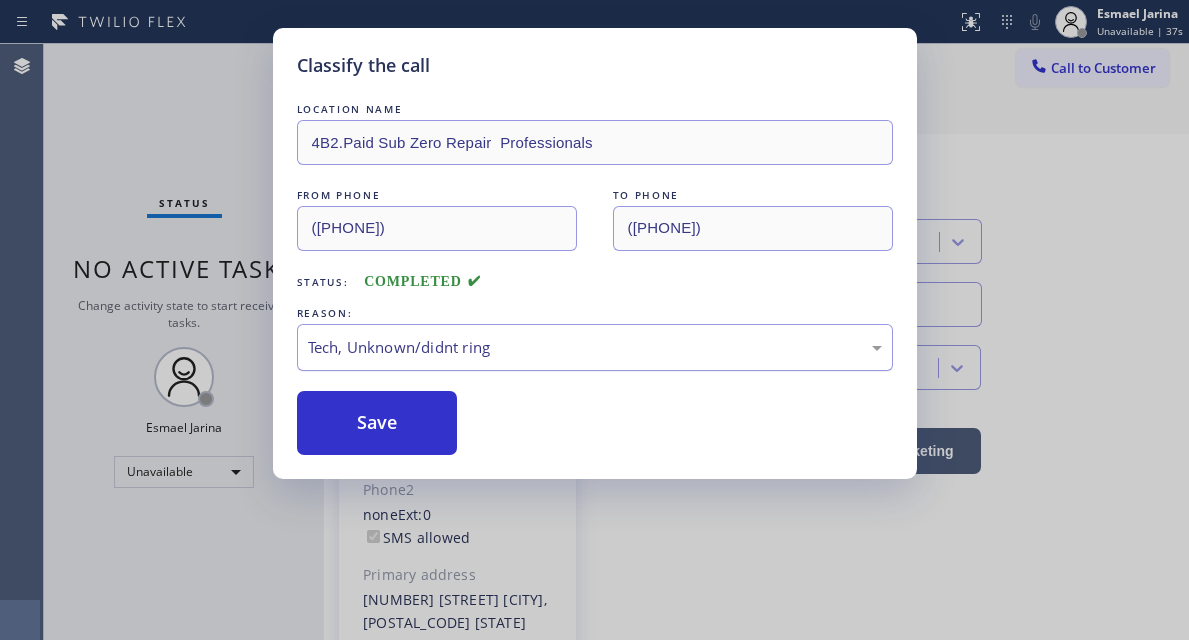 click on "Tech, Unknown/didnt ring" at bounding box center [595, 347] 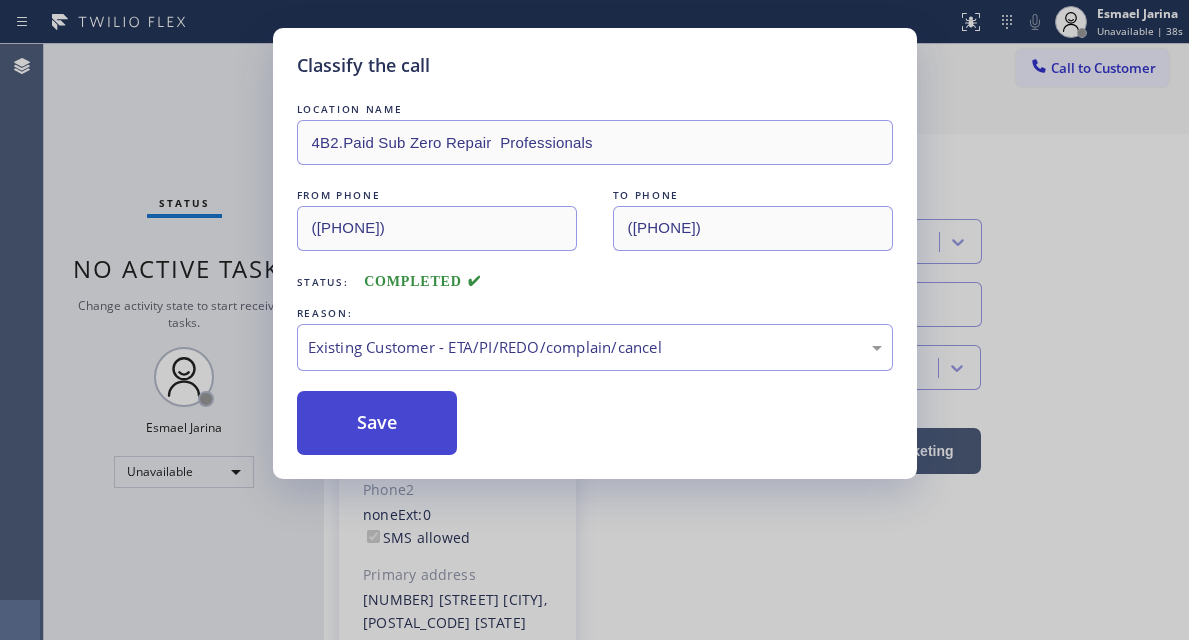 click on "Save" at bounding box center (377, 423) 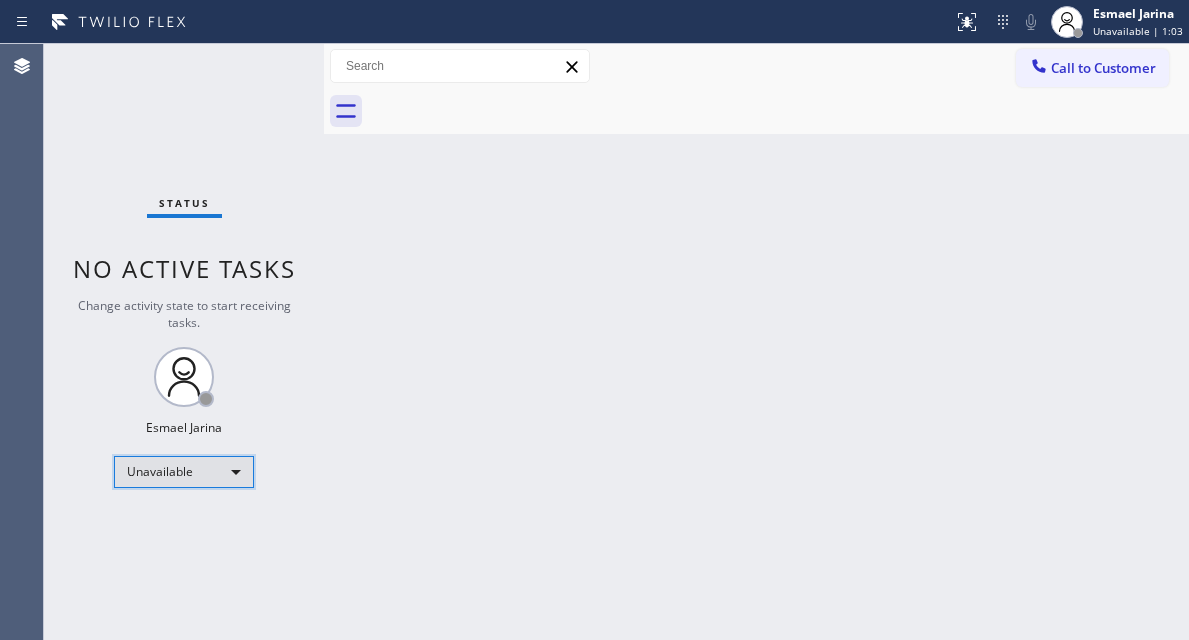 click on "Unavailable" at bounding box center [184, 472] 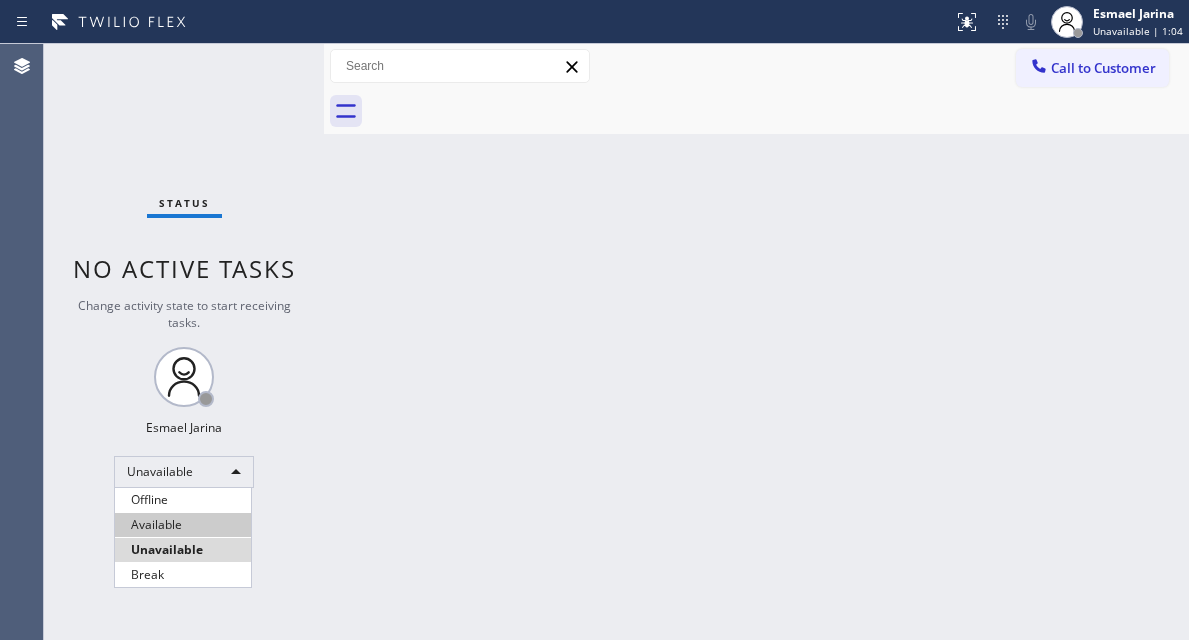 click on "Available" at bounding box center [183, 525] 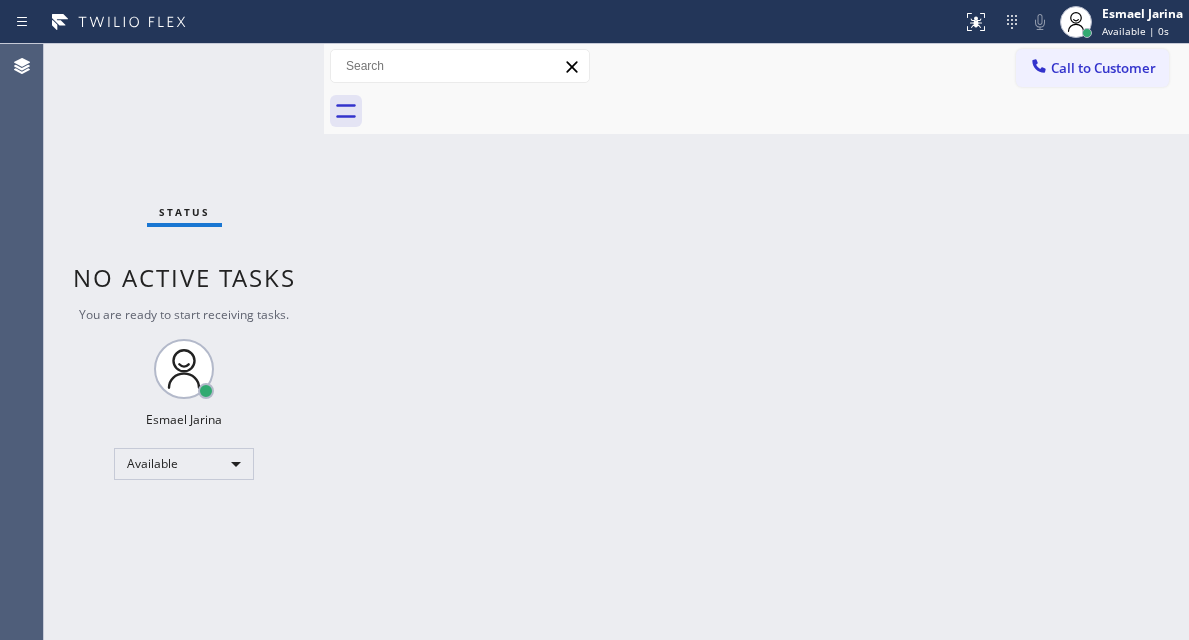 click on "Back to Dashboard Change Sender ID Customers Technicians Select a contact Outbound call Technician Search Technician Your caller id phone number Your caller id phone number Call Technician info Name   Phone none Address none Change Sender ID HVAC +18559994417 5 Star Appliance +18557314952 Appliance Repair +18554611149 Plumbing +18889090120 Air Duct Cleaning +18006865038  Electricians +18005688664 Cancel Change Check personal SMS Reset Change No tabs Call to Customer Outbound call Location Sub Zero Repair  Professionals Your caller id phone number (855) 662-5332 Customer number Call Outbound call Technician Search Technician Your caller id phone number Your caller id phone number Call" at bounding box center [756, 342] 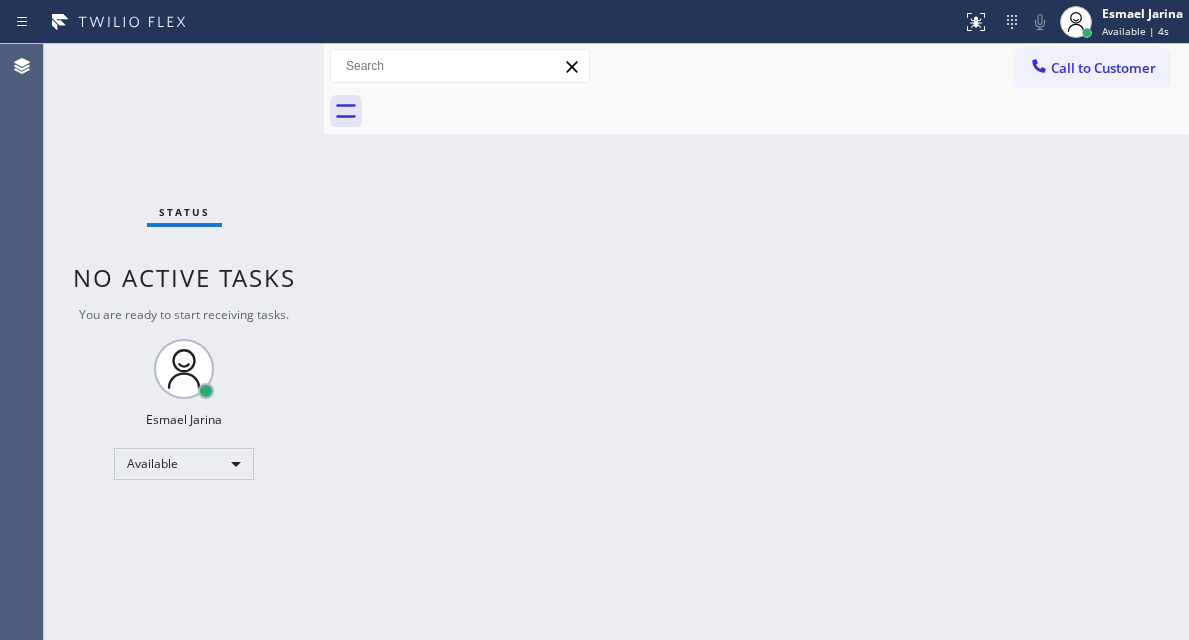 click on "Back to Dashboard Change Sender ID Customers Technicians Select a contact Outbound call Technician Search Technician Your caller id phone number Your caller id phone number Call Technician info Name   Phone none Address none Change Sender ID HVAC +18559994417 5 Star Appliance +18557314952 Appliance Repair +18554611149 Plumbing +18889090120 Air Duct Cleaning +18006865038  Electricians +18005688664 Cancel Change Check personal SMS Reset Change No tabs Call to Customer Outbound call Location Sub Zero Repair  Professionals Your caller id phone number (855) 662-5332 Customer number Call Outbound call Technician Search Technician Your caller id phone number Your caller id phone number Call" at bounding box center (756, 342) 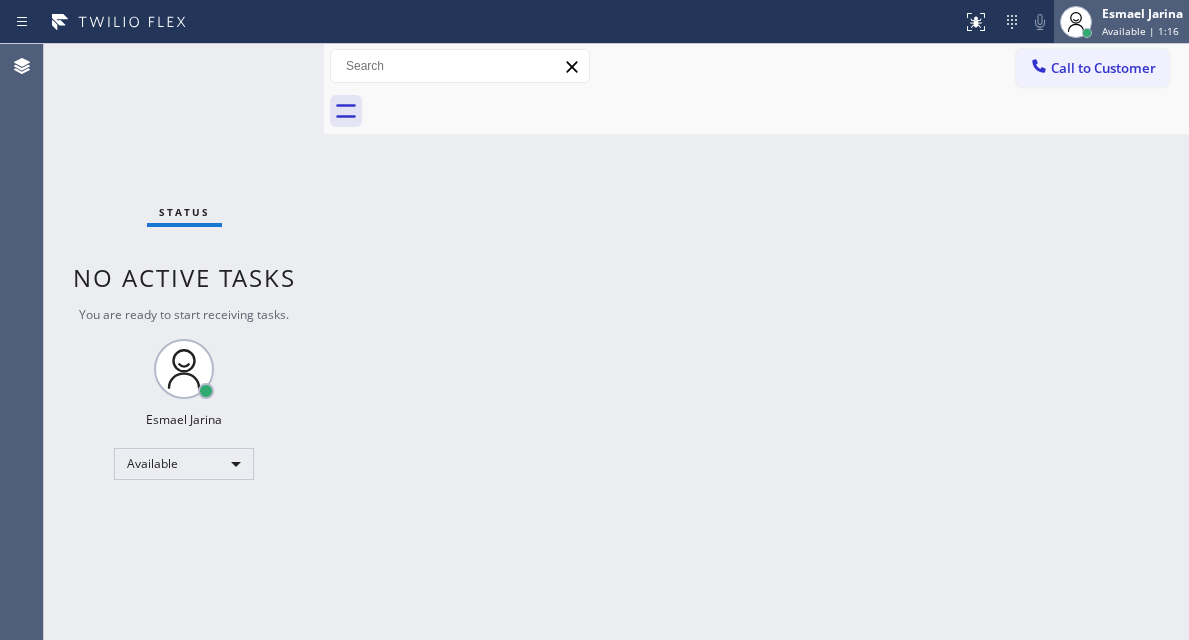click on "Esmael Jarina" at bounding box center (1142, 13) 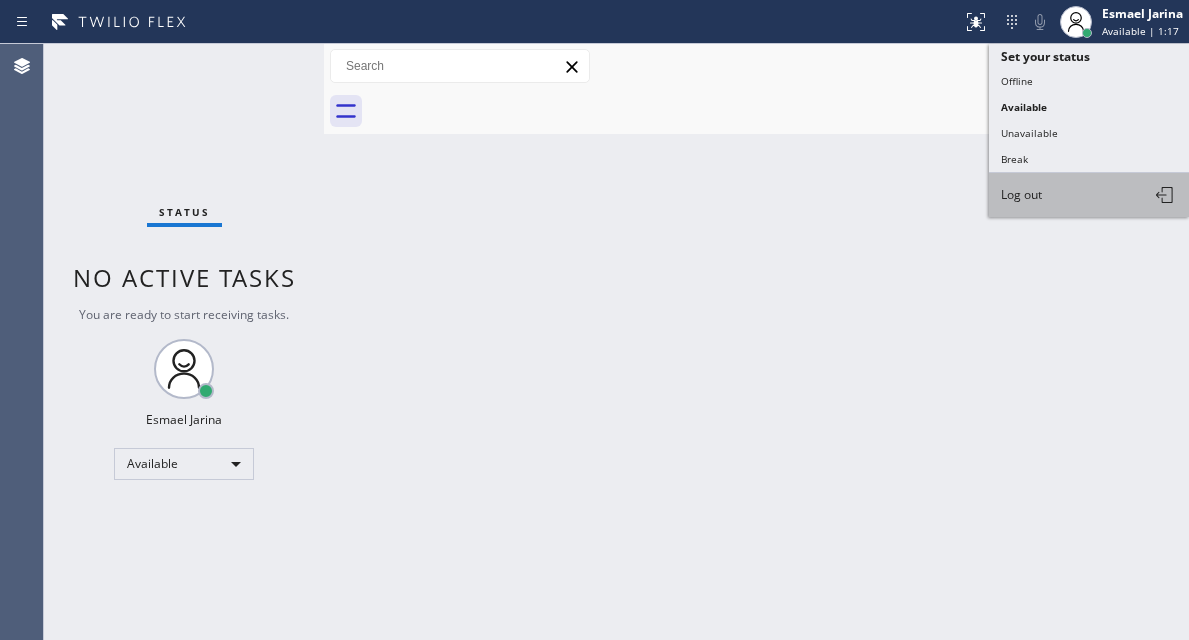 click on "Log out" at bounding box center [1089, 195] 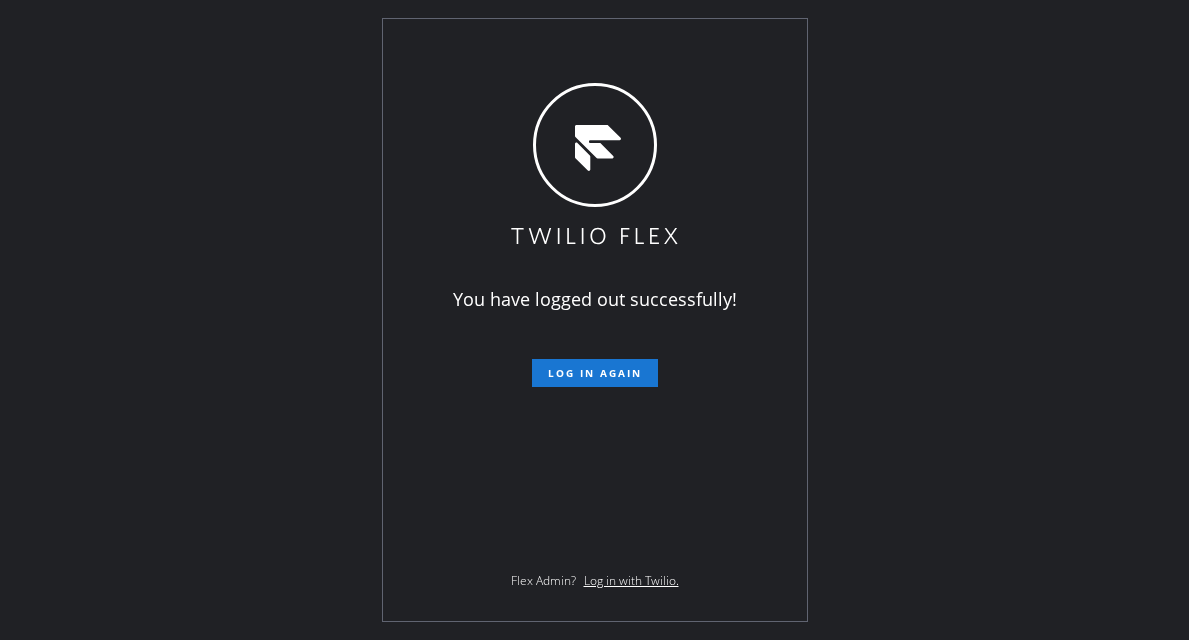 drag, startPoint x: 1142, startPoint y: 197, endPoint x: 1033, endPoint y: 169, distance: 112.53888 